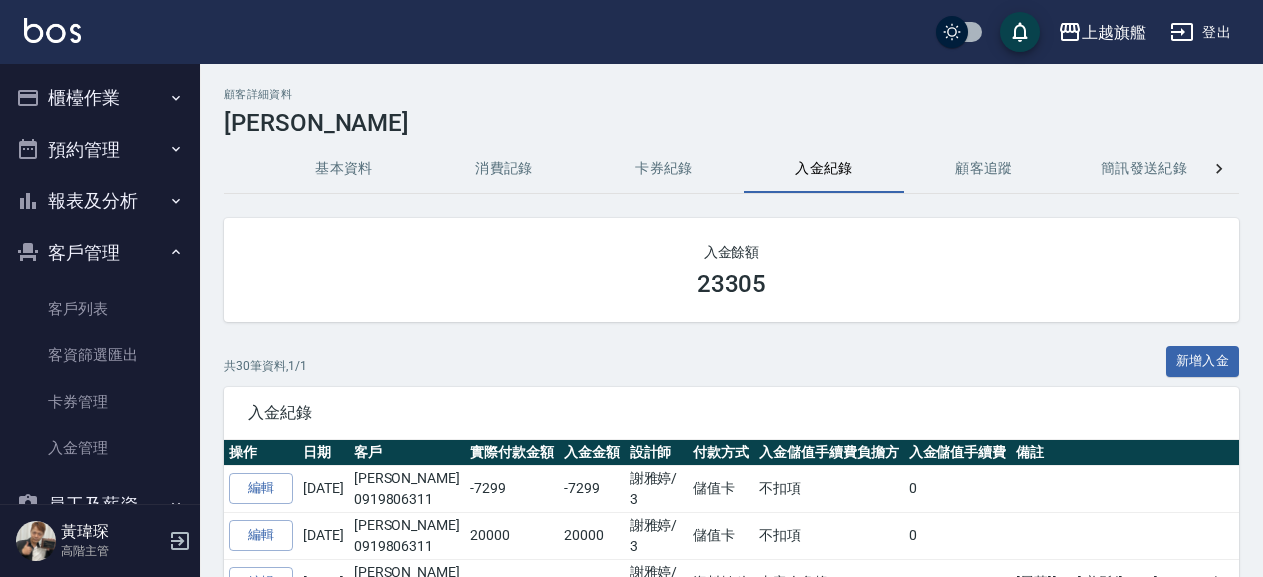 scroll, scrollTop: 54, scrollLeft: 0, axis: vertical 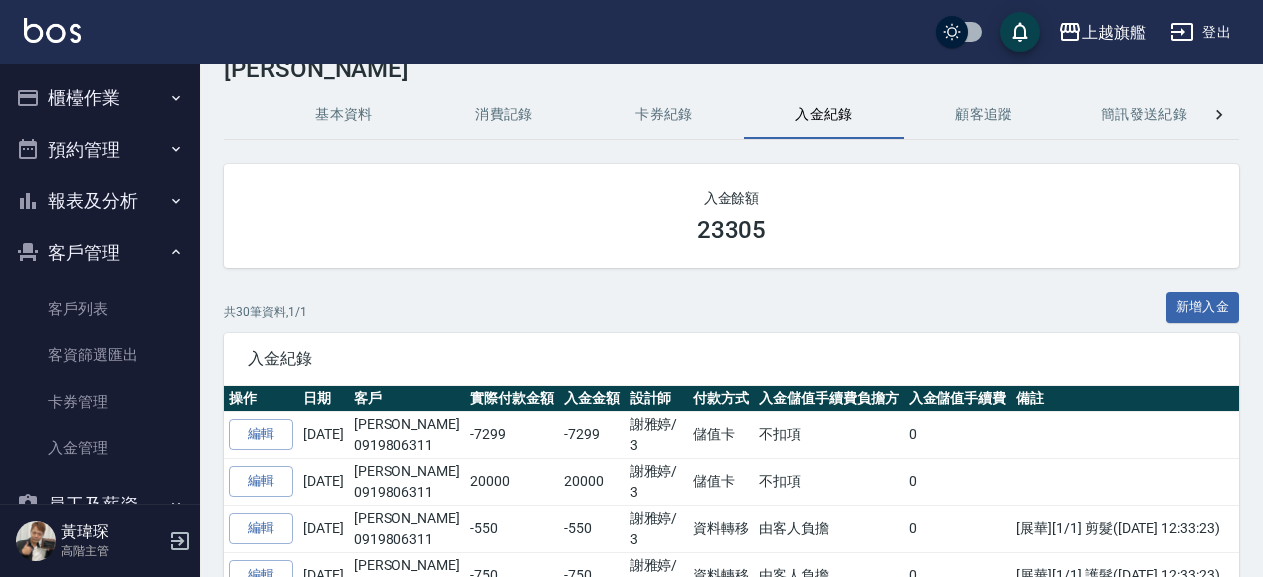 click 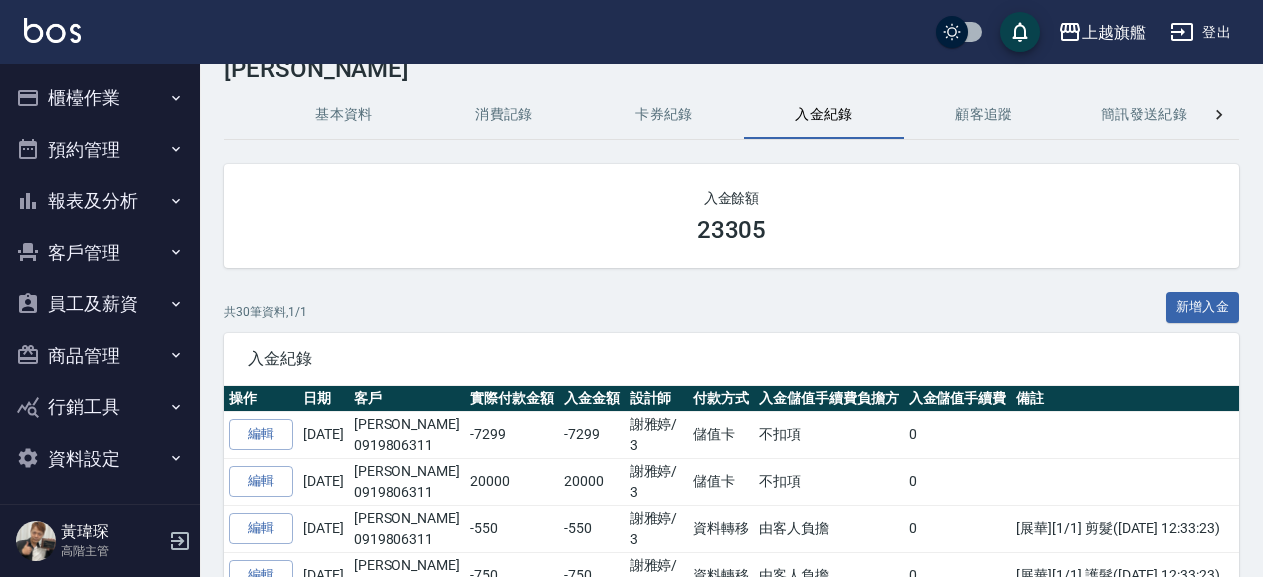 click on "客戶管理" at bounding box center (100, 253) 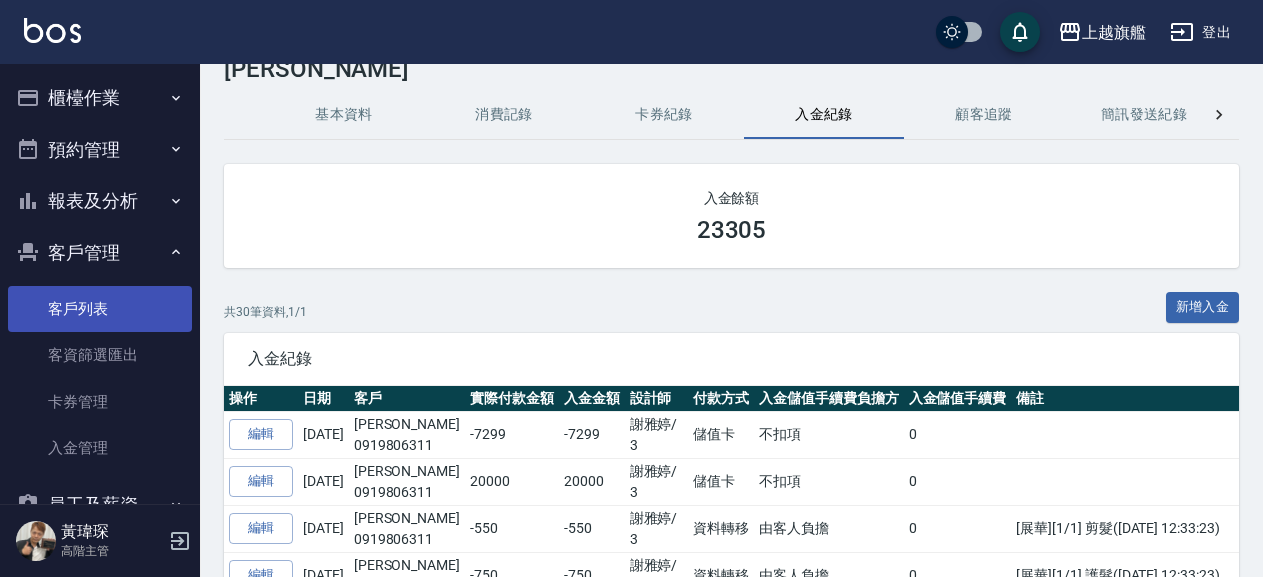 click on "客戶列表" at bounding box center (100, 309) 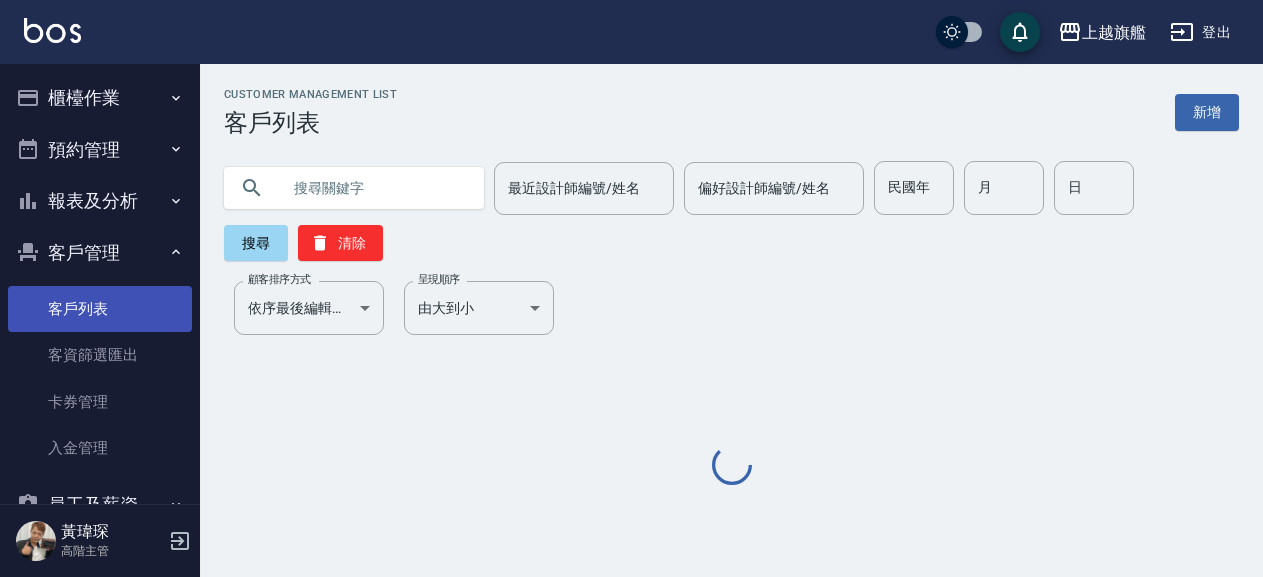 scroll, scrollTop: 0, scrollLeft: 0, axis: both 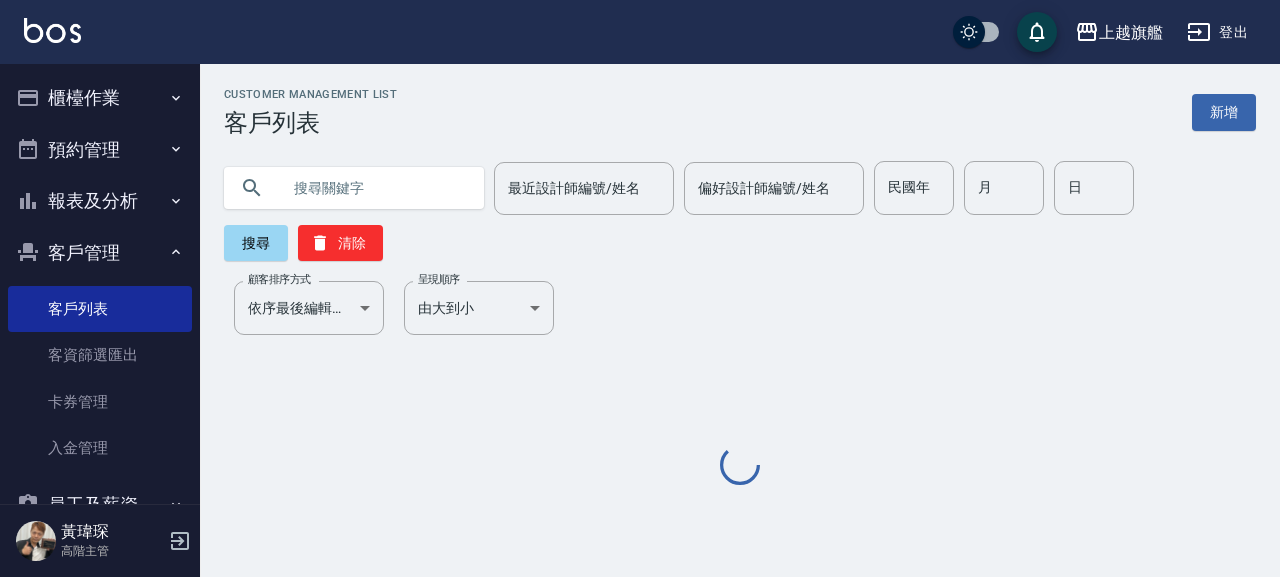 click at bounding box center (374, 188) 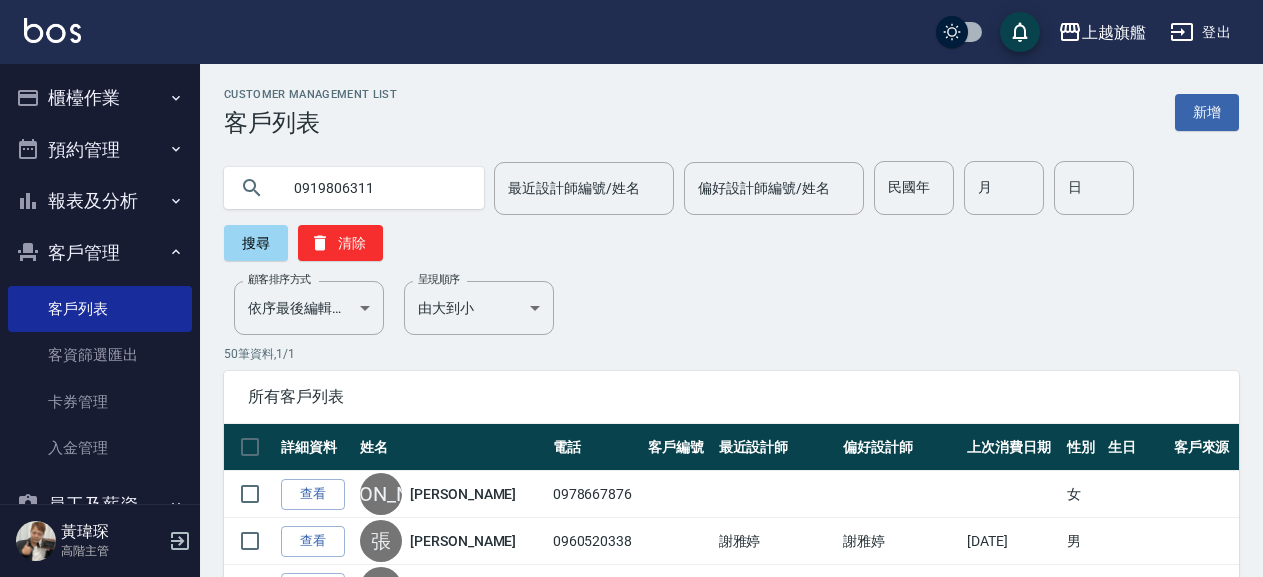 type on "0919806311" 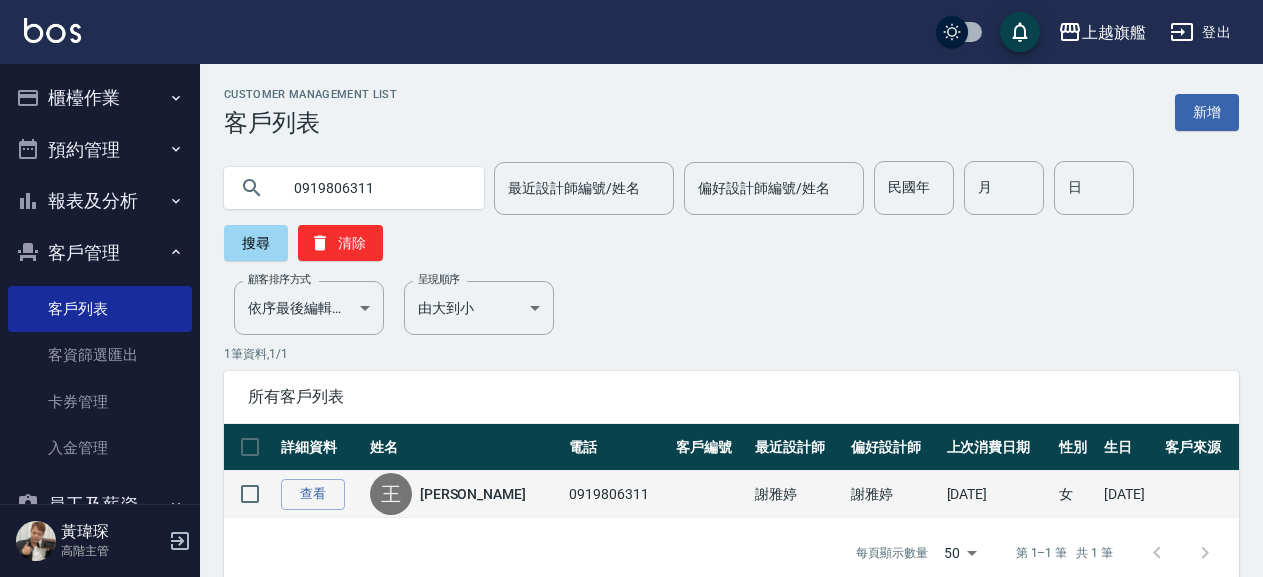 click on "[PERSON_NAME]" at bounding box center [473, 494] 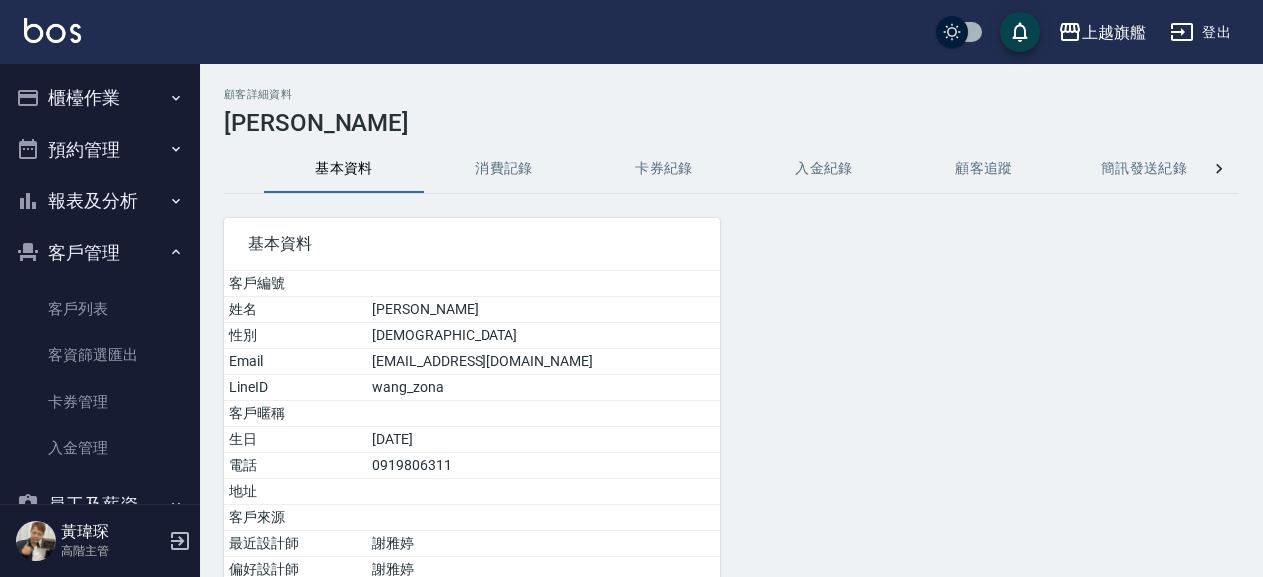 click on "入金紀錄" at bounding box center [824, 169] 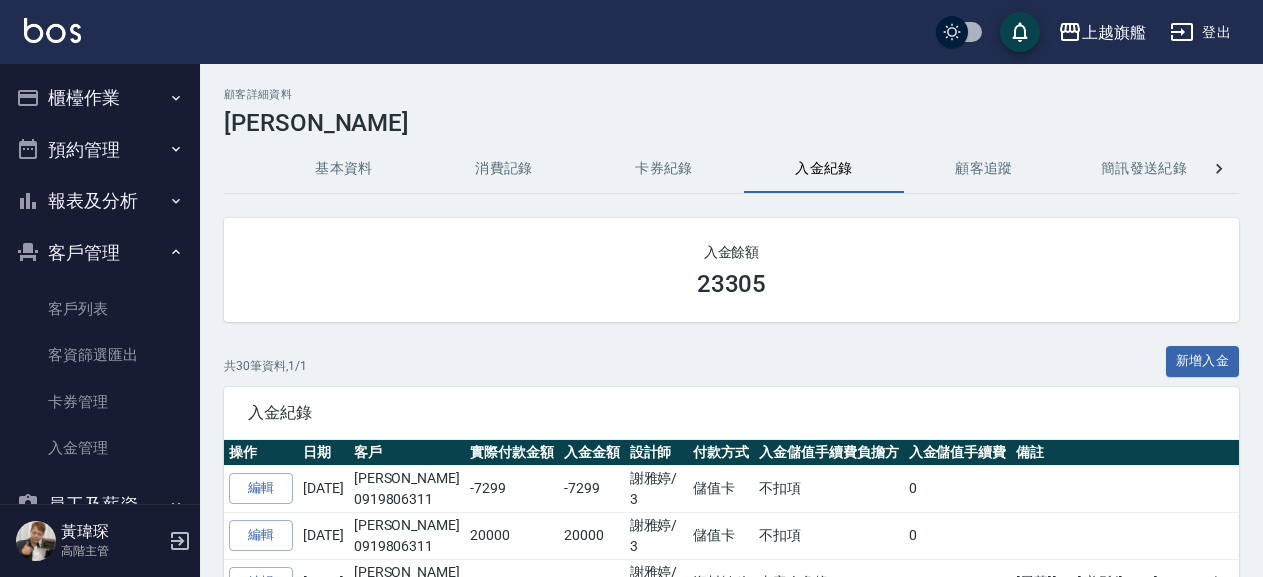 click on "櫃檯作業" at bounding box center (100, 98) 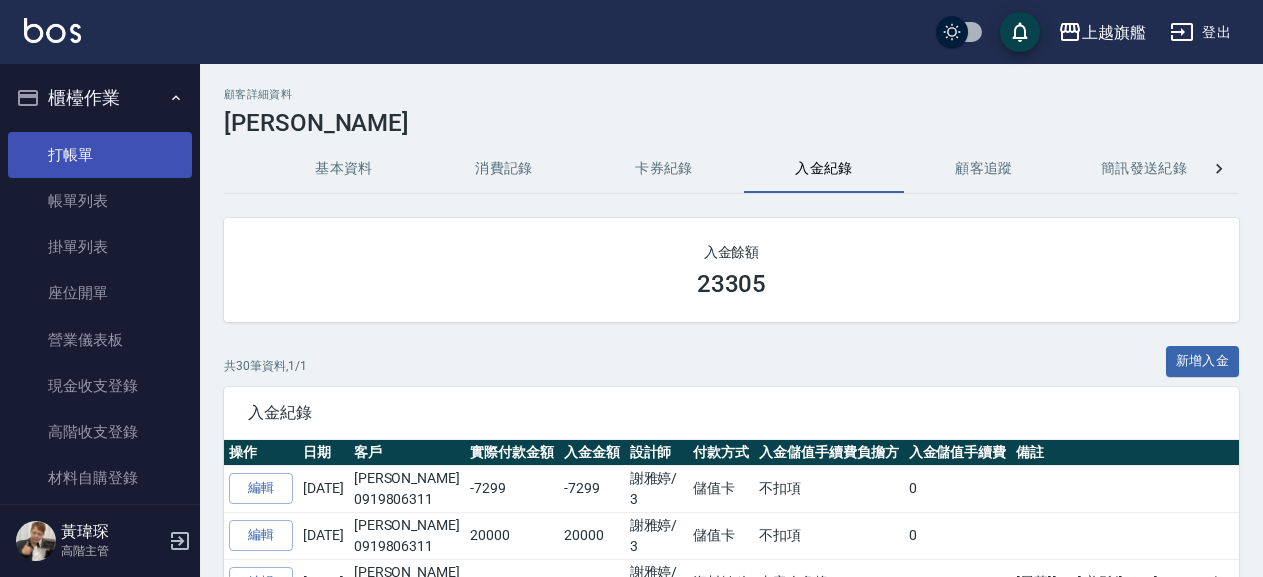 click on "打帳單" at bounding box center [100, 155] 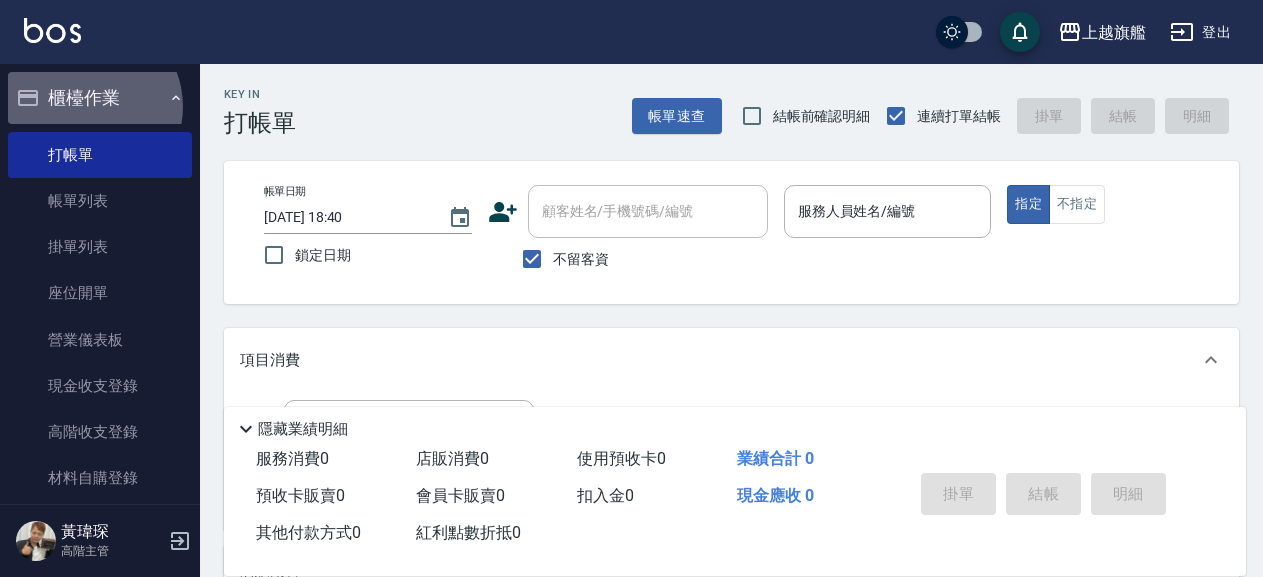 click on "櫃檯作業" at bounding box center (100, 98) 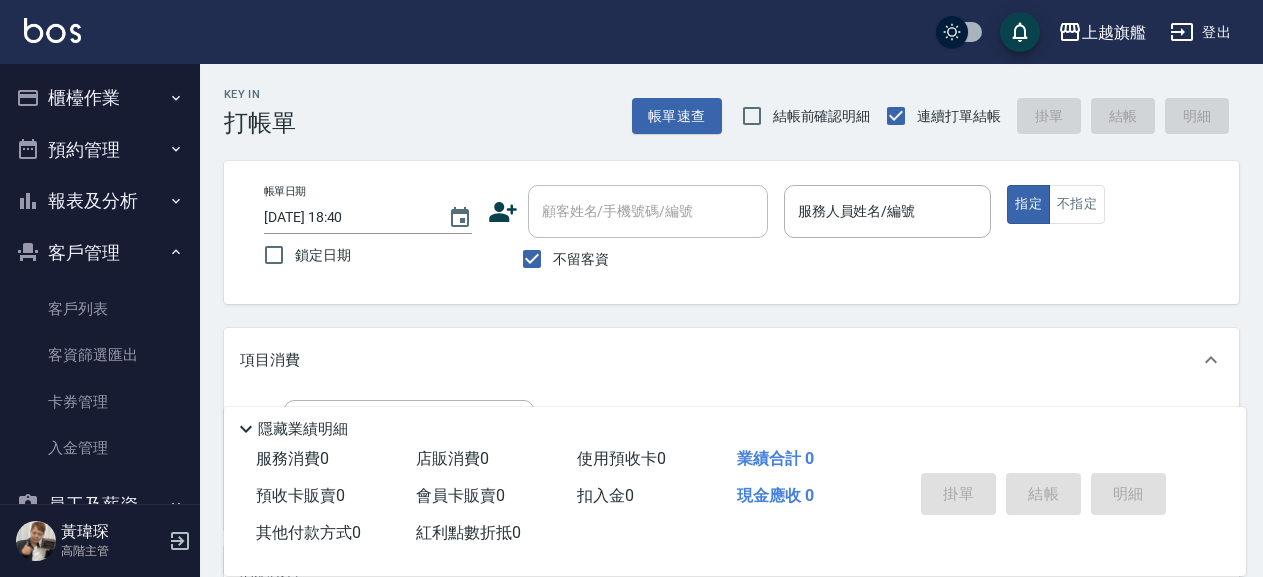 click on "顧客姓名/手機號碼/編號" at bounding box center (648, 211) 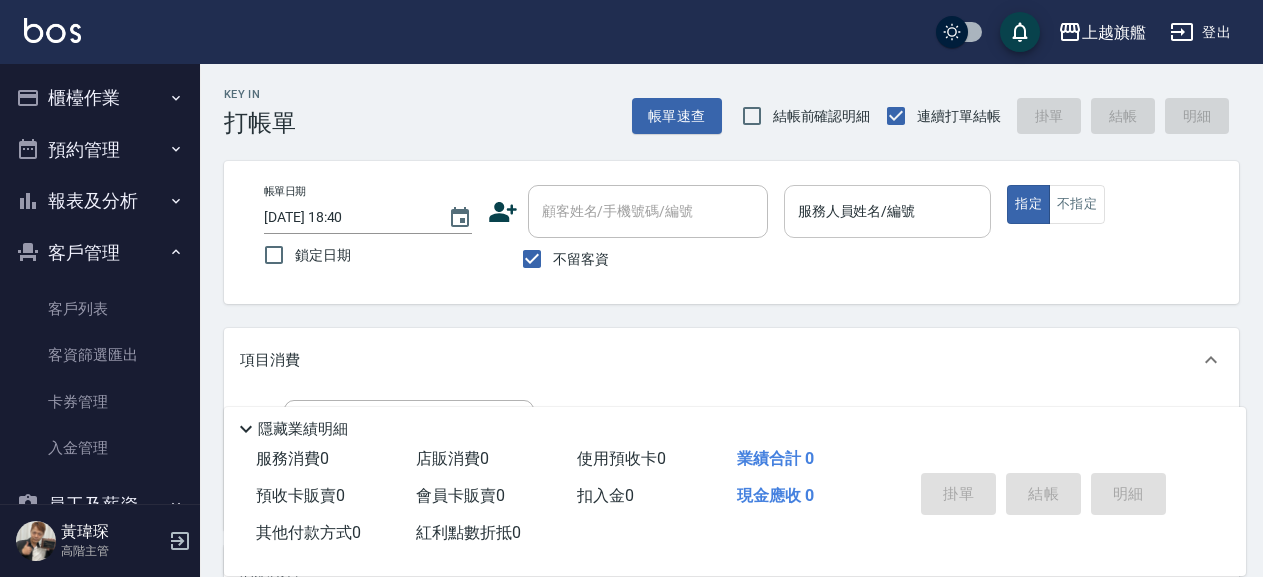 click on "服務人員姓名/編號" at bounding box center [888, 211] 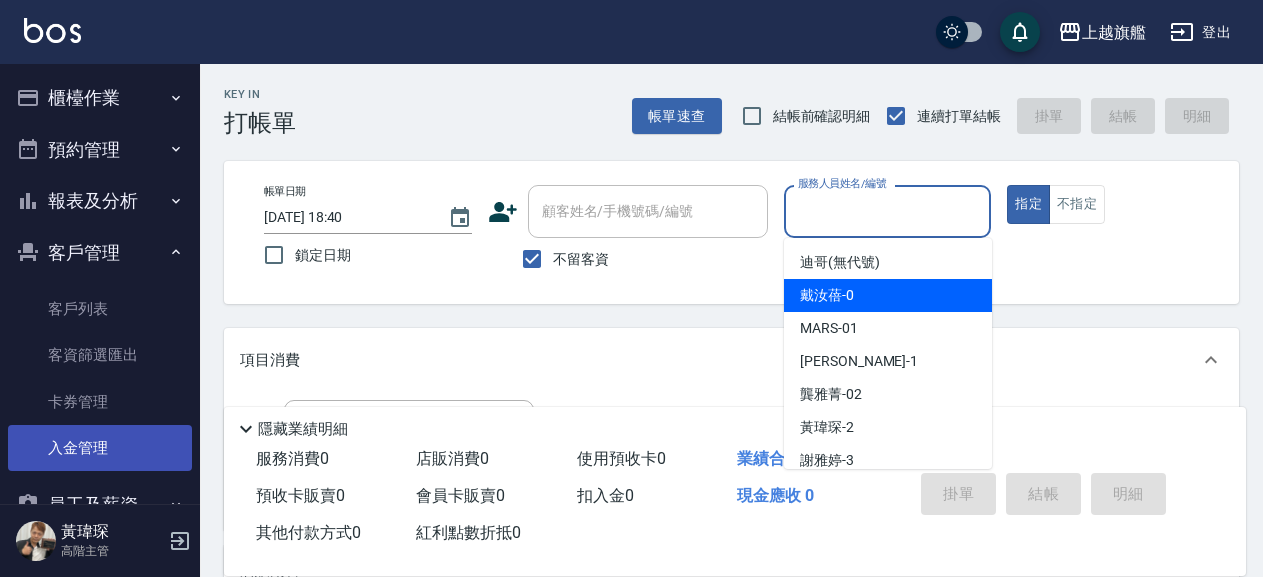 click on "入金管理" at bounding box center (100, 448) 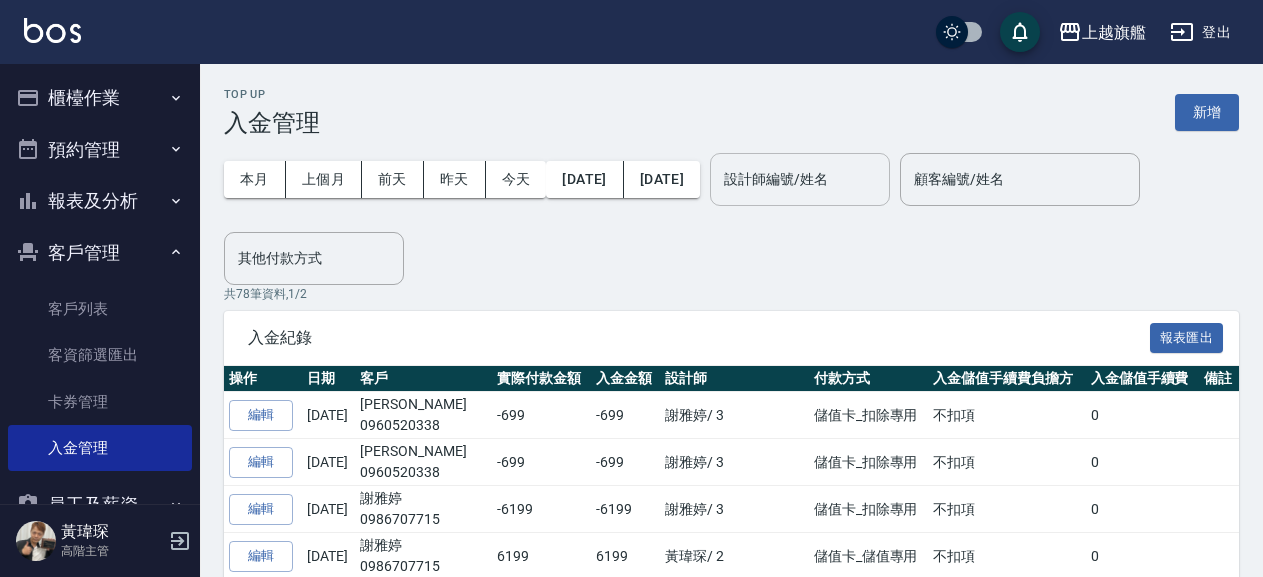 click on "設計師編號/姓名" at bounding box center [800, 179] 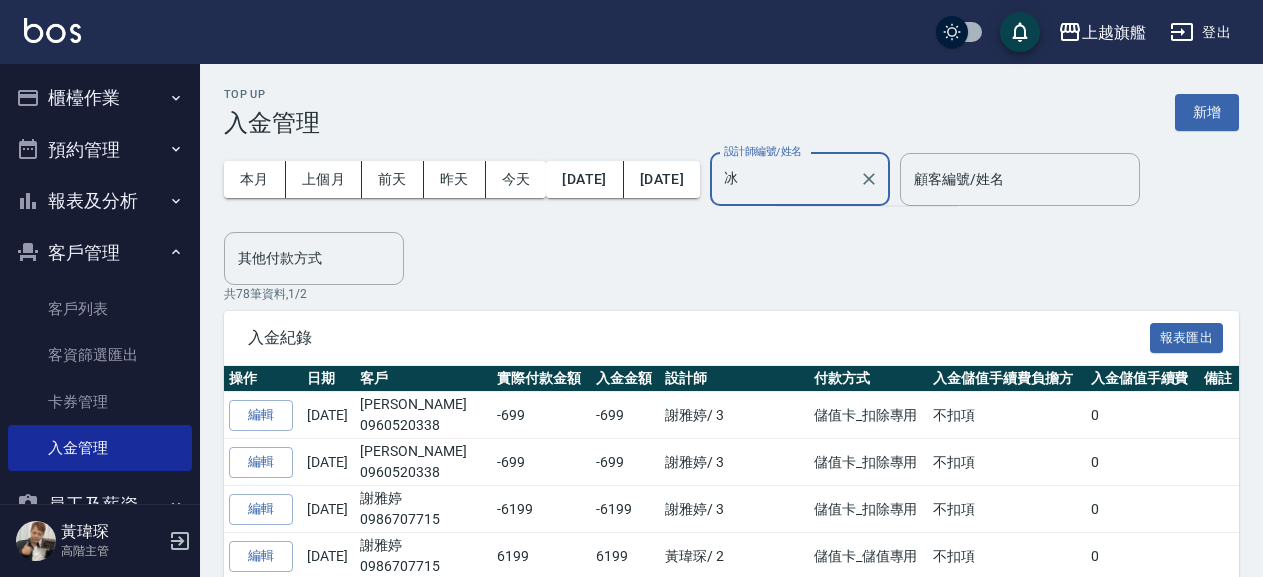 type on "冰" 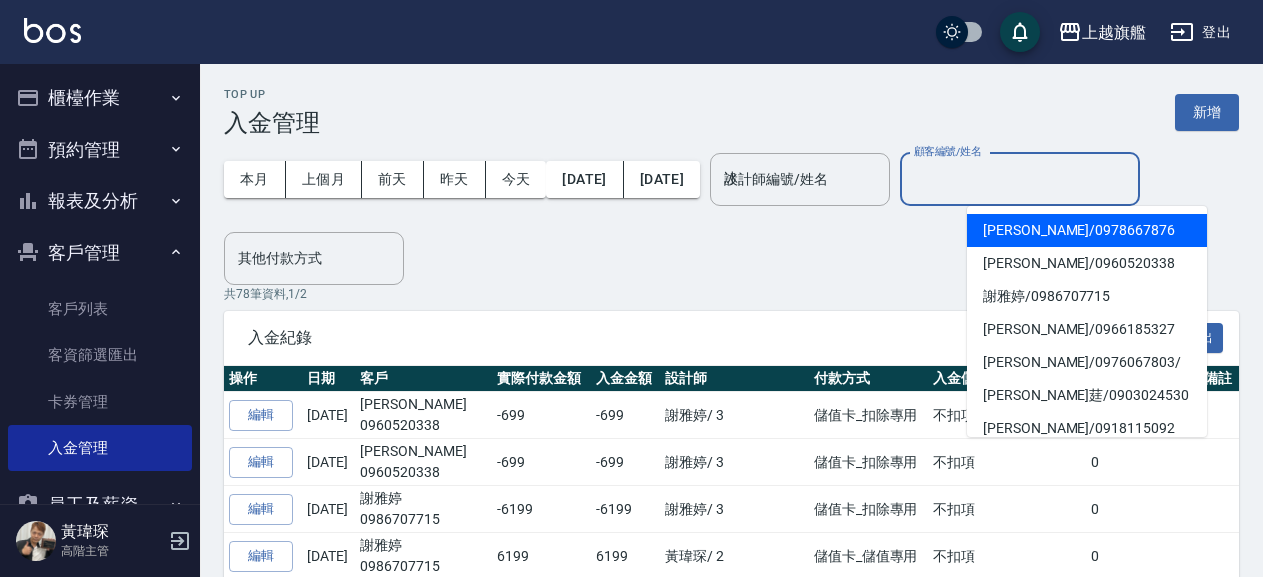 type 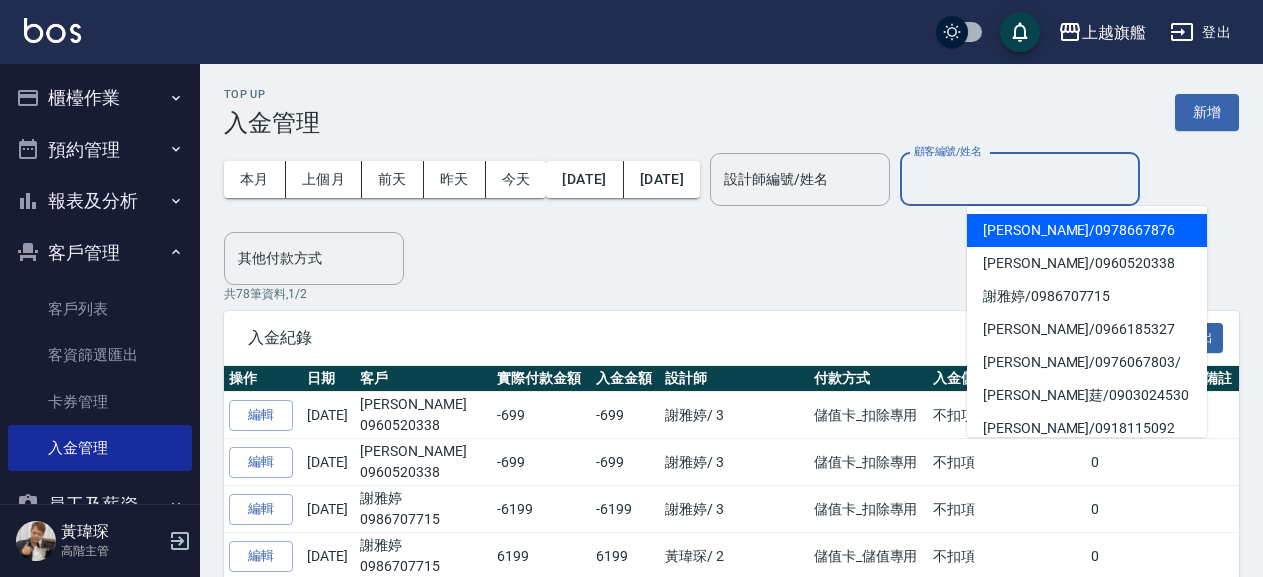 click on "顧客編號/姓名" at bounding box center [1020, 179] 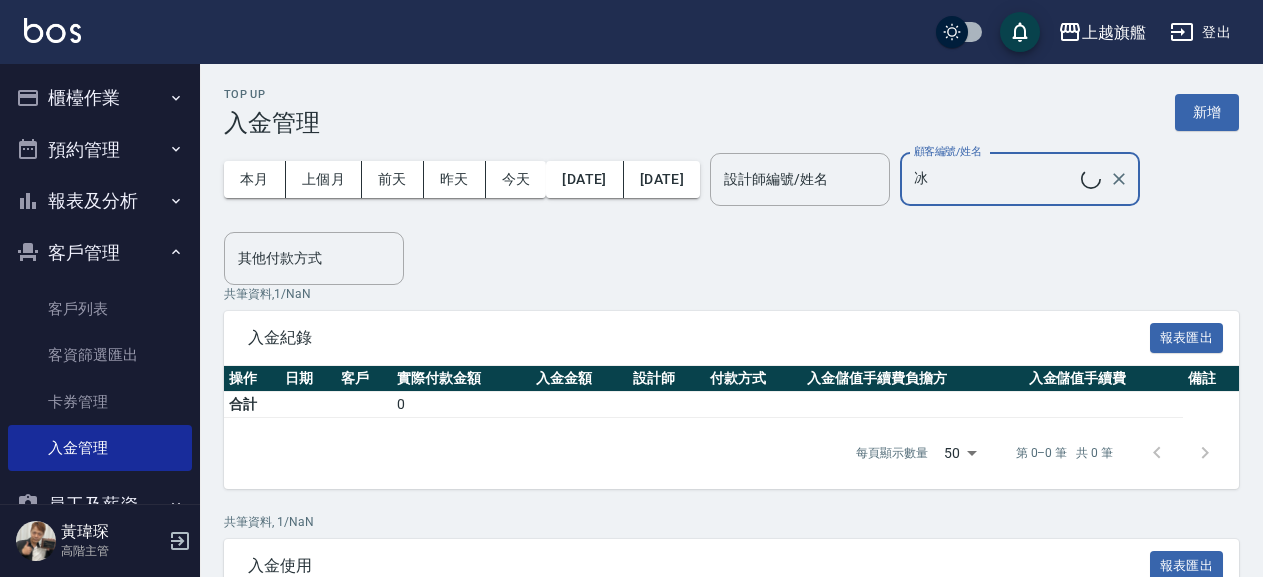 type on "冰冰/0975753097" 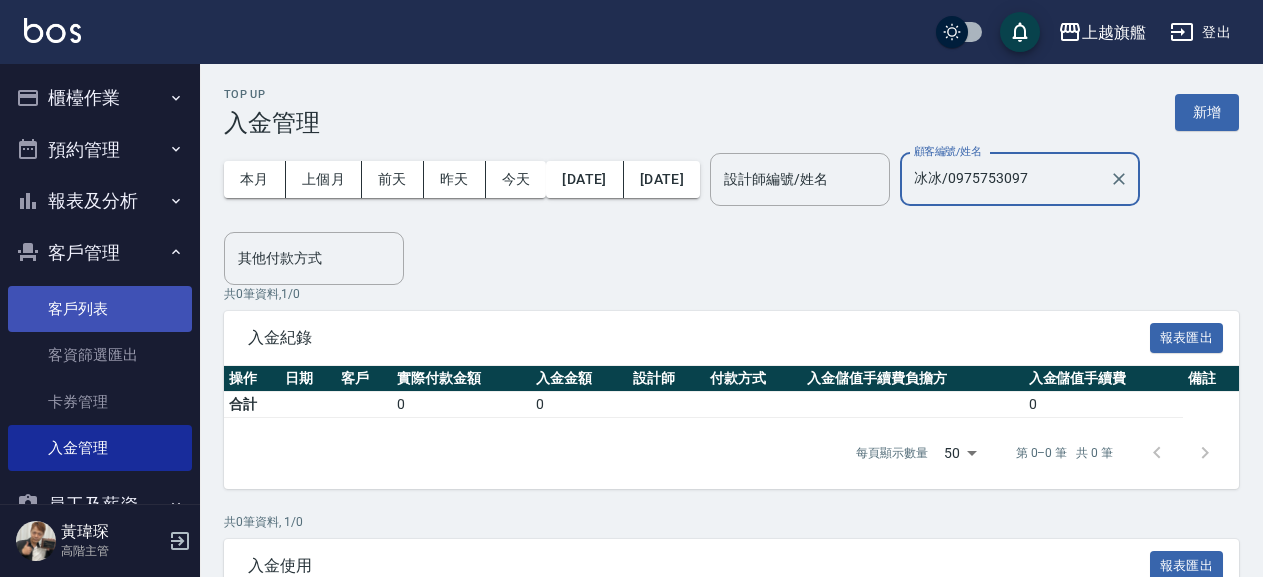 click on "客戶列表" at bounding box center (100, 309) 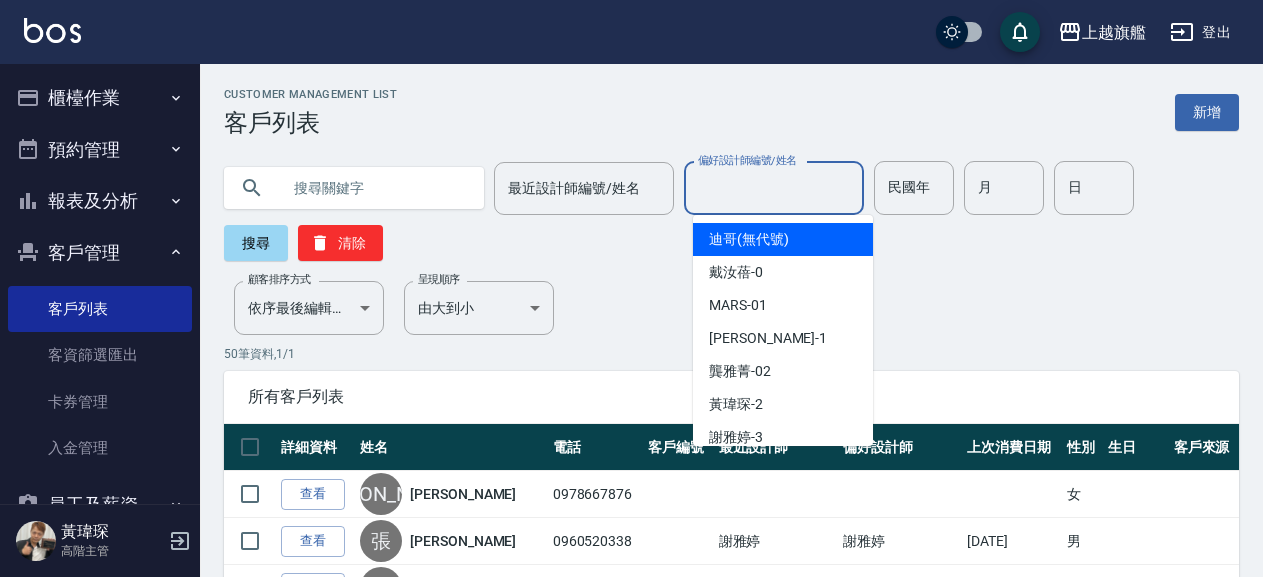 click on "偏好設計師編號/姓名" at bounding box center (774, 188) 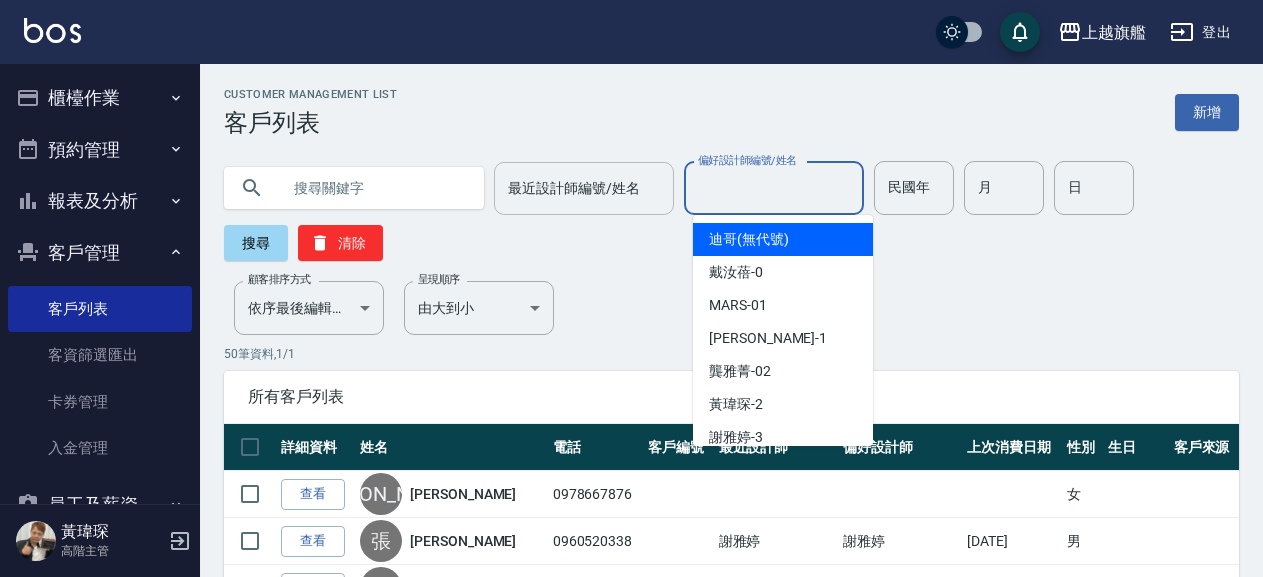 click on "最近設計師編號/姓名" at bounding box center (584, 188) 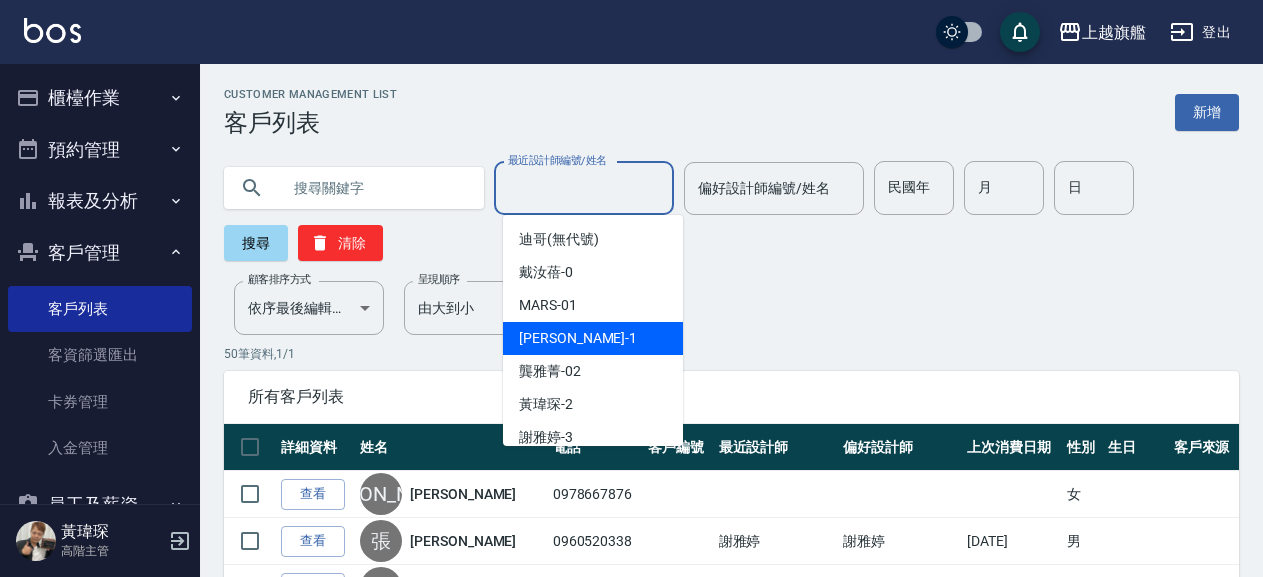 type on "盧孟-1" 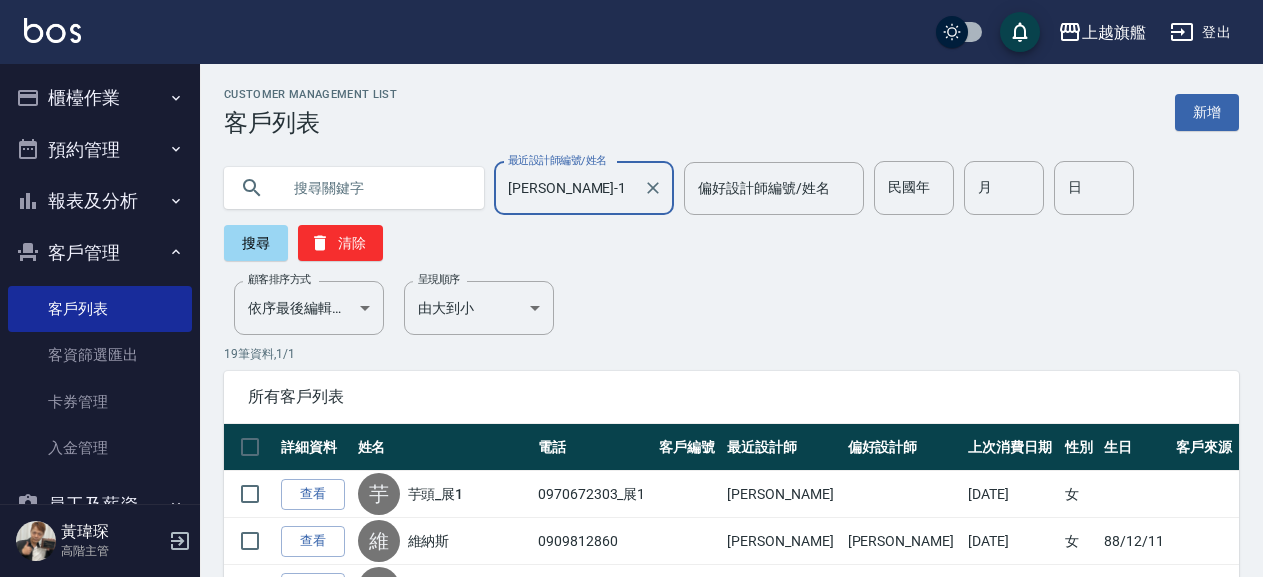click at bounding box center (374, 188) 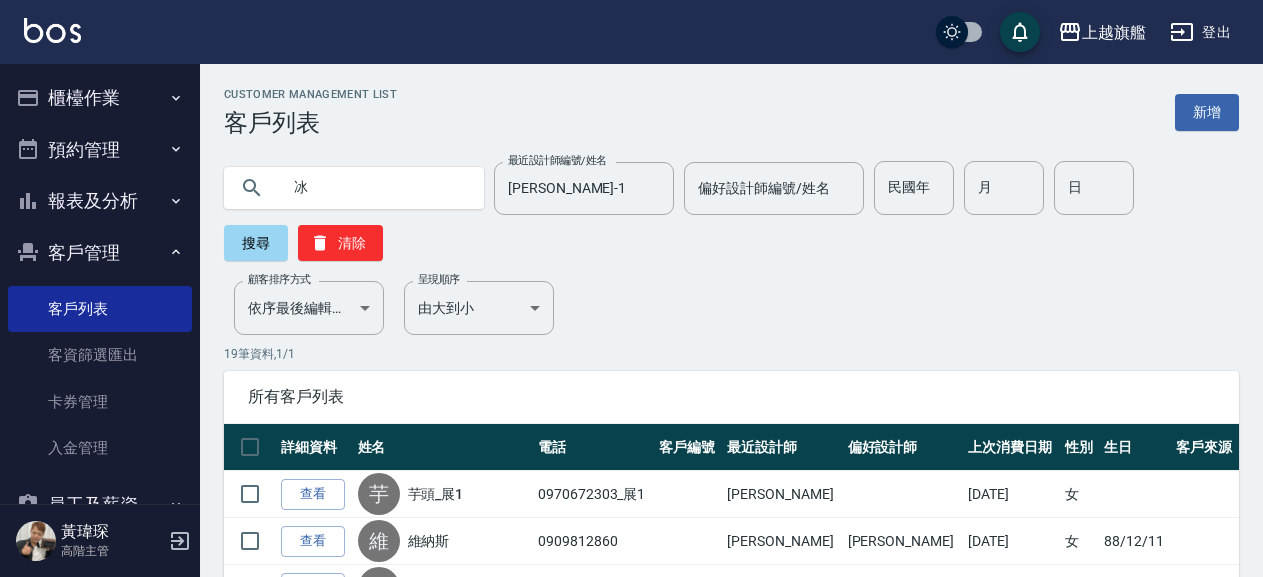 type on "冰" 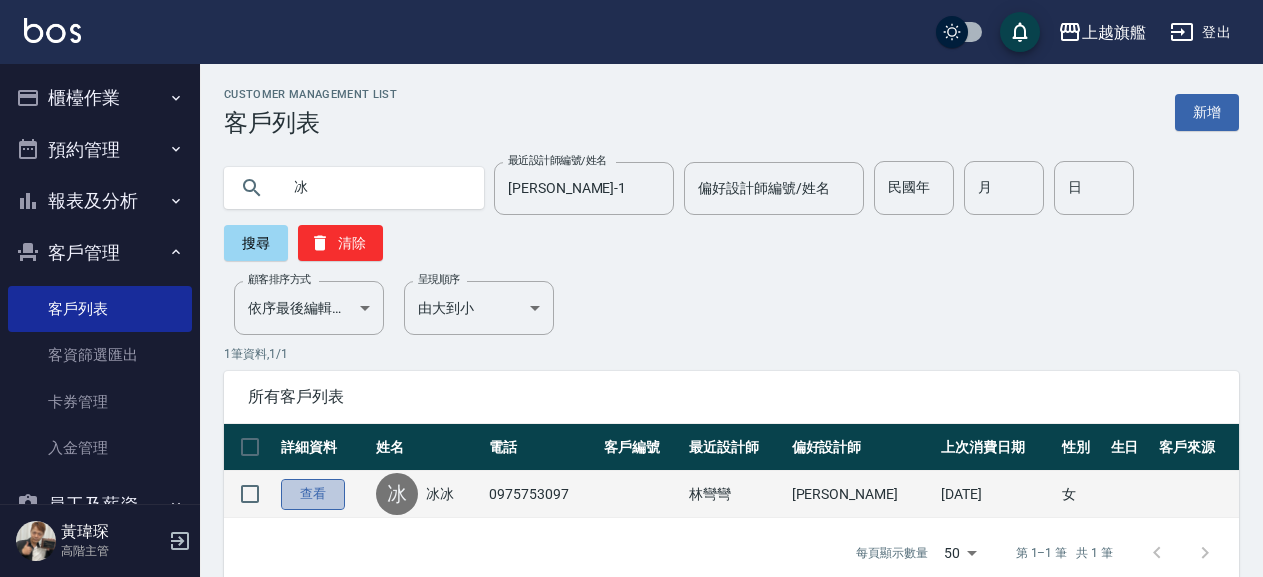 click on "查看" at bounding box center [313, 494] 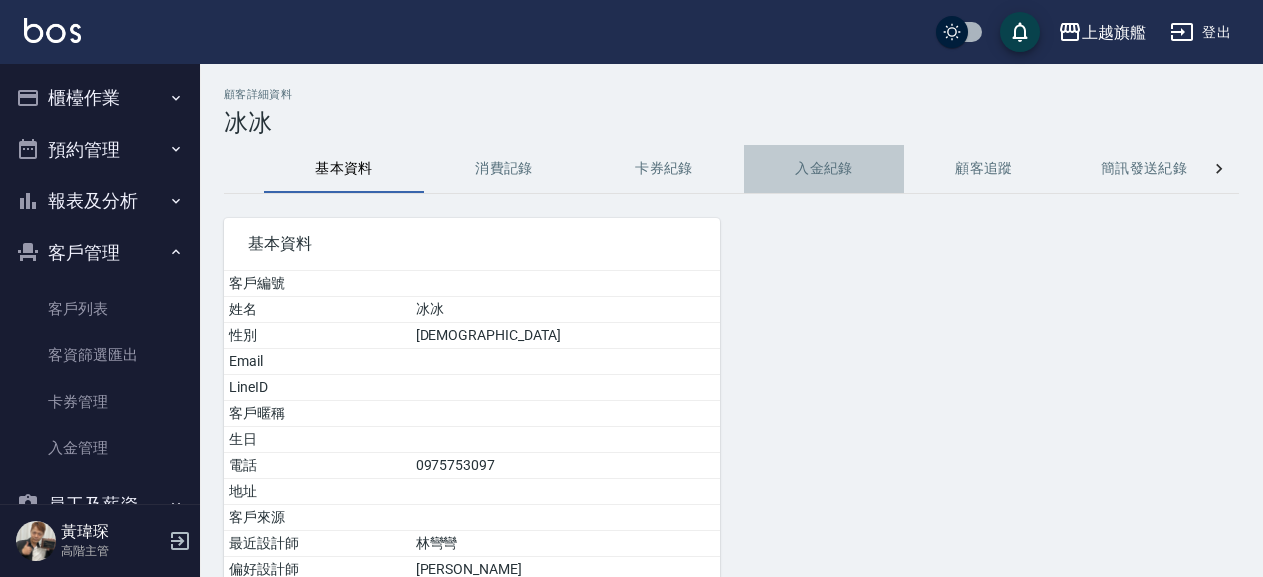 click on "入金紀錄" at bounding box center (824, 169) 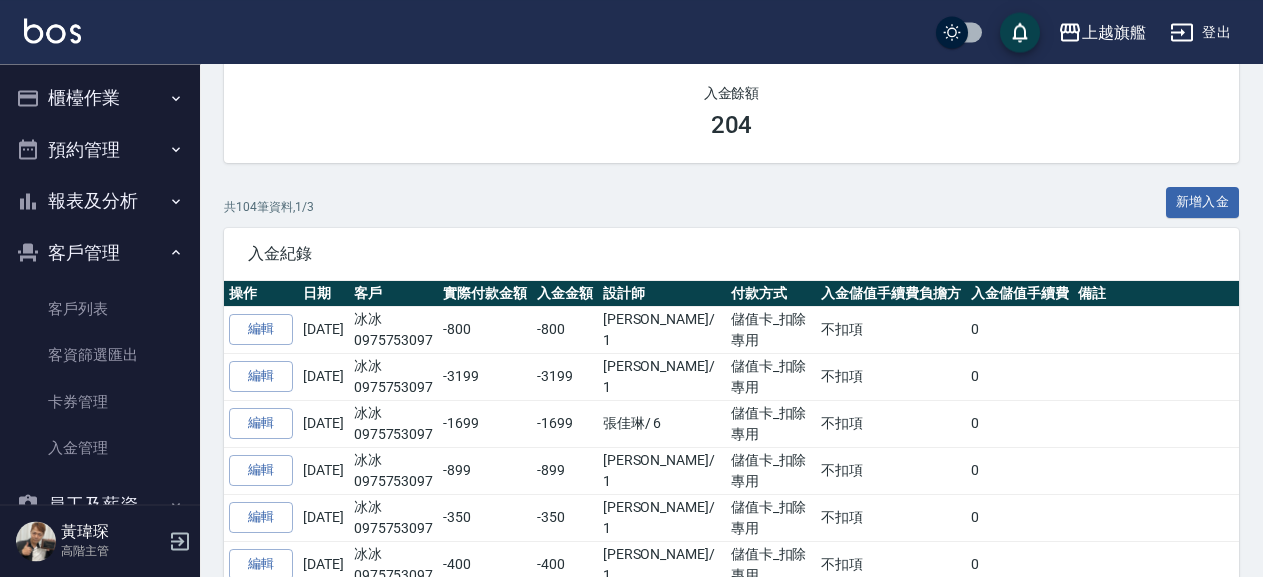 scroll, scrollTop: 108, scrollLeft: 0, axis: vertical 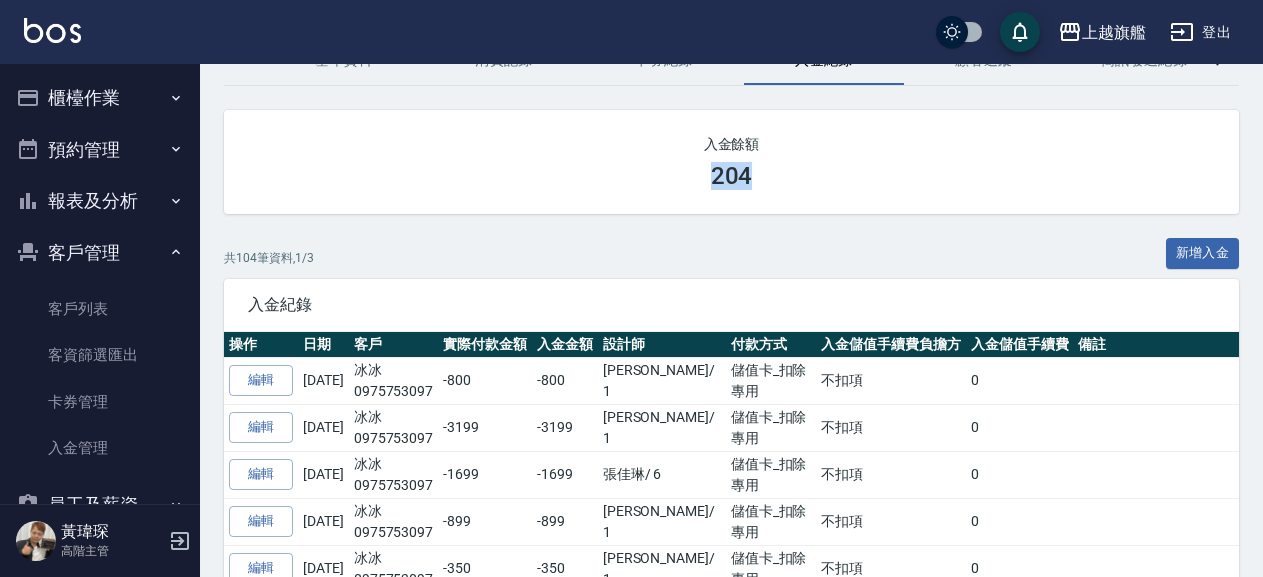 drag, startPoint x: 700, startPoint y: 171, endPoint x: 759, endPoint y: 178, distance: 59.413803 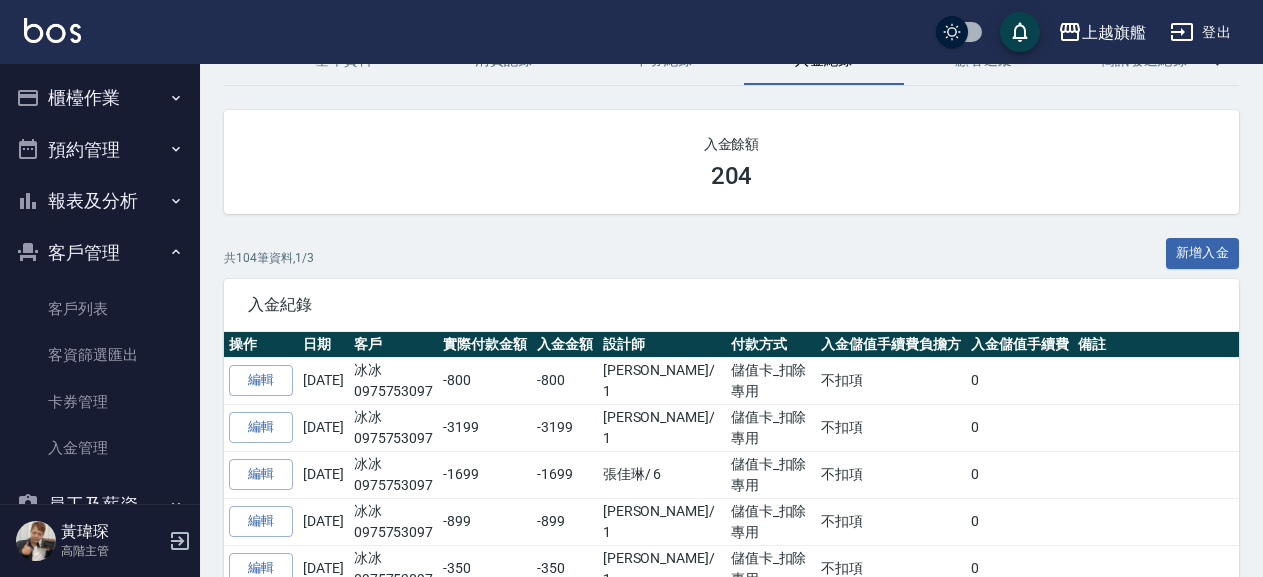 click on "入金餘額 204 共  104  筆資料, 1 / 3 新增入金 入金紀錄 操作 日期 客戶 實際付款金額 入金金額 設計師 付款方式 入金儲值手續費負擔方 入金儲值手續費 備註 編輯 06/21/2025 冰冰 0975753097 -800 -800 盧孟  / 1 儲值卡_扣除專用 不扣項 0 編輯 06/21/2025 冰冰 0975753097 -3199 -3199 盧孟  / 1 儲值卡_扣除專用 不扣項 0 編輯 06/14/2025 冰冰 0975753097 -1699 -1699 張佳琳  / 6 儲值卡_扣除專用 不扣項 0 編輯 05/27/2025 冰冰 0975753097 -899 -899 盧孟  / 1 儲值卡_扣除專用 不扣項 0 編輯 05/10/2025 冰冰 0975753097 -350 -350 盧孟  / 1 儲值卡_扣除專用 不扣項 0 編輯 05/10/2025 冰冰 0975753097 -400 -400 盧孟  / 1 儲值卡_扣除專用 不扣項 0 編輯 05/10/2025 冰冰 0975753097 -499 -499 盧孟  / 1 儲值卡_扣除專用 不扣項 0 編輯 04/19/2025 冰冰 0975753097 -499 -499 盧孟  / 1 儲值卡_扣除專用 不扣項 0 編輯 04/19/2025 冰冰 0975753097 -400 -400 盧孟  / 1 不扣項" at bounding box center [731, 1457] 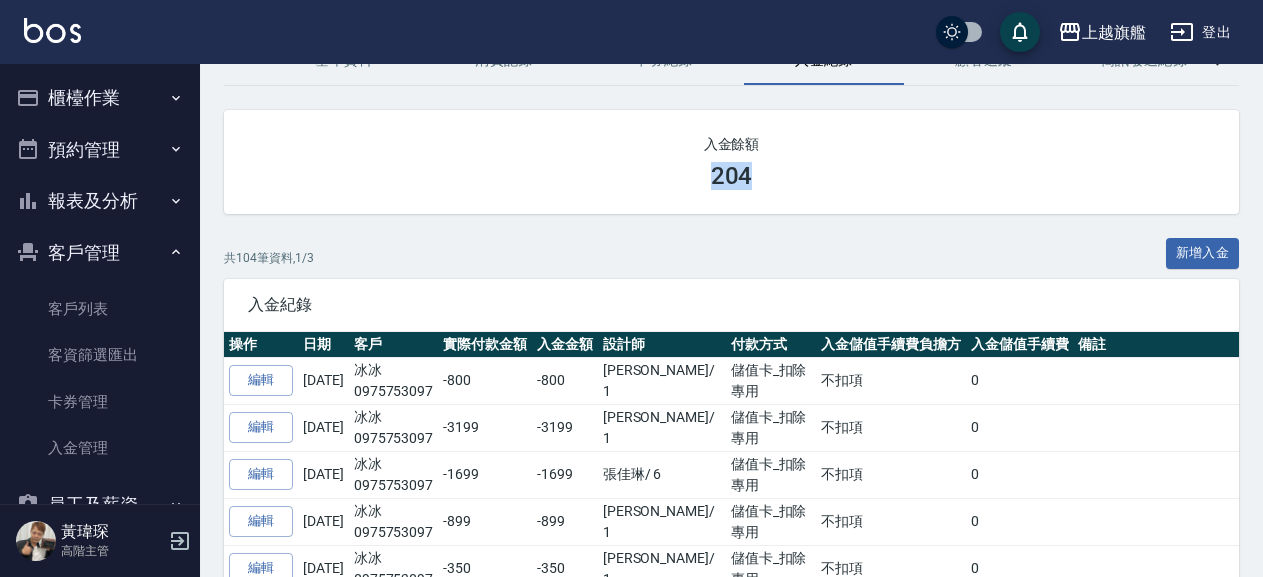 drag, startPoint x: 734, startPoint y: 169, endPoint x: 777, endPoint y: 169, distance: 43 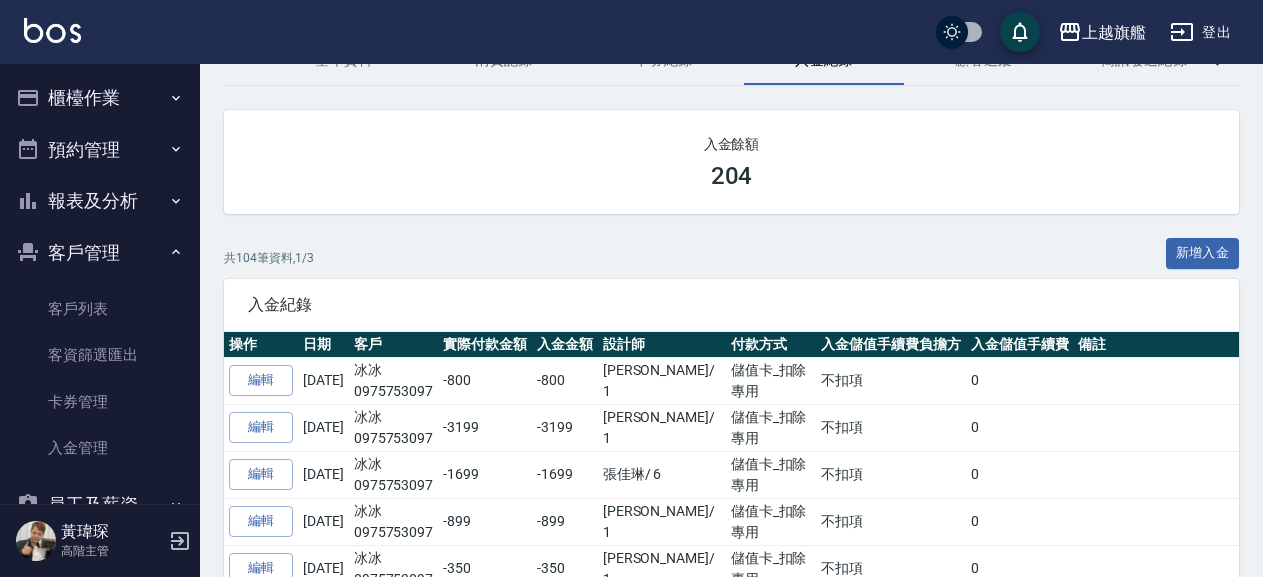 click on "204" at bounding box center [731, 176] 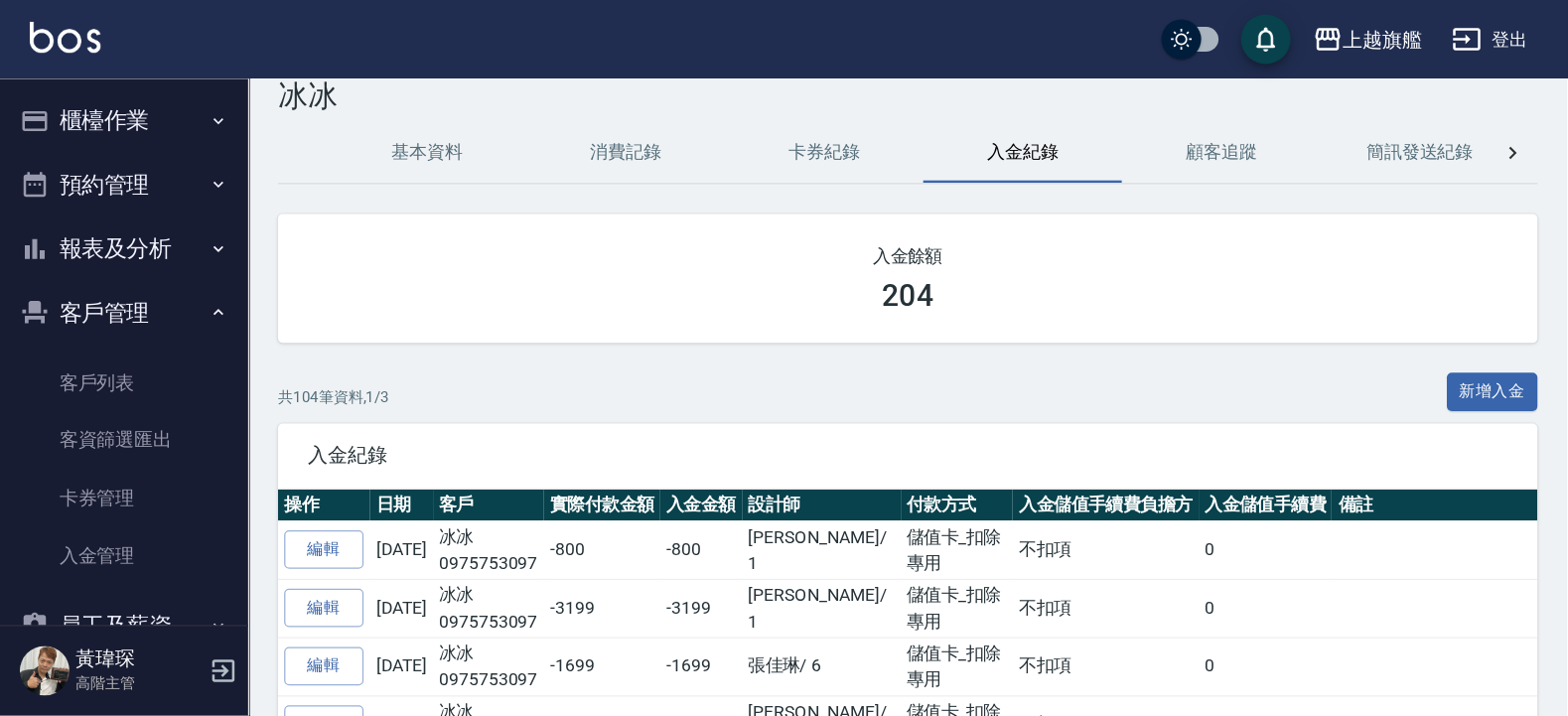 scroll, scrollTop: 0, scrollLeft: 0, axis: both 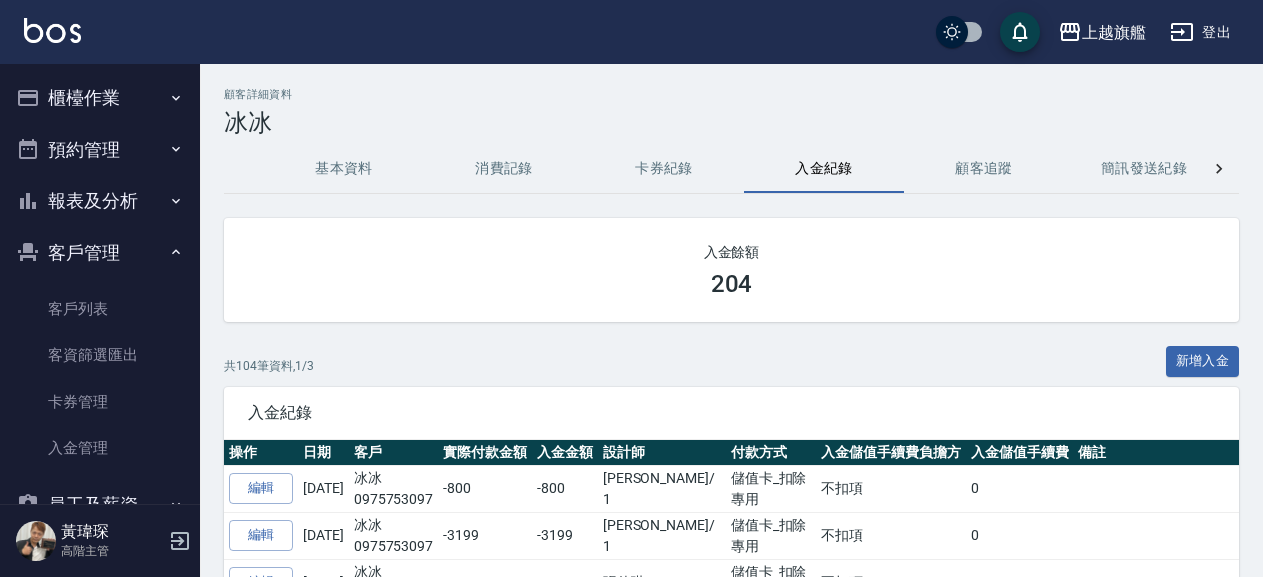 click on "櫃檯作業" at bounding box center (100, 98) 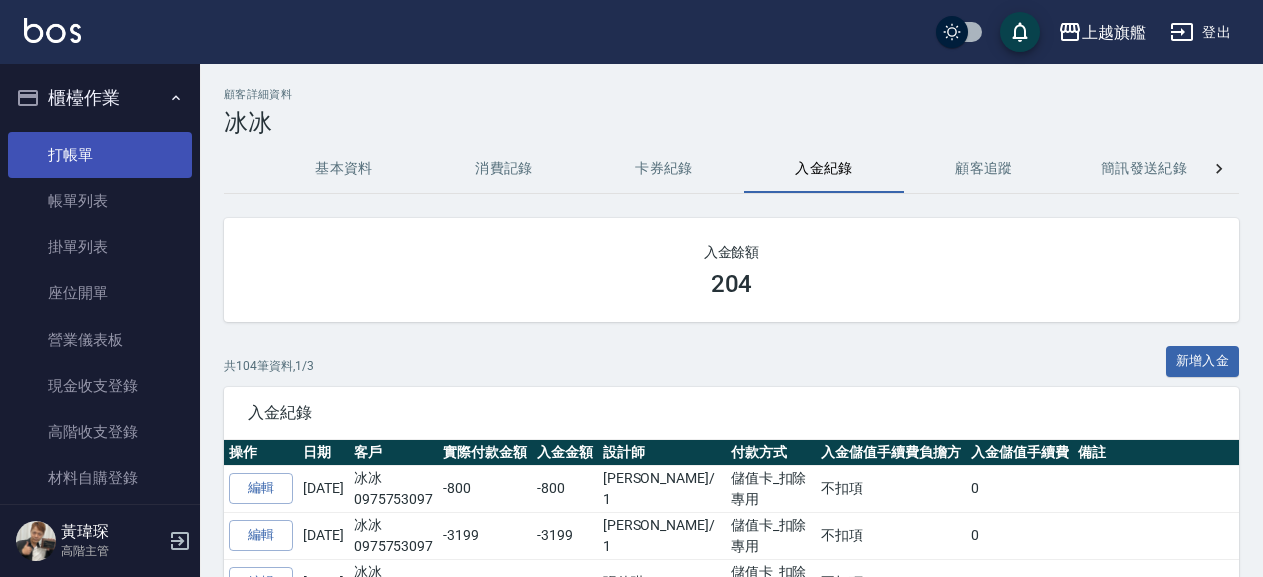 click on "打帳單" at bounding box center [100, 155] 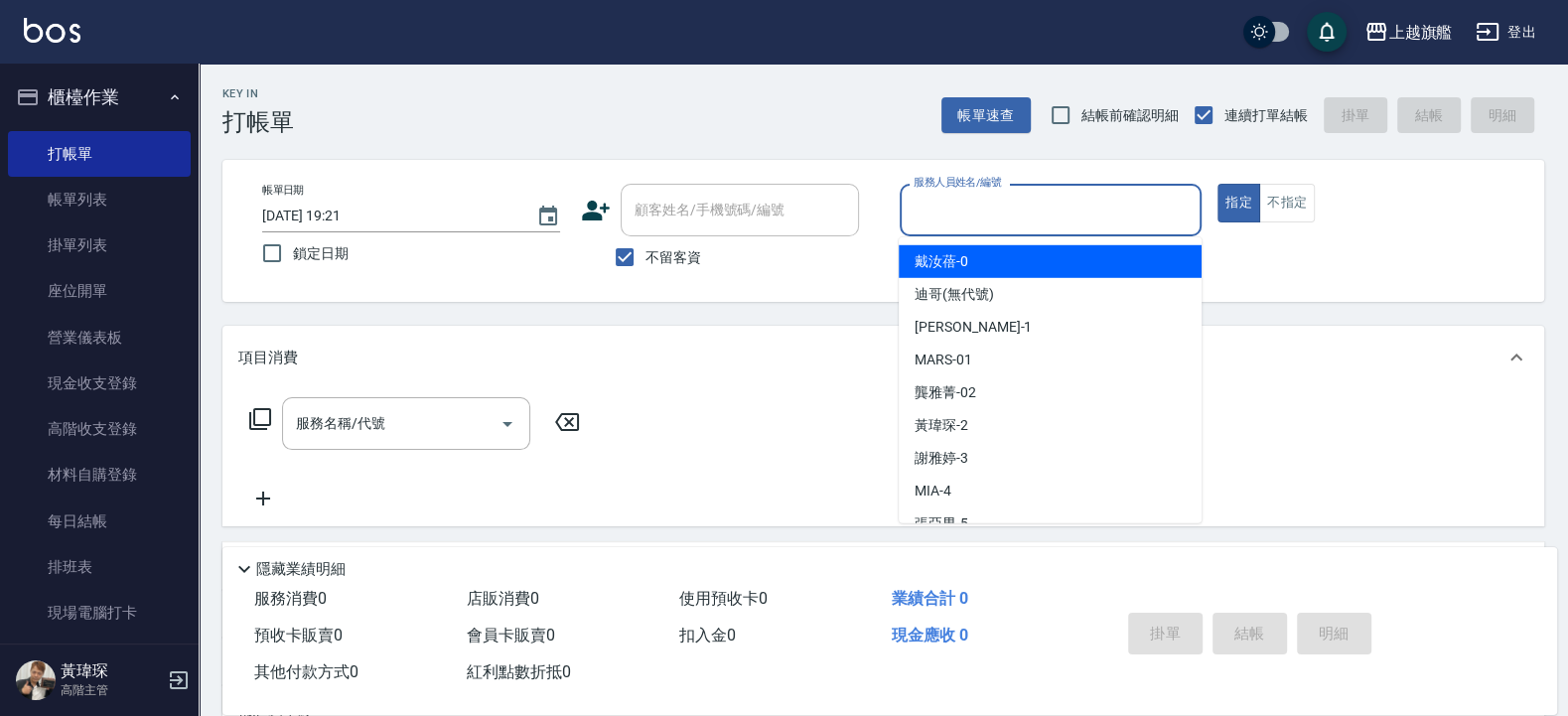 click on "服務人員姓名/編號" at bounding box center (1051, 210) 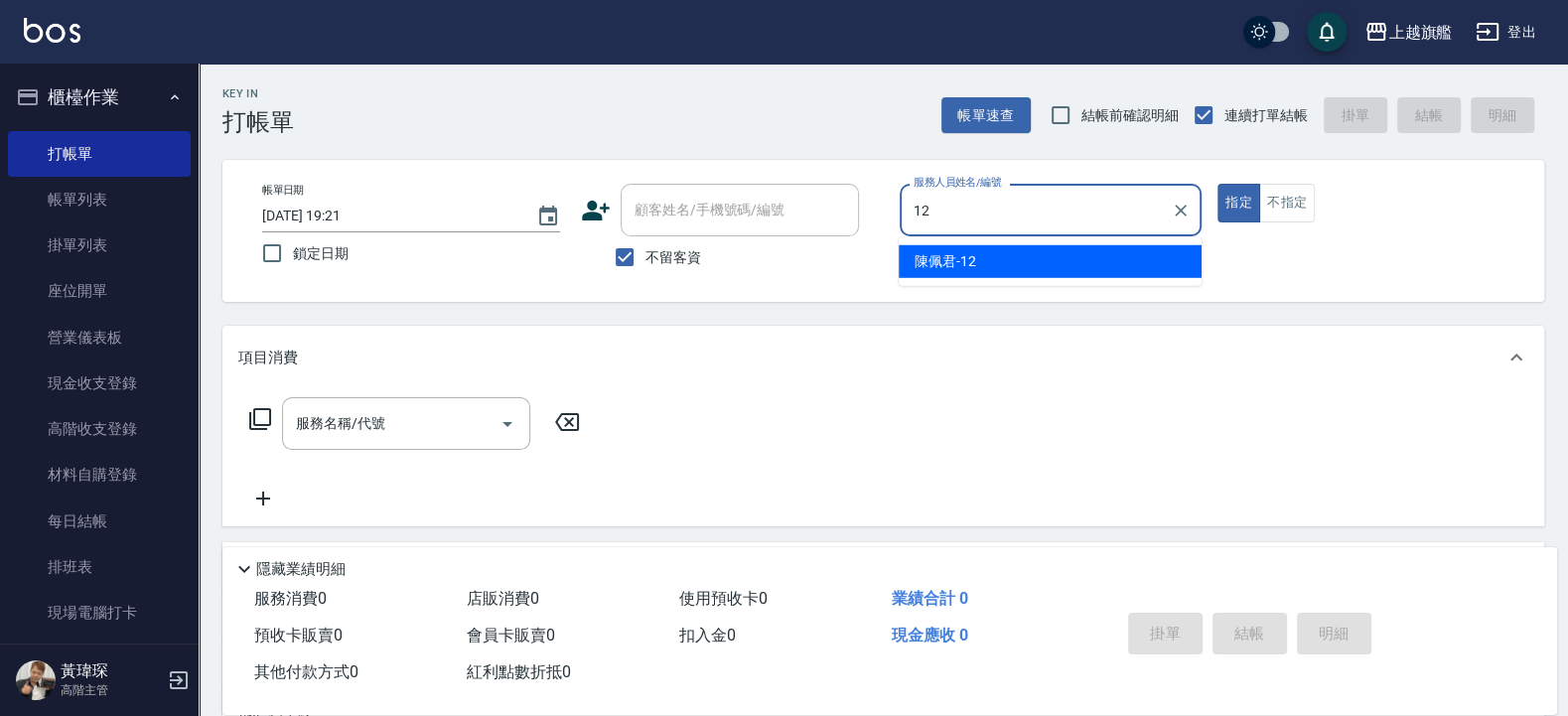 type on "陳佩君-12" 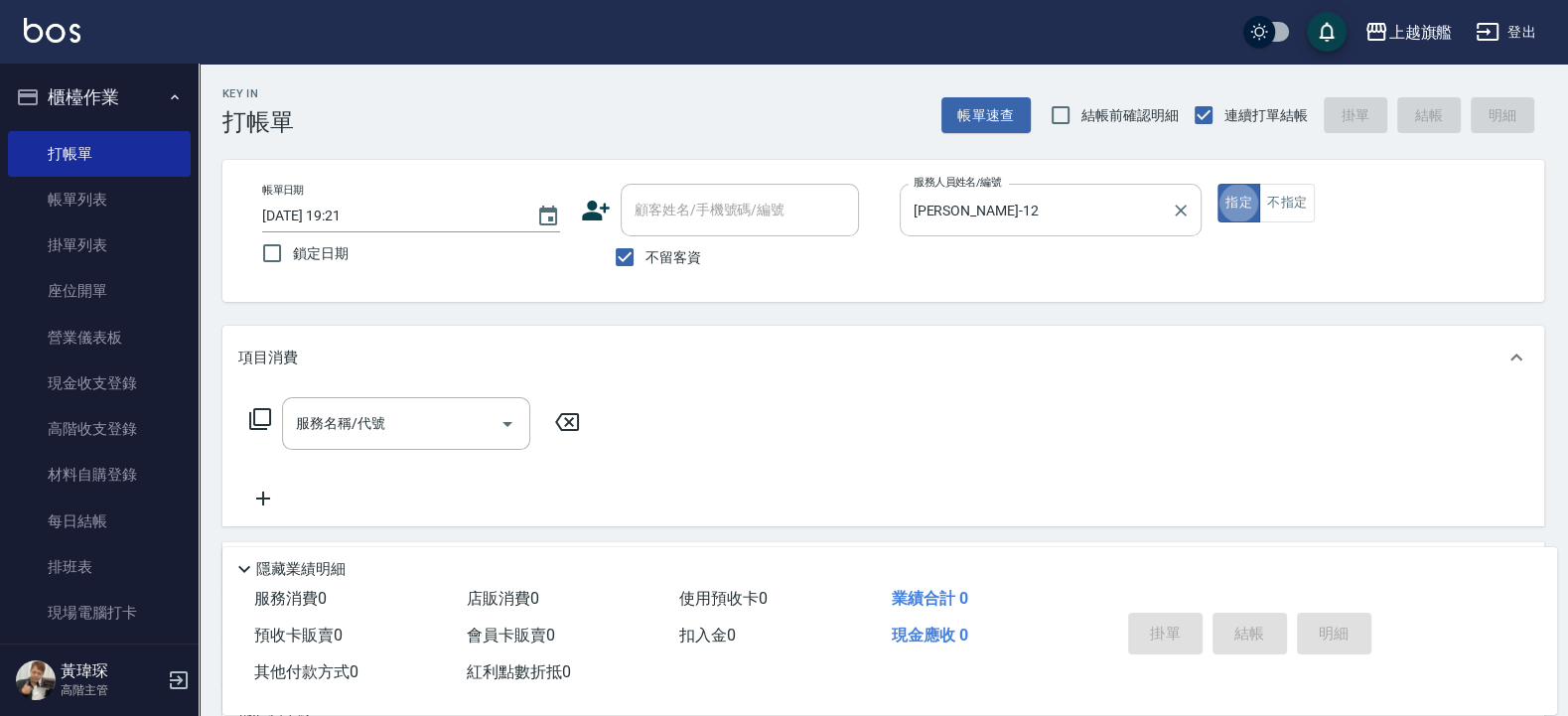 type on "true" 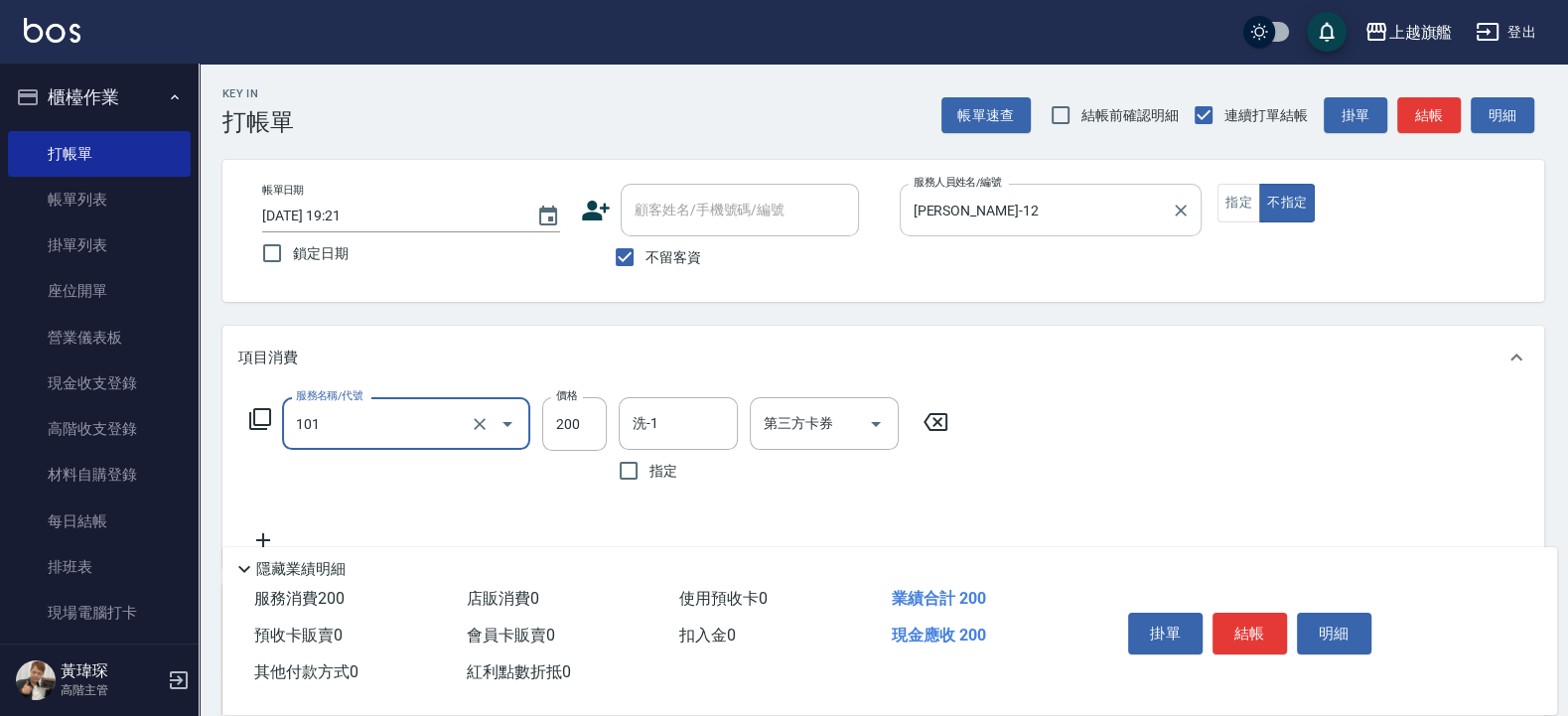 type on "一般洗(101)" 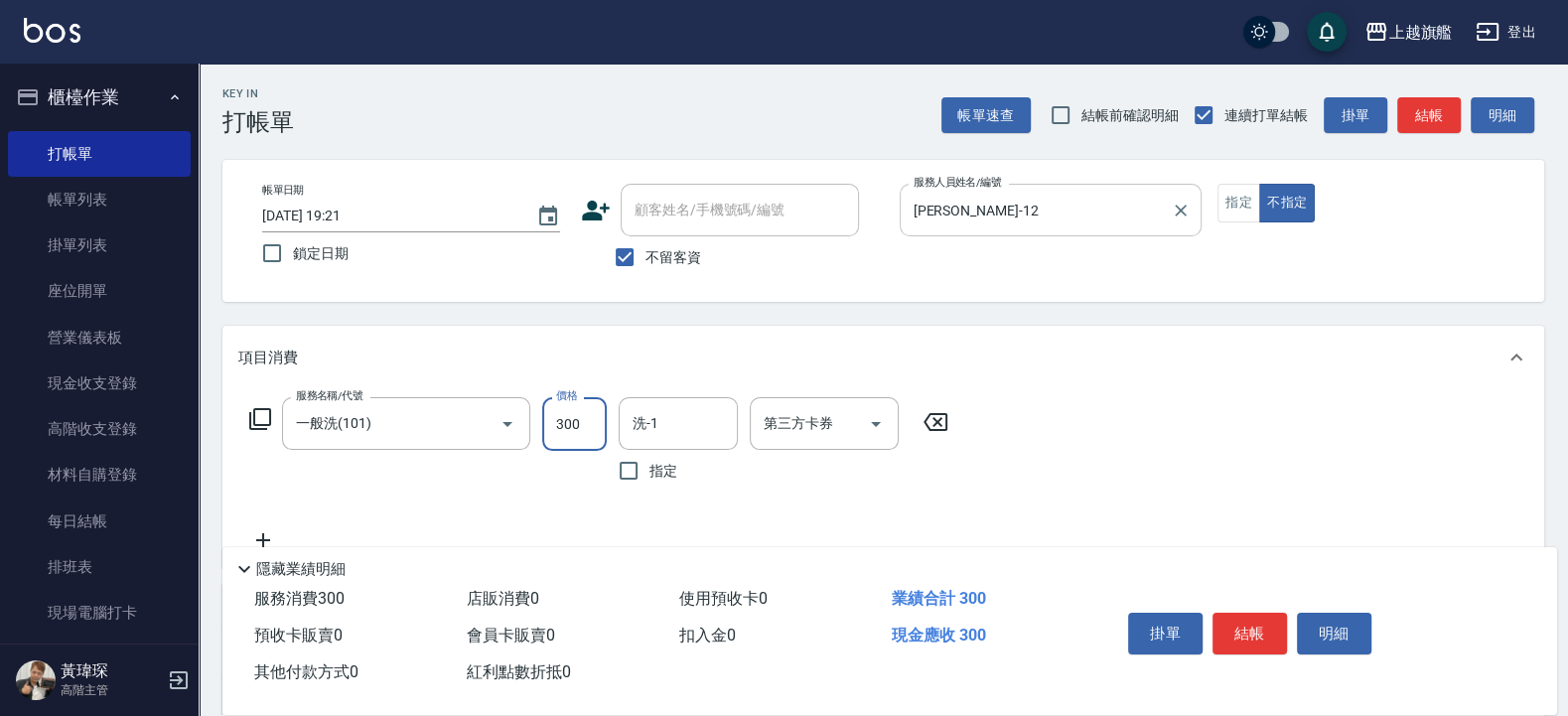 type on "300" 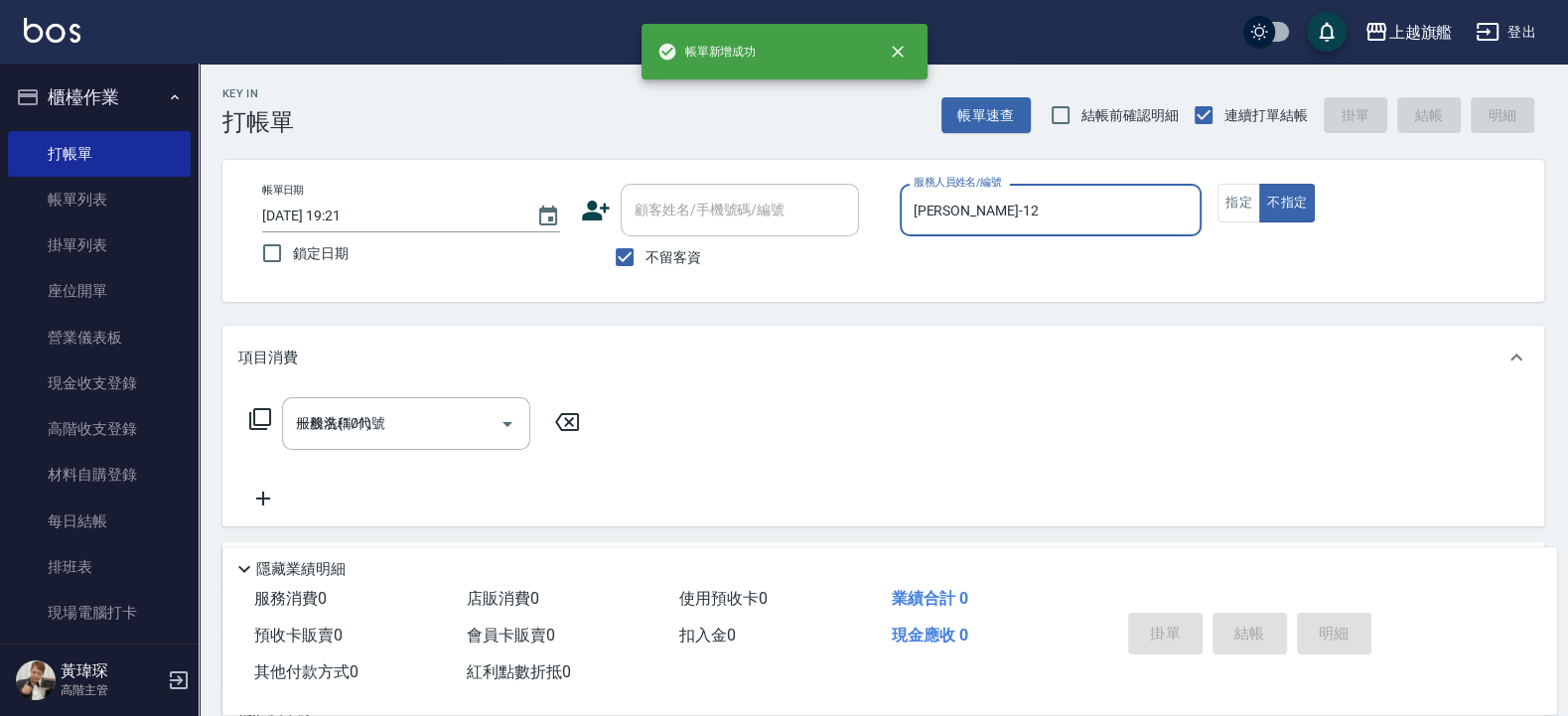type 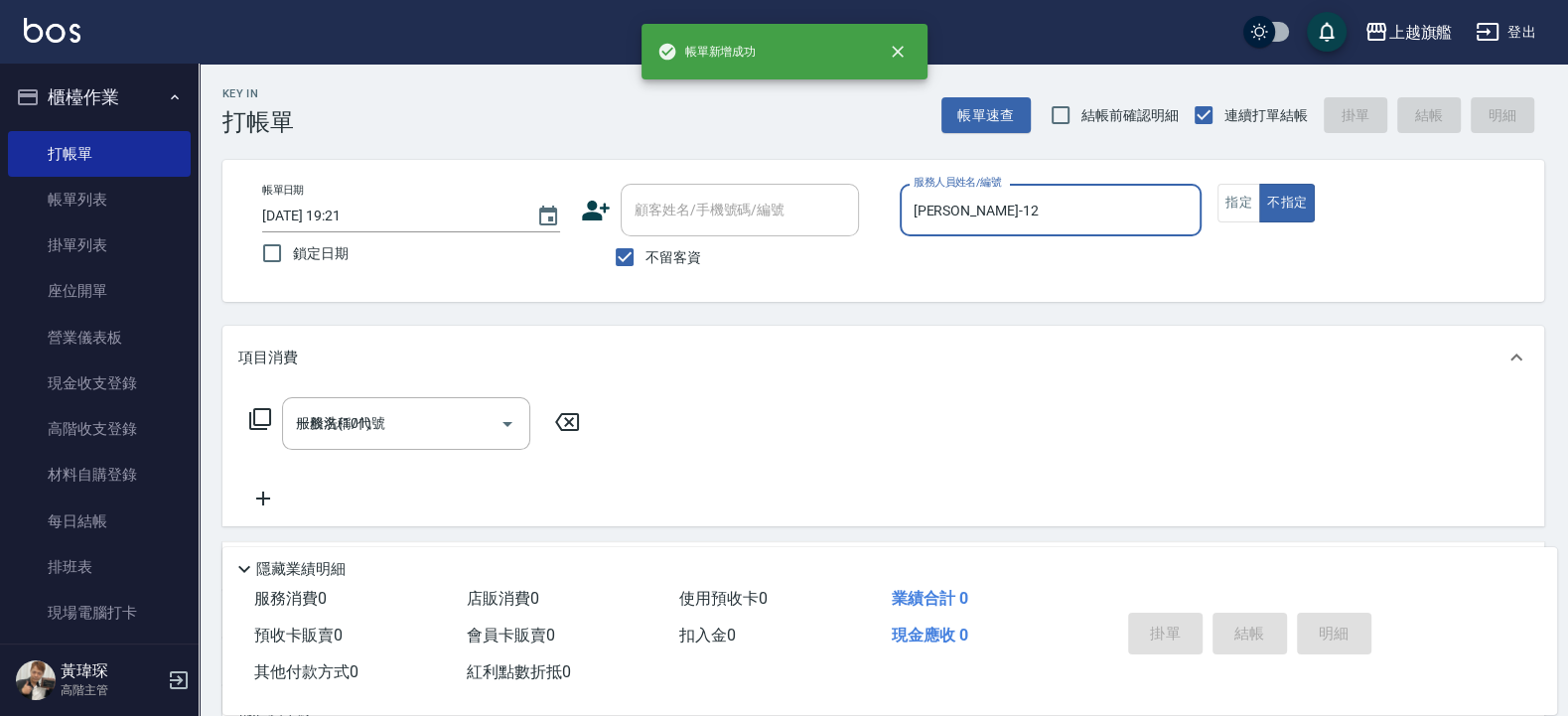 type 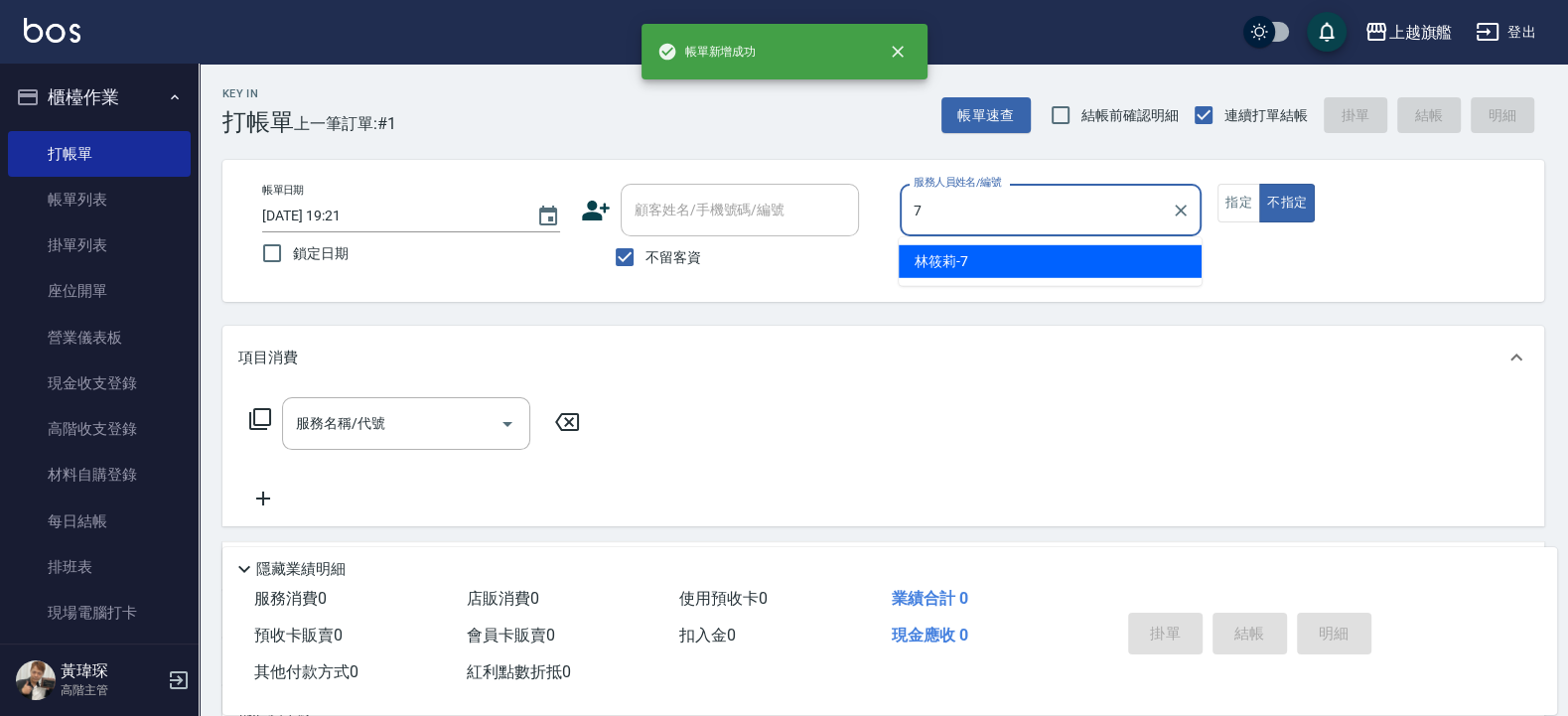 type on "林筱莉-7" 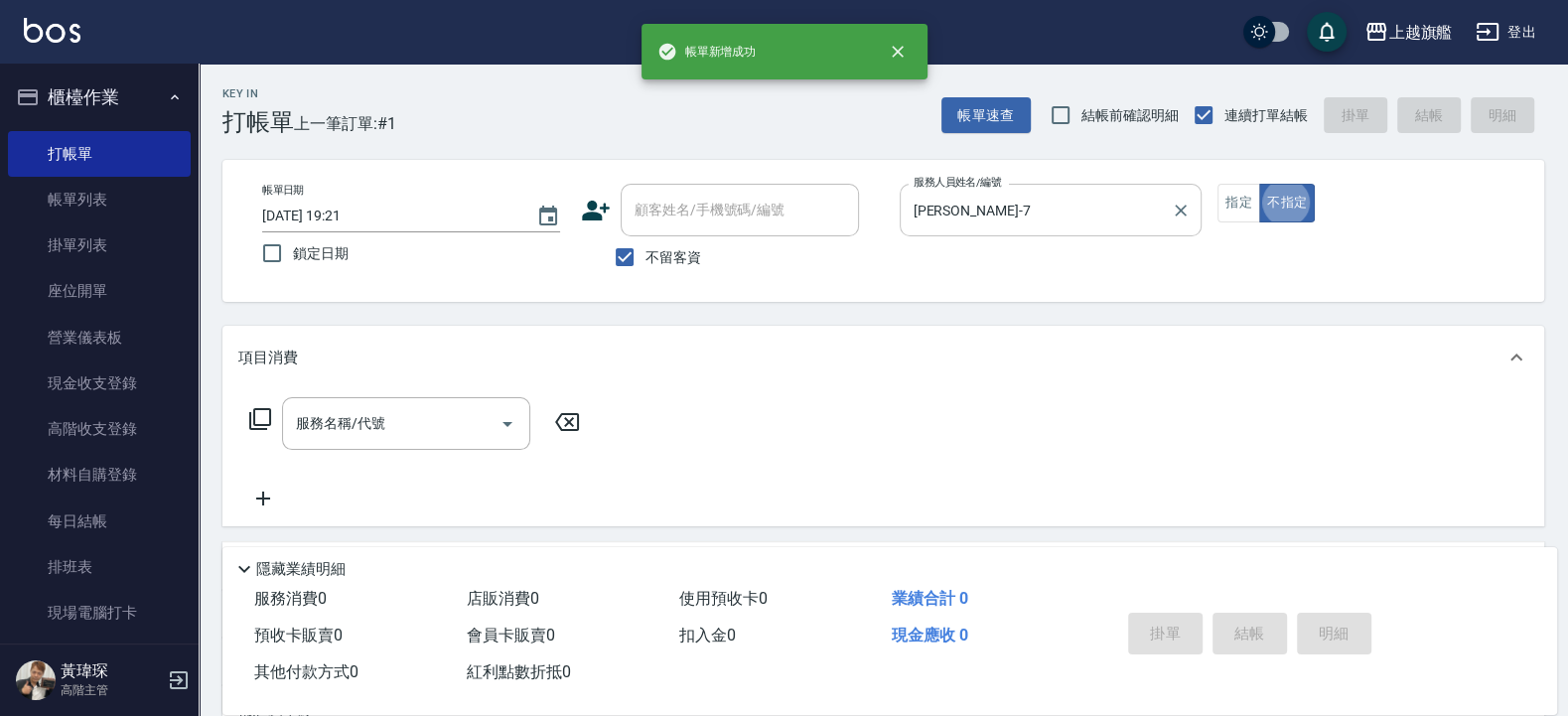 type on "false" 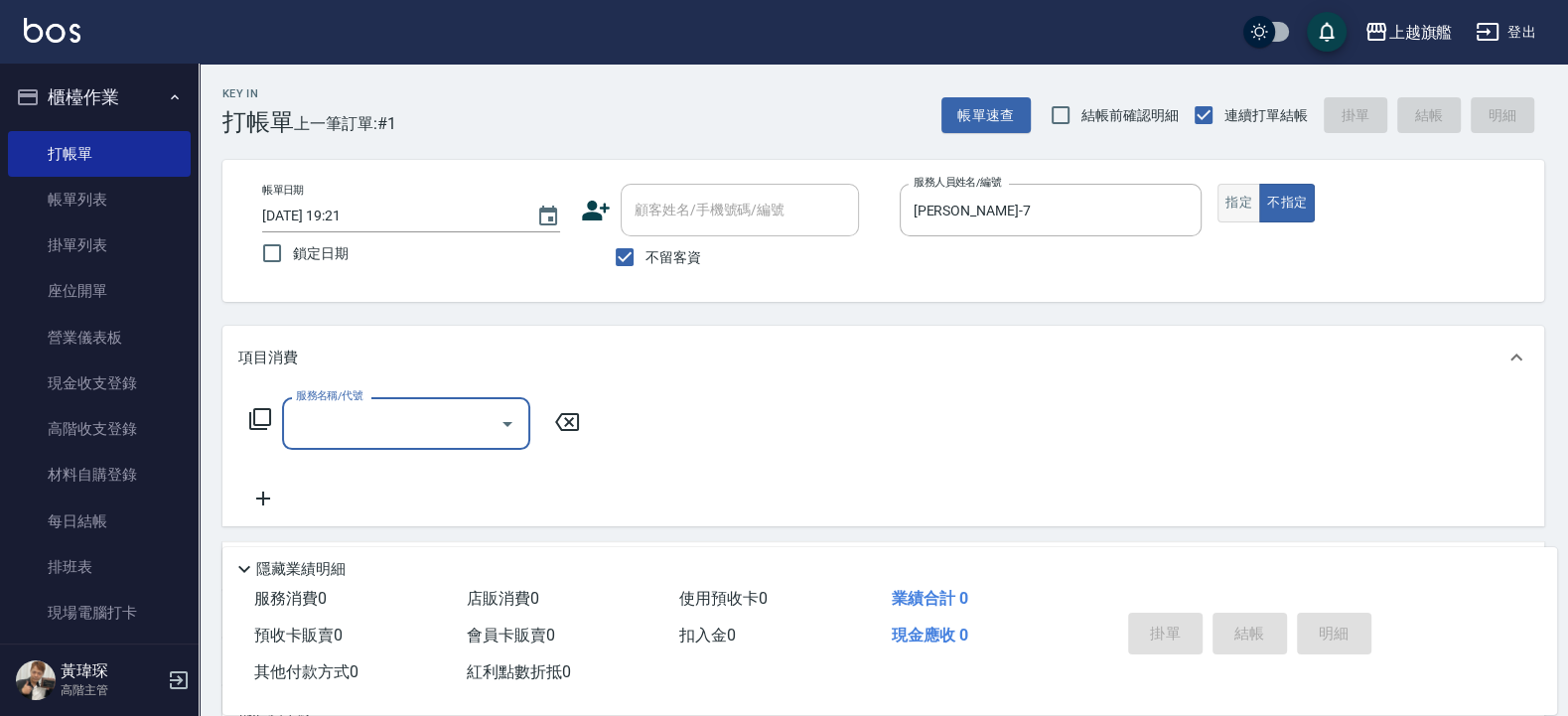click on "指定" at bounding box center [1238, 203] 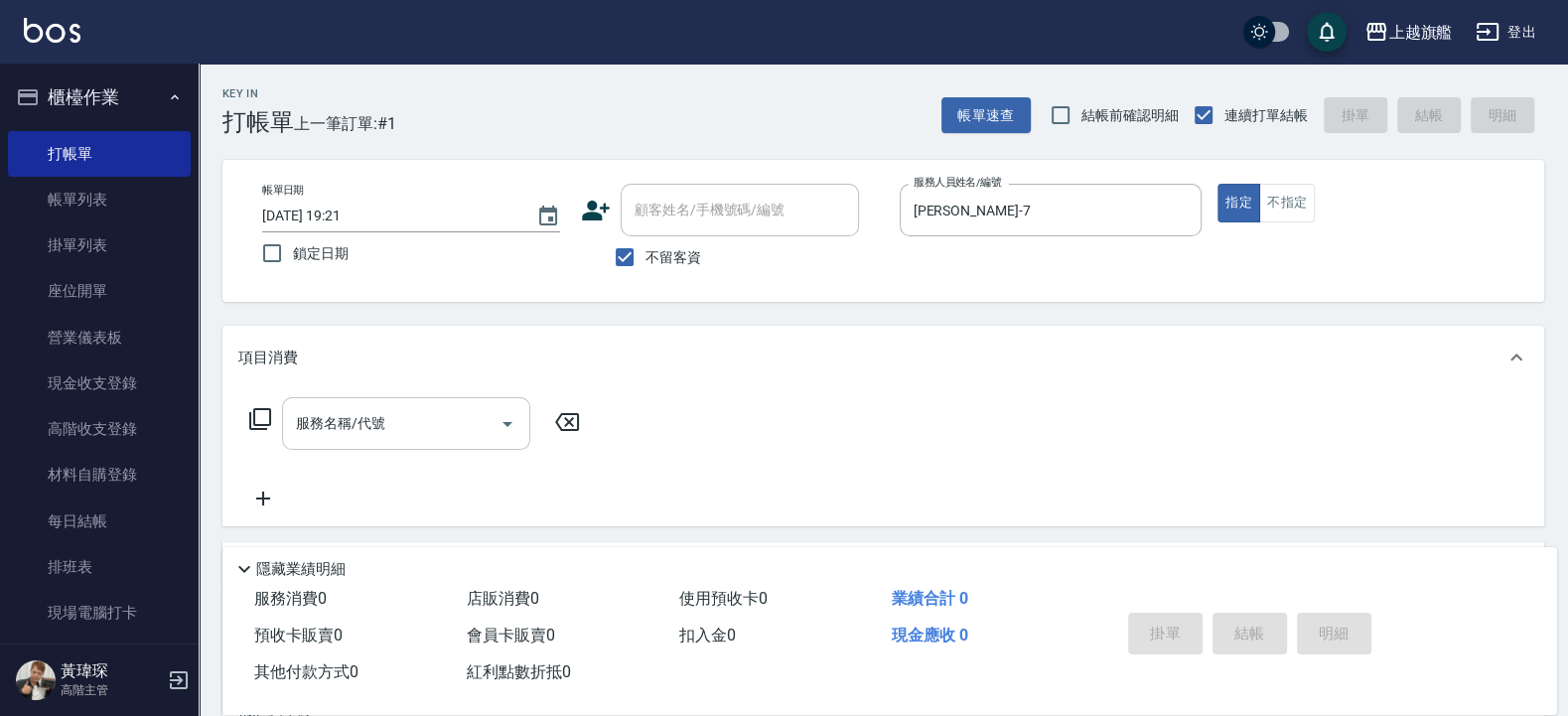 click on "服務名稱/代號" at bounding box center [391, 423] 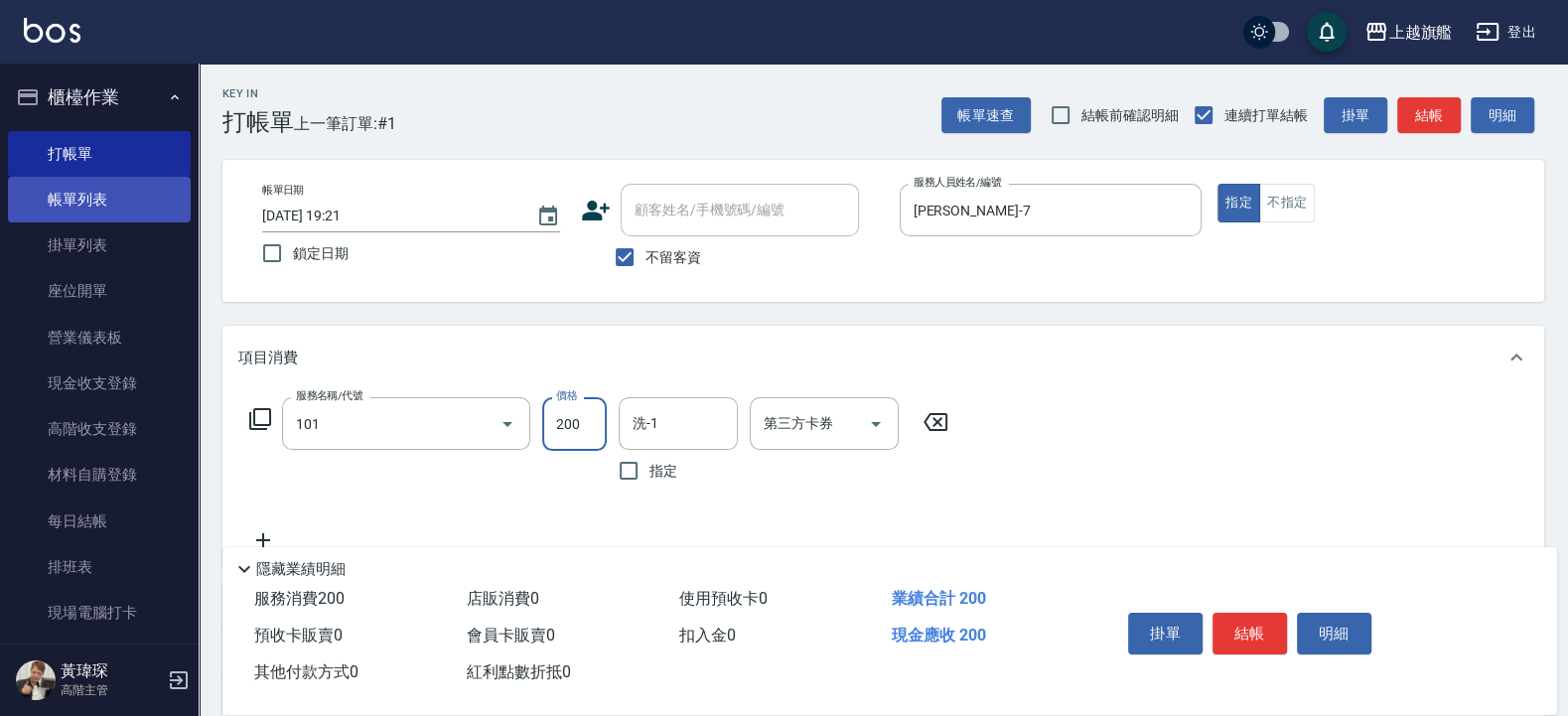 type on "一般洗(101)" 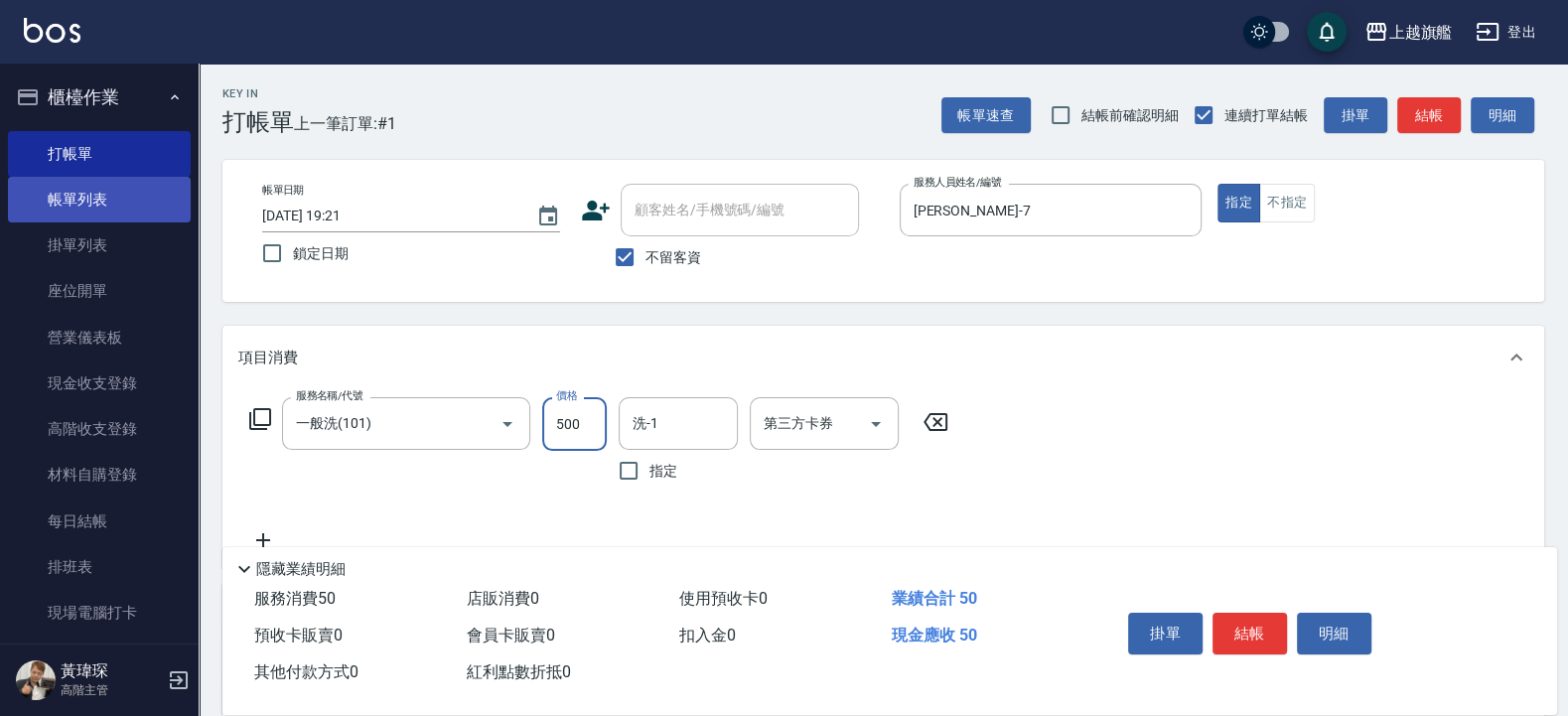 type on "500" 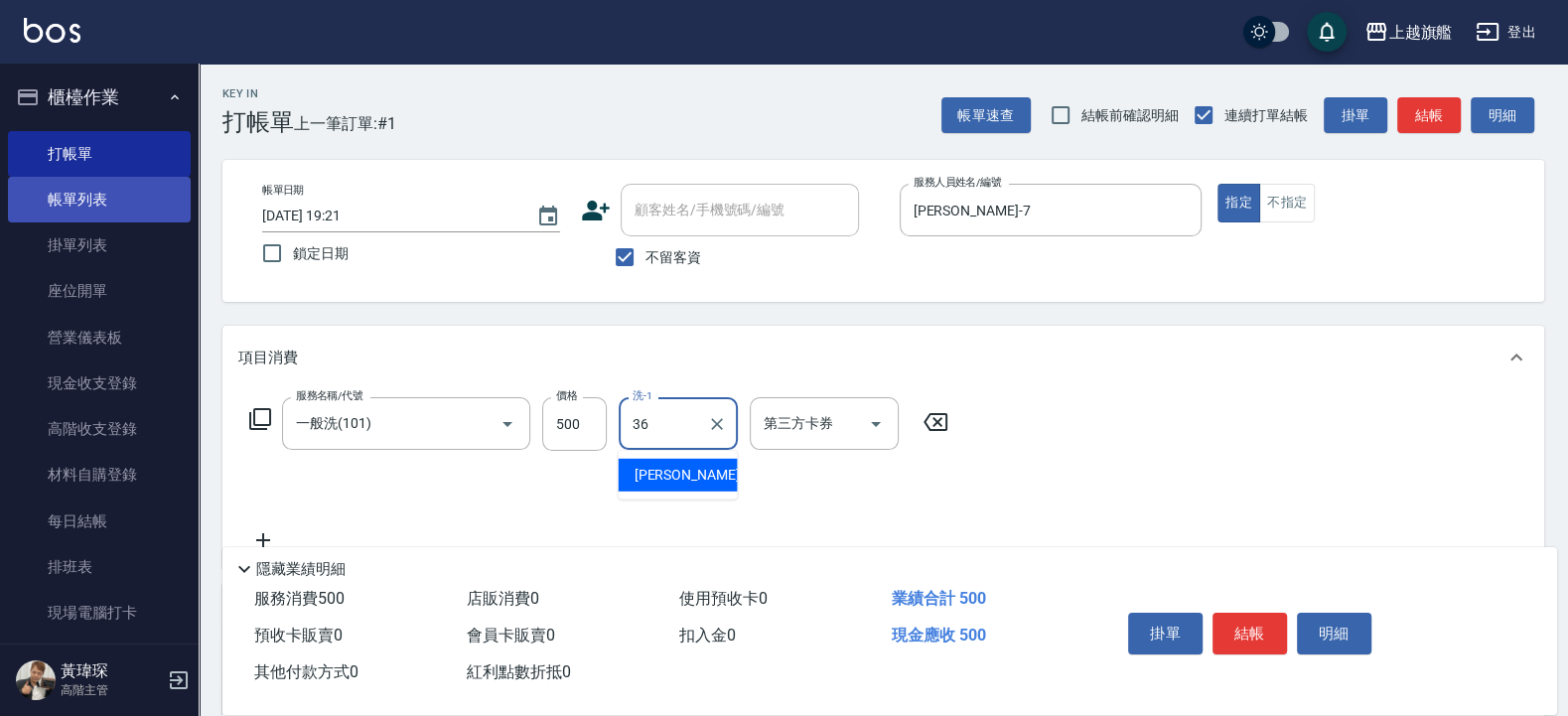 type on "[PERSON_NAME]-36" 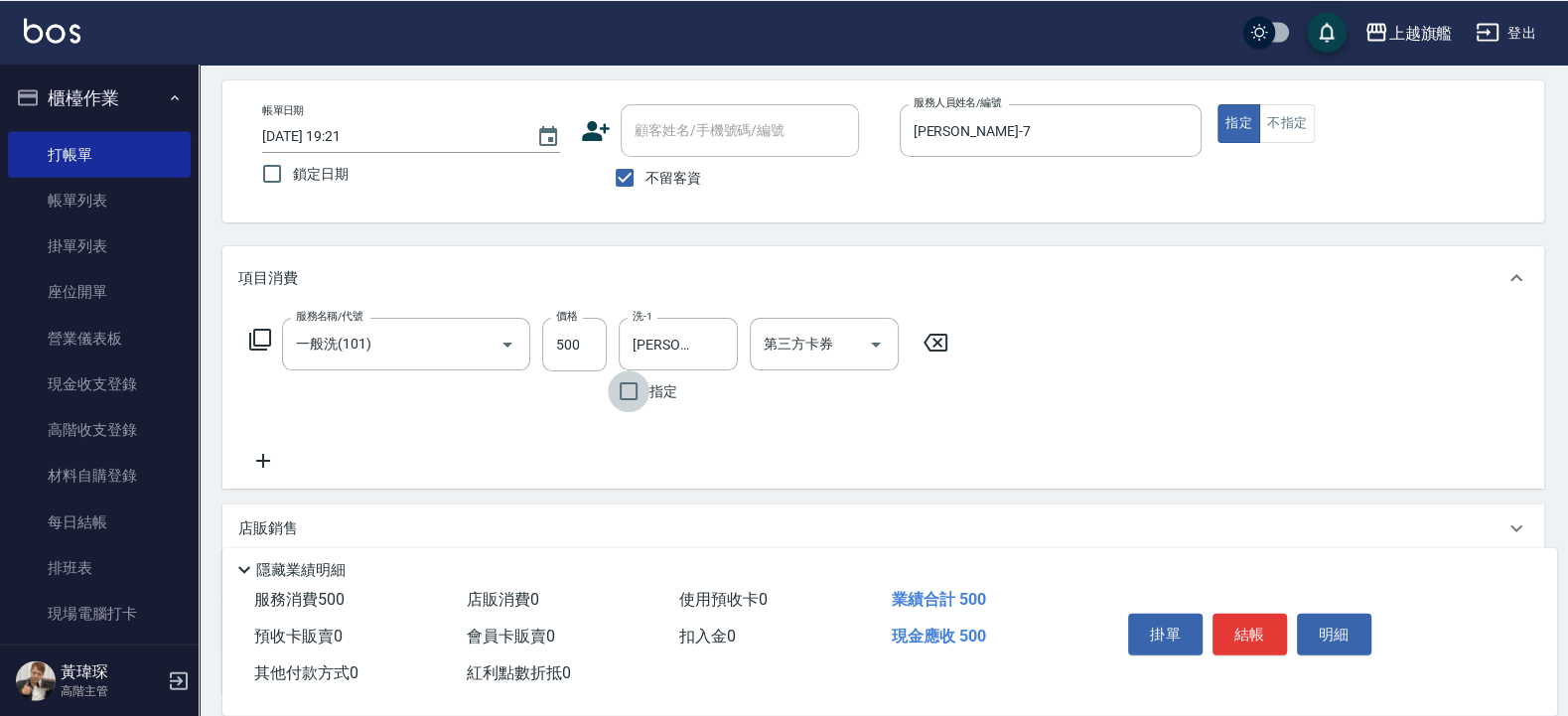 scroll, scrollTop: 119, scrollLeft: 0, axis: vertical 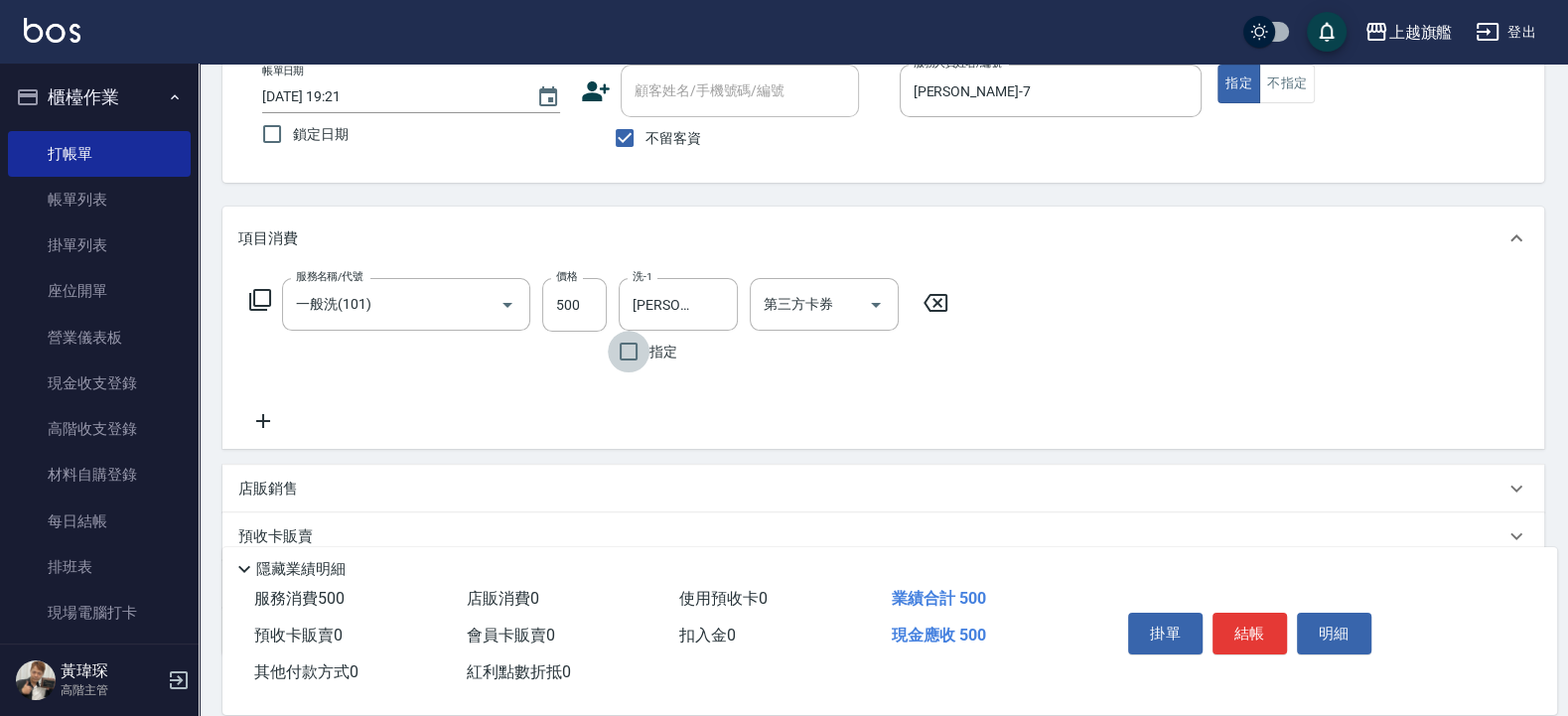 click 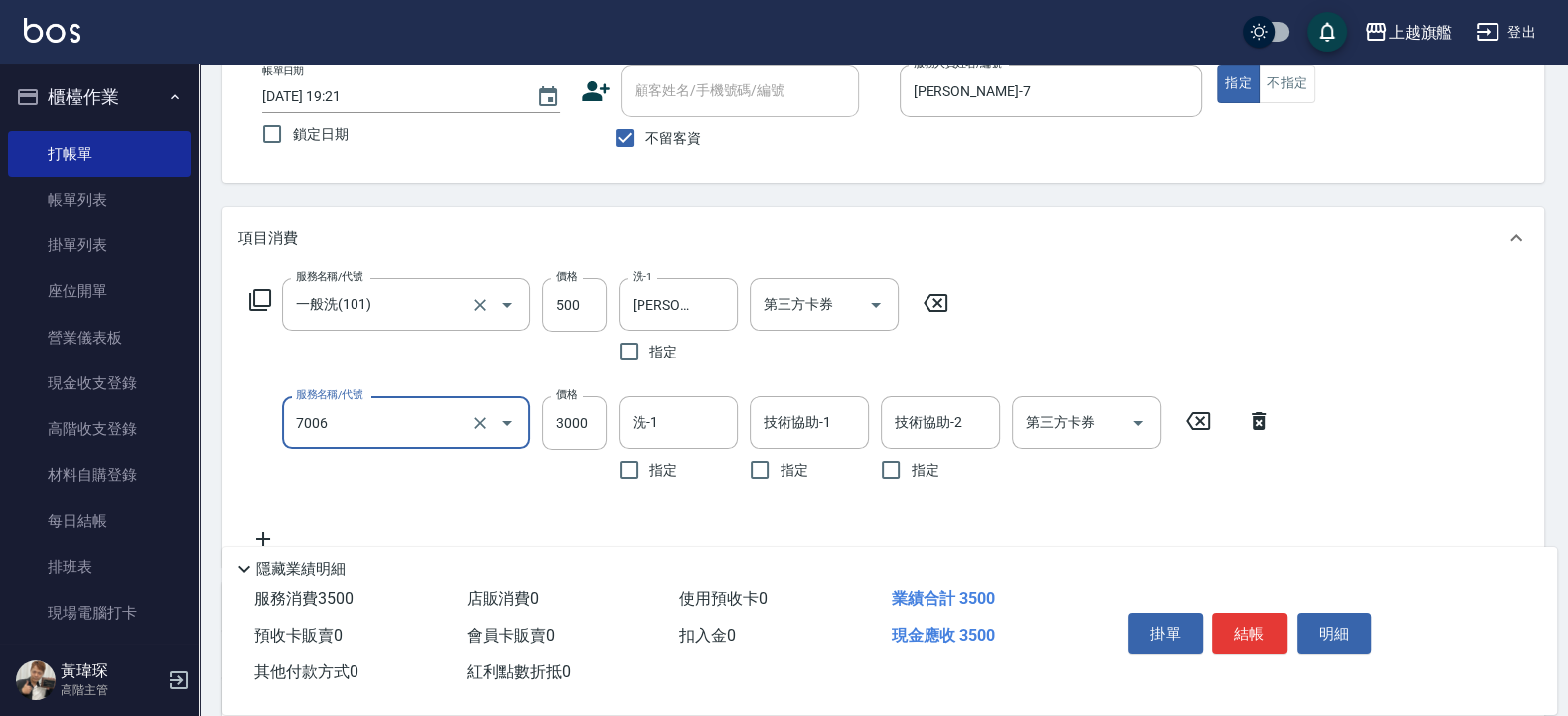 type on "重整(7006)" 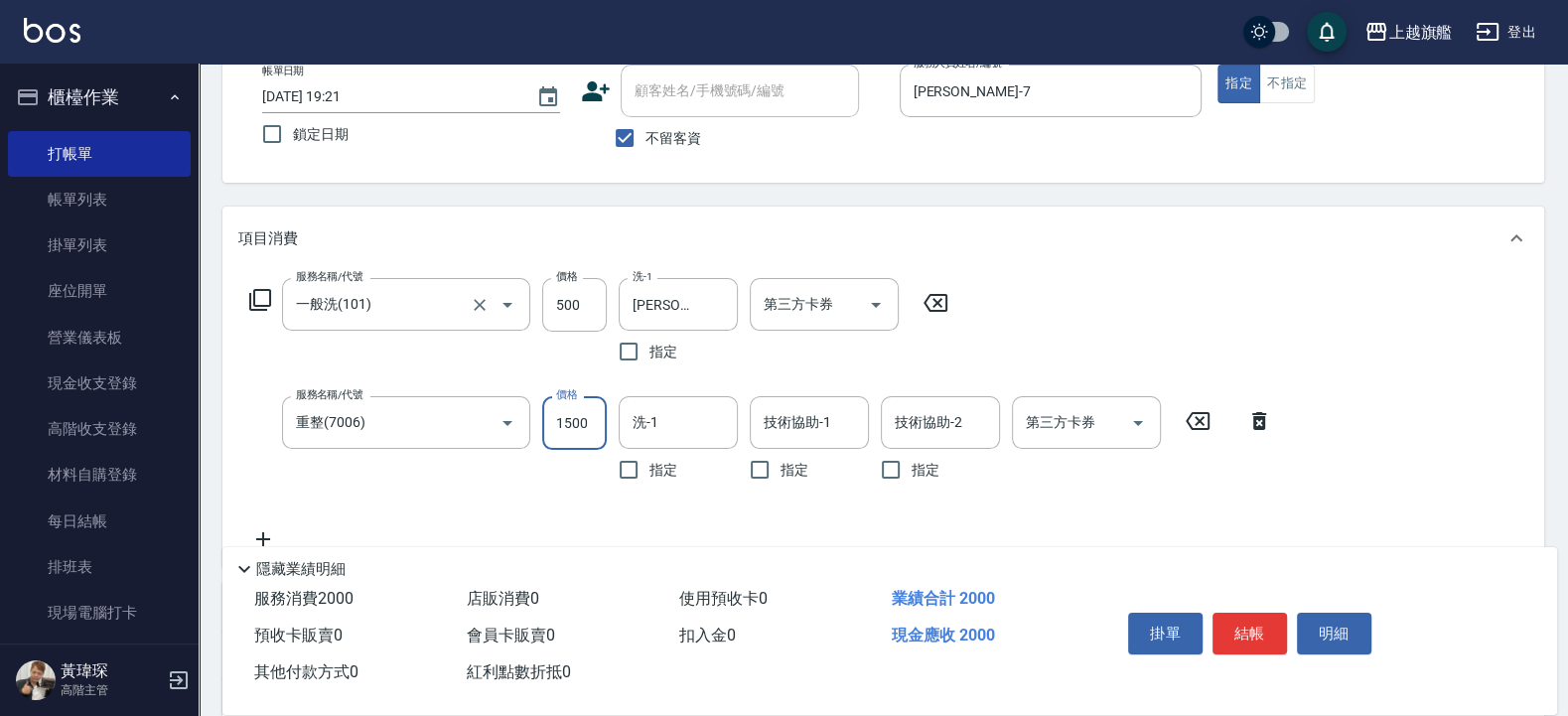 type on "1500" 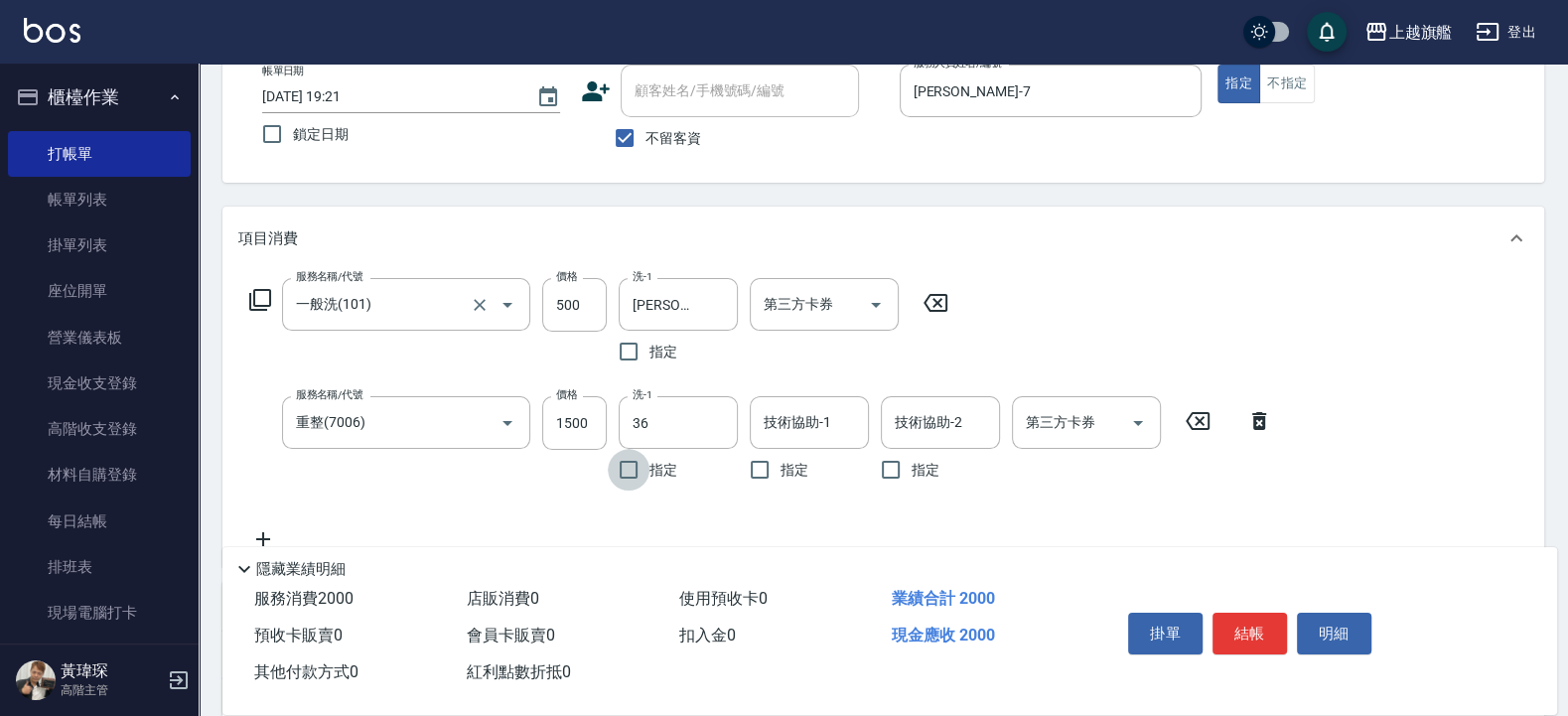 type on "[PERSON_NAME]-36" 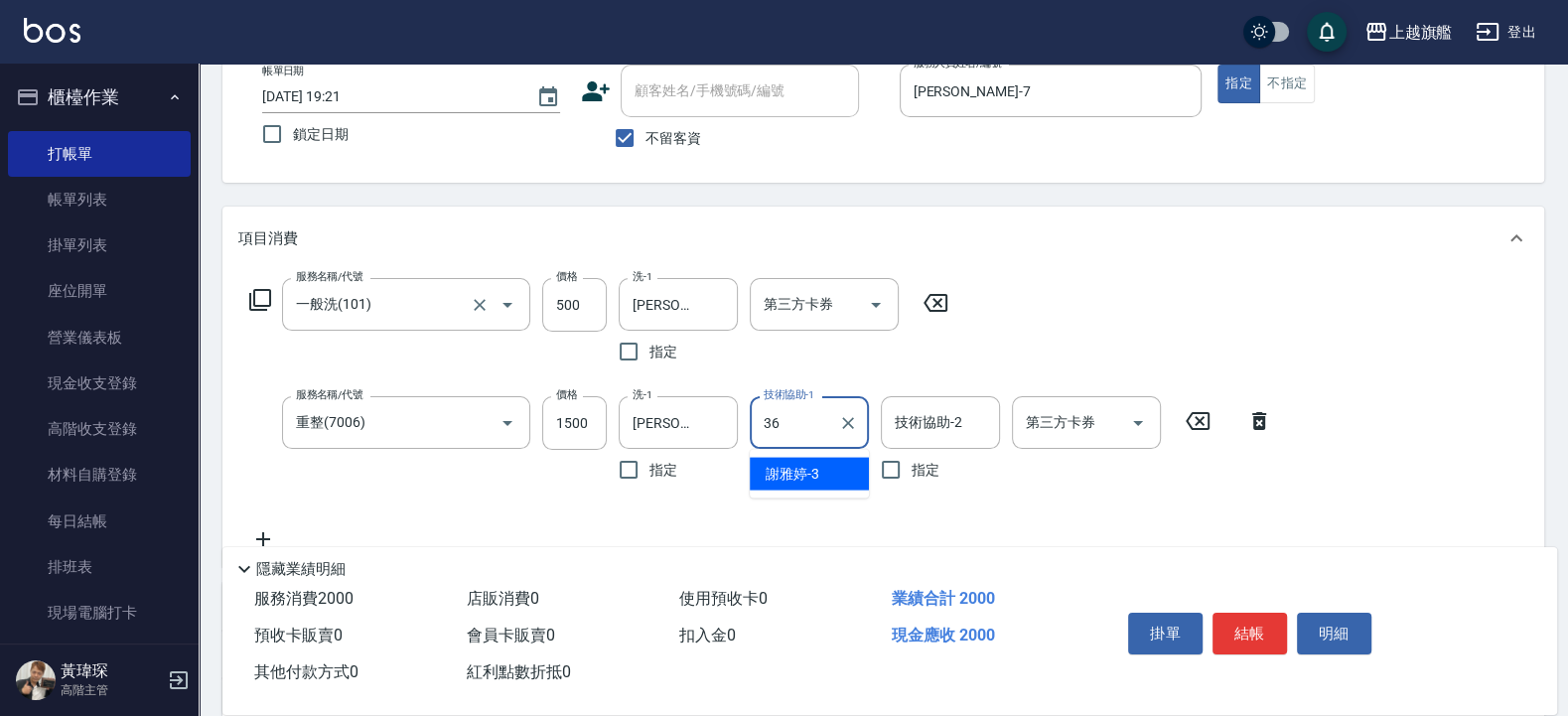 type on "[PERSON_NAME]-36" 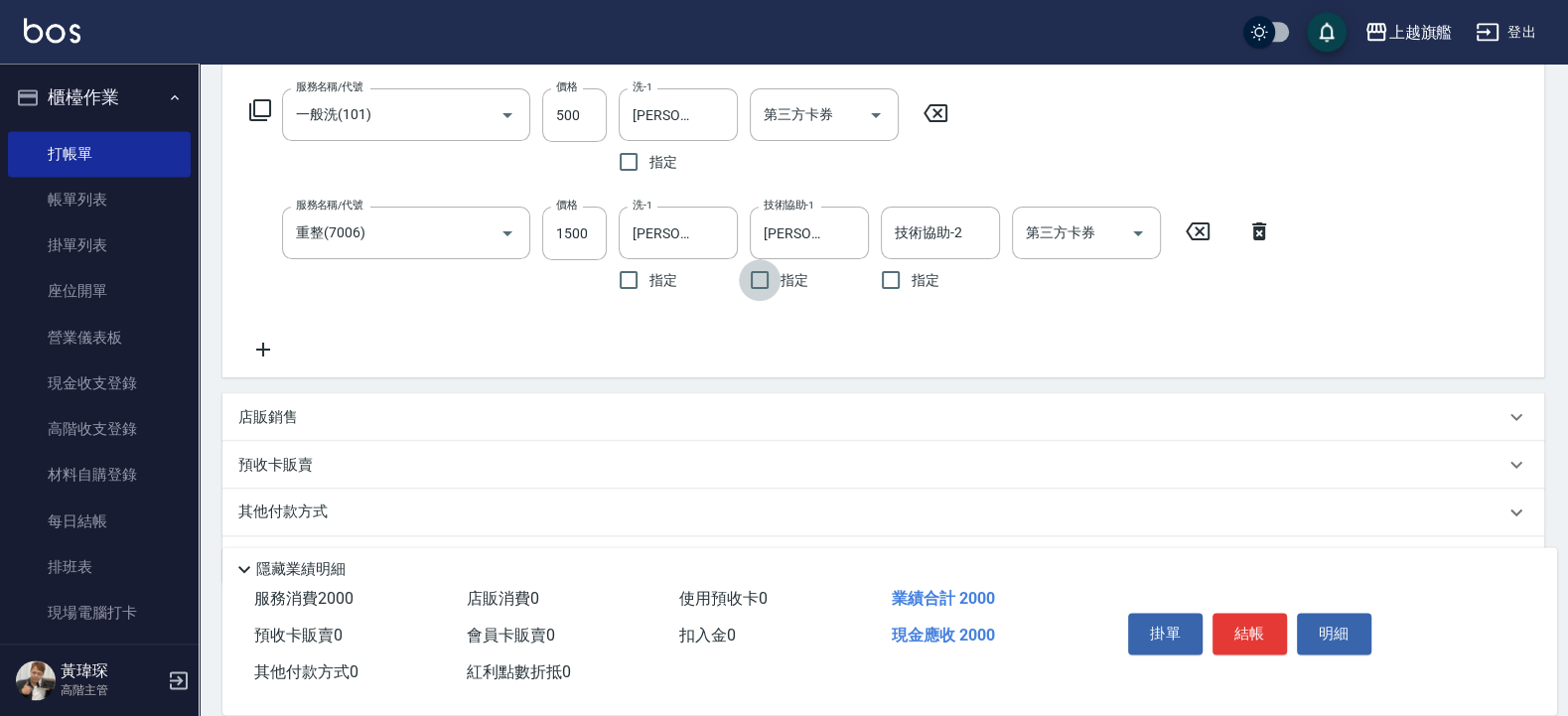 scroll, scrollTop: 358, scrollLeft: 0, axis: vertical 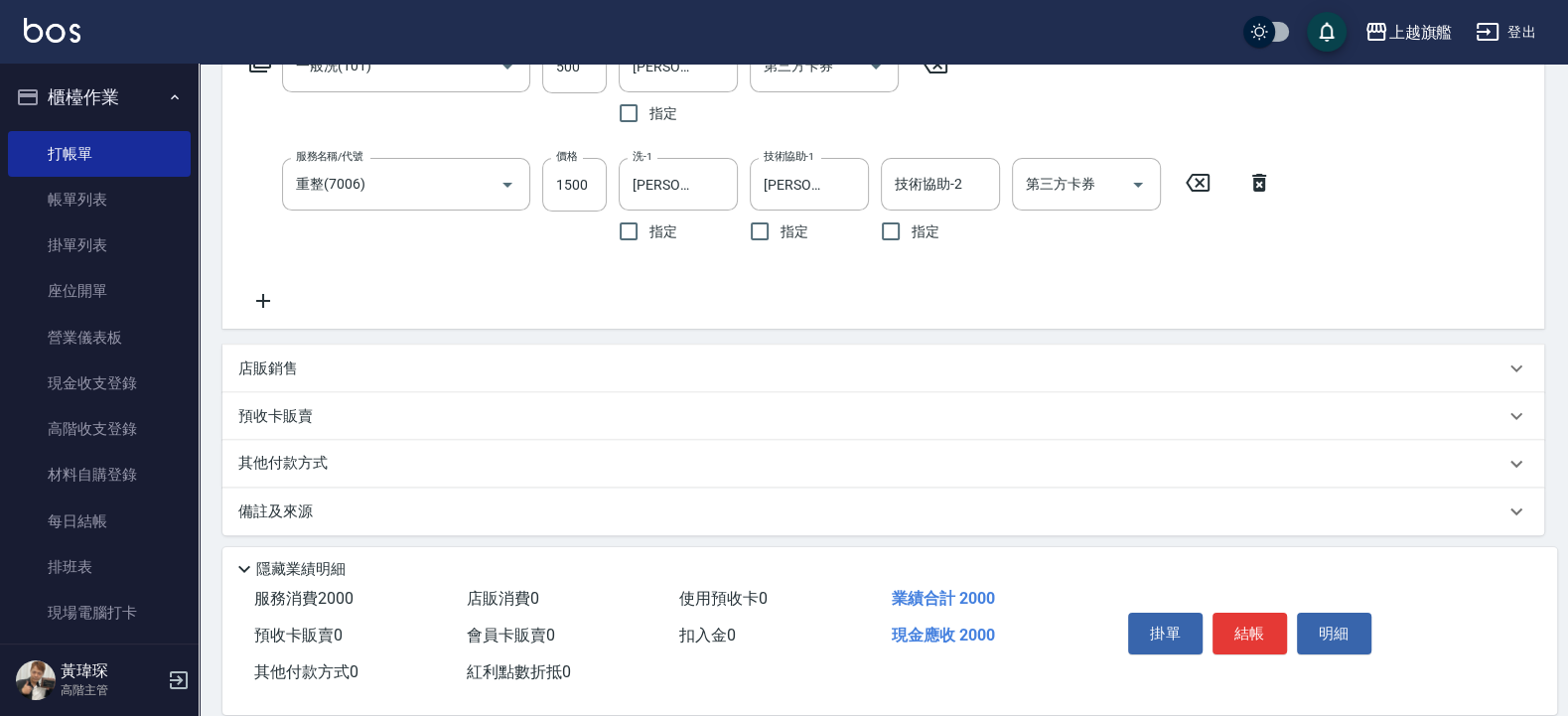 click 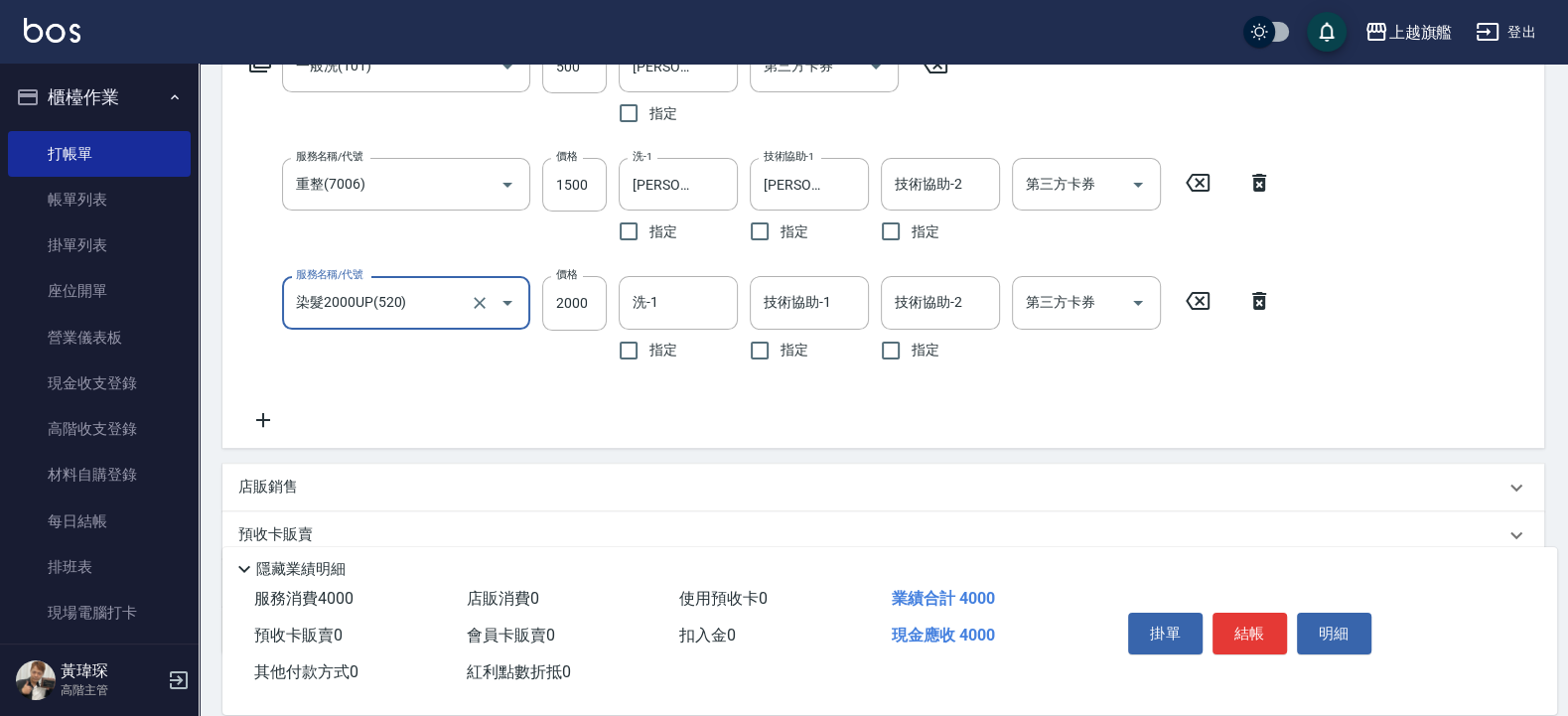 type on "染髮2000UP(520)" 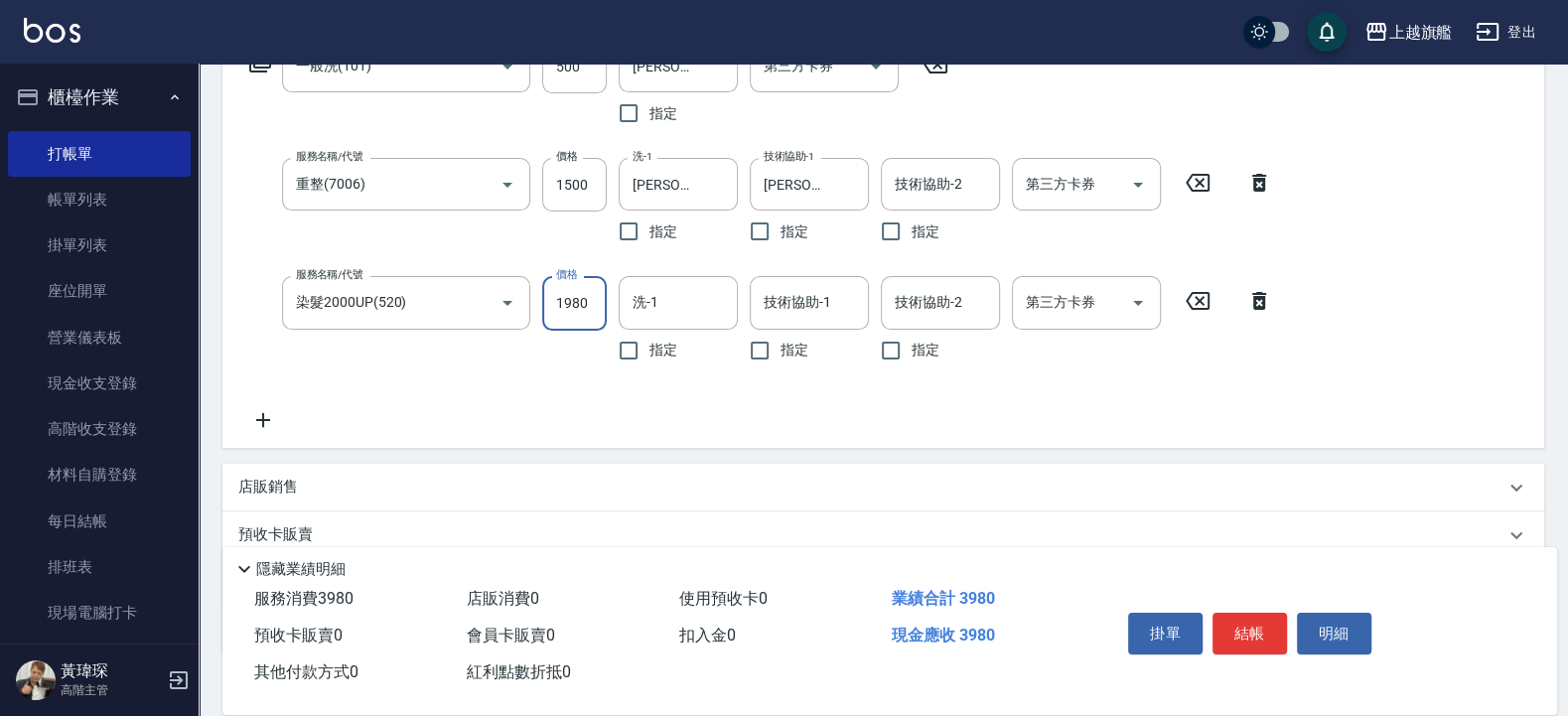 type on "1980" 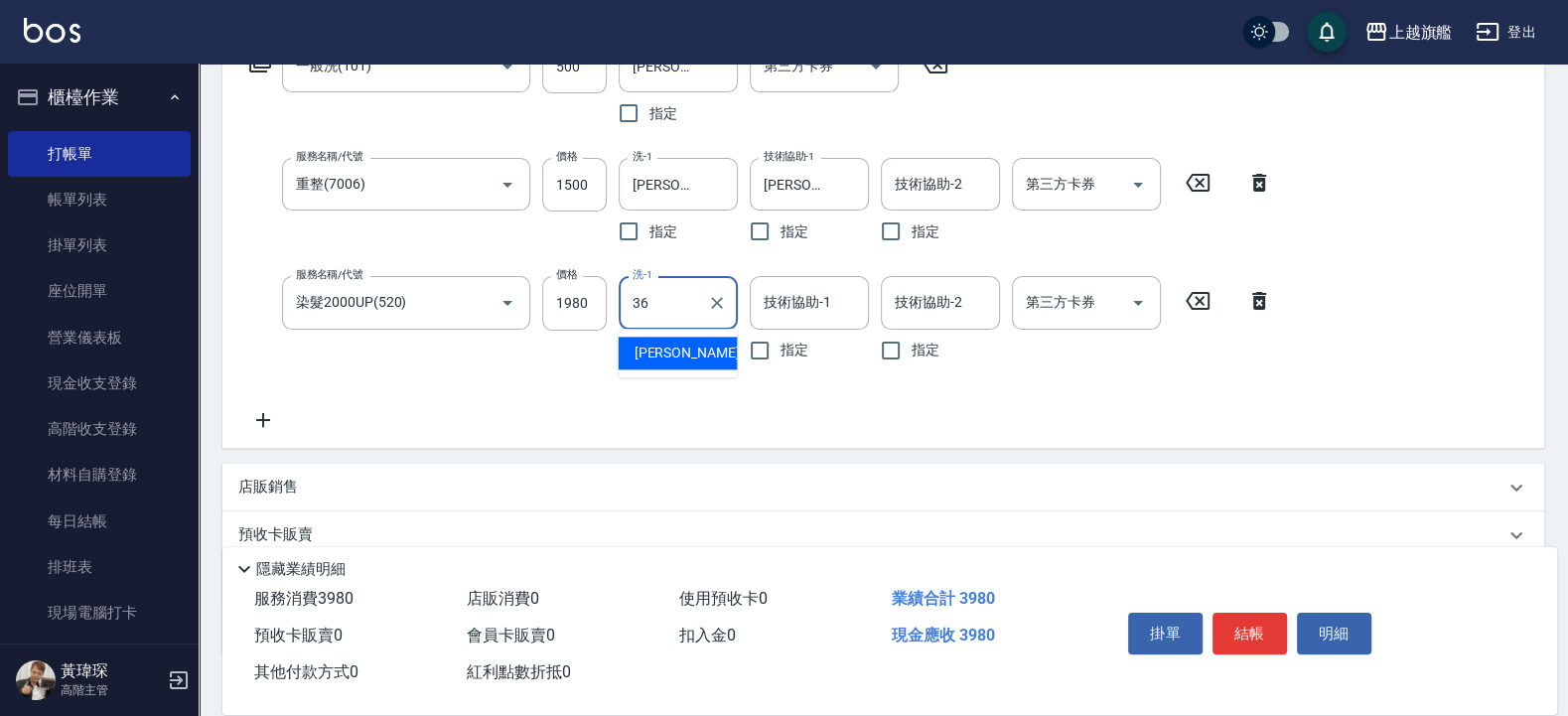 type on "[PERSON_NAME]-36" 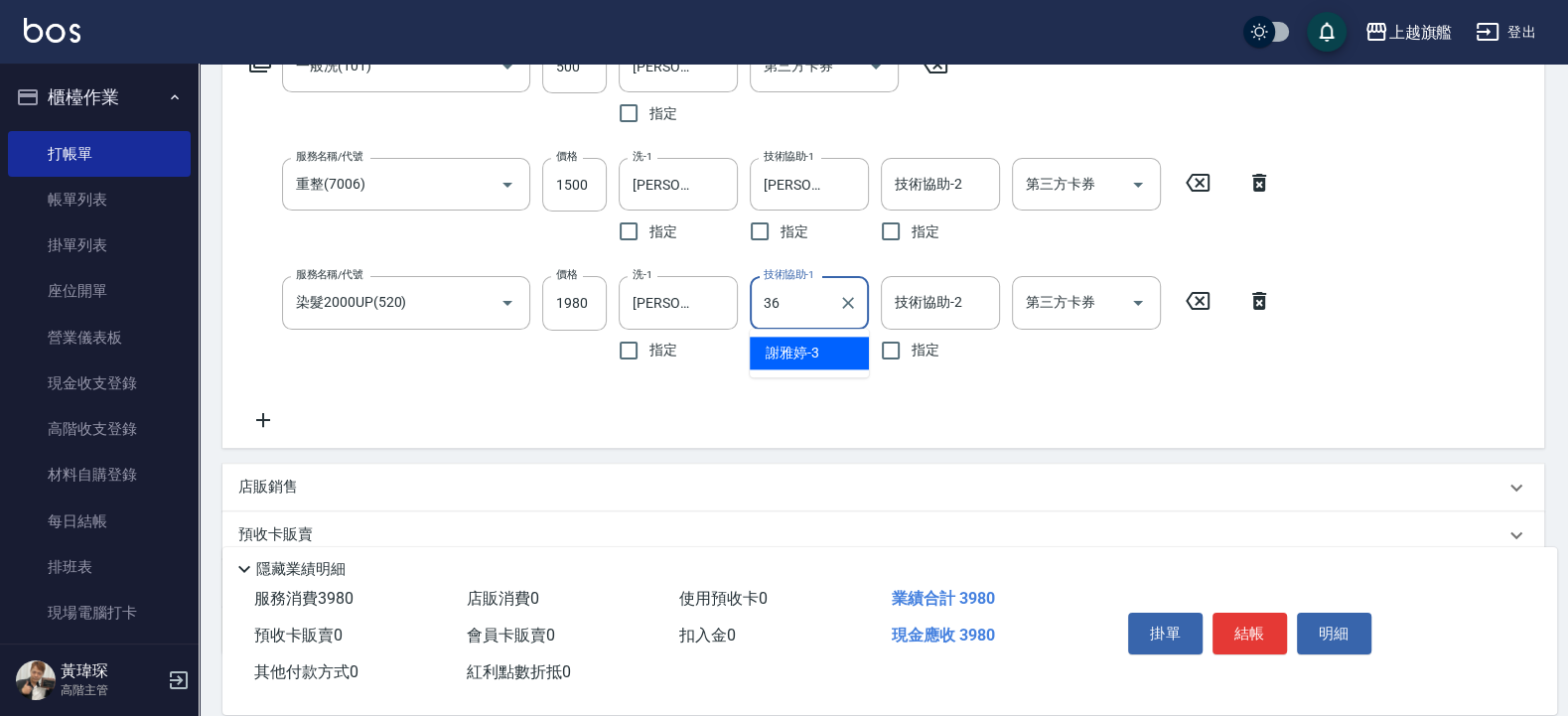 type on "[PERSON_NAME]-36" 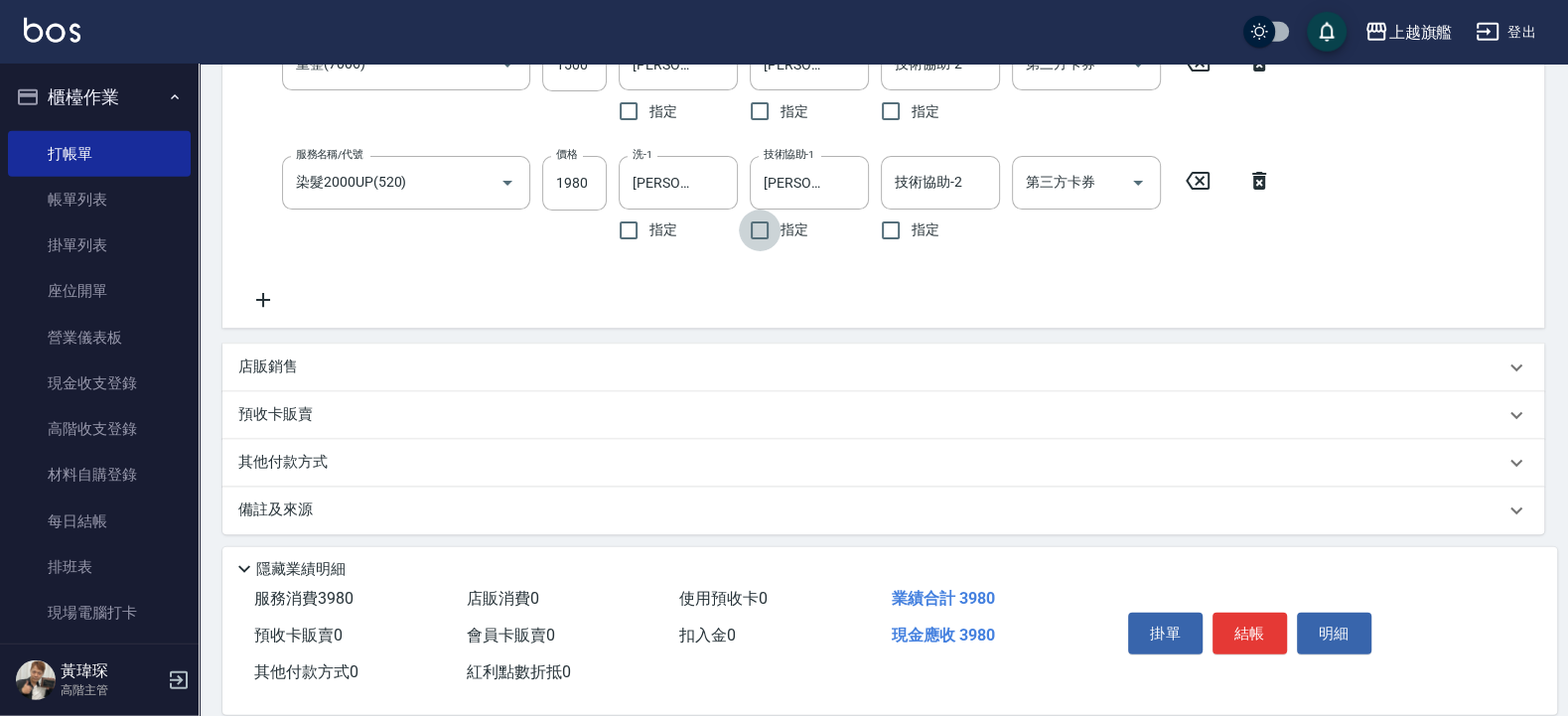 scroll, scrollTop: 485, scrollLeft: 0, axis: vertical 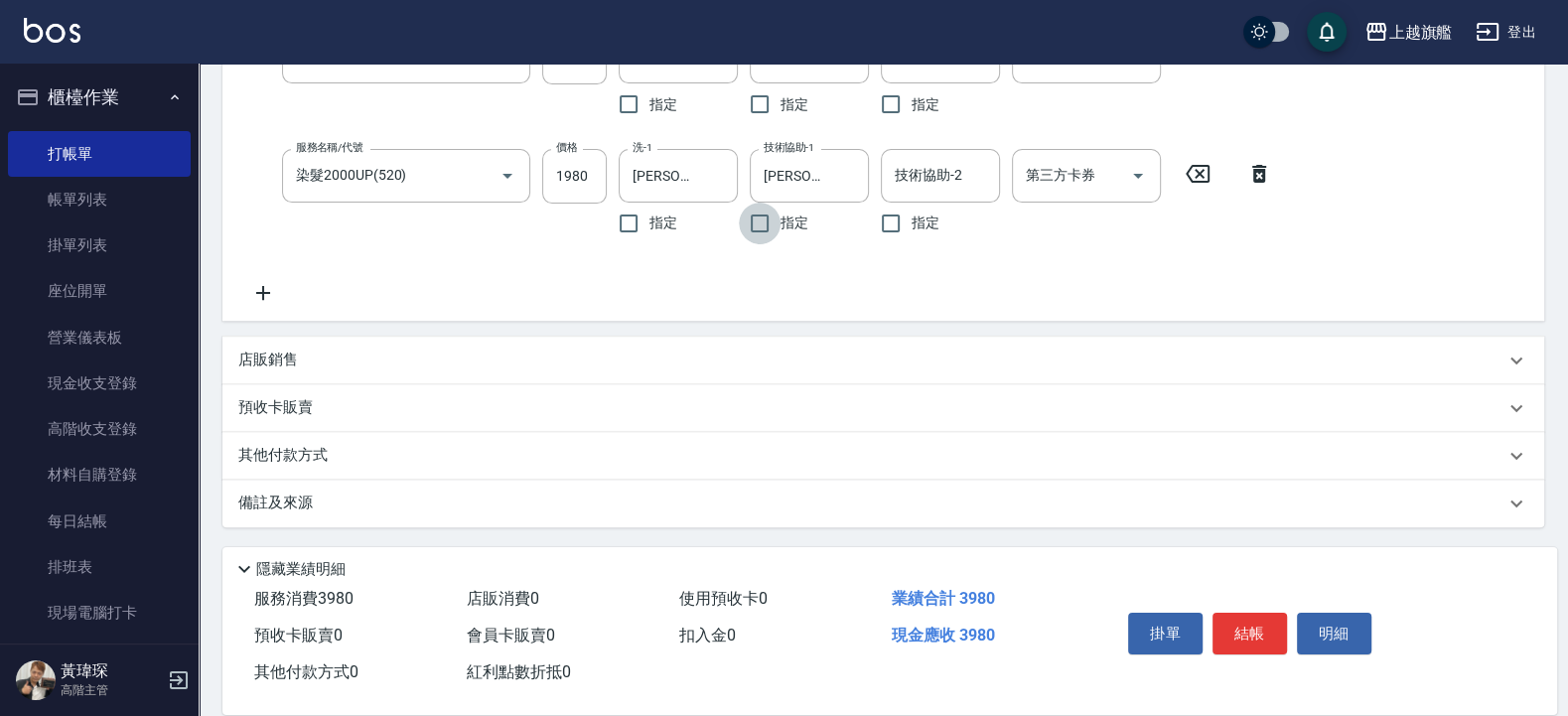 click on "其他付款方式" at bounding box center (871, 456) 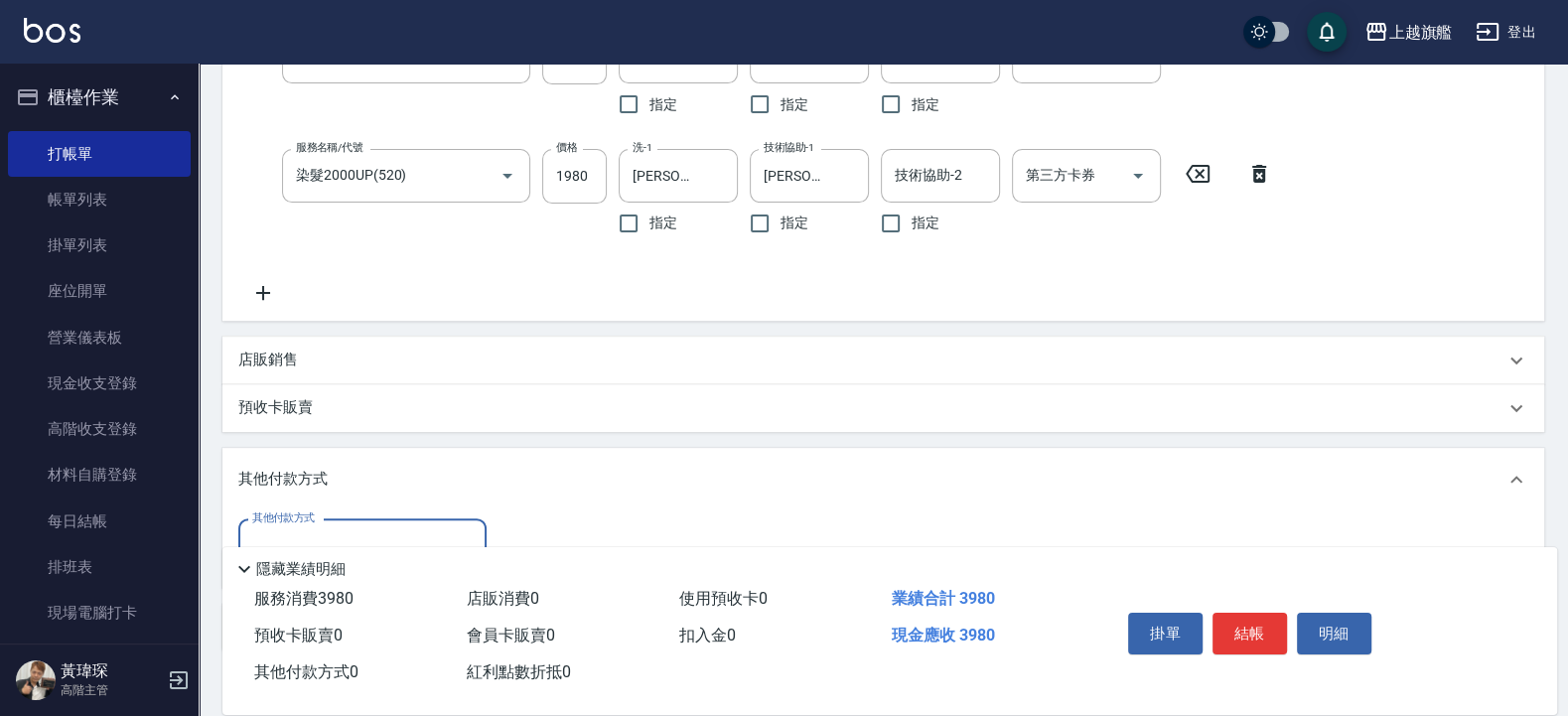 scroll, scrollTop: 0, scrollLeft: 0, axis: both 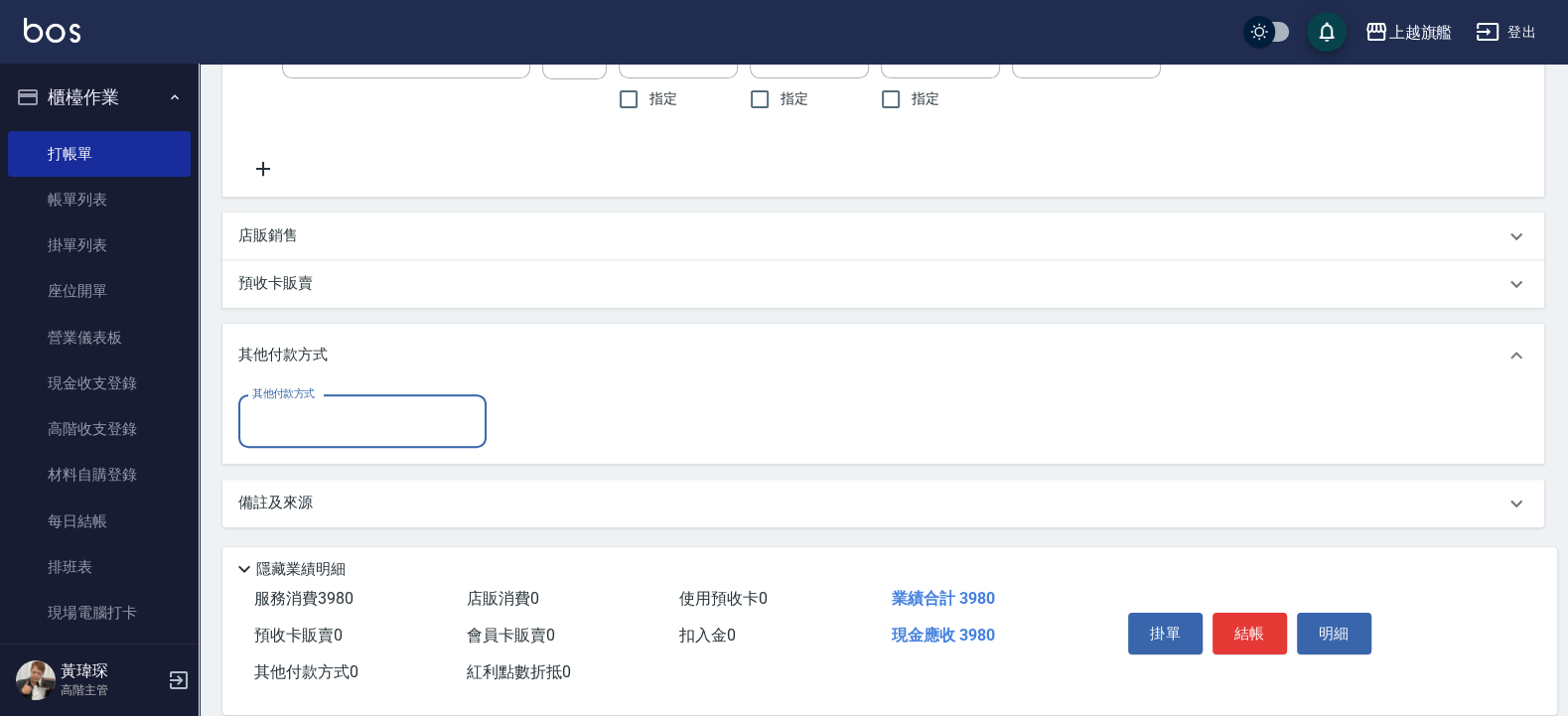 click on "其他付款方式" at bounding box center [362, 421] 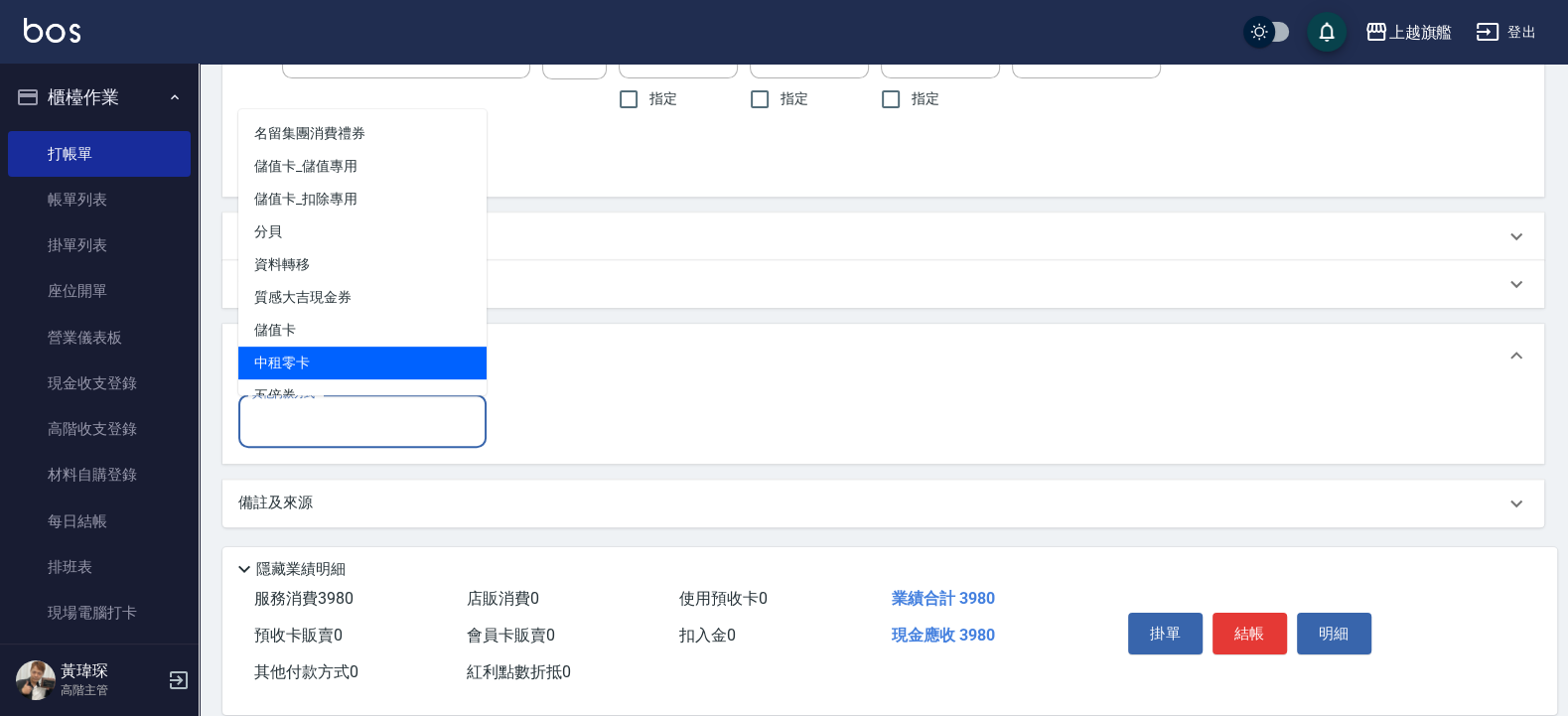 click on "中租零卡" at bounding box center [362, 362] 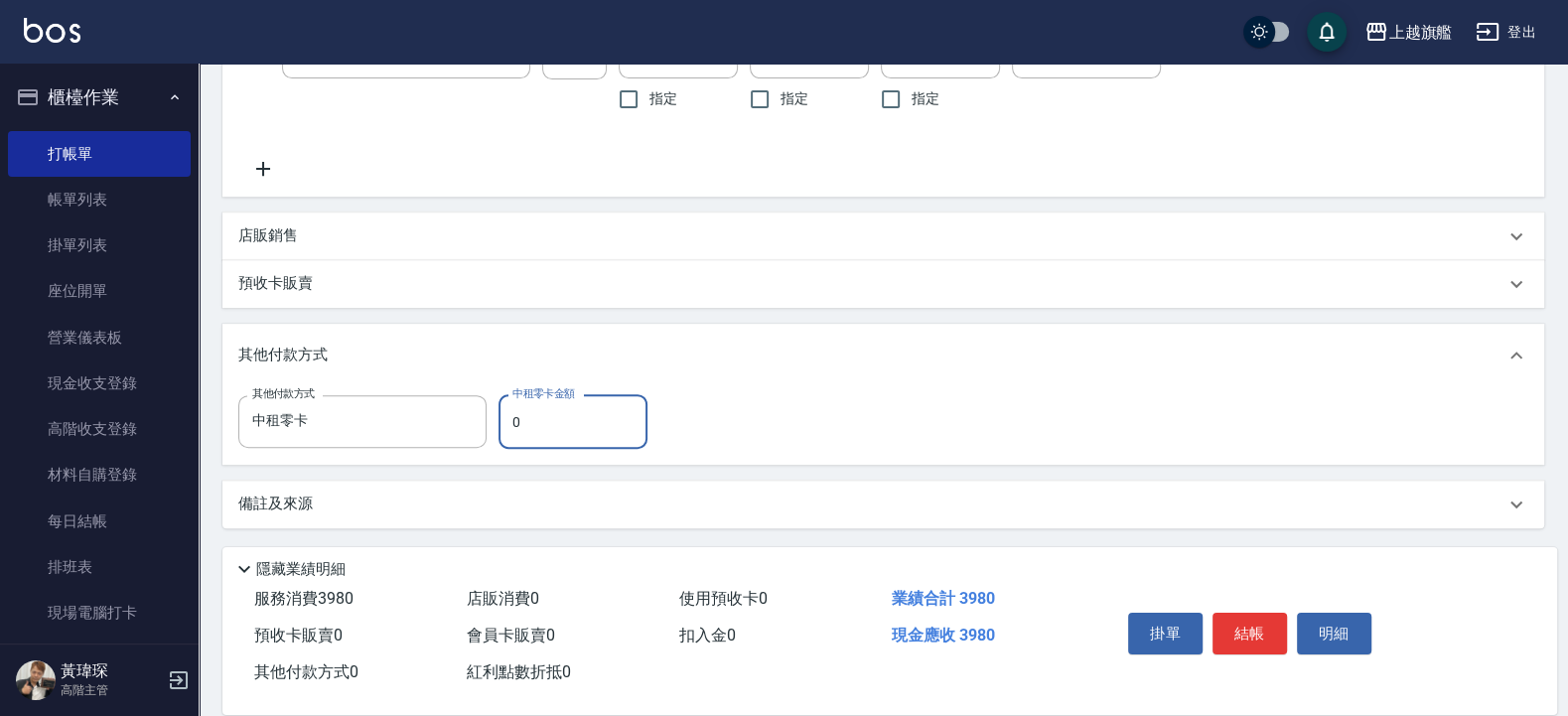 drag, startPoint x: 565, startPoint y: 427, endPoint x: 406, endPoint y: 383, distance: 164.97576 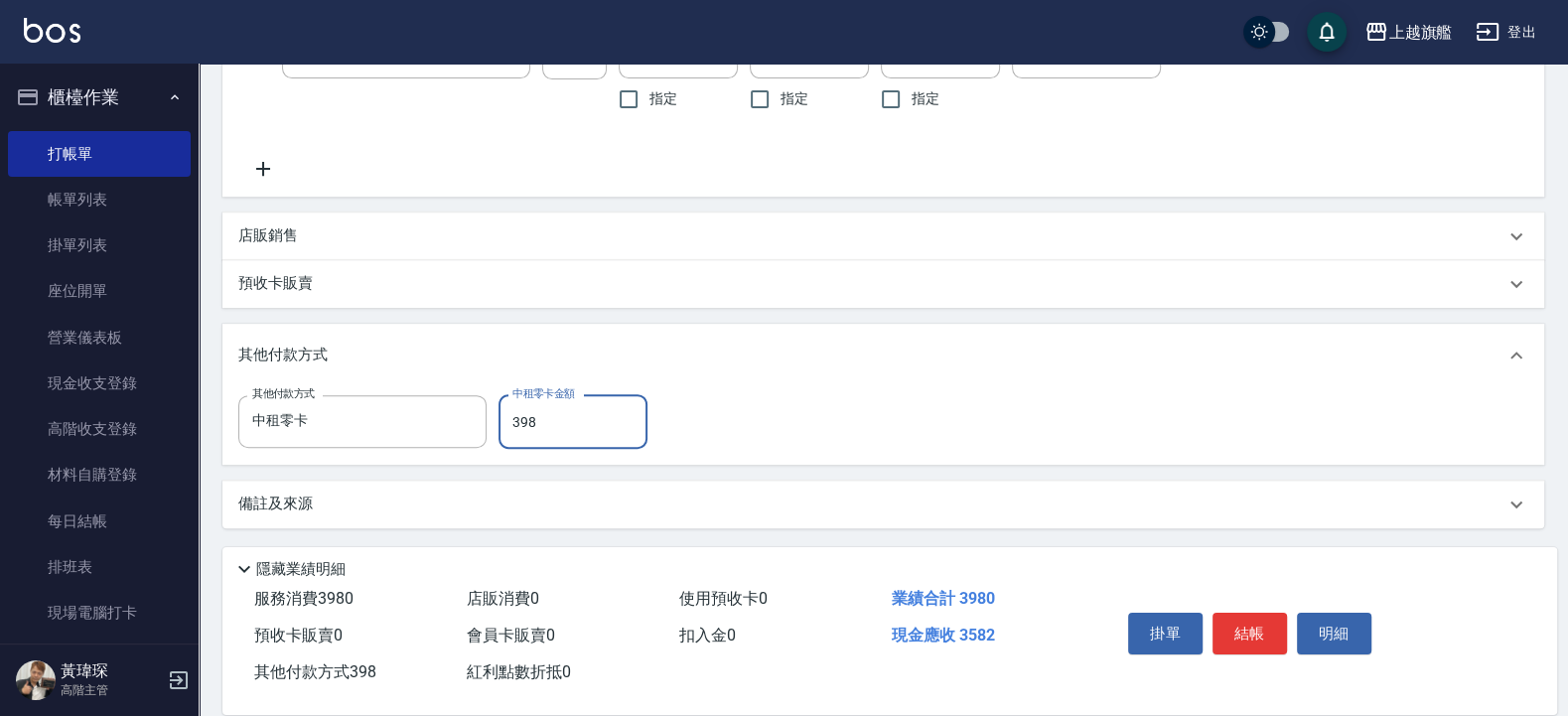 type on "3980" 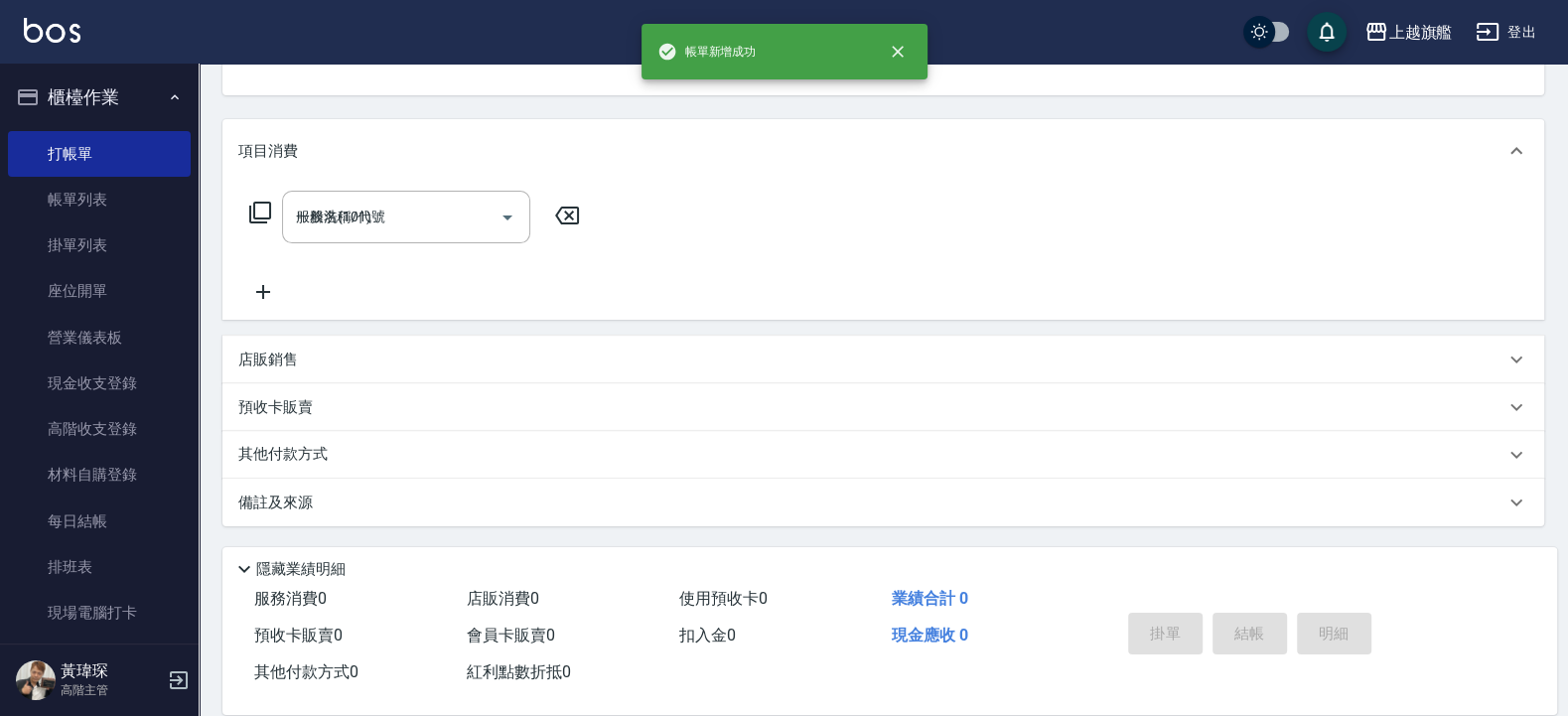 type on "2025/07/15 19:22" 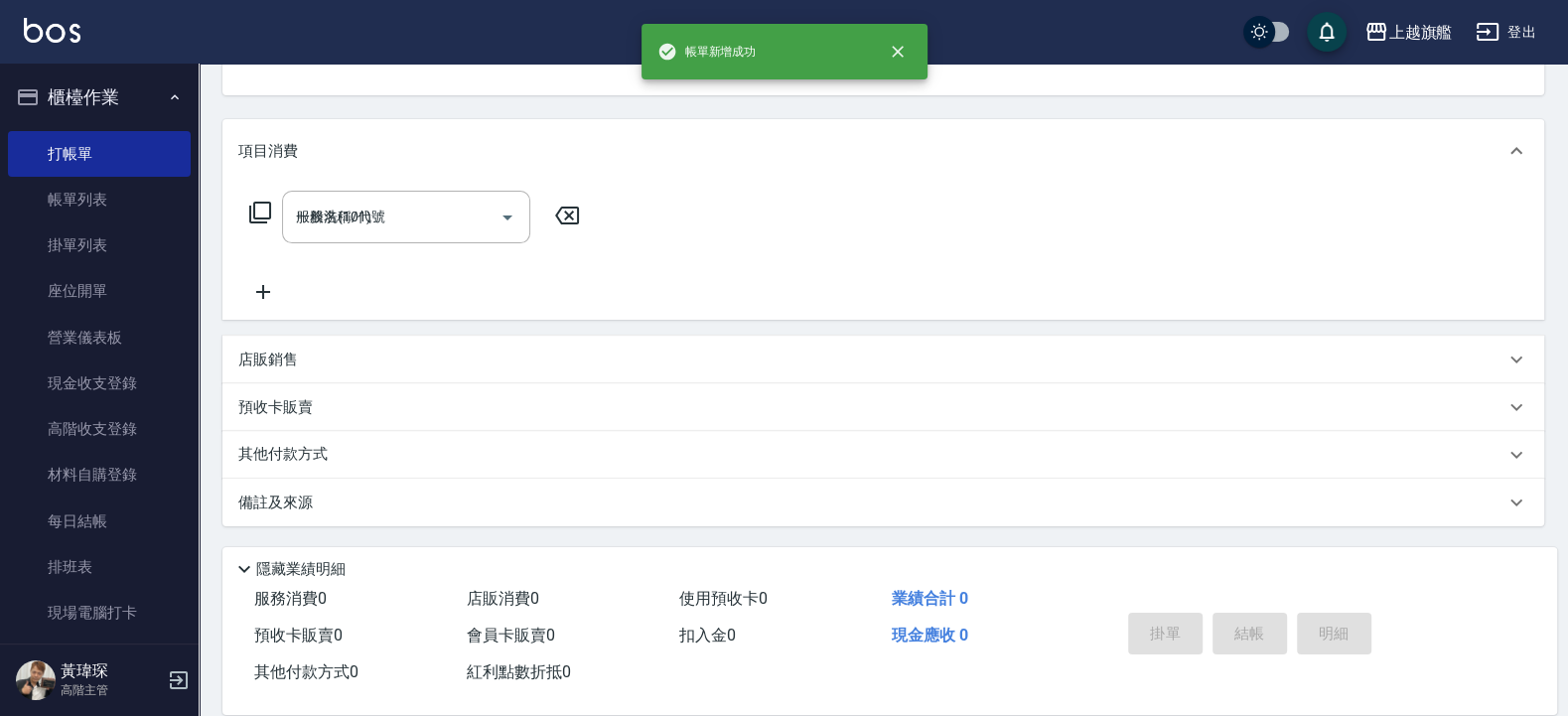 type 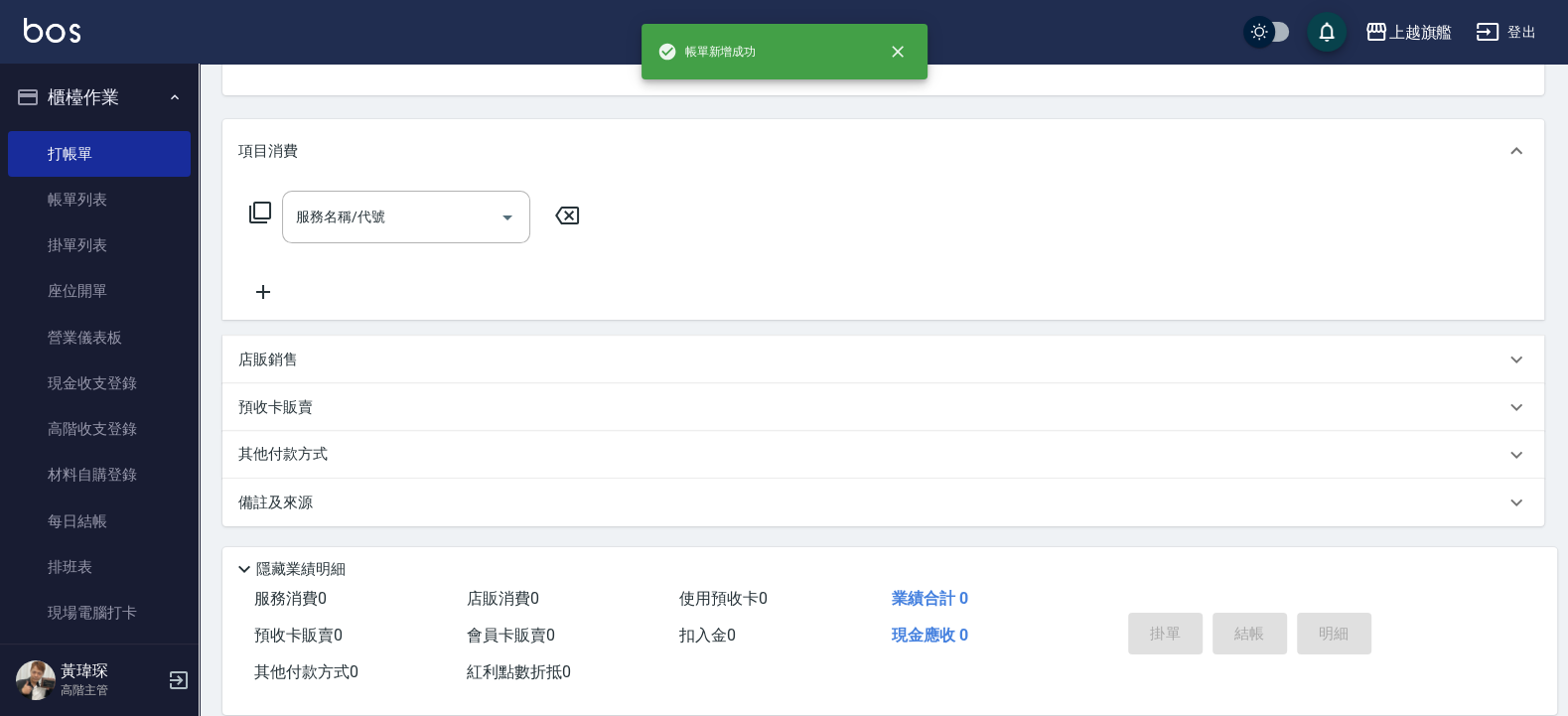 scroll, scrollTop: 0, scrollLeft: 0, axis: both 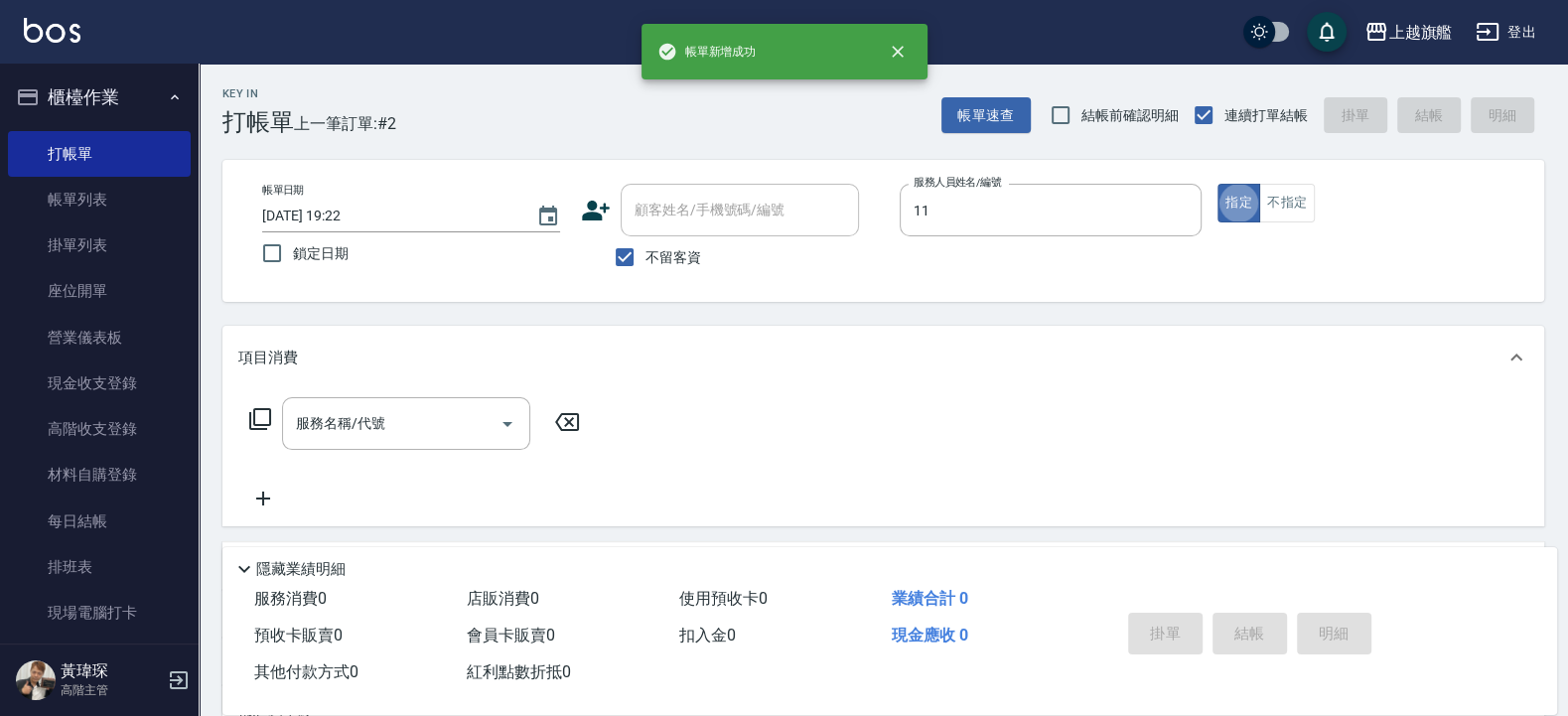 type on "蔡美秀-11" 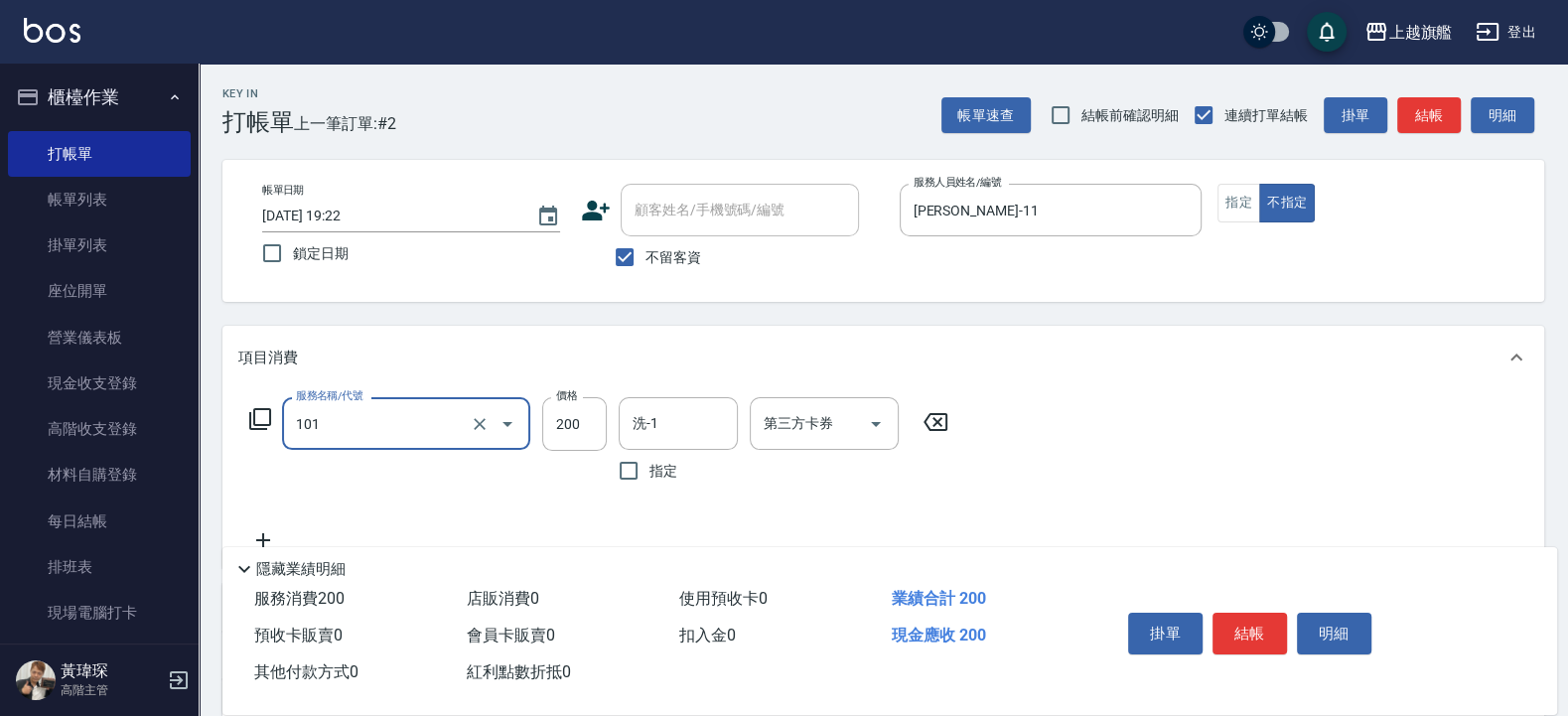 type on "一般洗(101)" 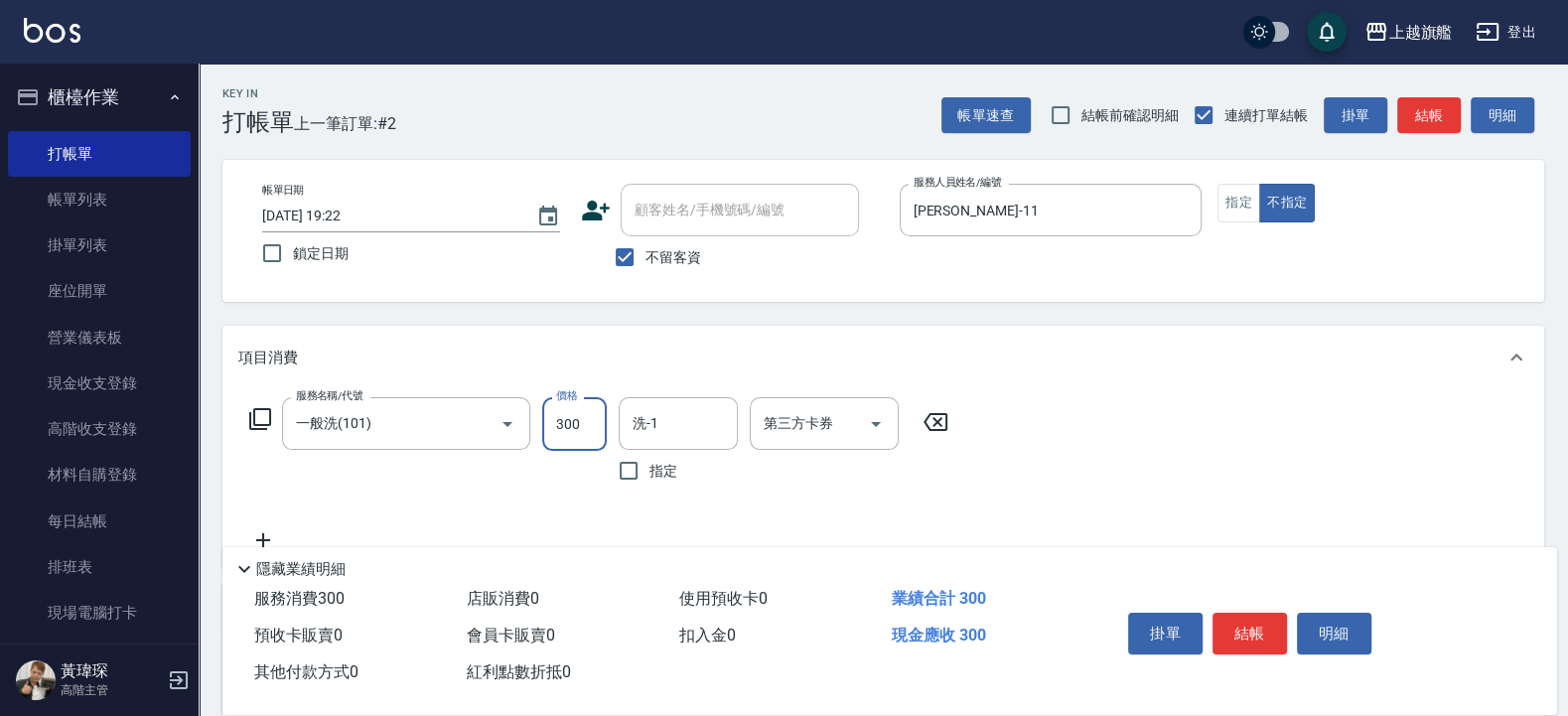 type on "300" 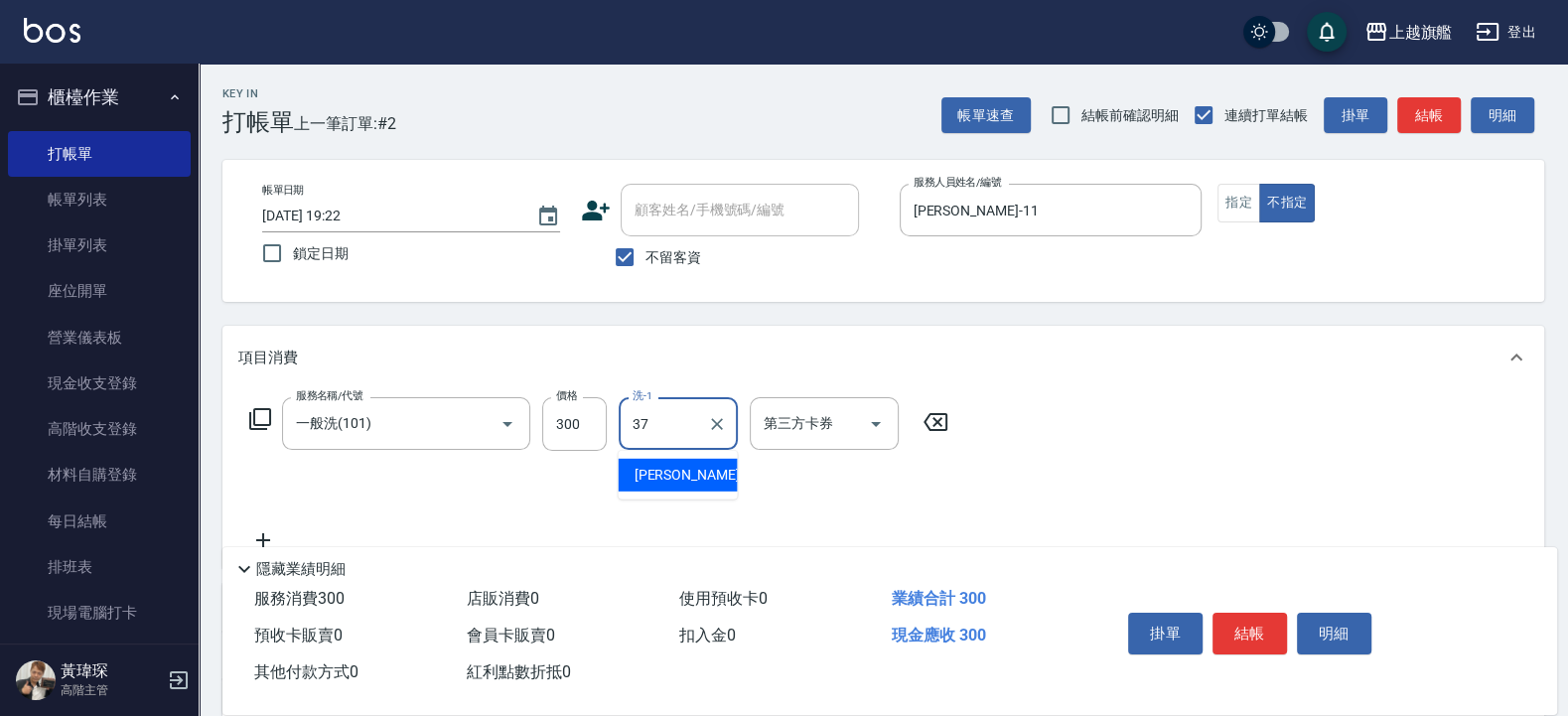 type on "林智慧-37" 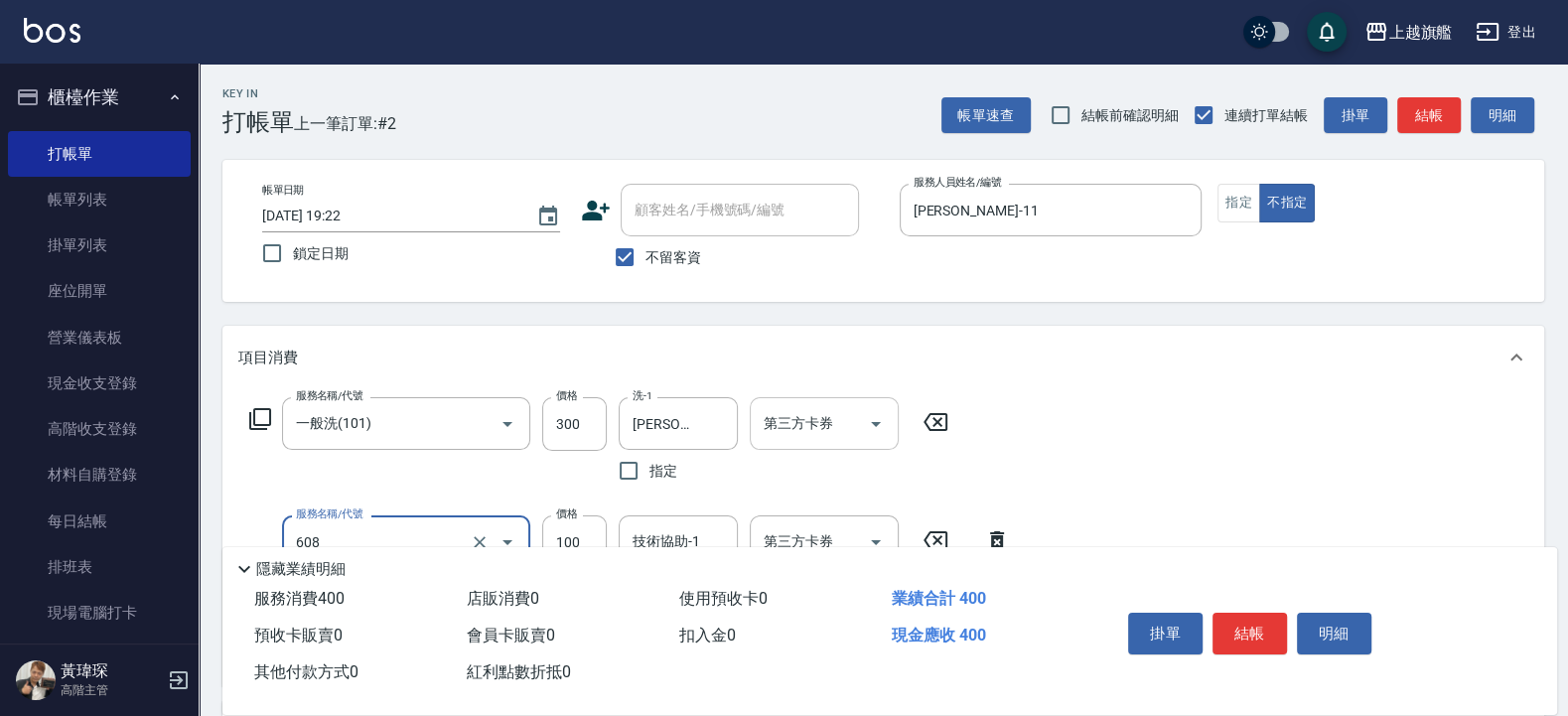 scroll, scrollTop: 119, scrollLeft: 0, axis: vertical 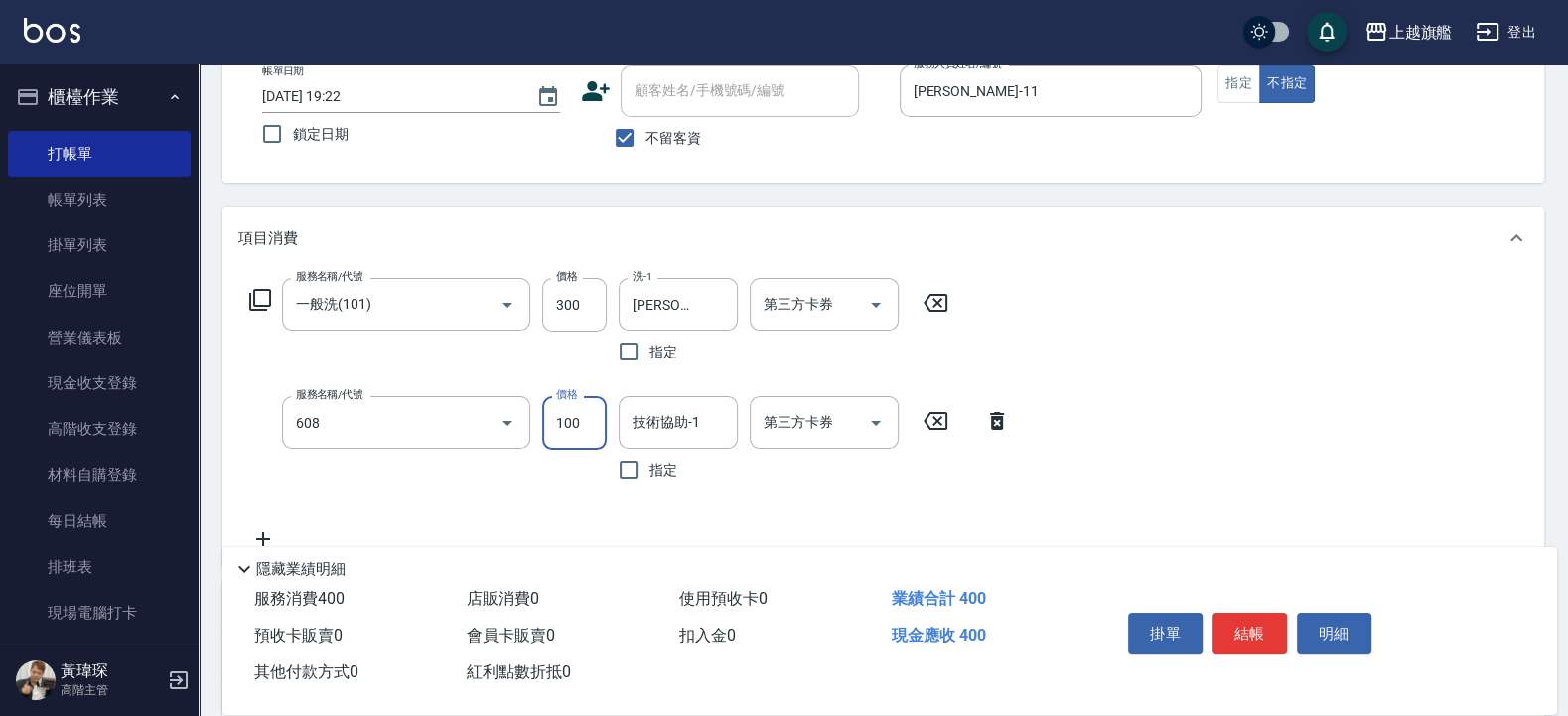 type on "專業/順護100(608)" 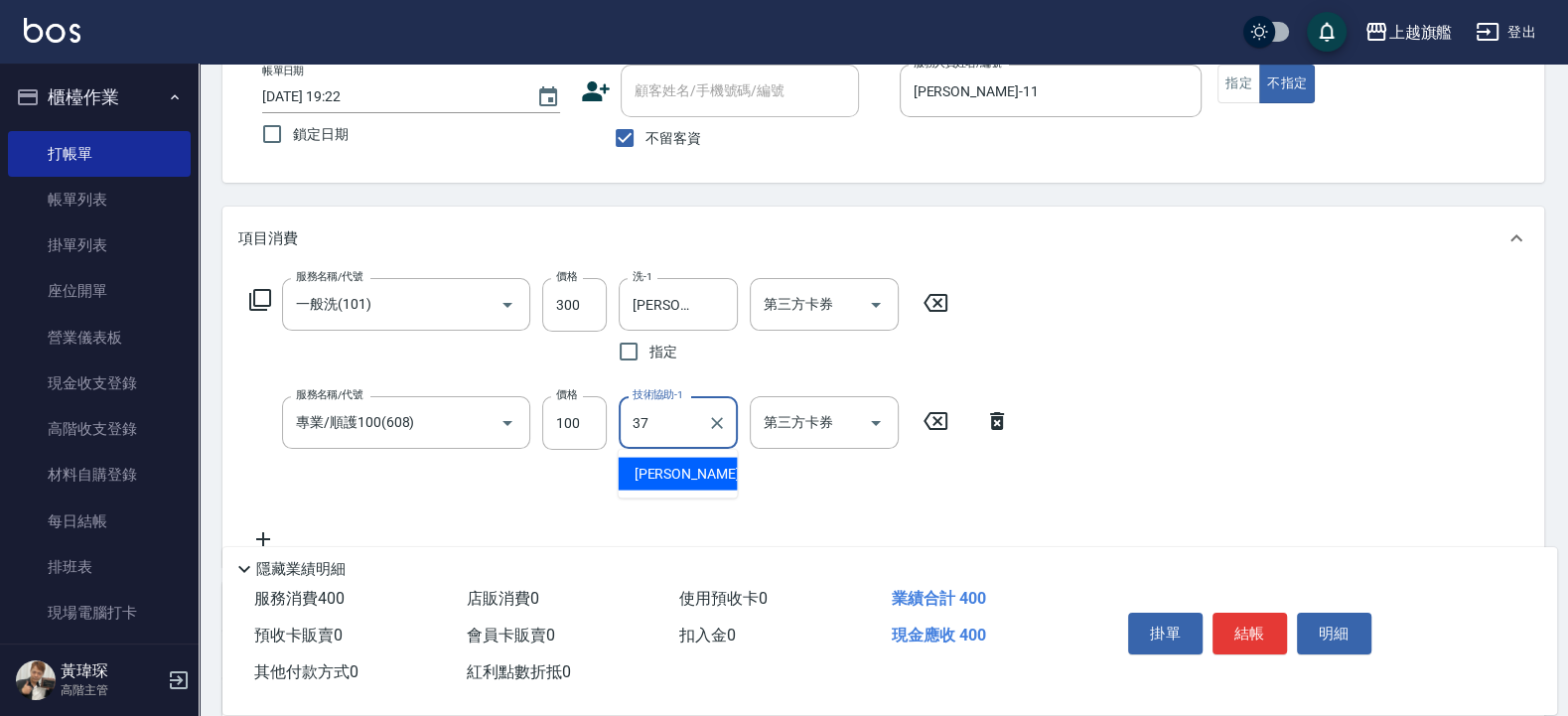 type on "林智慧-37" 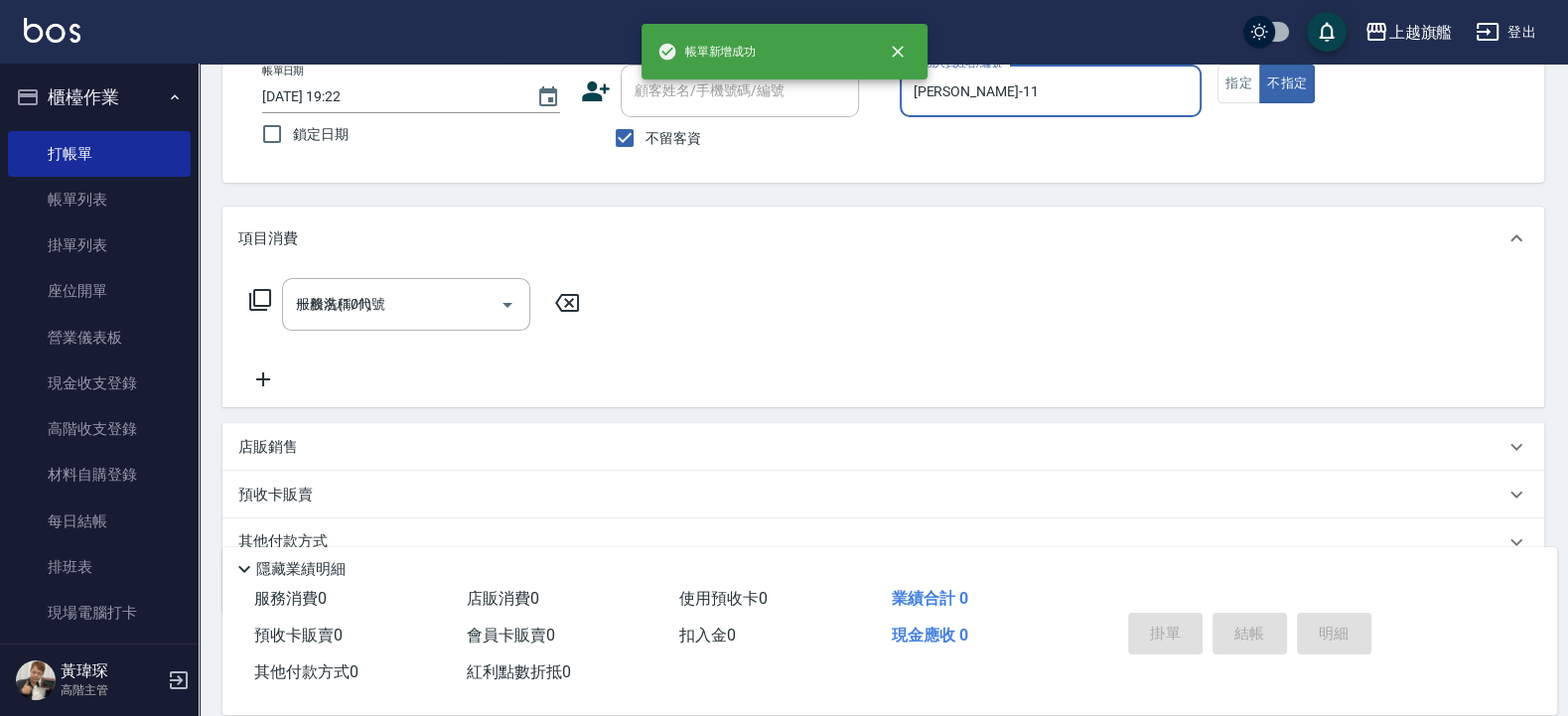 type 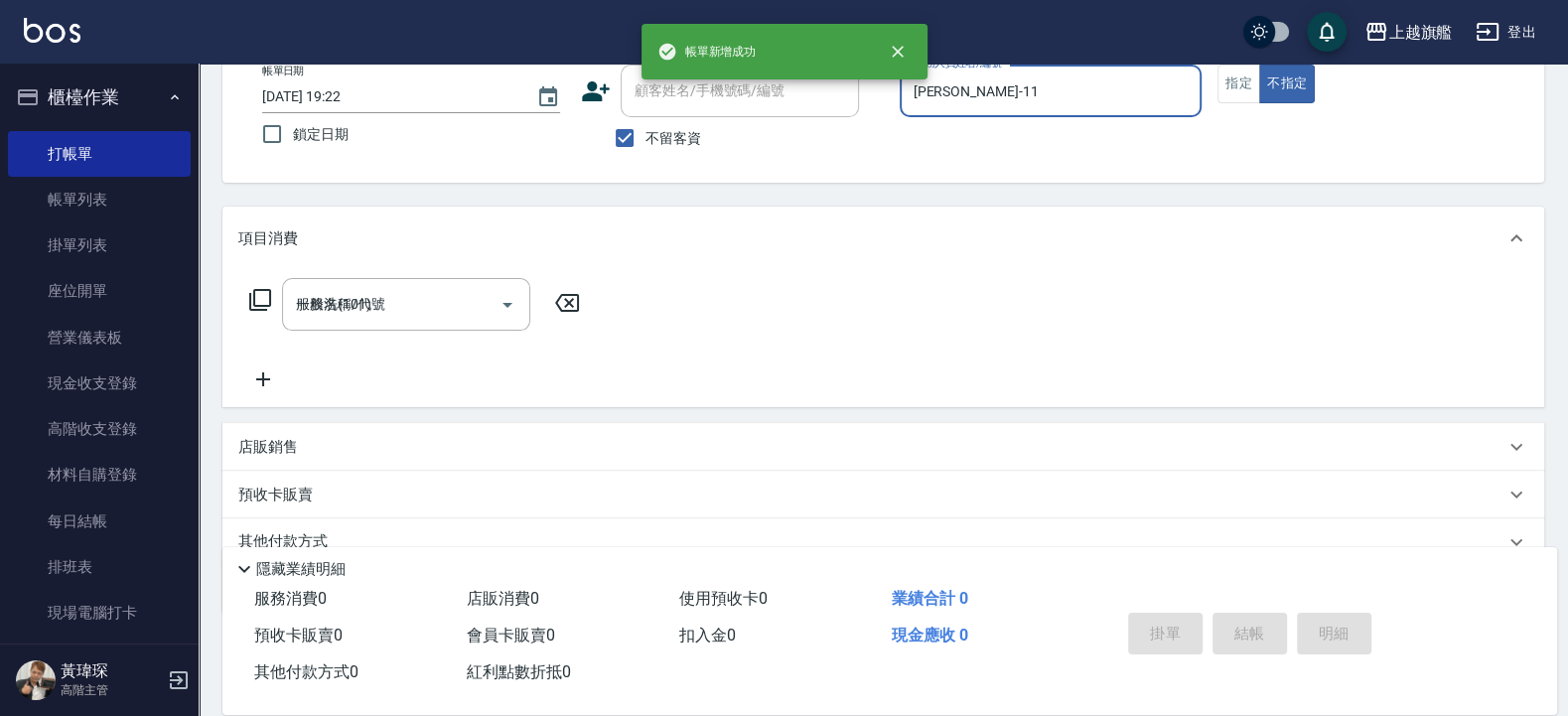 type 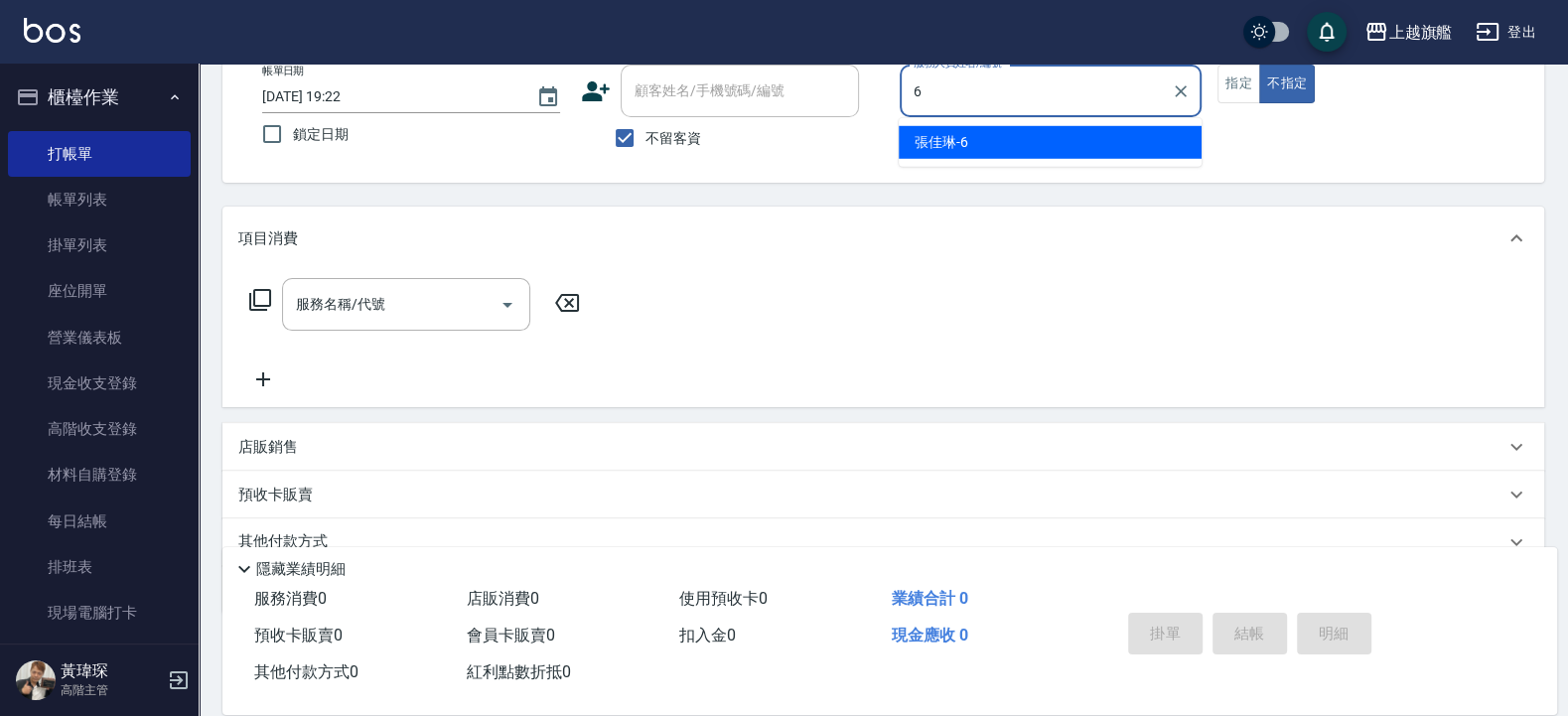 type on "張佳琳-6" 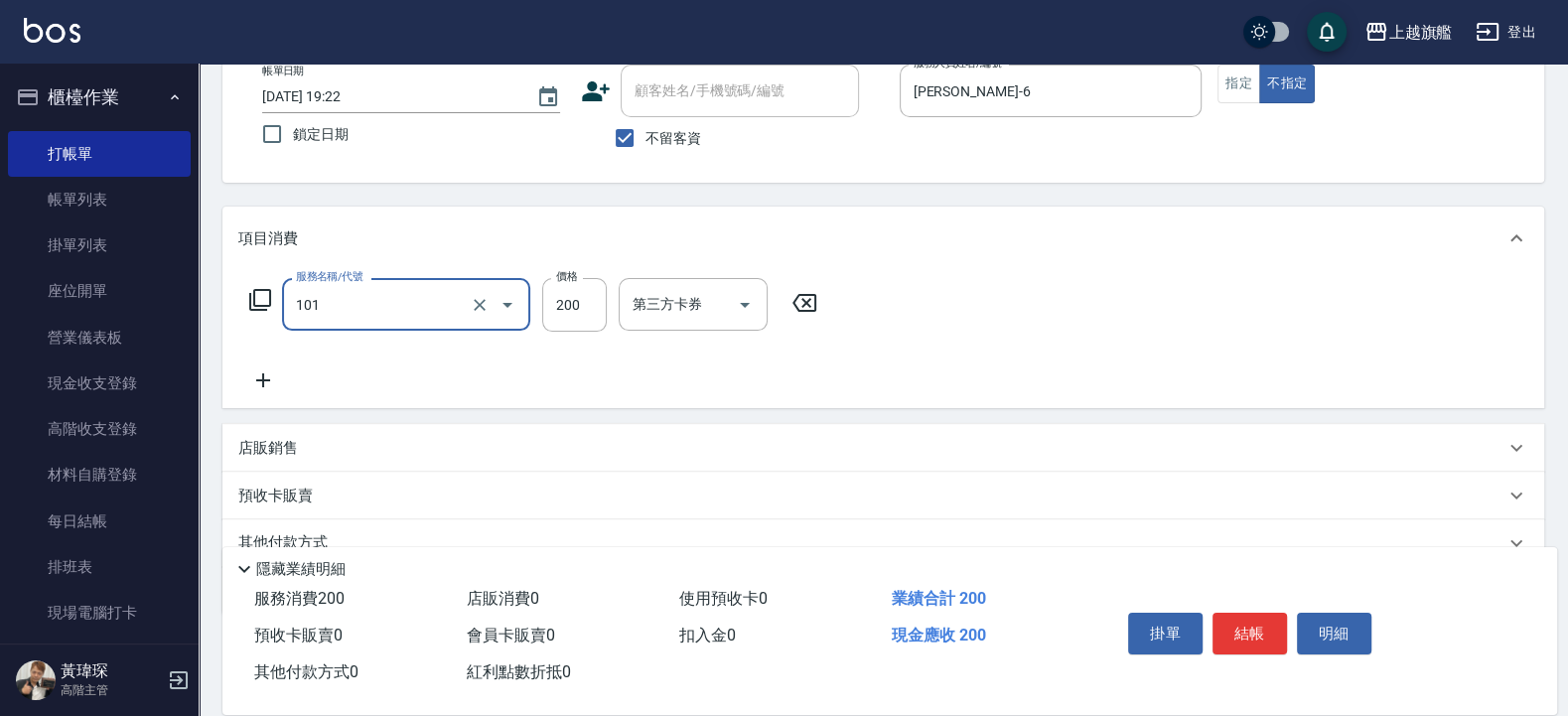 type on "一般洗(101)" 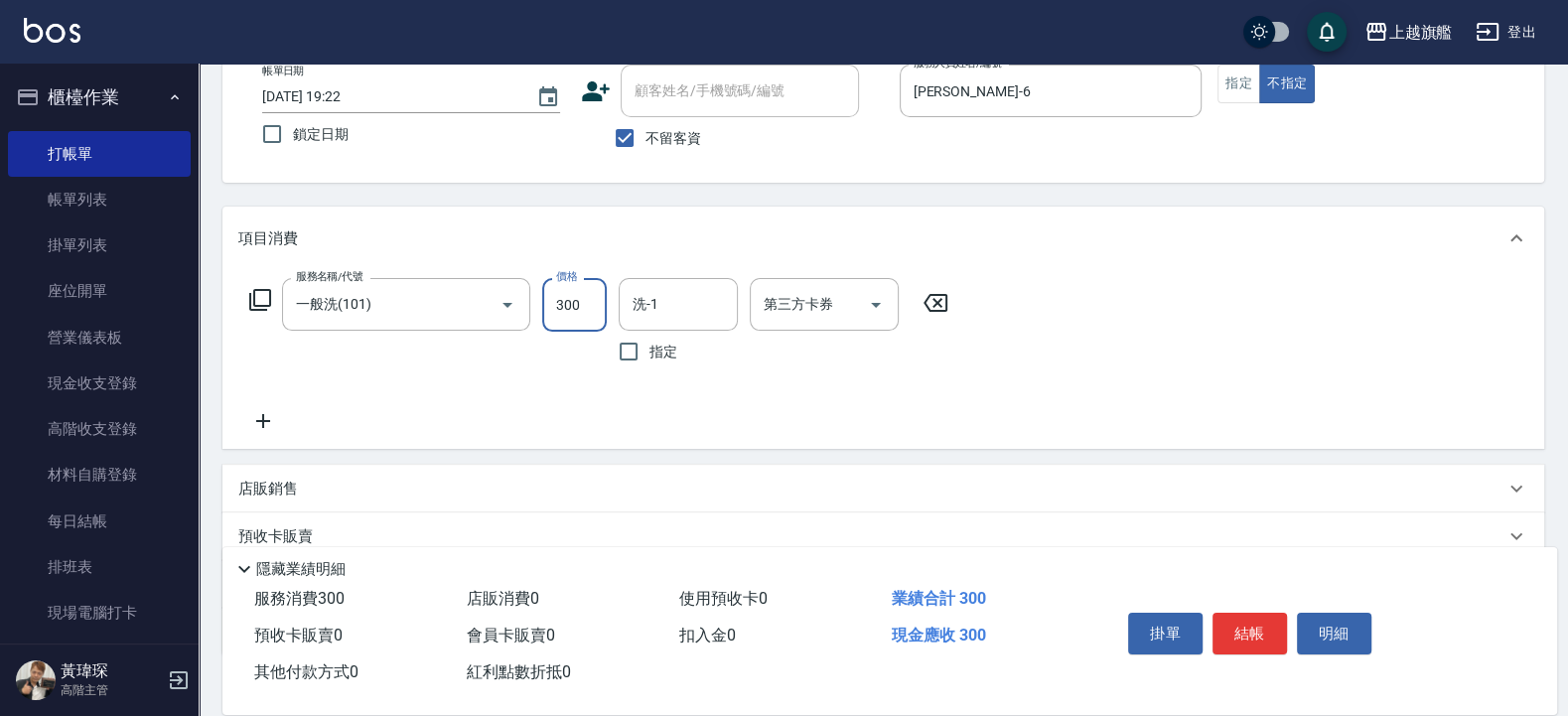 type on "300" 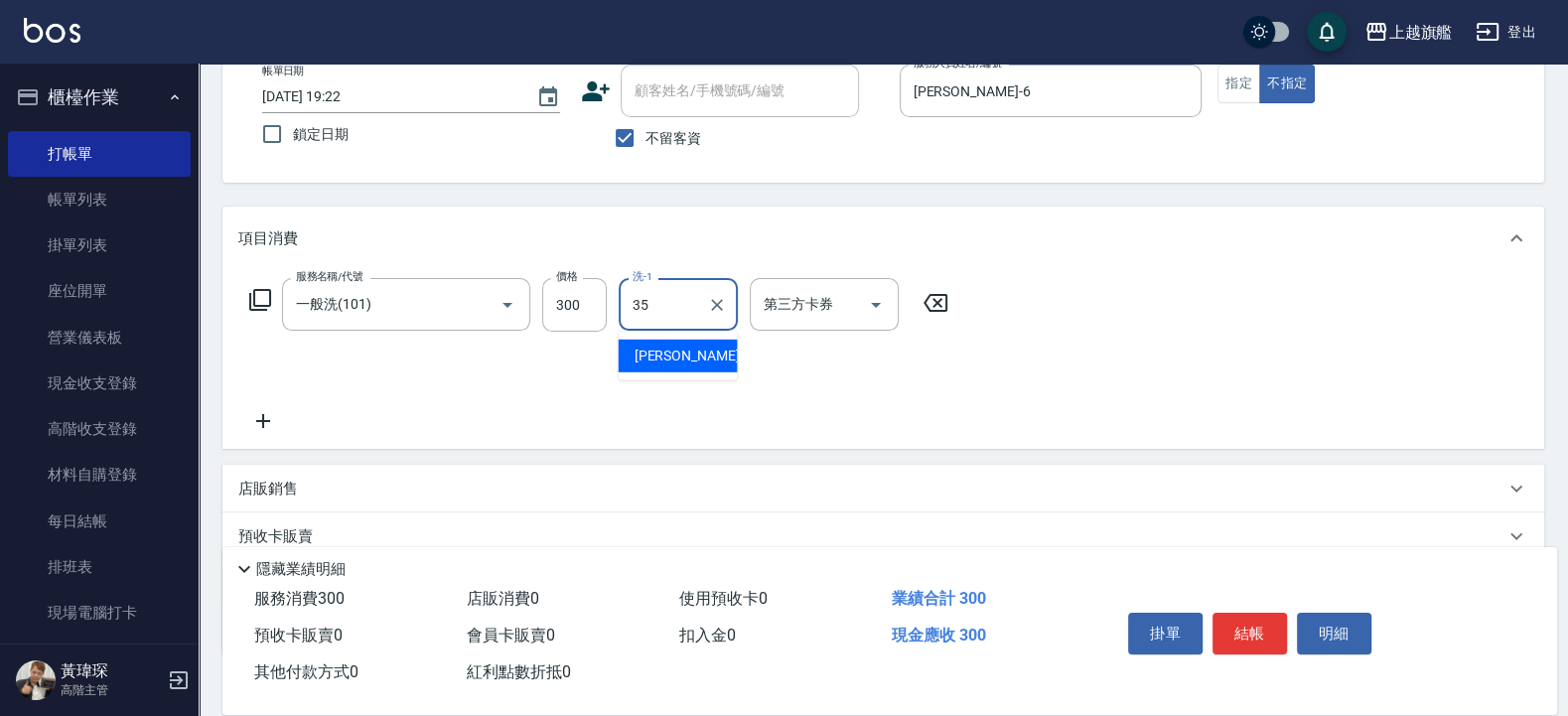 type on "邱靖淳-35" 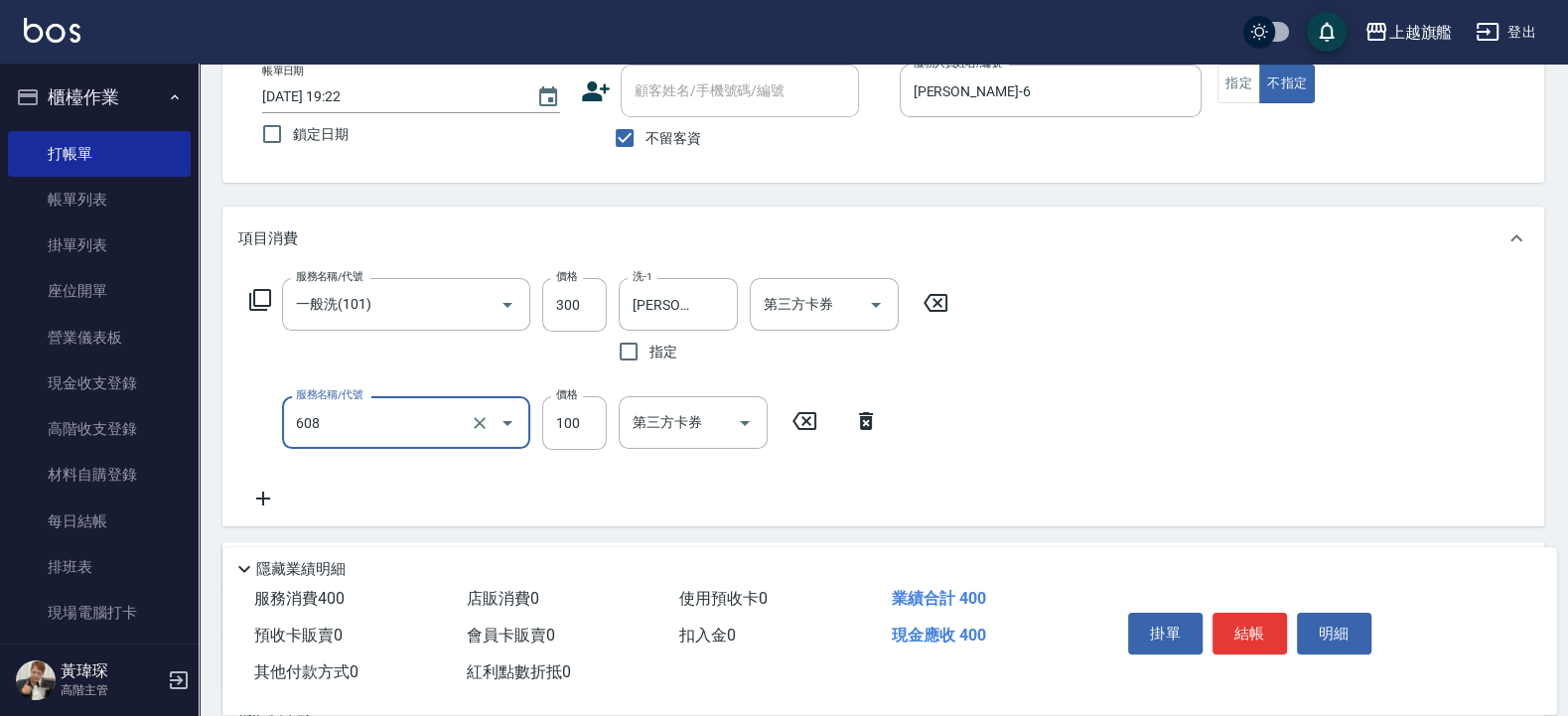 type on "專業/順護100(608)" 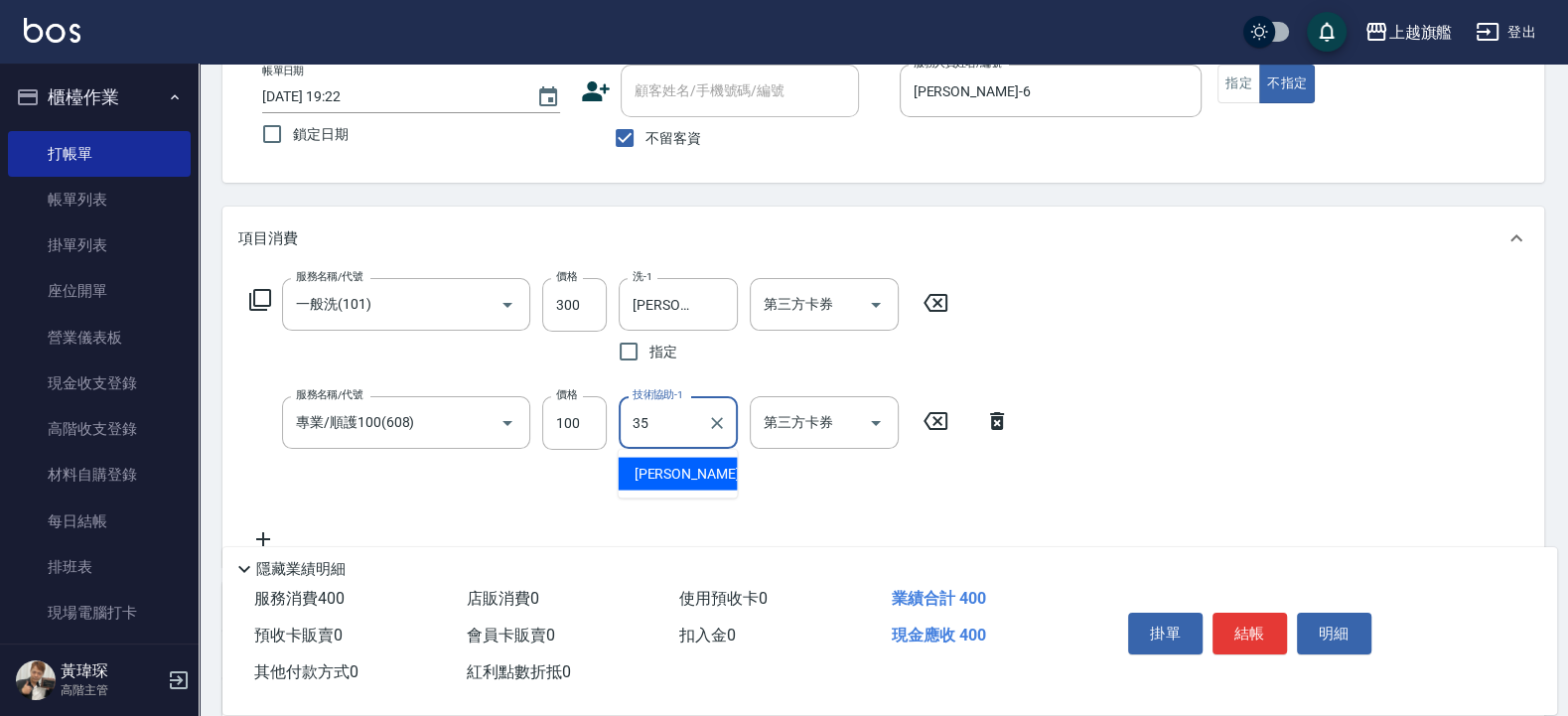 type on "邱靖淳-35" 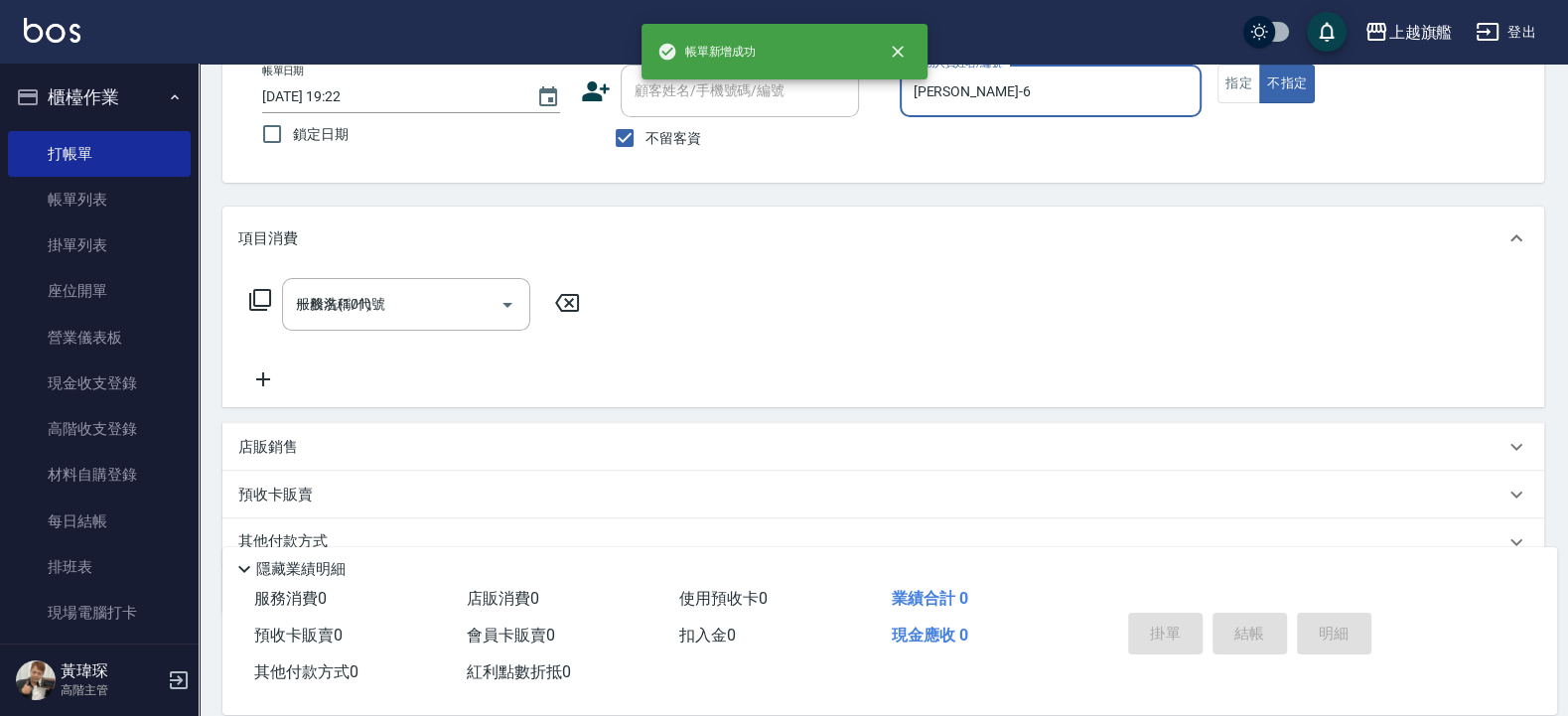 type 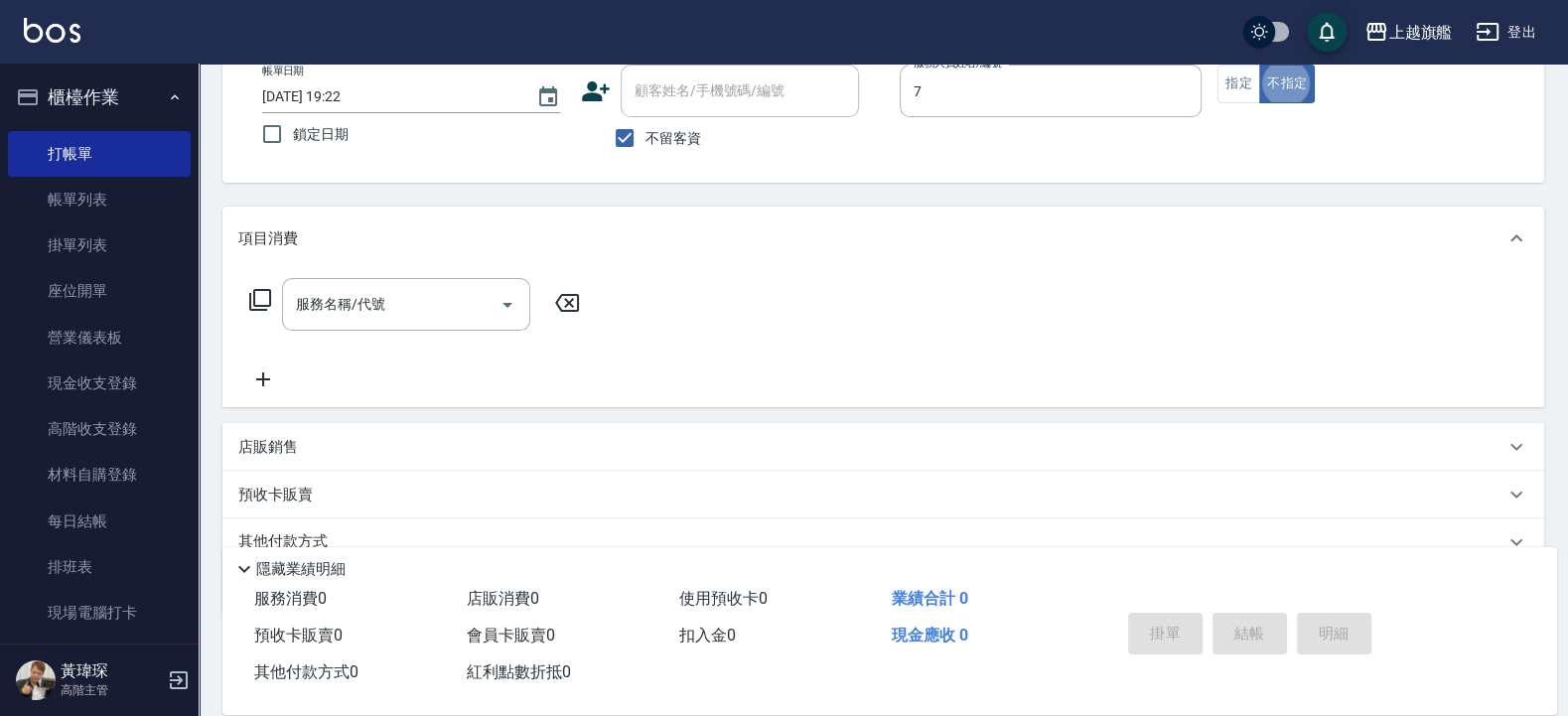 type on "林筱莉-7" 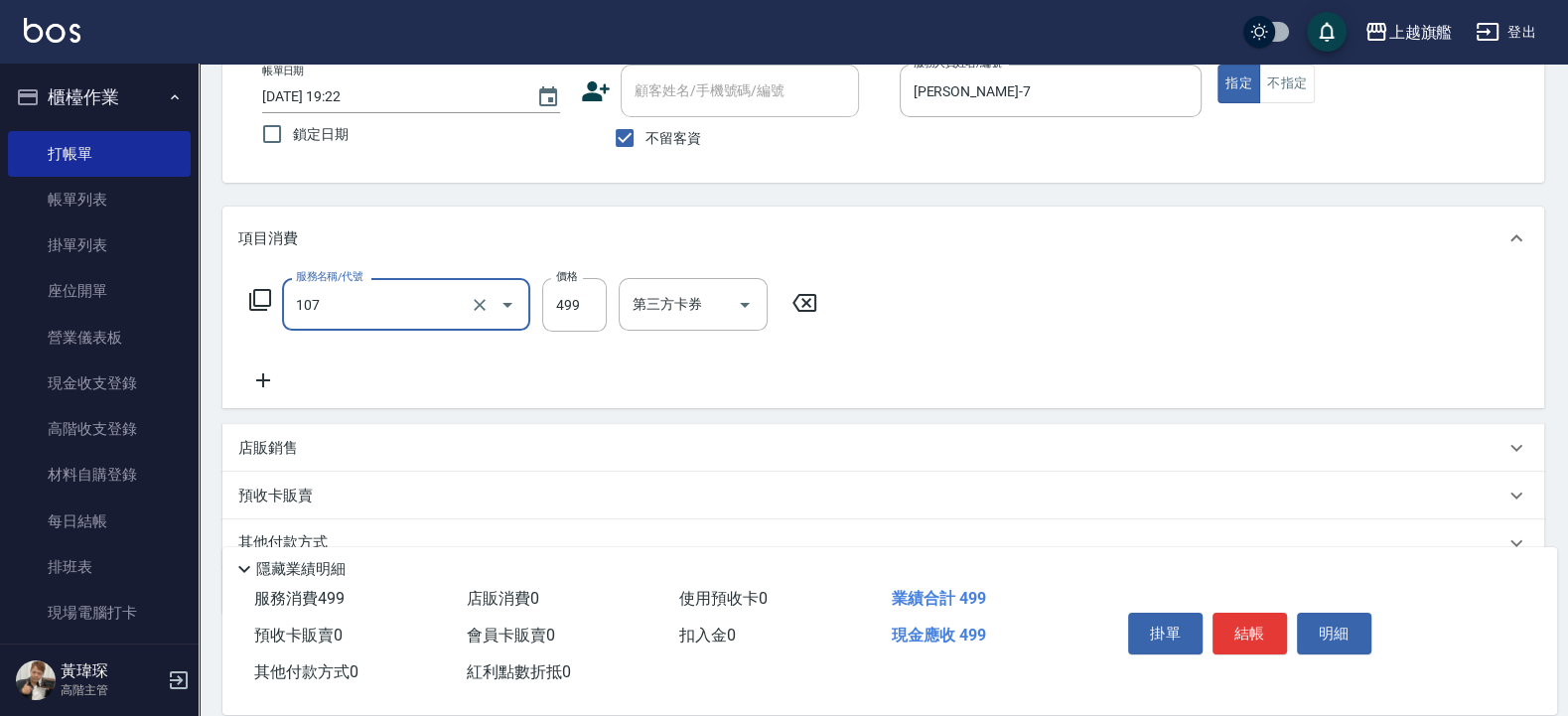type on "舒活499(107)" 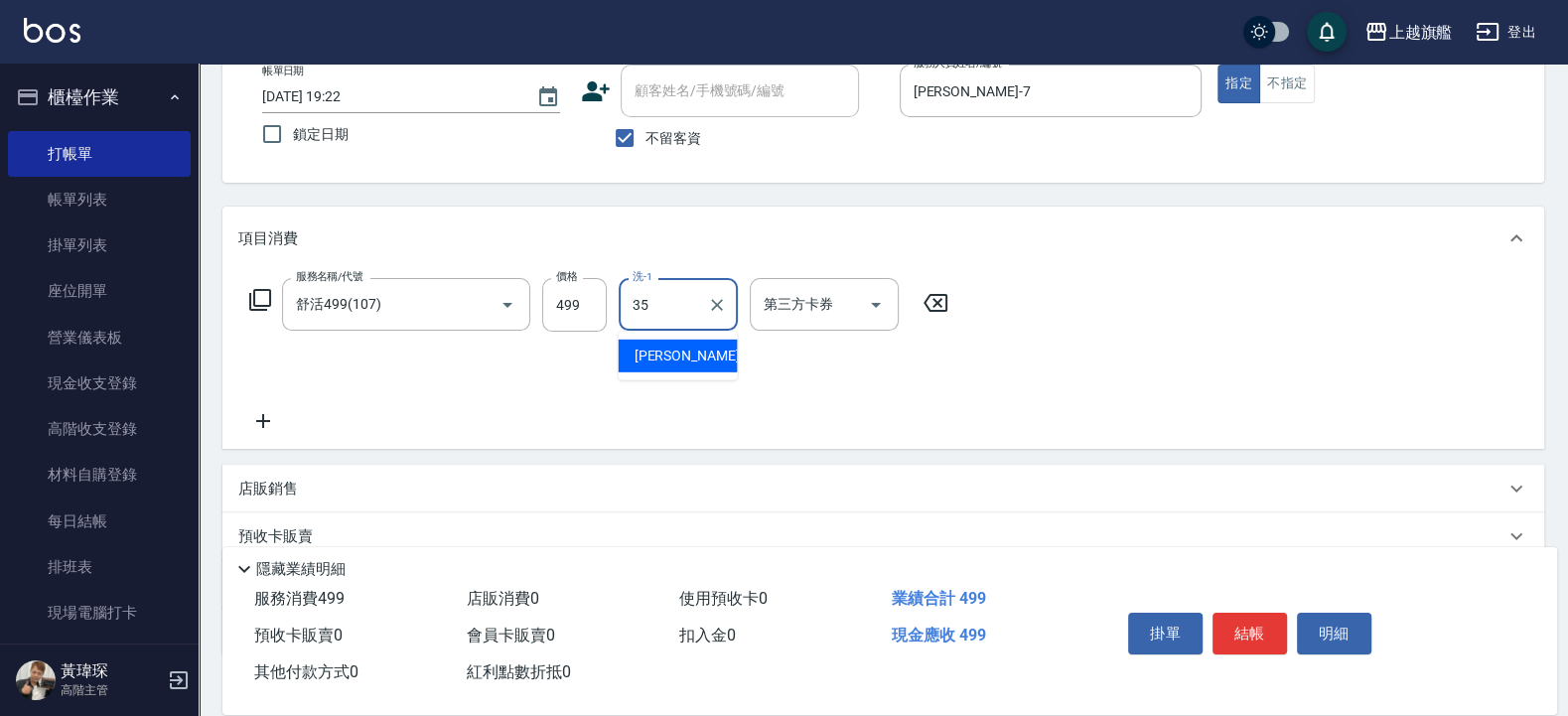 type on "邱靖淳-35" 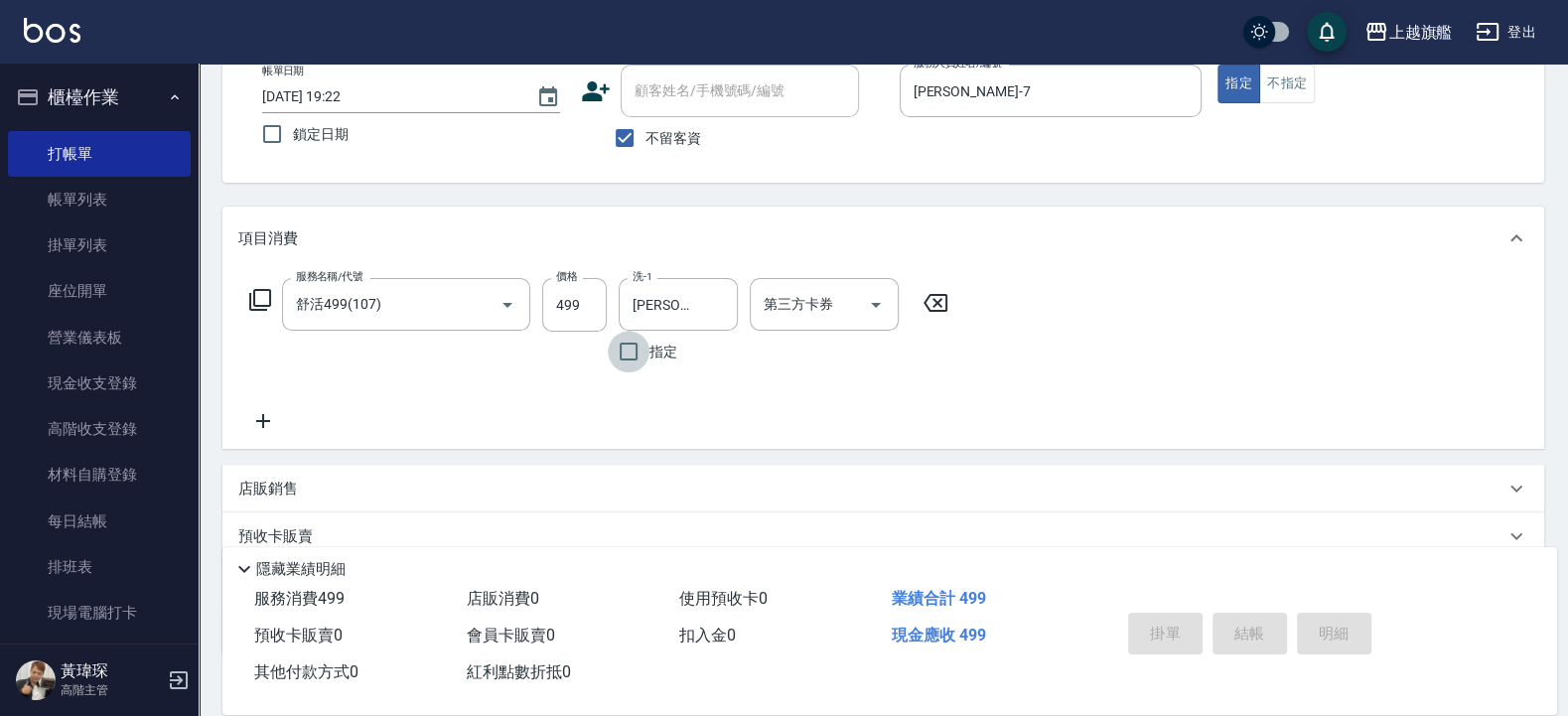 type on "2025/07/15 19:23" 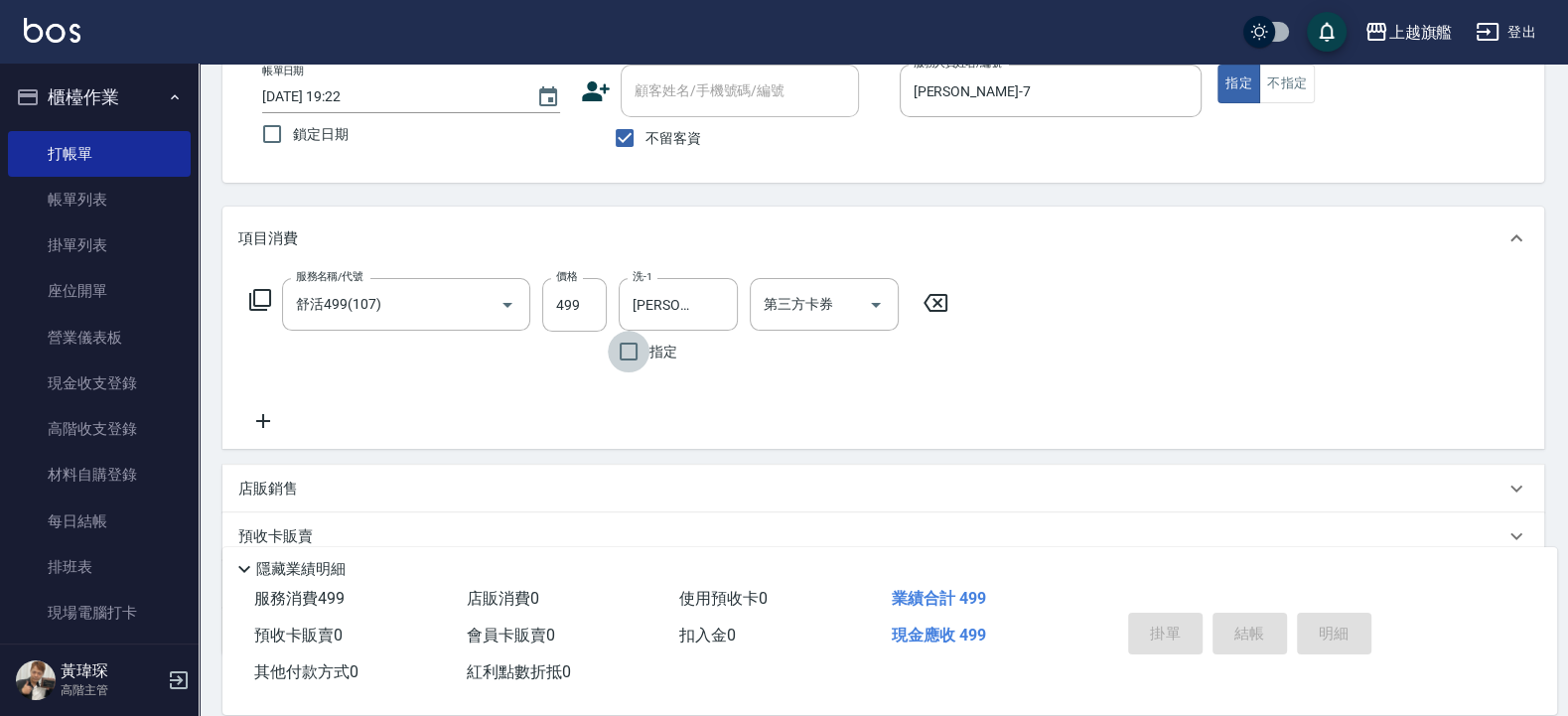 type 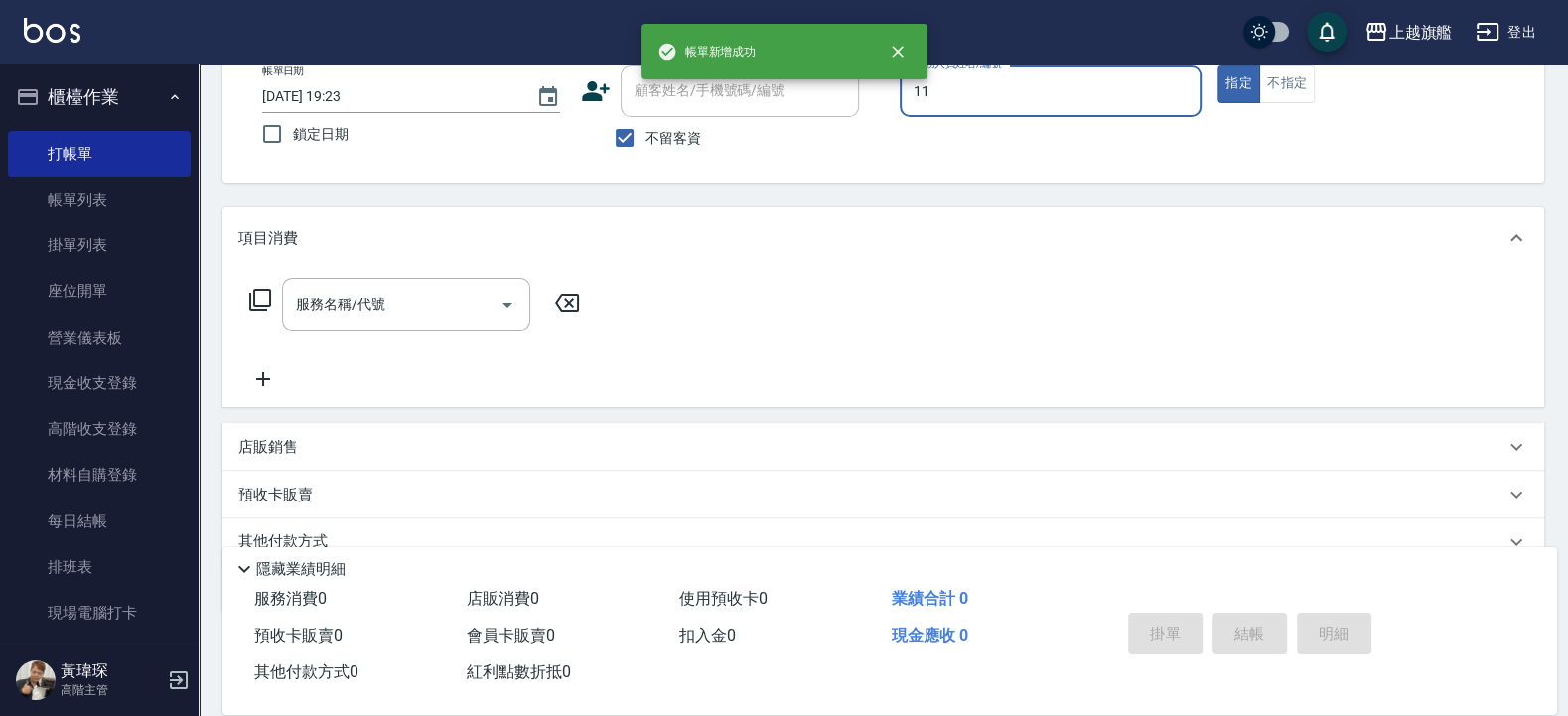 type on "蔡美秀-11" 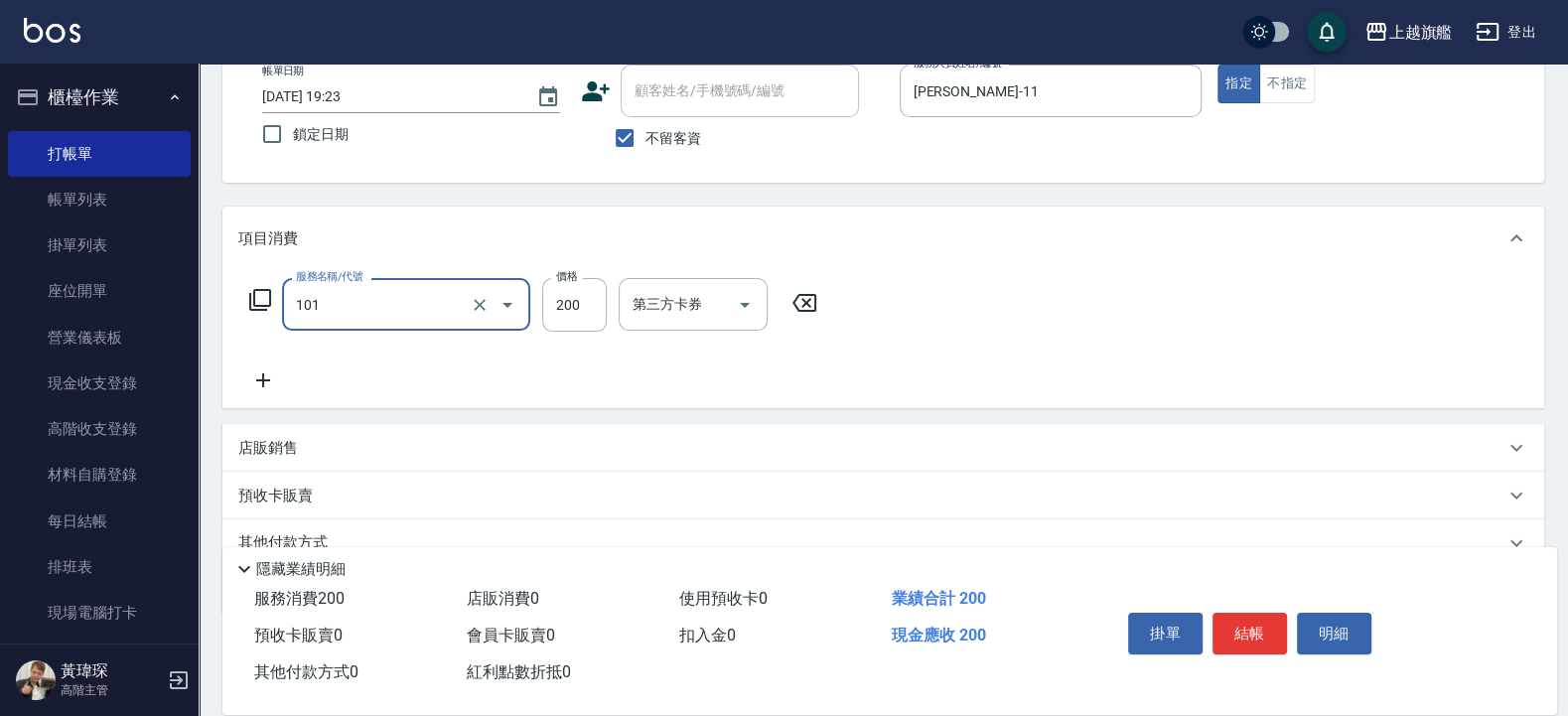type on "一般洗(101)" 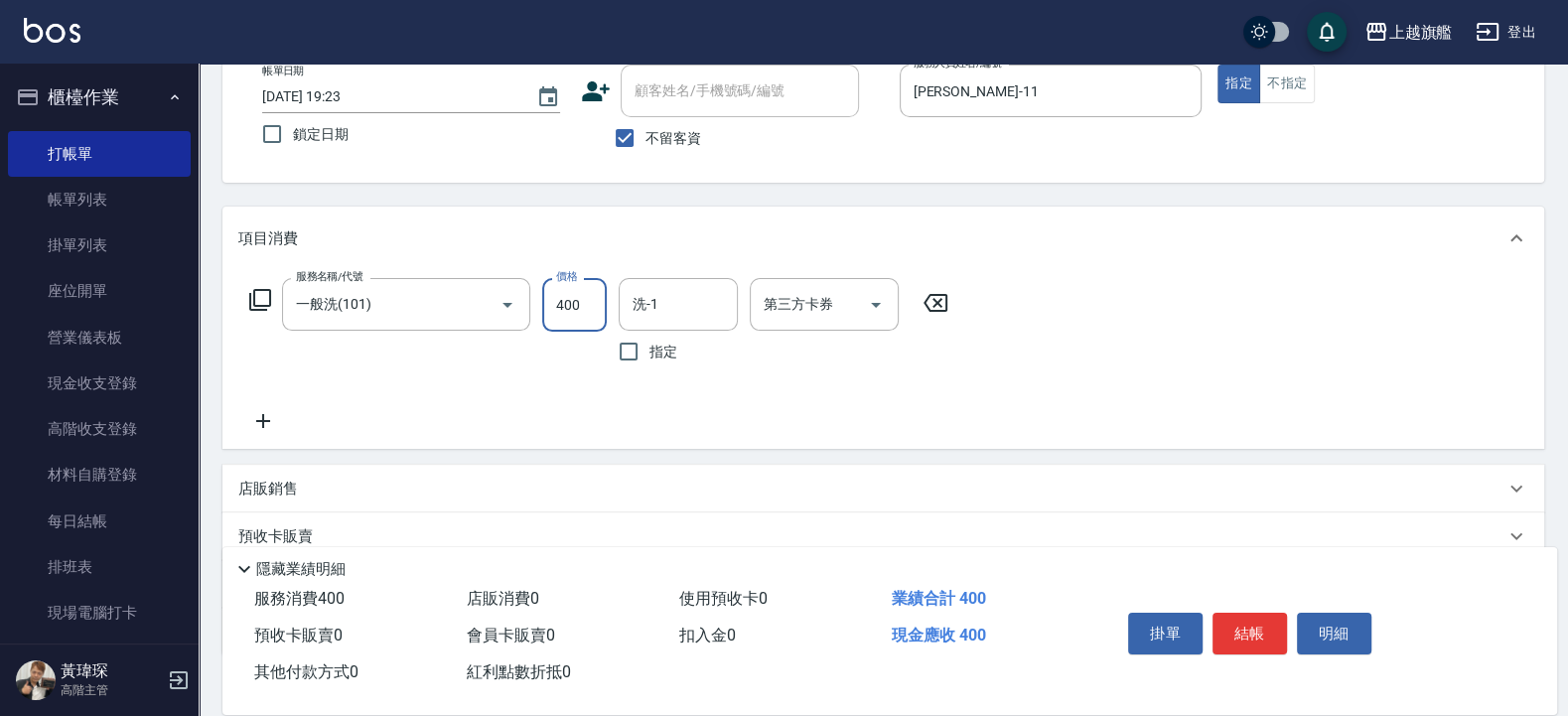 type on "400" 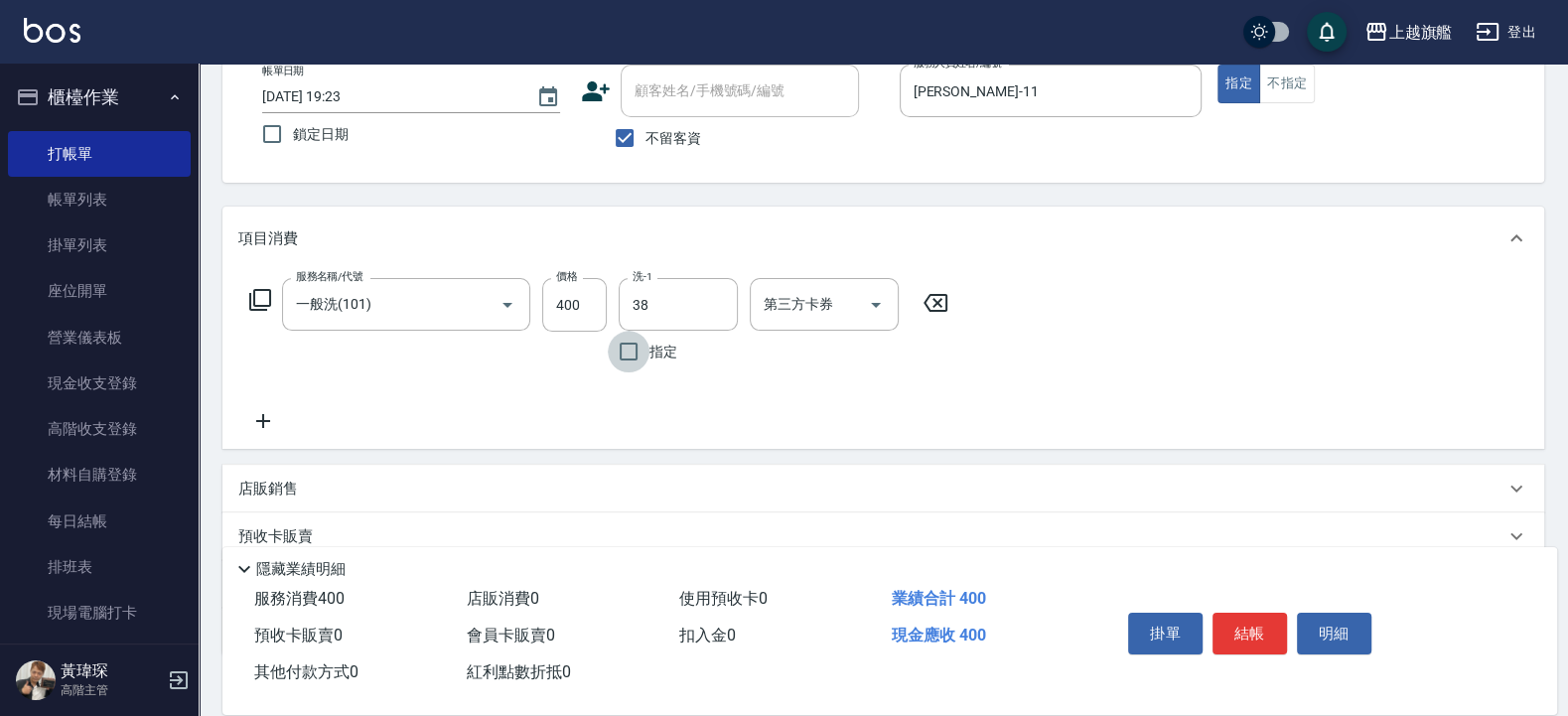 type on "邱靖婷-38" 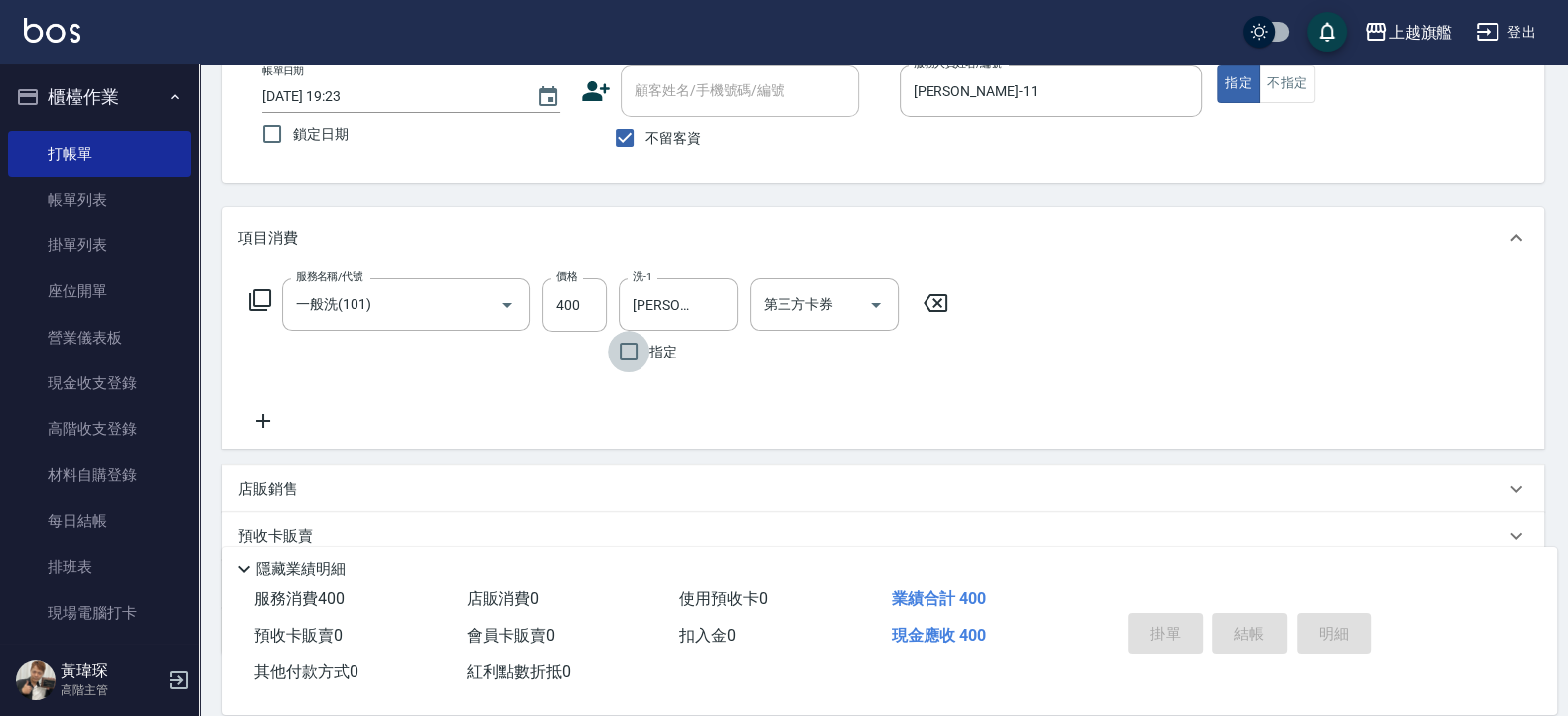 type 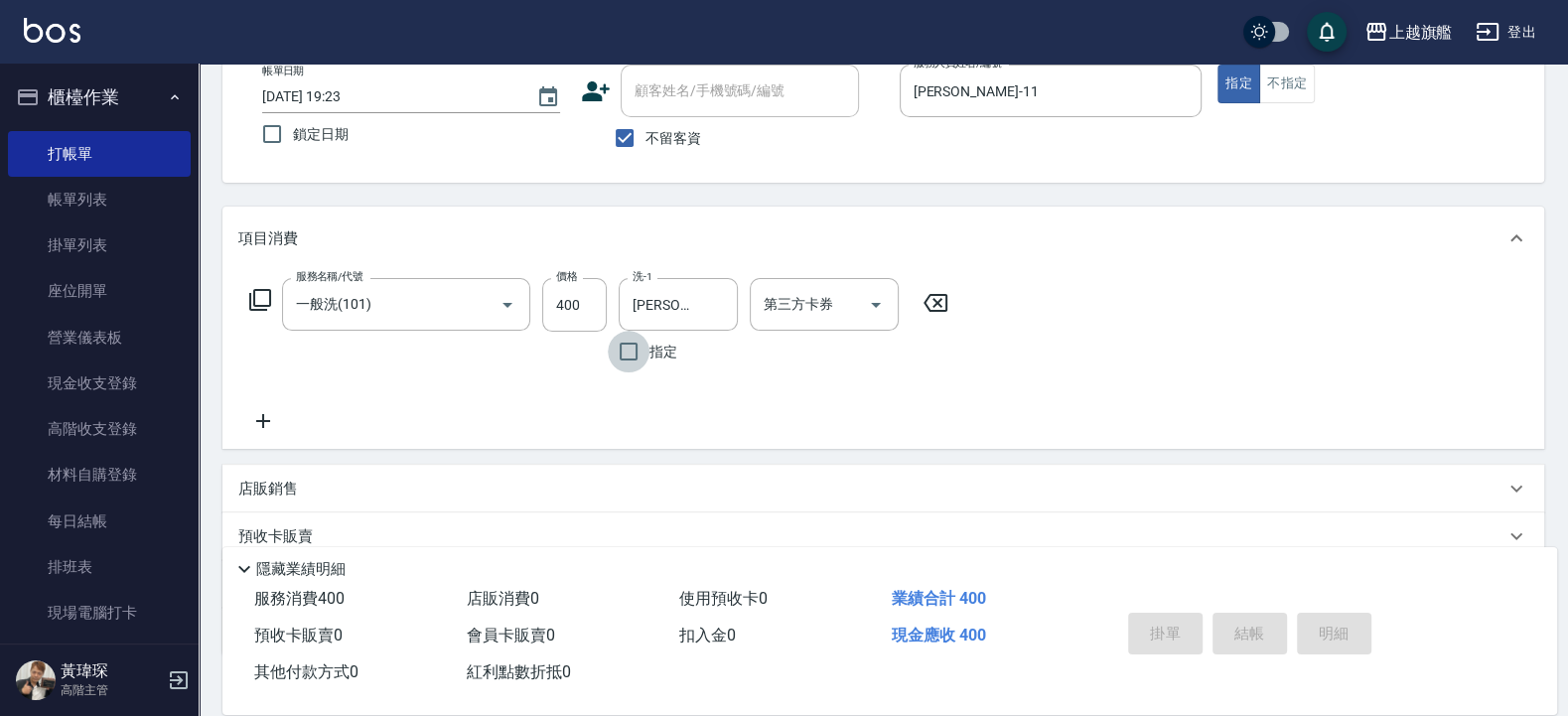 type 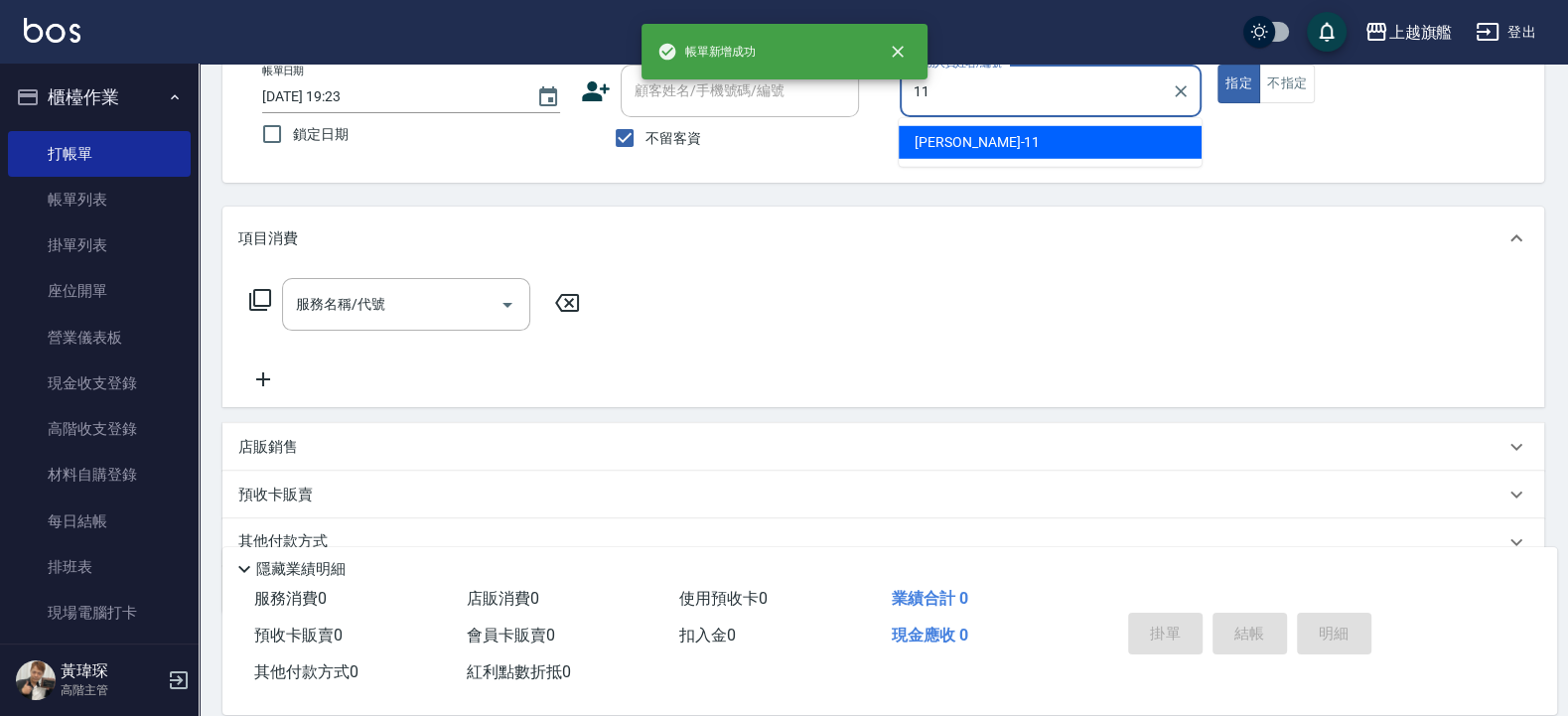 type on "蔡美秀-11" 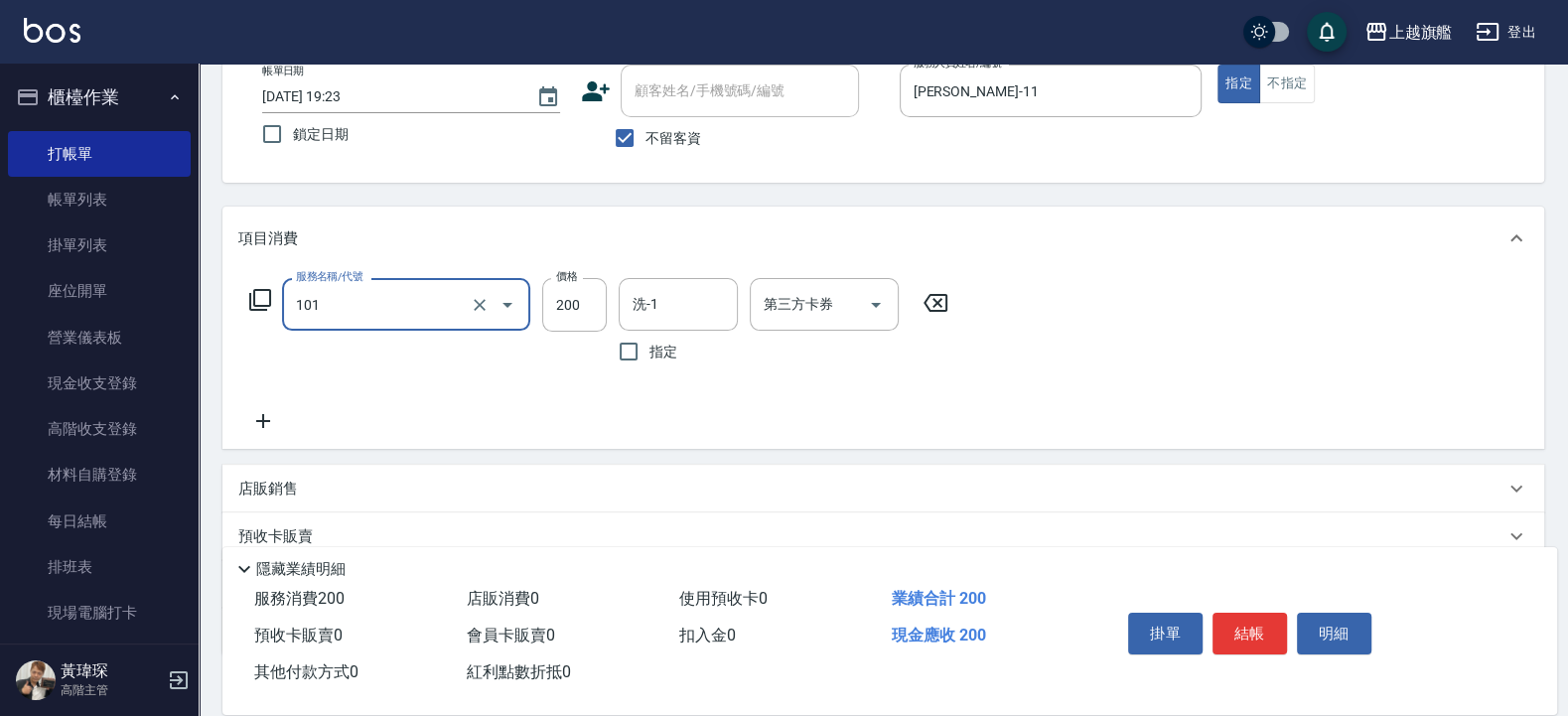 type on "一般洗(101)" 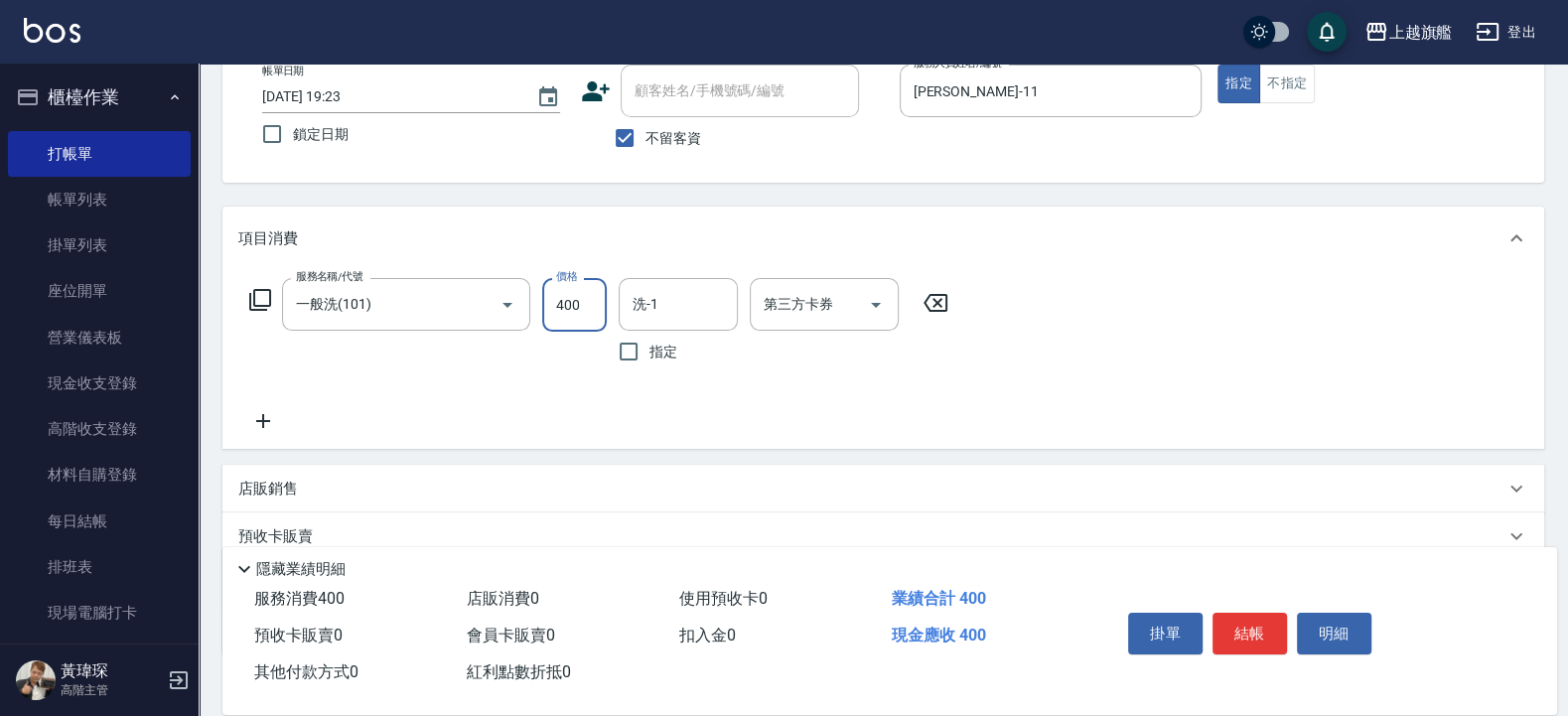 type on "400" 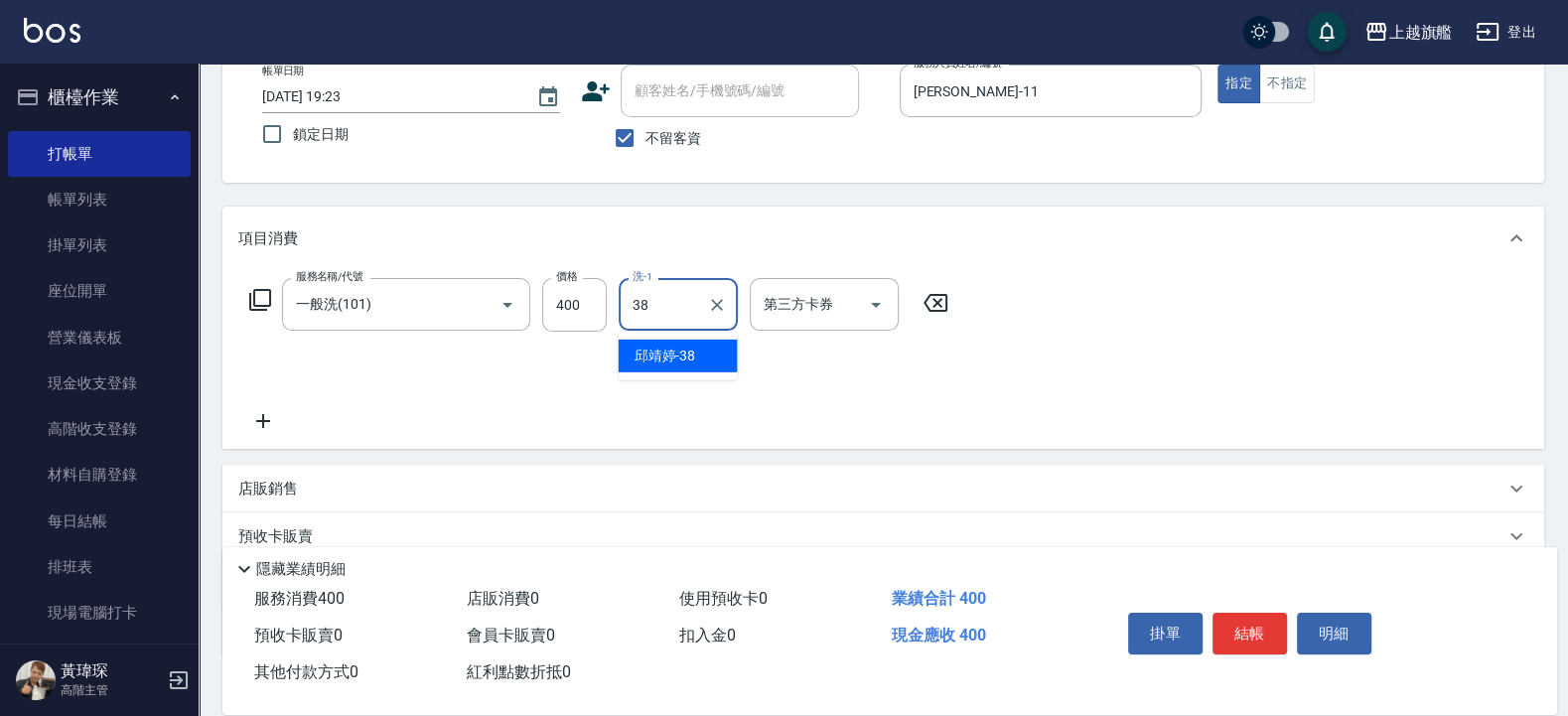 type on "邱靖婷-38" 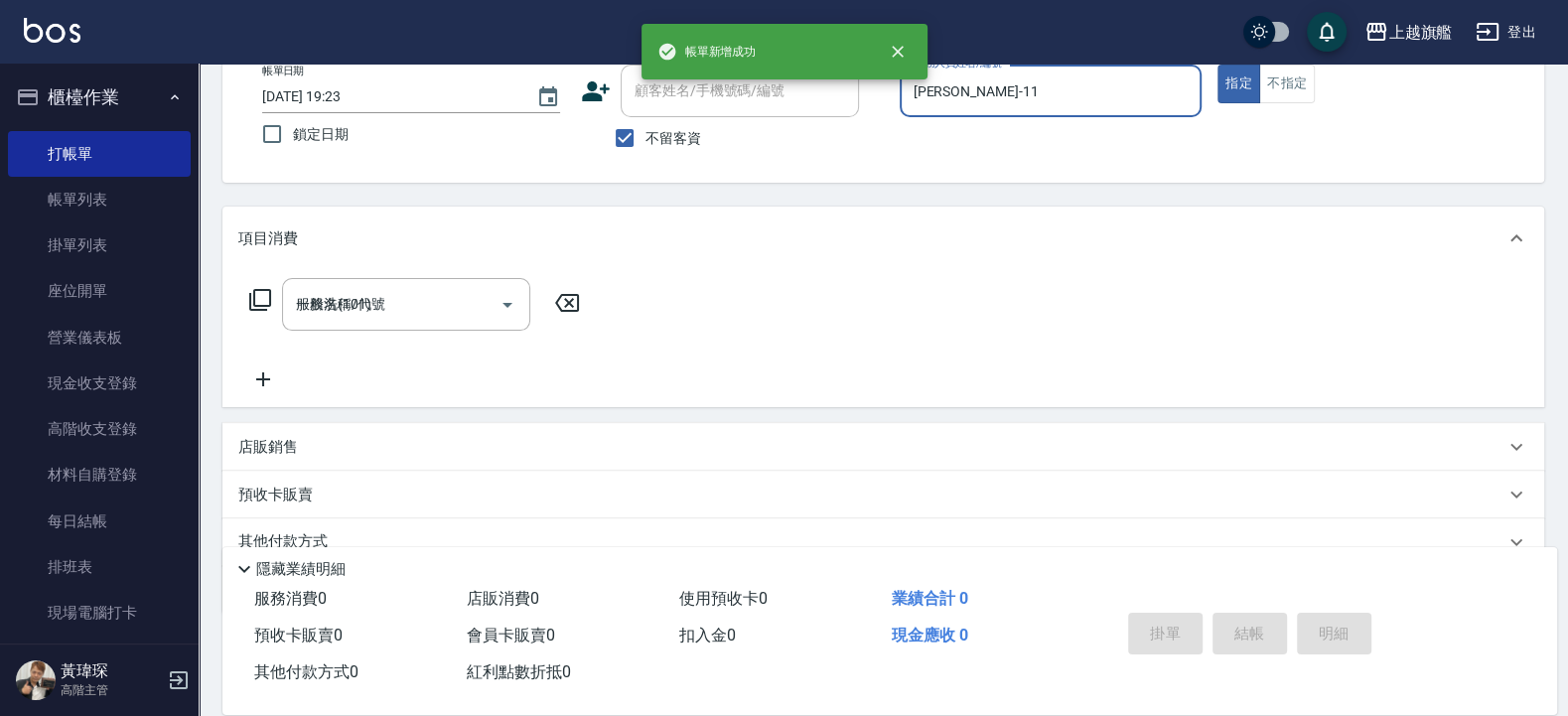 type 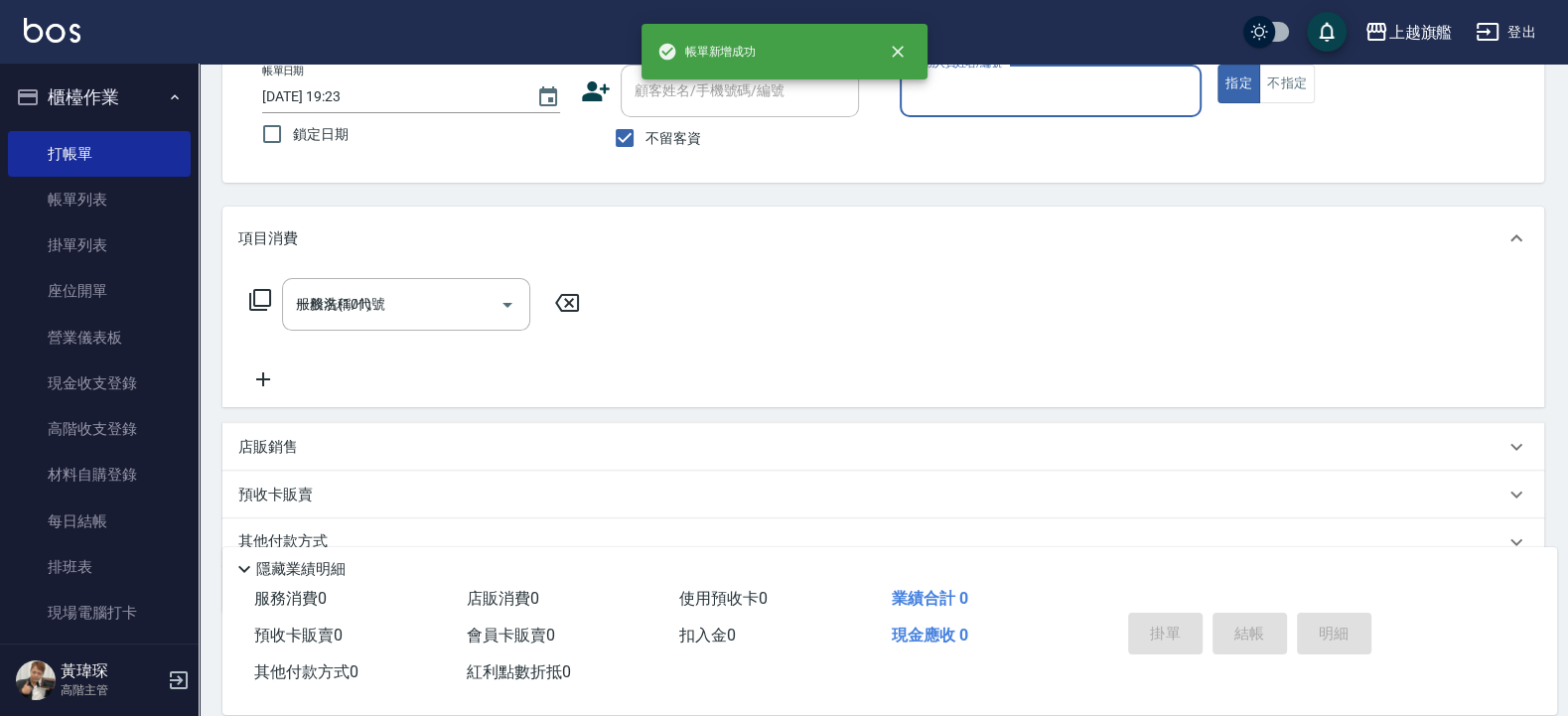 type 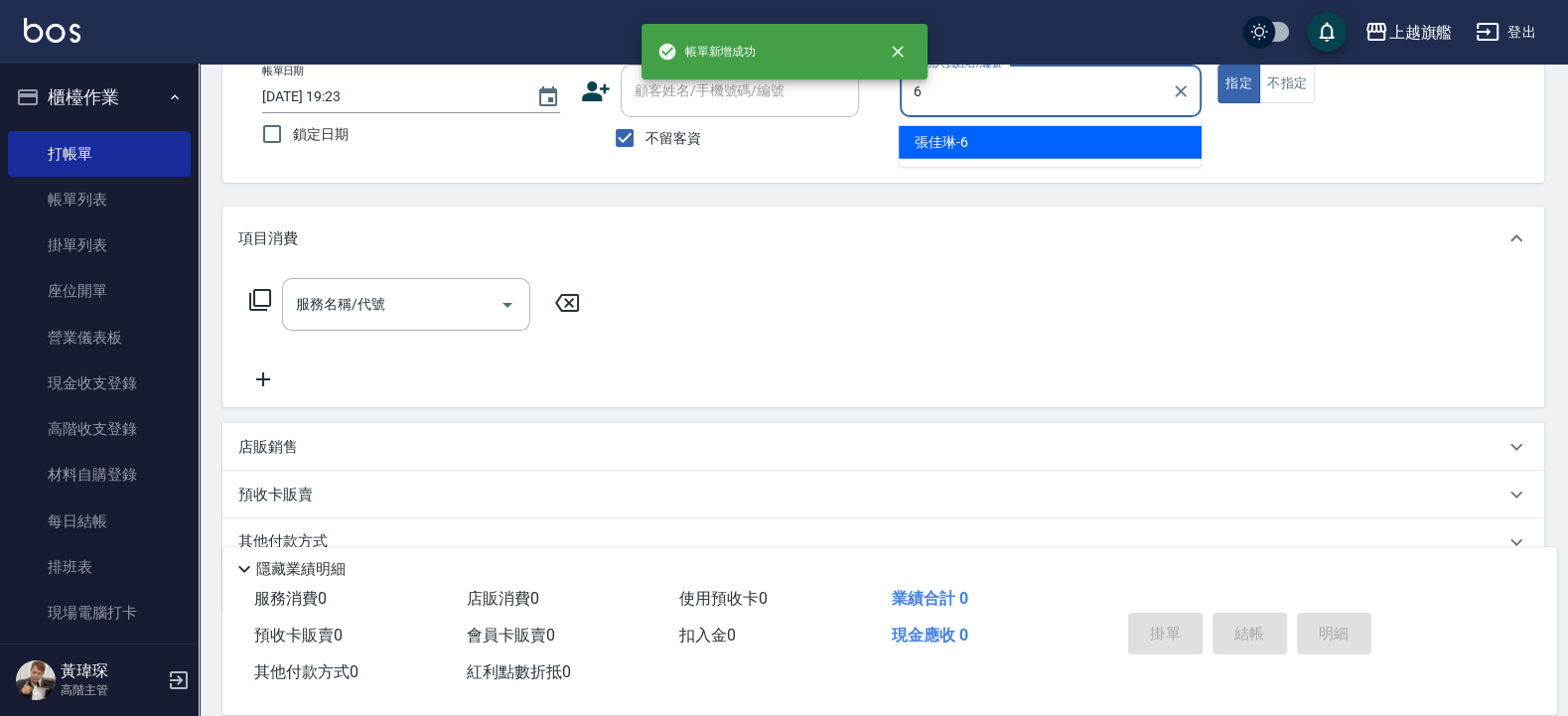 type on "張佳琳-6" 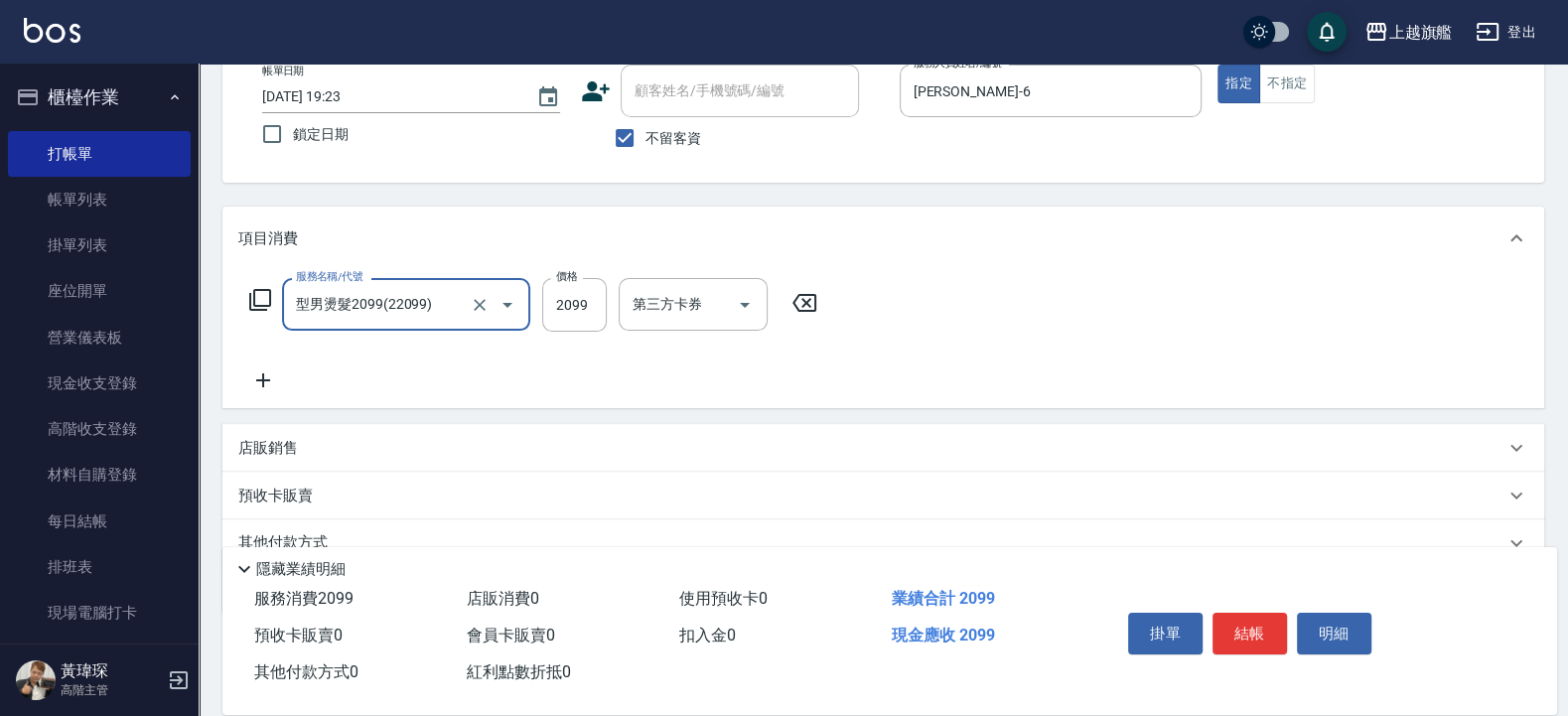 type on "型男燙髮2099(22099)" 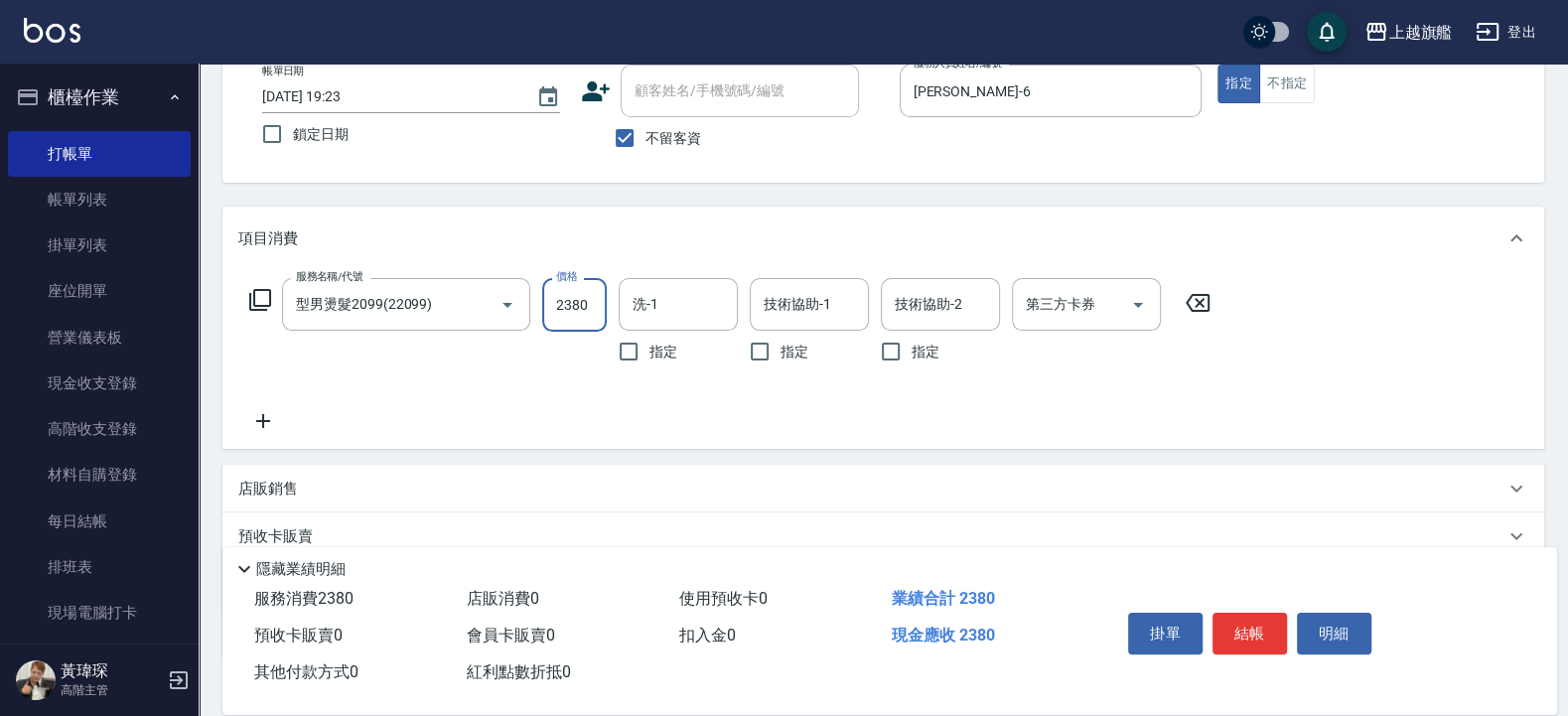 type on "2380" 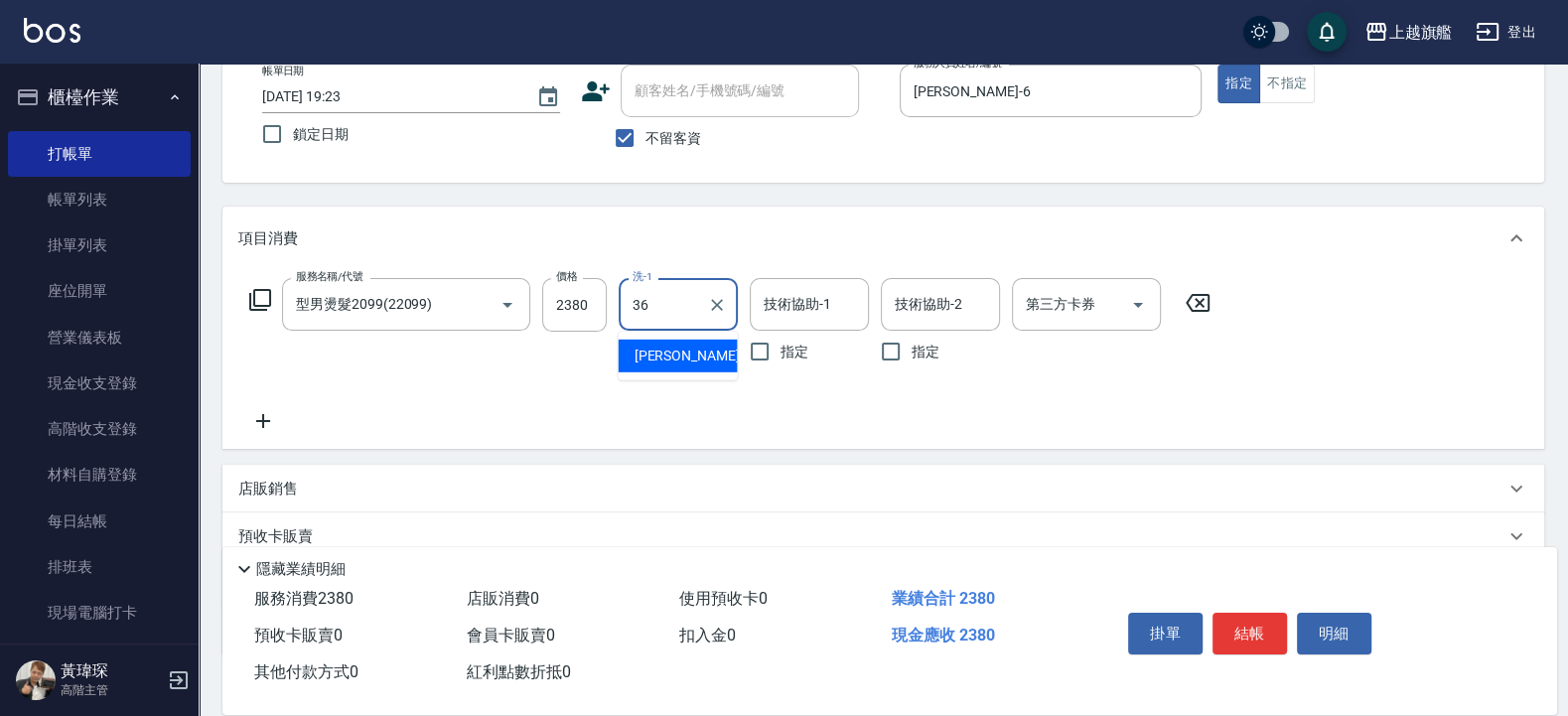 type on "[PERSON_NAME]-36" 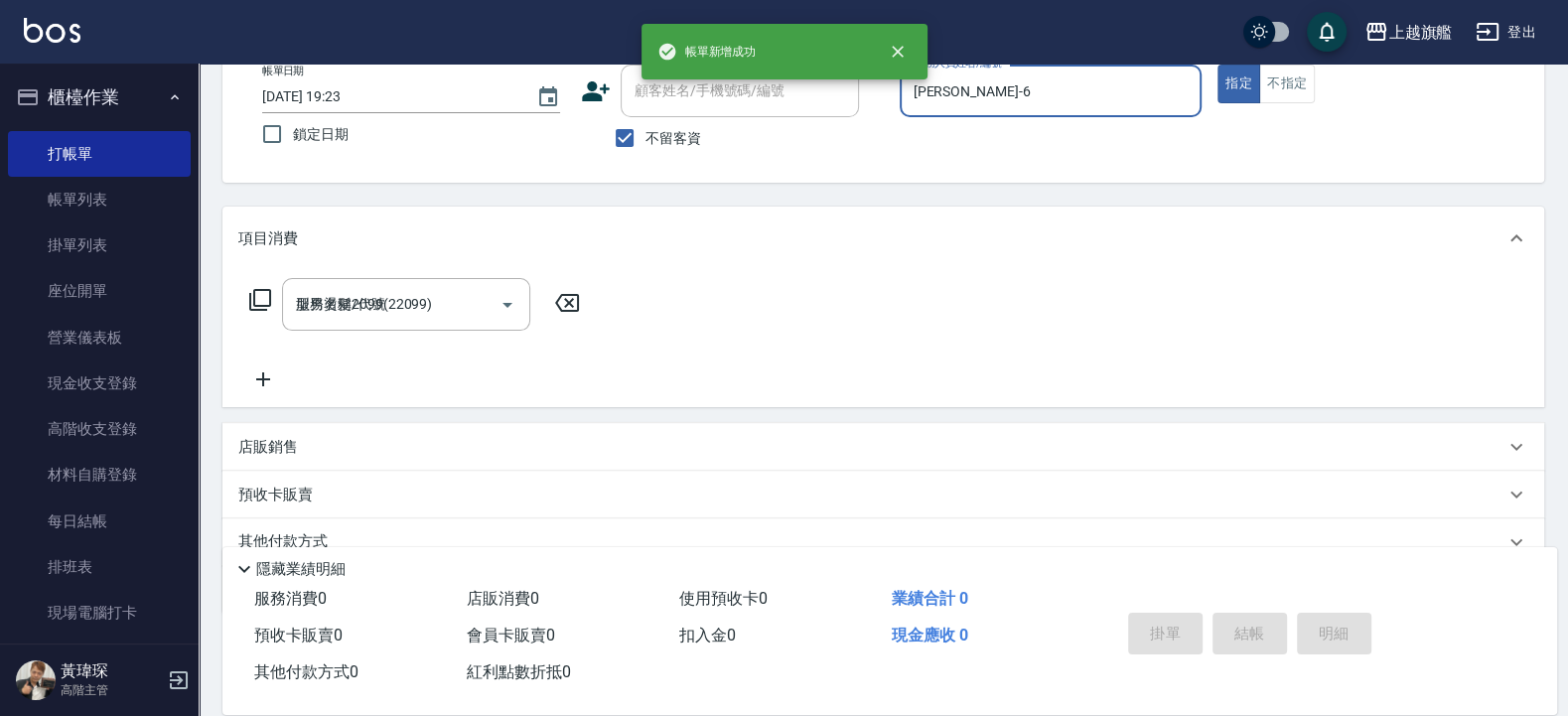 type 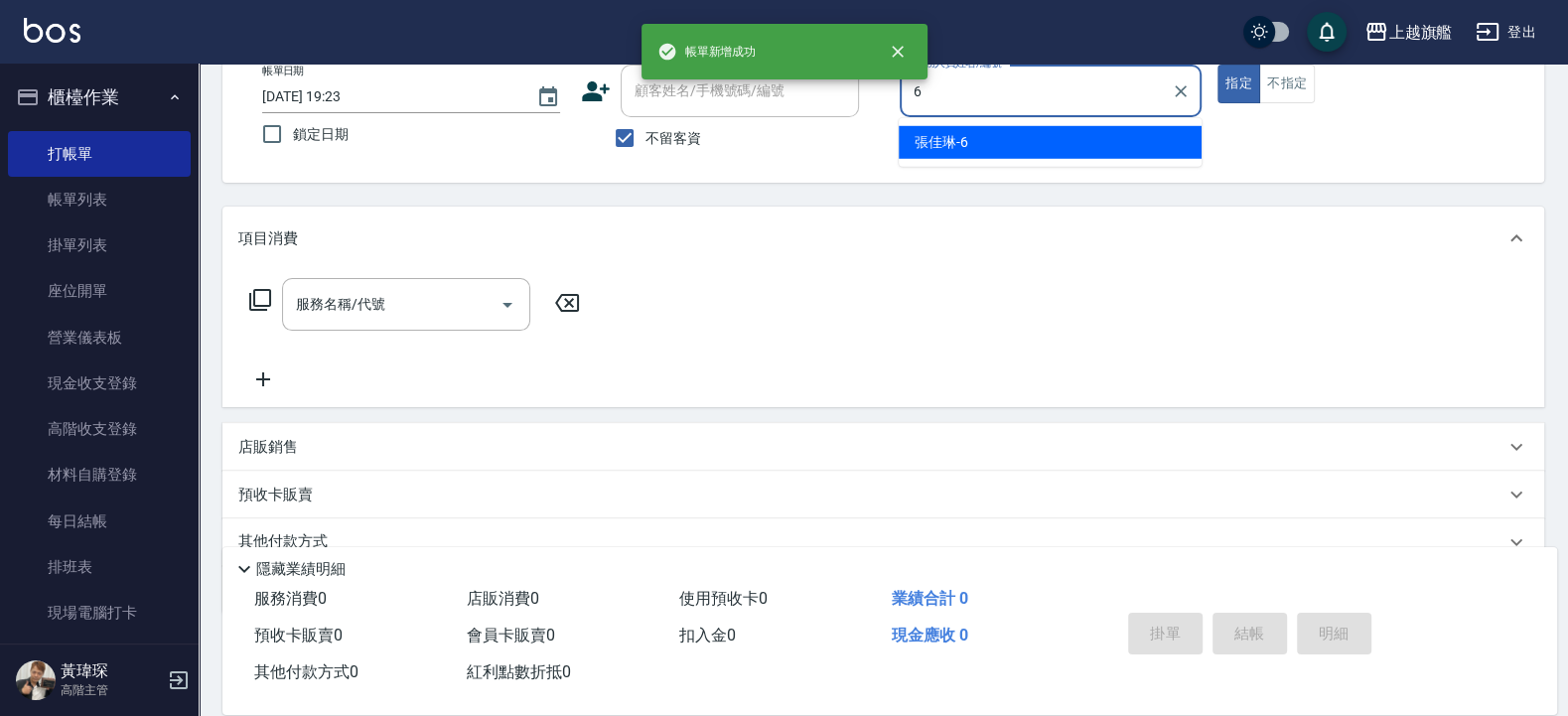 type on "張佳琳-6" 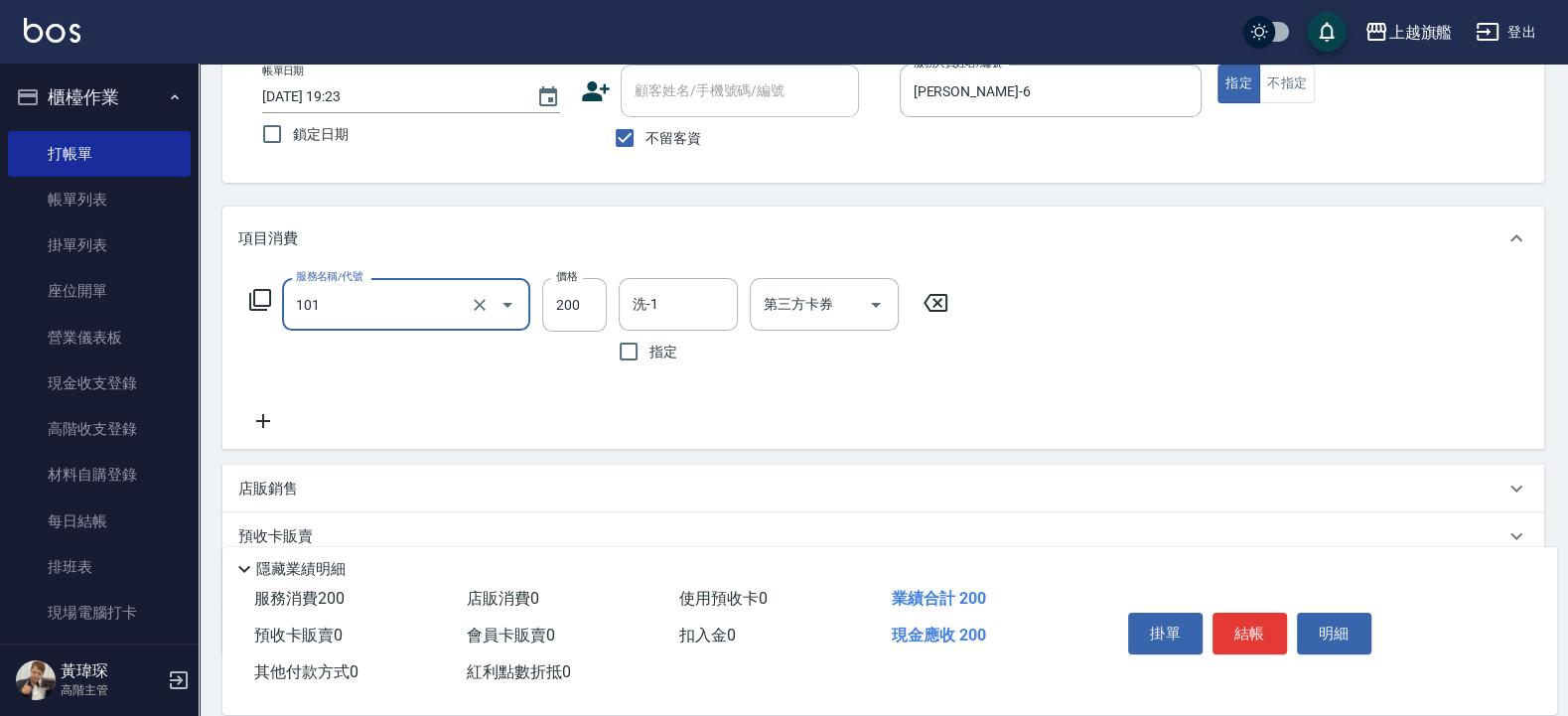 type on "一般洗(101)" 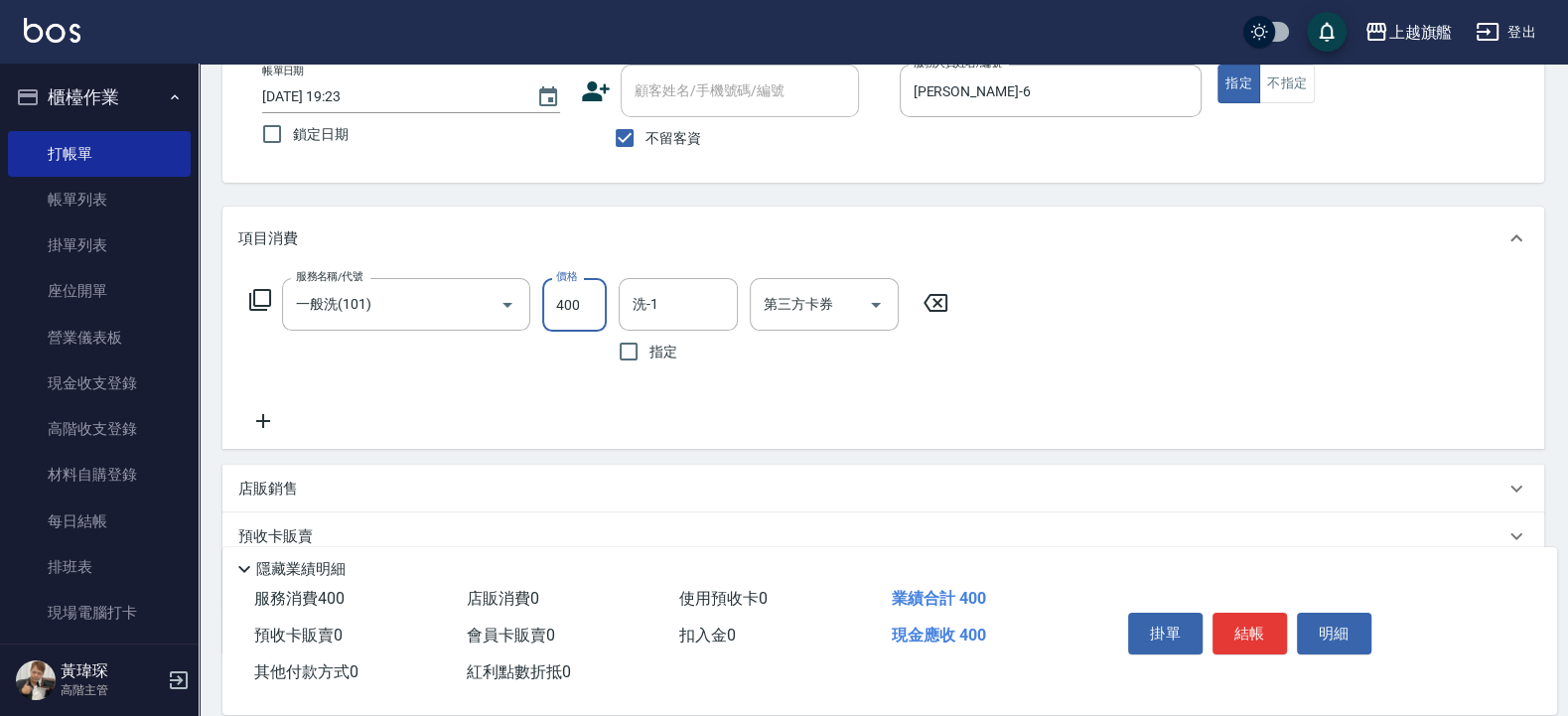 type on "400" 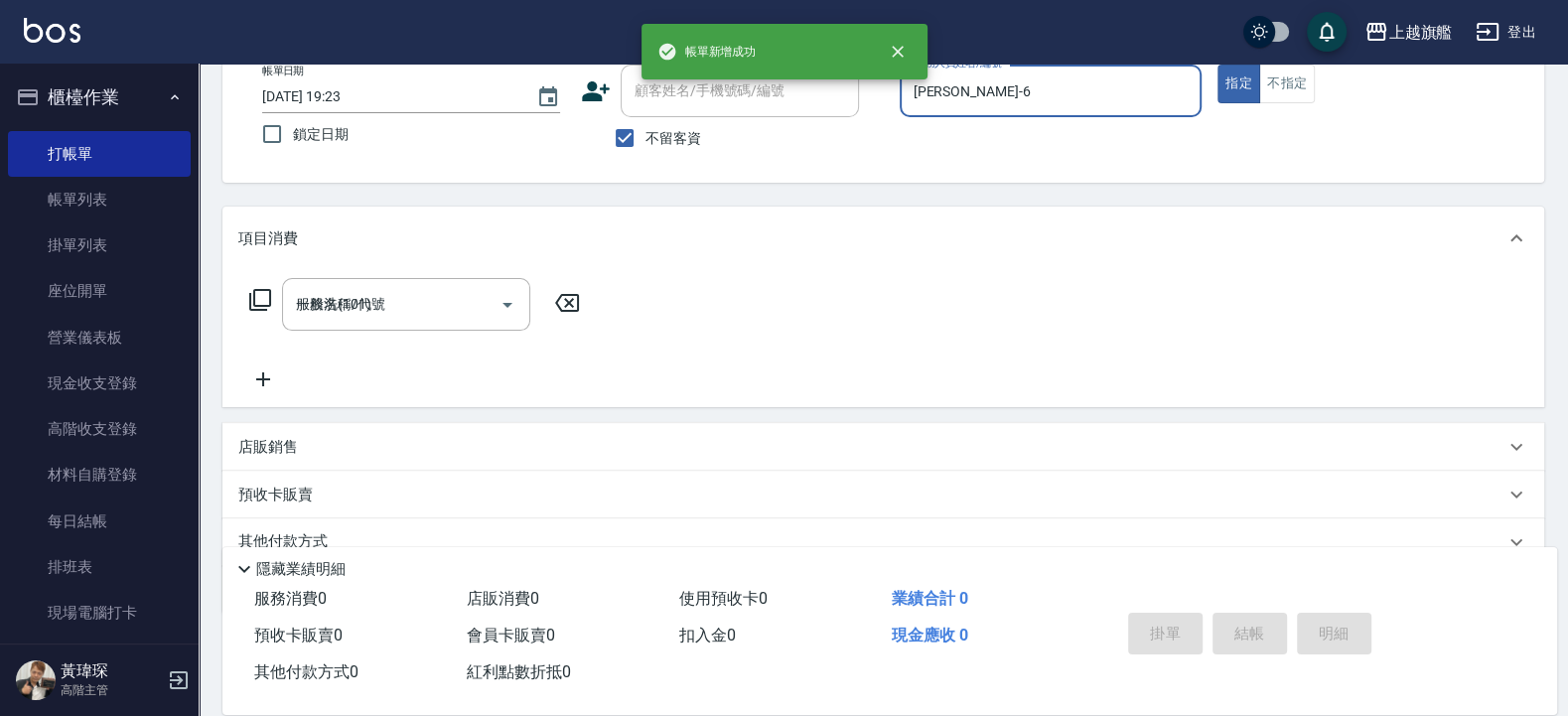 type 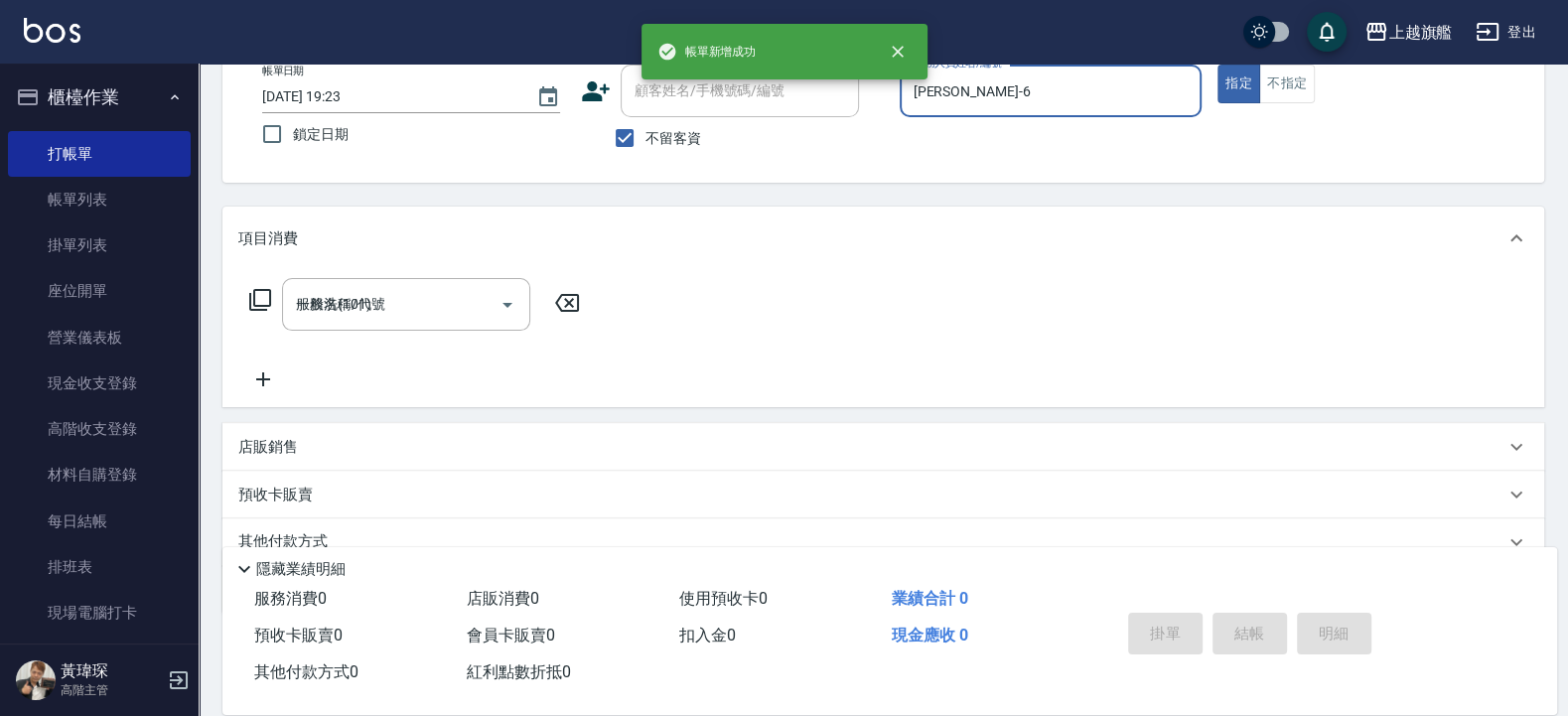 type 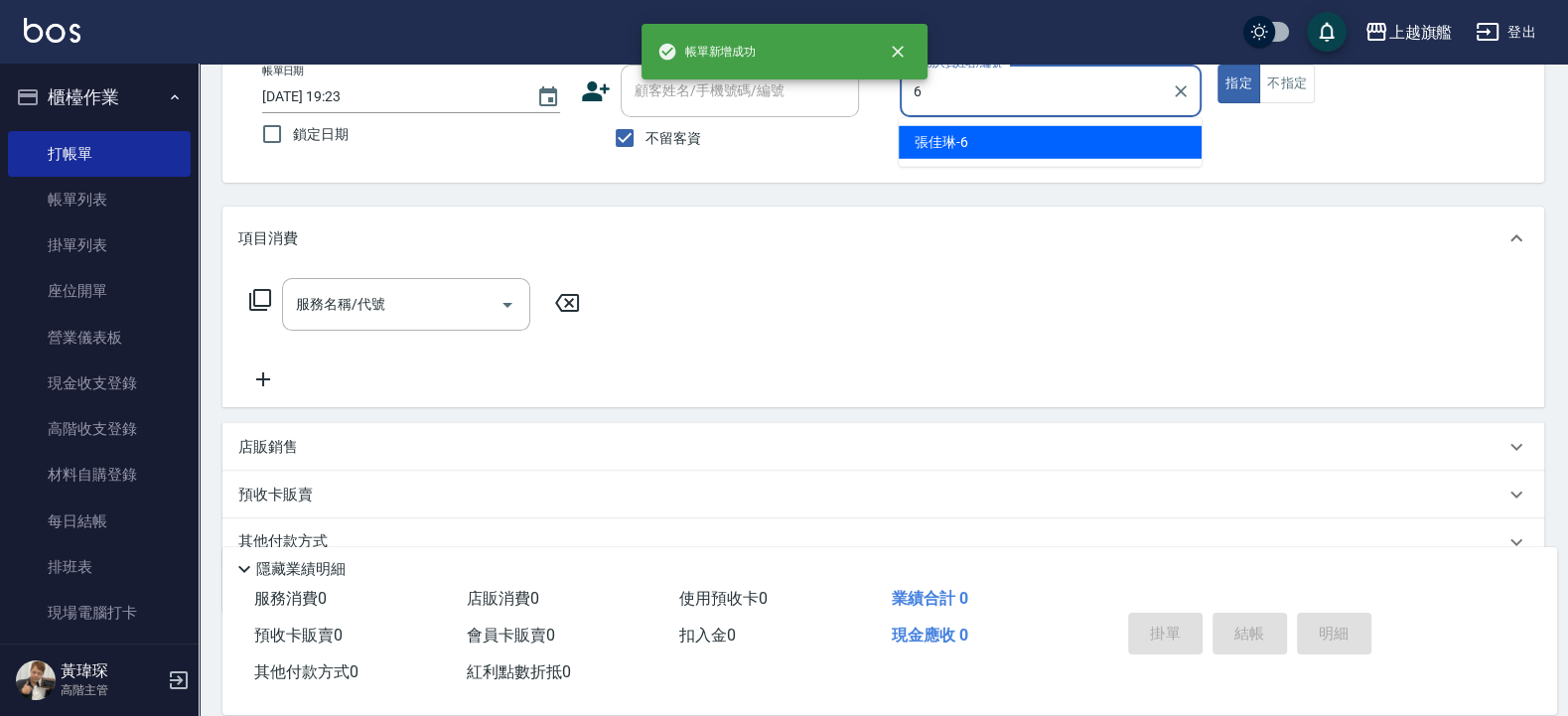 type on "張佳琳-6" 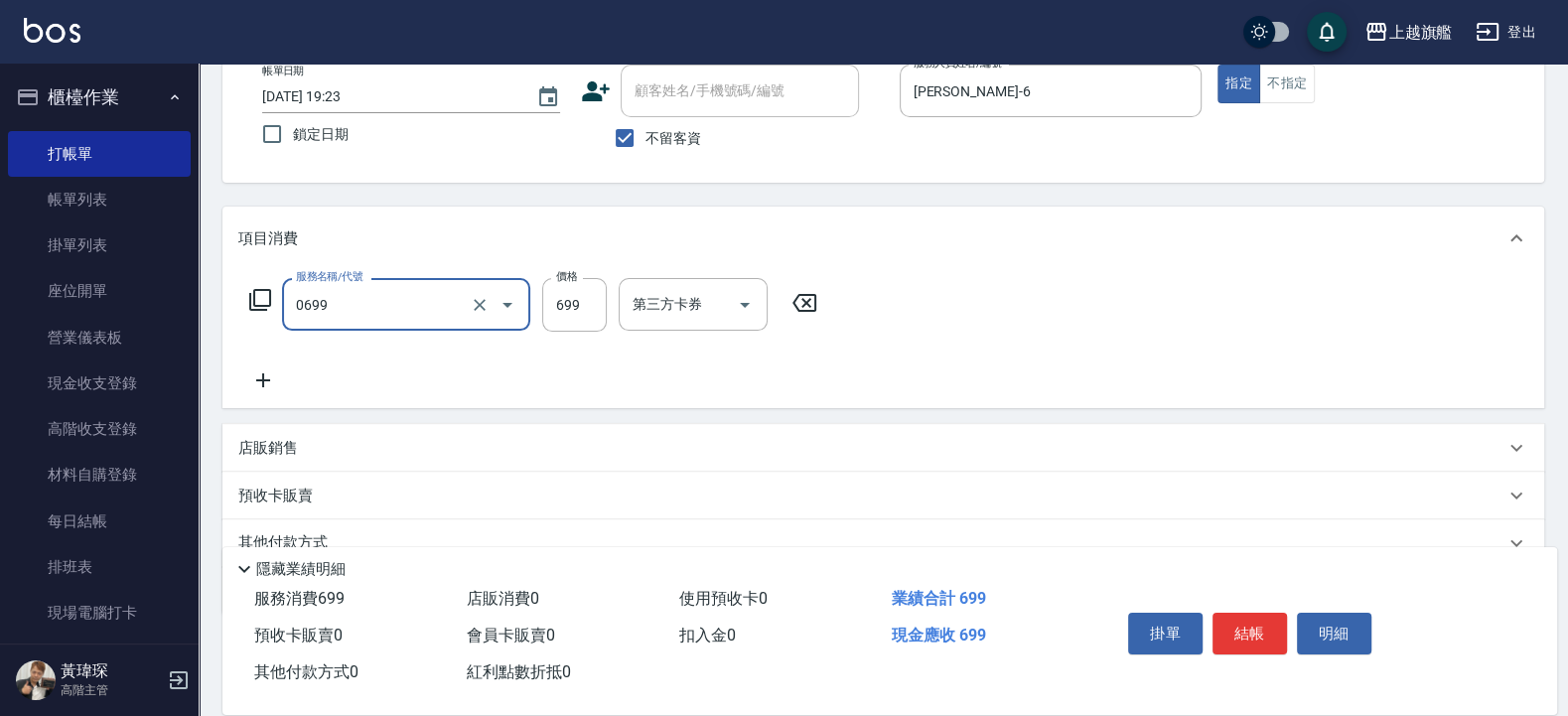 type on "精油SPA(0699)" 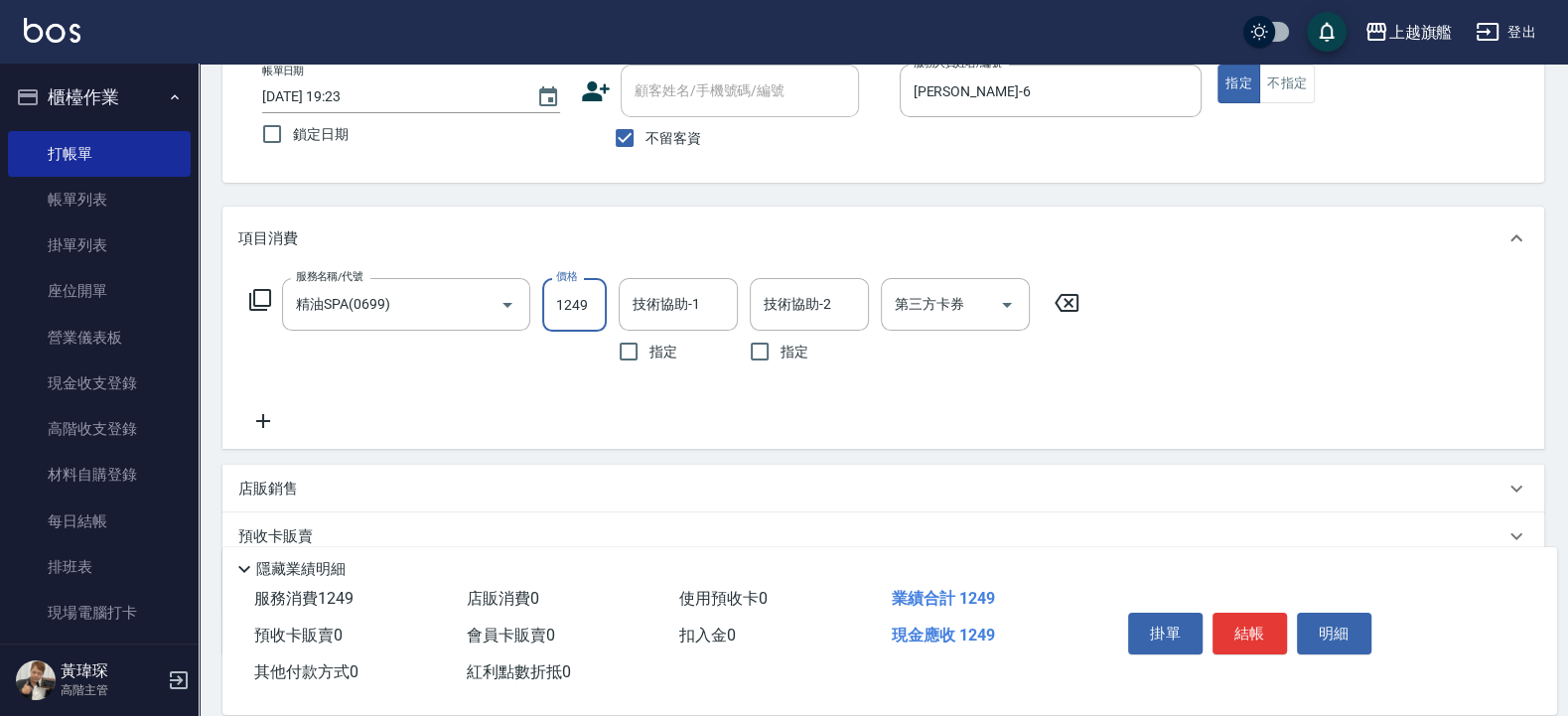 type on "1249" 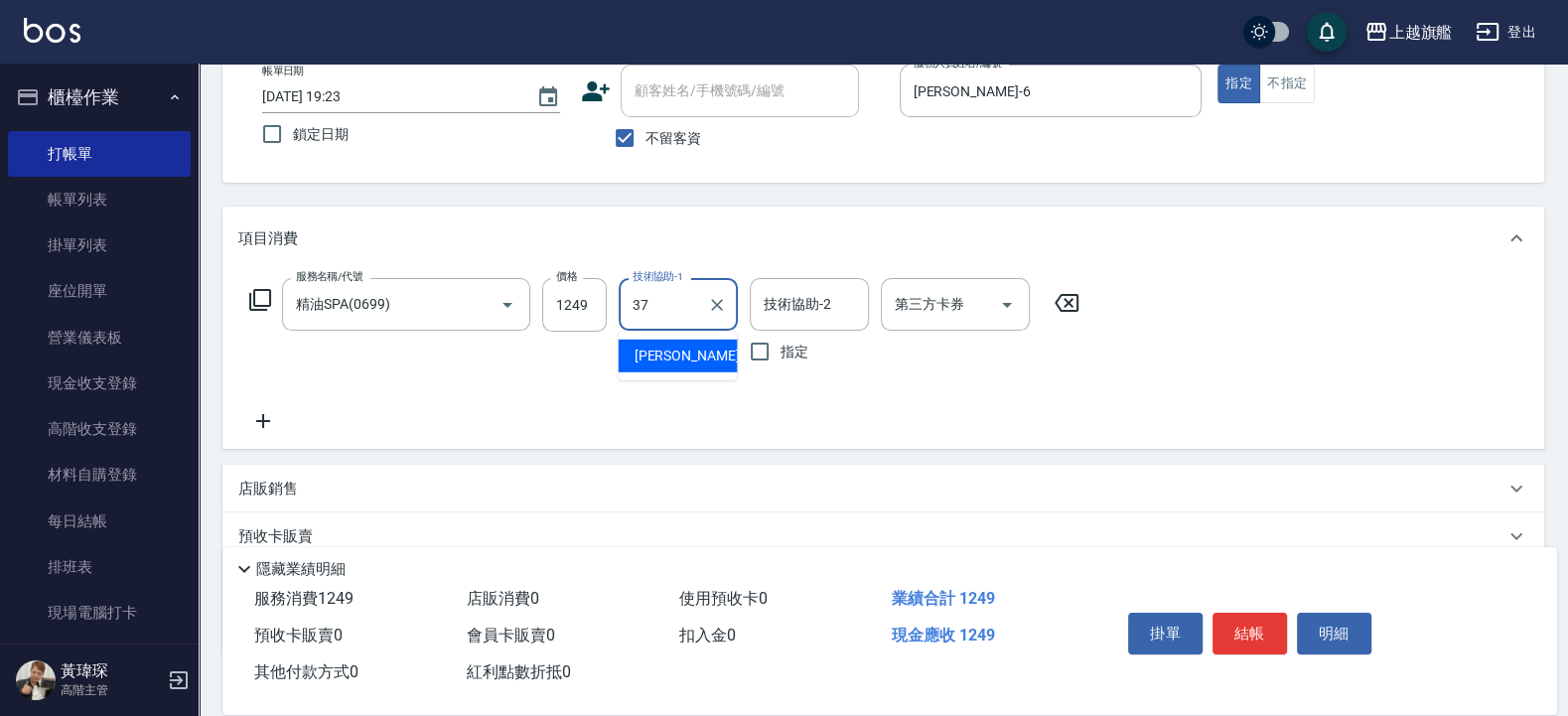 type on "林智慧-37" 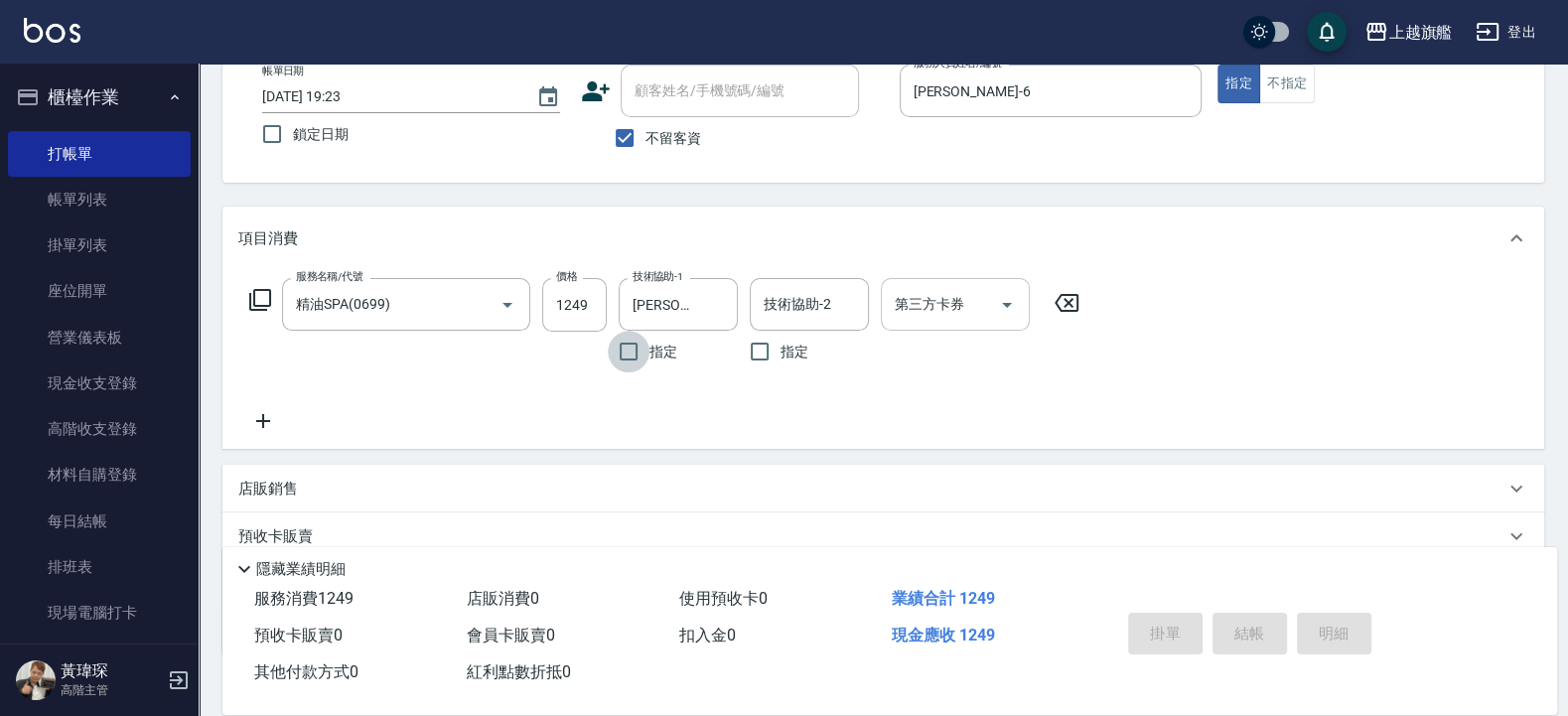 type on "2025/07/15 19:24" 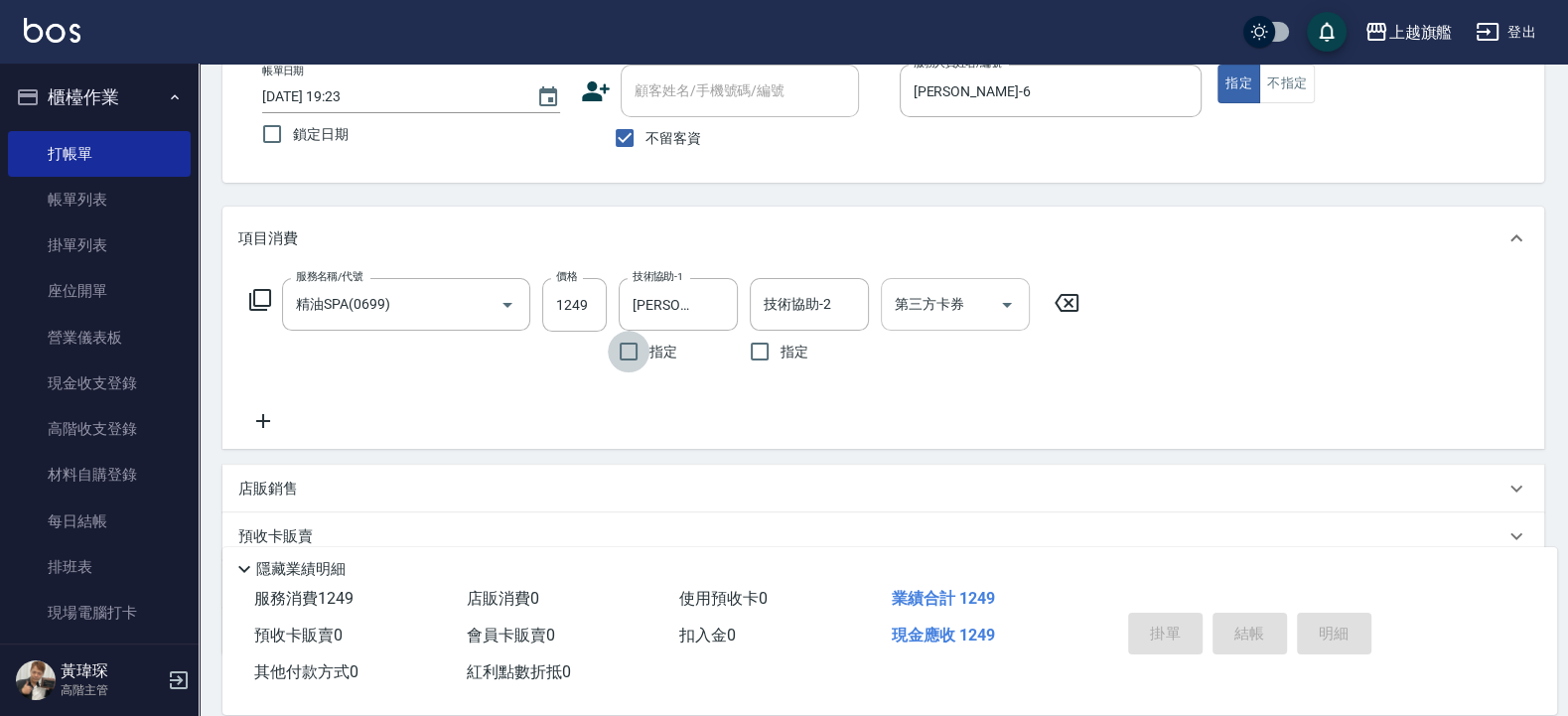 type 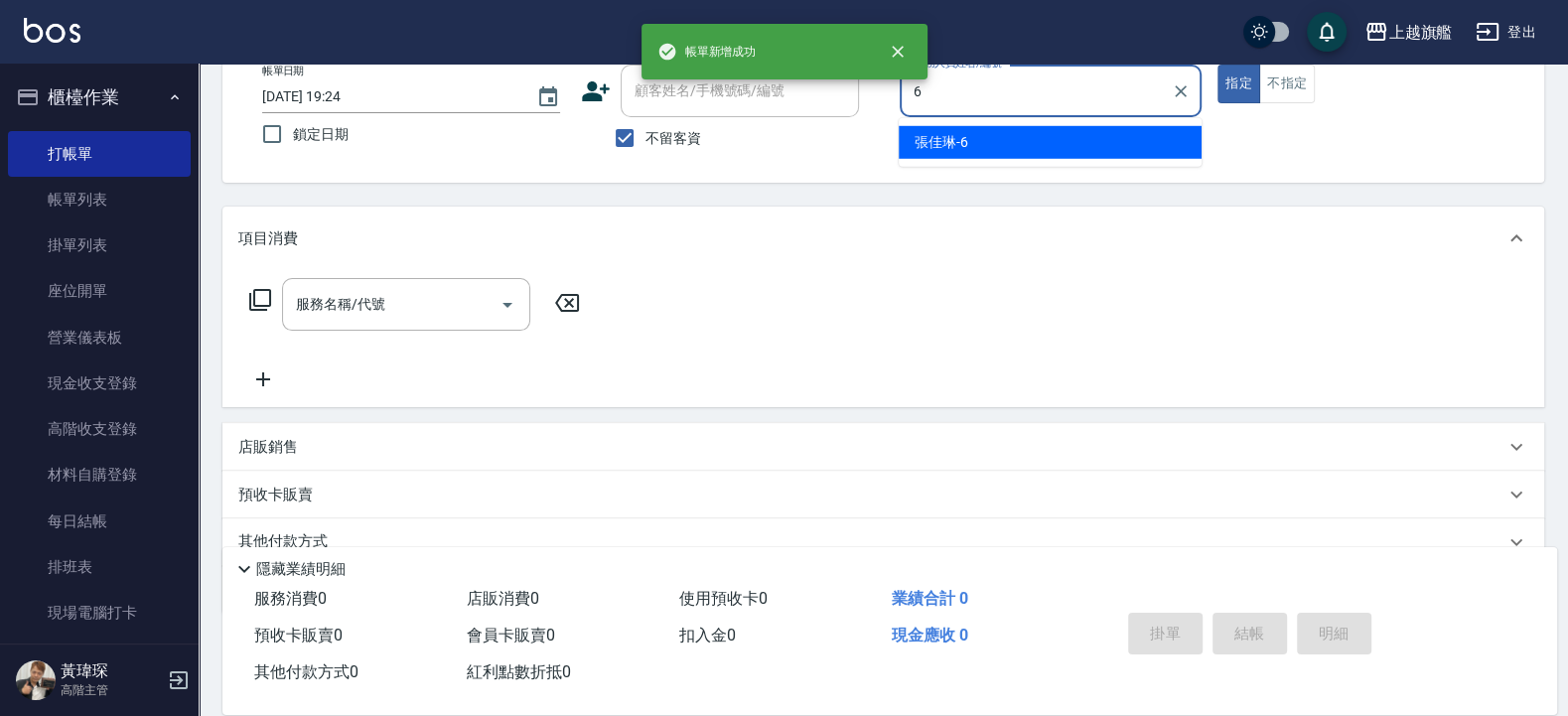 type on "張佳琳-6" 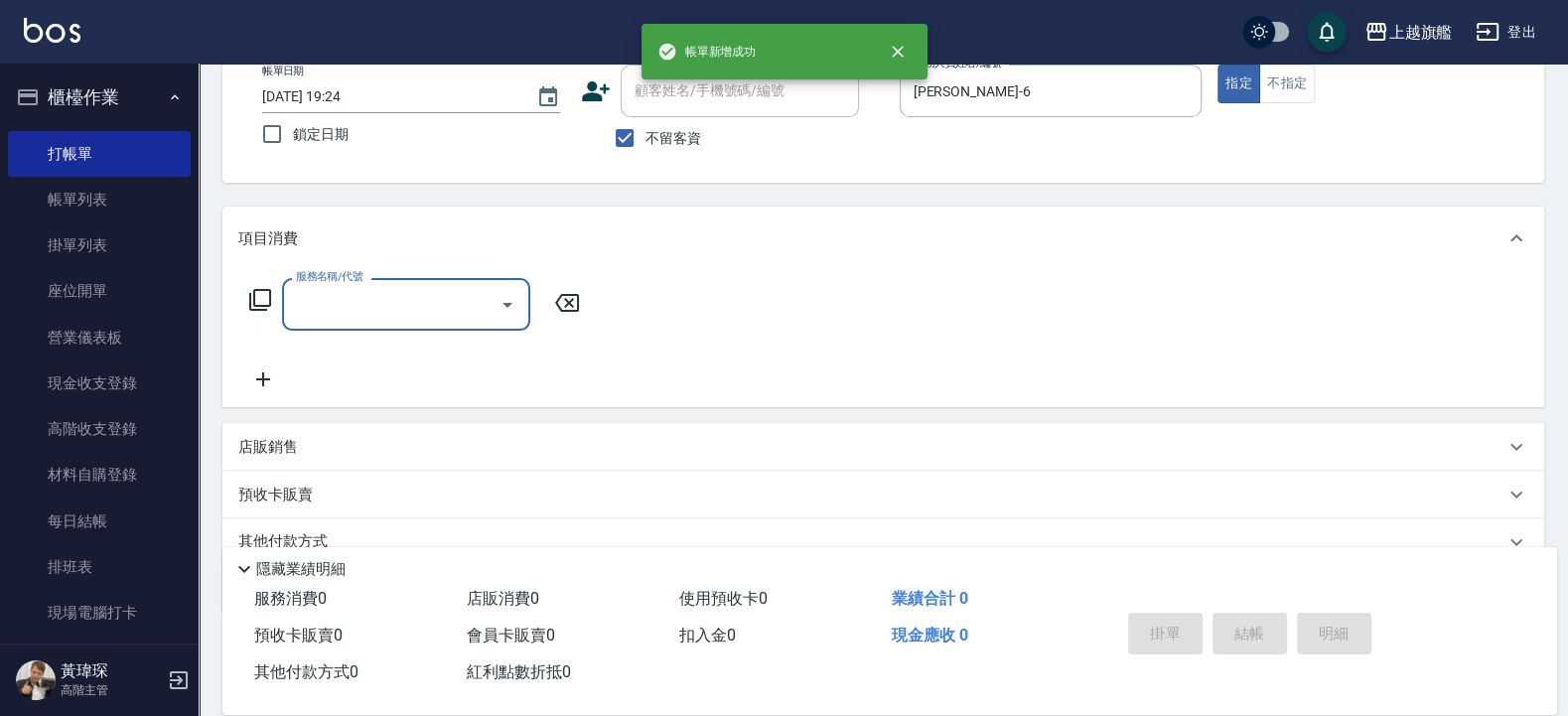 type on "1" 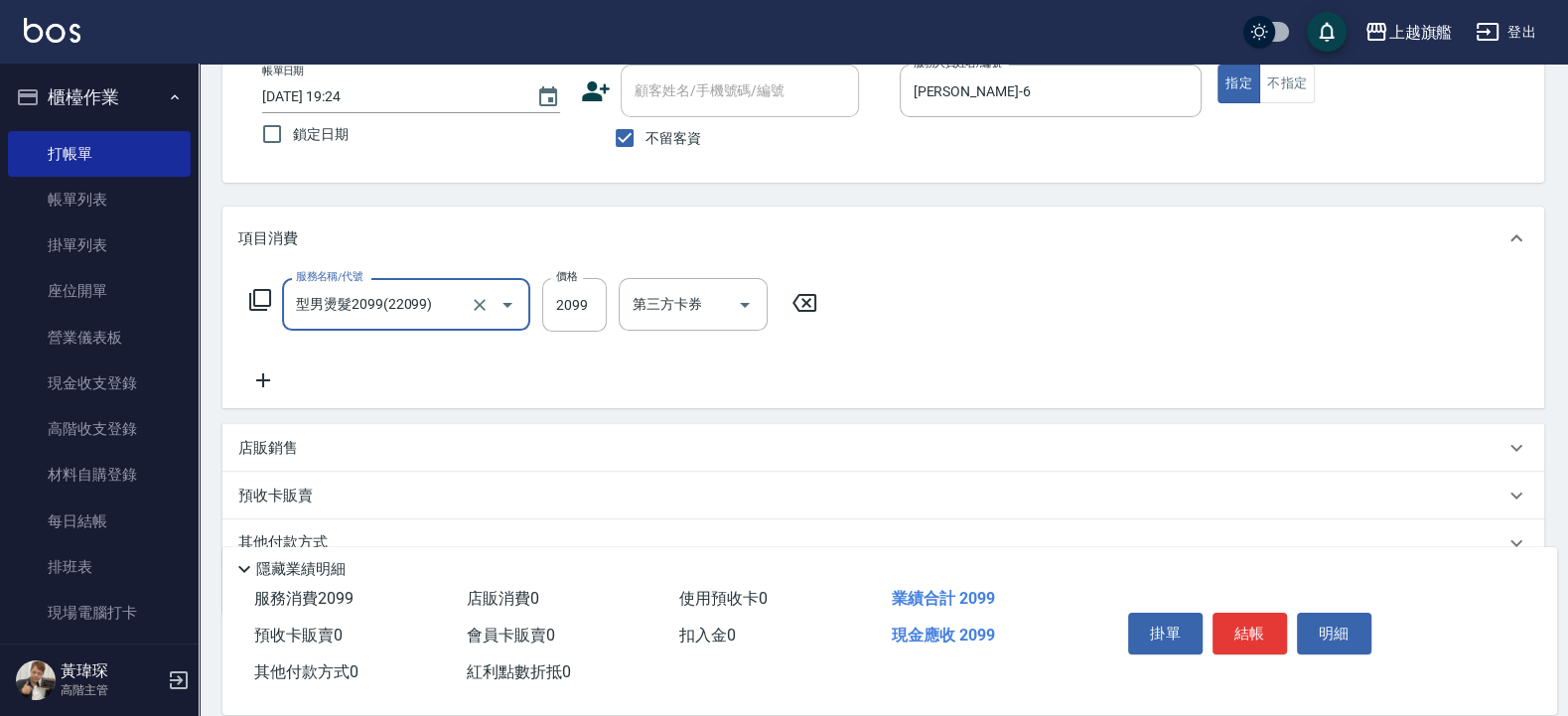 type on "型男燙髮2099(22099)" 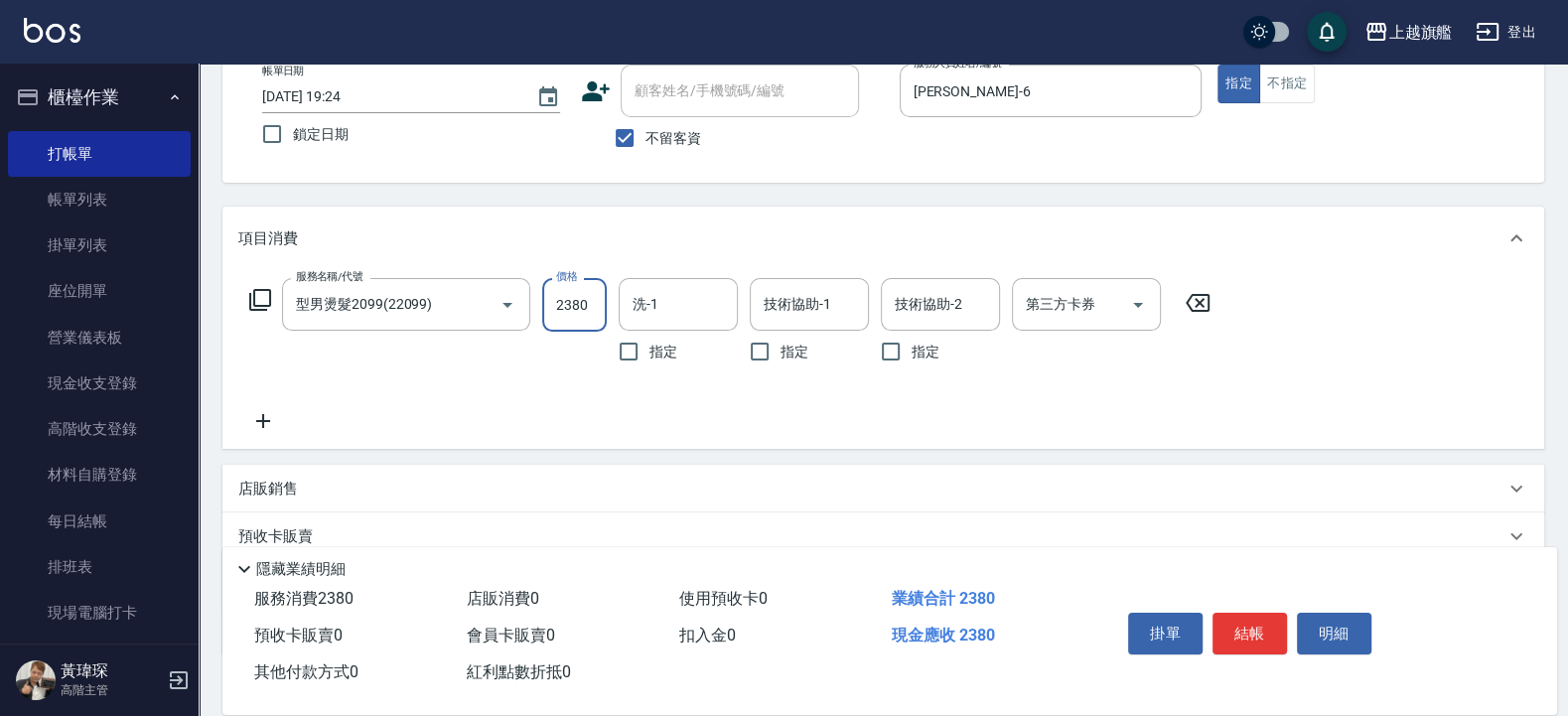 type on "2380" 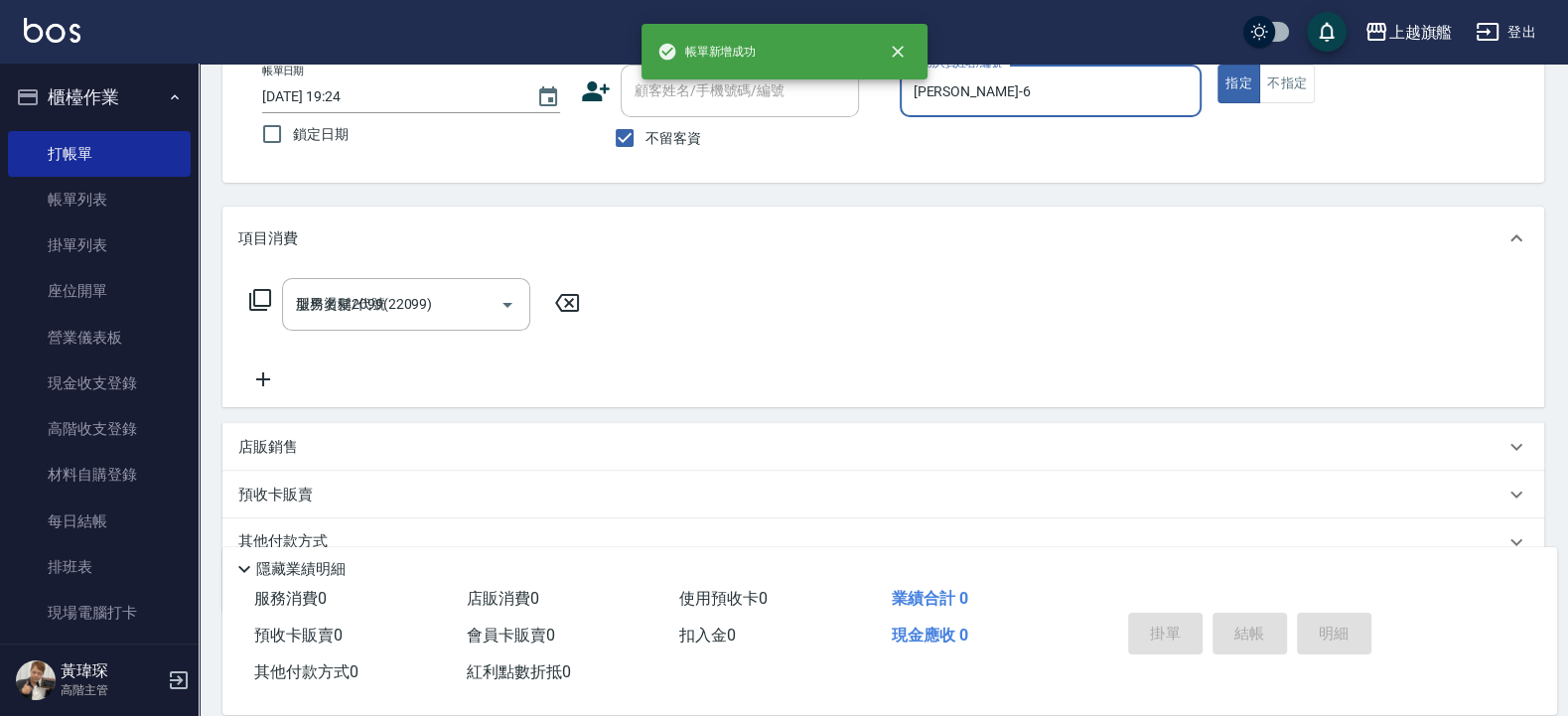 type 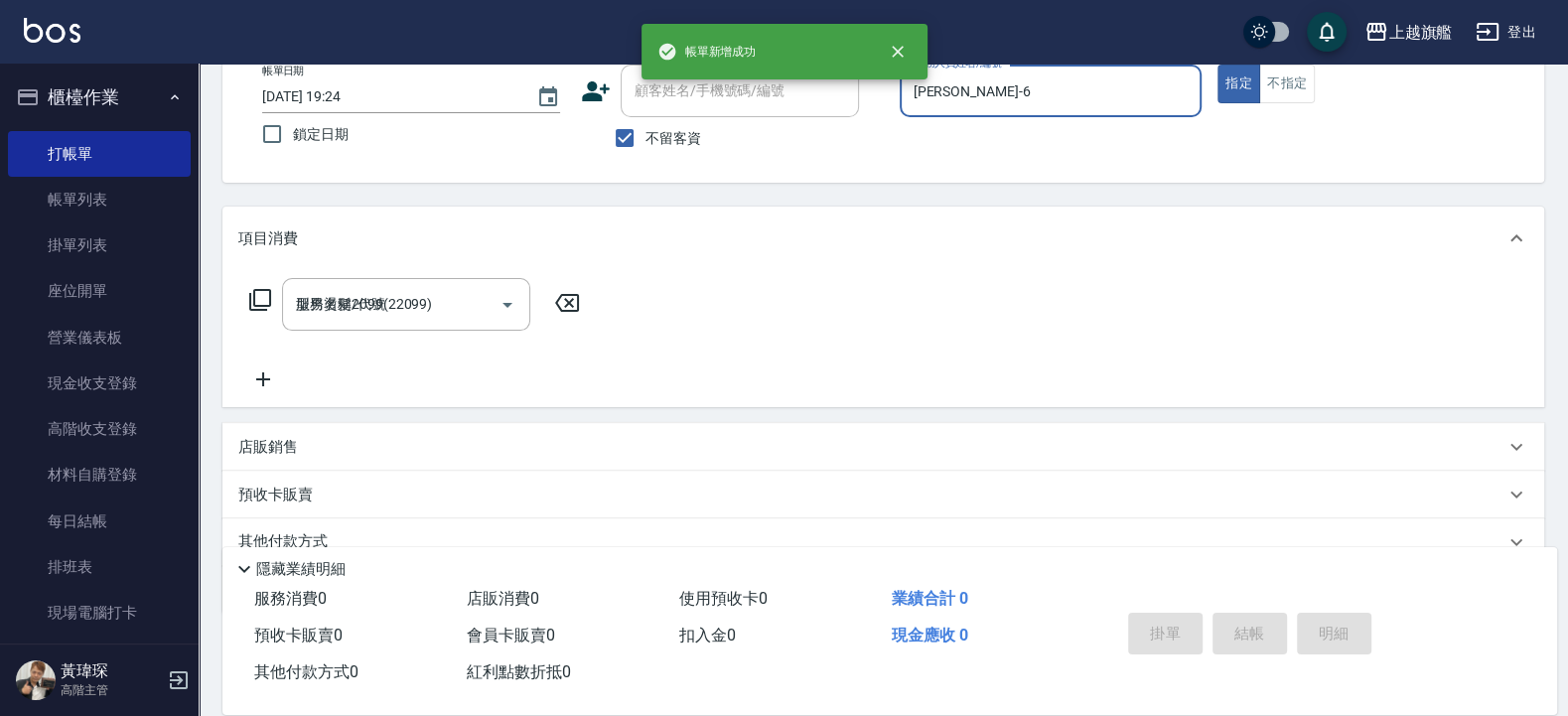 type 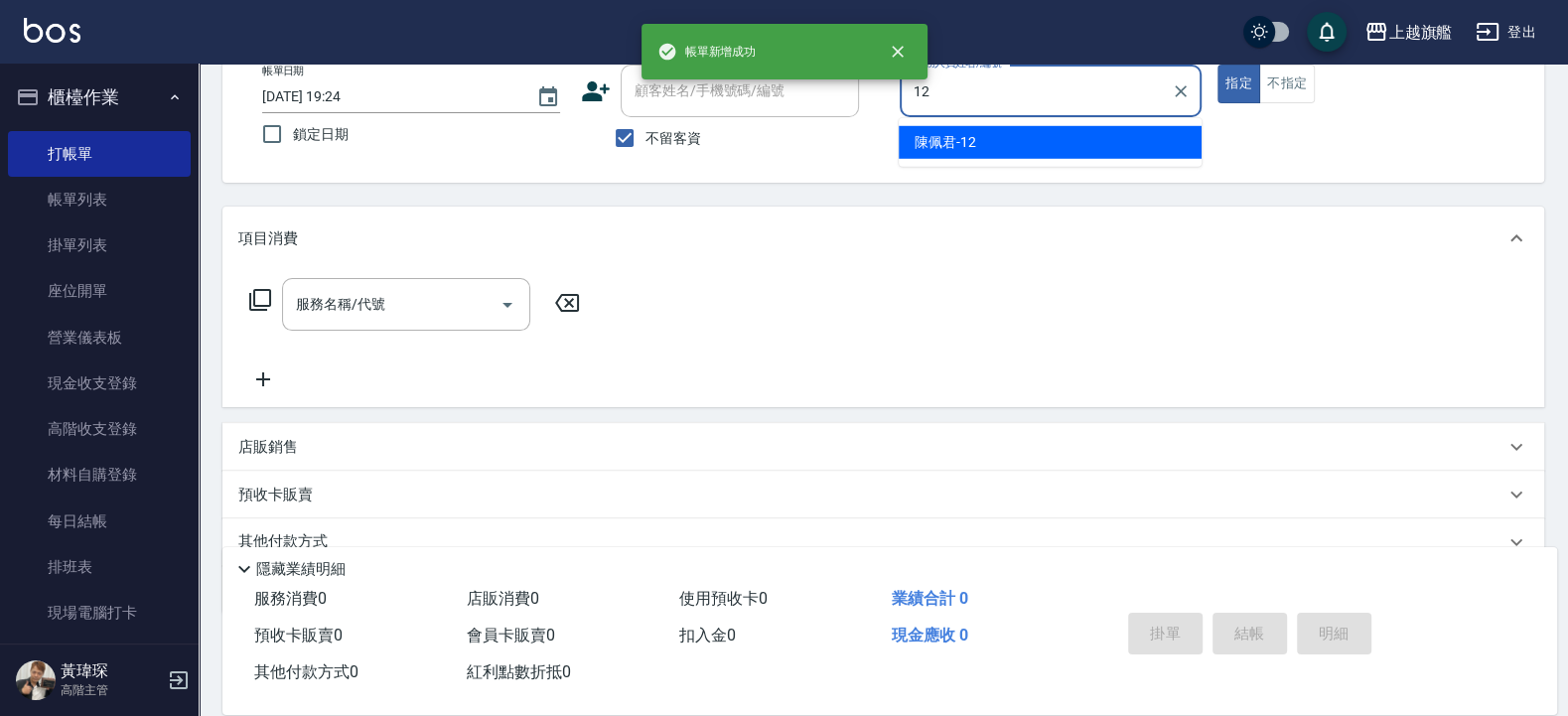 type on "陳佩君-12" 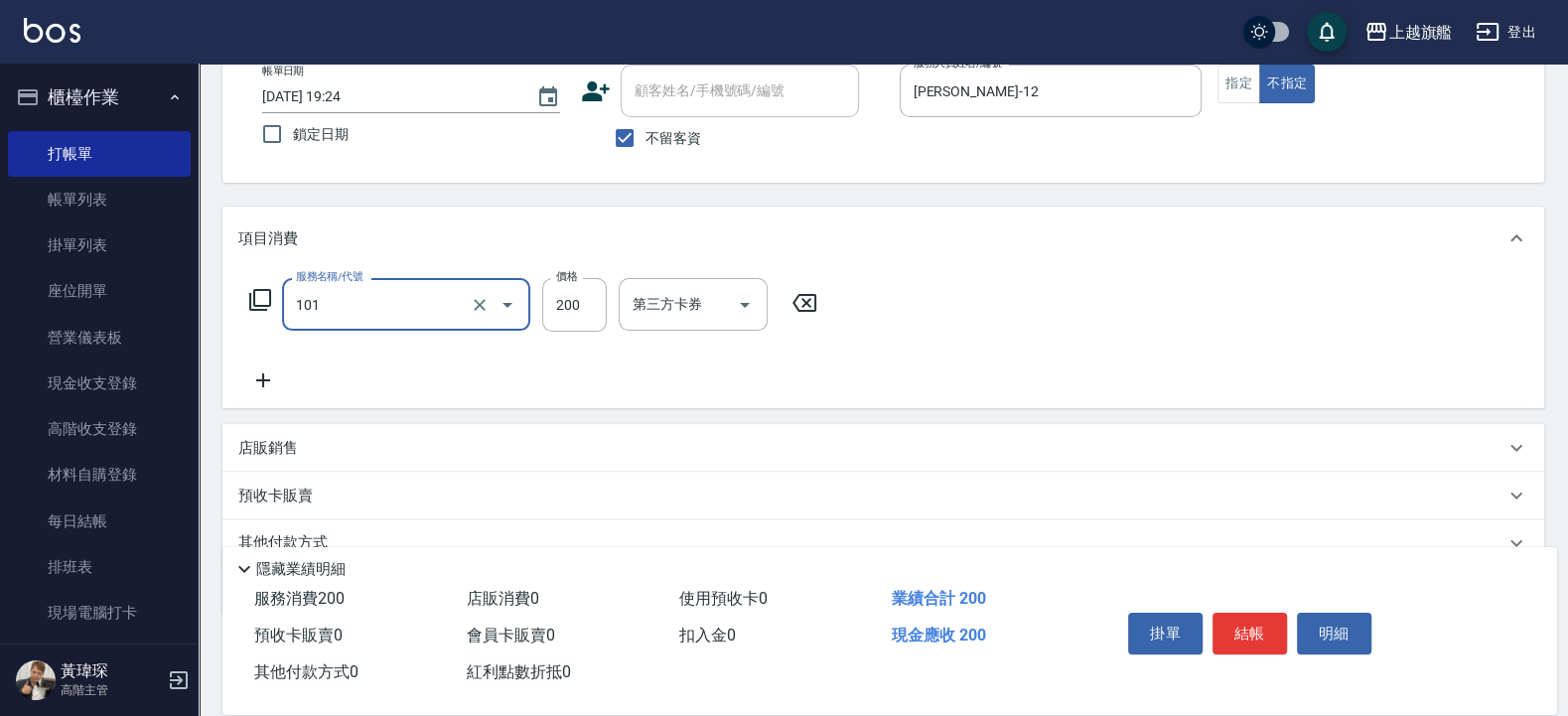 type on "一般洗(101)" 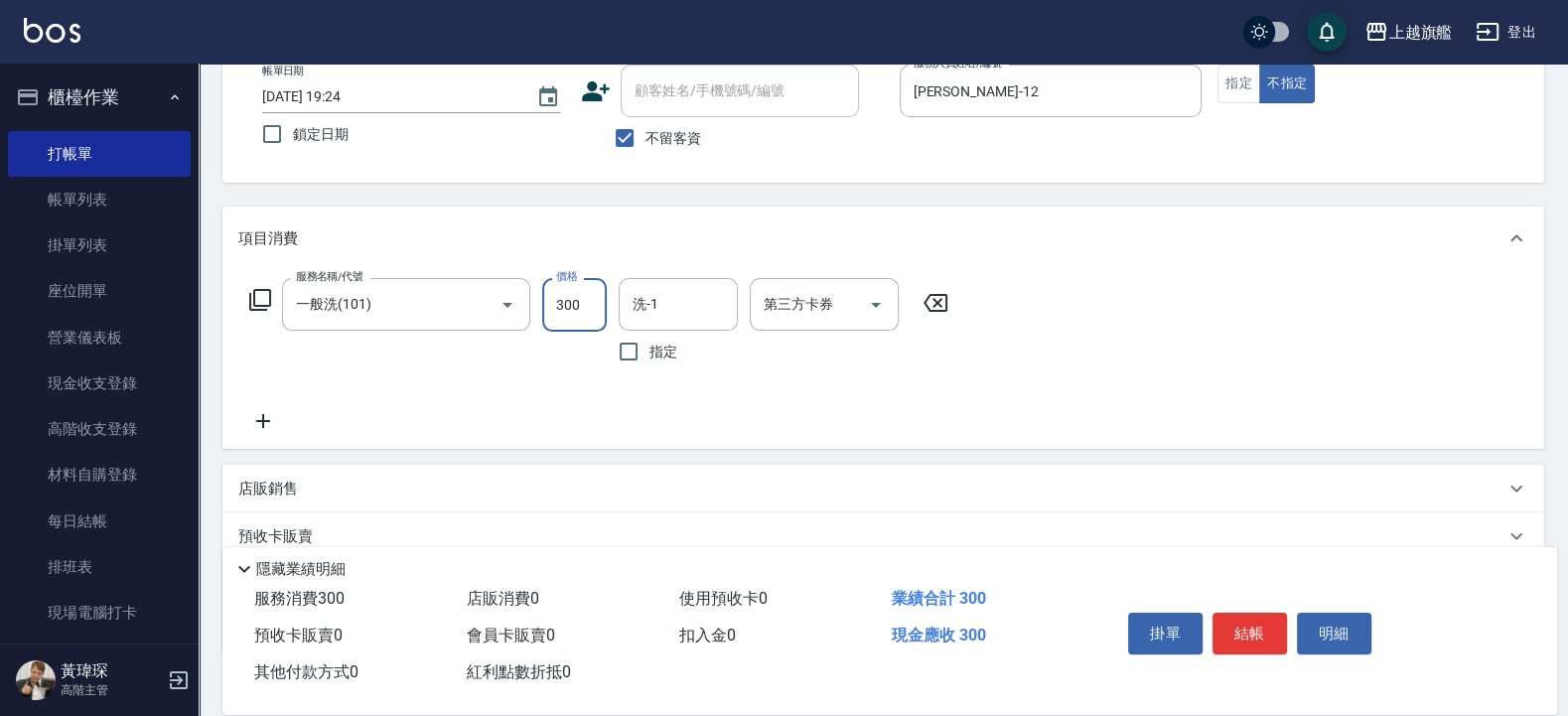 type on "300" 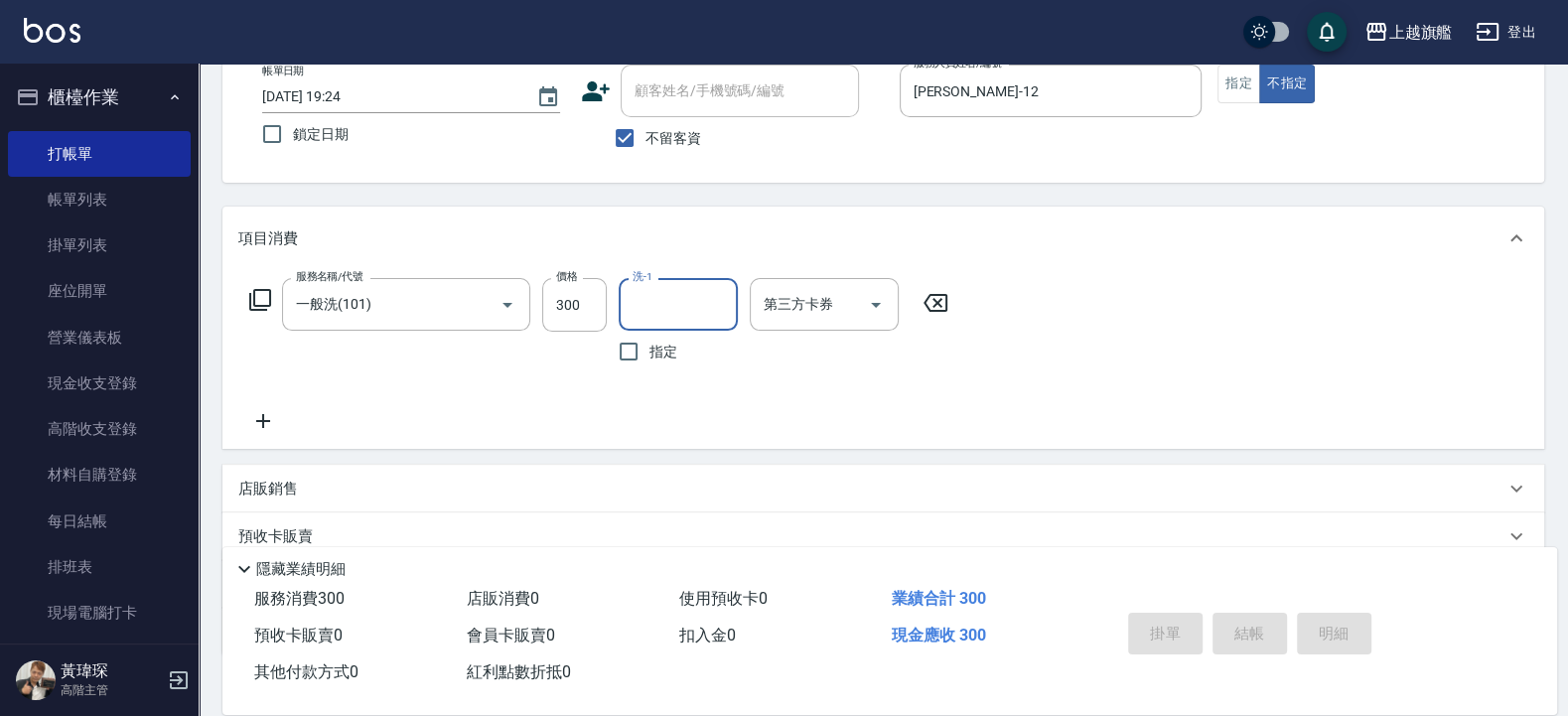 type 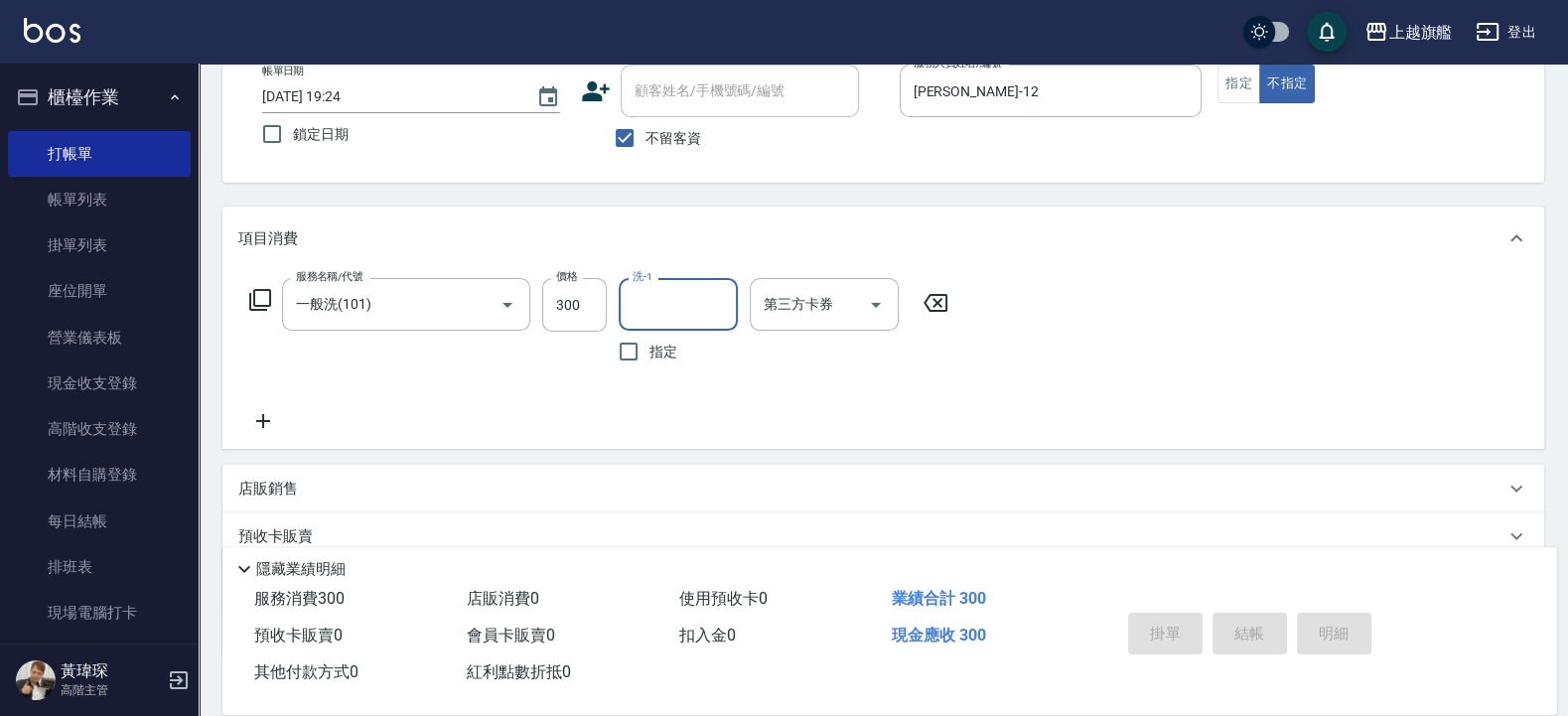 type 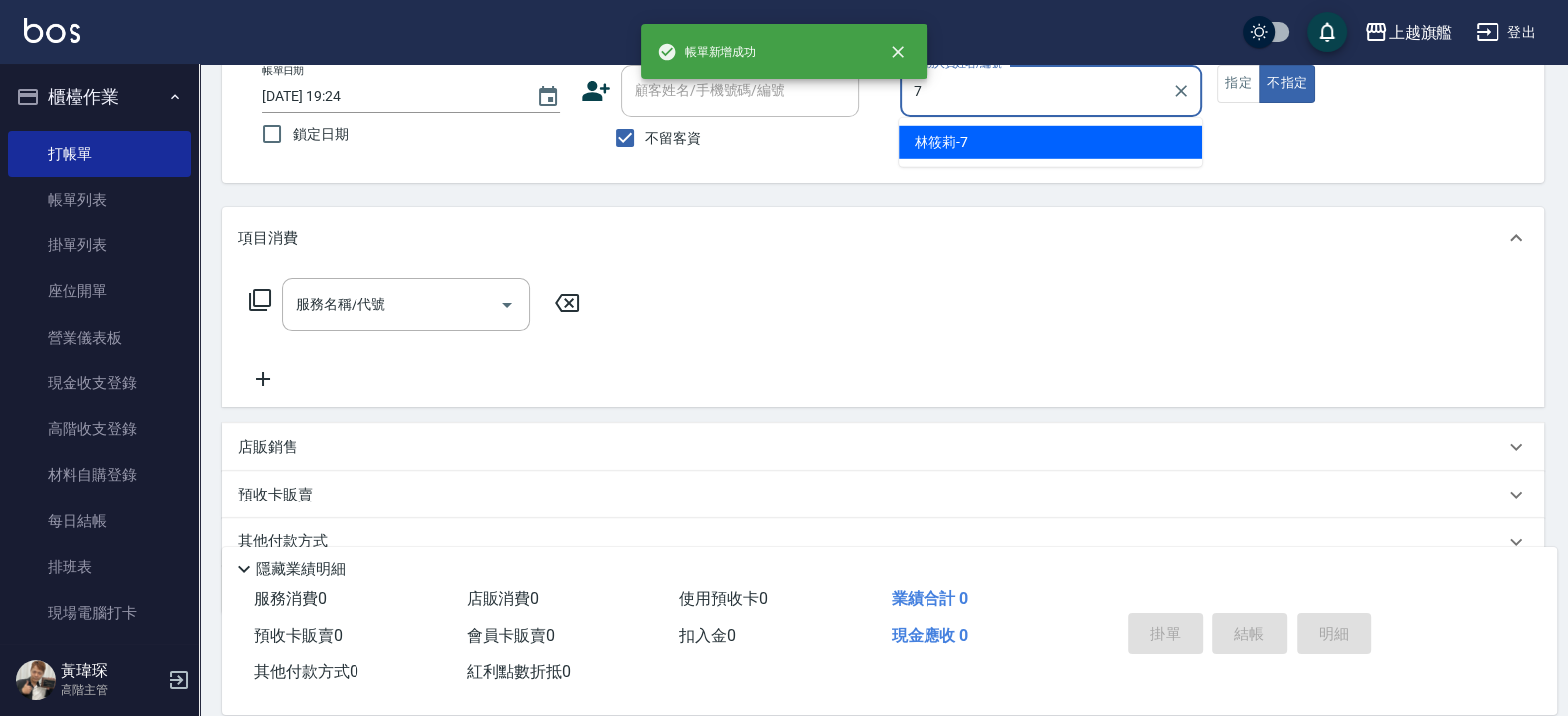 type on "林筱莉-7" 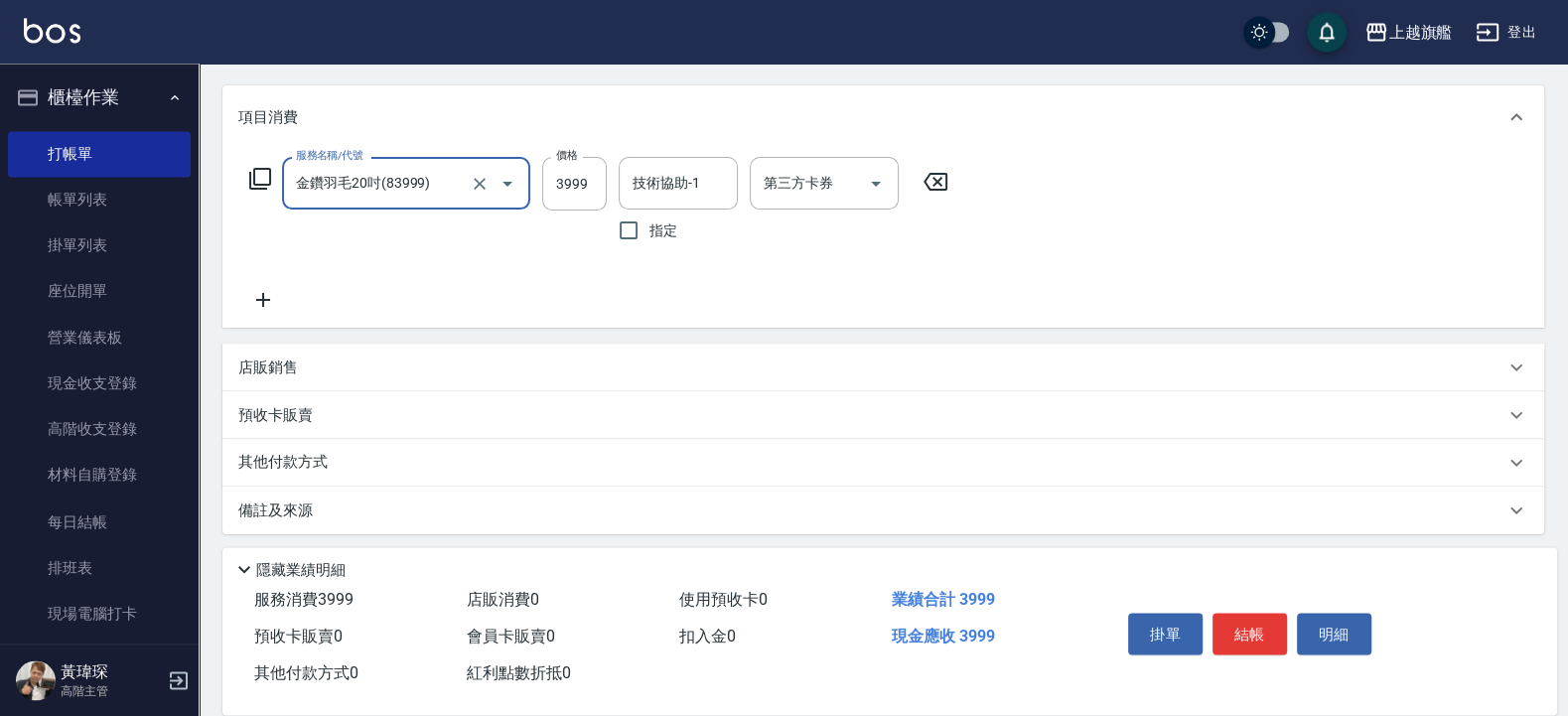 scroll, scrollTop: 248, scrollLeft: 0, axis: vertical 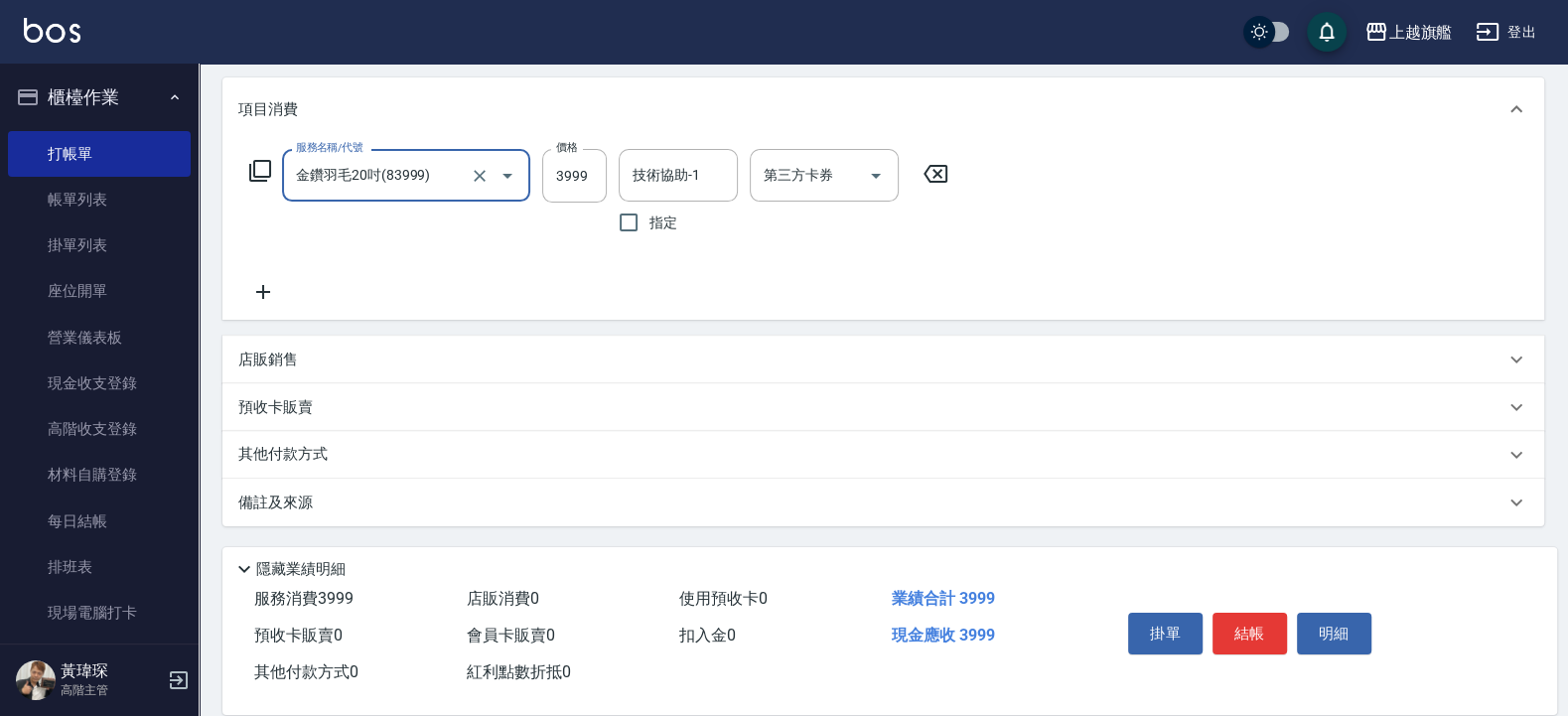 type on "金鑽羽毛20吋(83999)" 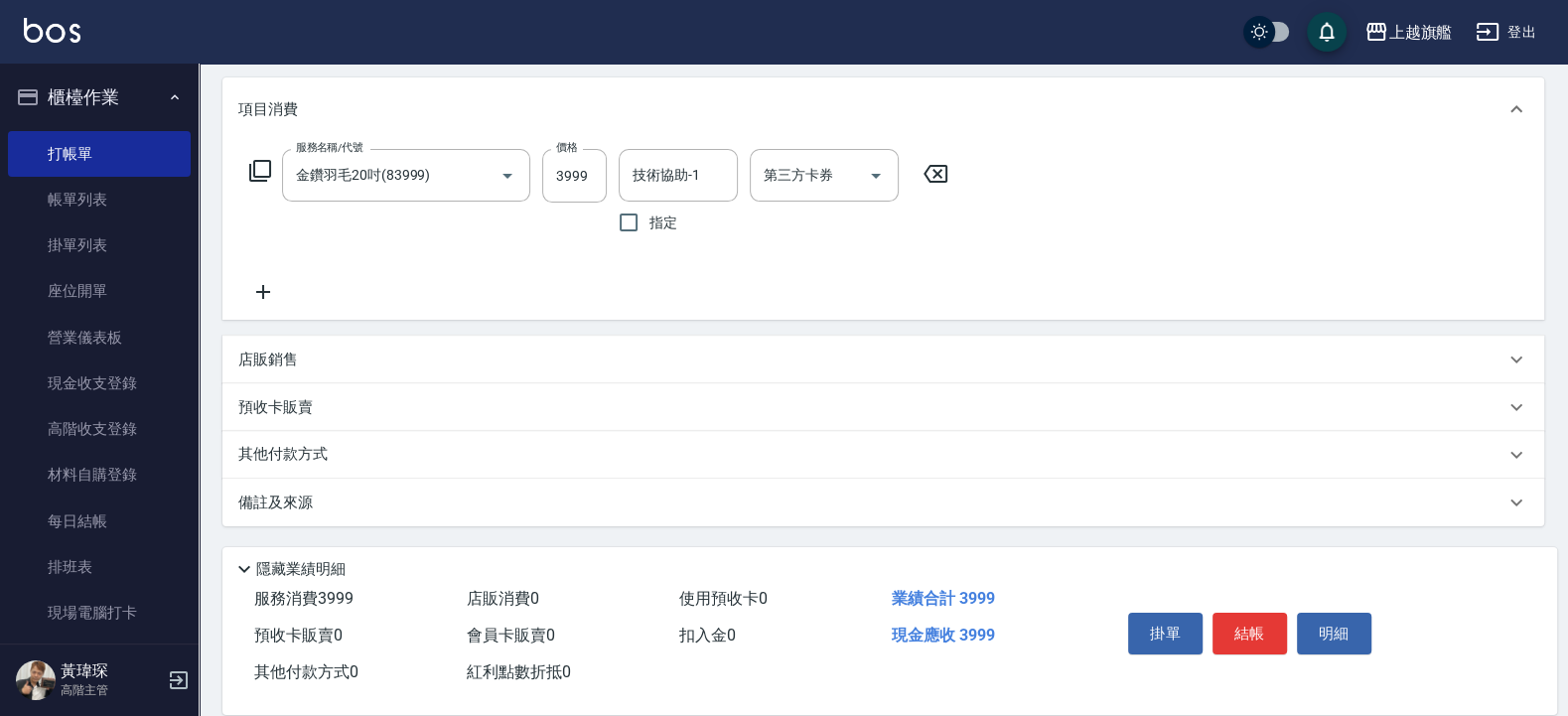 click 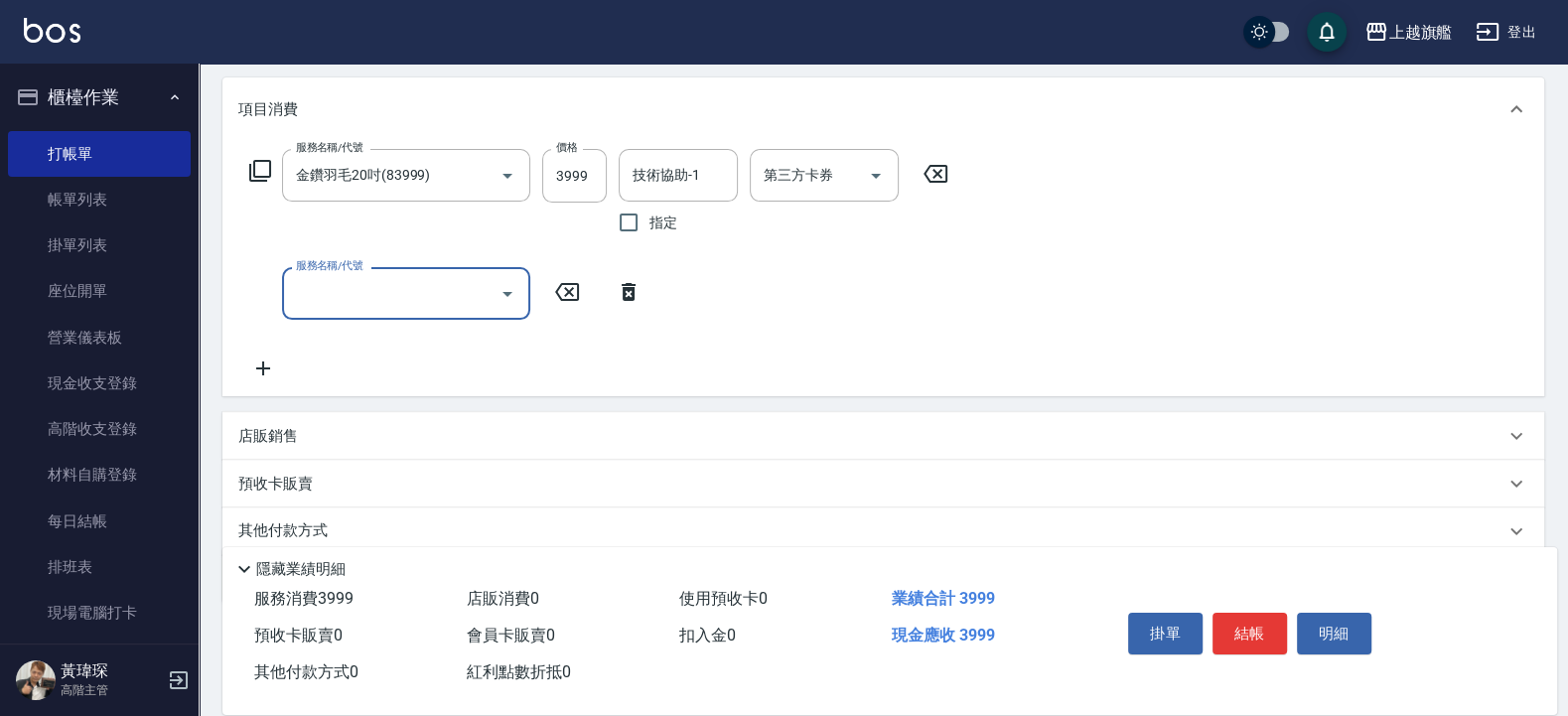 click 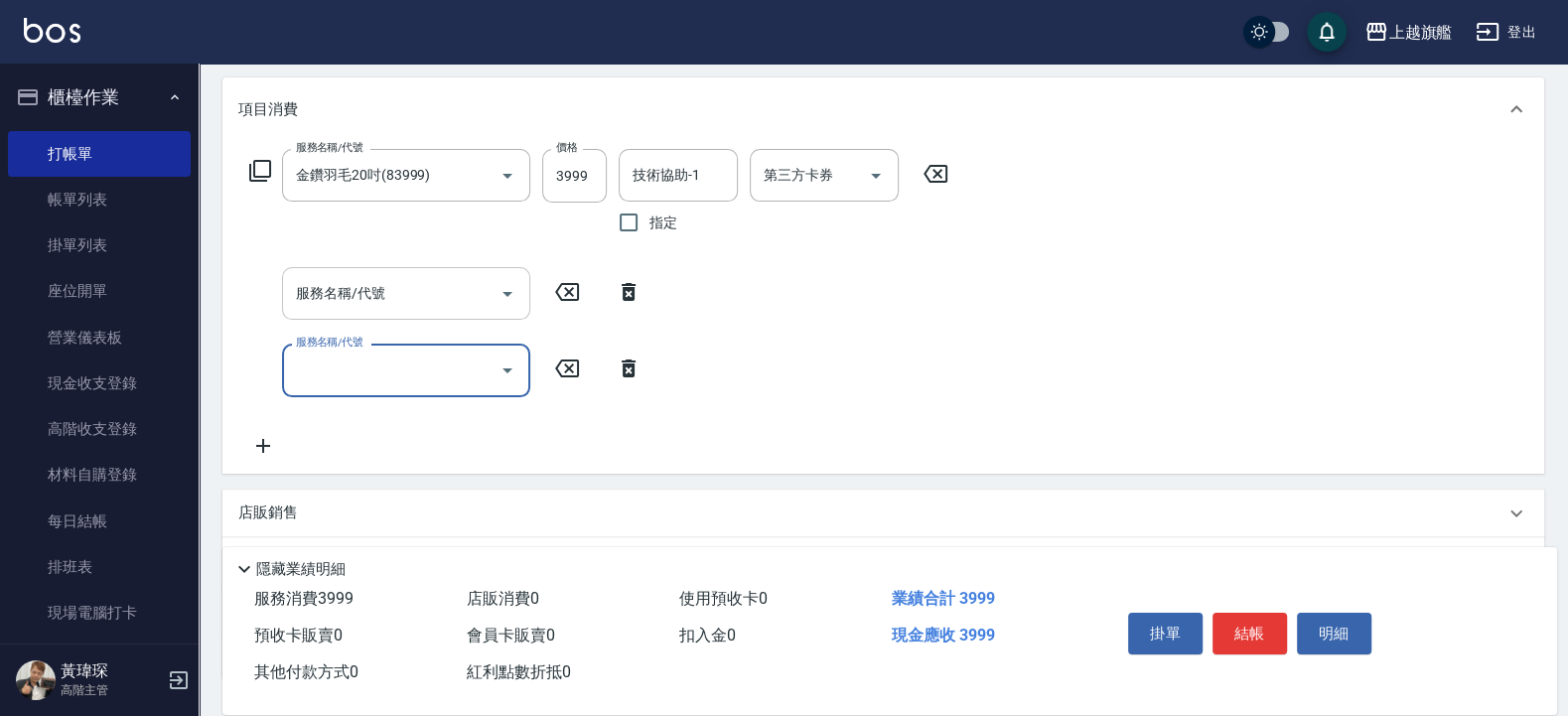 click on "服務名稱/代號" at bounding box center (391, 293) 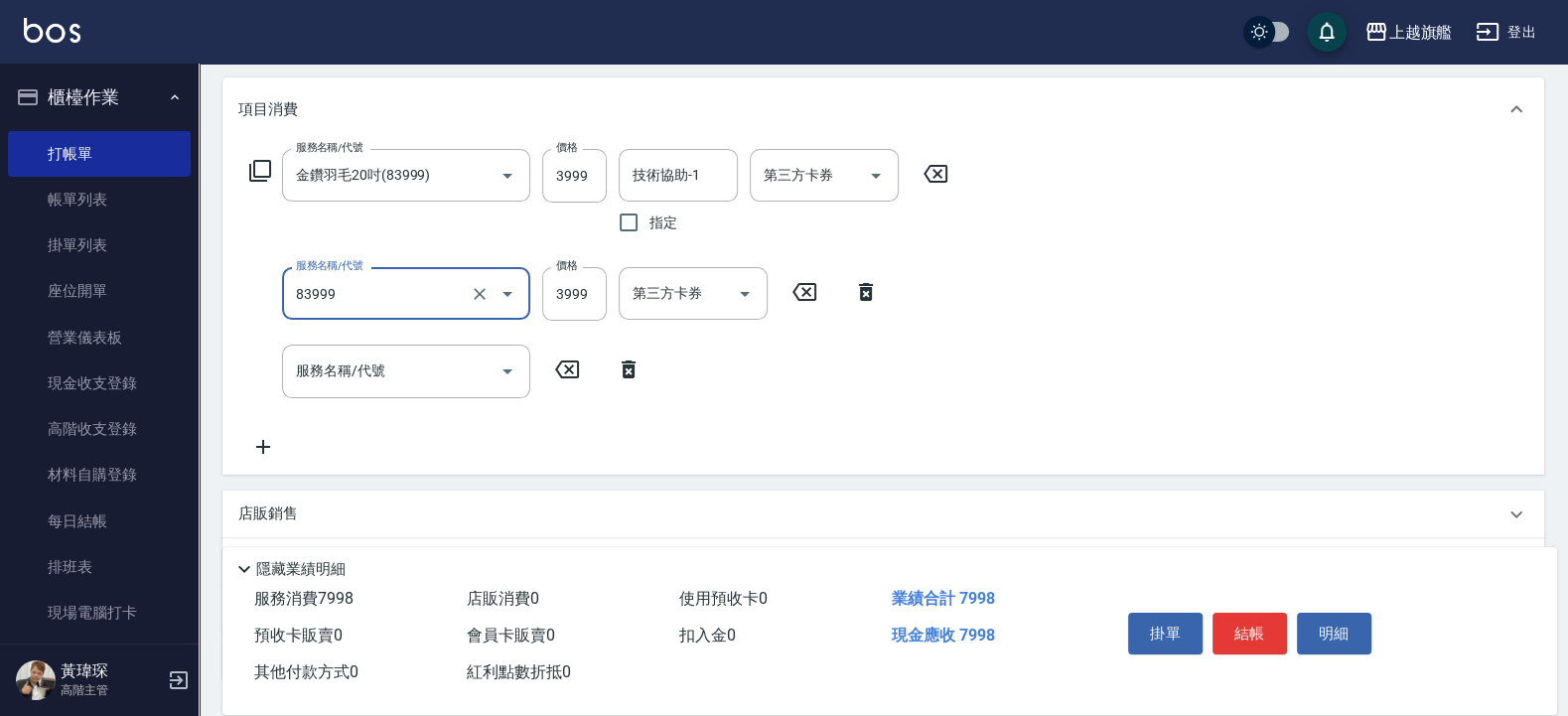 type on "金鑽羽毛20吋(83999)" 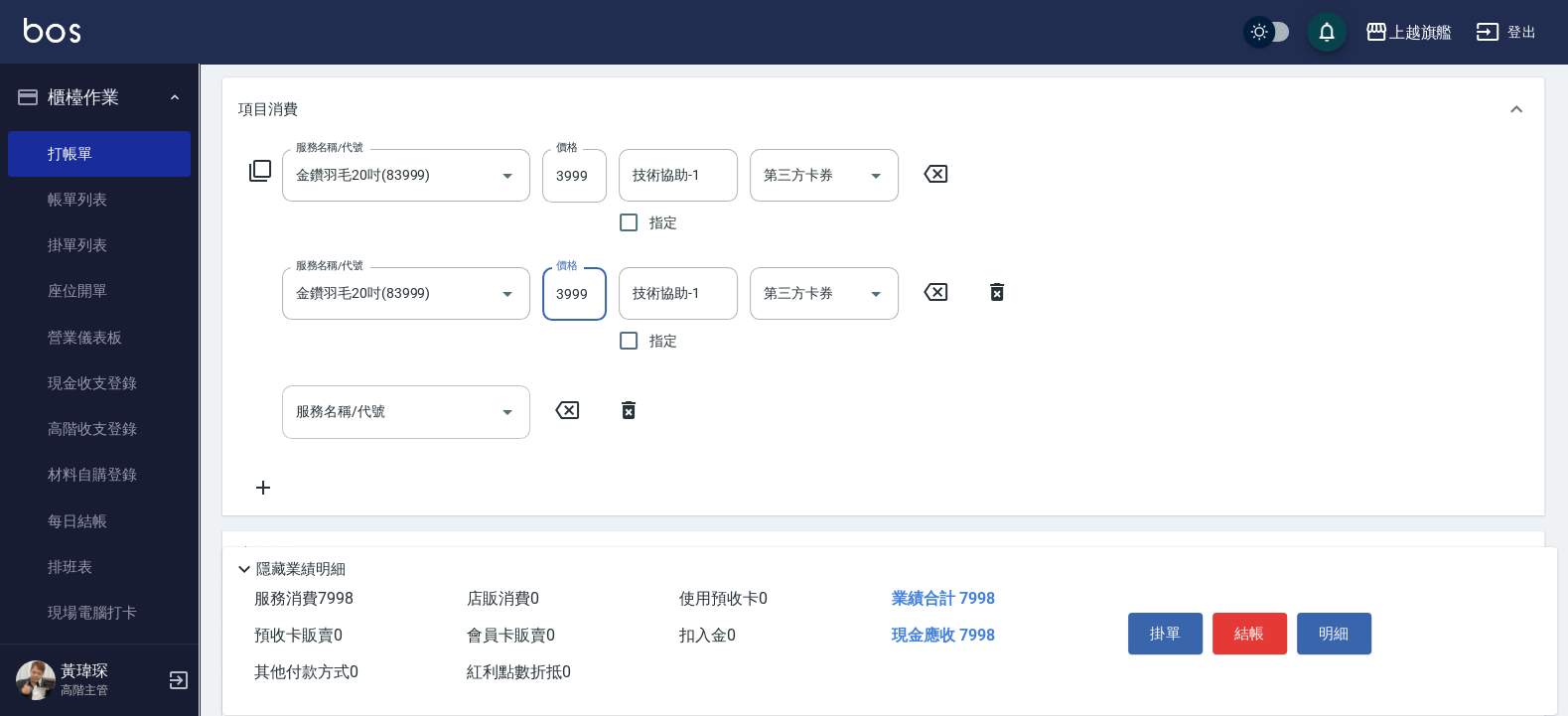 click on "服務名稱/代號" at bounding box center (391, 411) 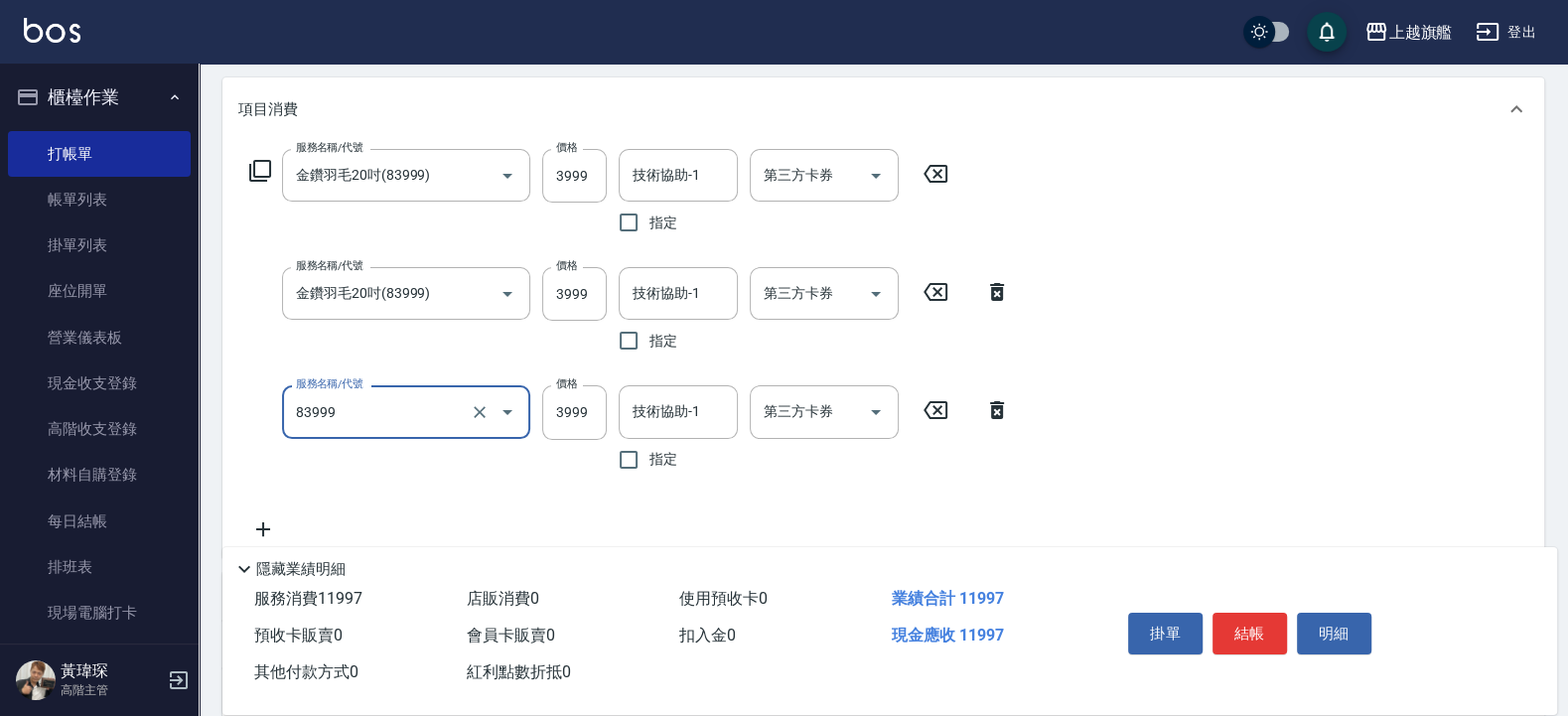 type on "金鑽羽毛20吋(83999)" 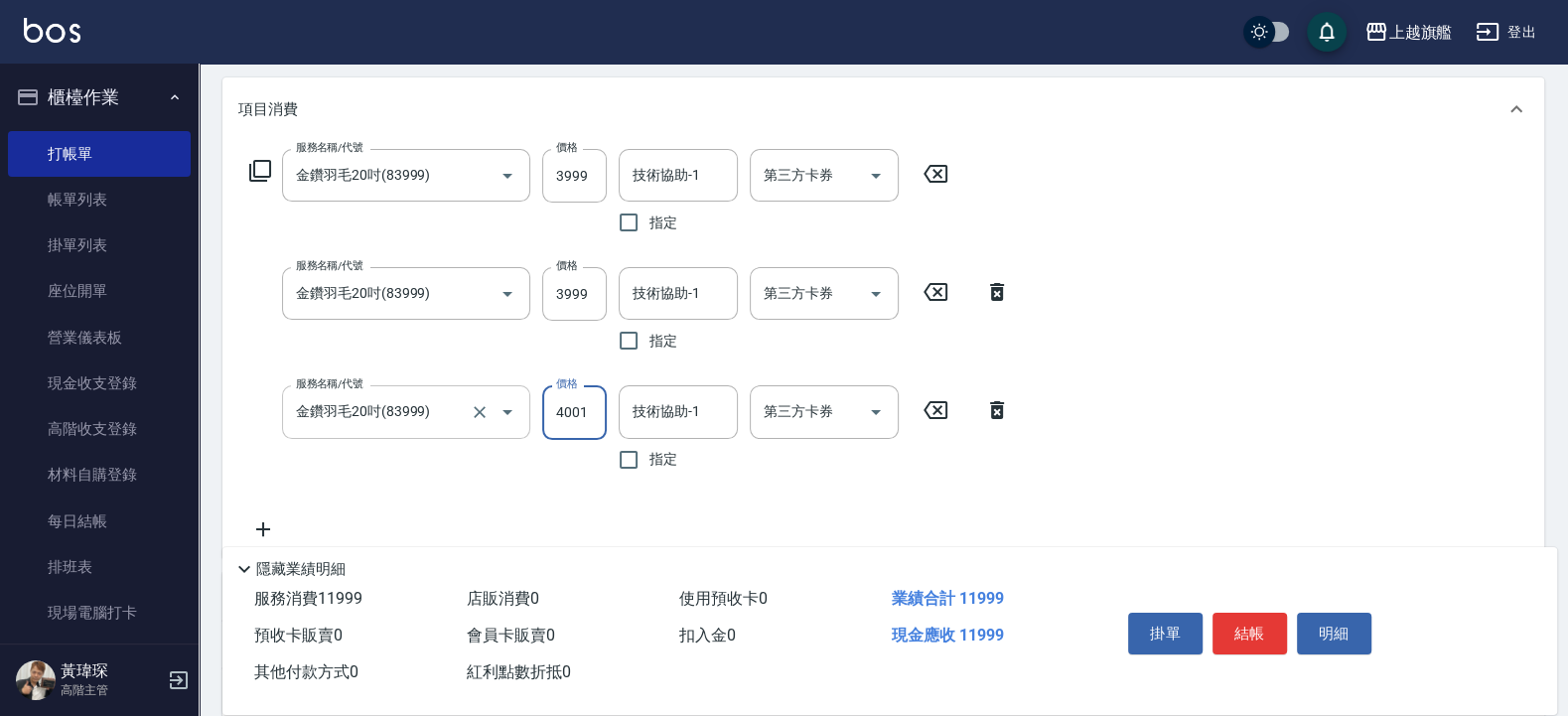 type on "4001" 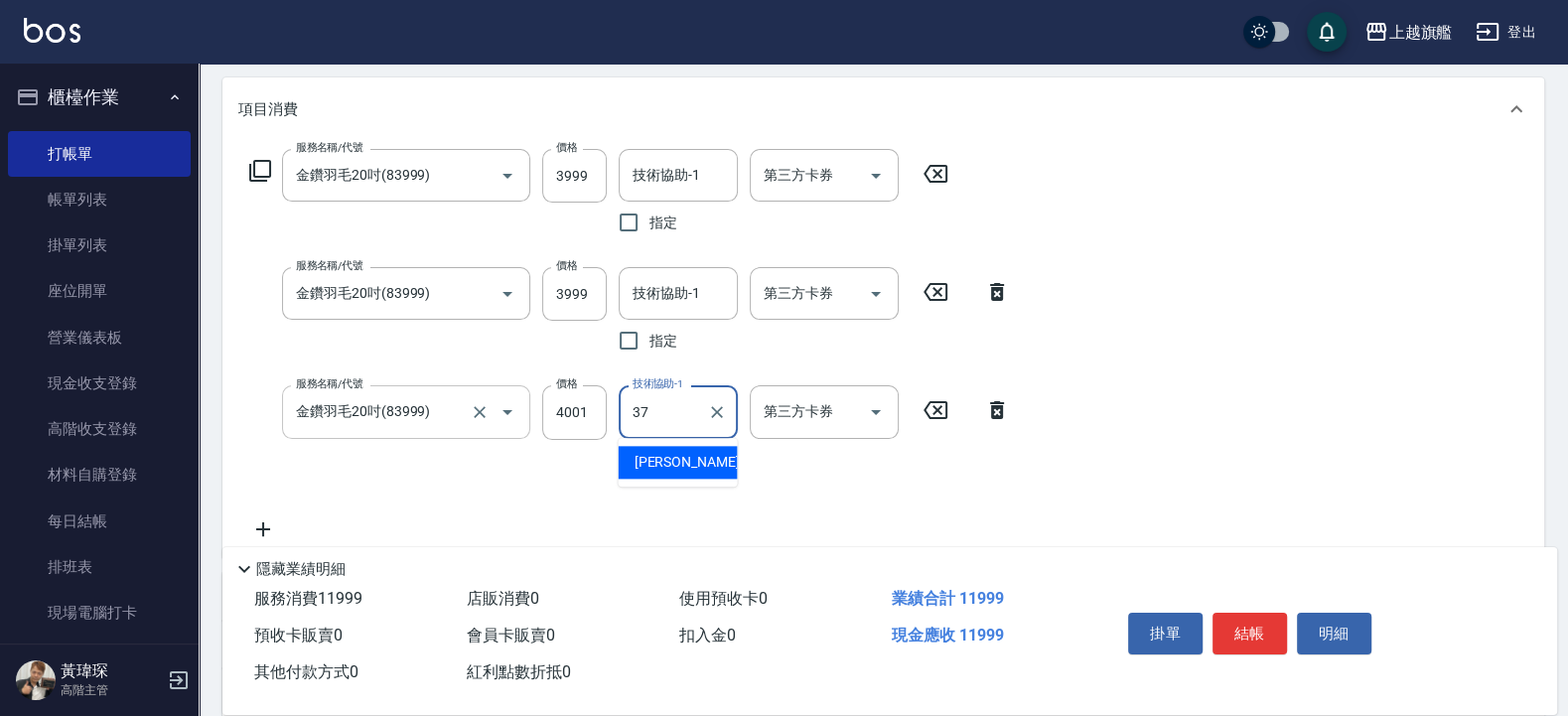 type on "3" 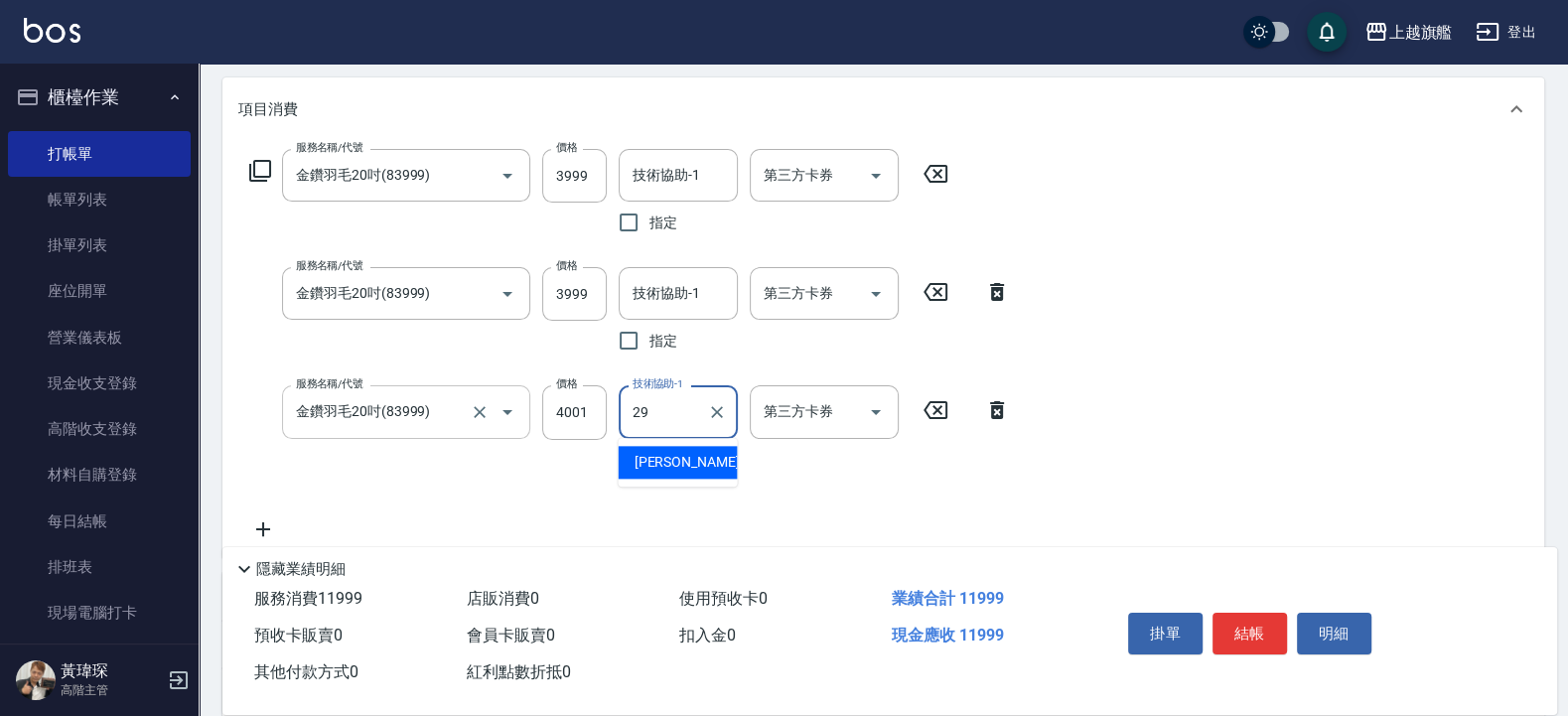 type on "張耘慈-29" 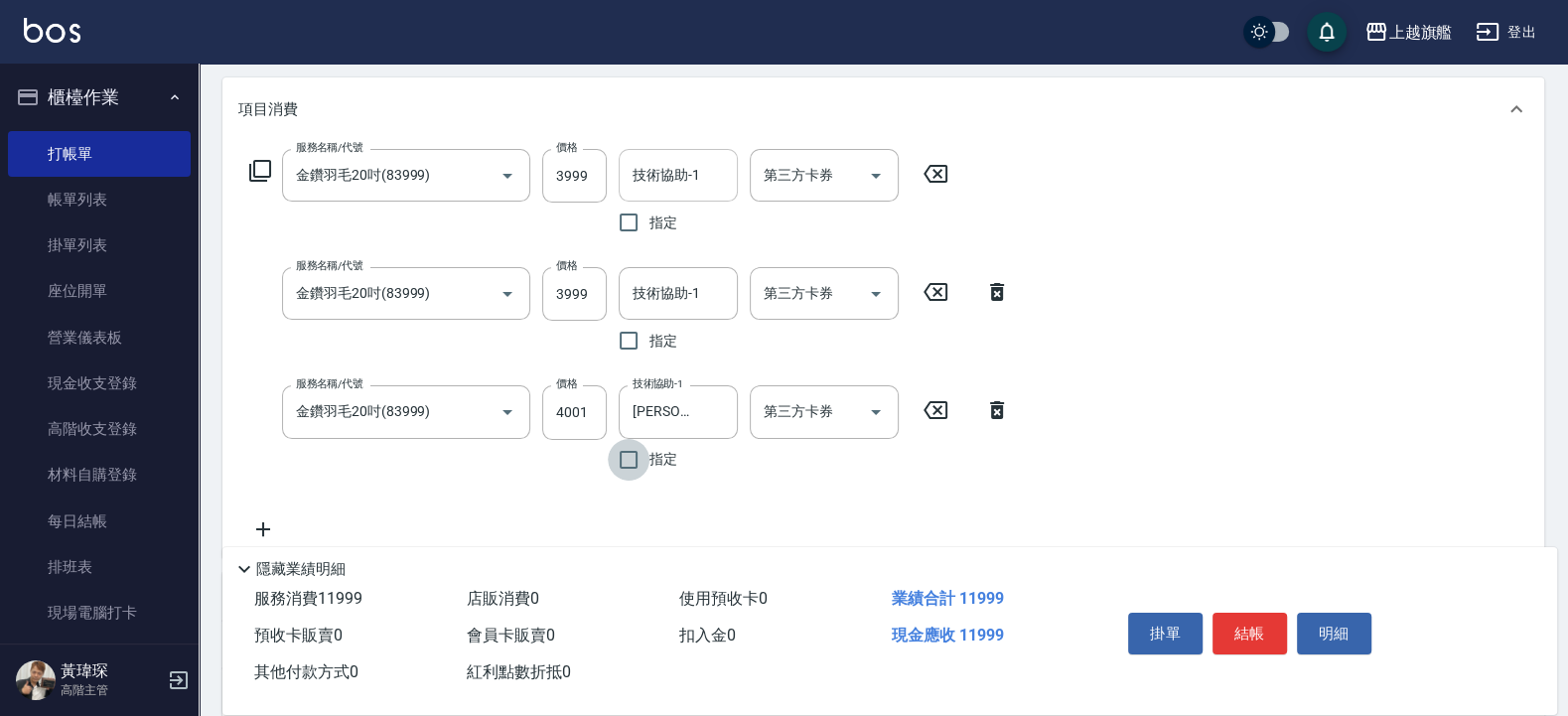 click on "技術協助-1" at bounding box center [678, 175] 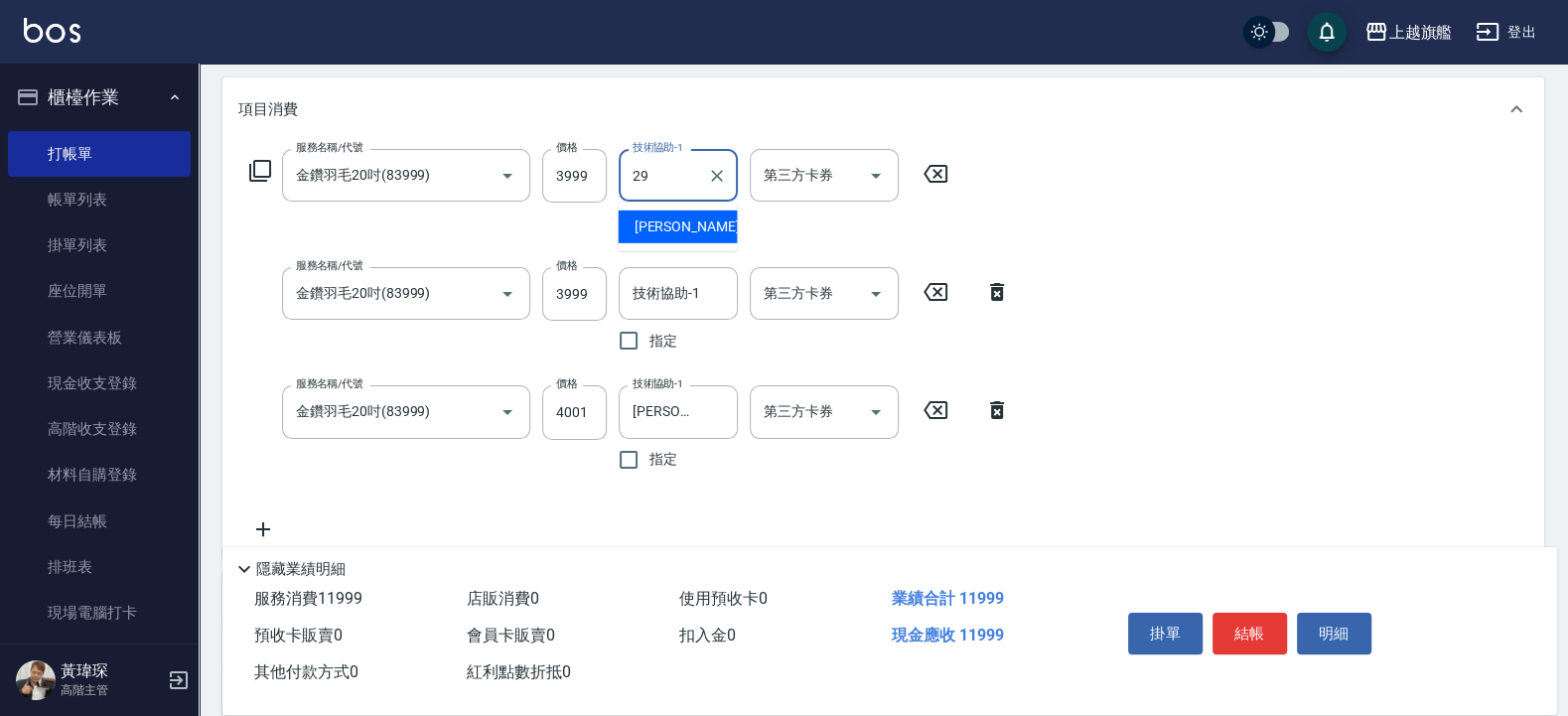 type on "張耘慈-29" 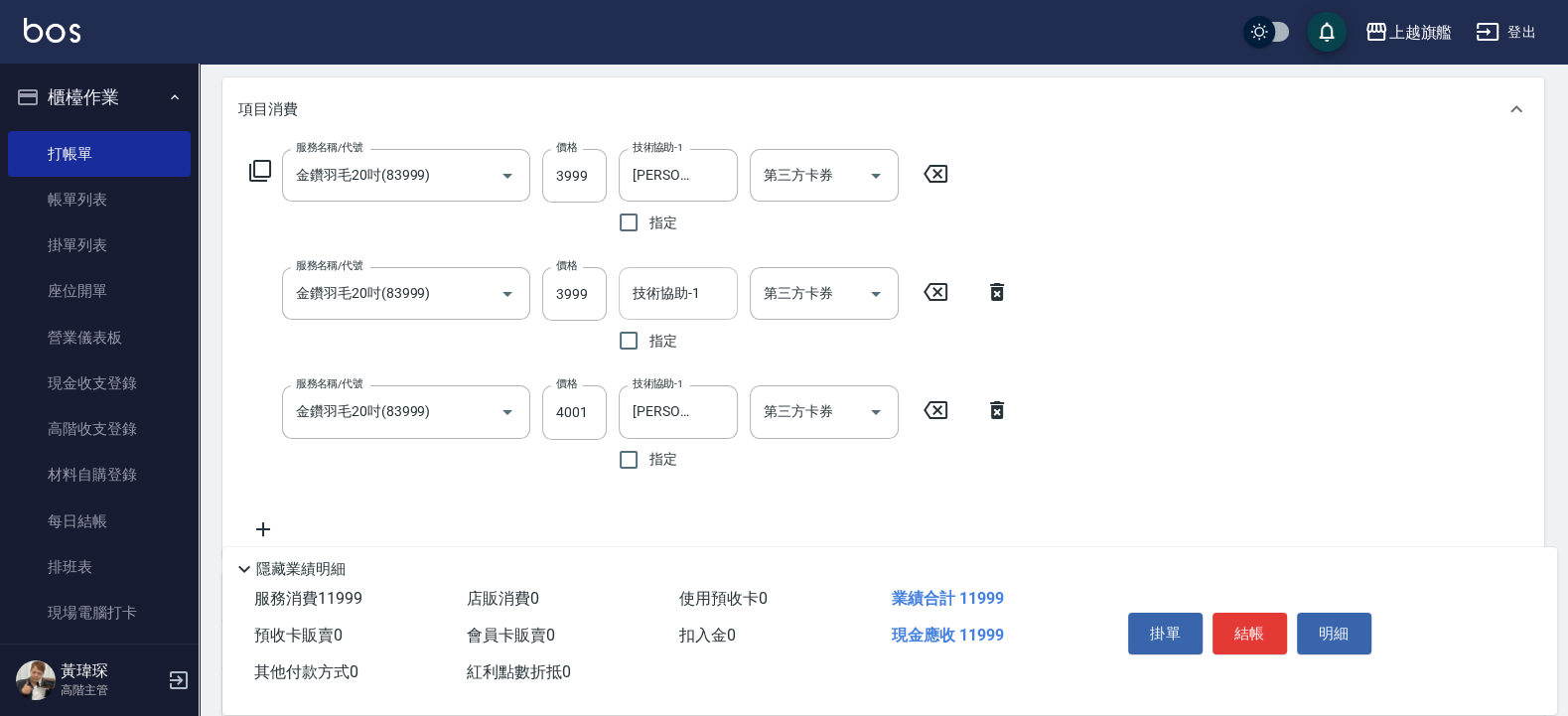 click on "技術協助-1" at bounding box center (678, 293) 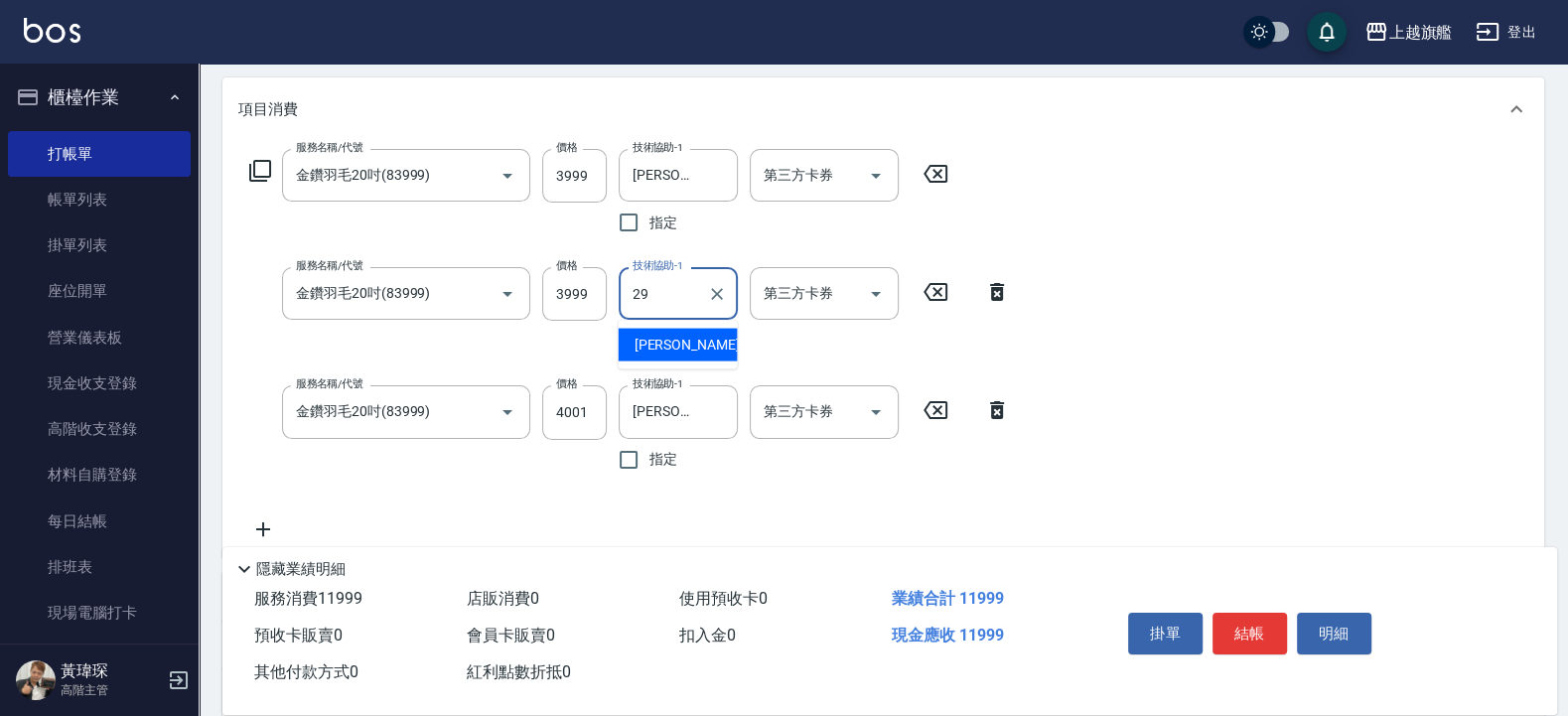 type on "張耘慈-29" 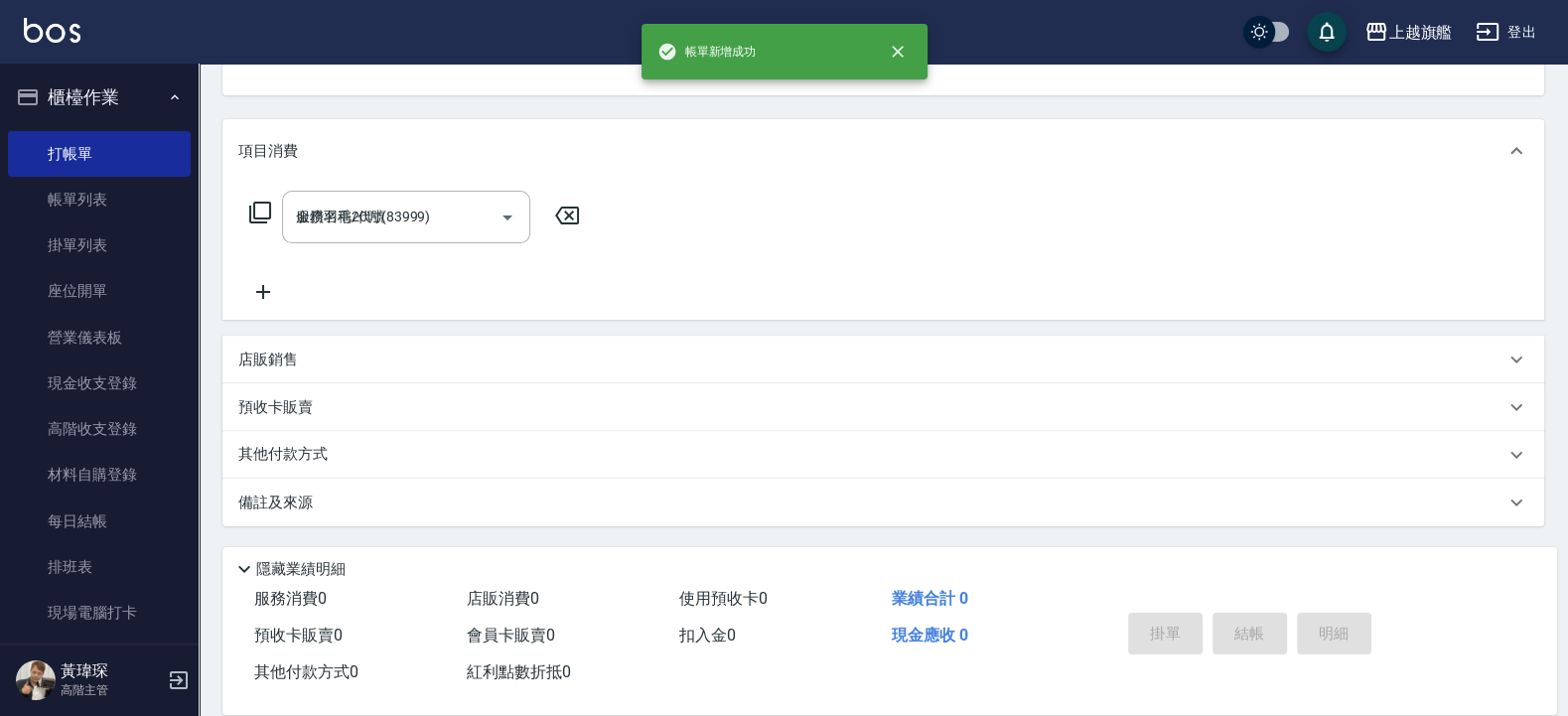 type on "2025/07/15 19:25" 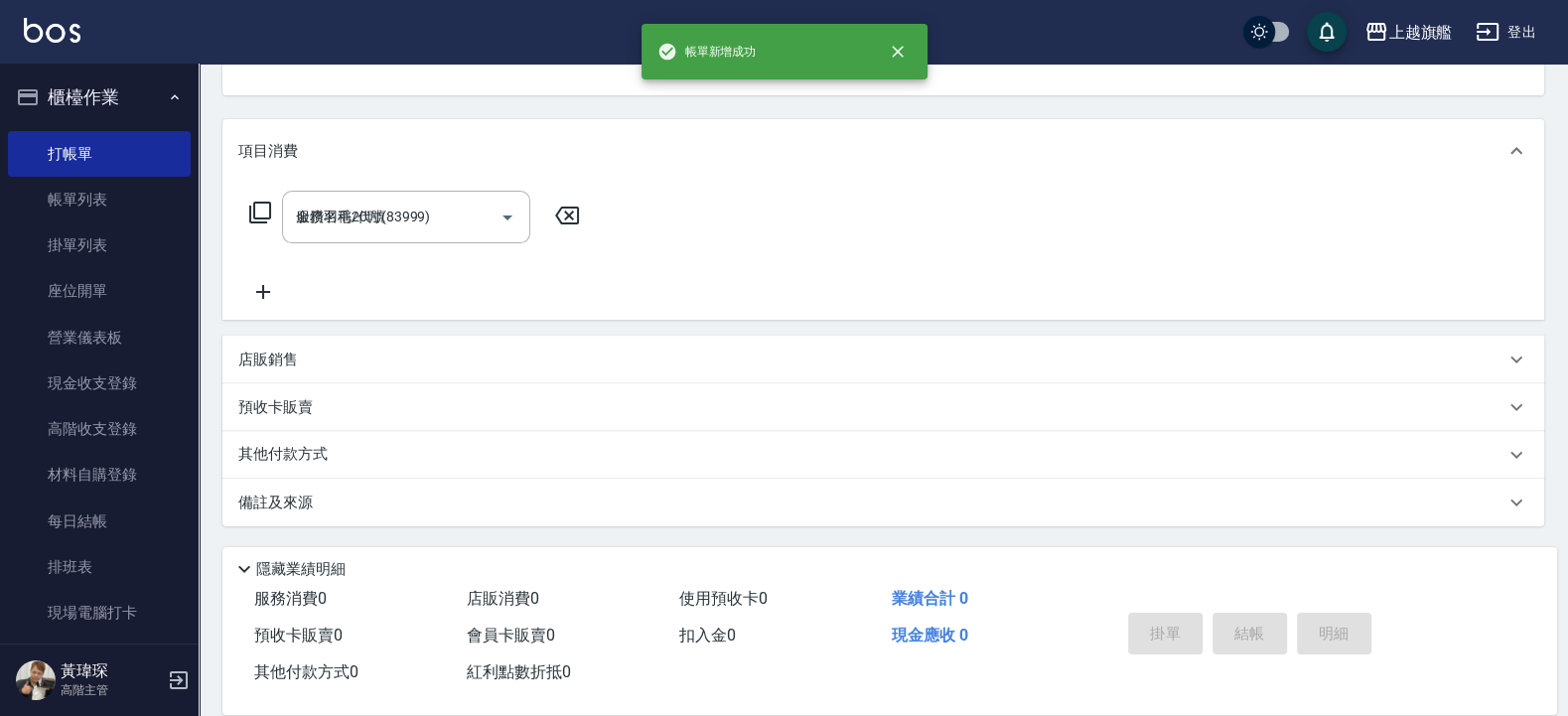 type 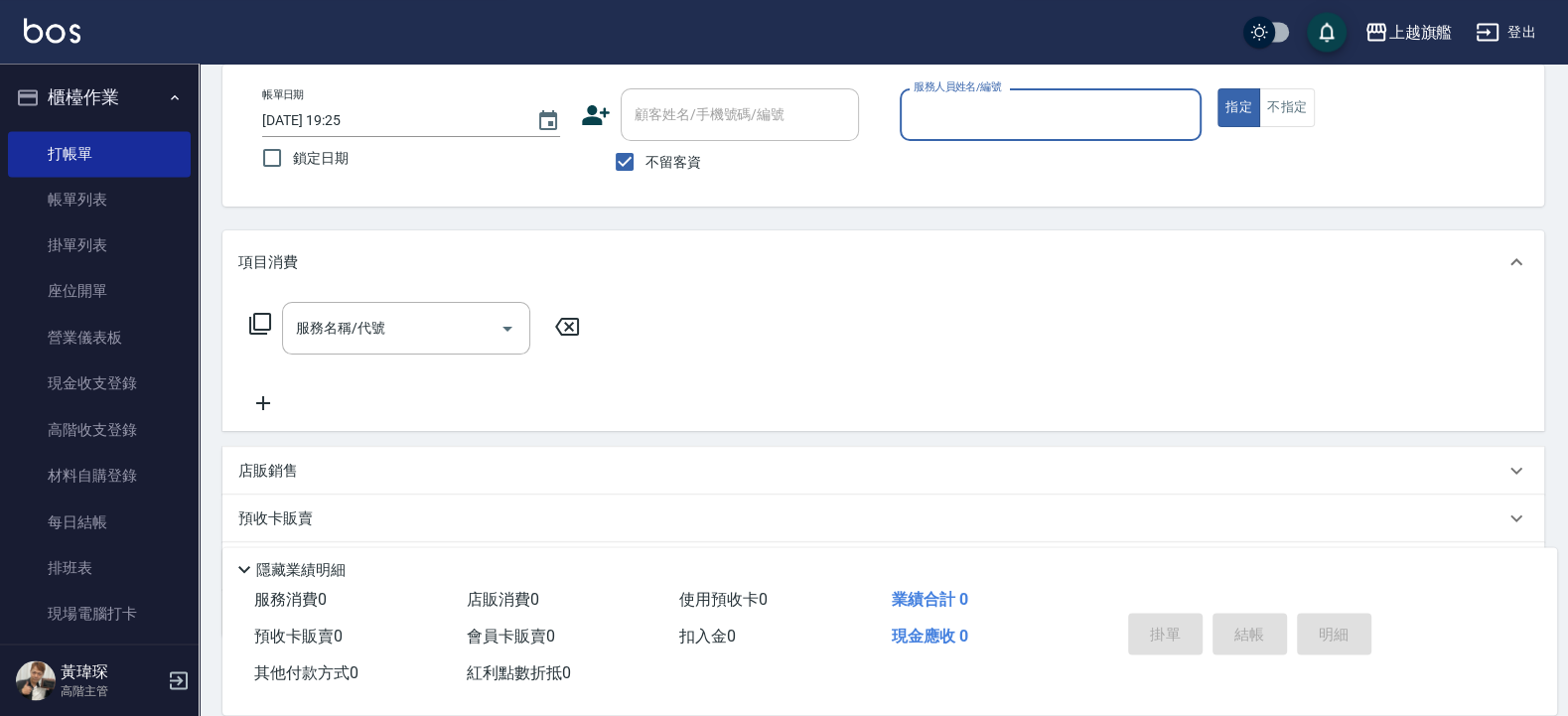 scroll, scrollTop: 0, scrollLeft: 0, axis: both 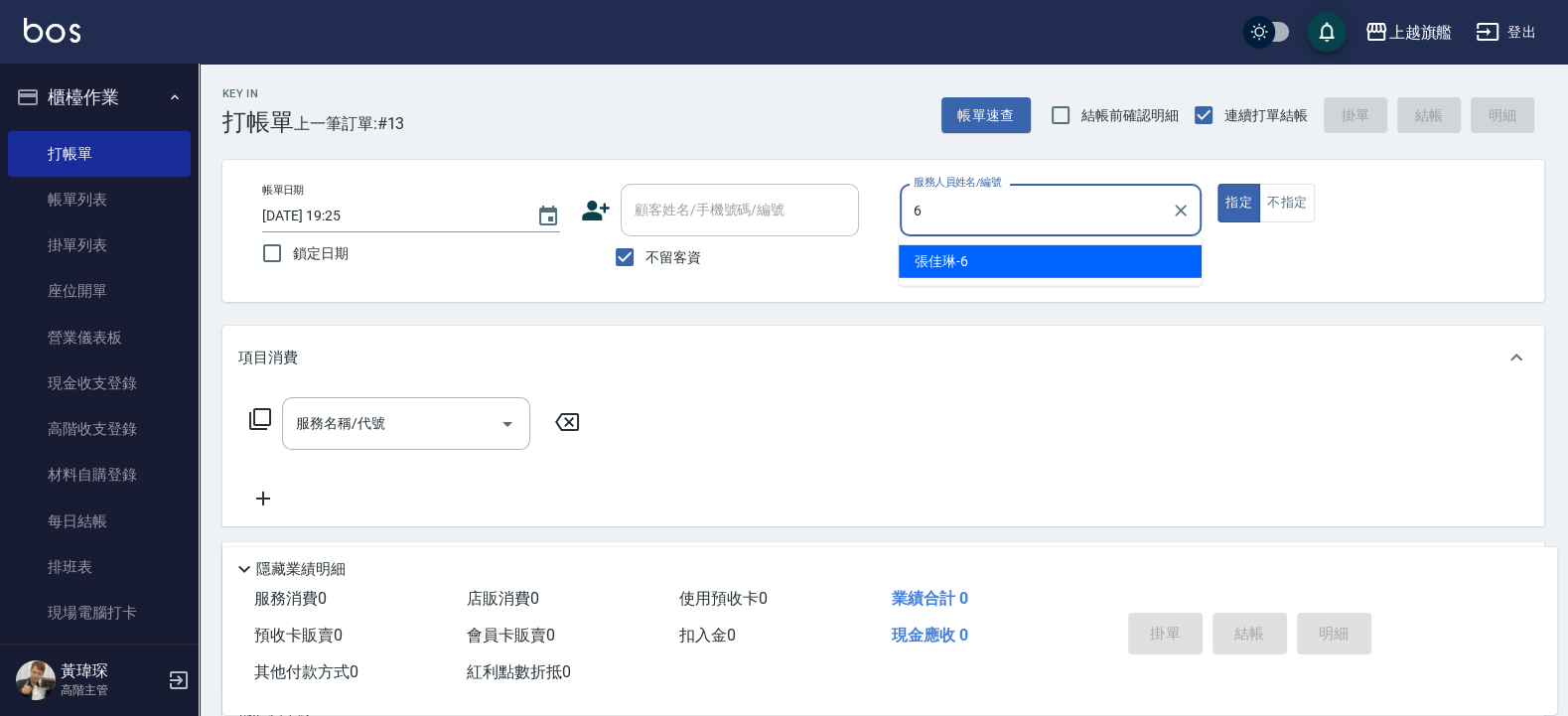 type on "張佳琳-6" 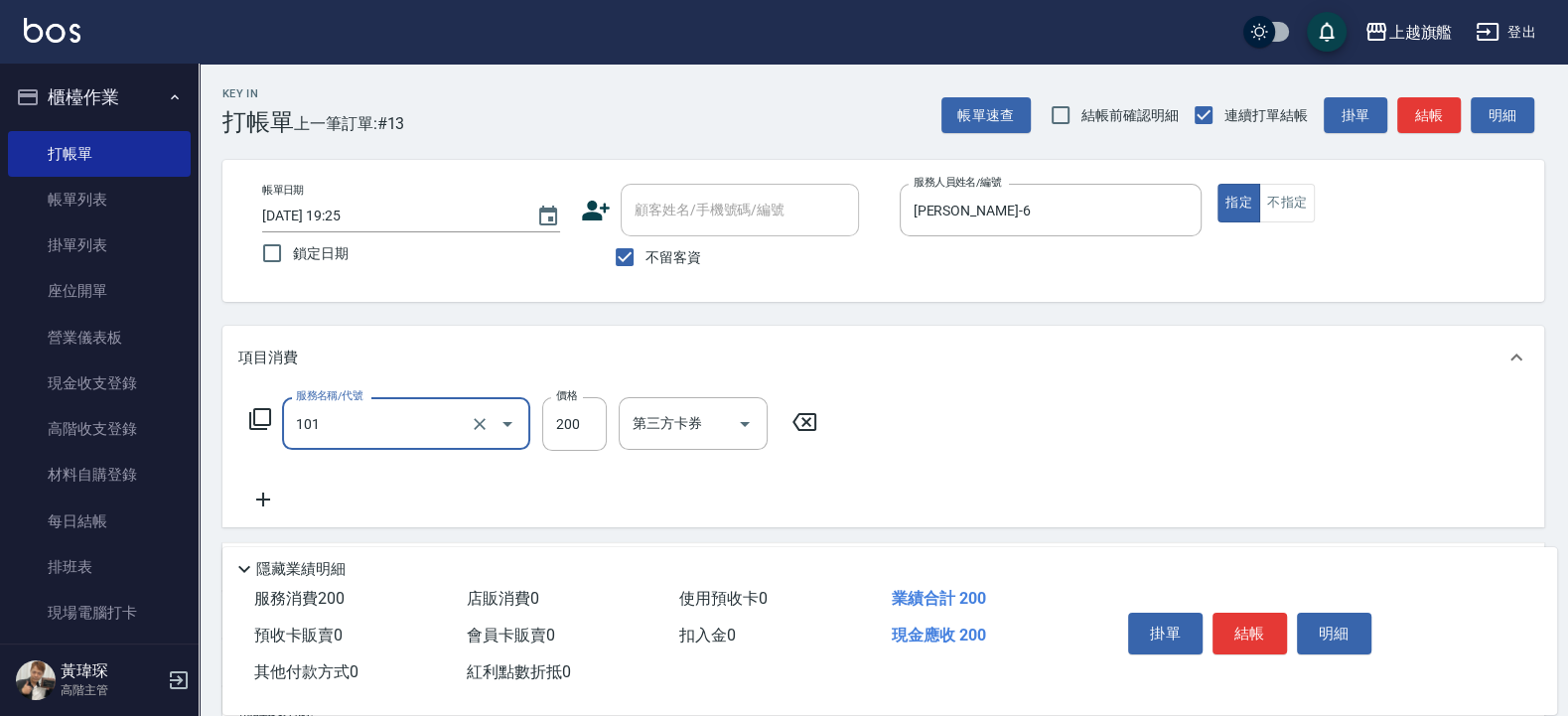 type on "一般洗(101)" 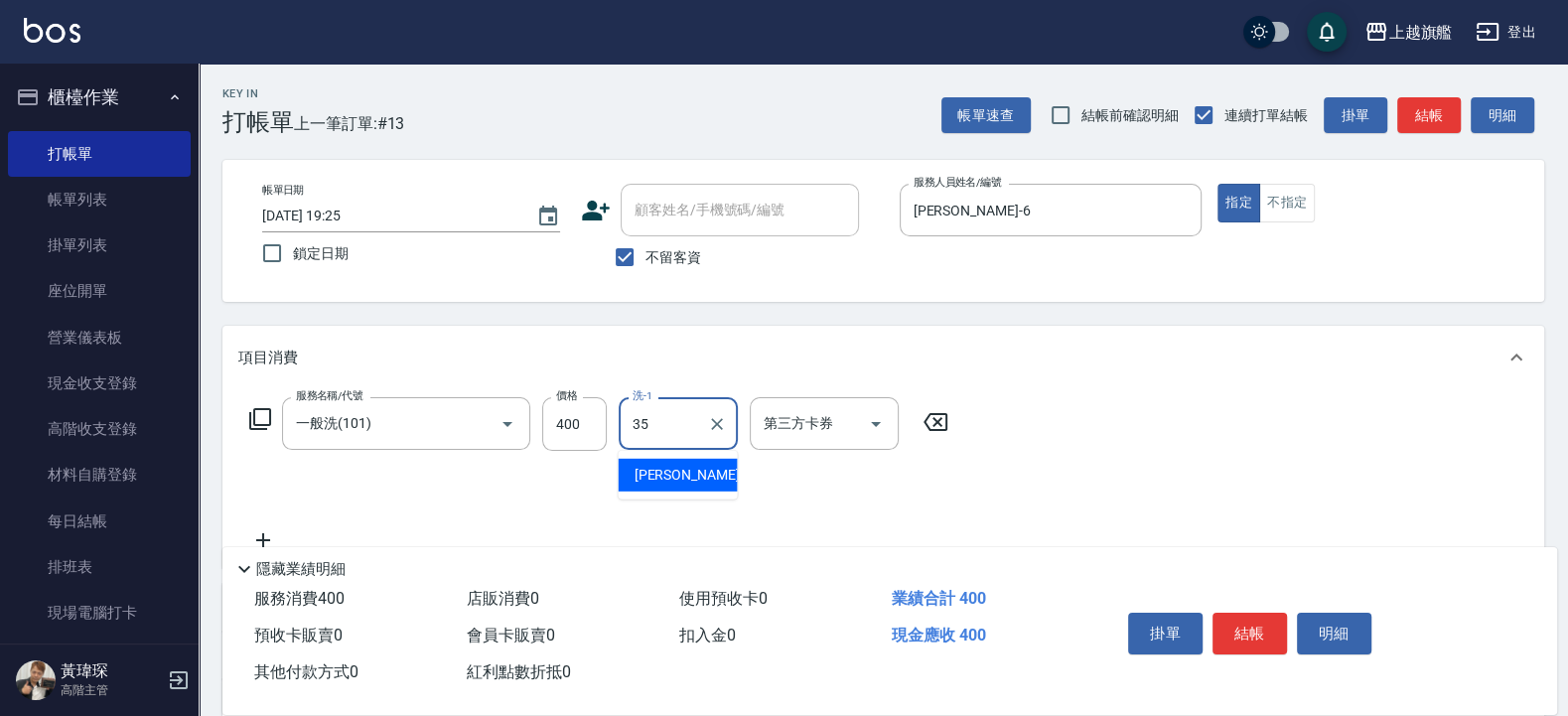 type on "邱靖淳-35" 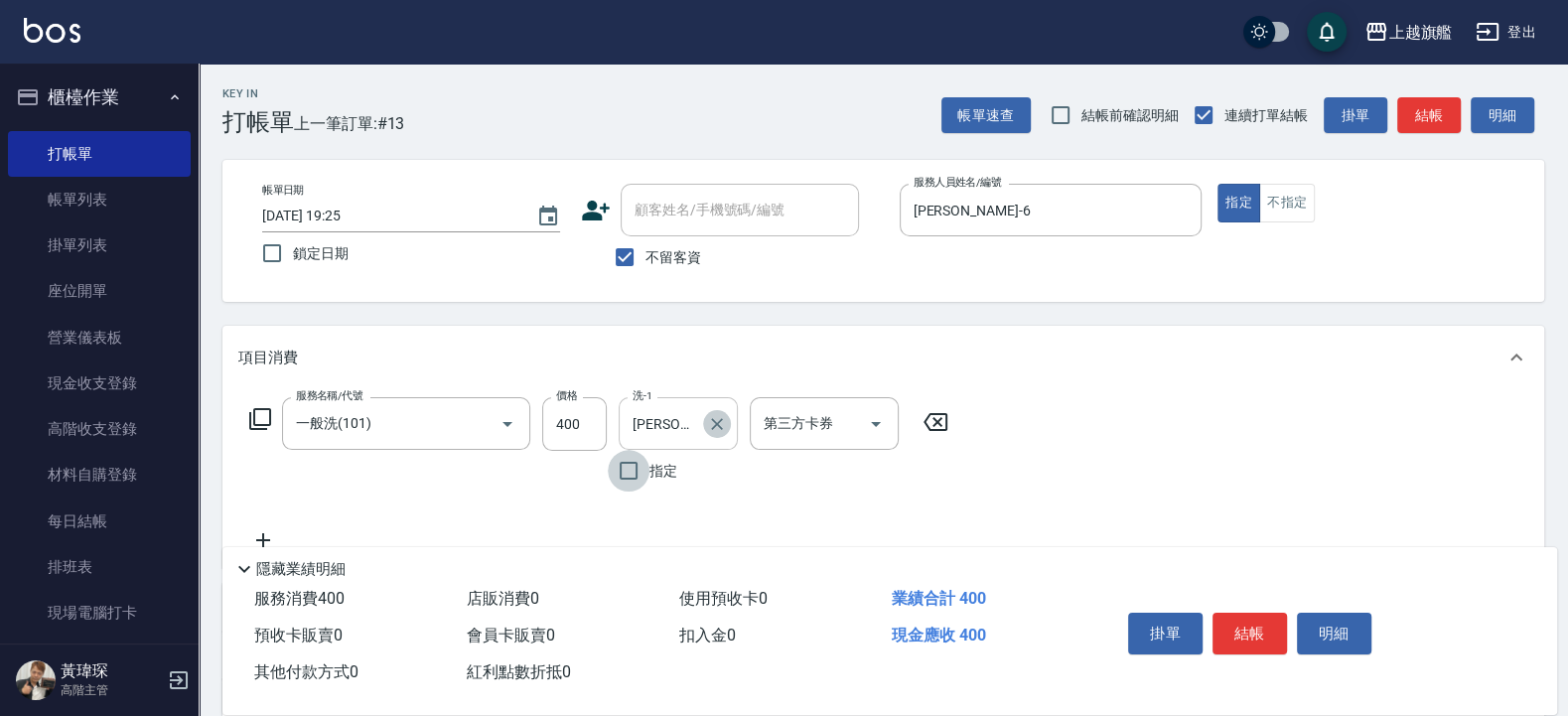 click at bounding box center (717, 424) 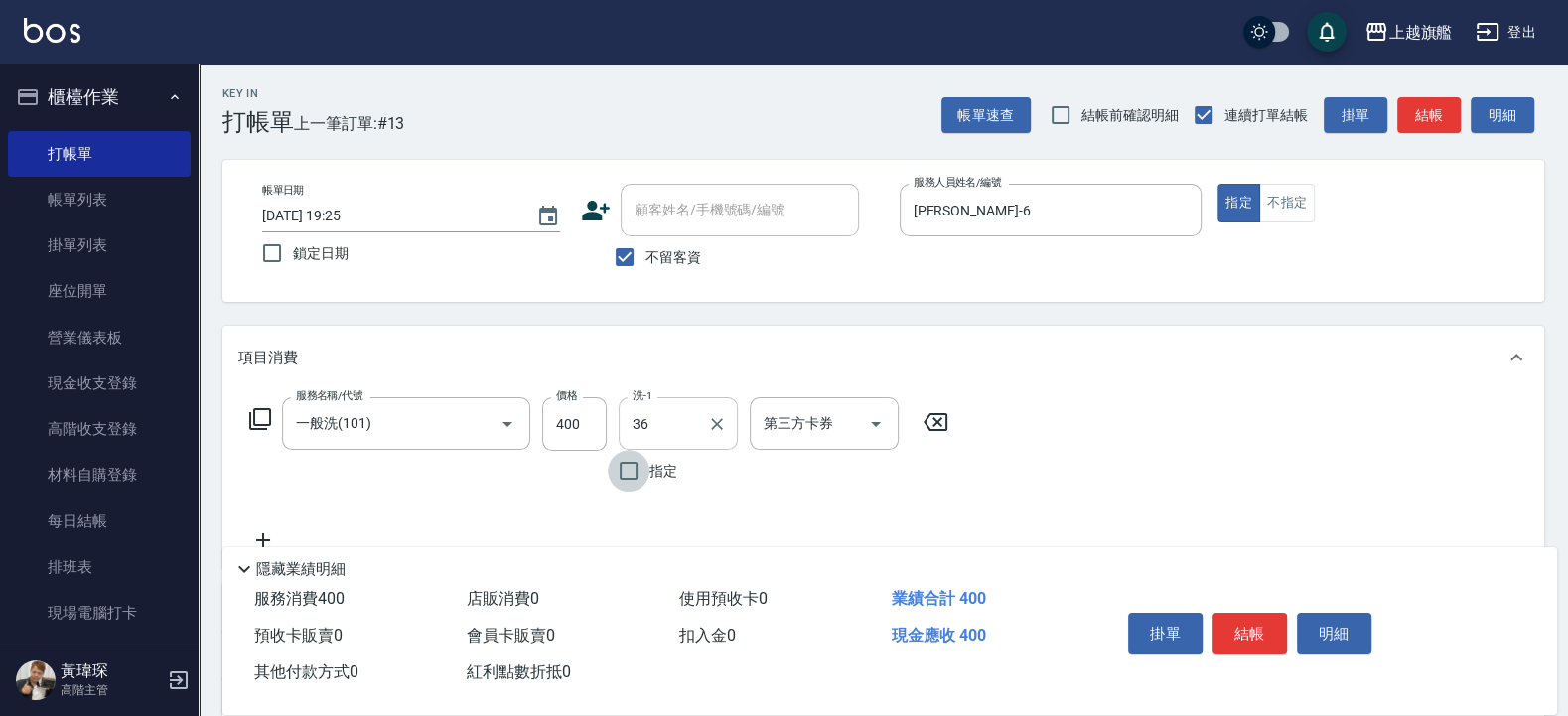 type on "[PERSON_NAME]-36" 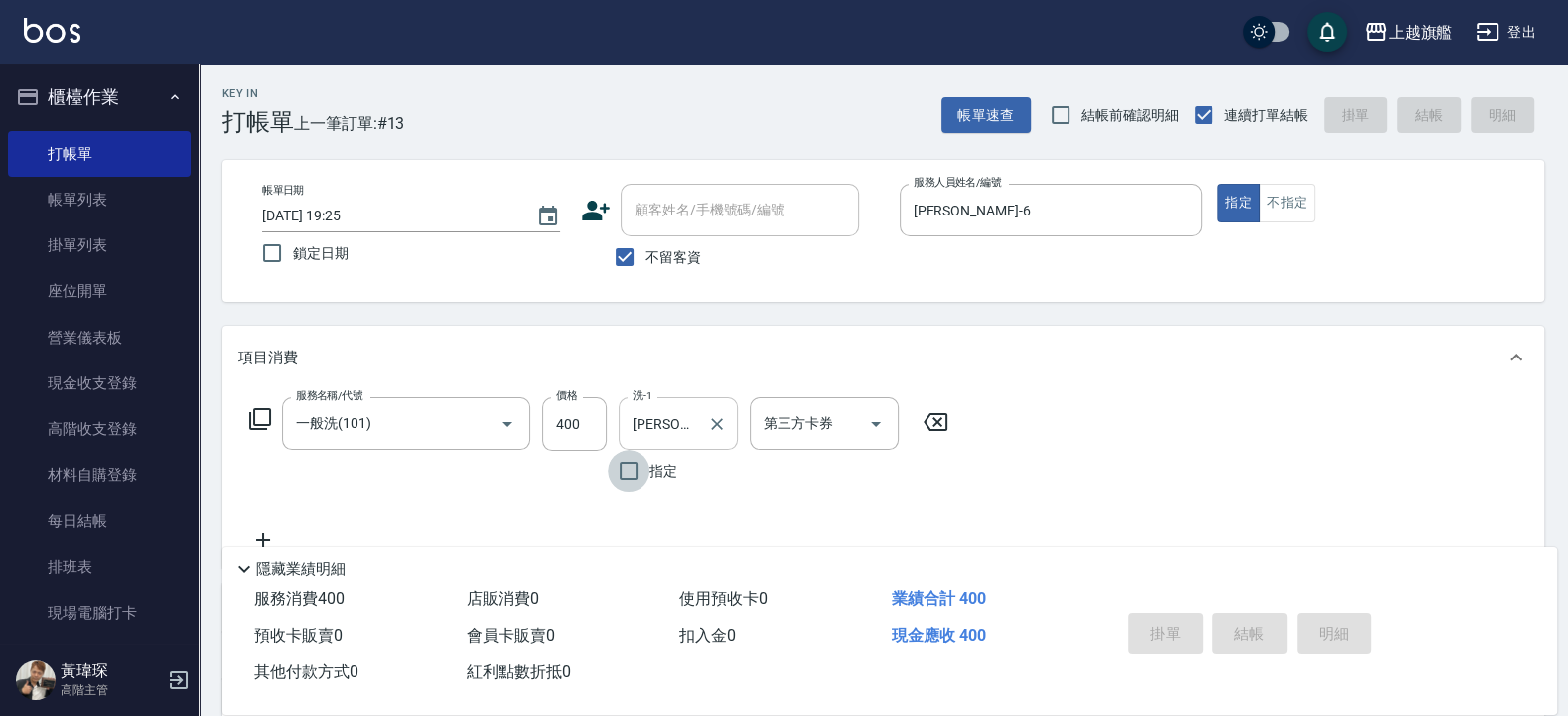 type 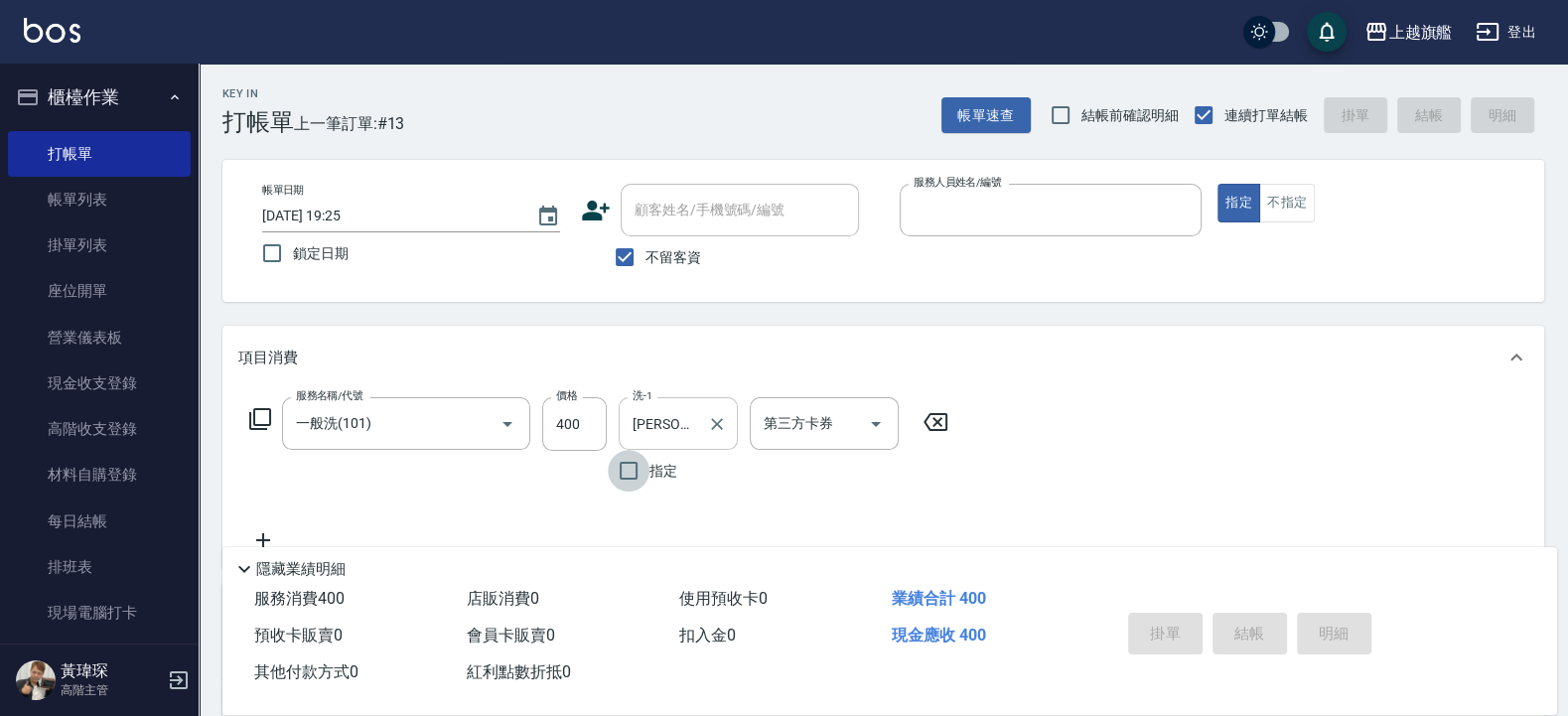 type 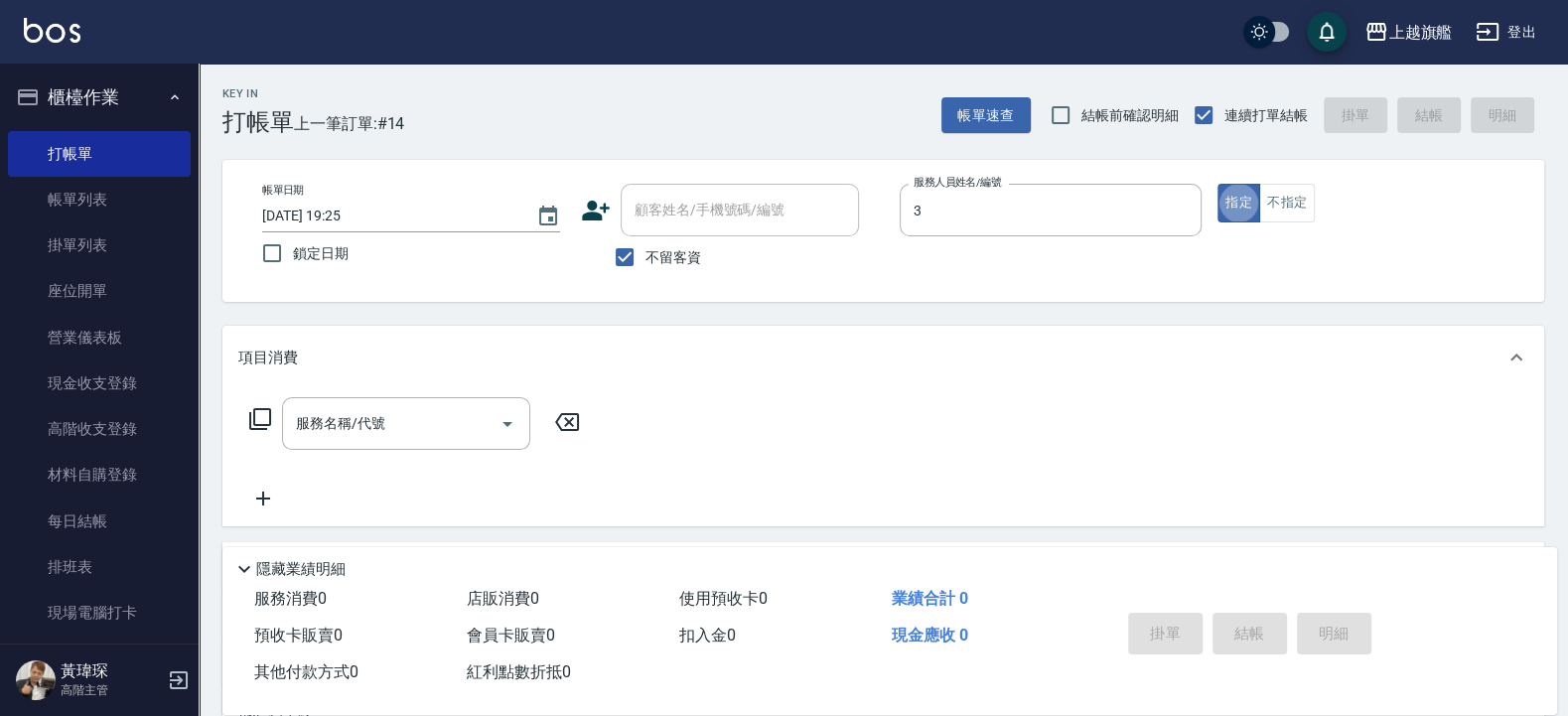 type on "[PERSON_NAME]-3" 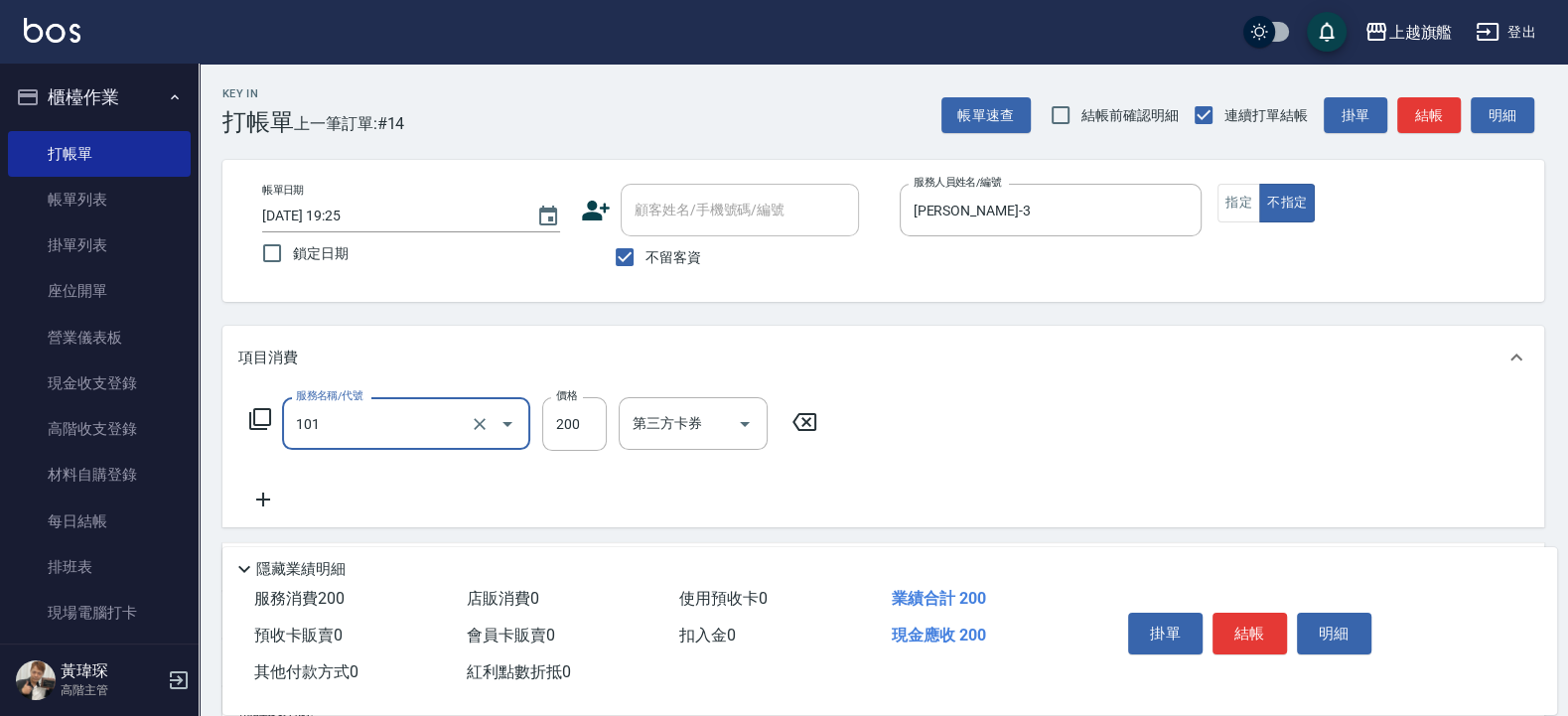 type on "一般洗(101)" 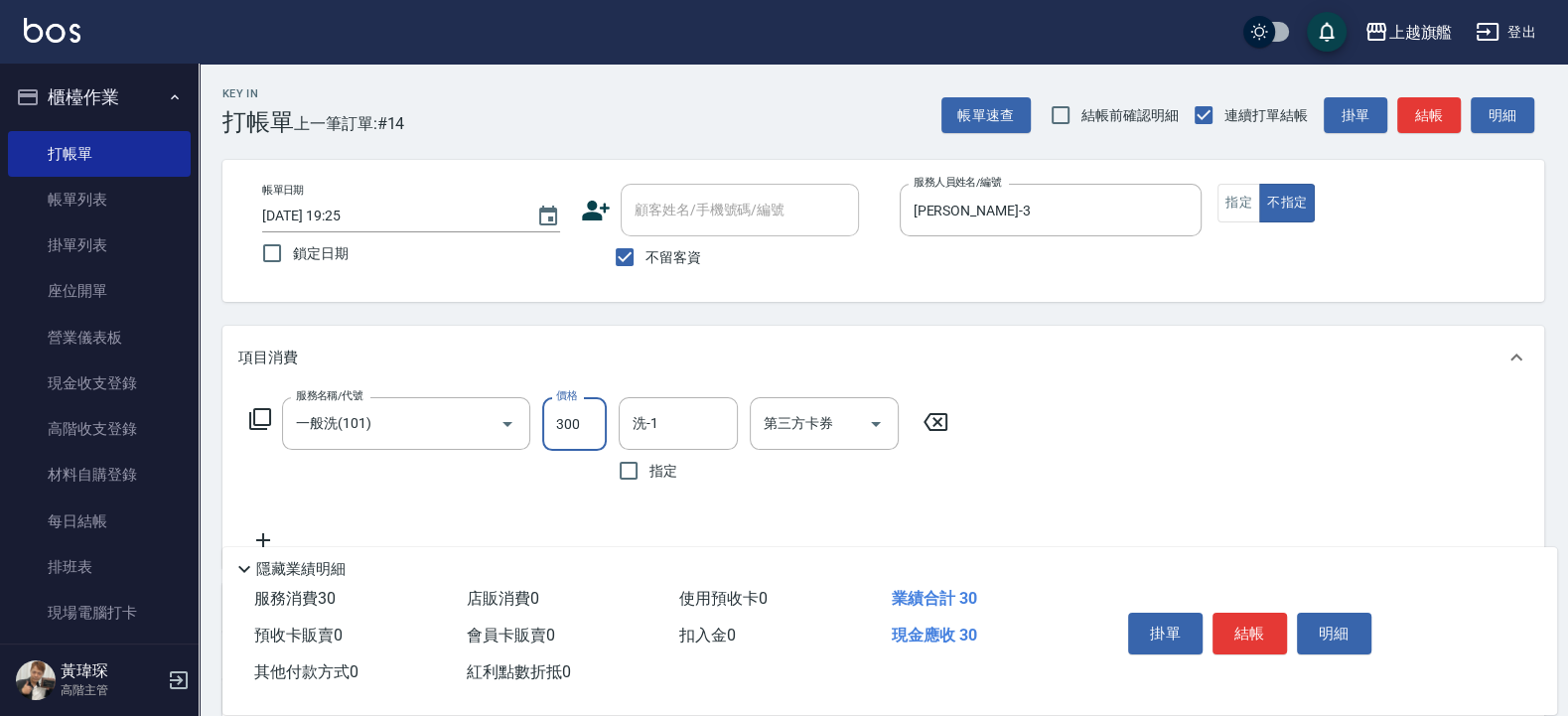 type on "300" 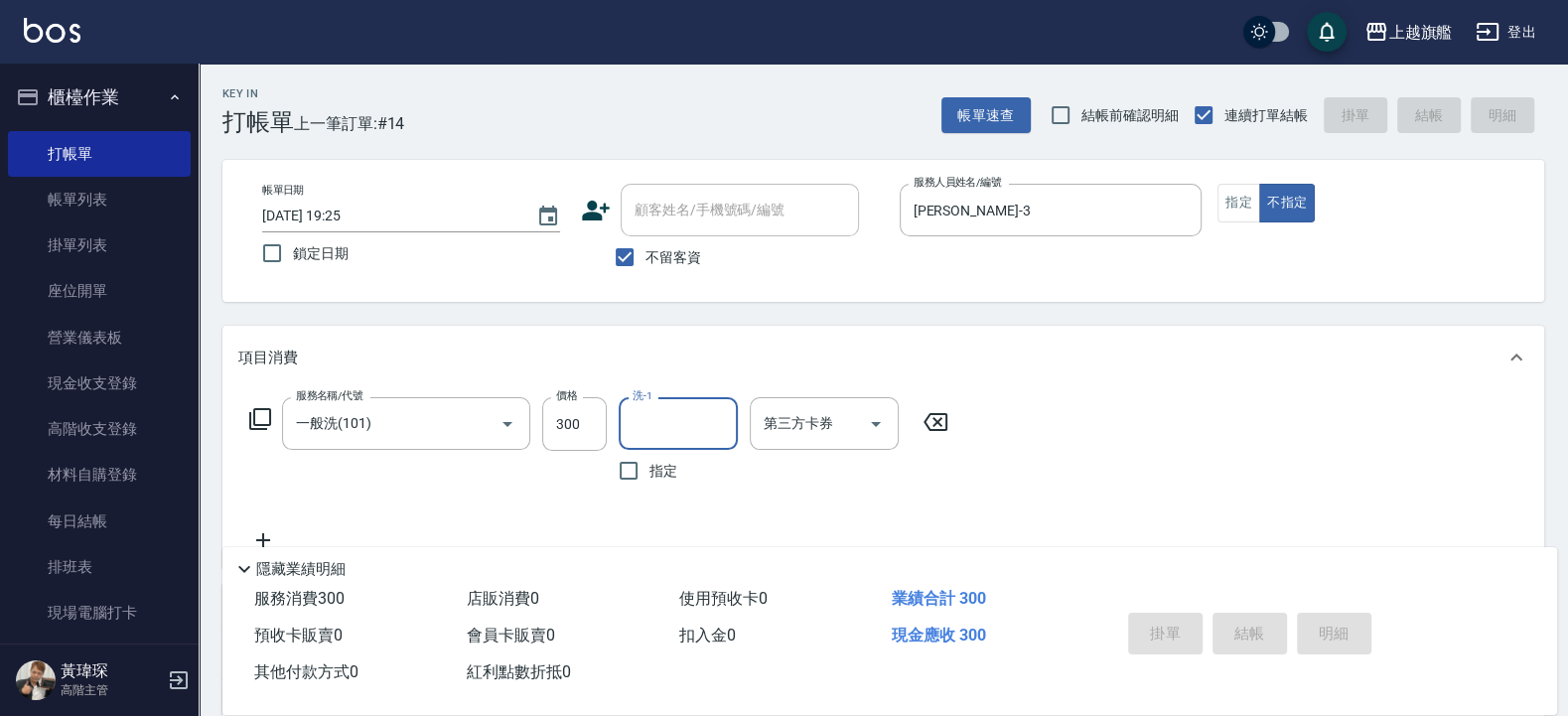 type 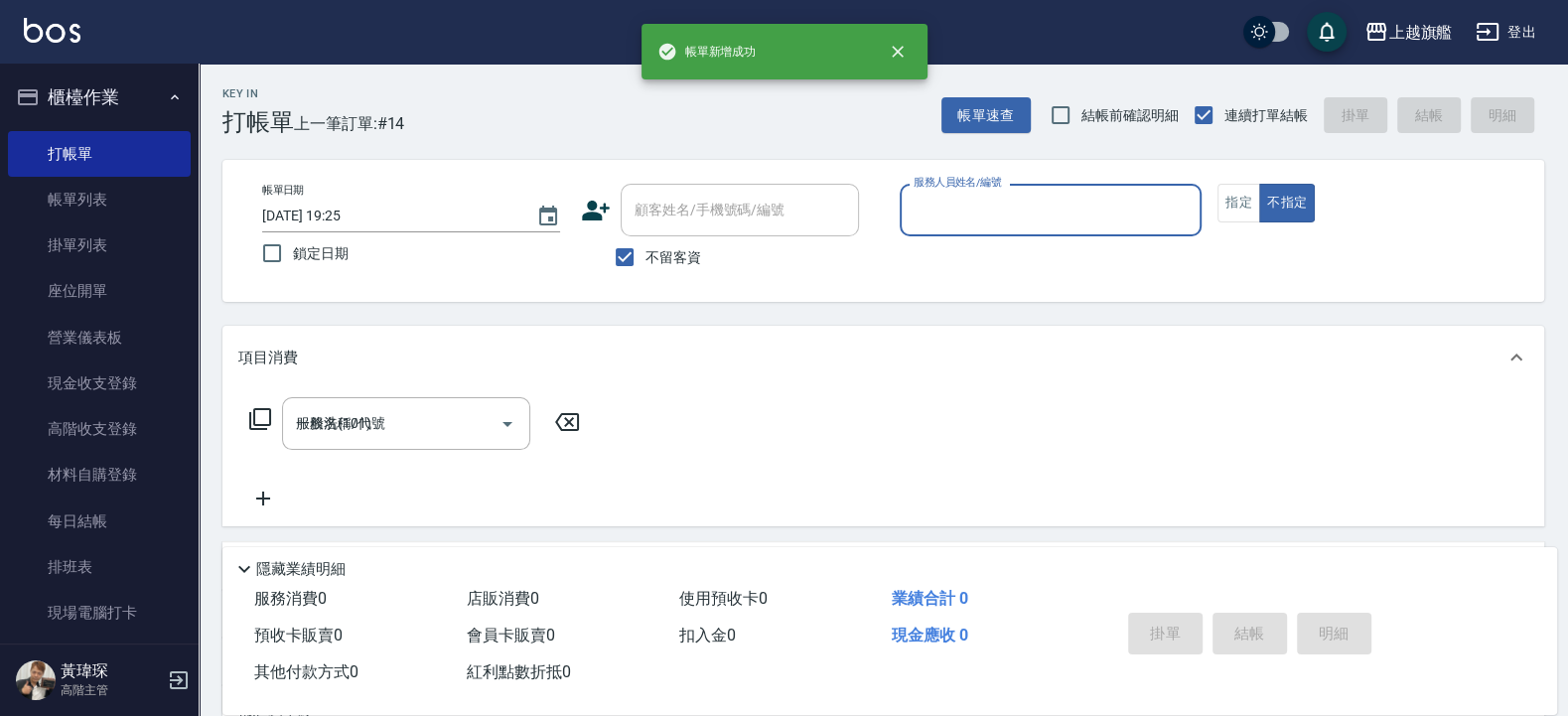 type 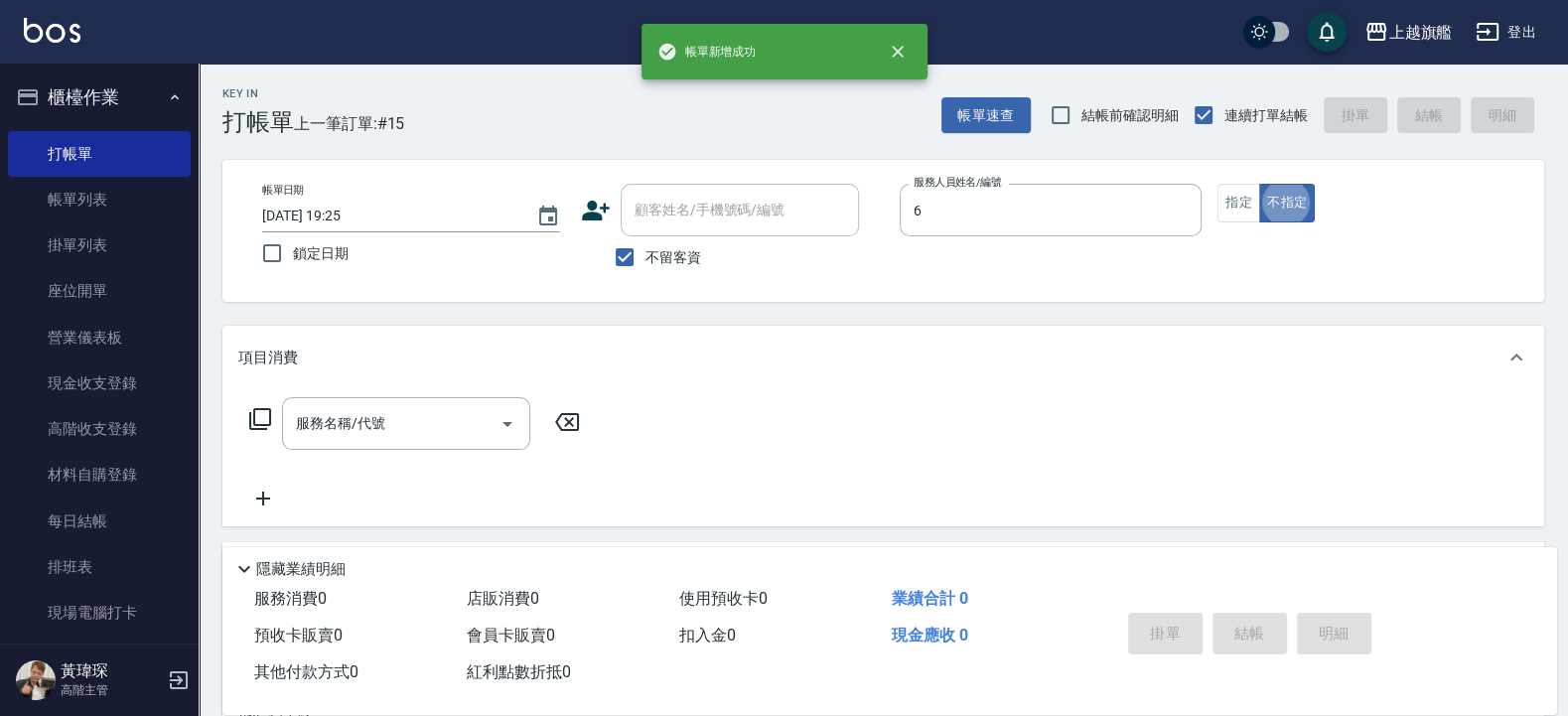 type on "張佳琳-6" 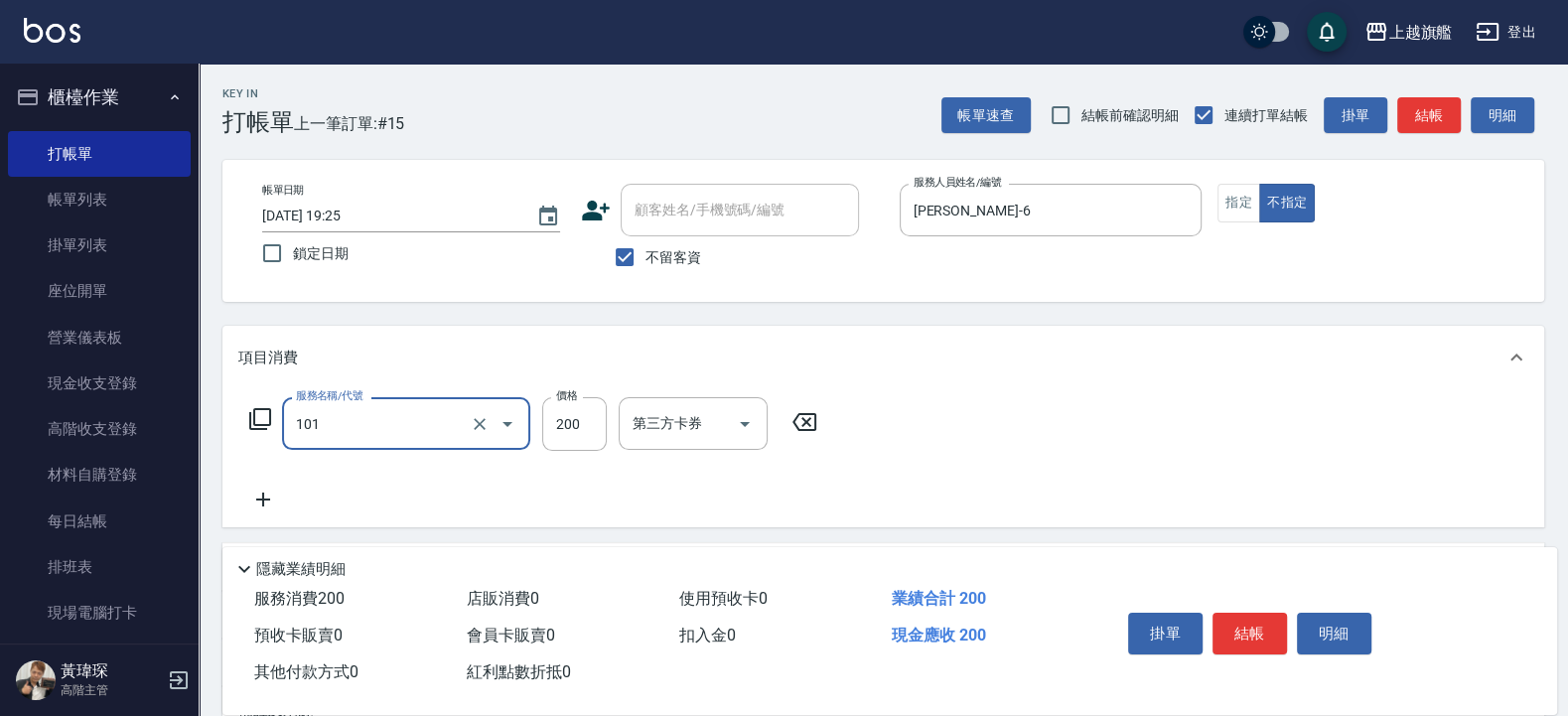 type on "一般洗(101)" 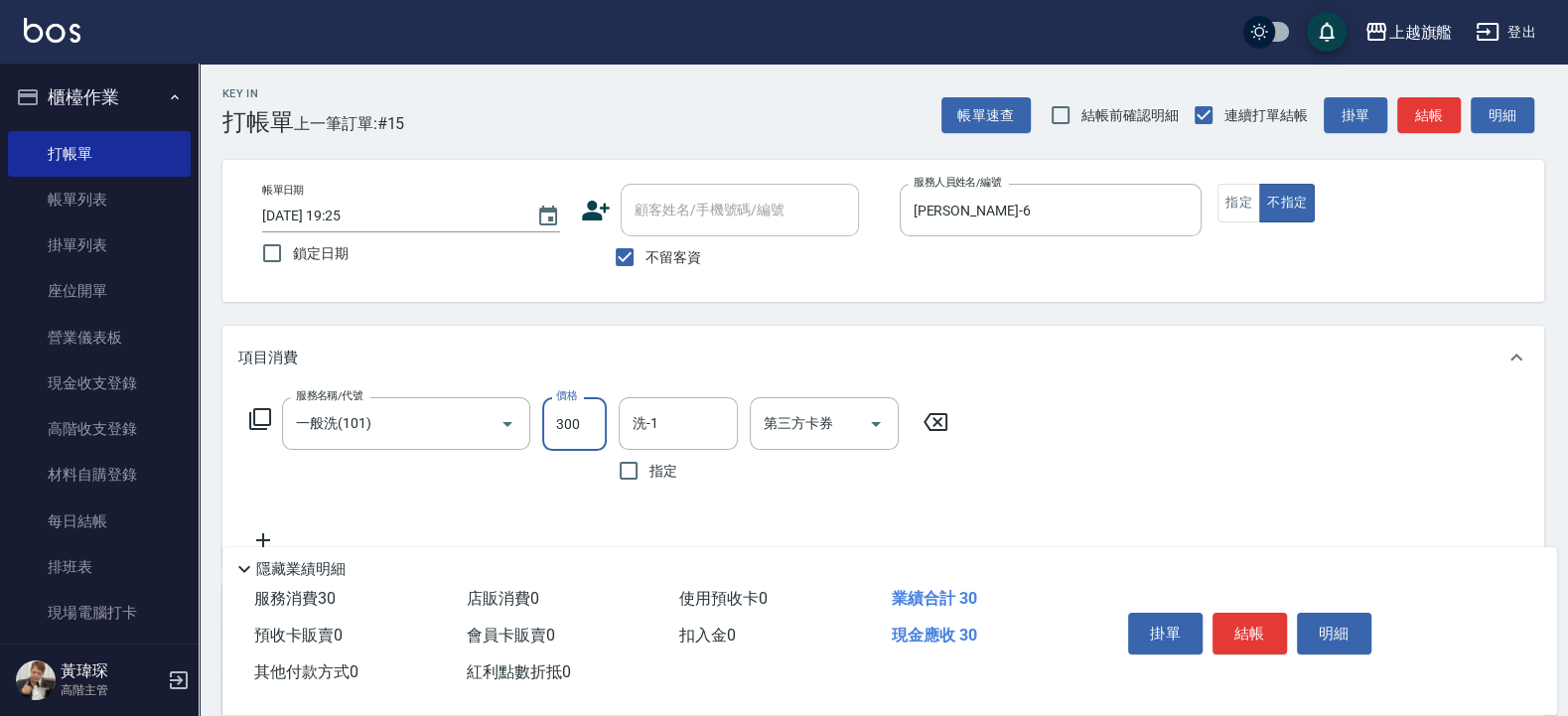 type on "300" 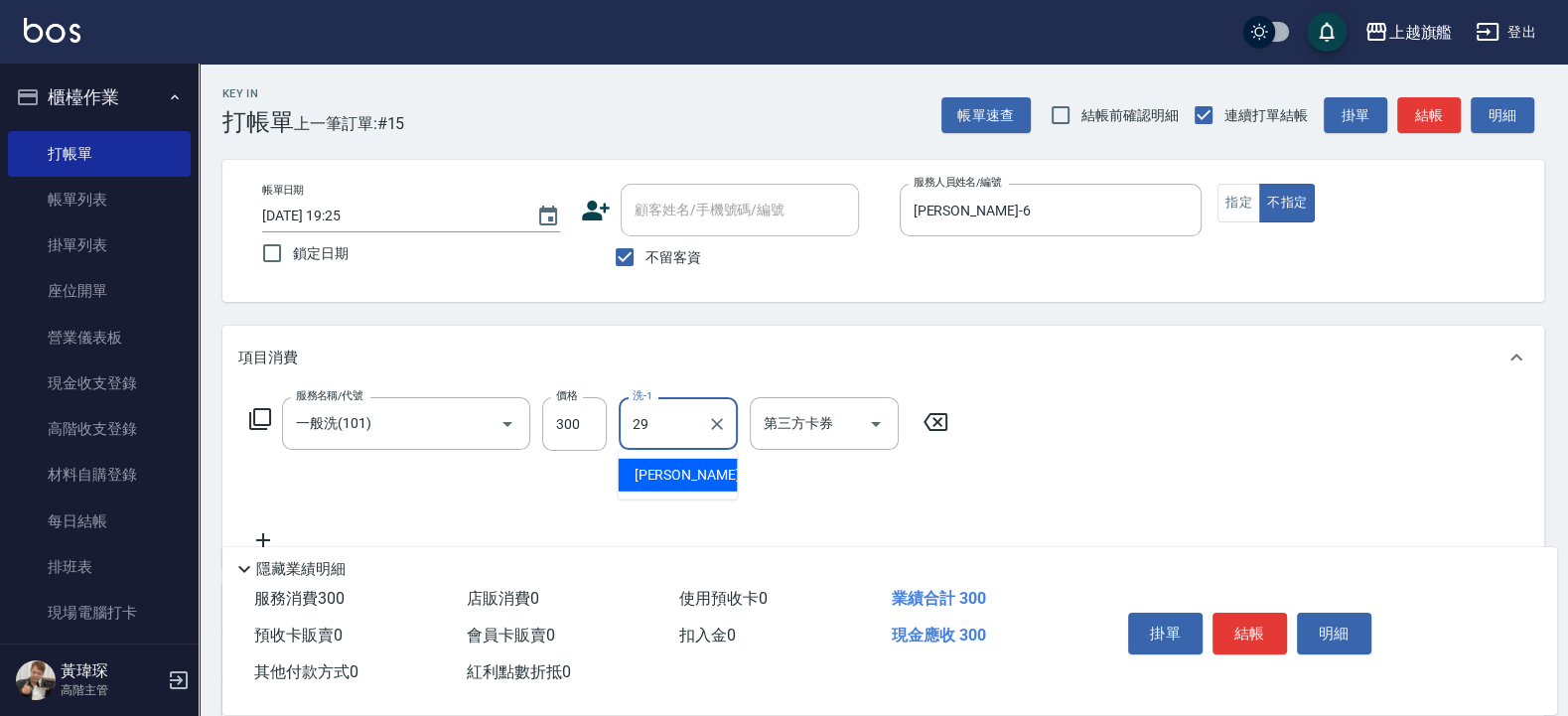 type on "張耘慈-29" 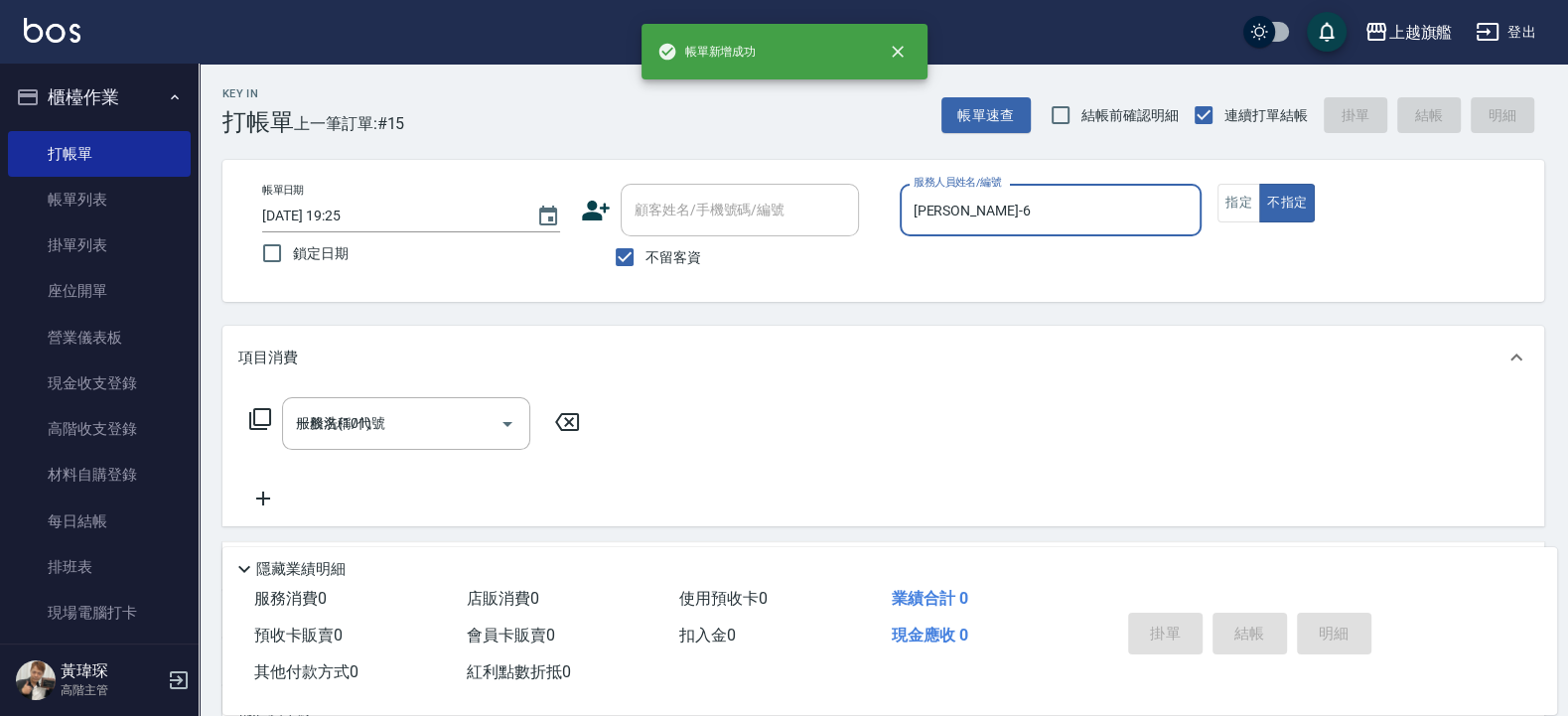 type on "2025/07/15 19:26" 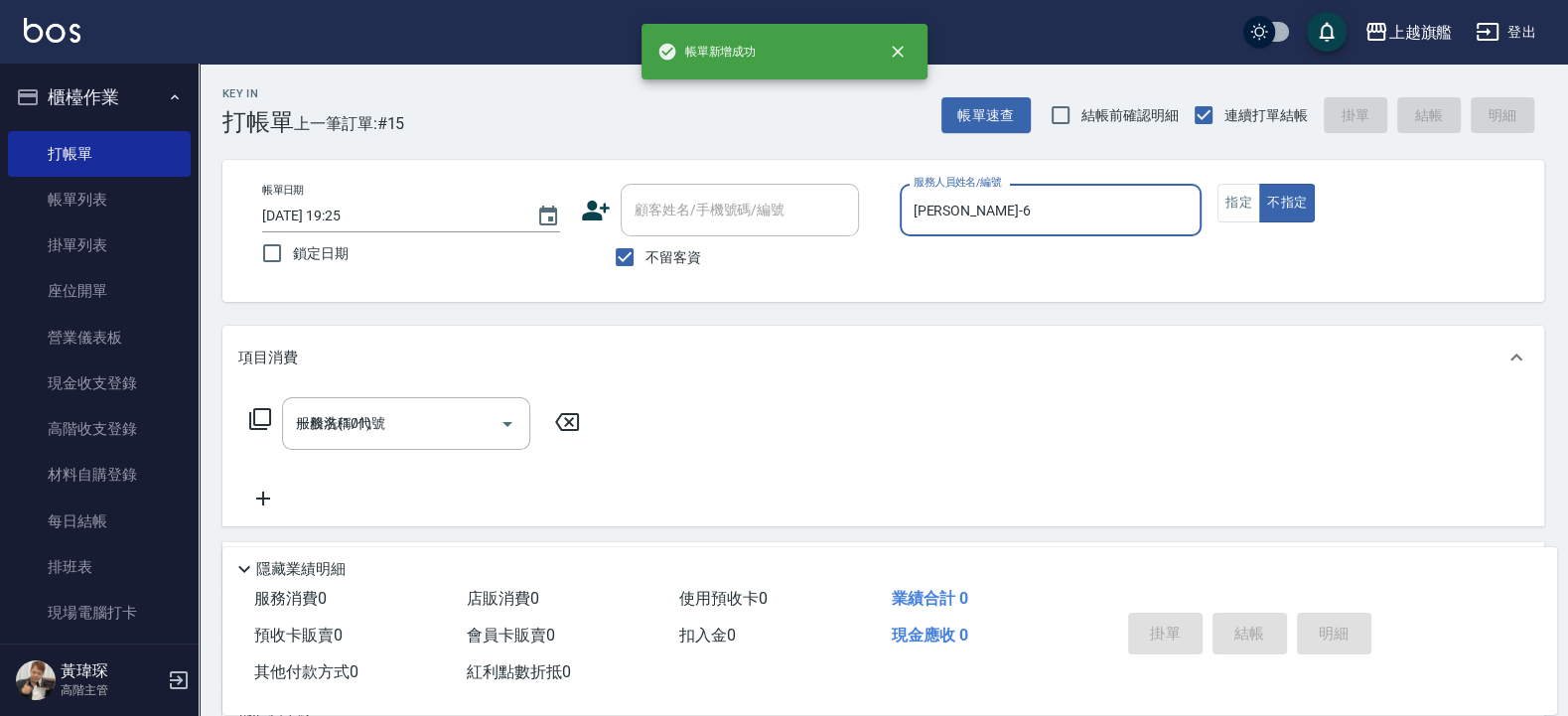 type 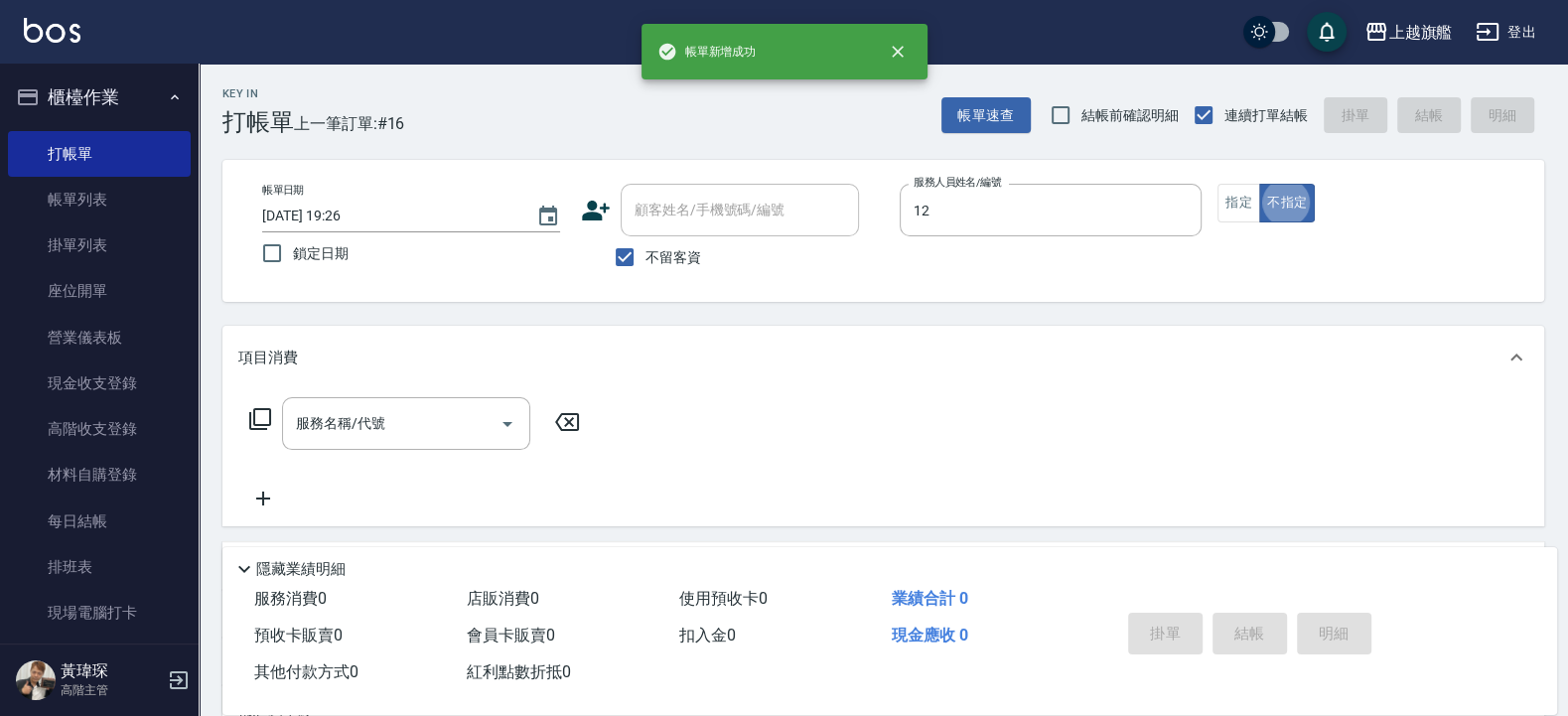 type on "陳佩君-12" 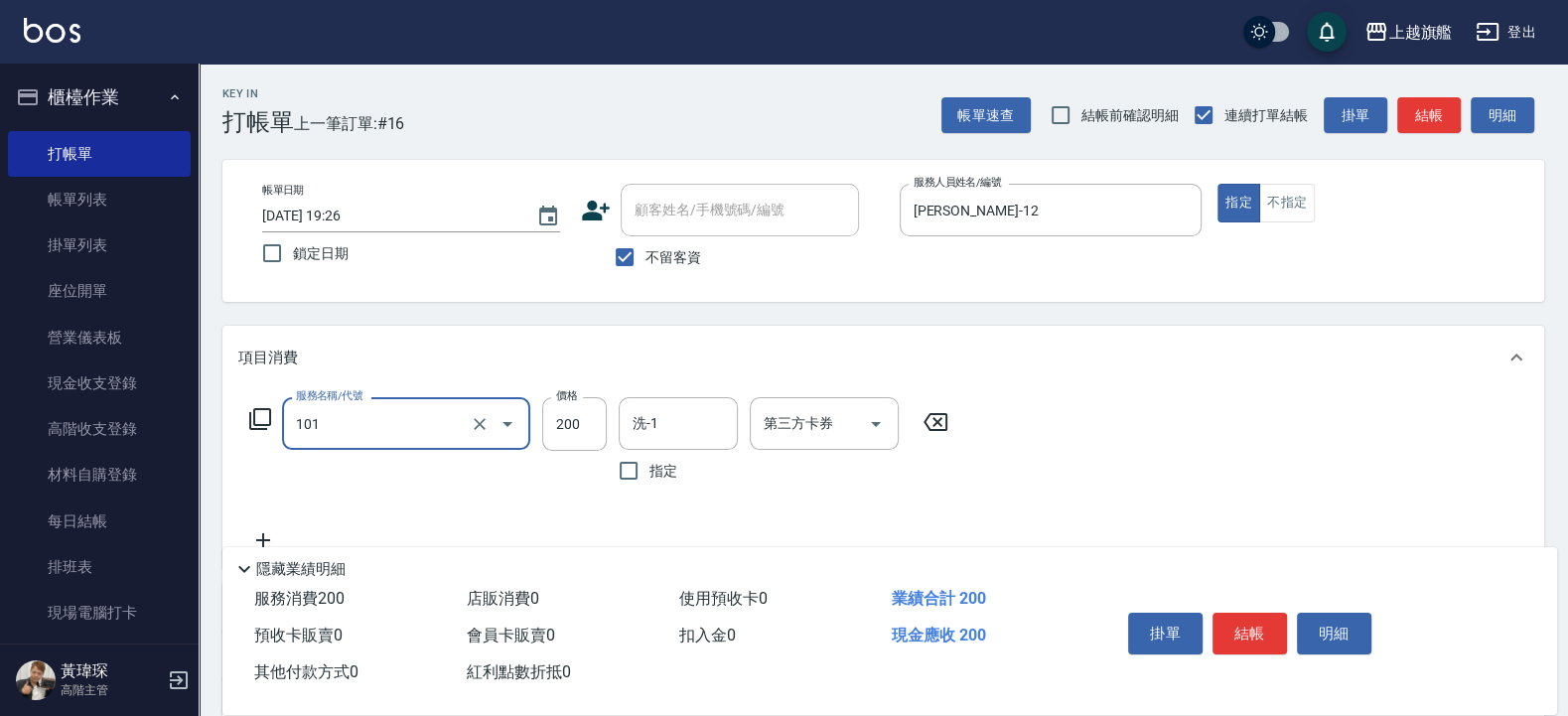 type on "一般洗(101)" 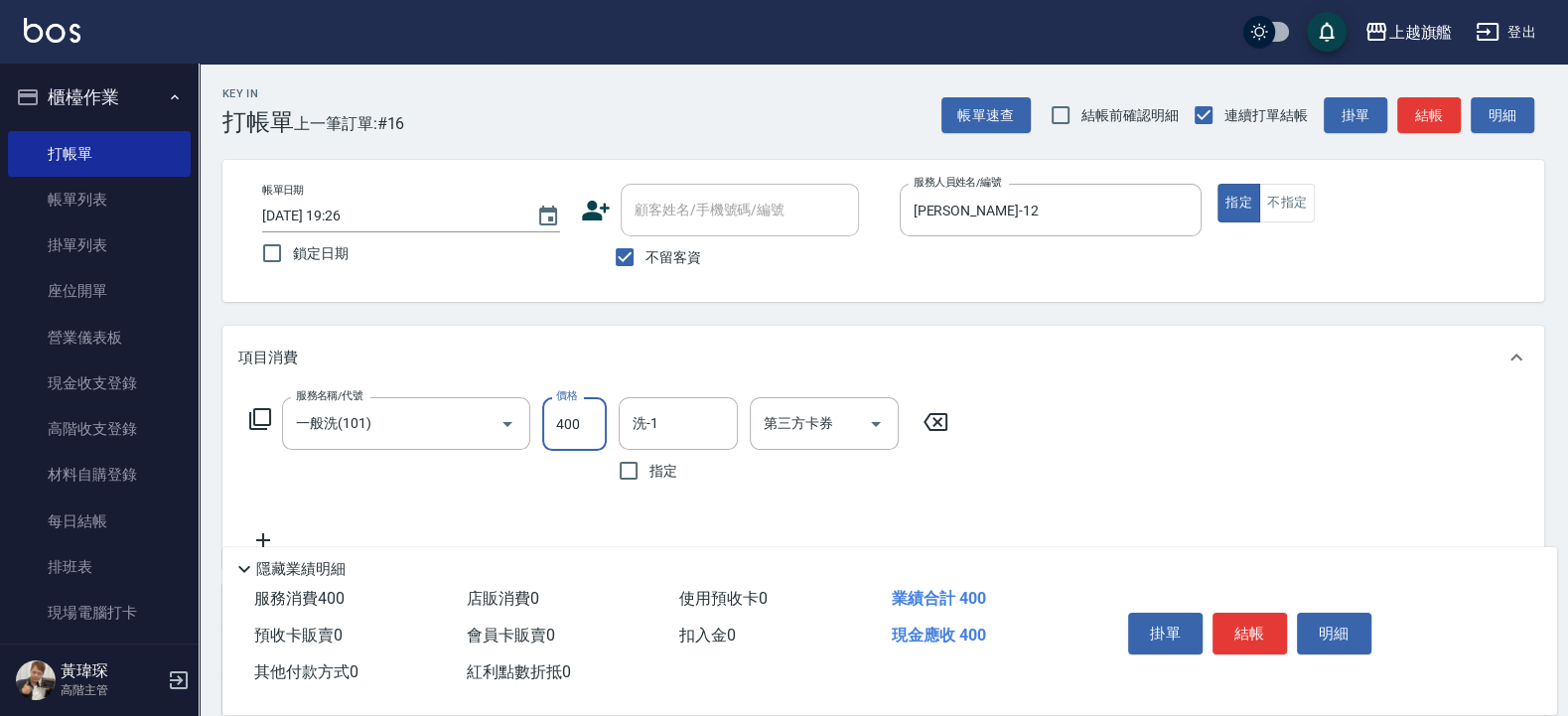 type on "400" 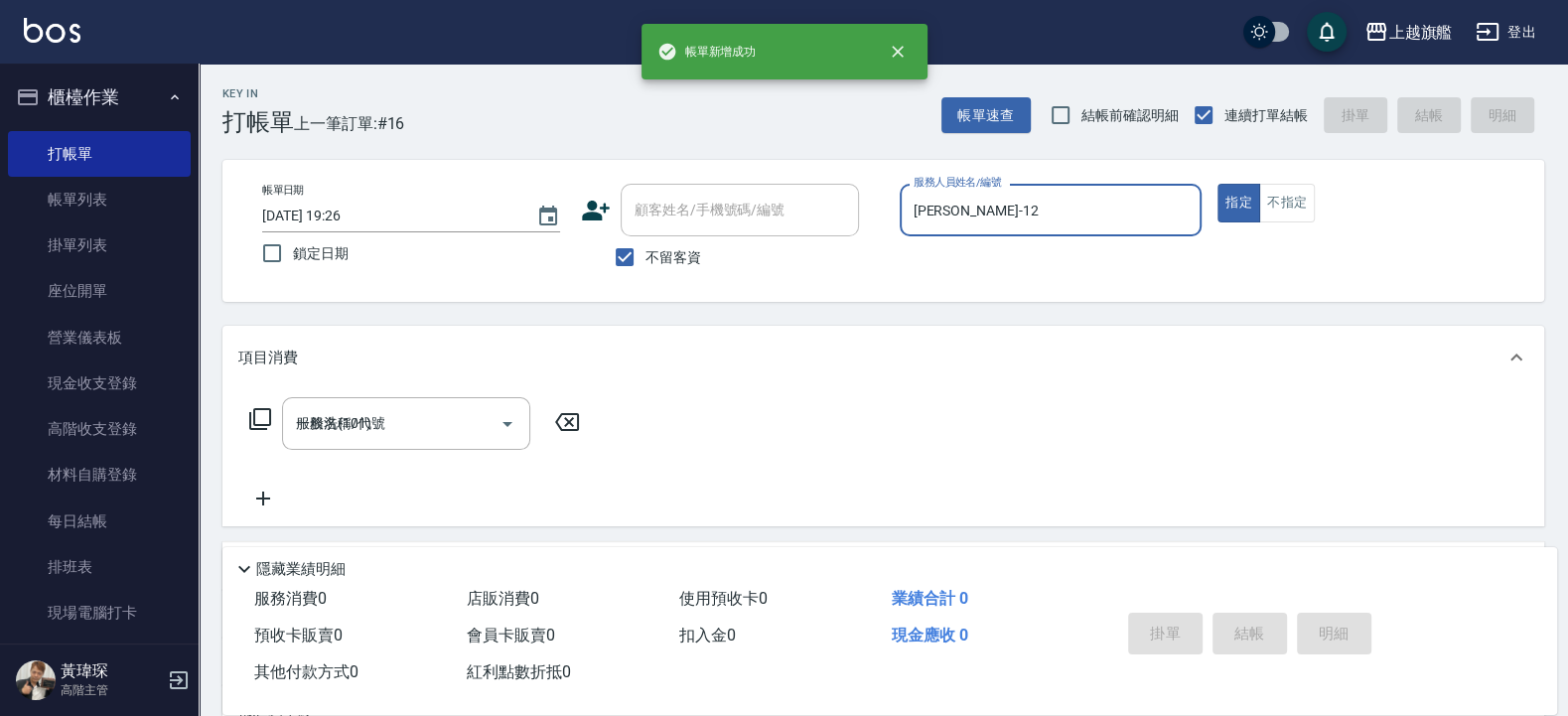 type 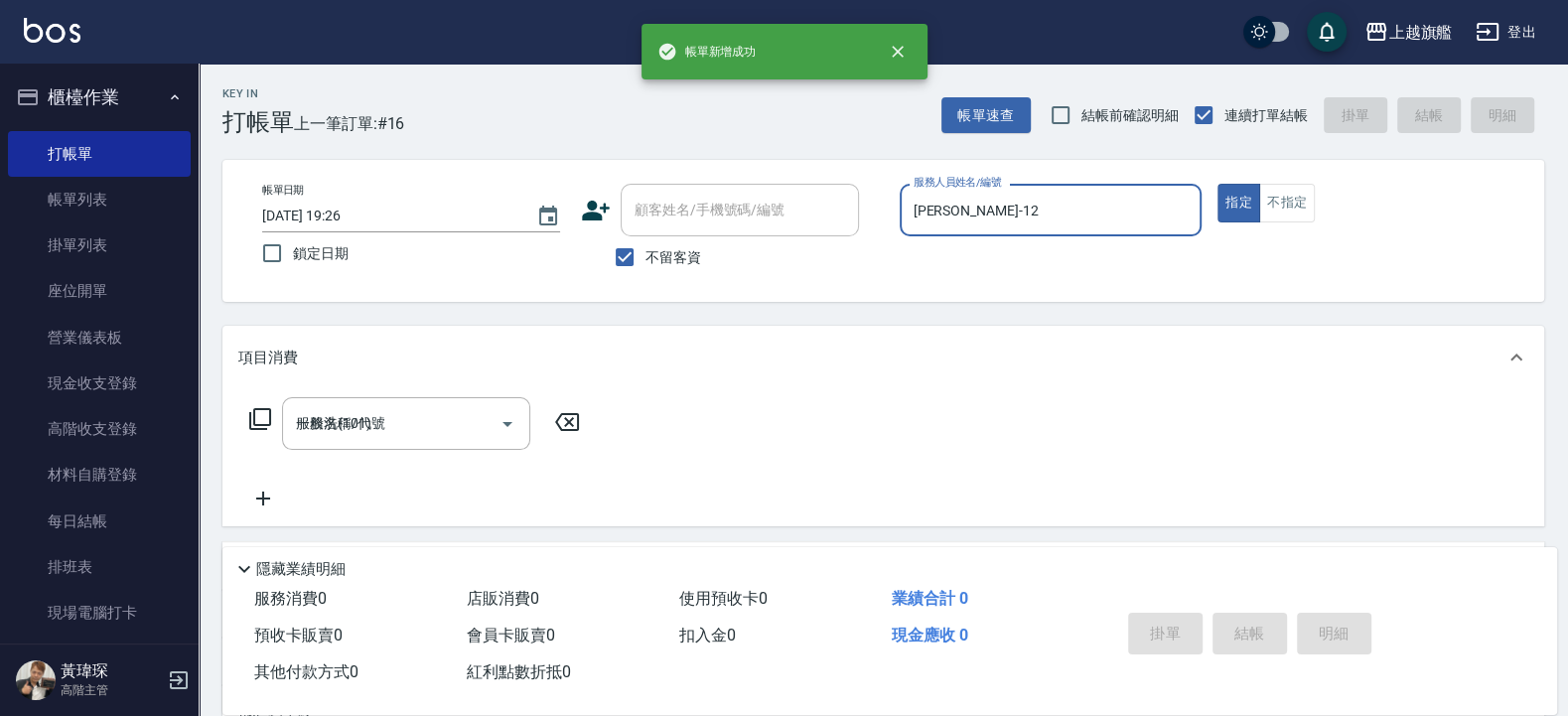 type 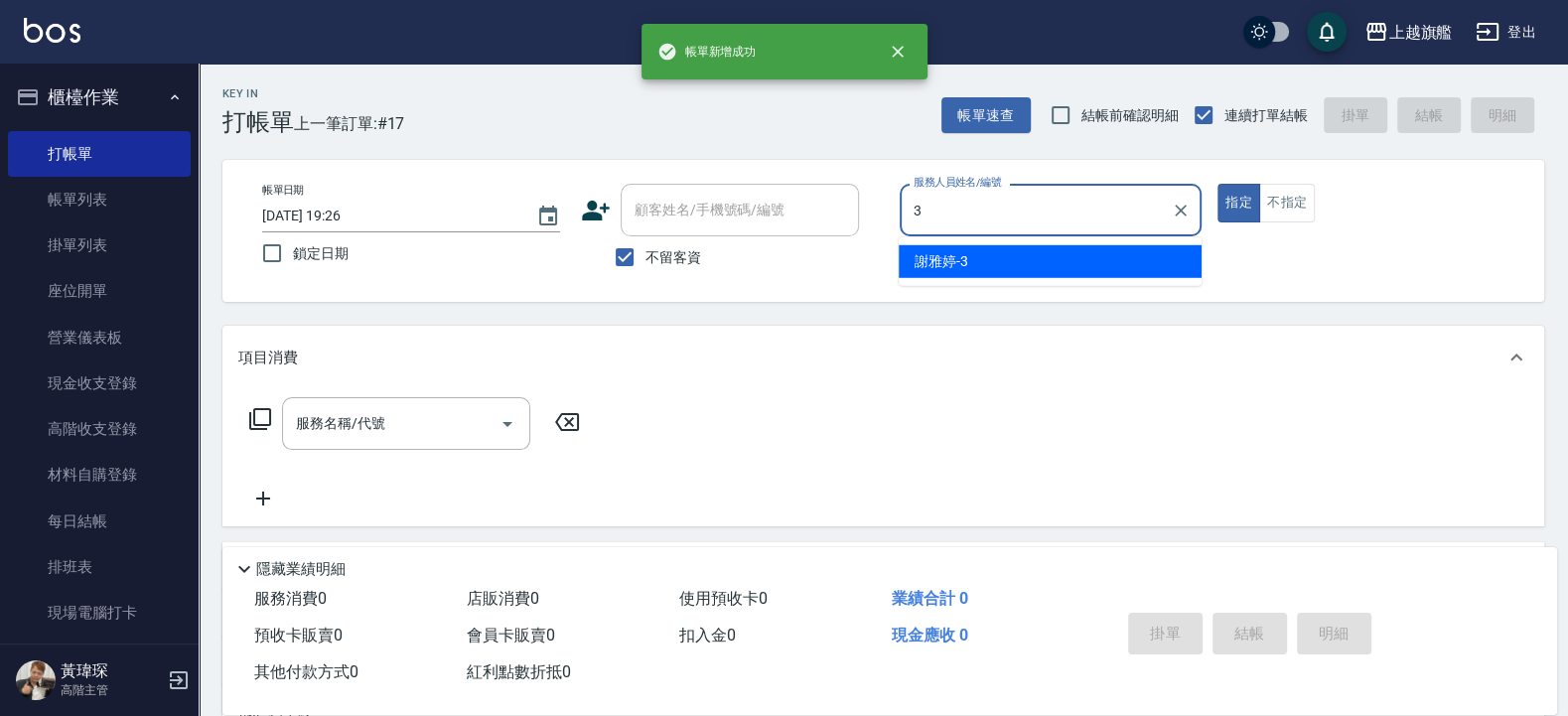 type on "[PERSON_NAME]-3" 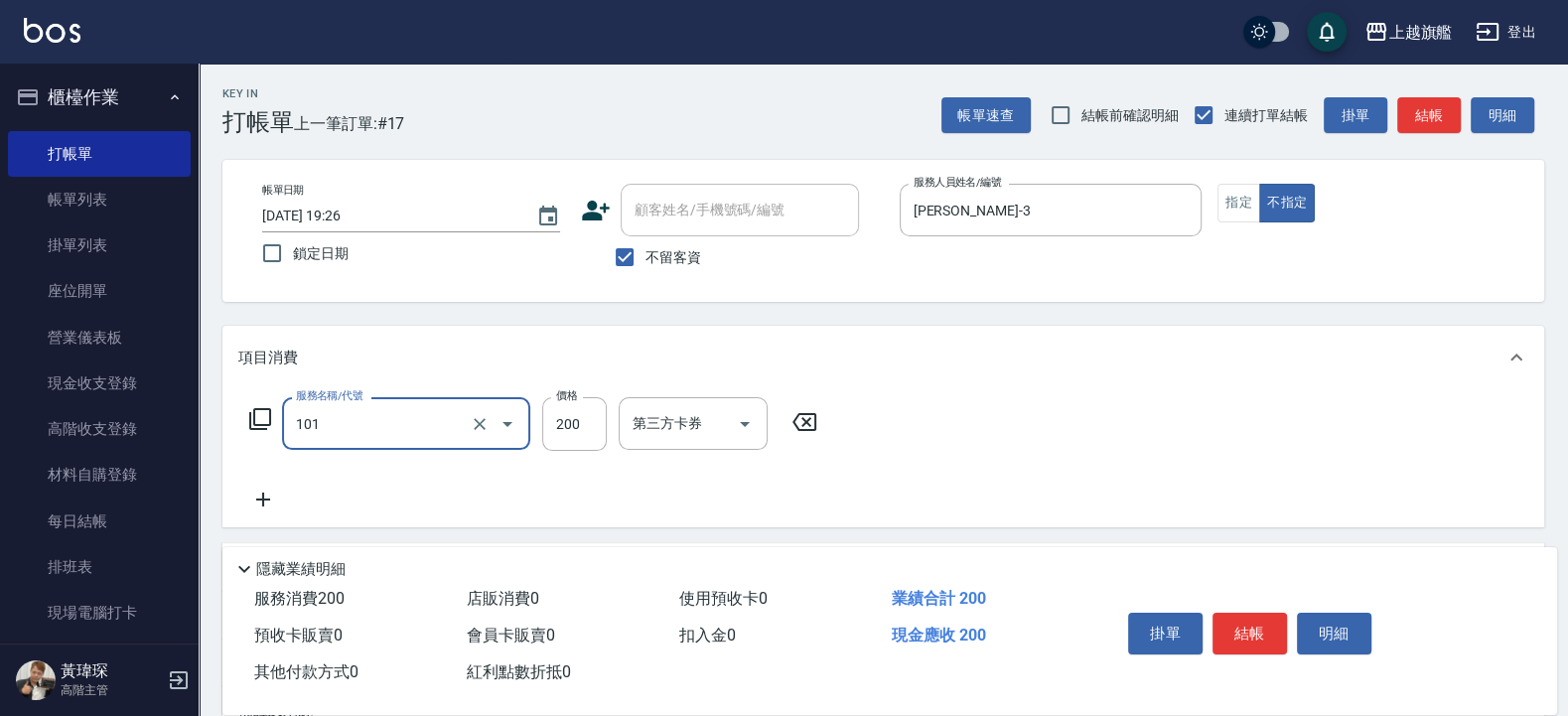 type on "一般洗(101)" 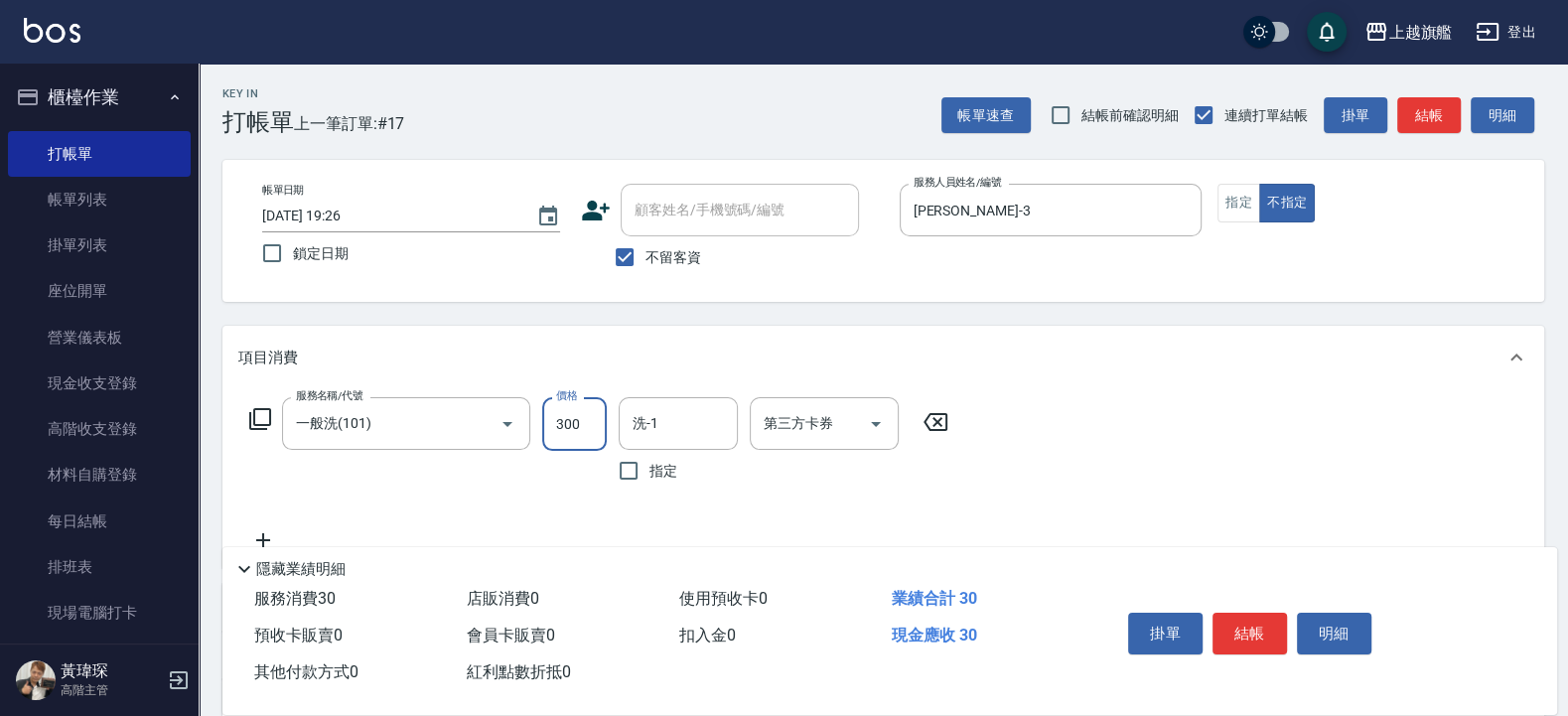type on "300" 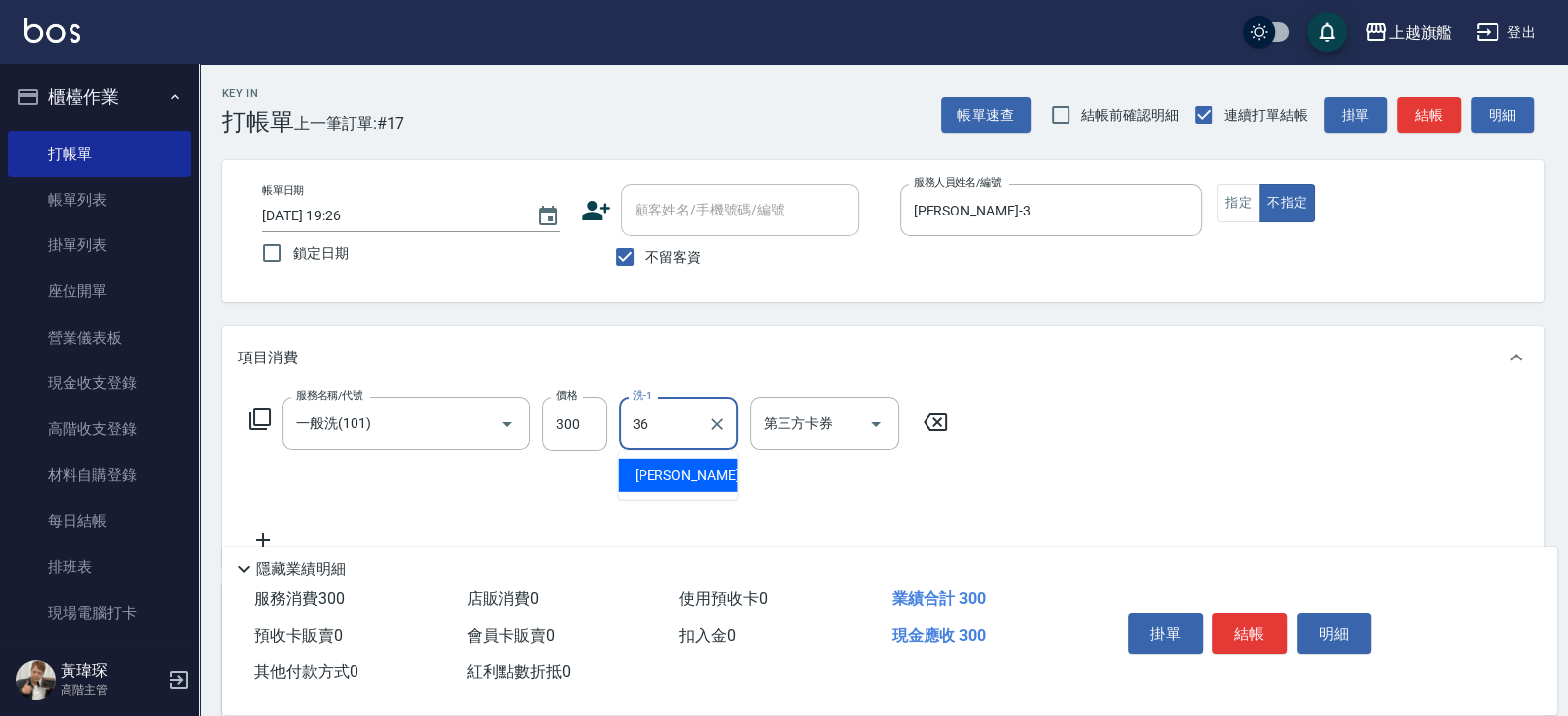 type on "[PERSON_NAME]-36" 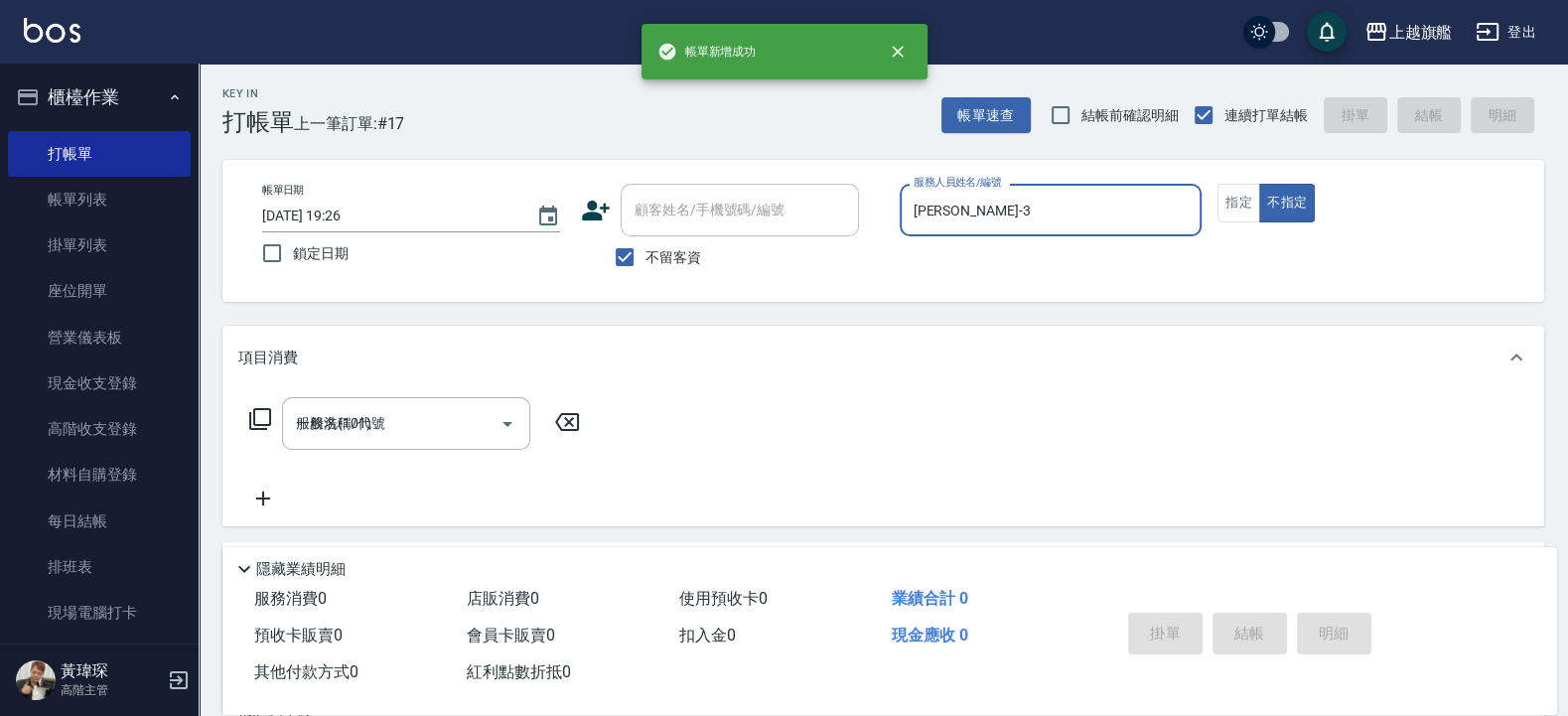 type 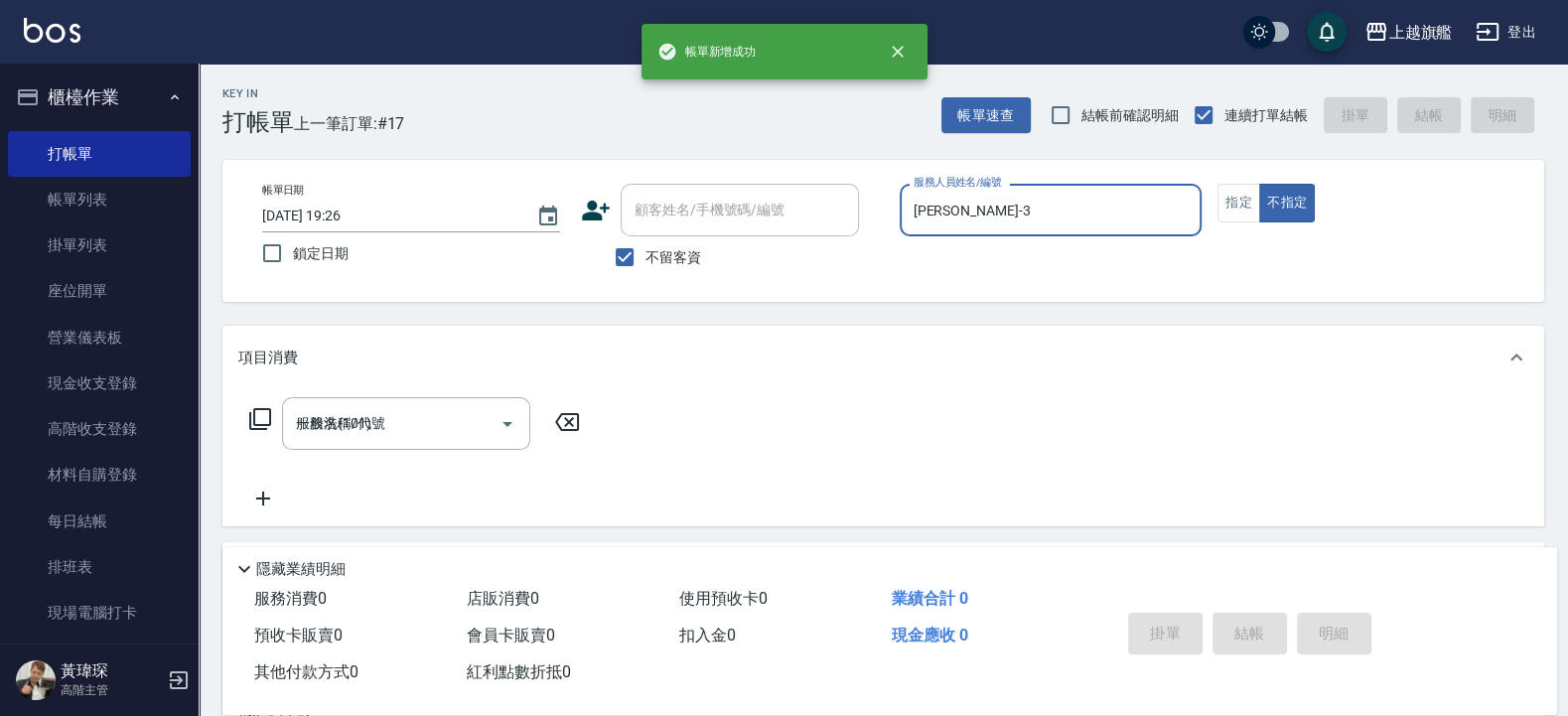 type 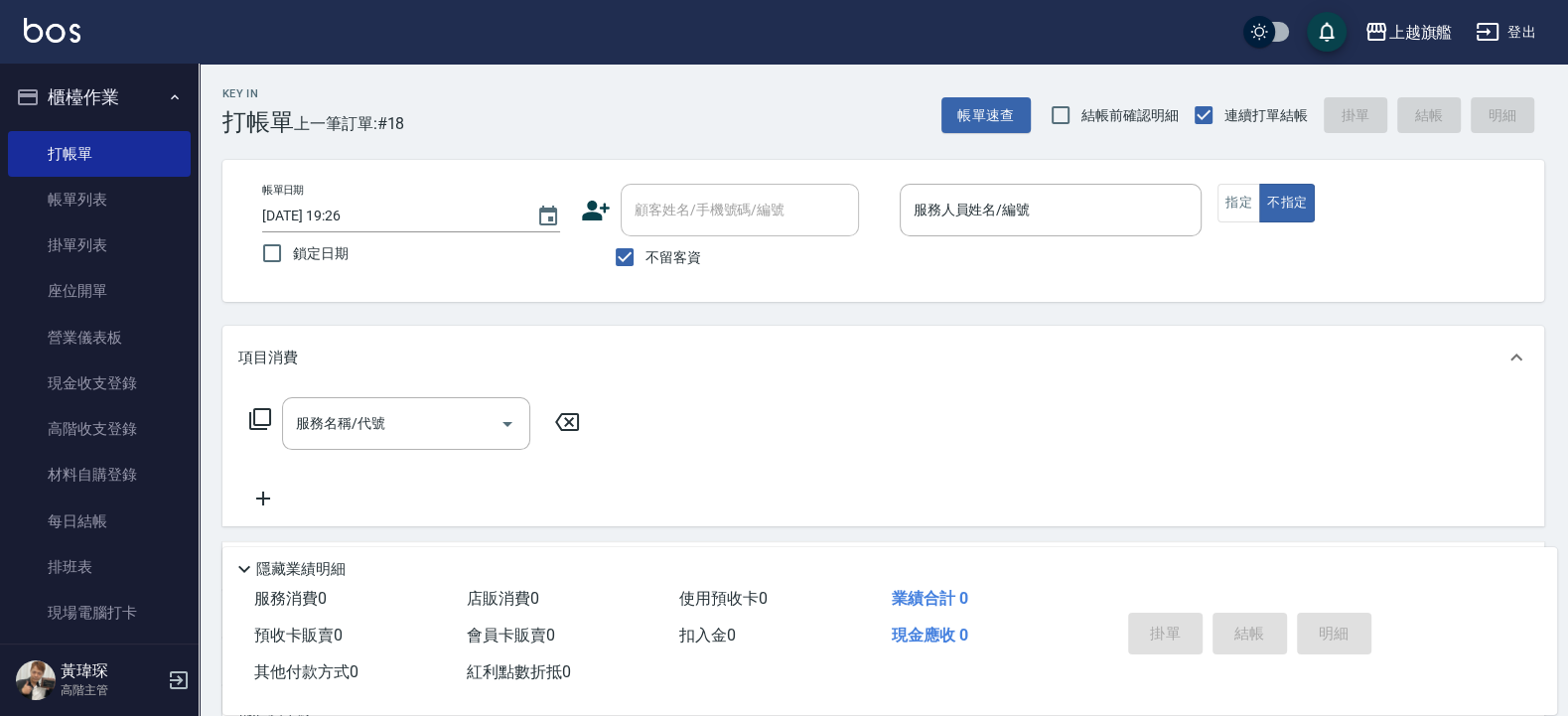 click on "不留客資" at bounding box center (673, 257) 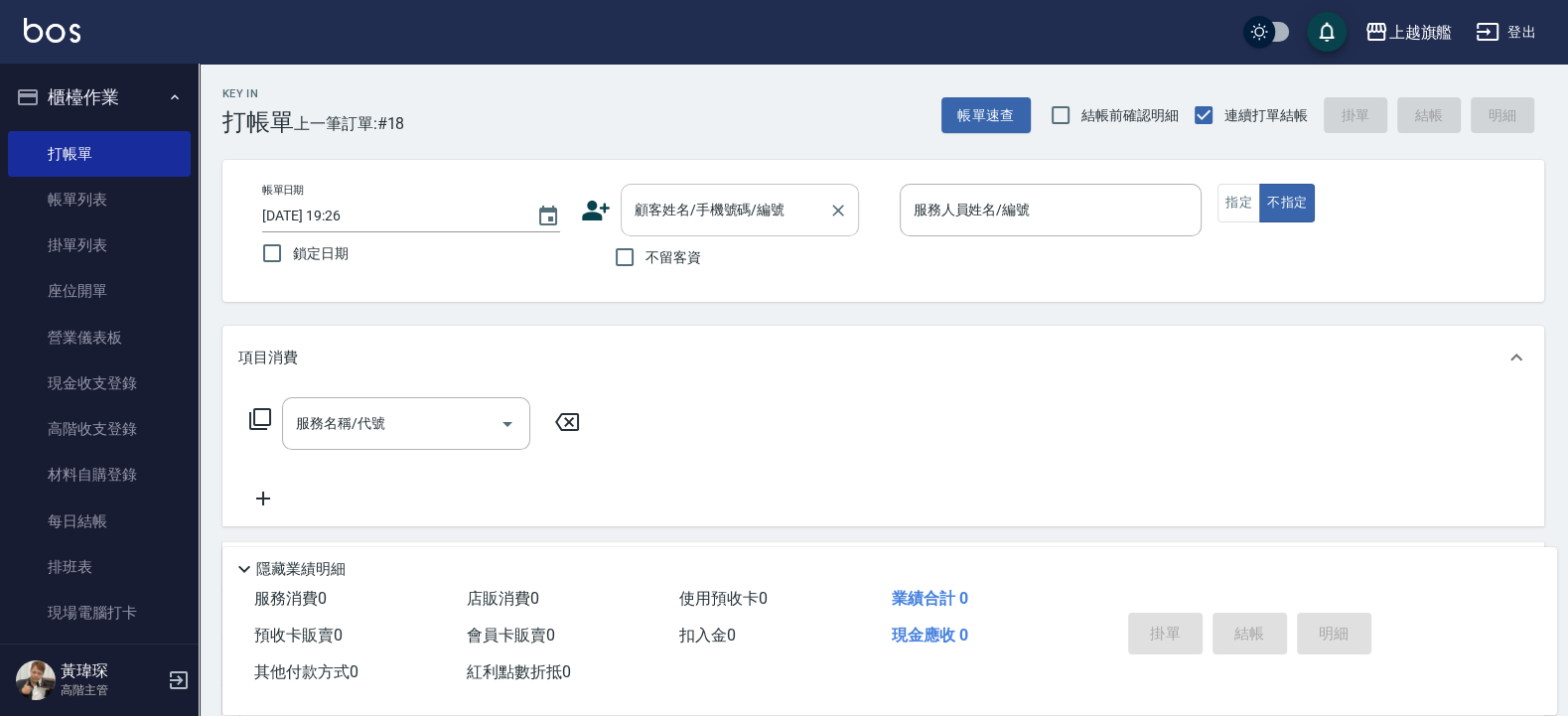 click on "顧客姓名/手機號碼/編號" at bounding box center [725, 210] 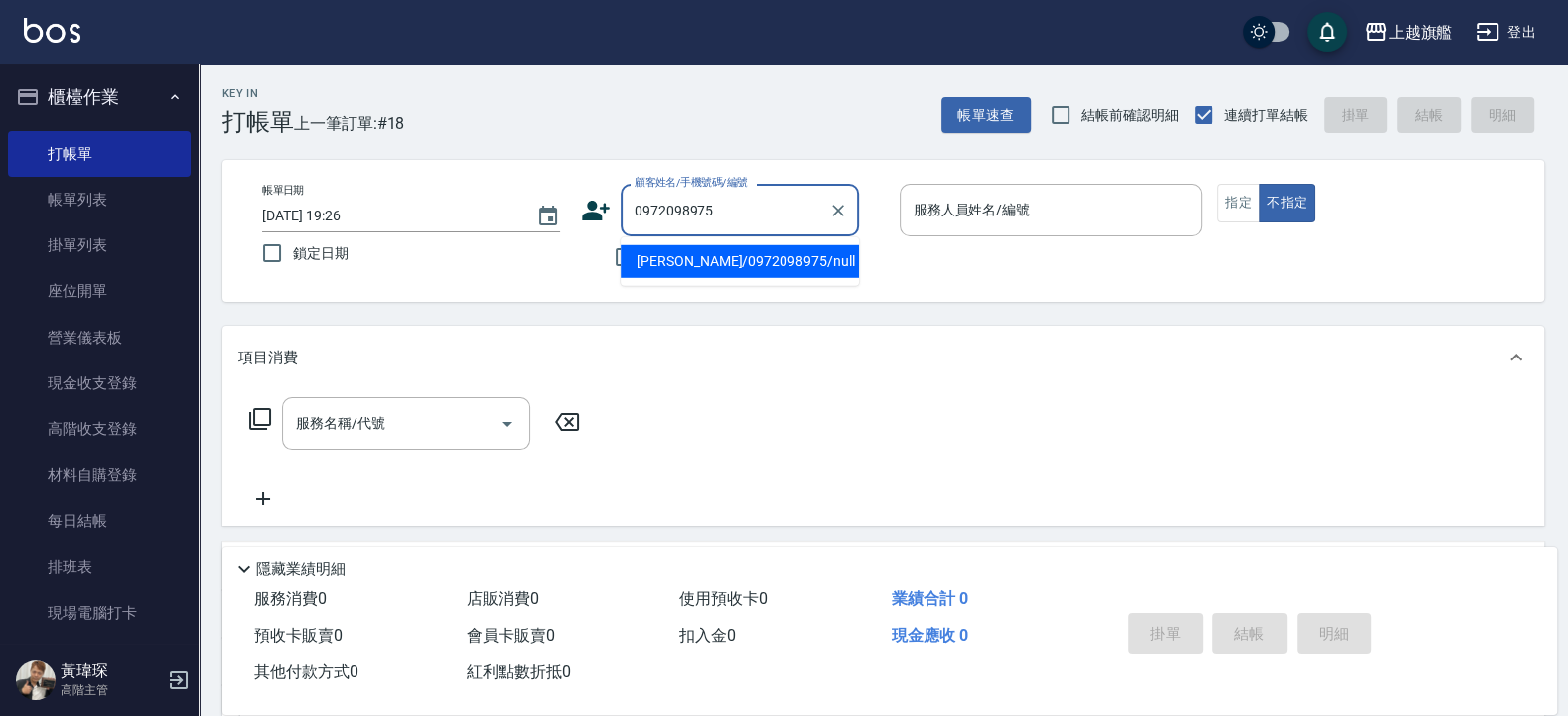 type on "羅勝鴻/0972098975/null" 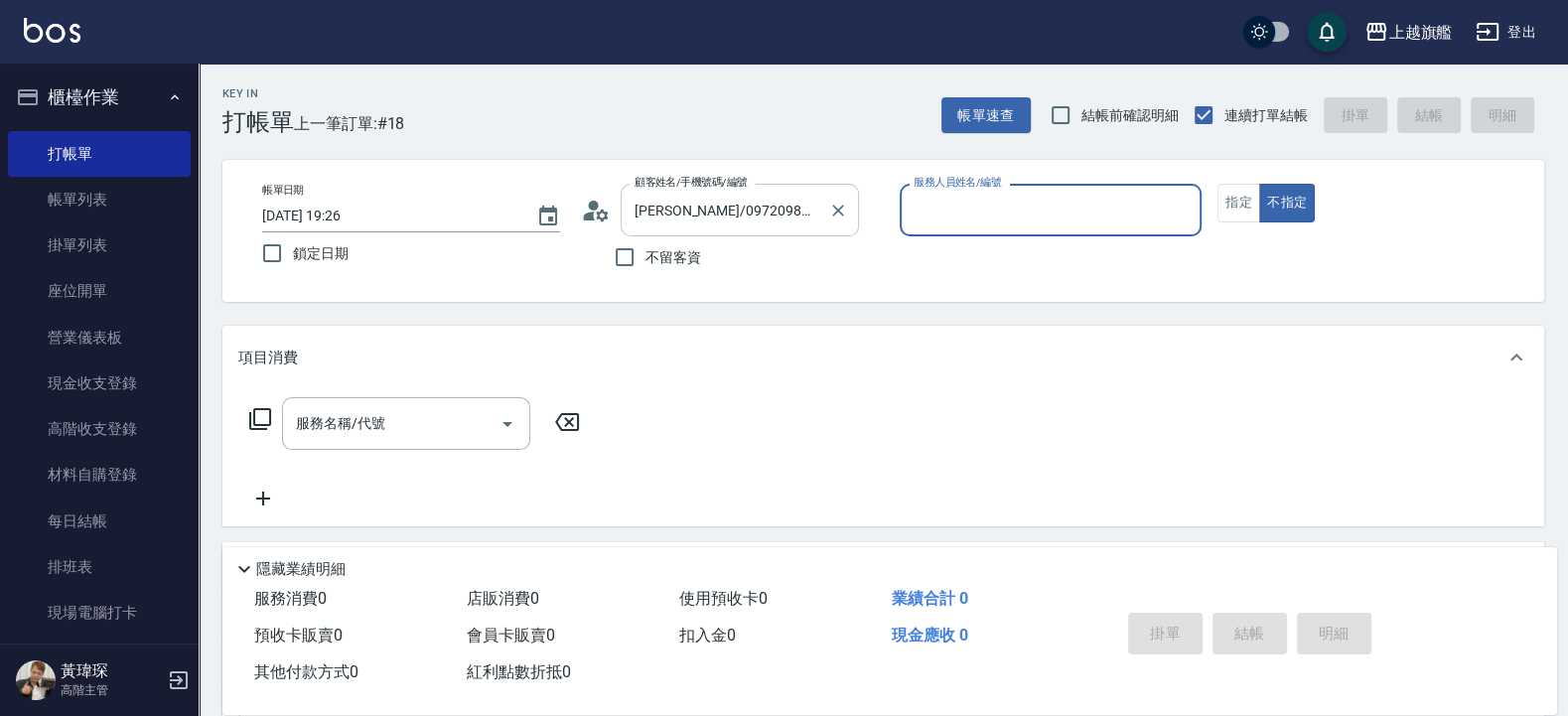 type on "[PERSON_NAME]-3" 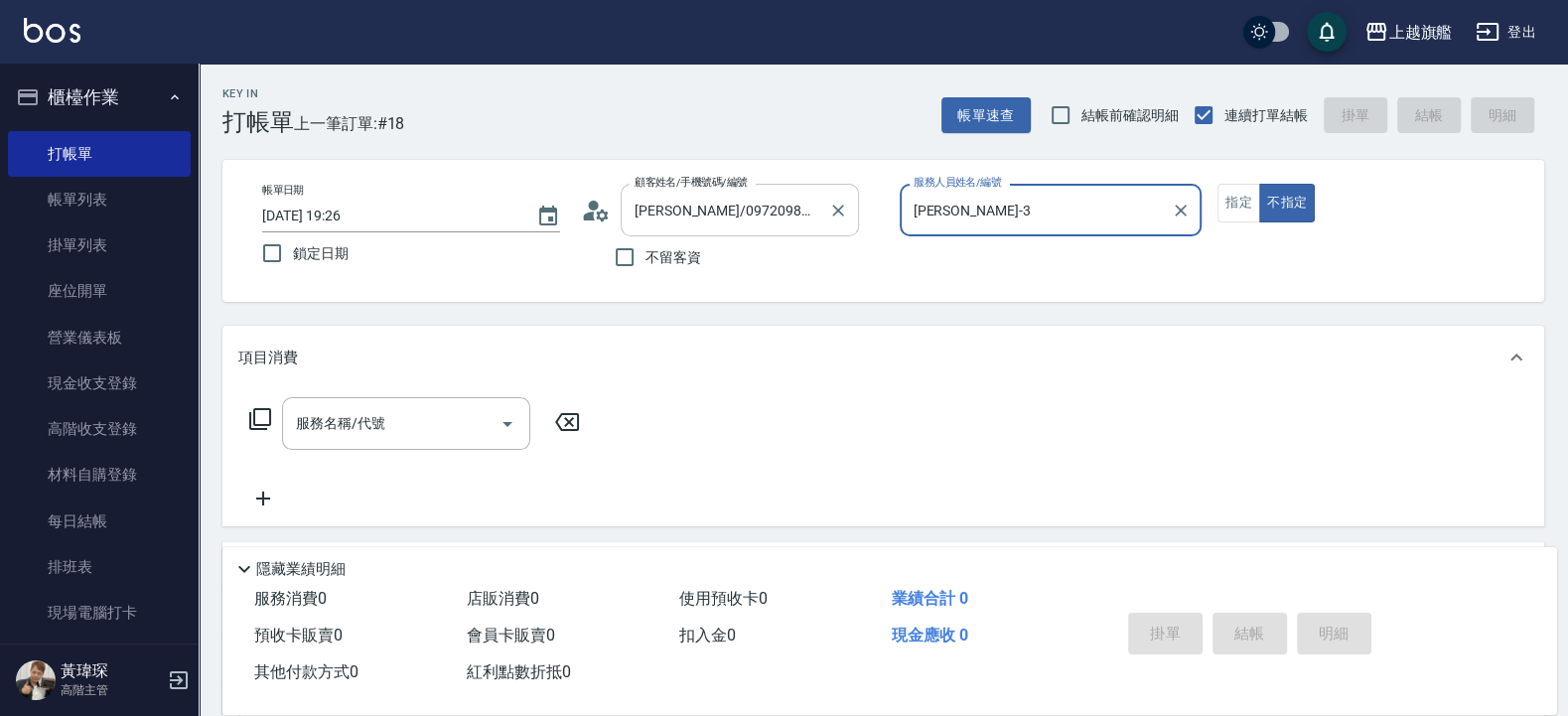 click on "不指定" at bounding box center (1287, 203) 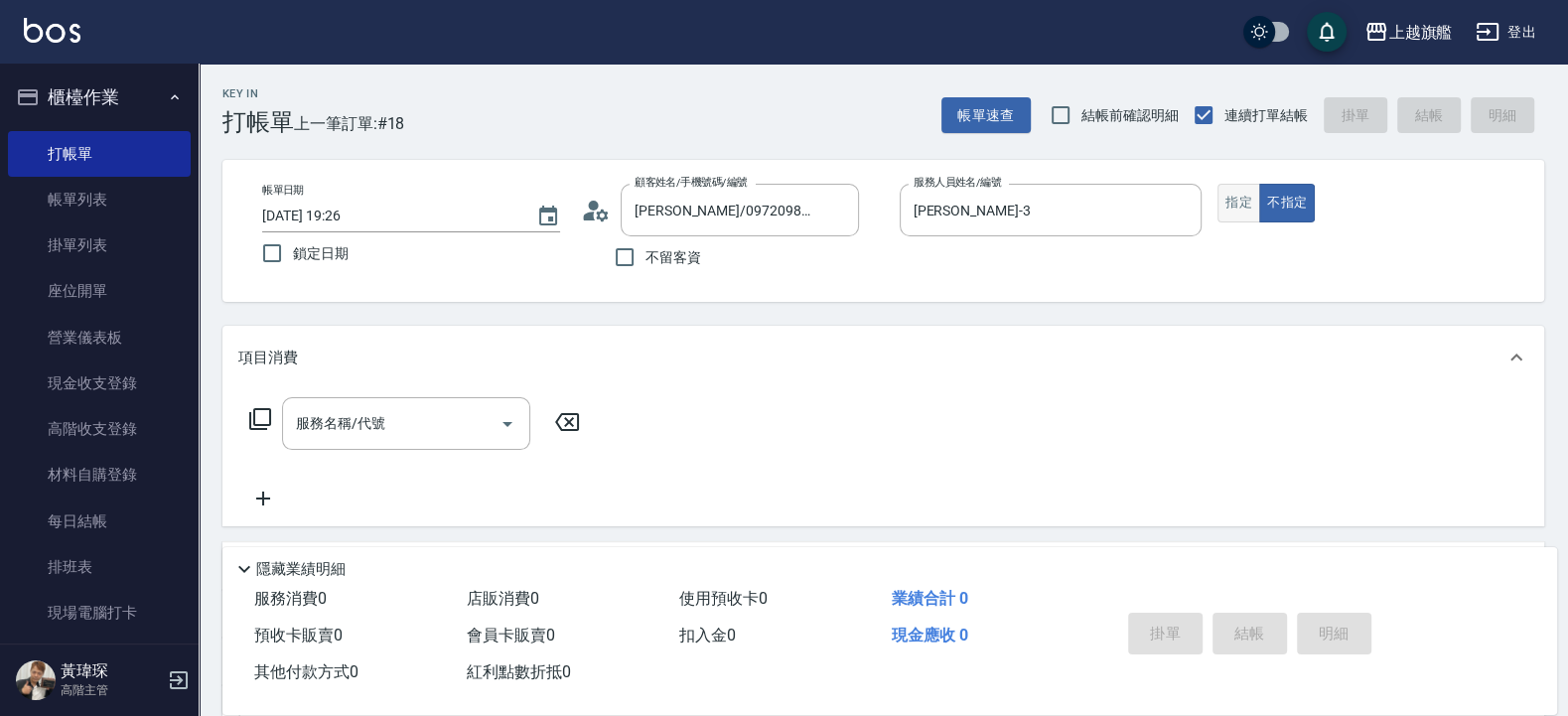 click on "指定" at bounding box center [1238, 203] 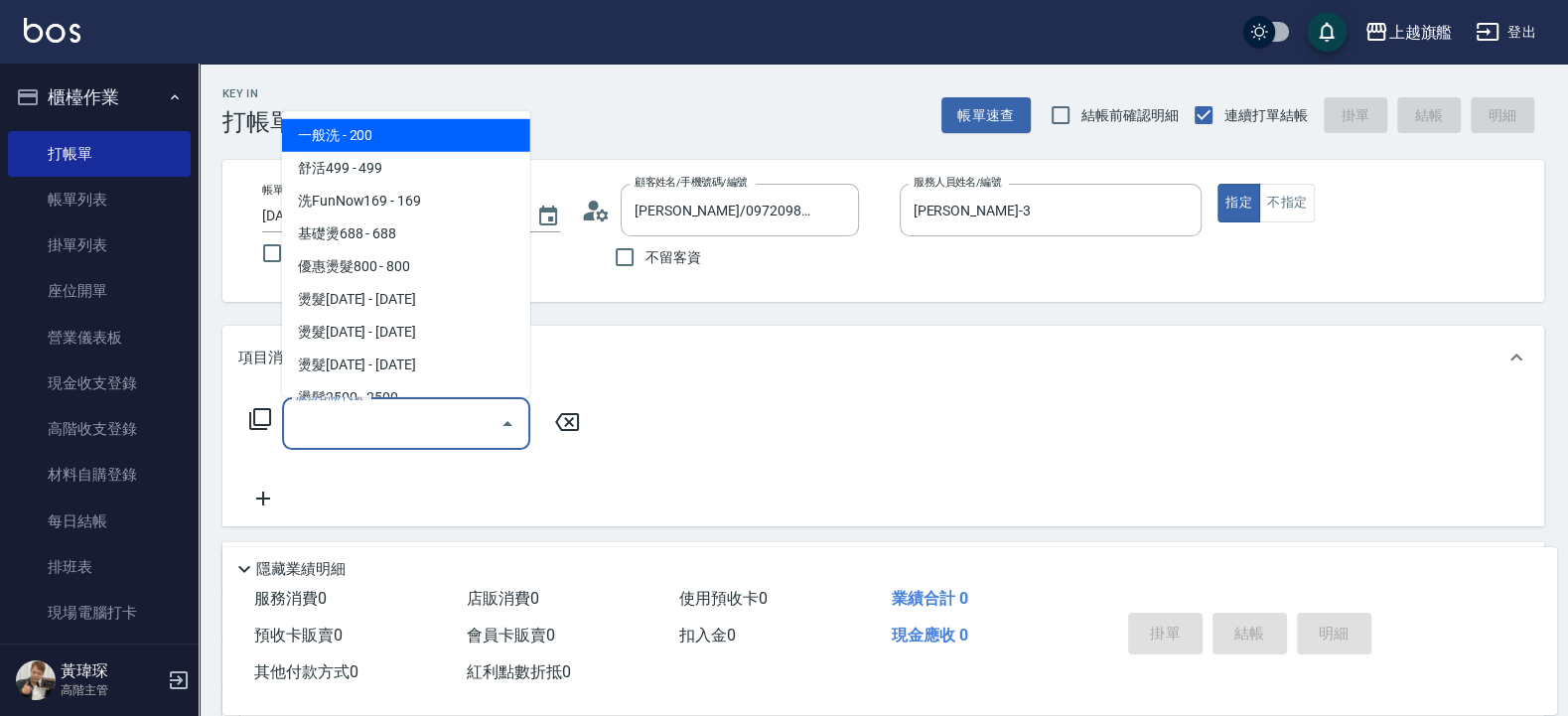 click on "服務名稱/代號" at bounding box center (391, 423) 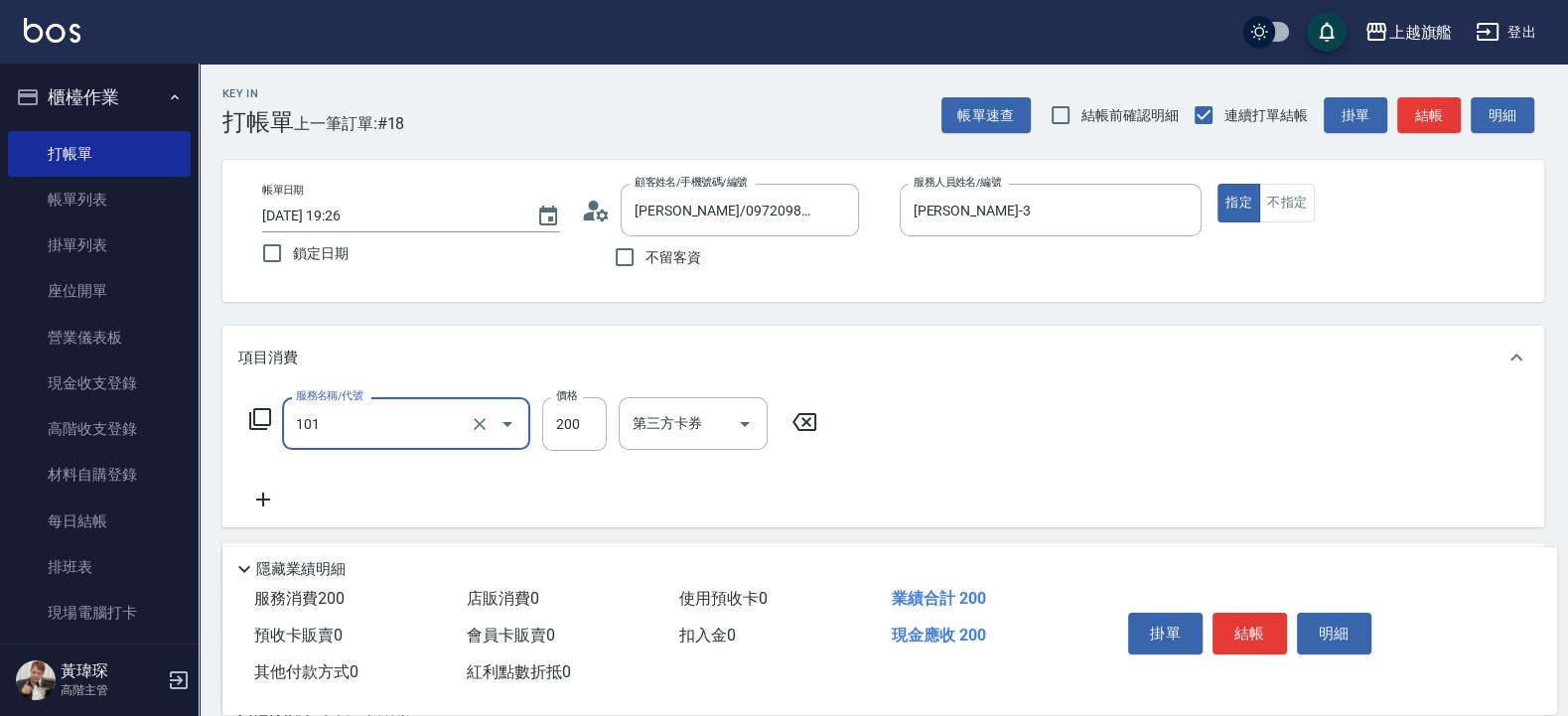 type on "一般洗(101)" 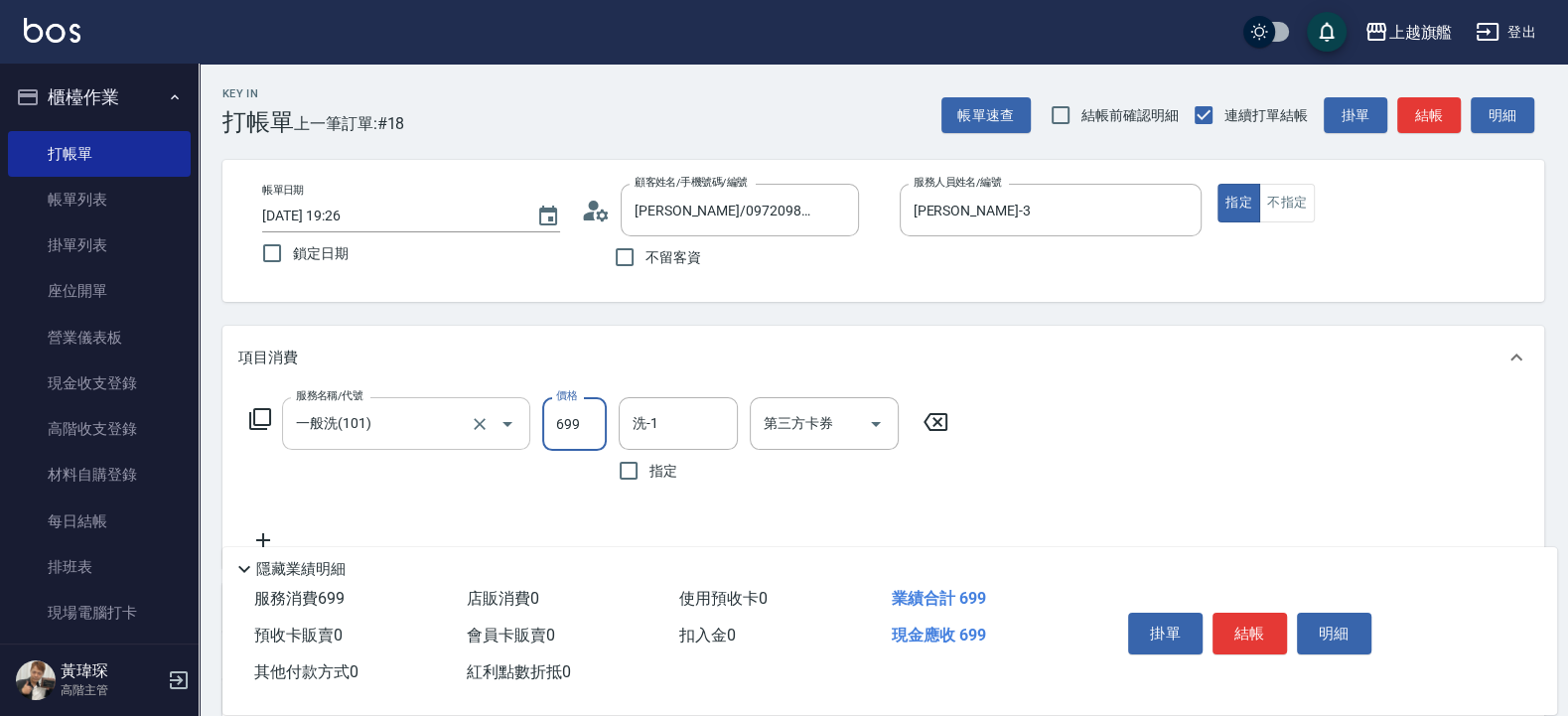 type on "699" 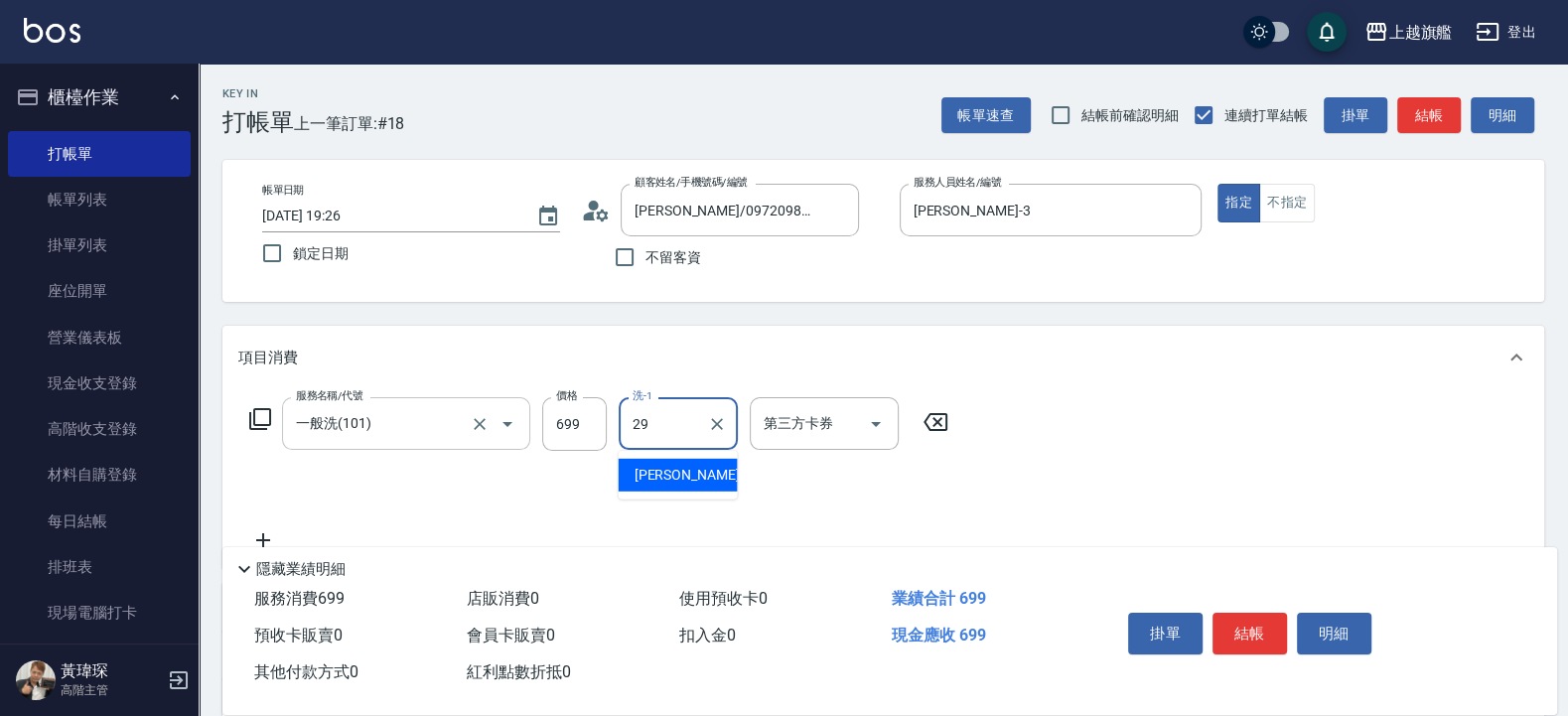 type on "張耘慈-29" 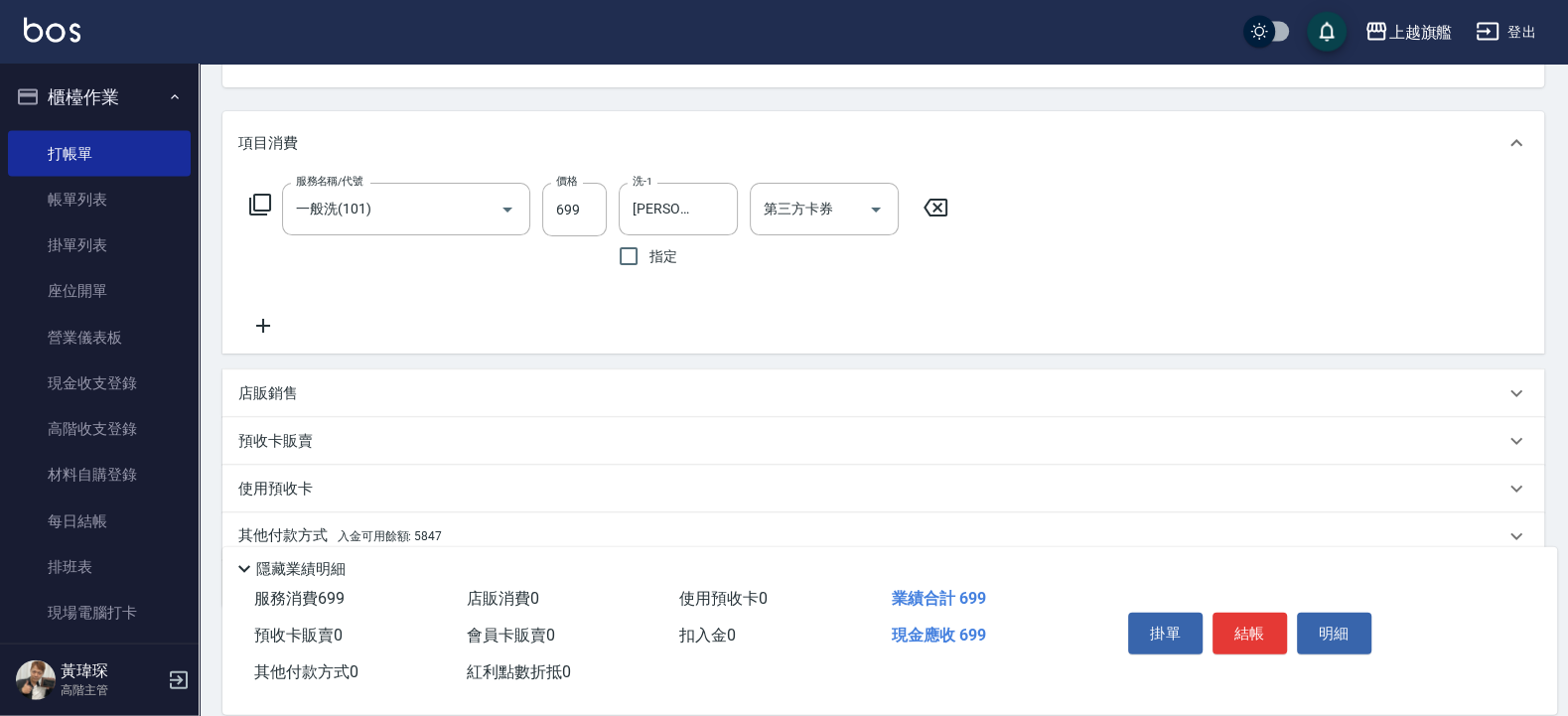 scroll, scrollTop: 238, scrollLeft: 0, axis: vertical 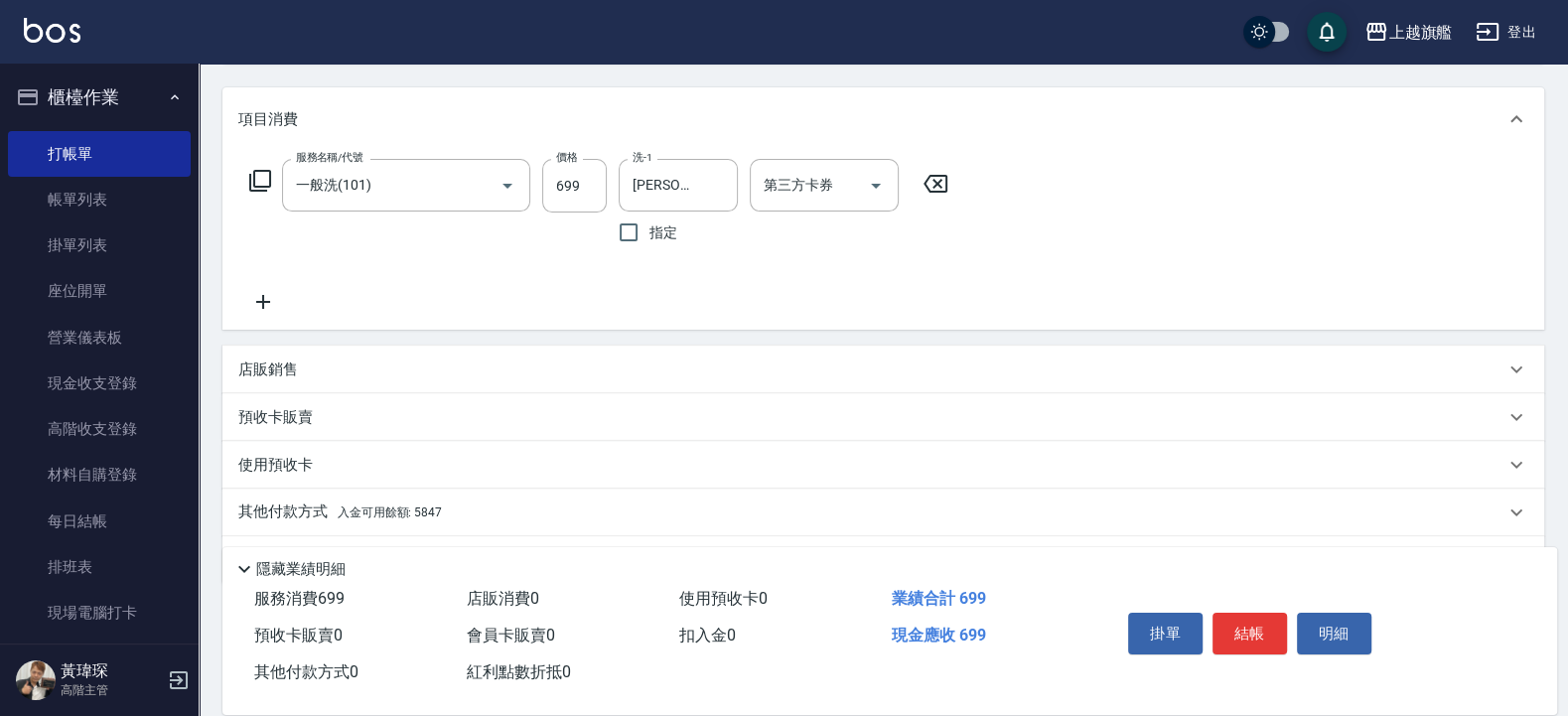 click on "入金可用餘額: 5847" at bounding box center [389, 512] 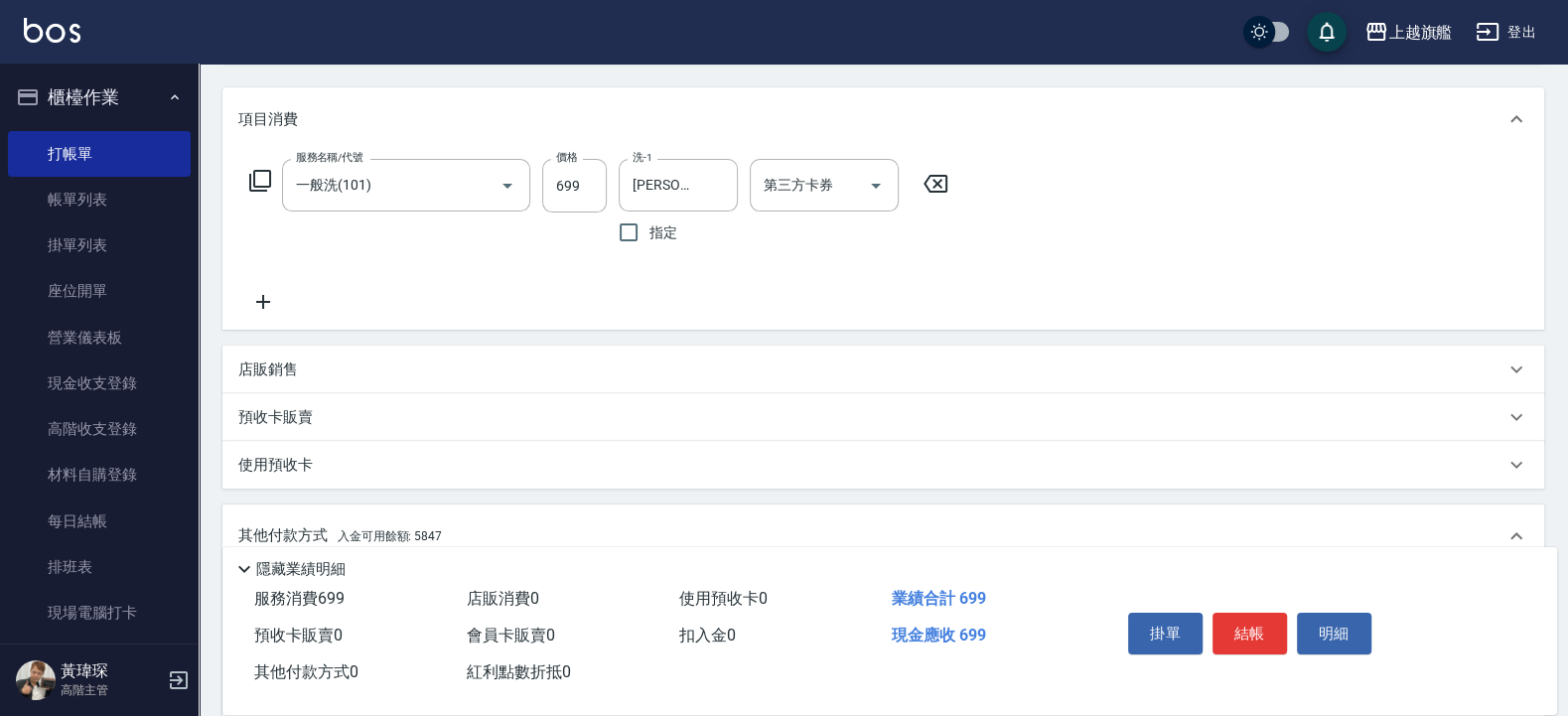 scroll, scrollTop: 0, scrollLeft: 0, axis: both 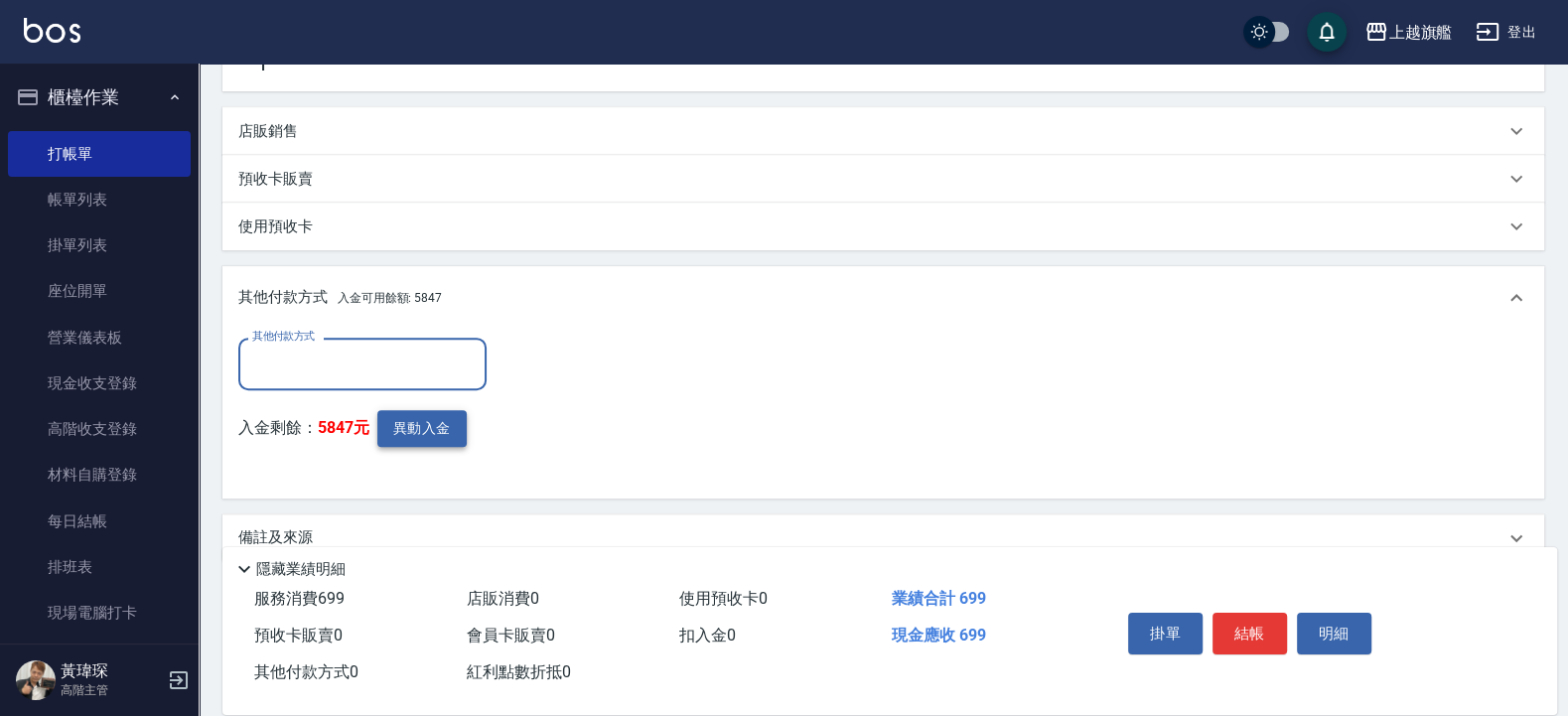 click on "異動入金" at bounding box center [422, 428] 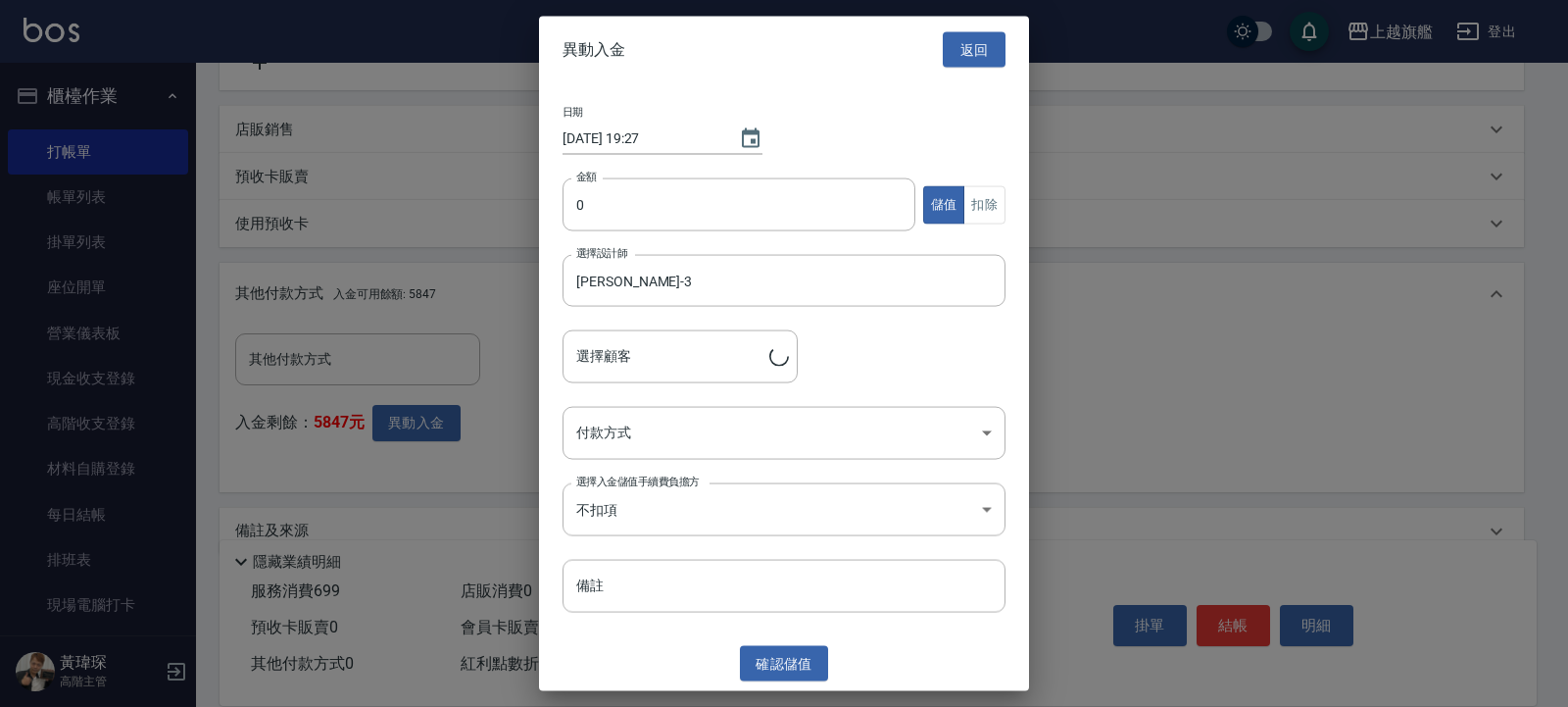 type on "羅勝鴻/0972098975" 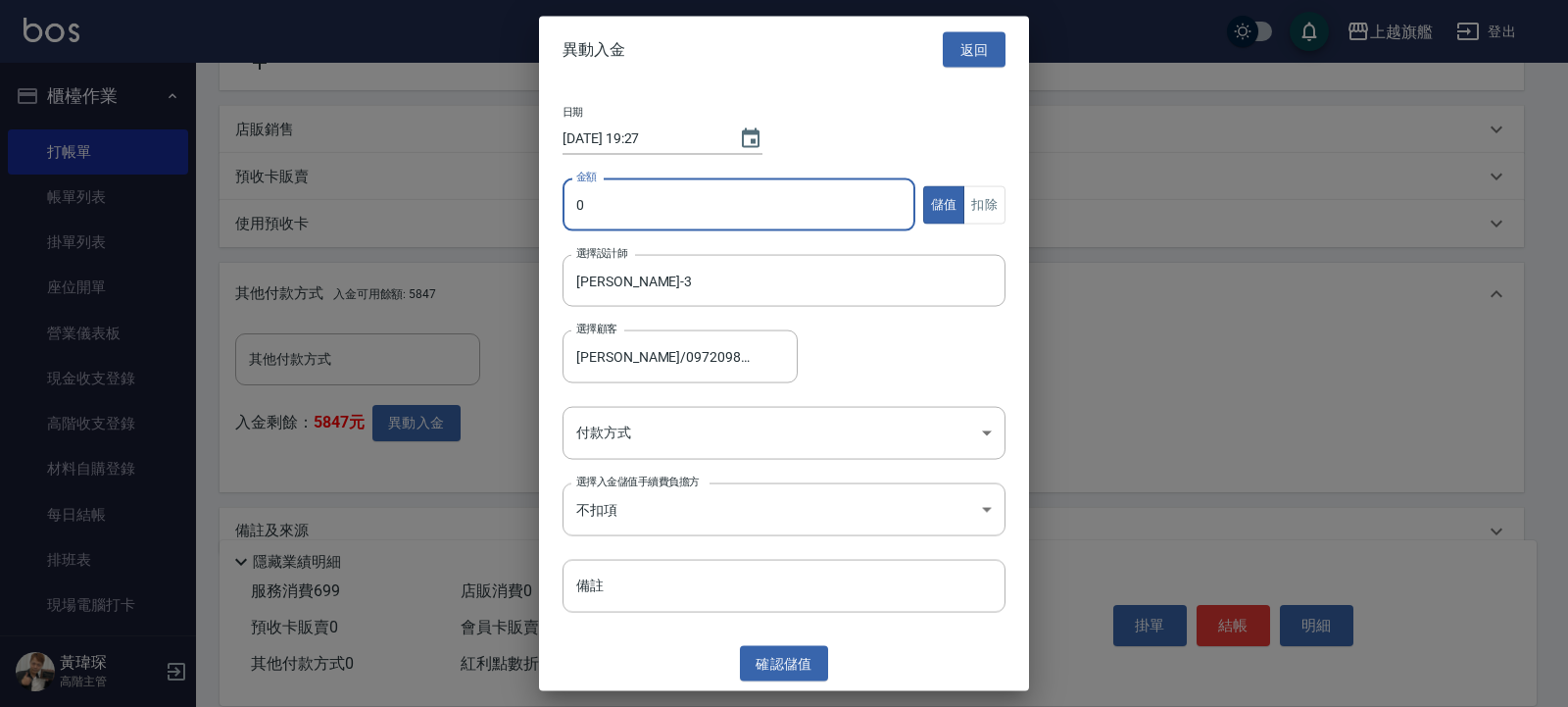 click on "0" at bounding box center [739, 205] 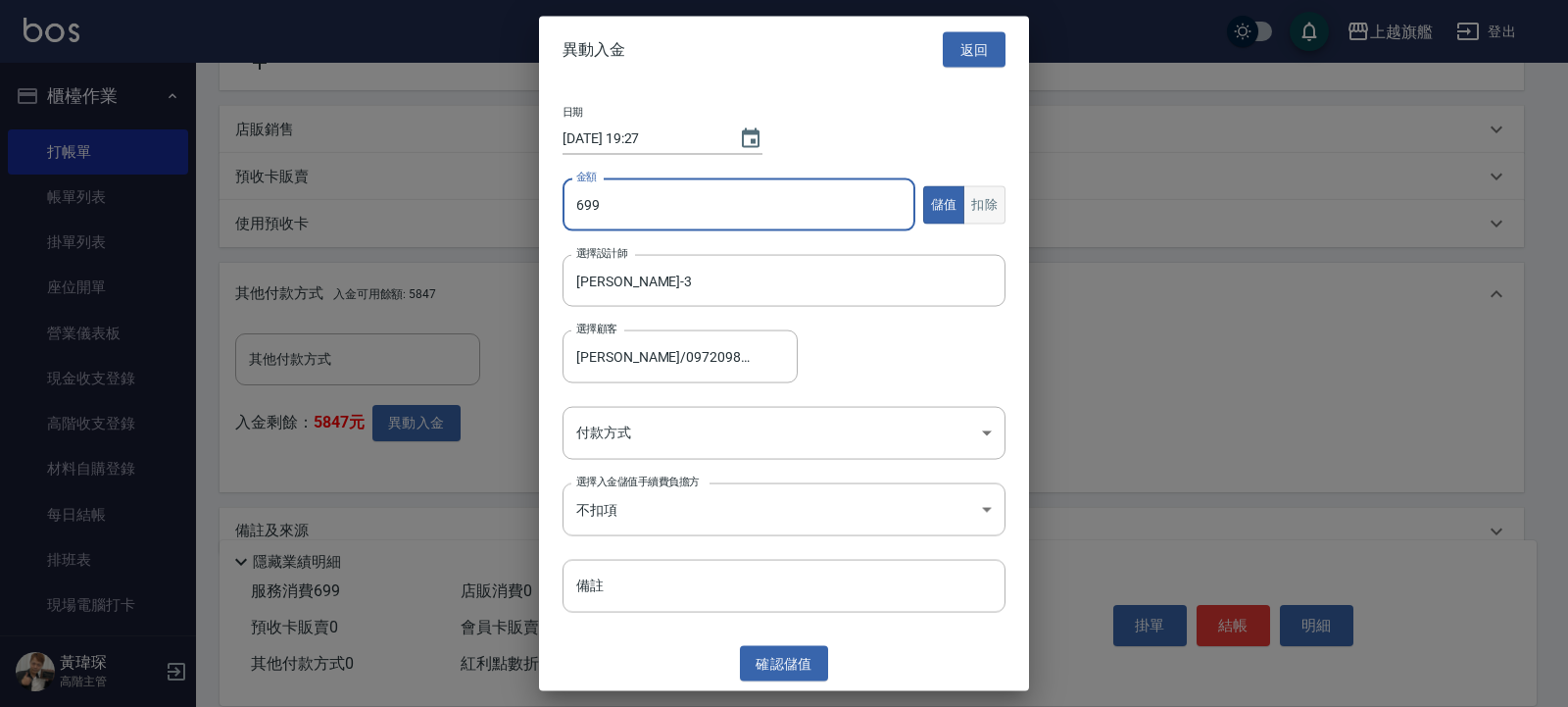 type on "699" 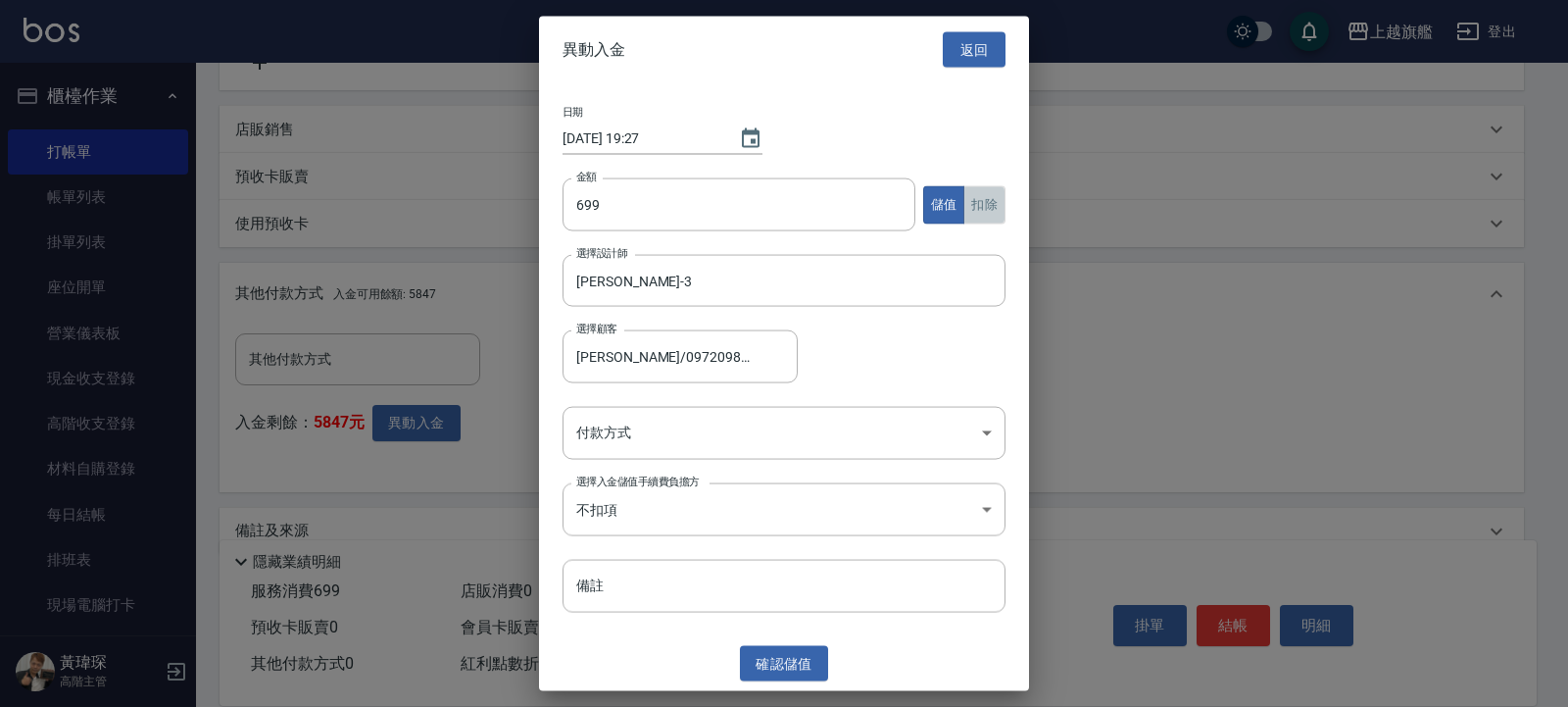 click on "扣除" at bounding box center (984, 204) 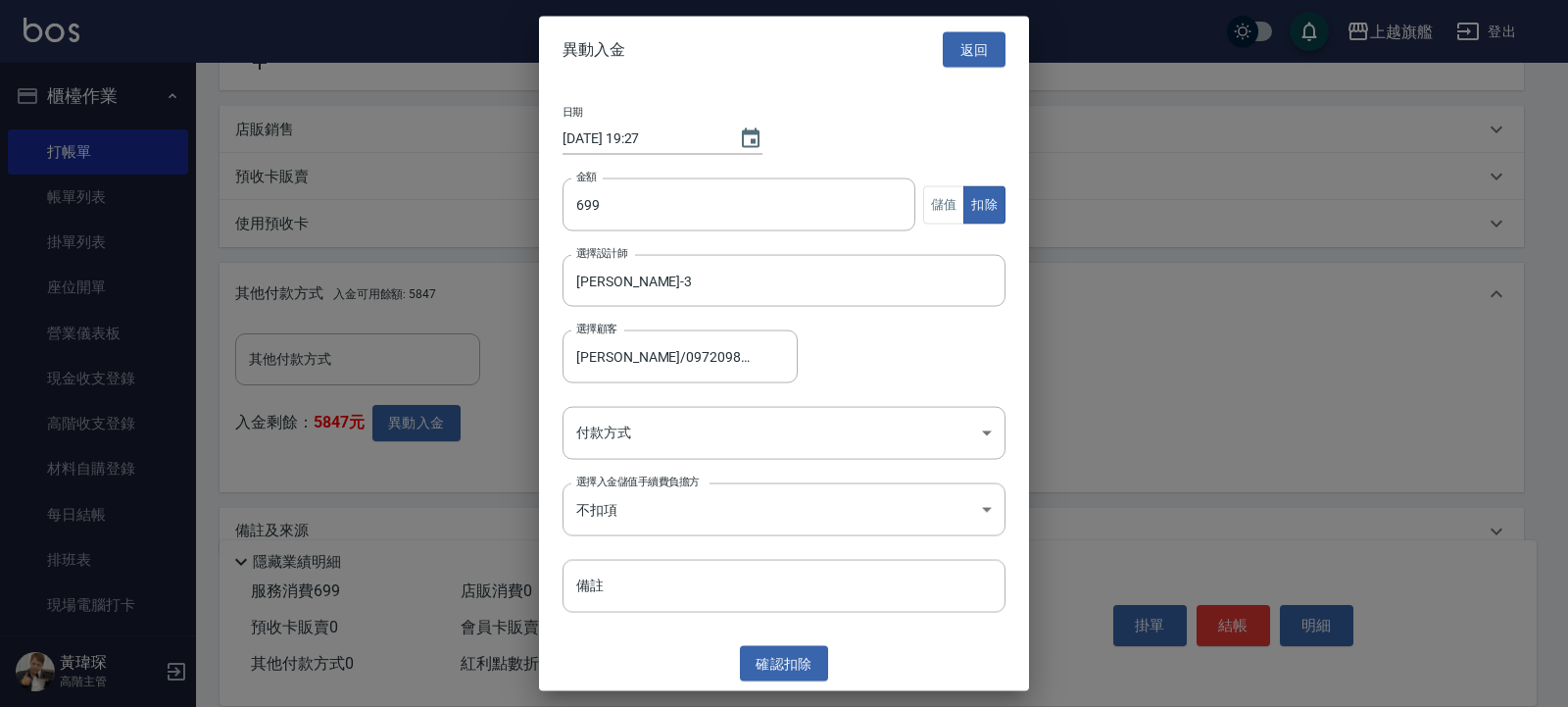 click on "日期 2025/07/15 19:27 金額 699 金額 儲值 扣除 選擇設計師 謝雅婷-3 選擇設計師 選擇顧客 羅勝鴻/0972098975 選擇顧客 付款方式 ​ 付款方式 選擇入金儲值手續費負擔方 不扣項 WITHOUTHANDLINGFEE 選擇入金儲值手續費負擔方 備註 備註" at bounding box center (784, 360) 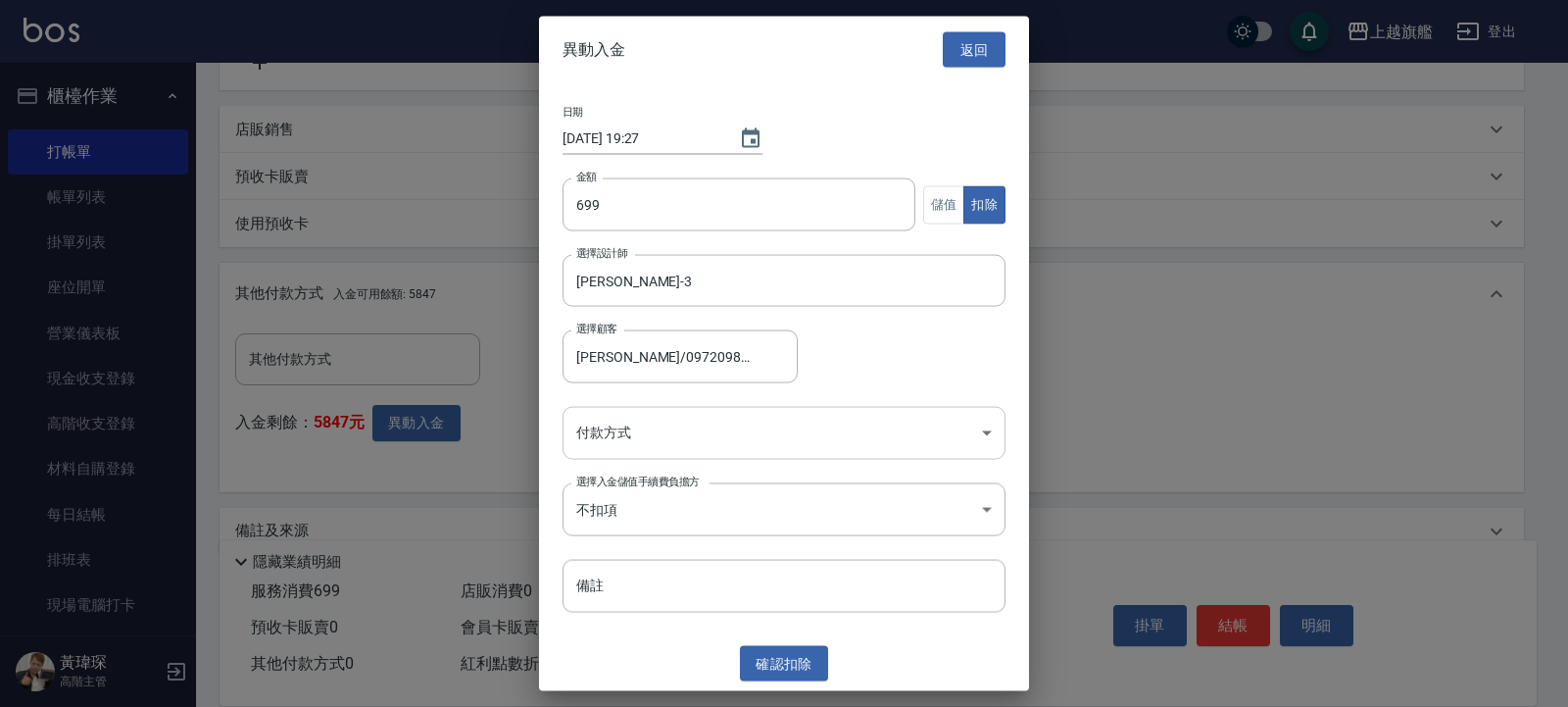 click on "上越旗艦 登出 櫃檯作業 打帳單 帳單列表 掛單列表 座位開單 營業儀表板 現金收支登錄 高階收支登錄 材料自購登錄 每日結帳 排班表 現場電腦打卡 掃碼打卡 預約管理 預約管理 單日預約紀錄 單週預約紀錄 報表及分析 報表目錄 消費分析儀表板 店家區間累計表 店家日報表 店家排行榜 互助日報表 互助月報表 互助排行榜 互助點數明細 互助業績報表 全店業績分析表 每日業績分析表 營業統計分析表 營業項目月分析表 設計師業績表 設計師日報表 設計師業績分析表 設計師業績月報表 設計師抽成報表 設計師排行榜 商品銷售排行榜 商品消耗明細 商品進銷貨報表 商品庫存表 商品庫存盤點表 會員卡銷售報表 服務扣項明細表 單一服務項目查詢 店販抽成明細 店販分類抽成明細 顧客入金餘額表 顧客卡券餘額表 每日非現金明細 每日收支明細 收支分類明細表 收支匯款表 0" at bounding box center [784, 135] 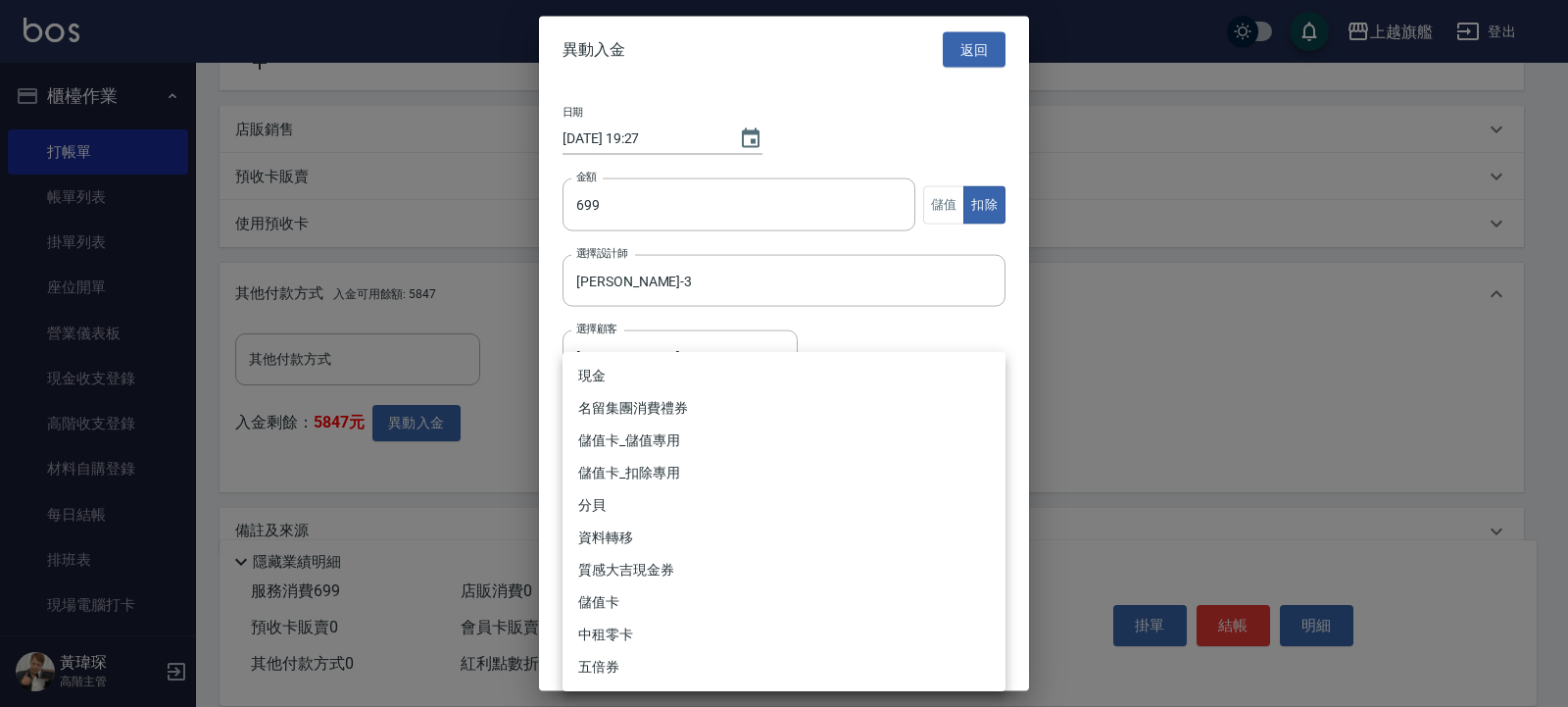 click on "儲值卡_扣除專用" at bounding box center (784, 473) 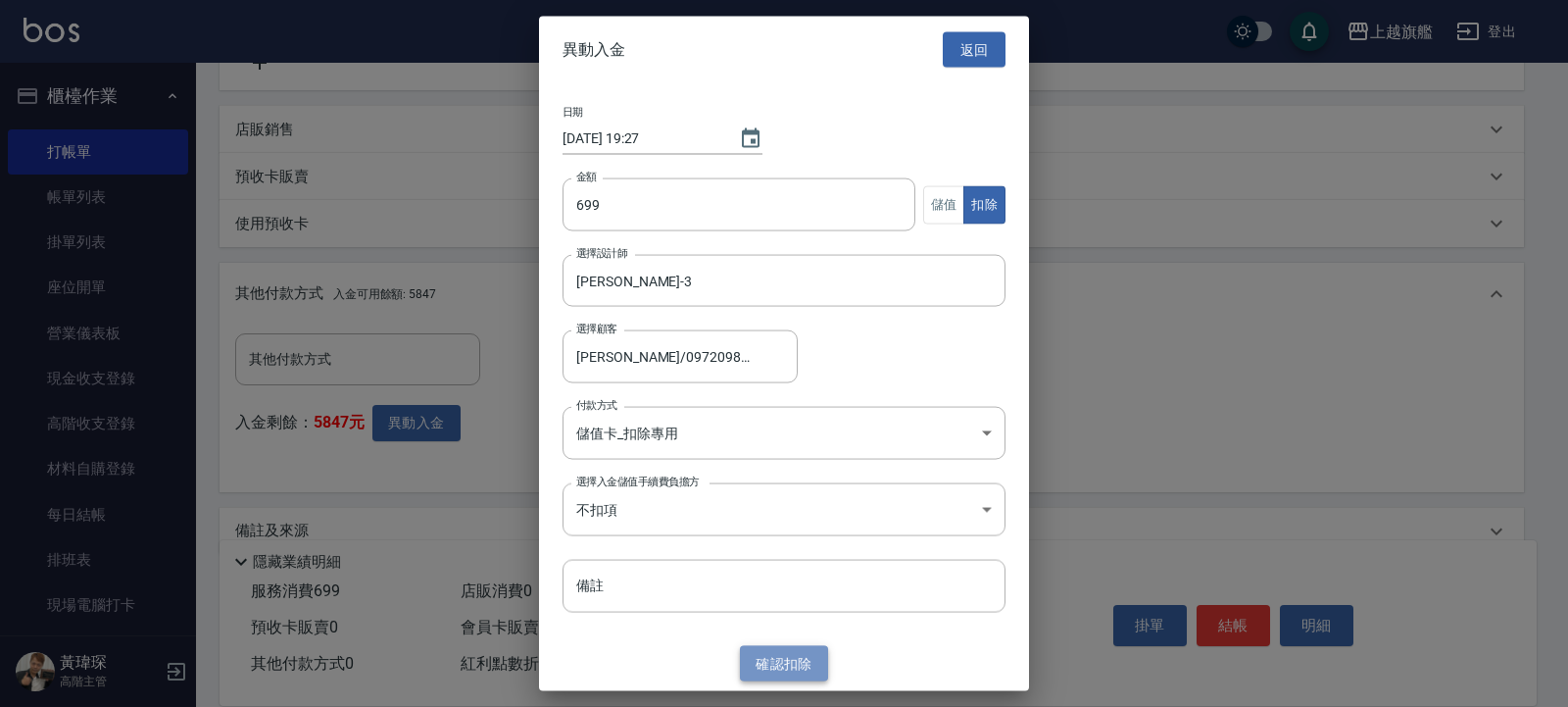 click on "確認 扣除" at bounding box center (784, 663) 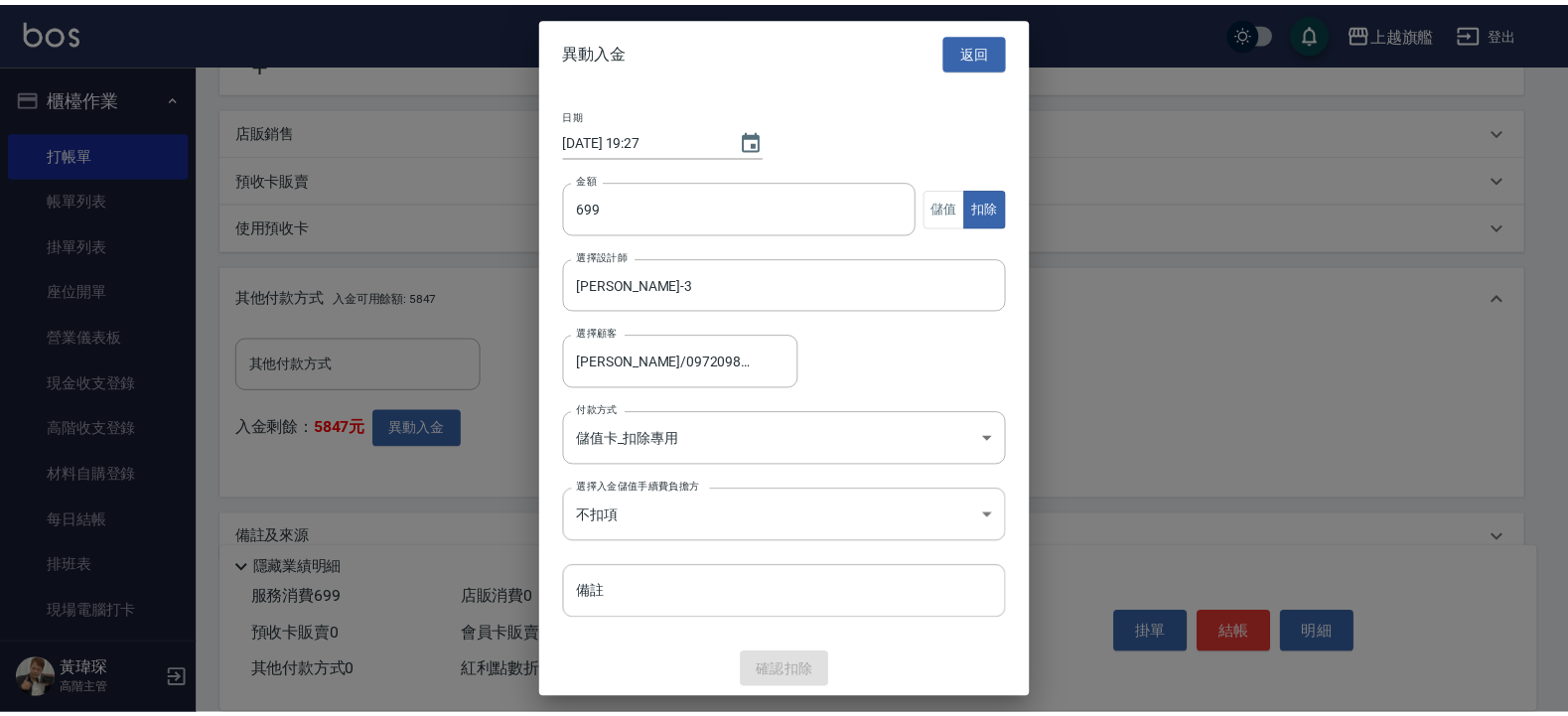scroll, scrollTop: 420, scrollLeft: 0, axis: vertical 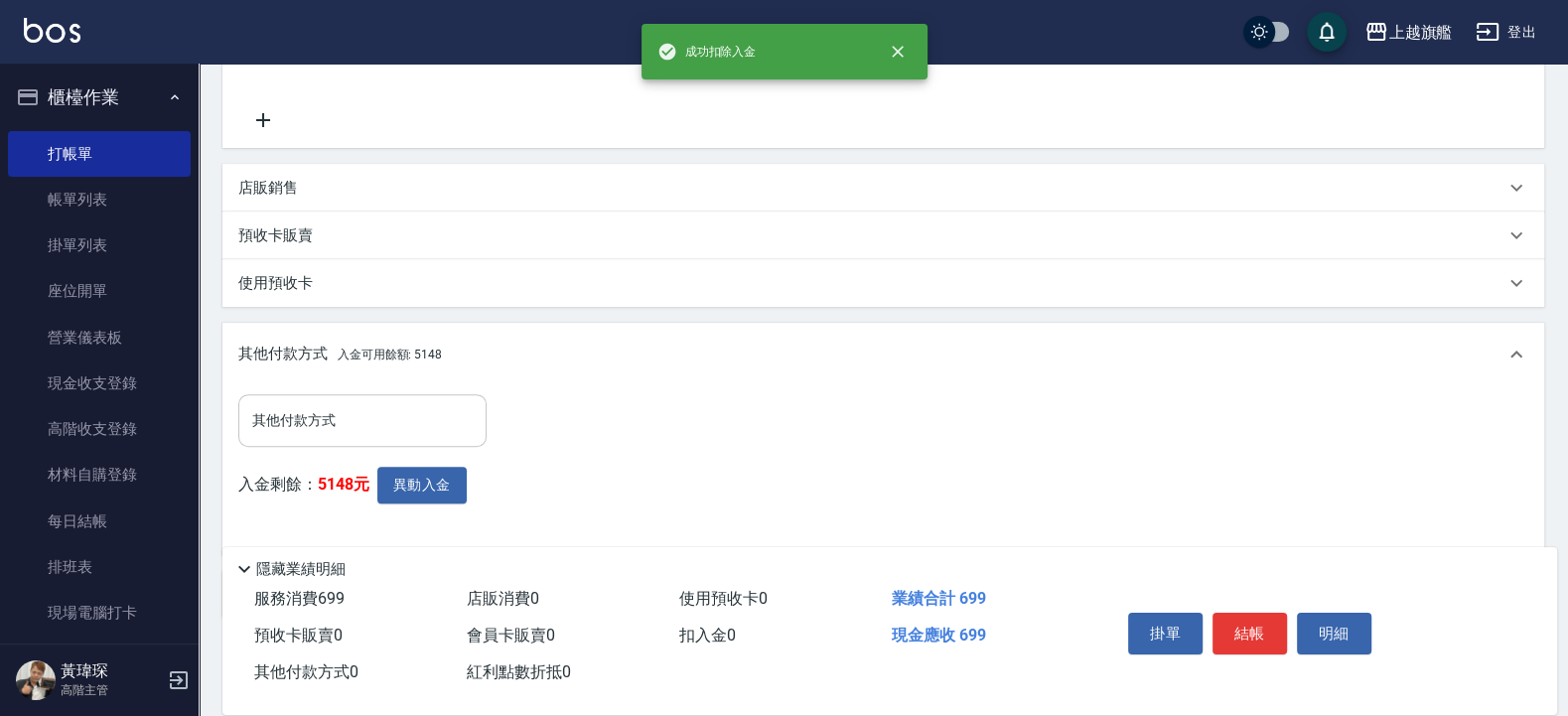 click on "其他付款方式" at bounding box center (362, 420) 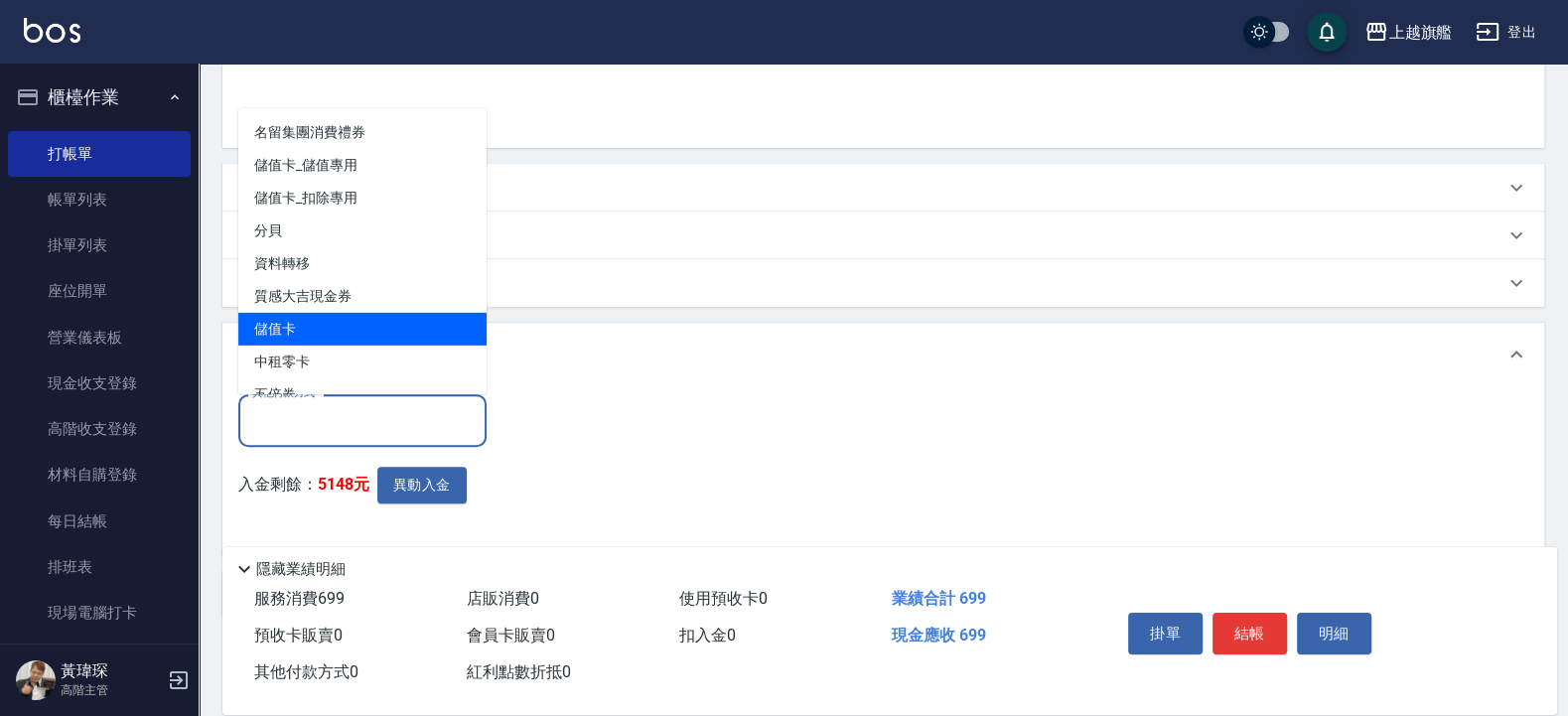 click on "儲值卡" at bounding box center [362, 328] 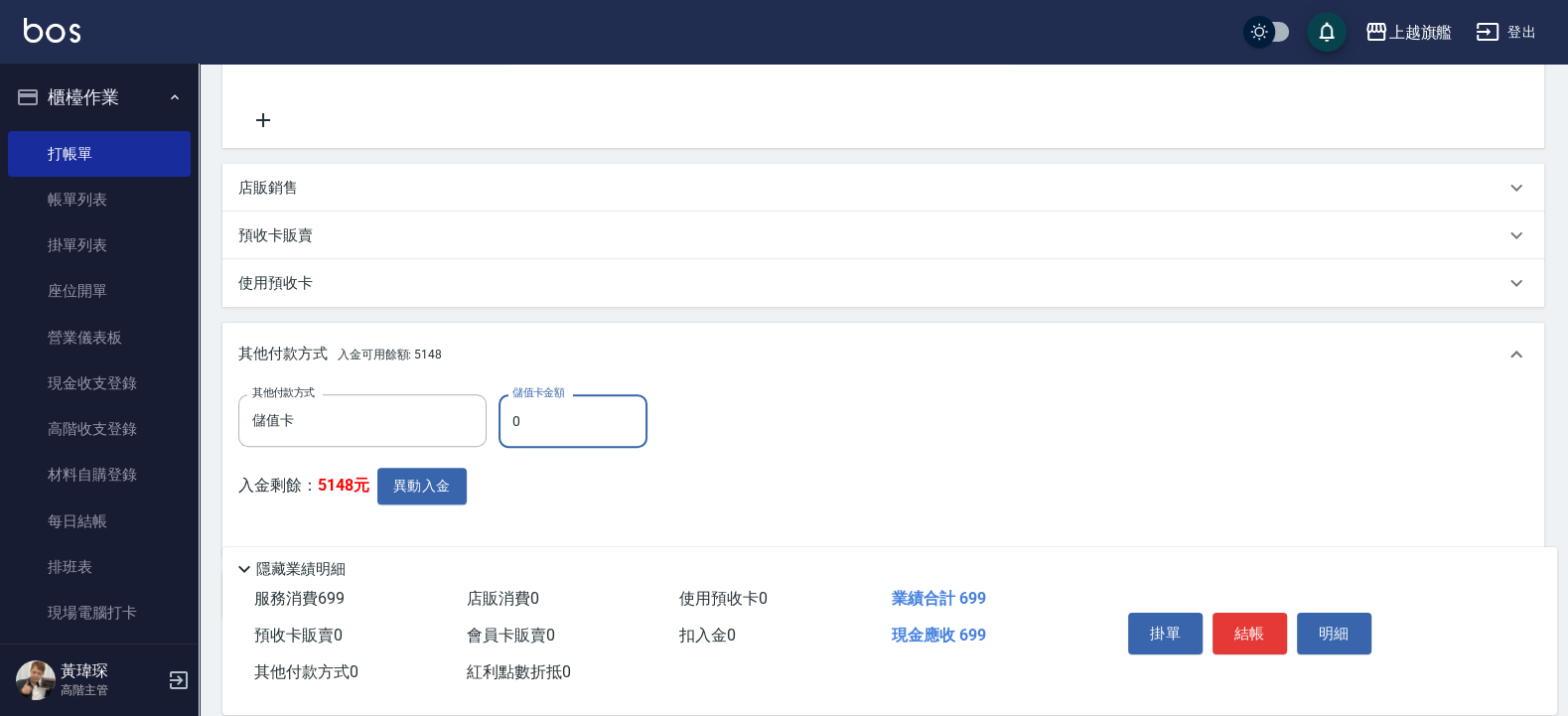 drag, startPoint x: 569, startPoint y: 407, endPoint x: 433, endPoint y: 395, distance: 136.52839 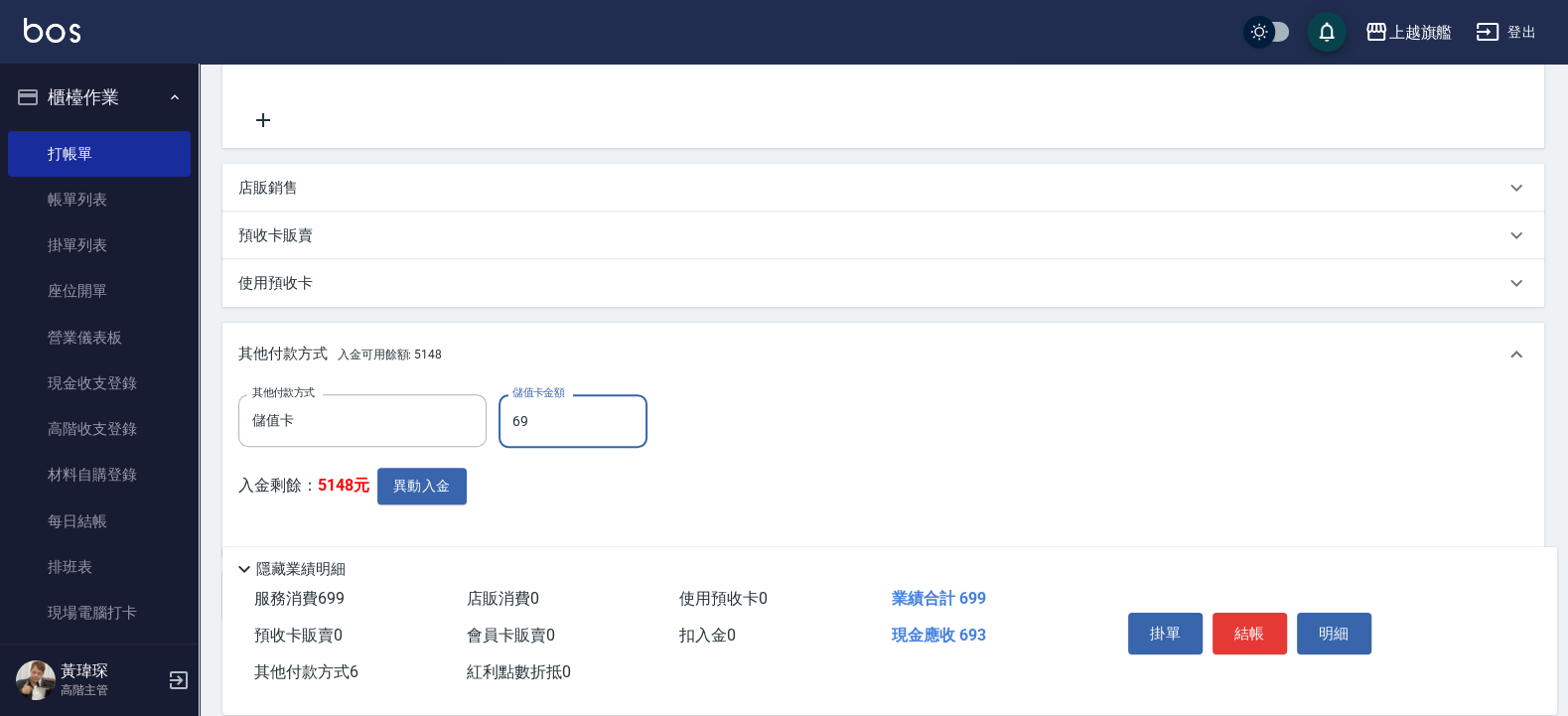 type on "699" 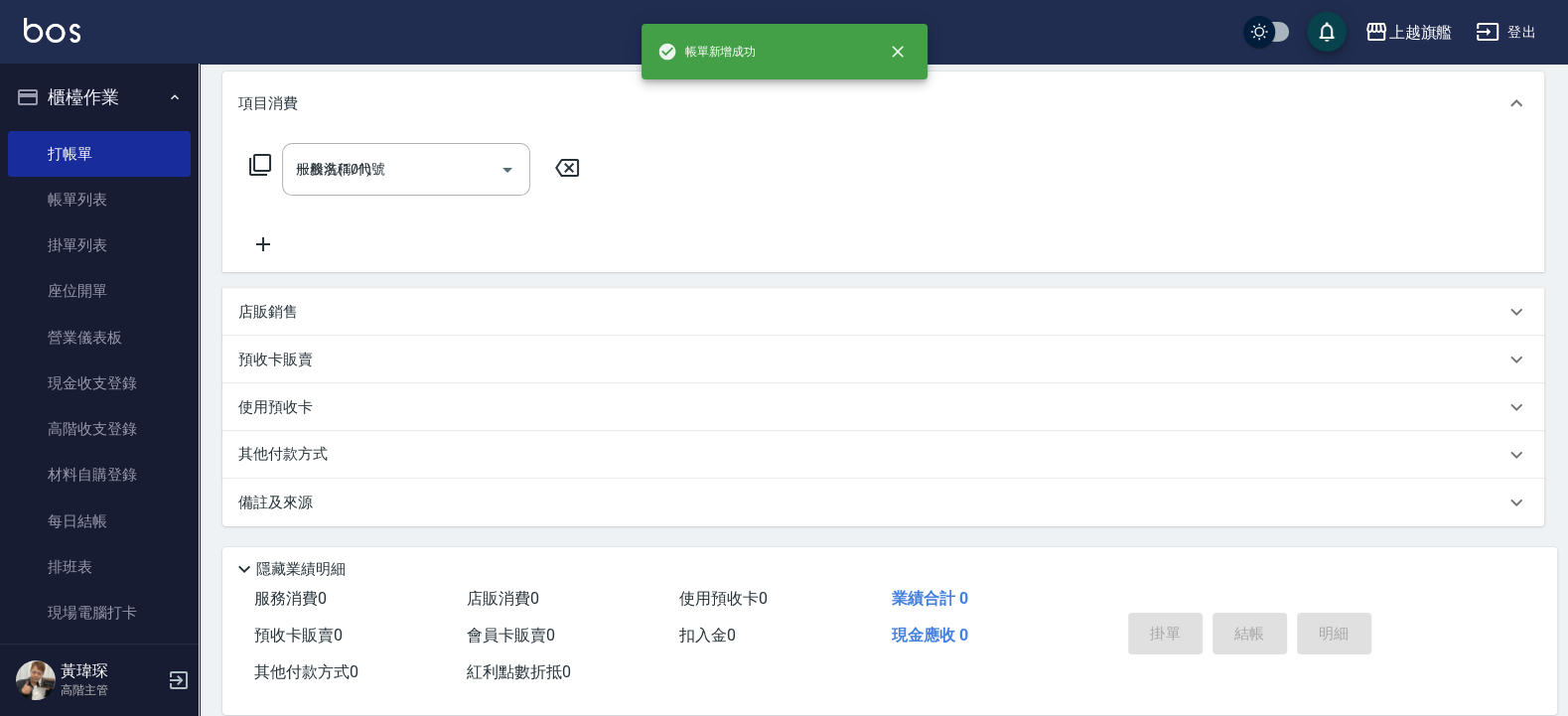type on "[DATE] 19:28" 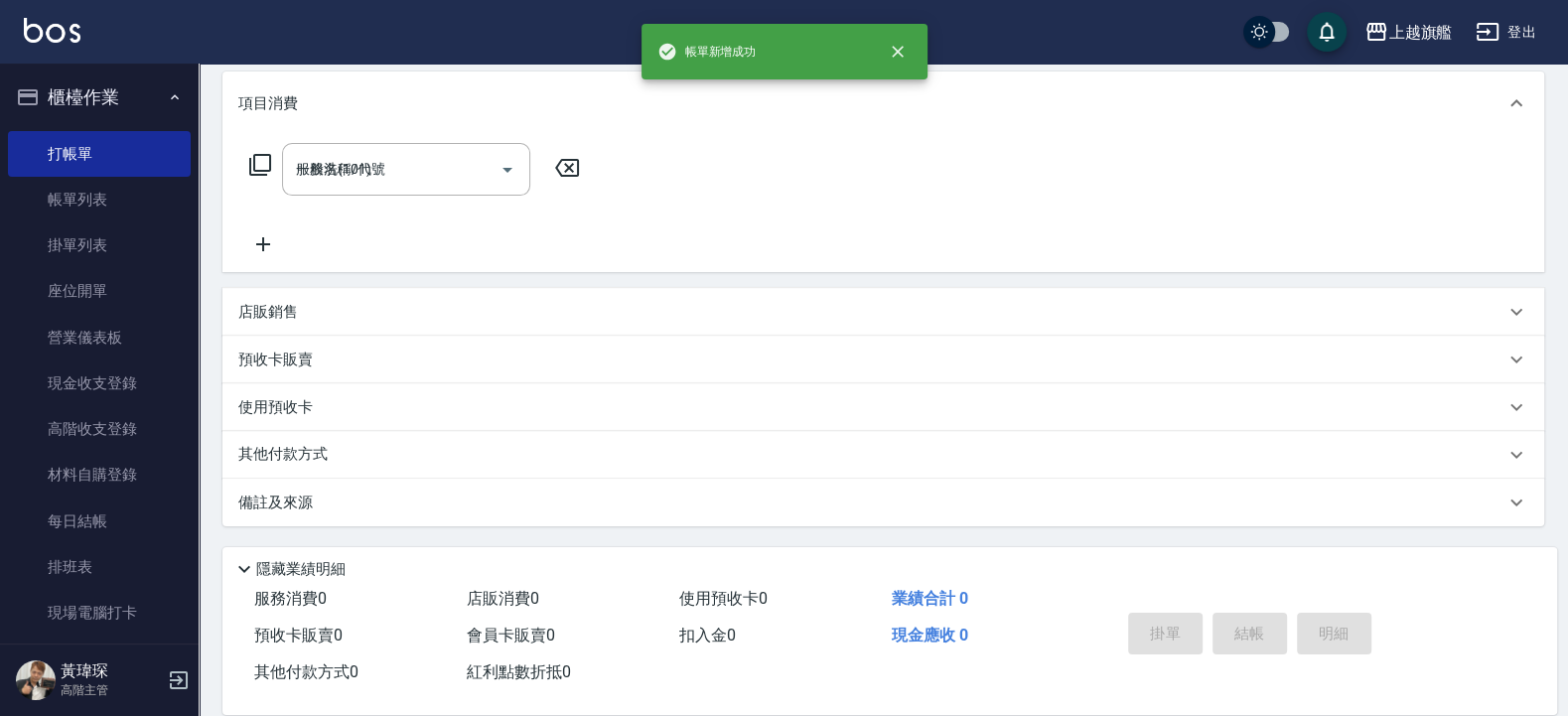 type 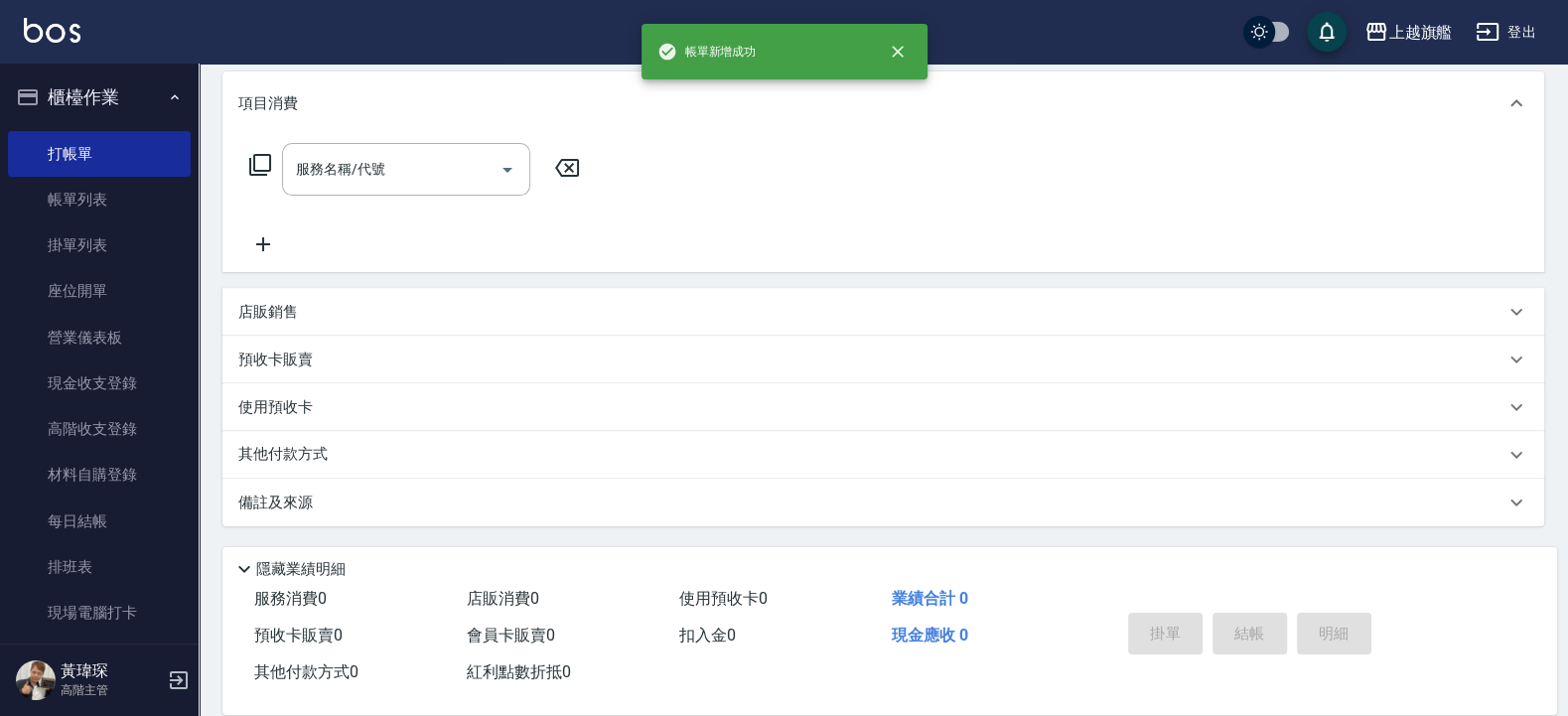 scroll, scrollTop: 0, scrollLeft: 0, axis: both 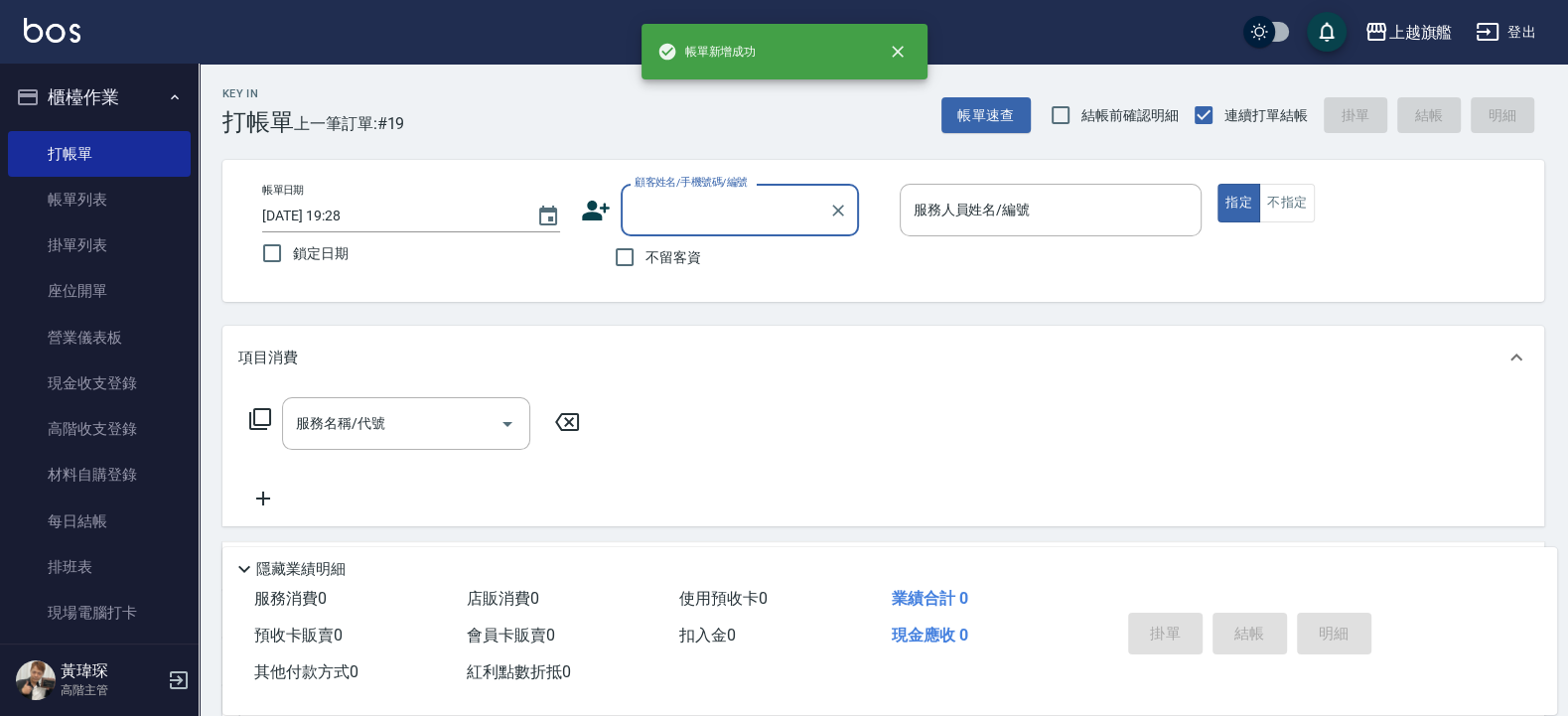 click on "不留客資" at bounding box center [673, 257] 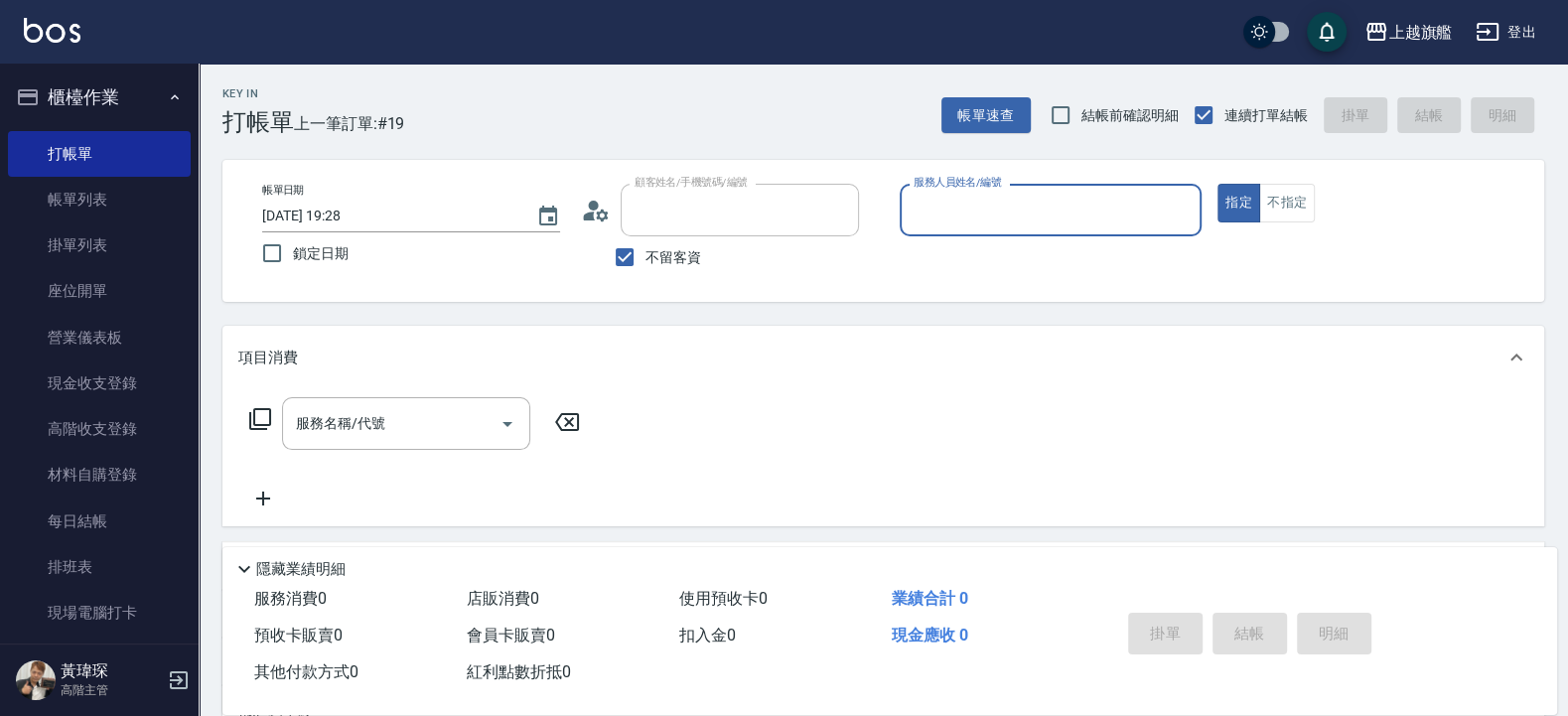 type on "林士傑/0933171572/" 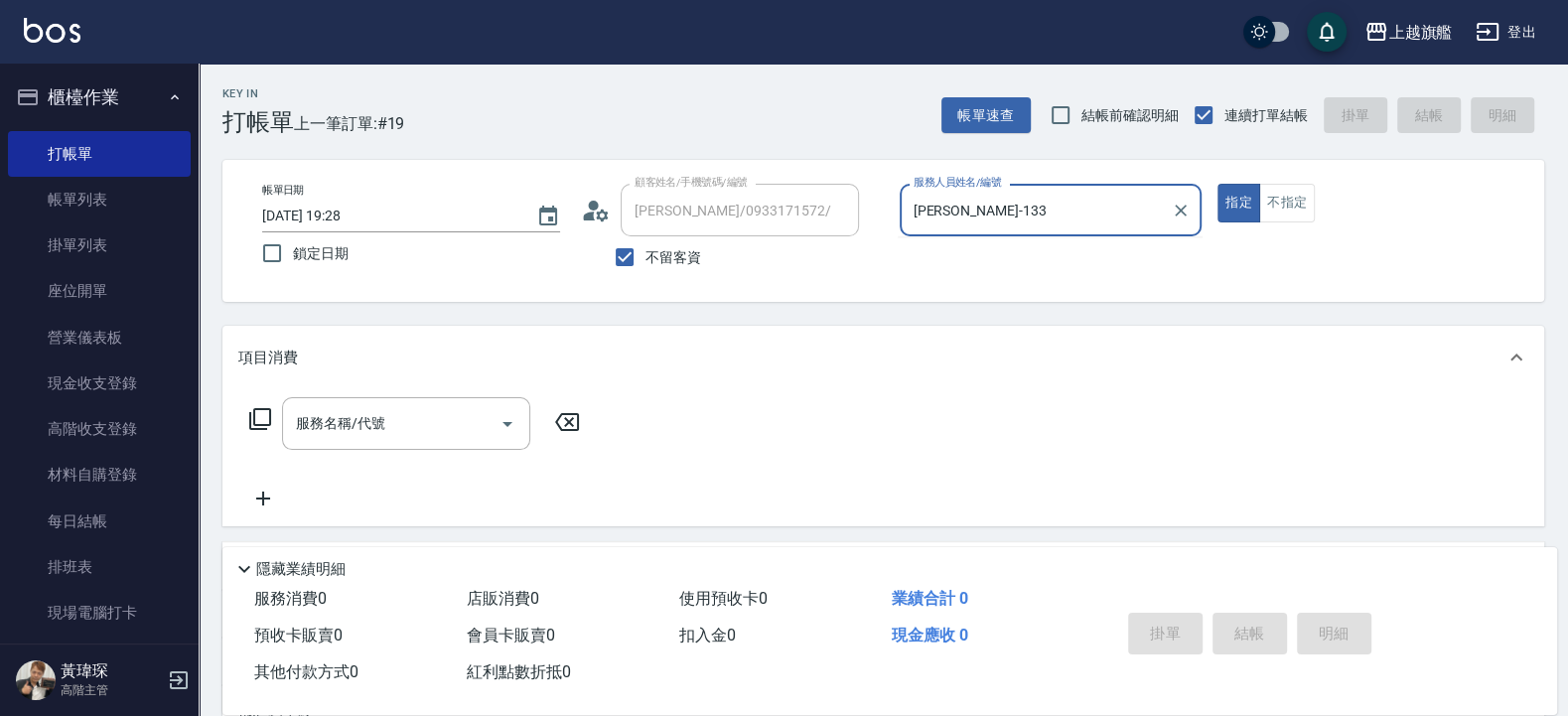 click on "指定" at bounding box center [1238, 203] 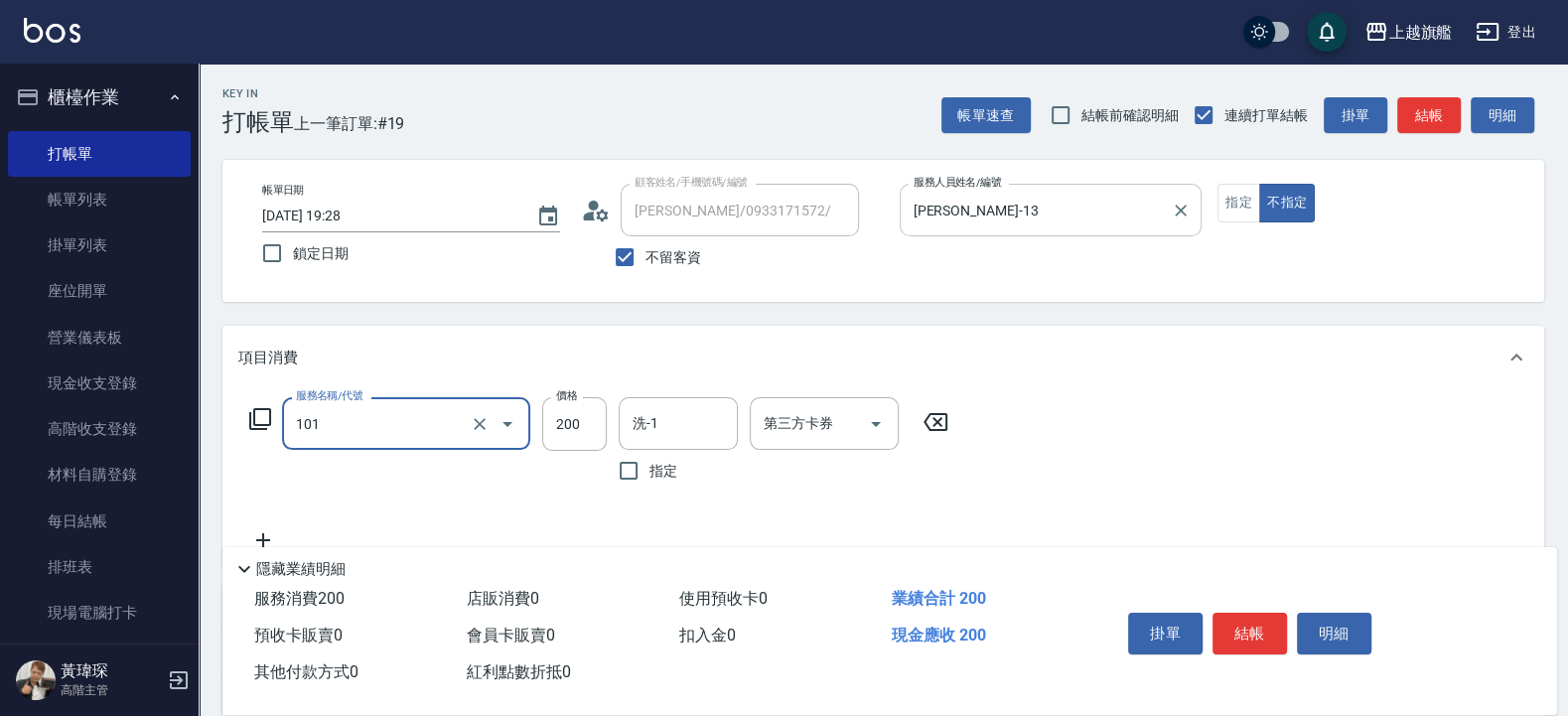 type on "一般洗(101)" 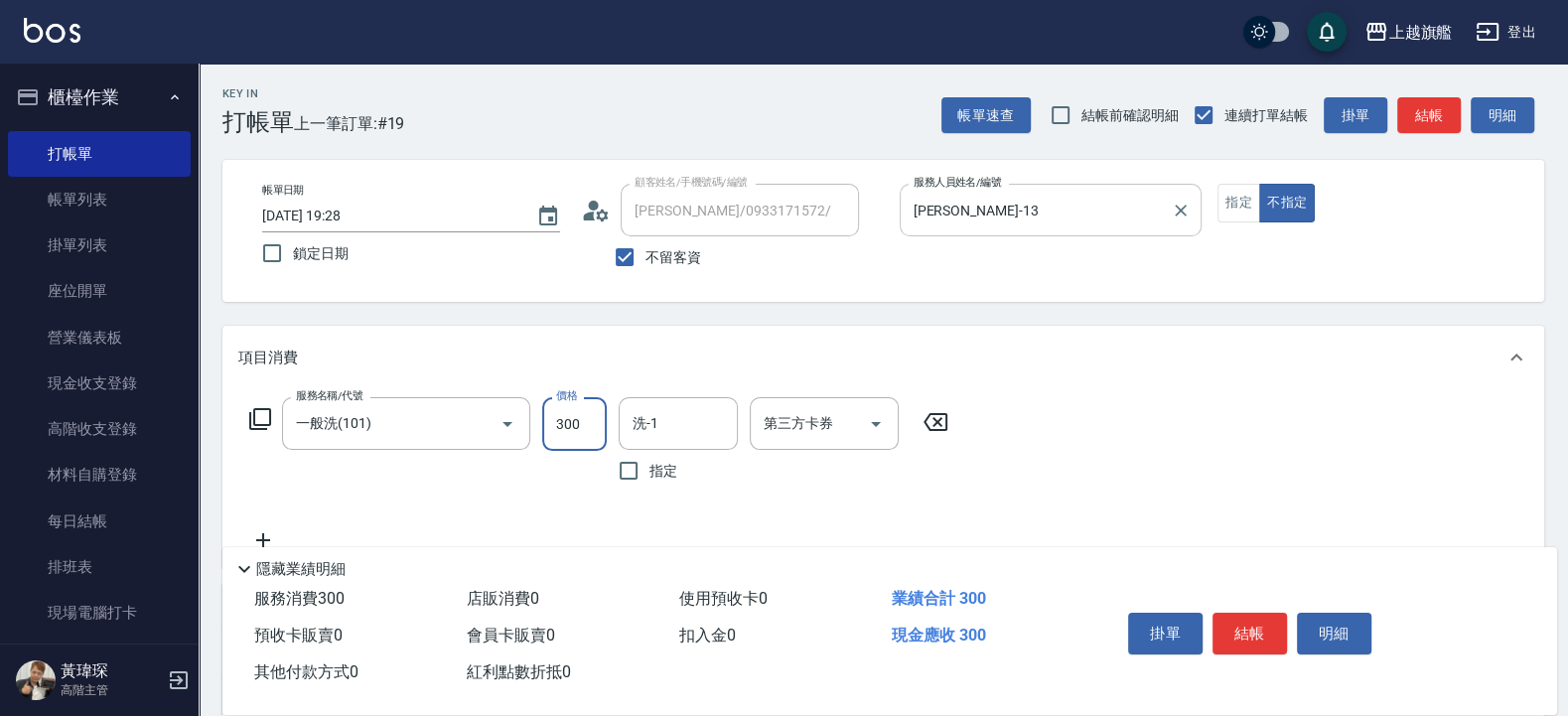 type on "300" 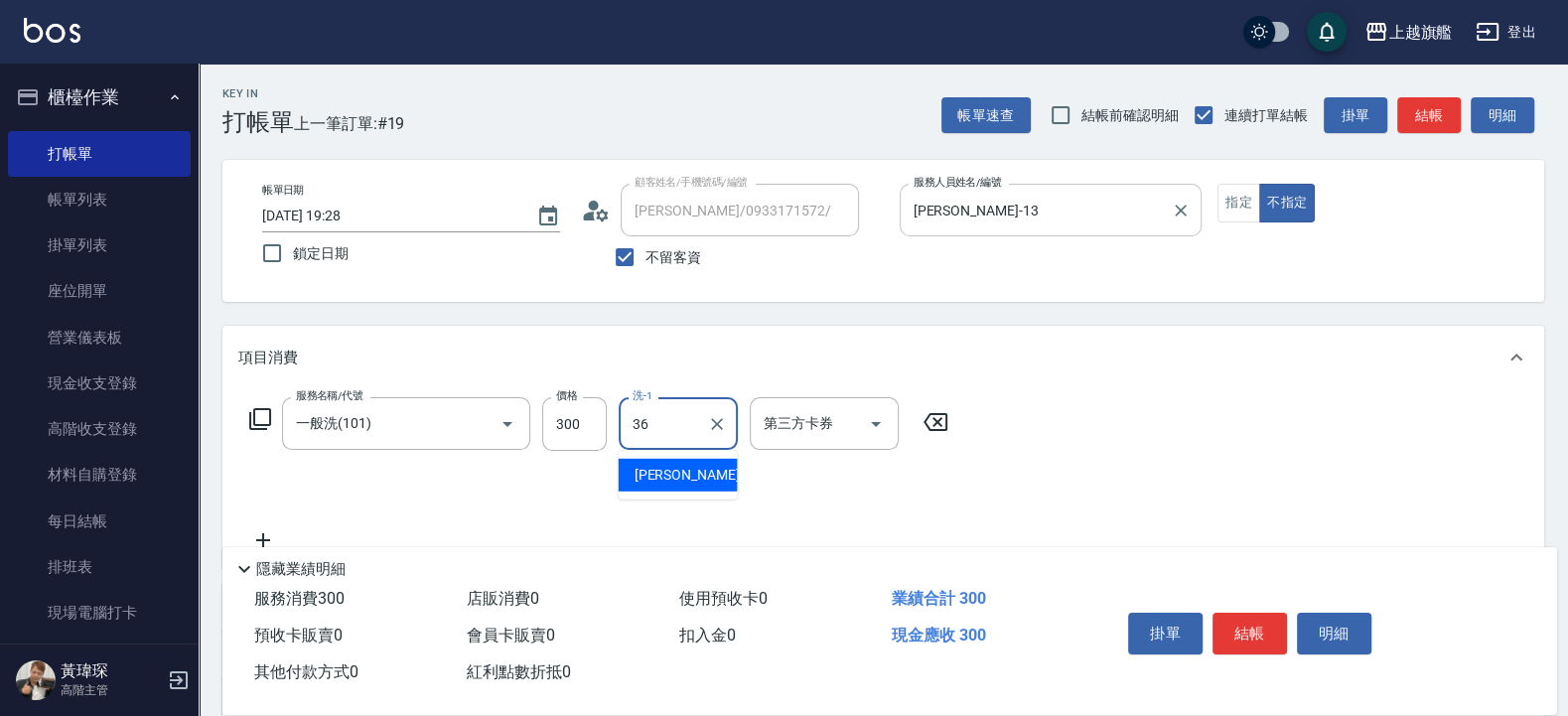 type on "[PERSON_NAME]-36" 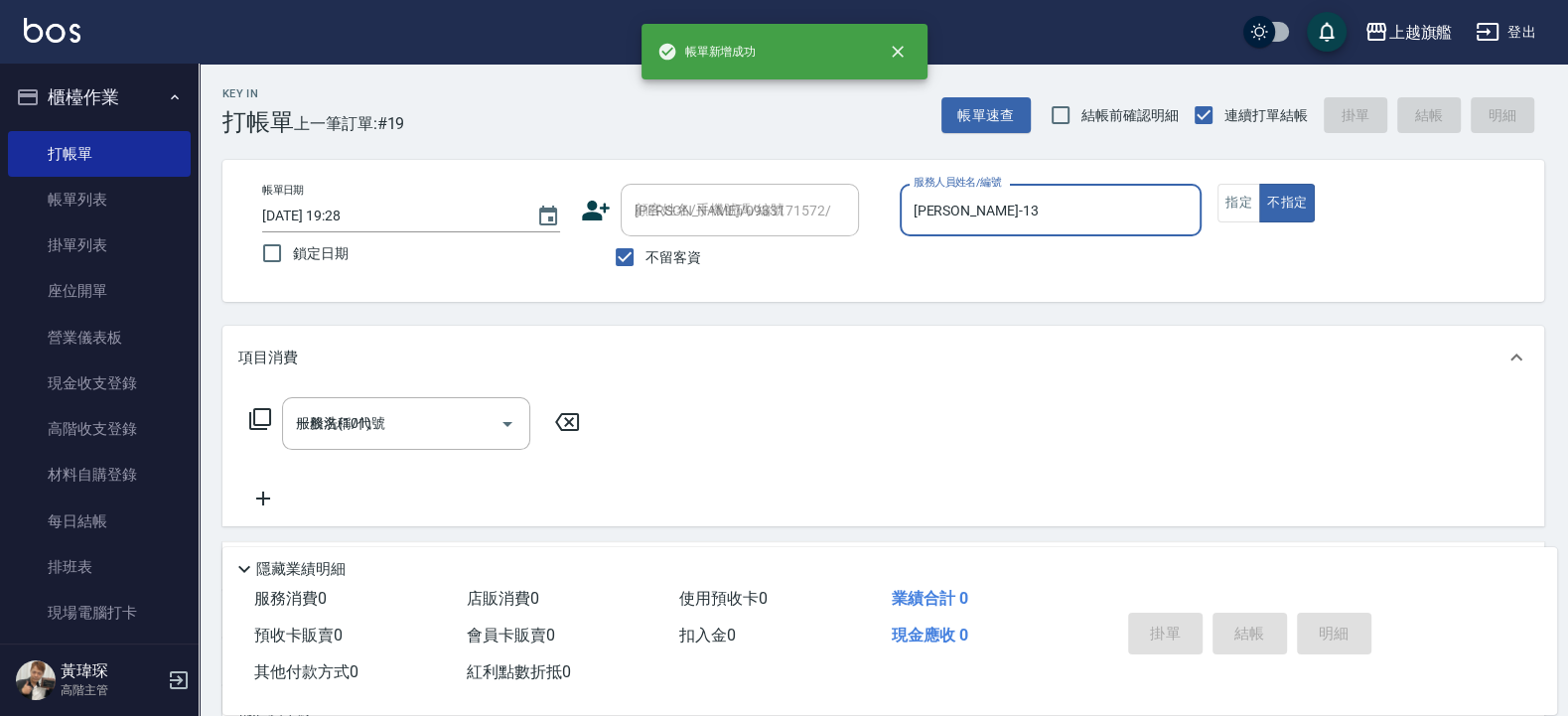 type 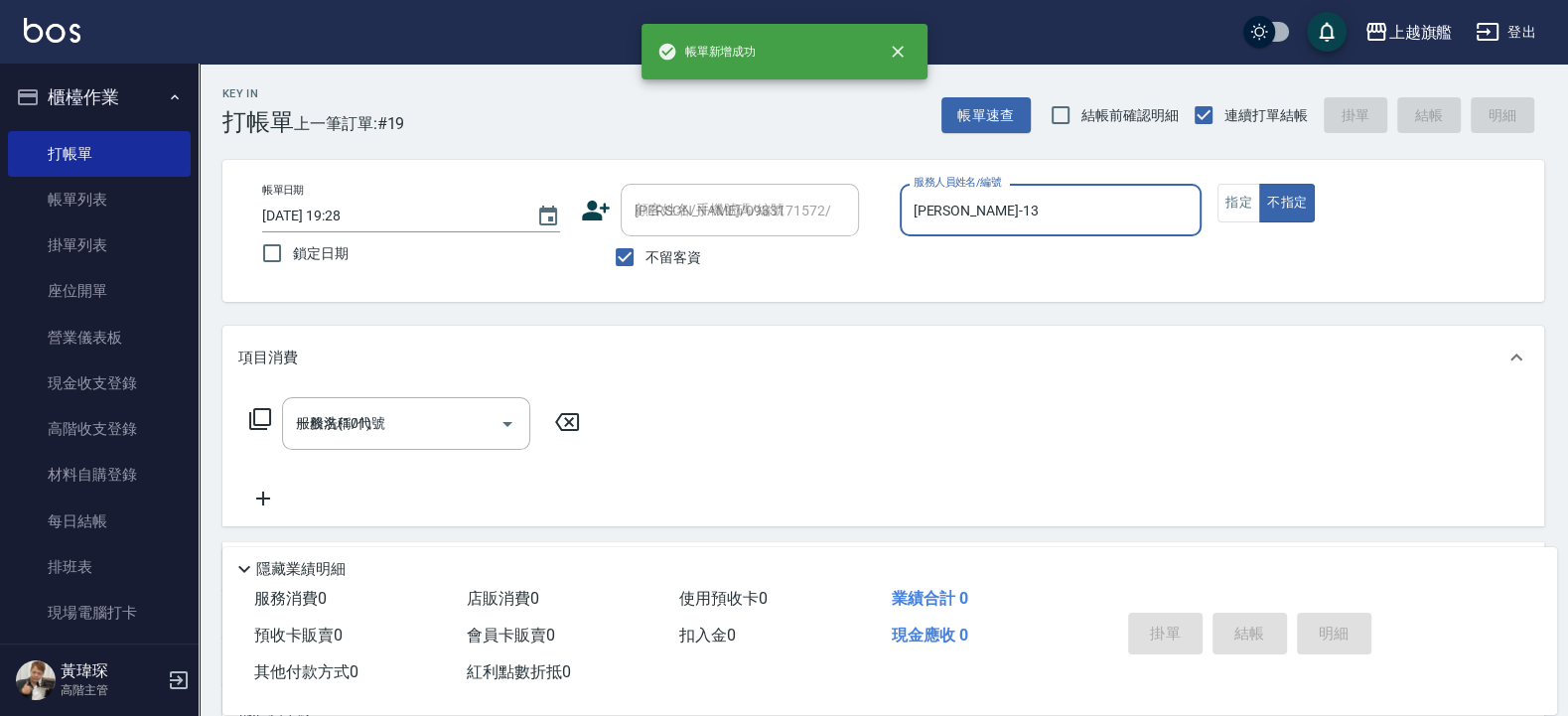 type 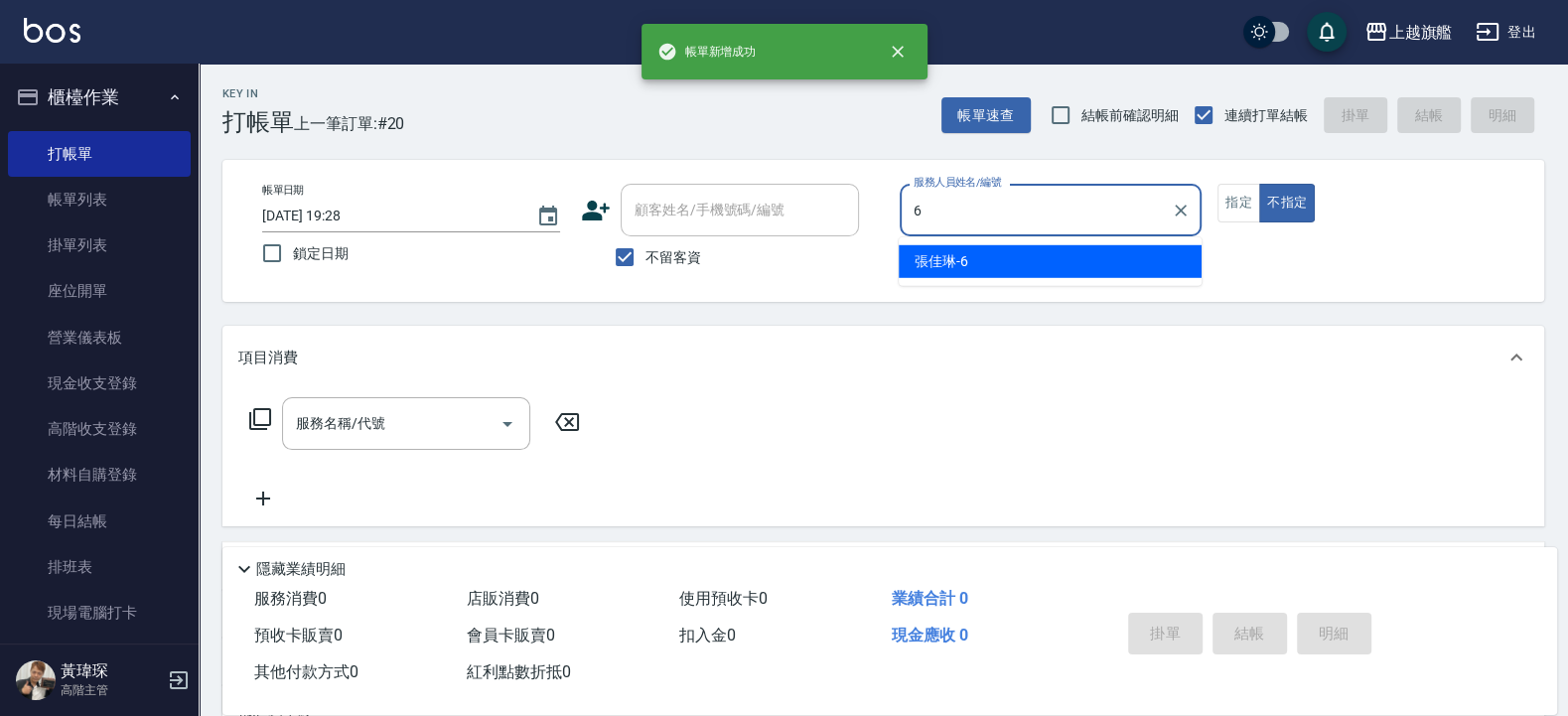 type on "張佳琳-6" 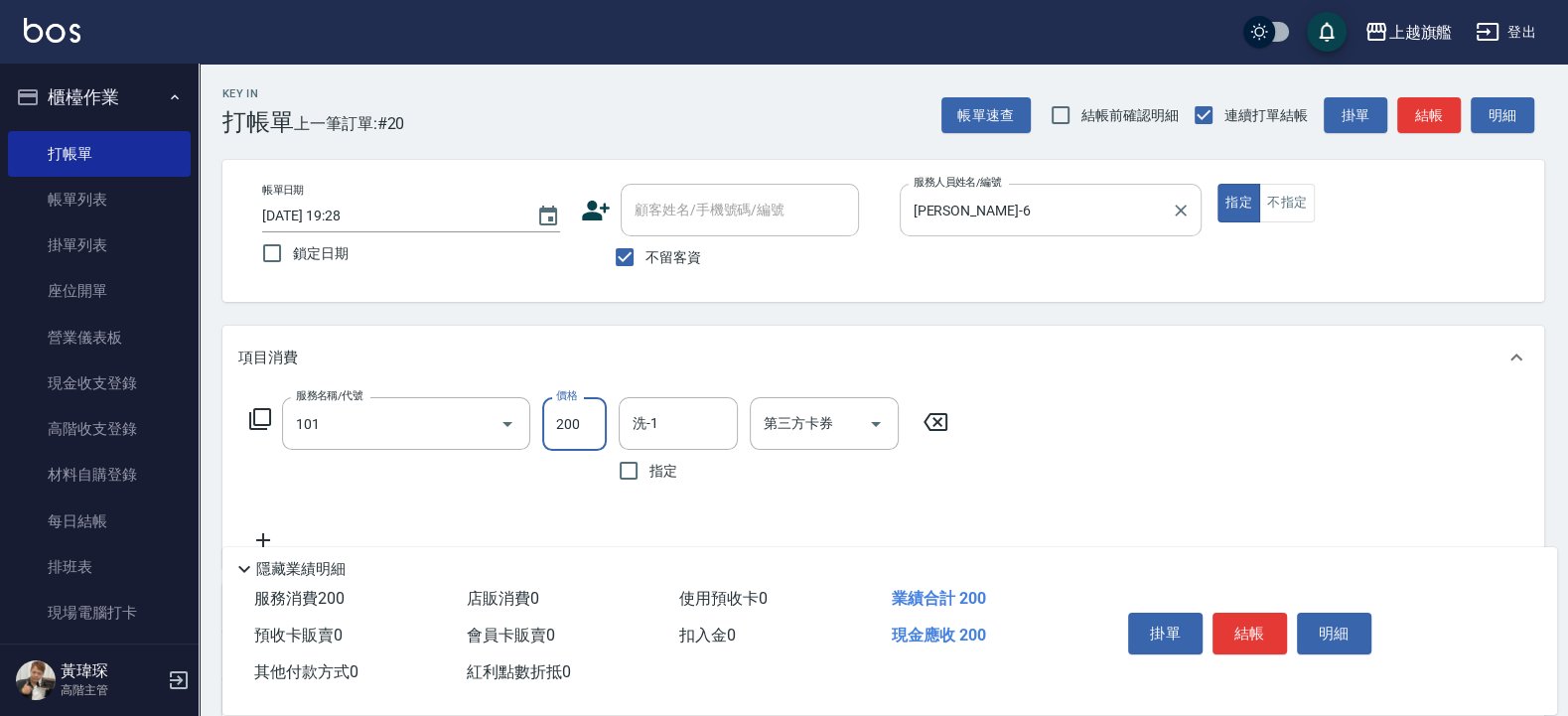 type on "一般洗(101)" 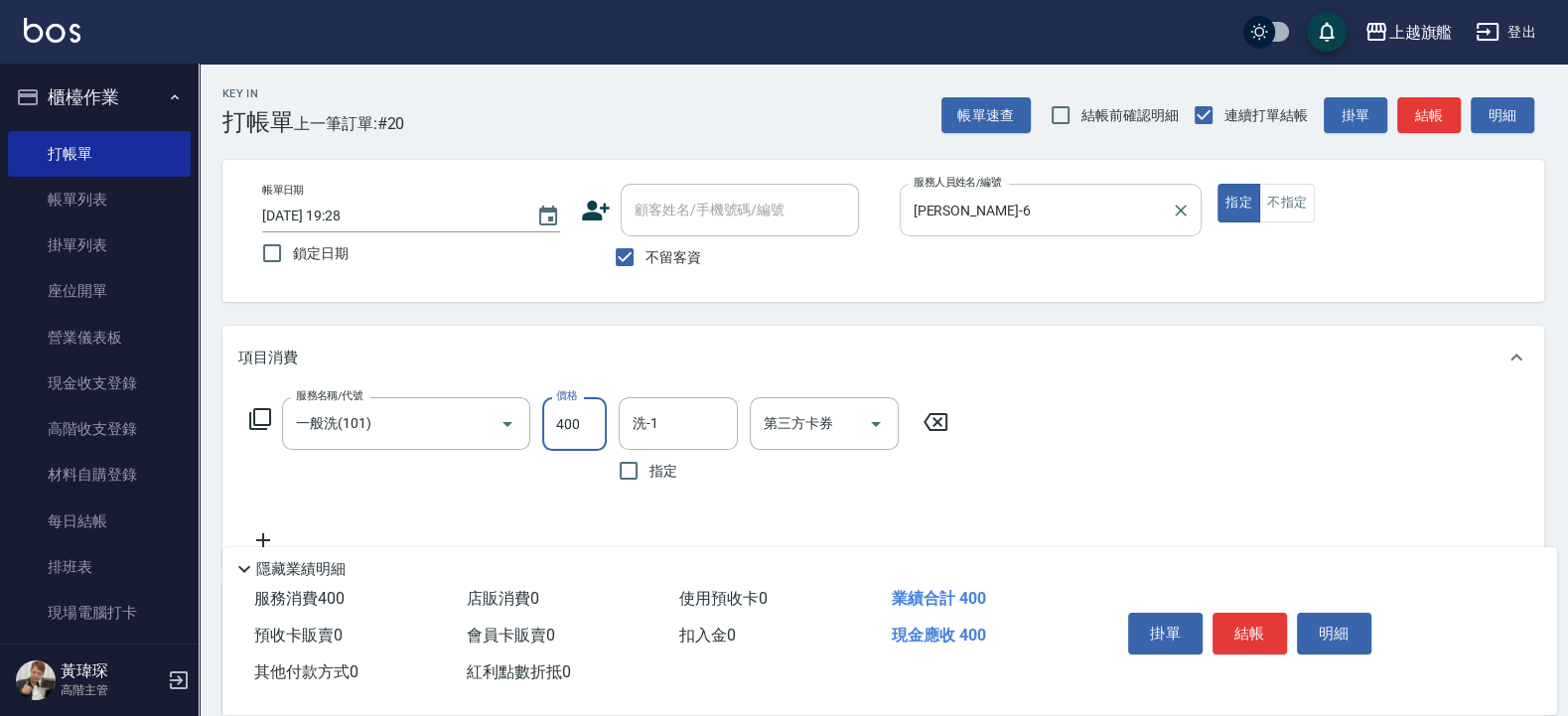 type on "400" 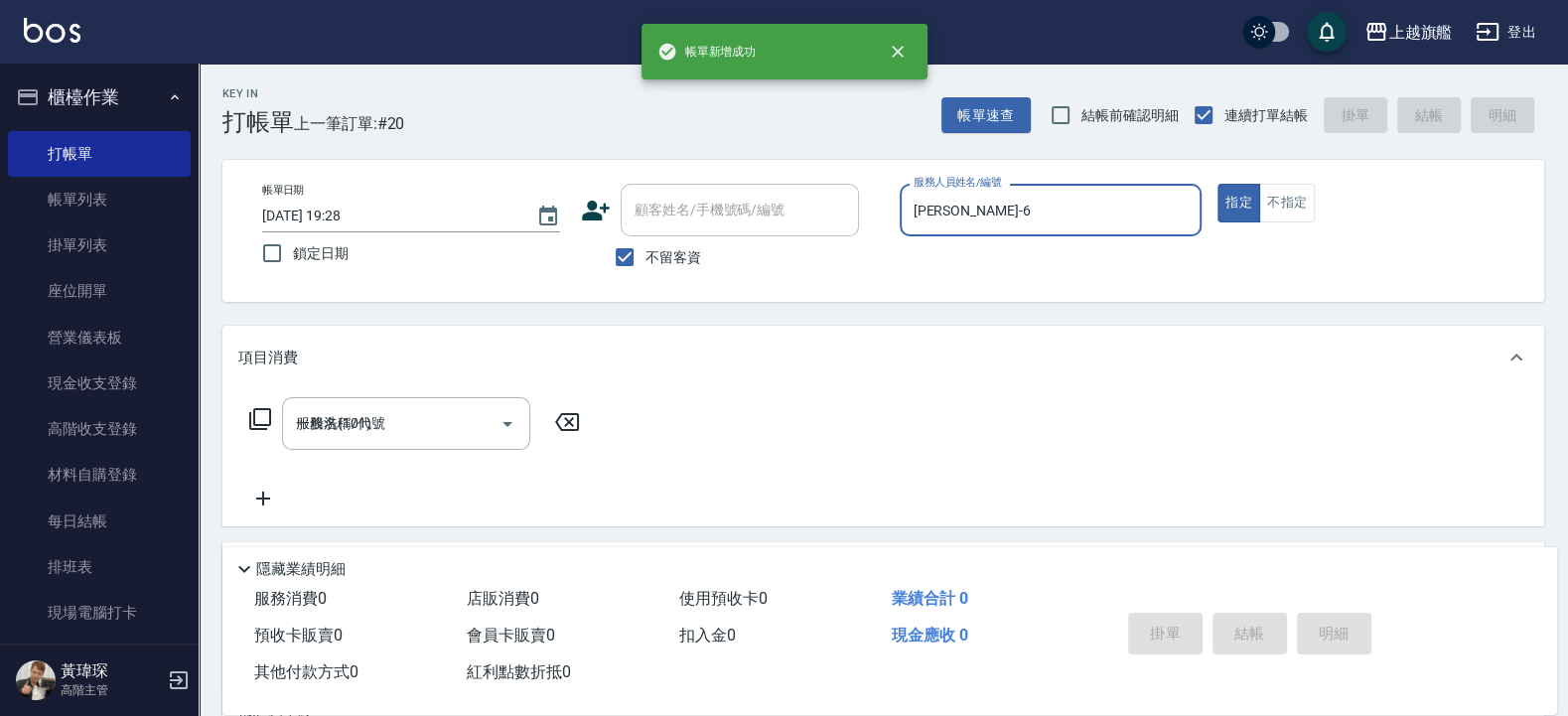 type 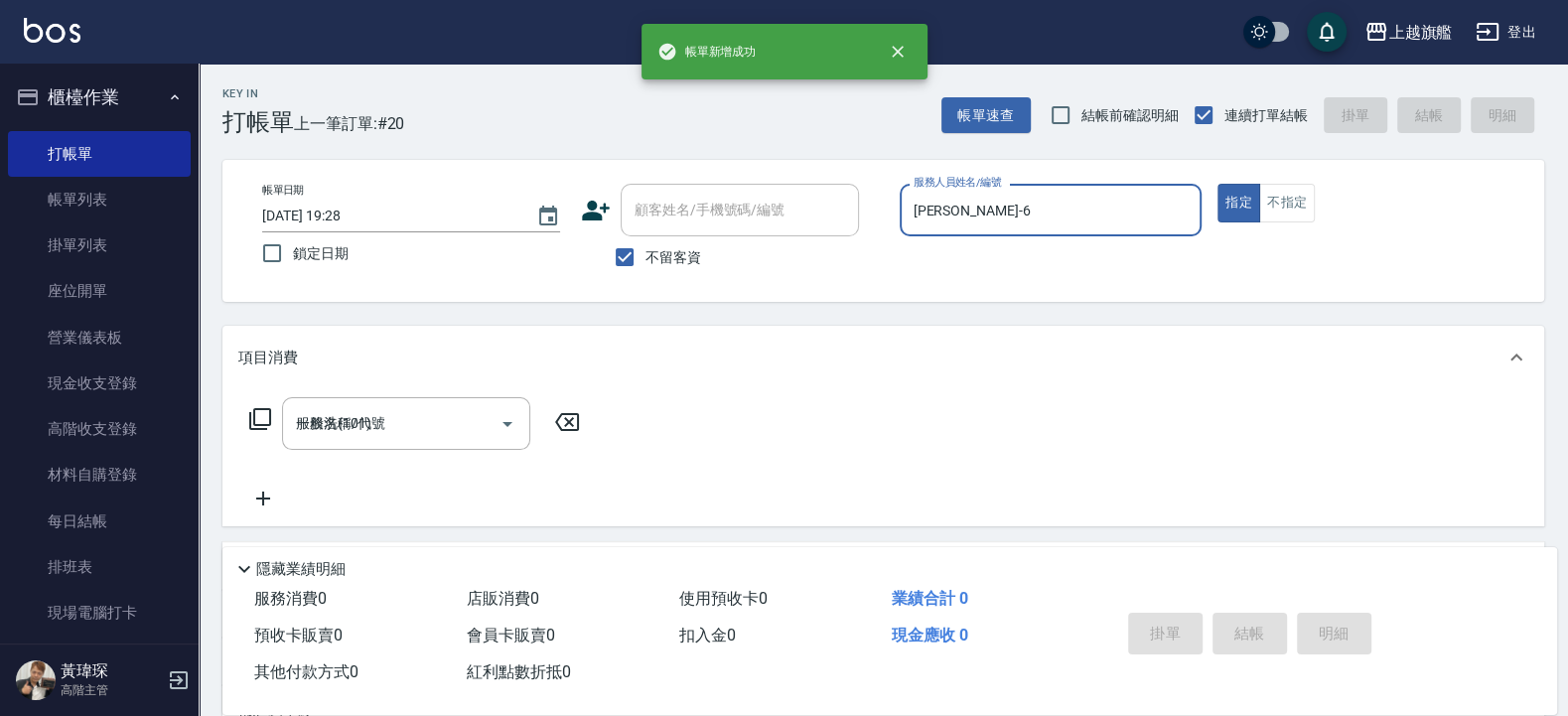type 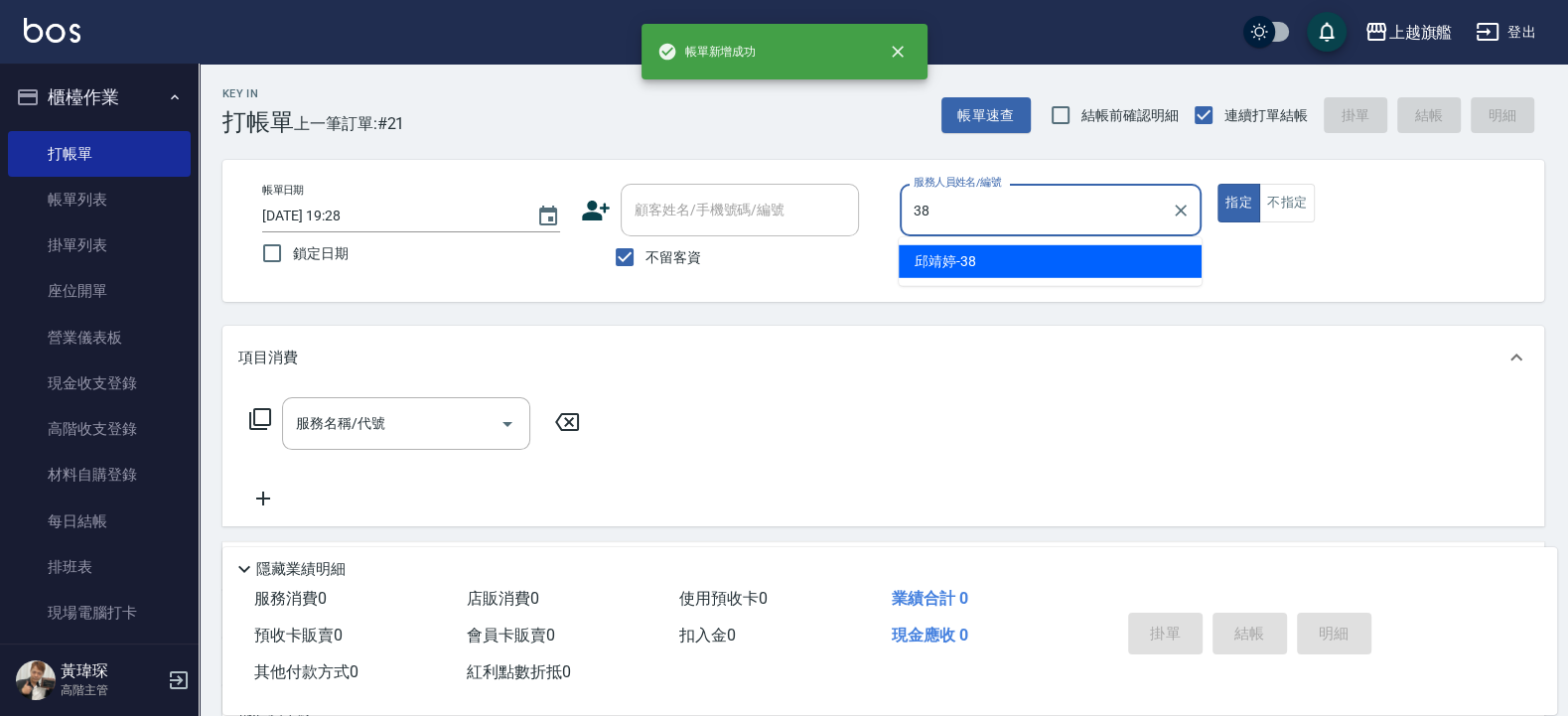 type on "邱靖婷-38" 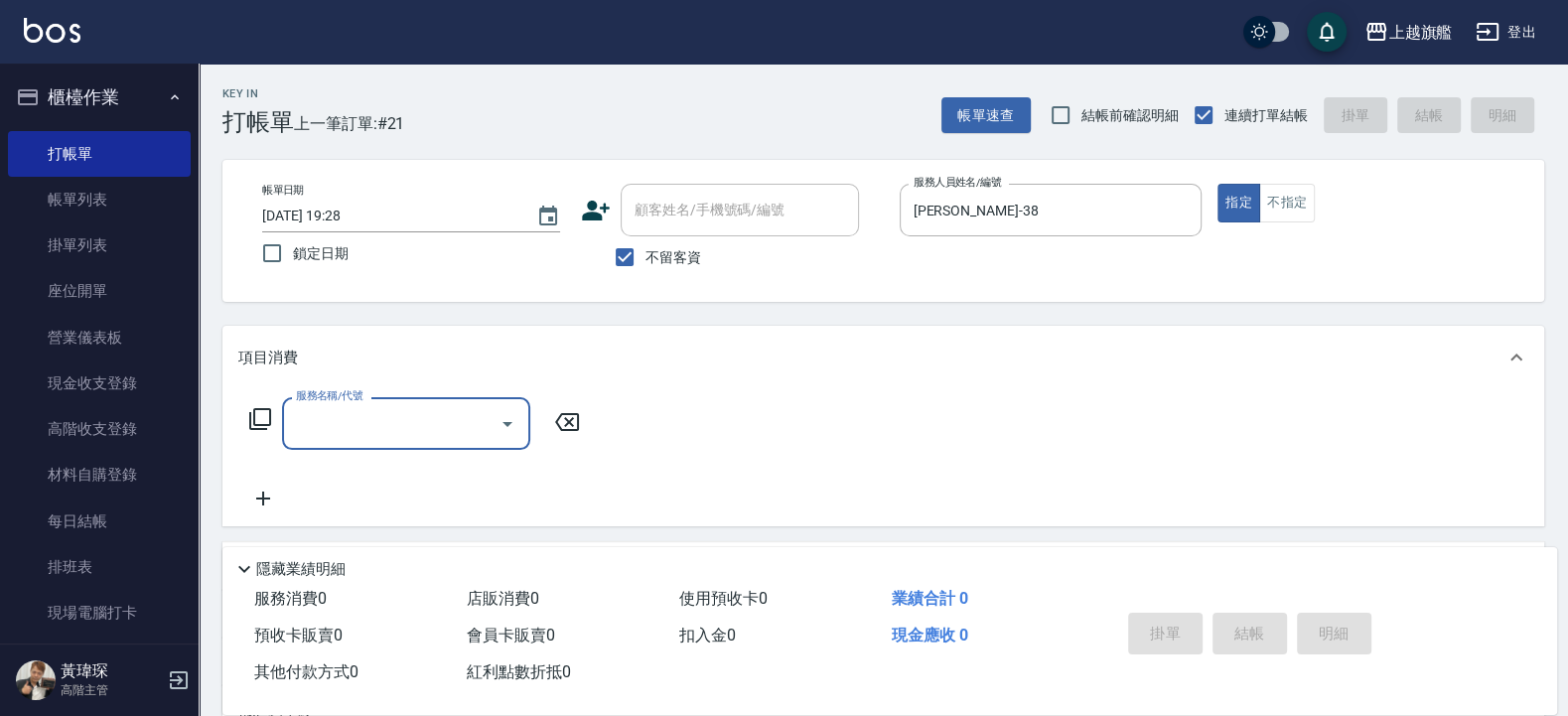 scroll, scrollTop: 206, scrollLeft: 0, axis: vertical 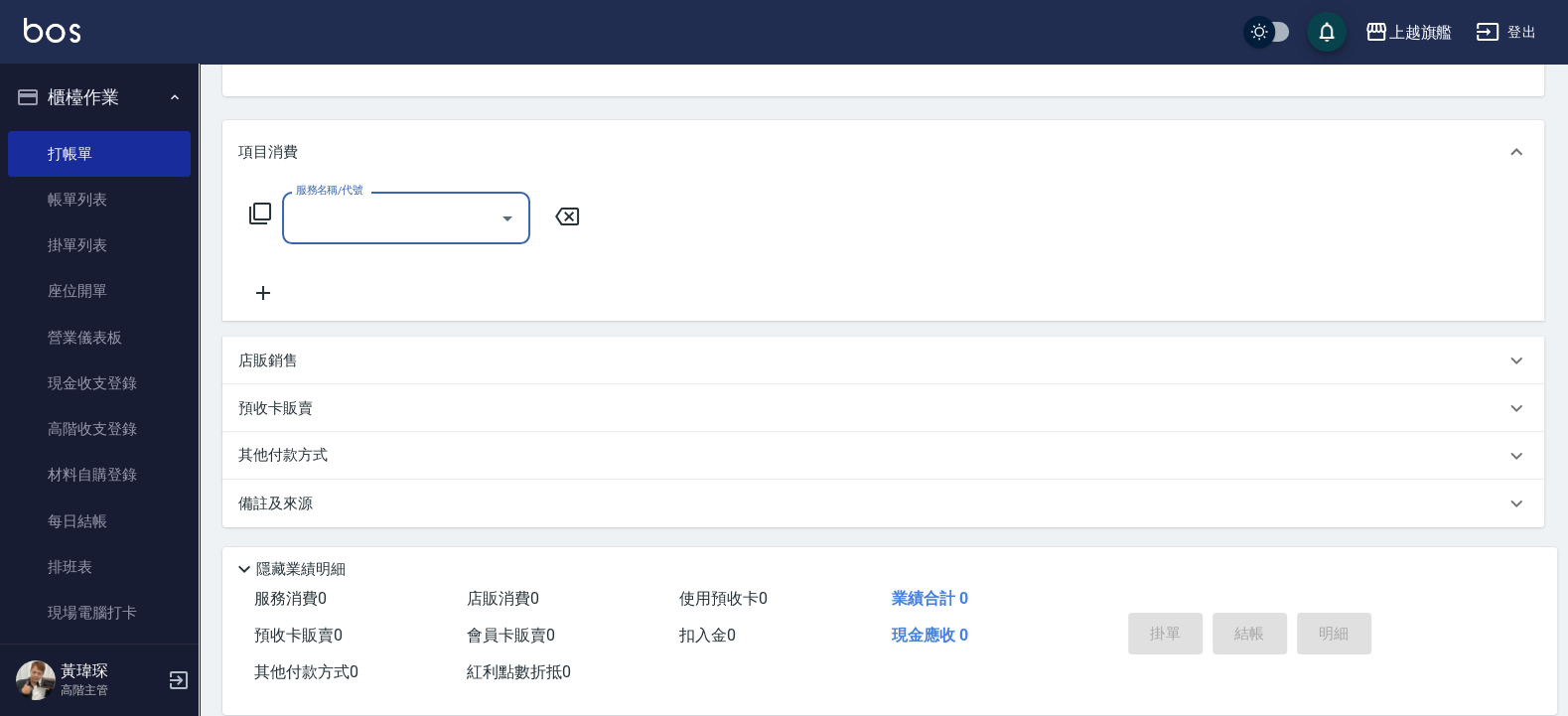 click on "其他付款方式" at bounding box center [288, 456] 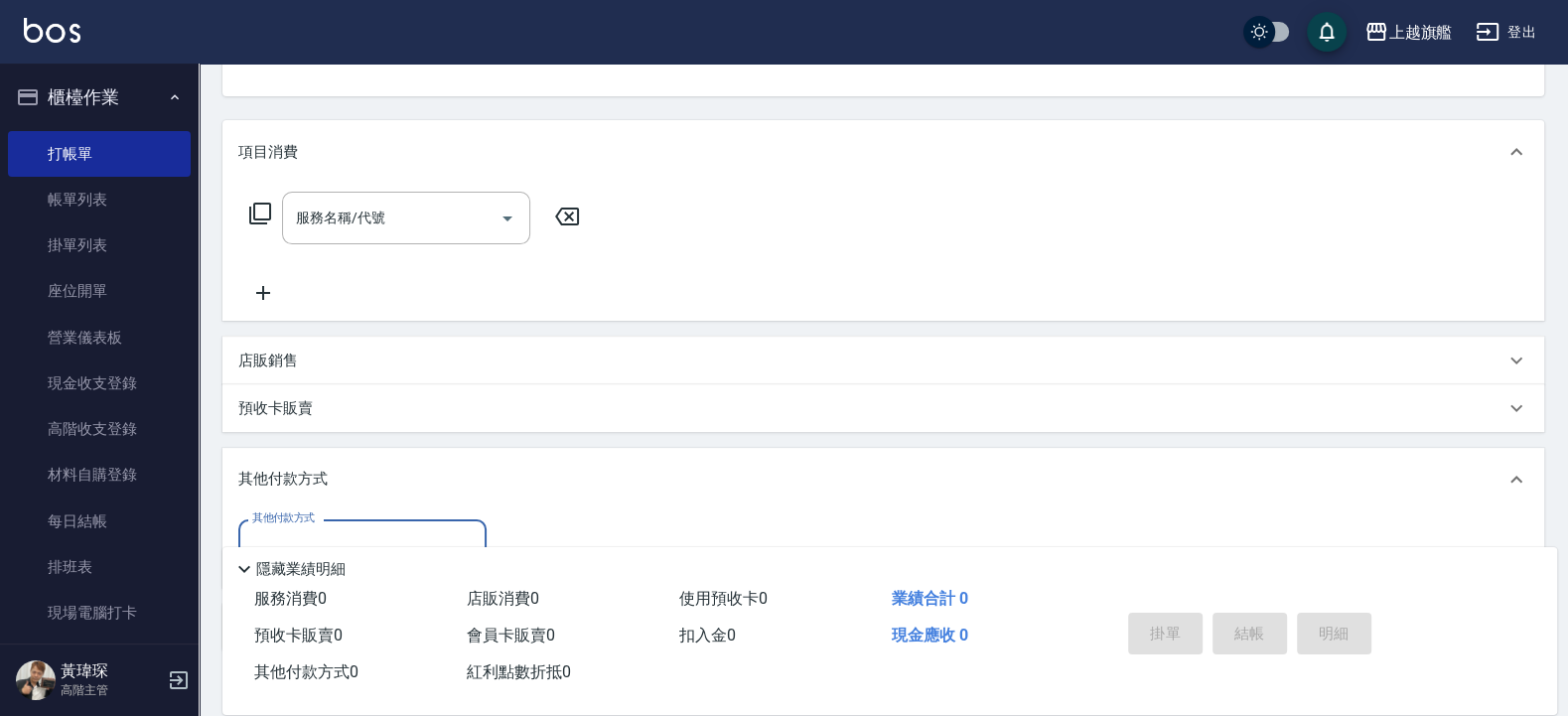 scroll, scrollTop: 1, scrollLeft: 0, axis: vertical 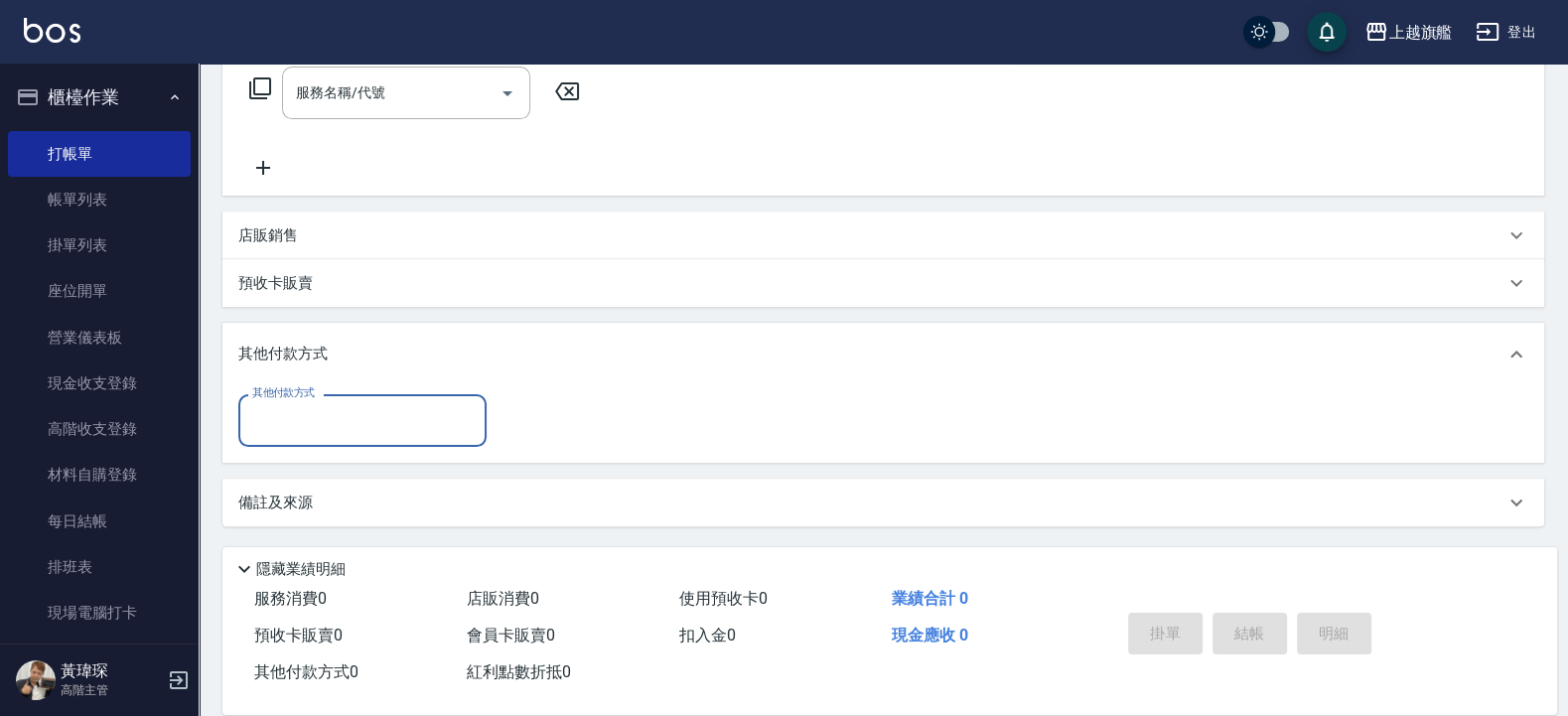click on "其他付款方式" at bounding box center (362, 420) 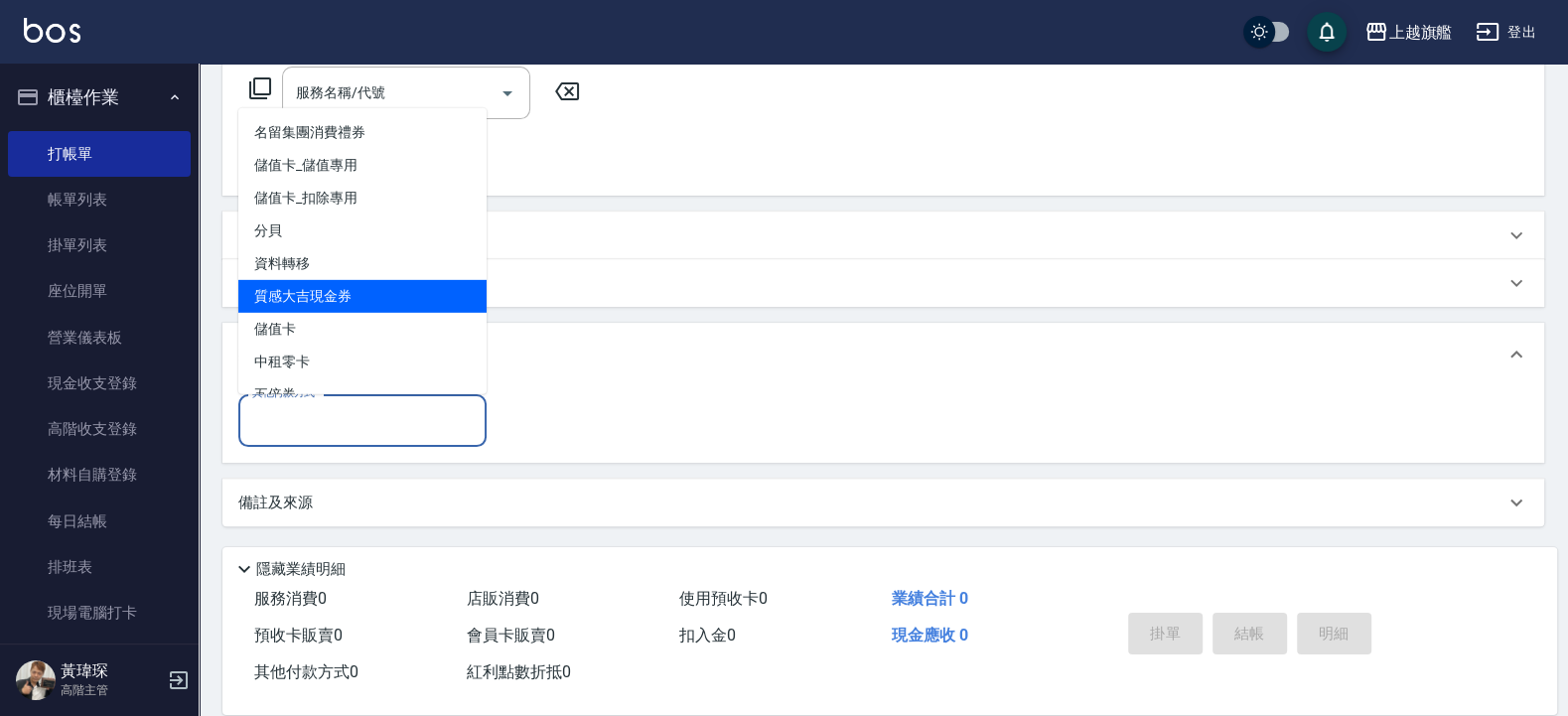 click on "項目消費 服務名稱/代號 服務名稱/代號 店販銷售 服務人員姓名/編號 服務人員姓名/編號 商品代號/名稱 商品代號/名稱 預收卡販賣 卡券名稱/代號 卡券名稱/代號 其他付款方式 其他付款方式 其他付款方式 備註及來源 備註 備註 訂單來源 ​ 訂單來源" at bounding box center (883, 260) 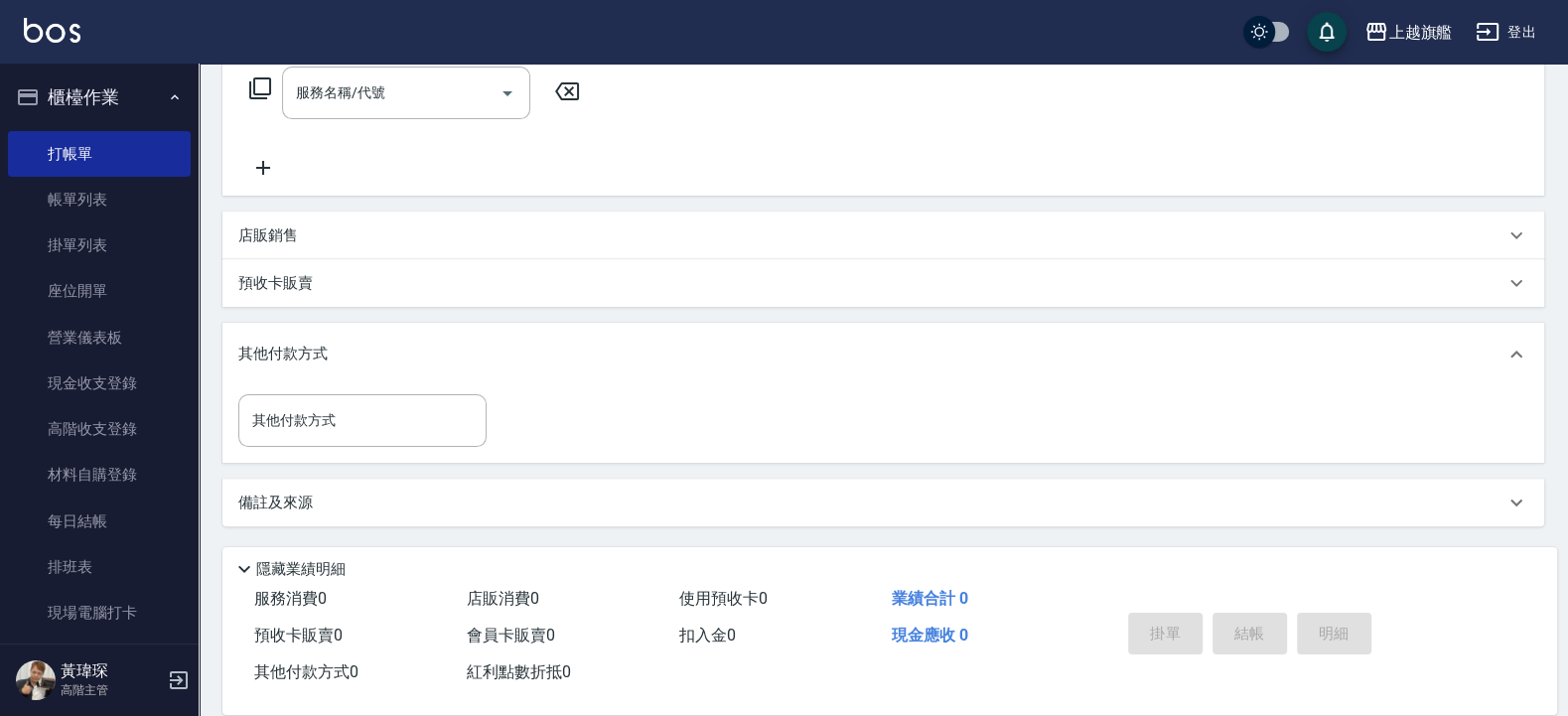 click on "店販銷售" at bounding box center [268, 235] 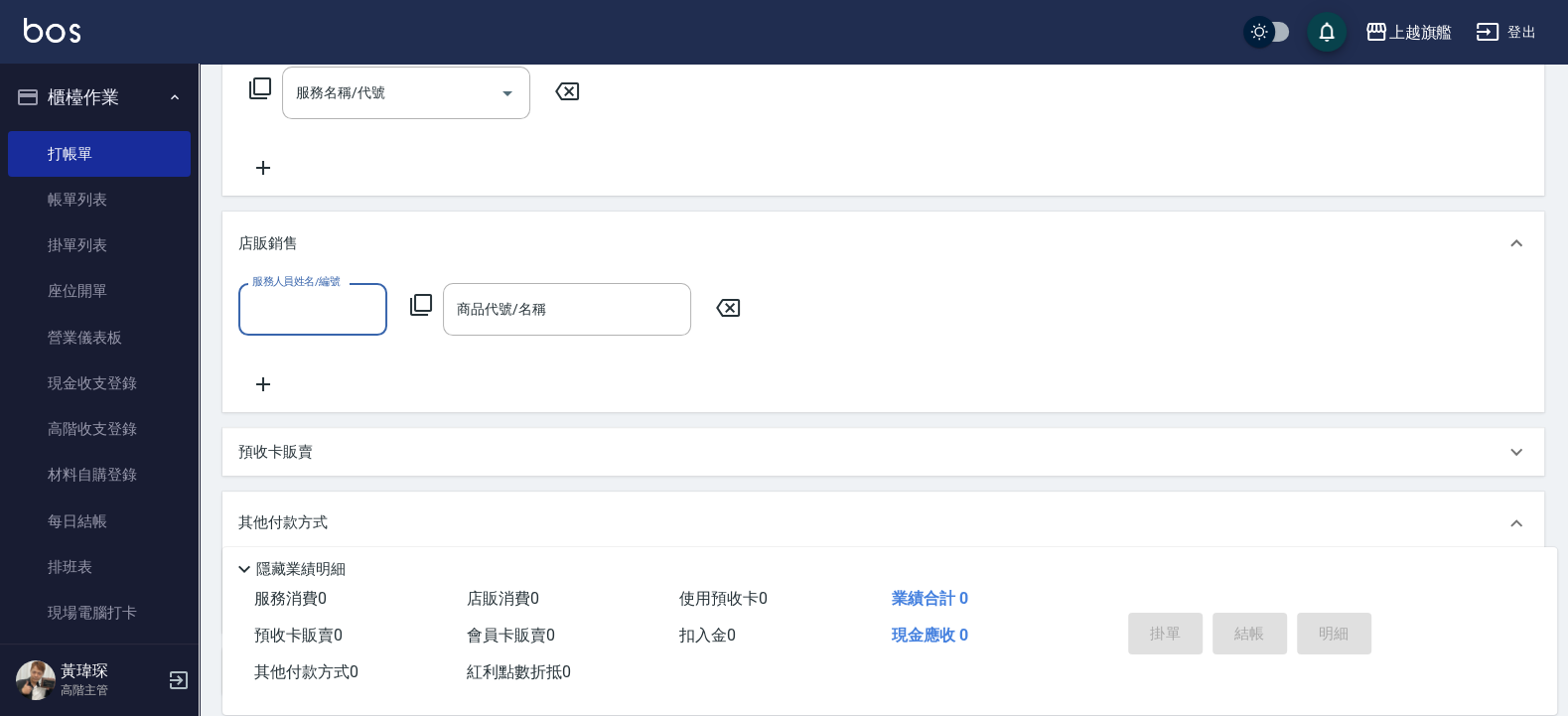 scroll, scrollTop: 0, scrollLeft: 0, axis: both 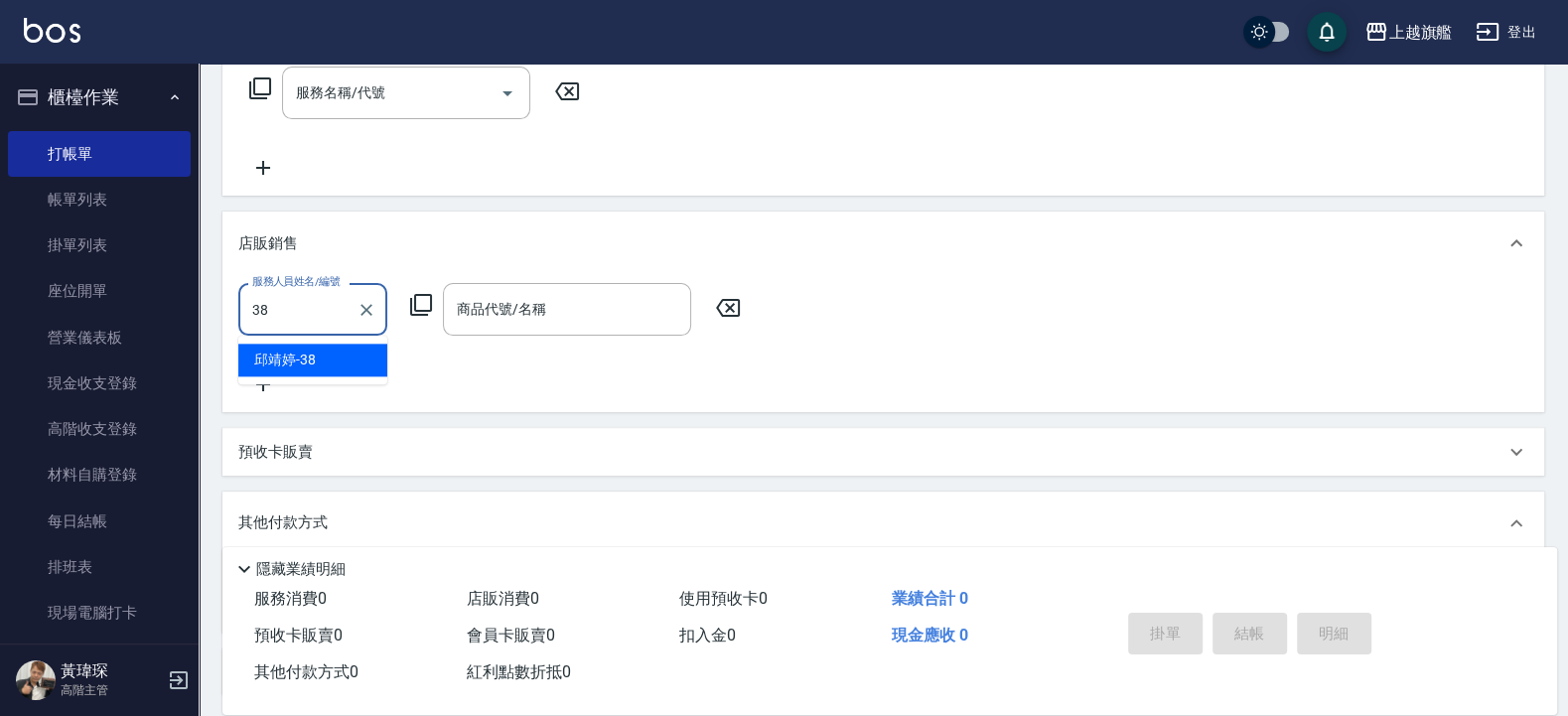 type on "邱靖婷-38" 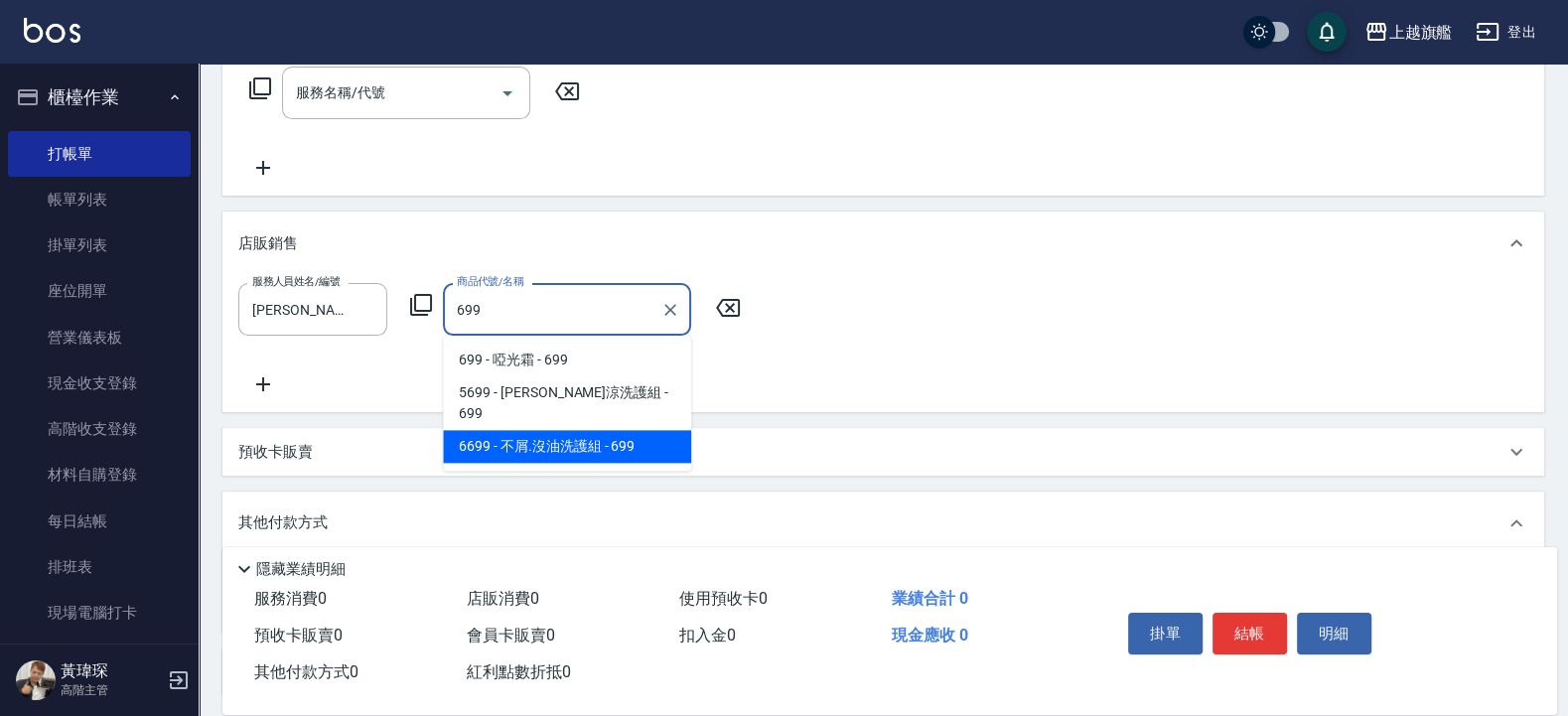 type on "不屑.沒油洗護組" 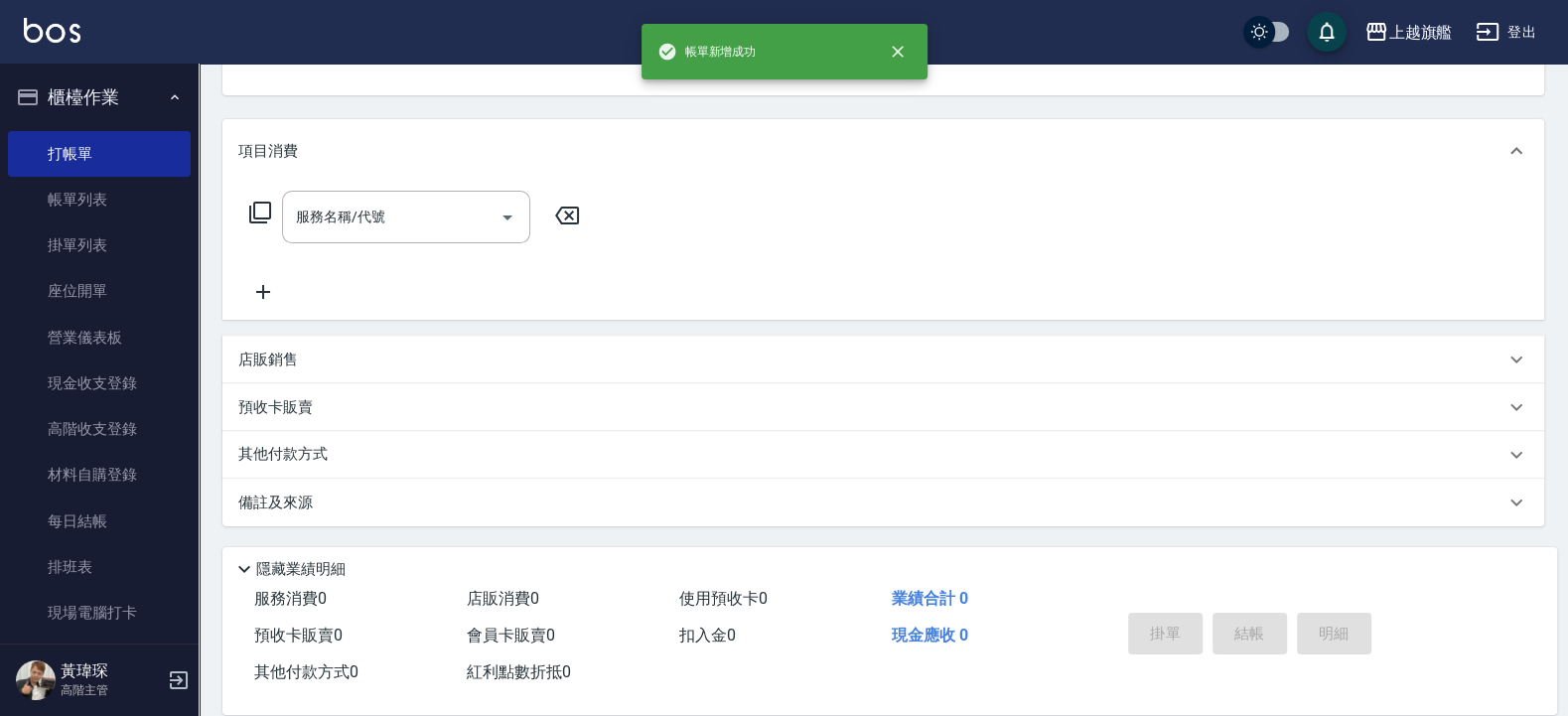 type on "2025/07/15 19:29" 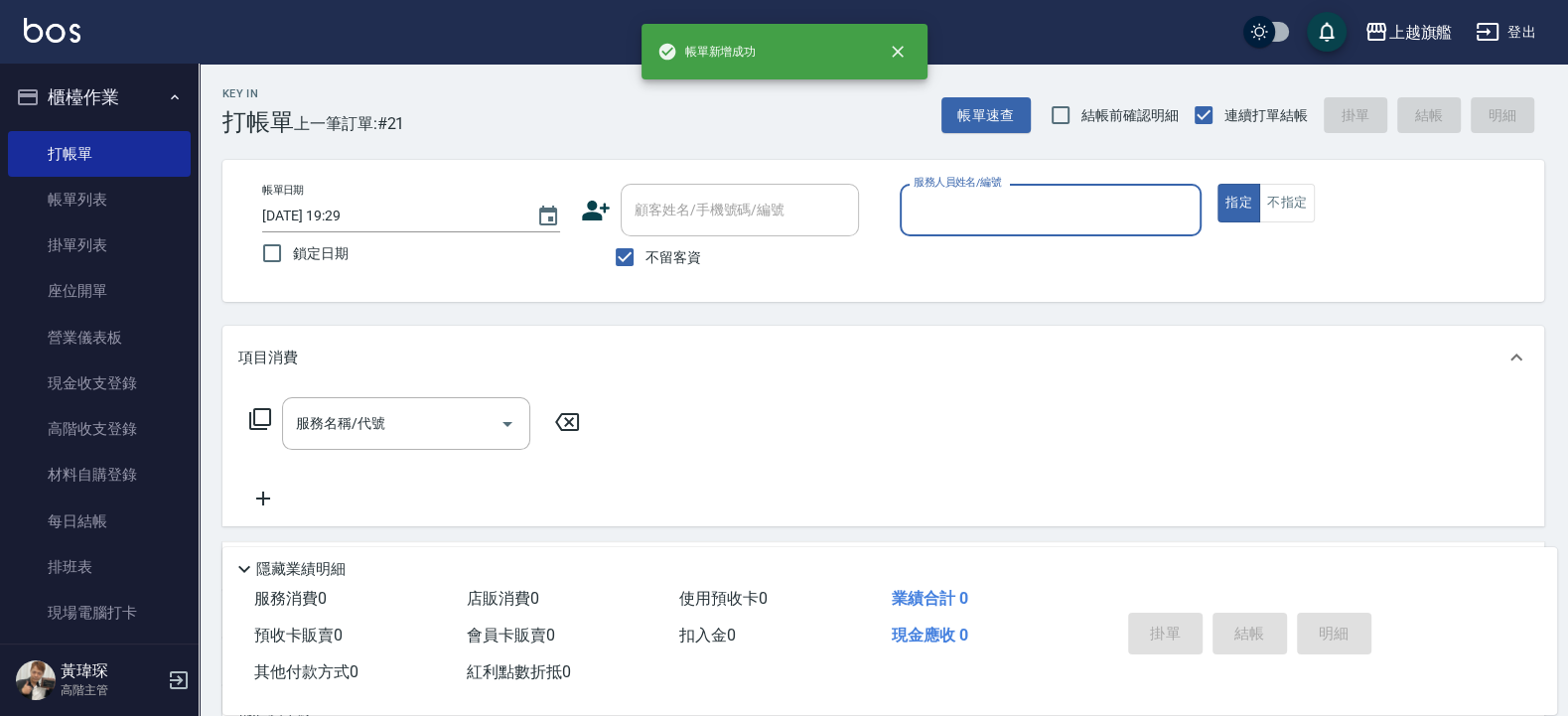 scroll, scrollTop: 1, scrollLeft: 0, axis: vertical 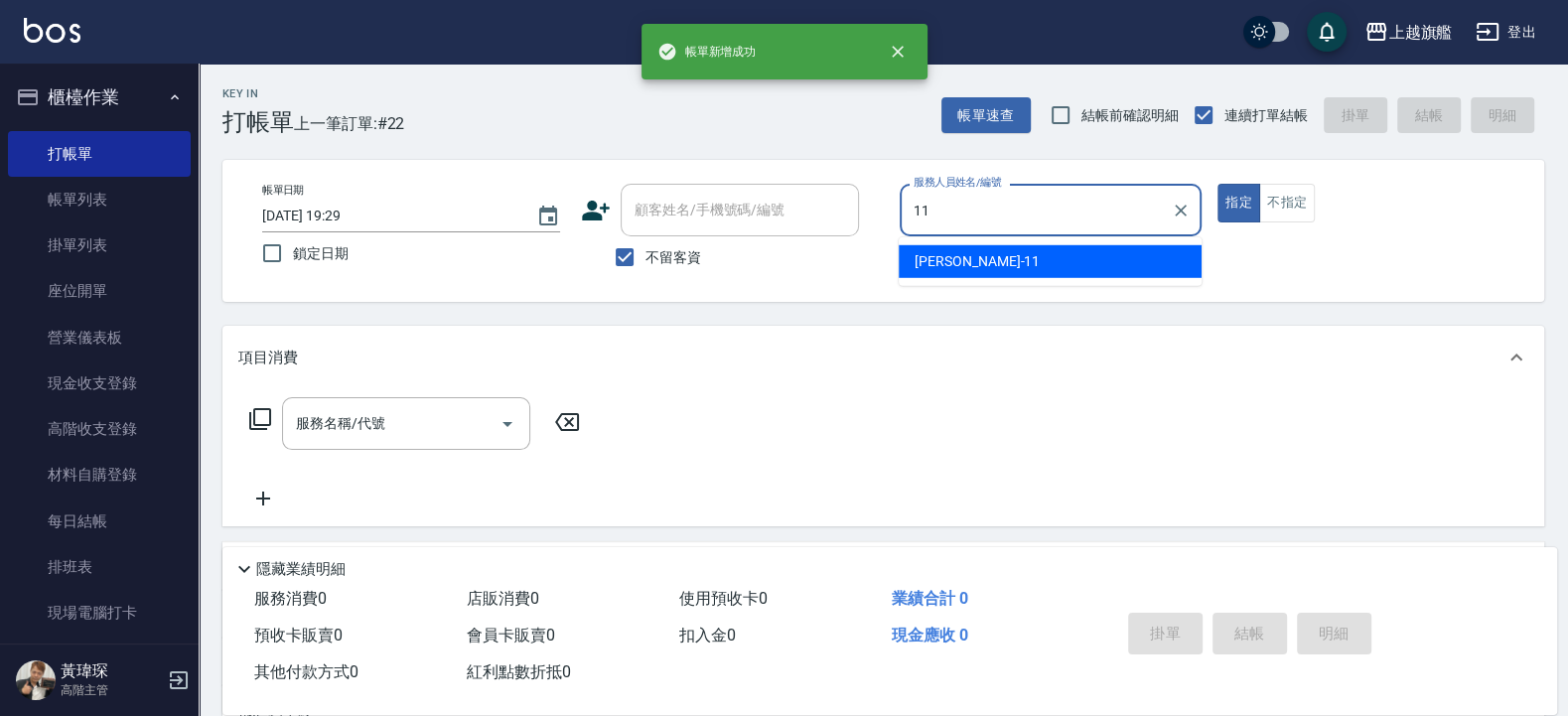 type on "蔡美秀-11" 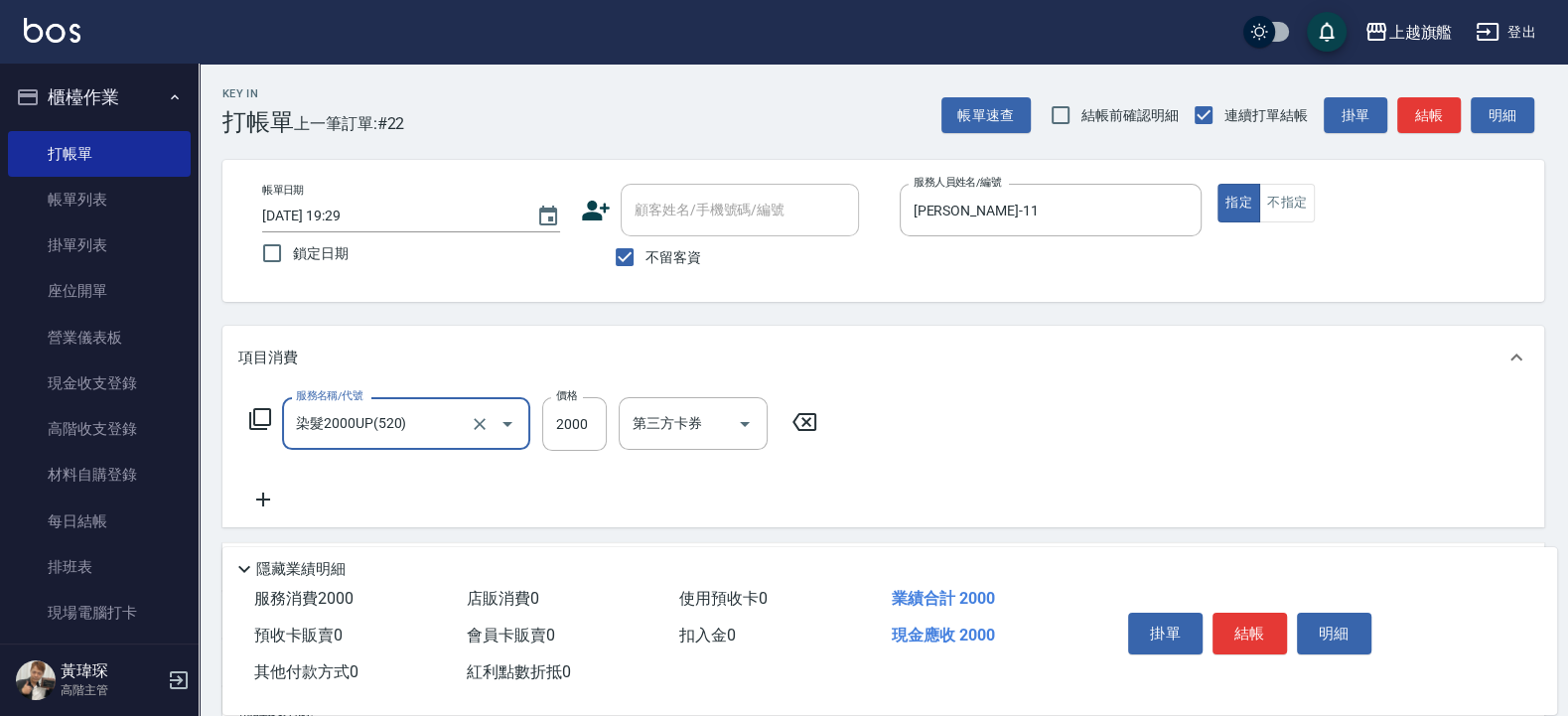 type on "染髮2000UP(520)" 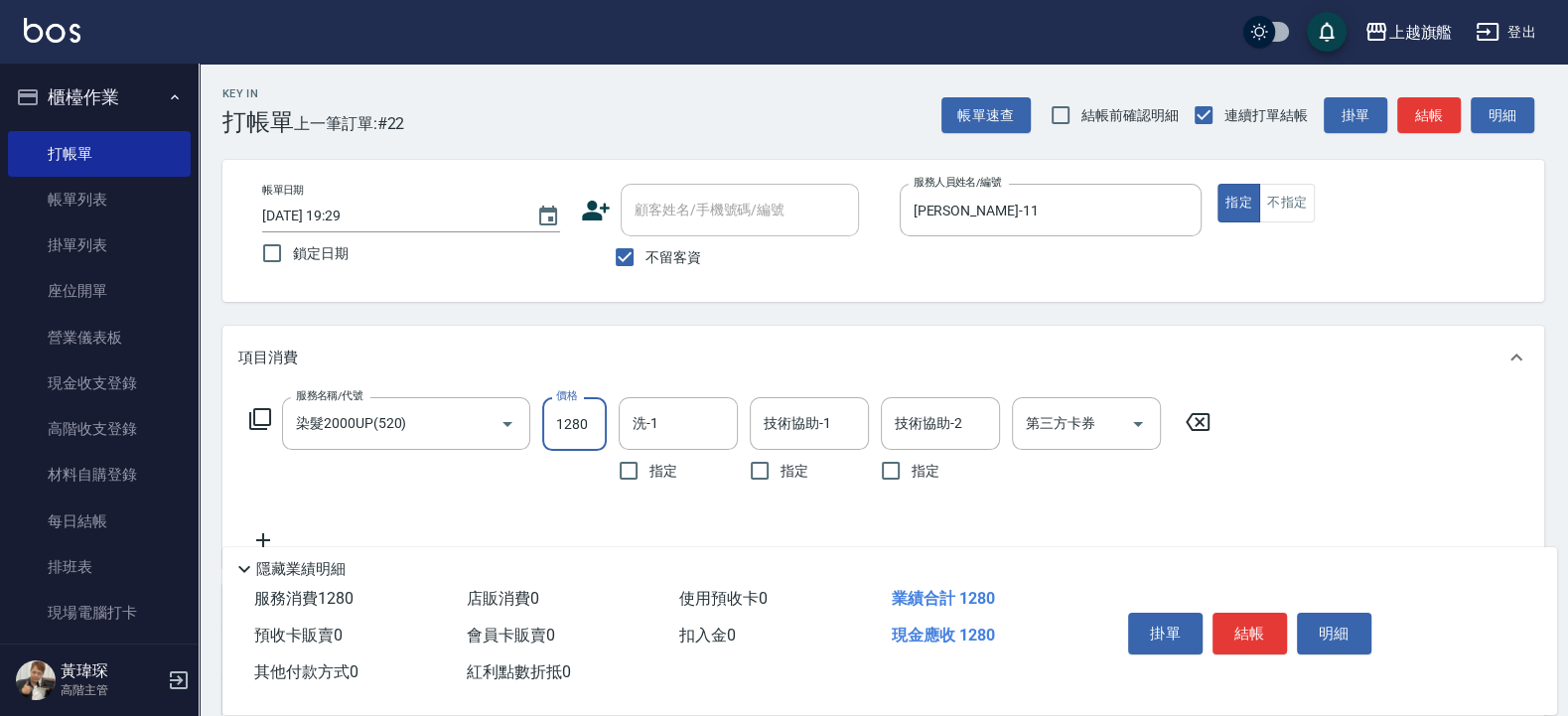 type on "1280" 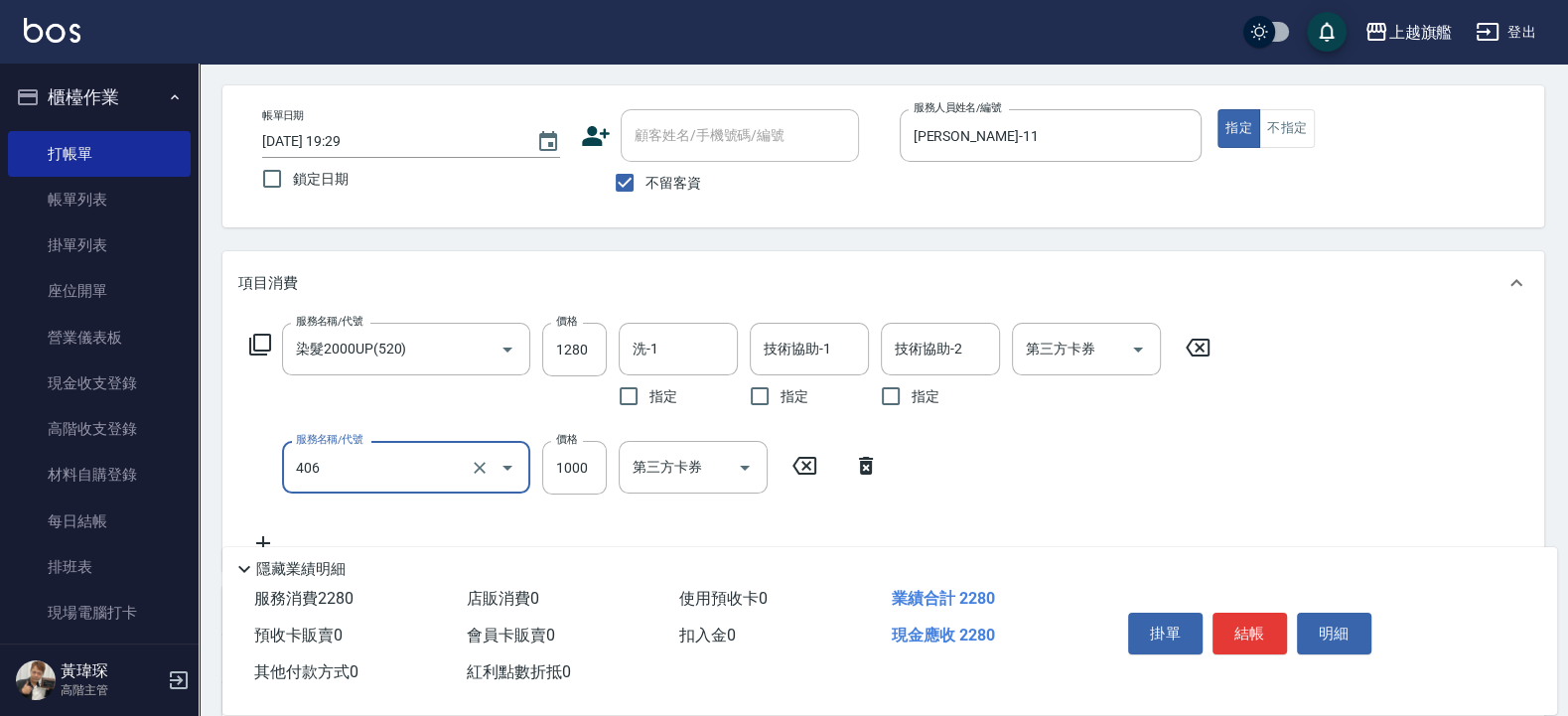 scroll, scrollTop: 119, scrollLeft: 0, axis: vertical 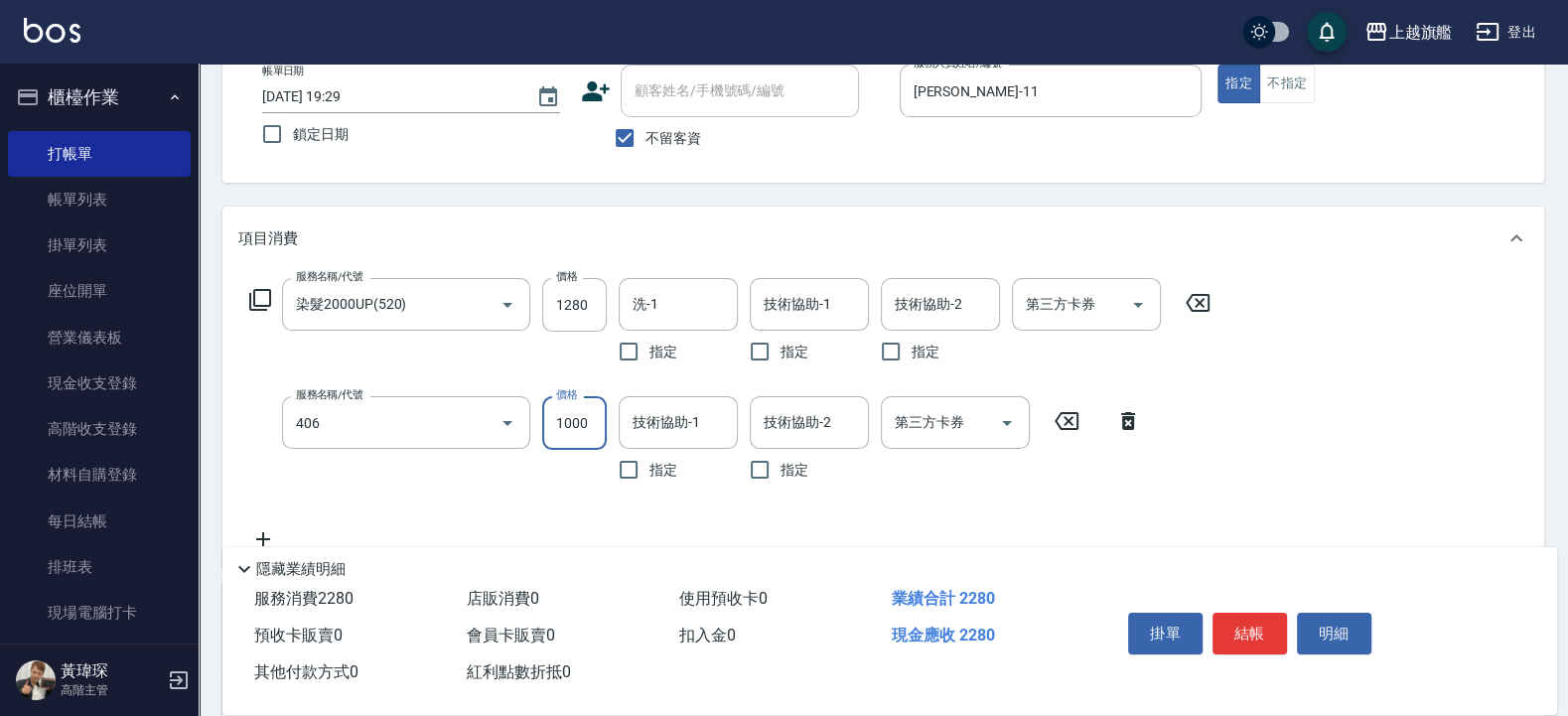type on "水漾護1000(406)" 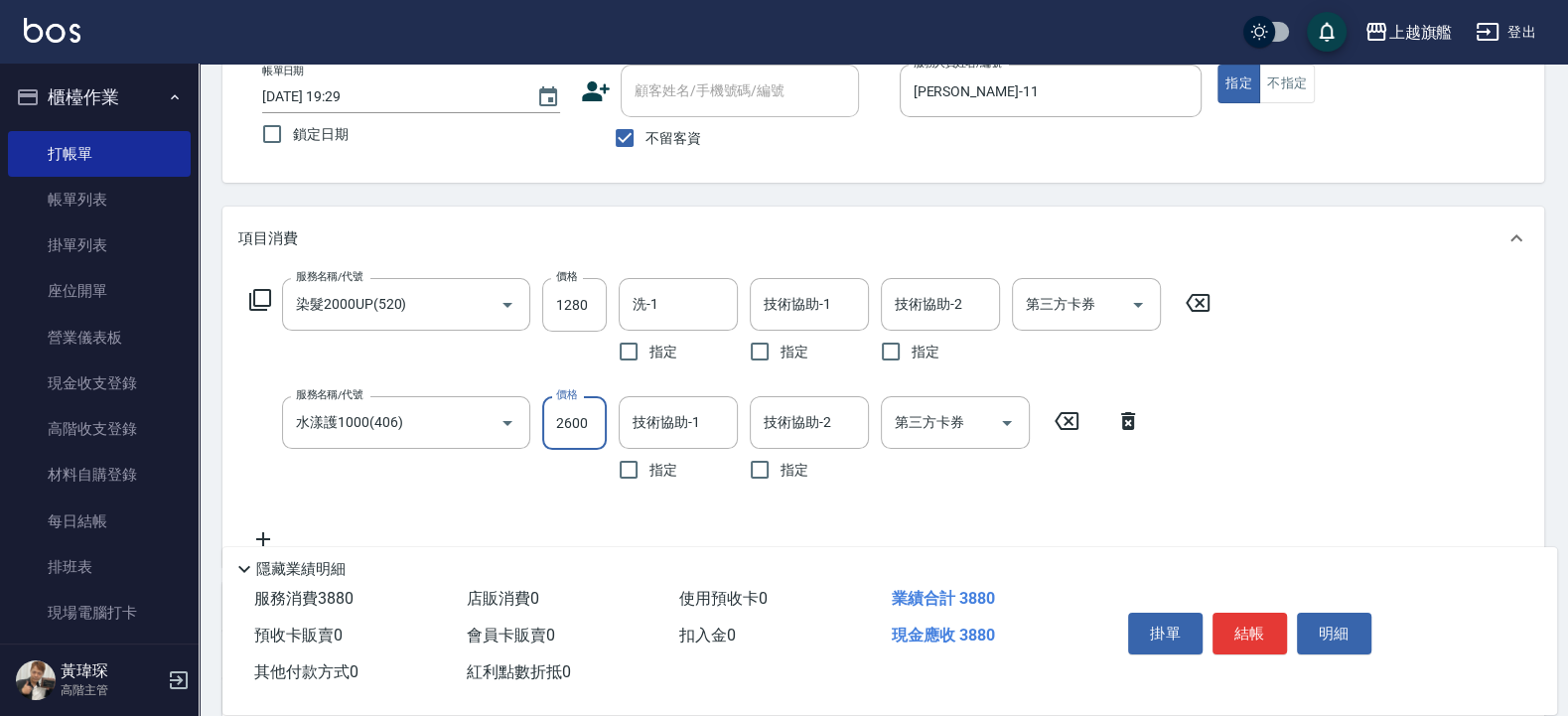type on "2600" 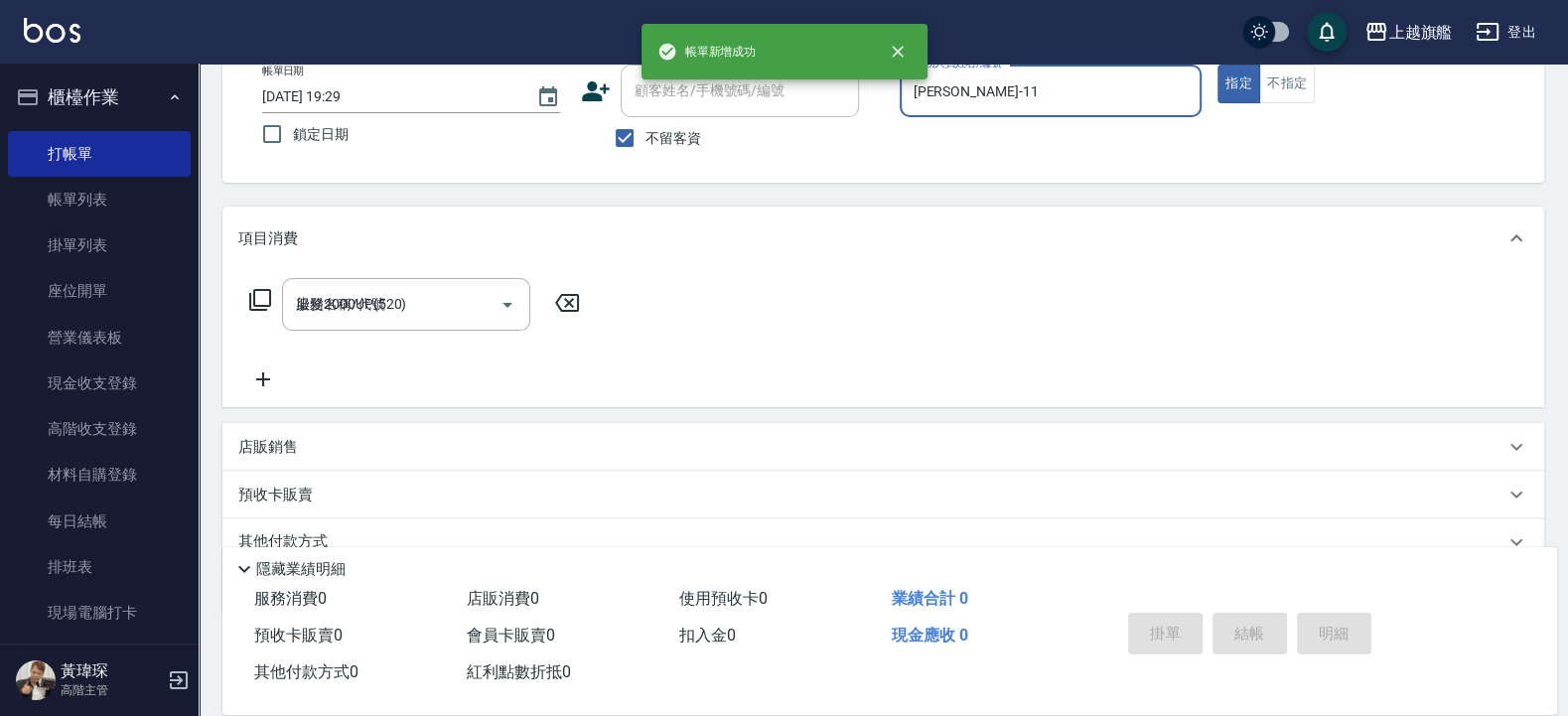 type 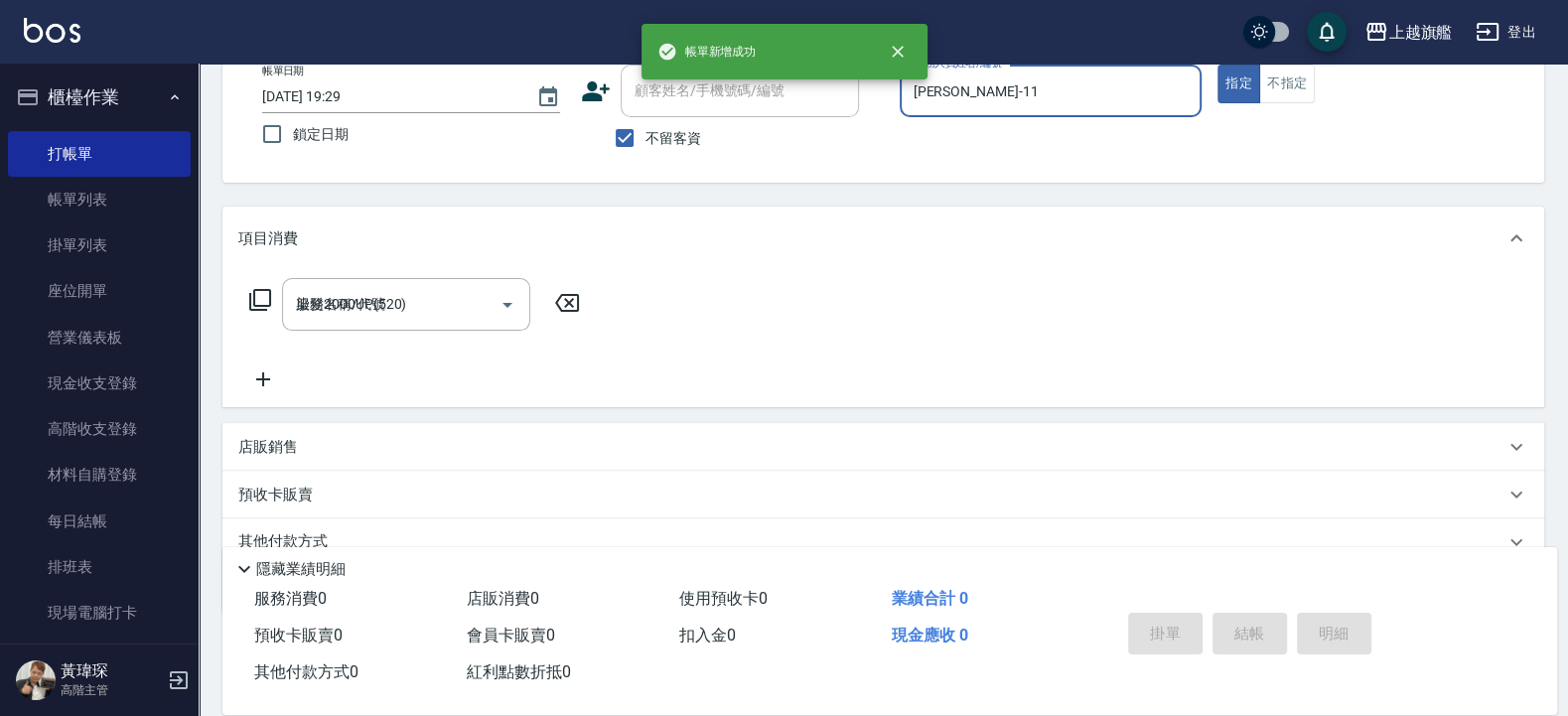 type 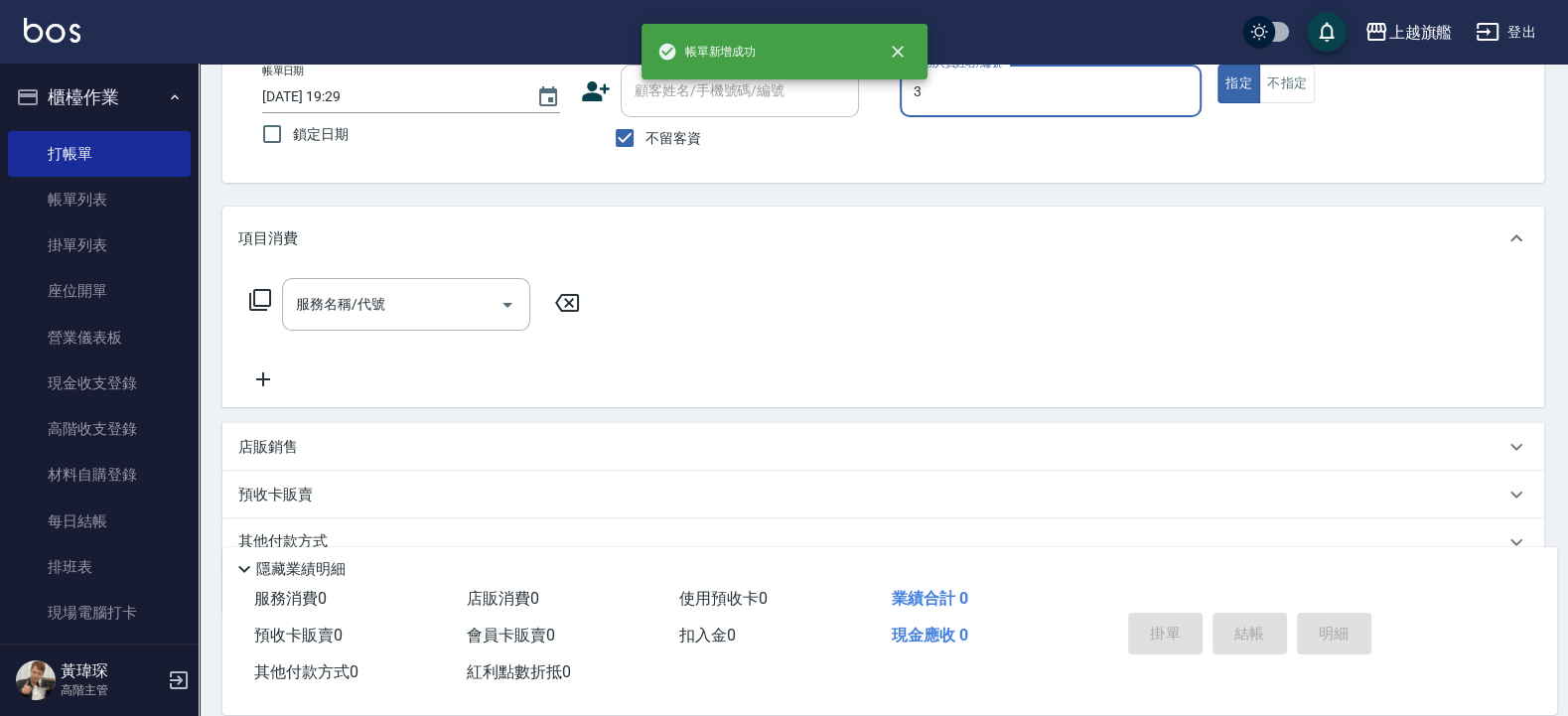 type on "[PERSON_NAME]-3" 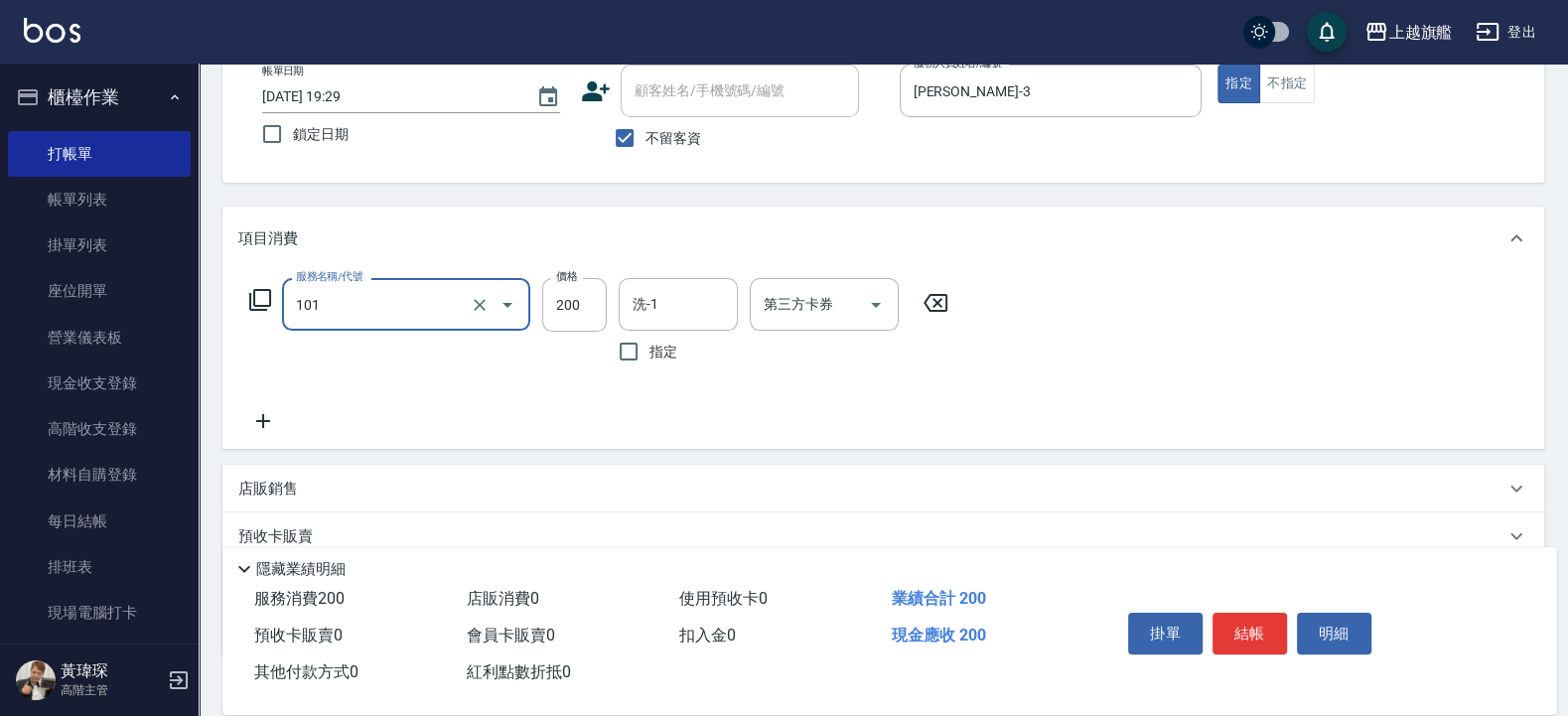 type on "一般洗(101)" 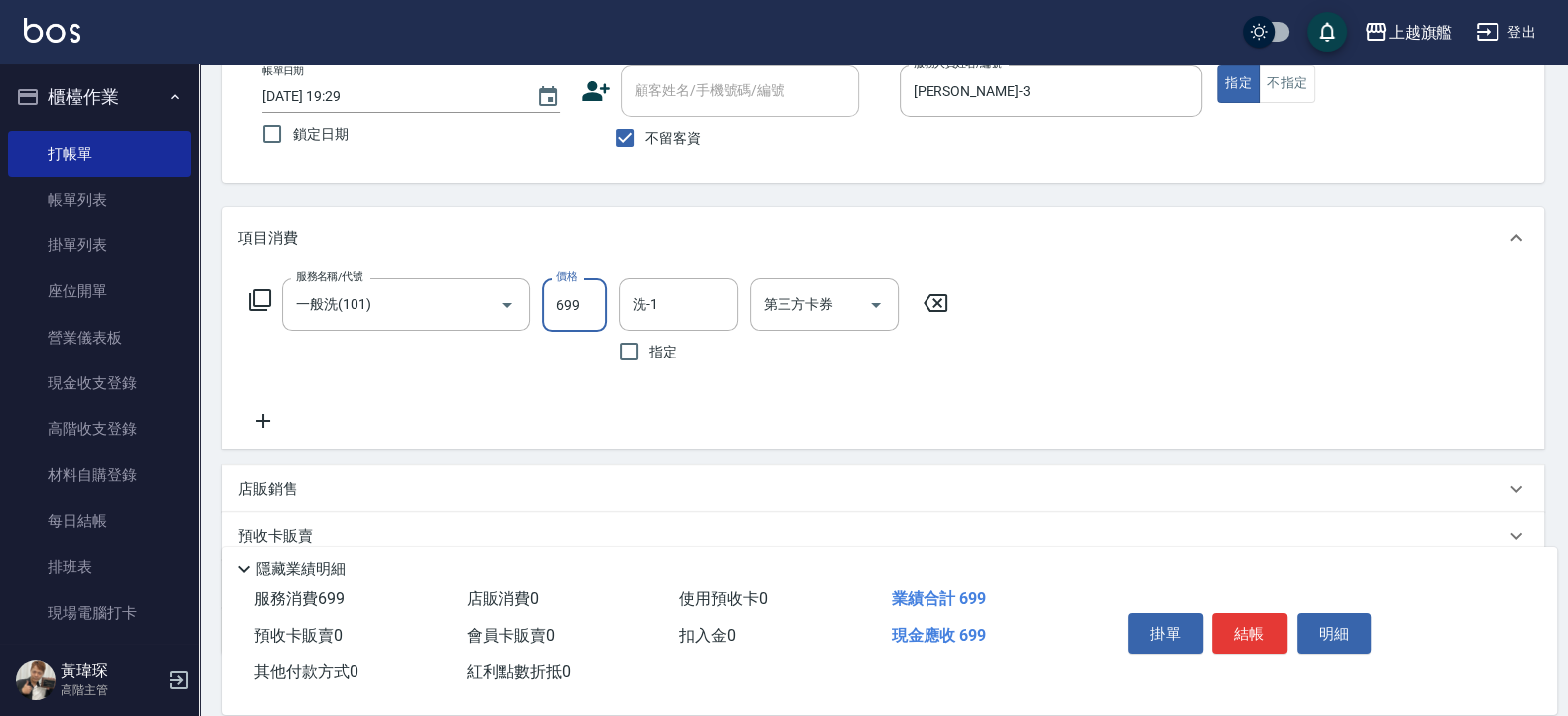 type on "699" 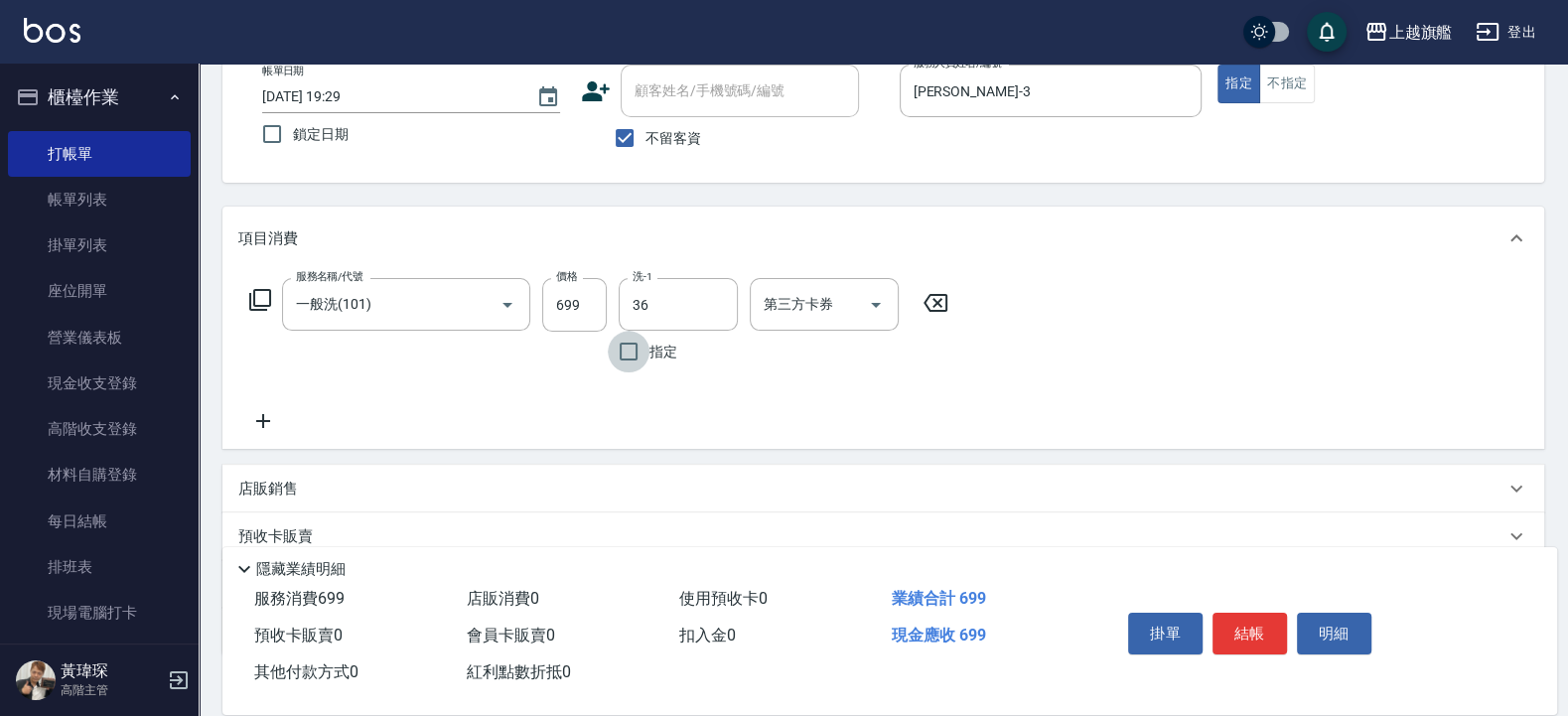 type on "[PERSON_NAME]-36" 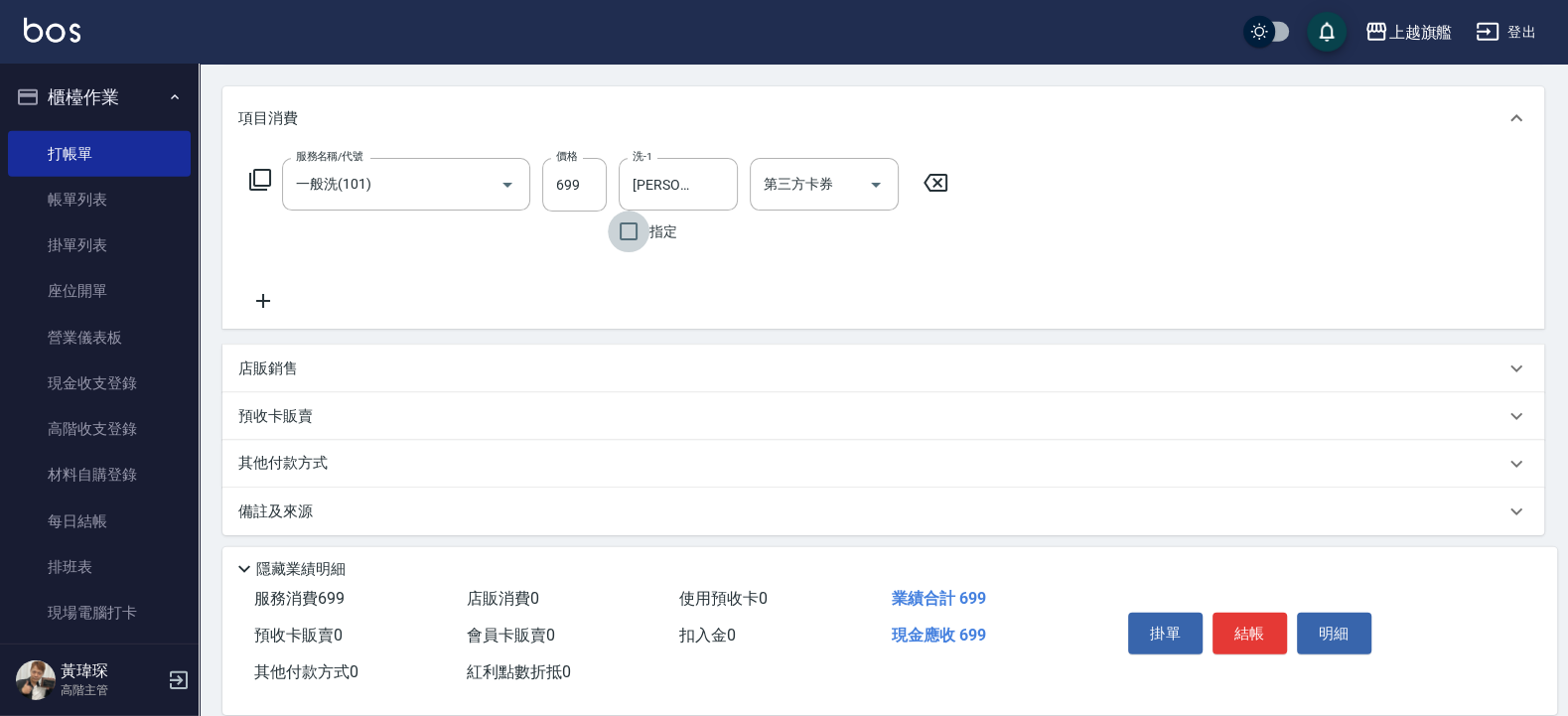 scroll, scrollTop: 248, scrollLeft: 0, axis: vertical 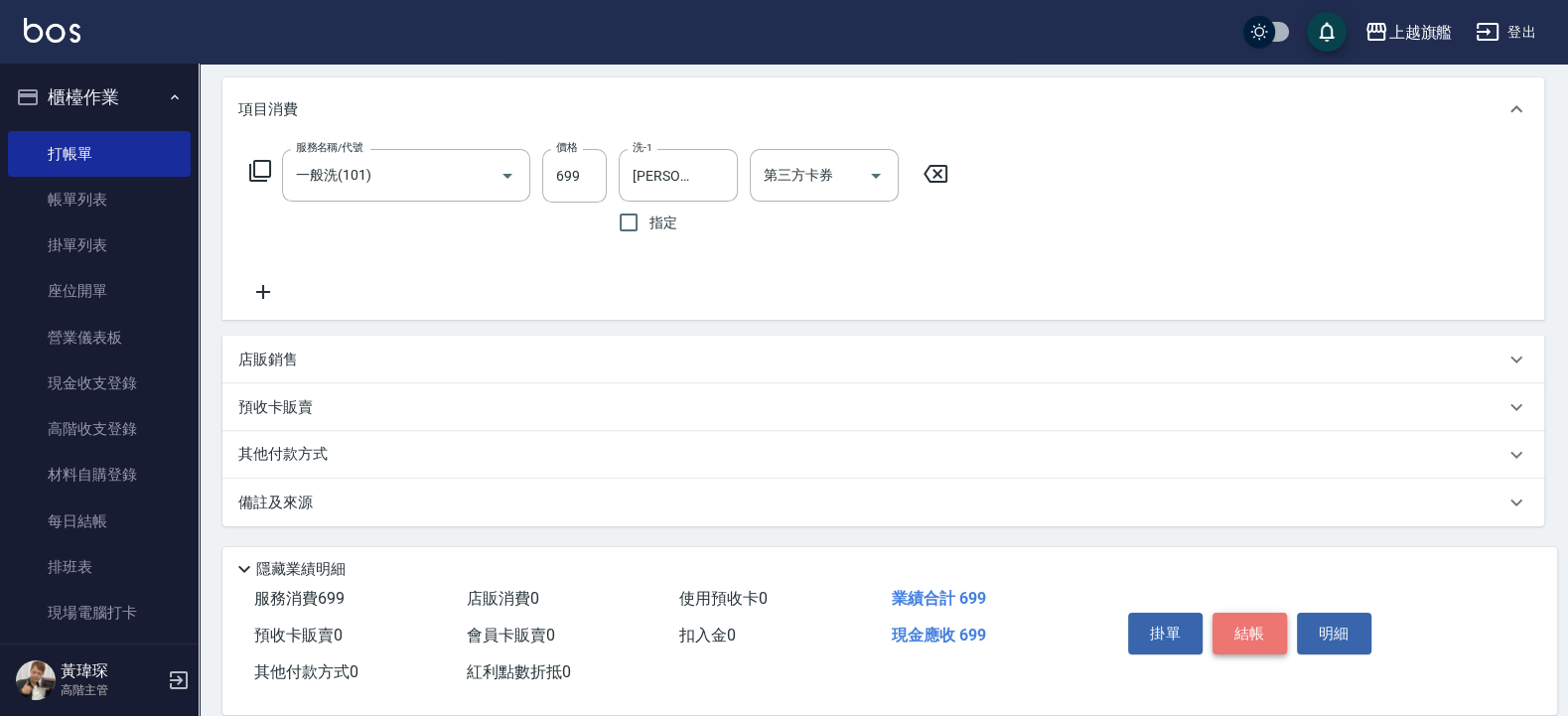 click on "結帳" at bounding box center (1249, 634) 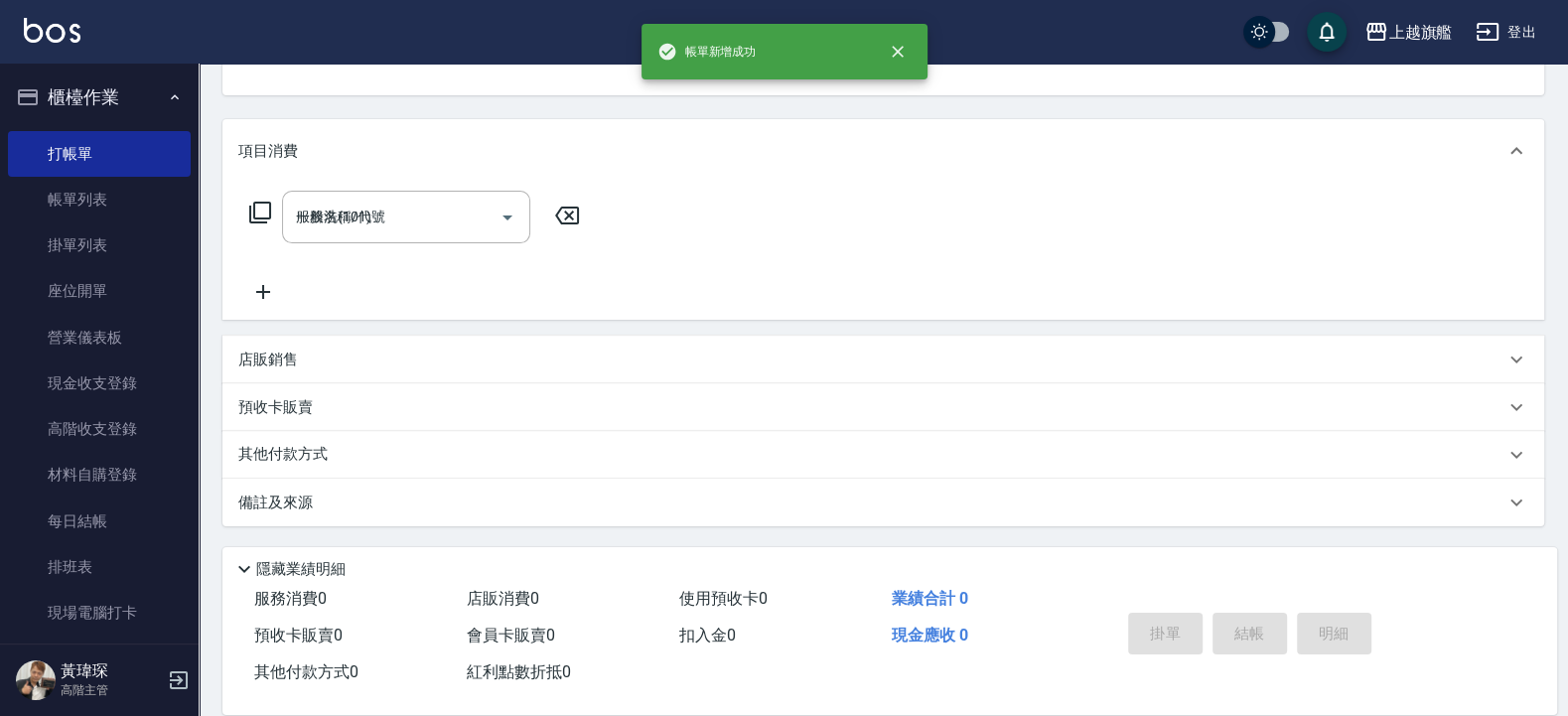 type on "2025/07/15 19:30" 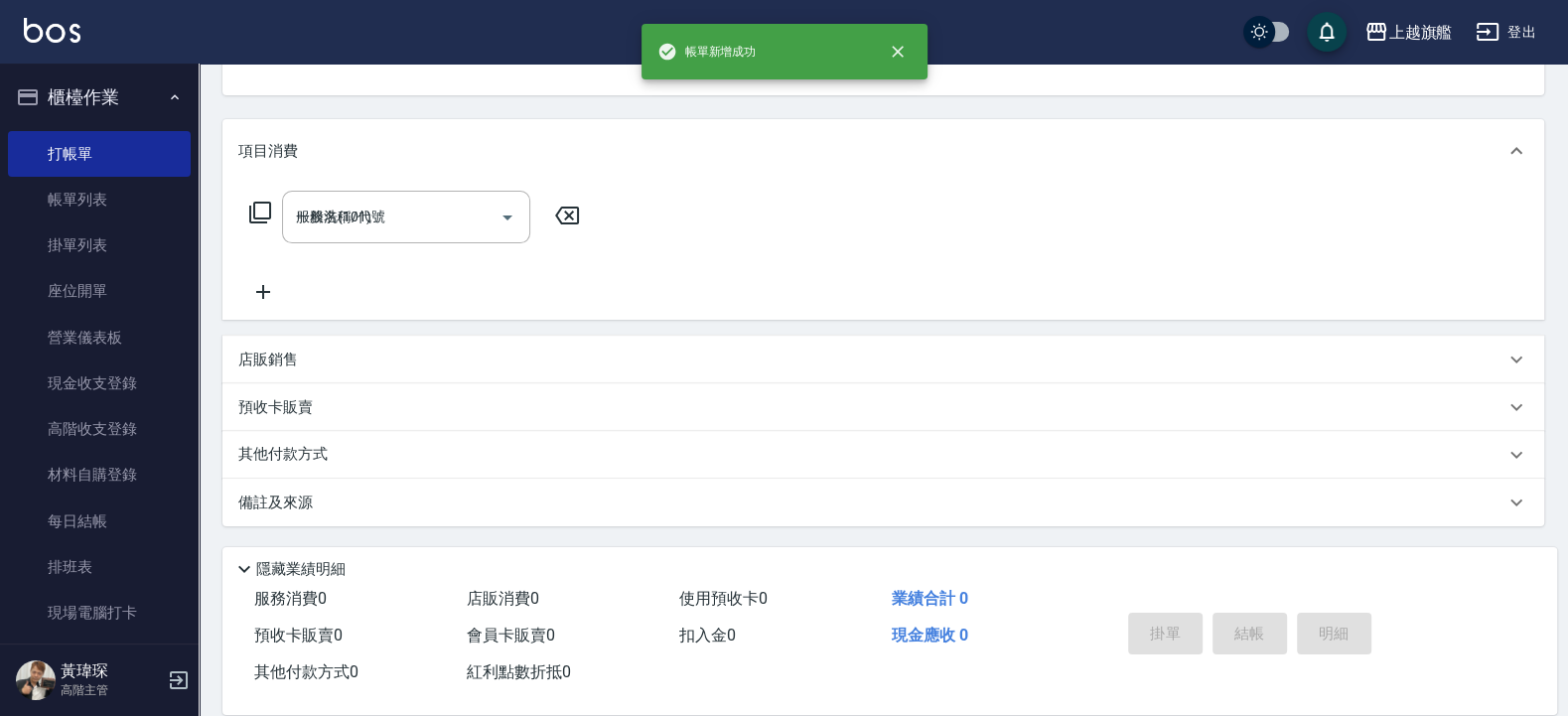 type 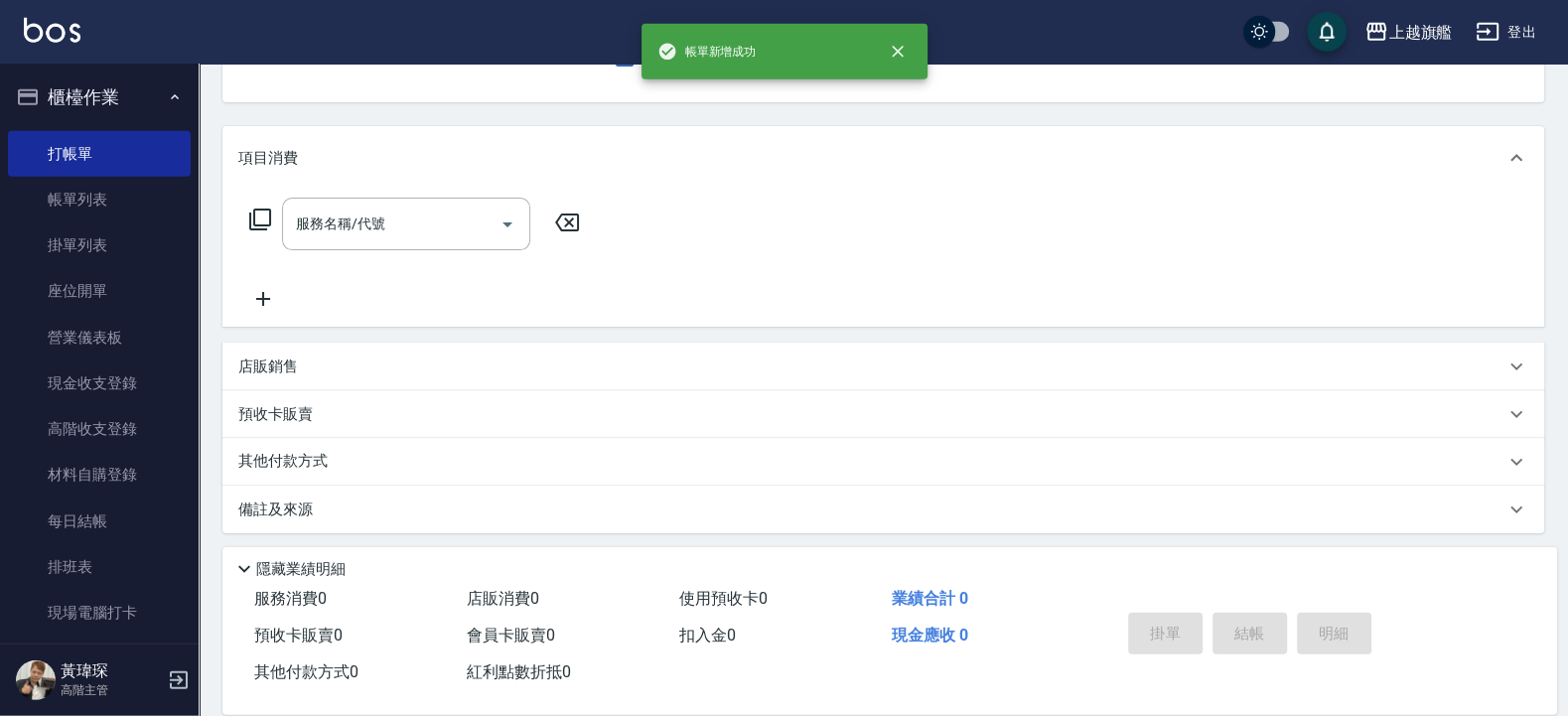 scroll, scrollTop: 0, scrollLeft: 0, axis: both 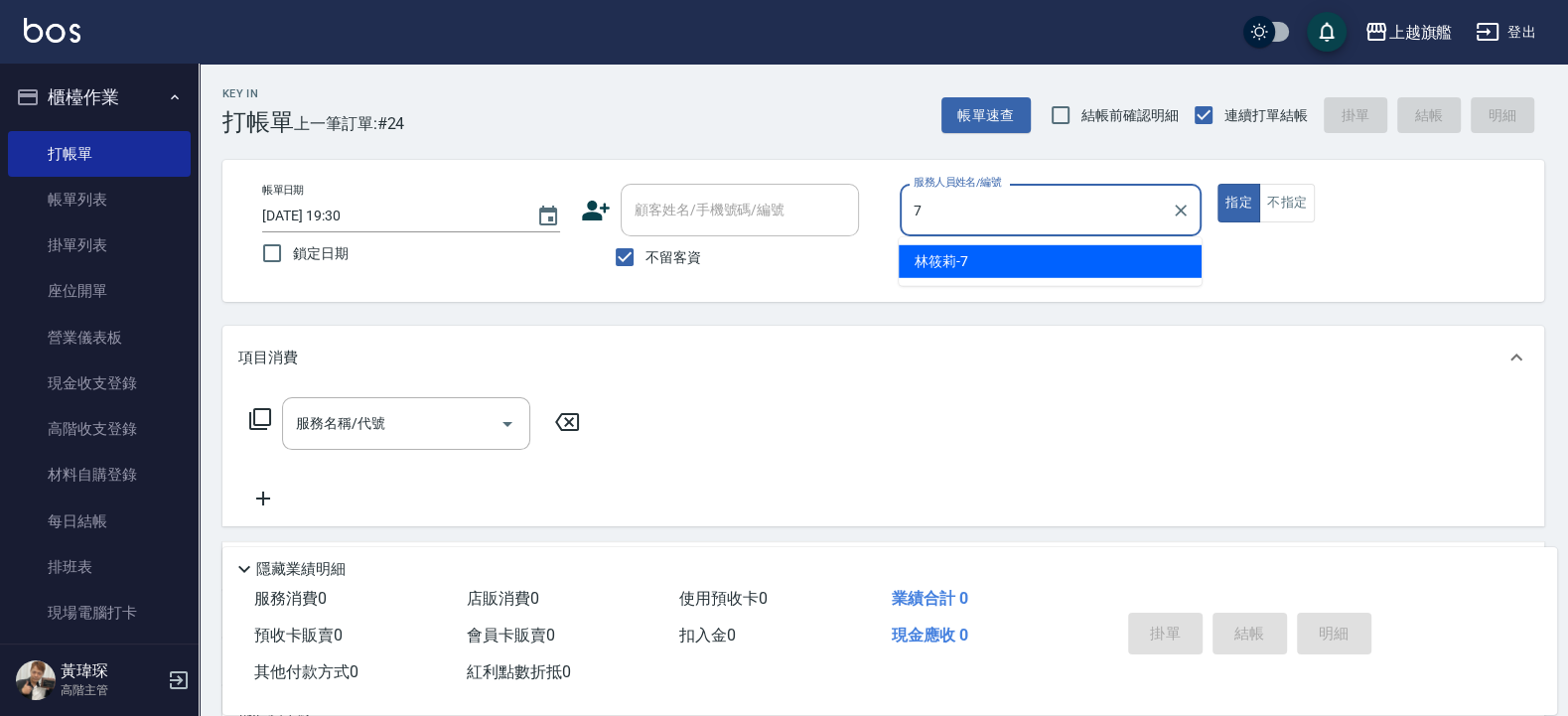 type on "林筱莉-7" 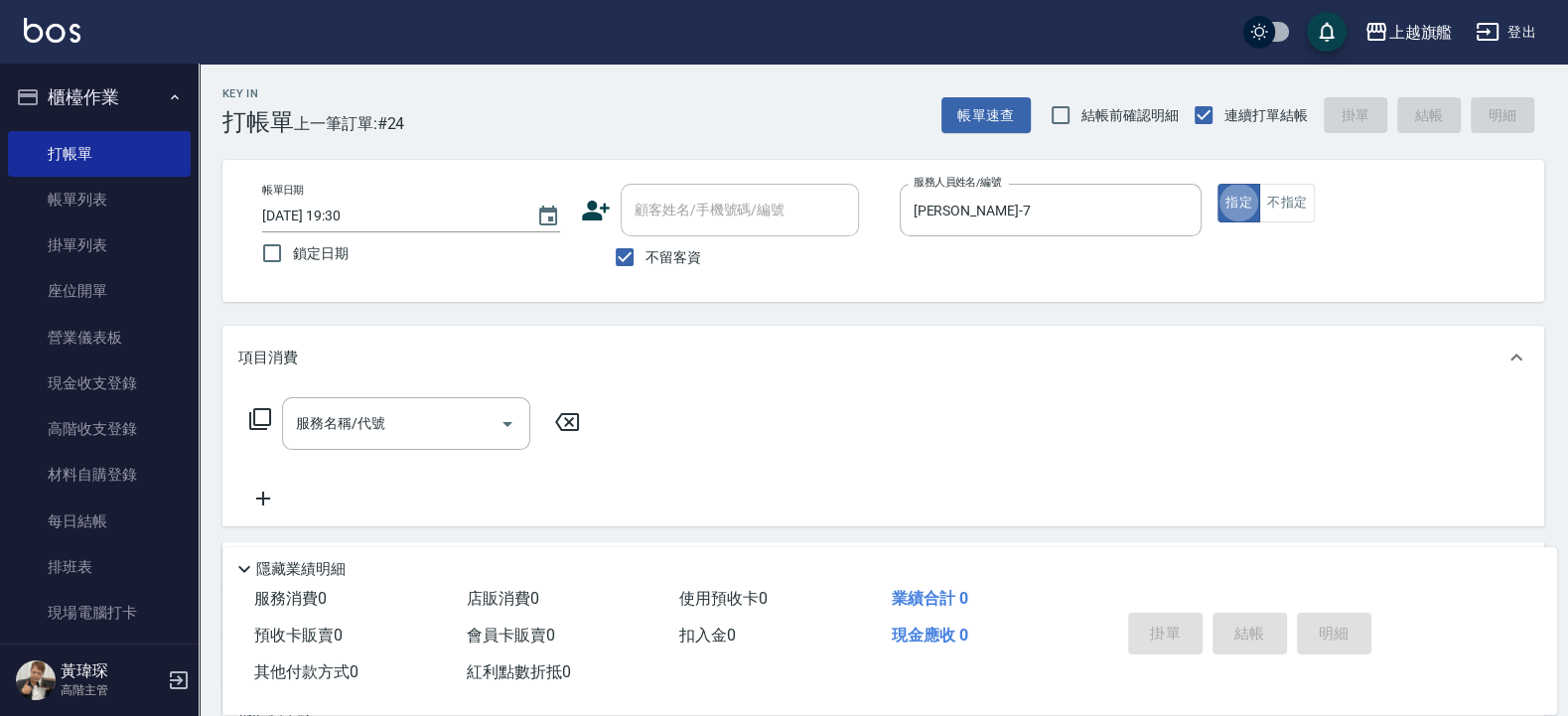 click on "不留客資" at bounding box center [673, 257] 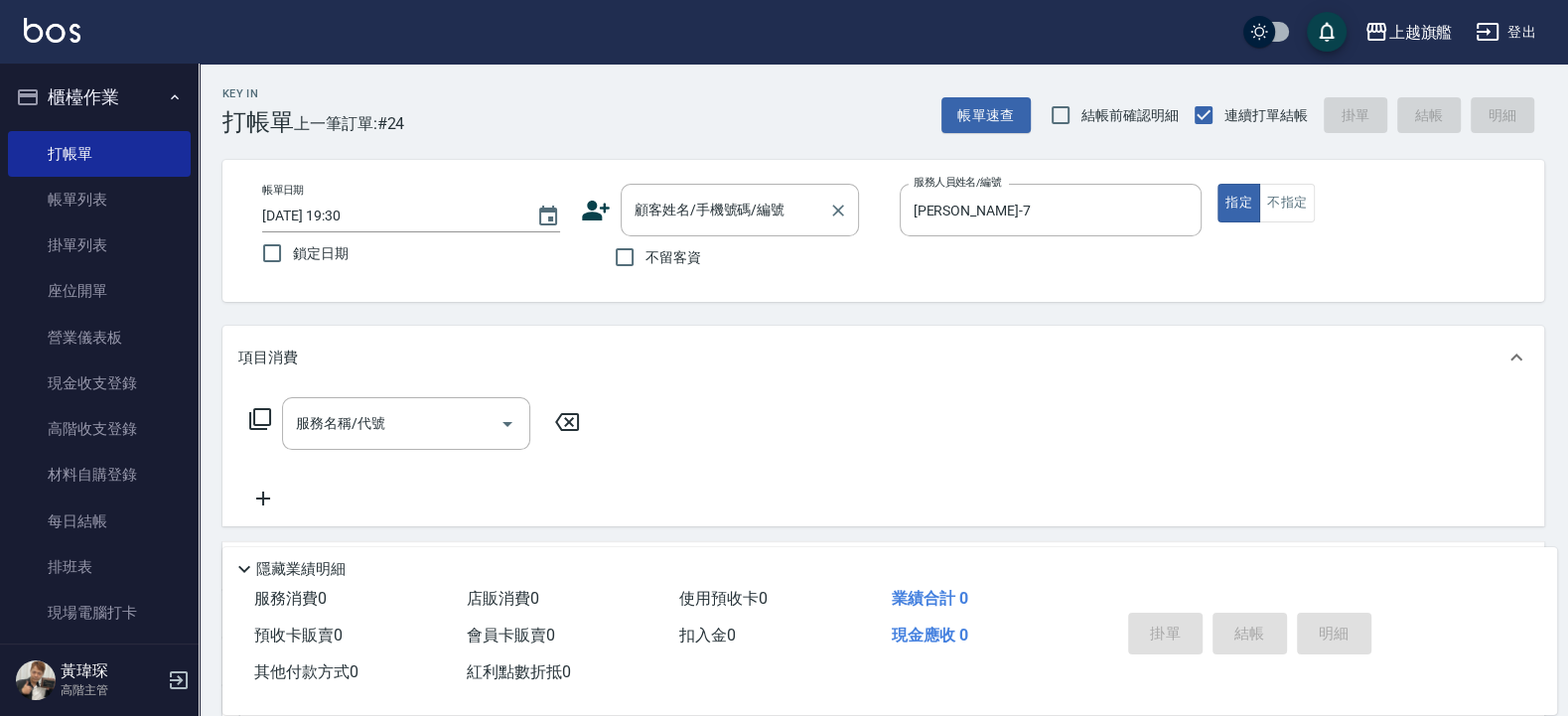 drag, startPoint x: 685, startPoint y: 209, endPoint x: 695, endPoint y: 207, distance: 10.198039 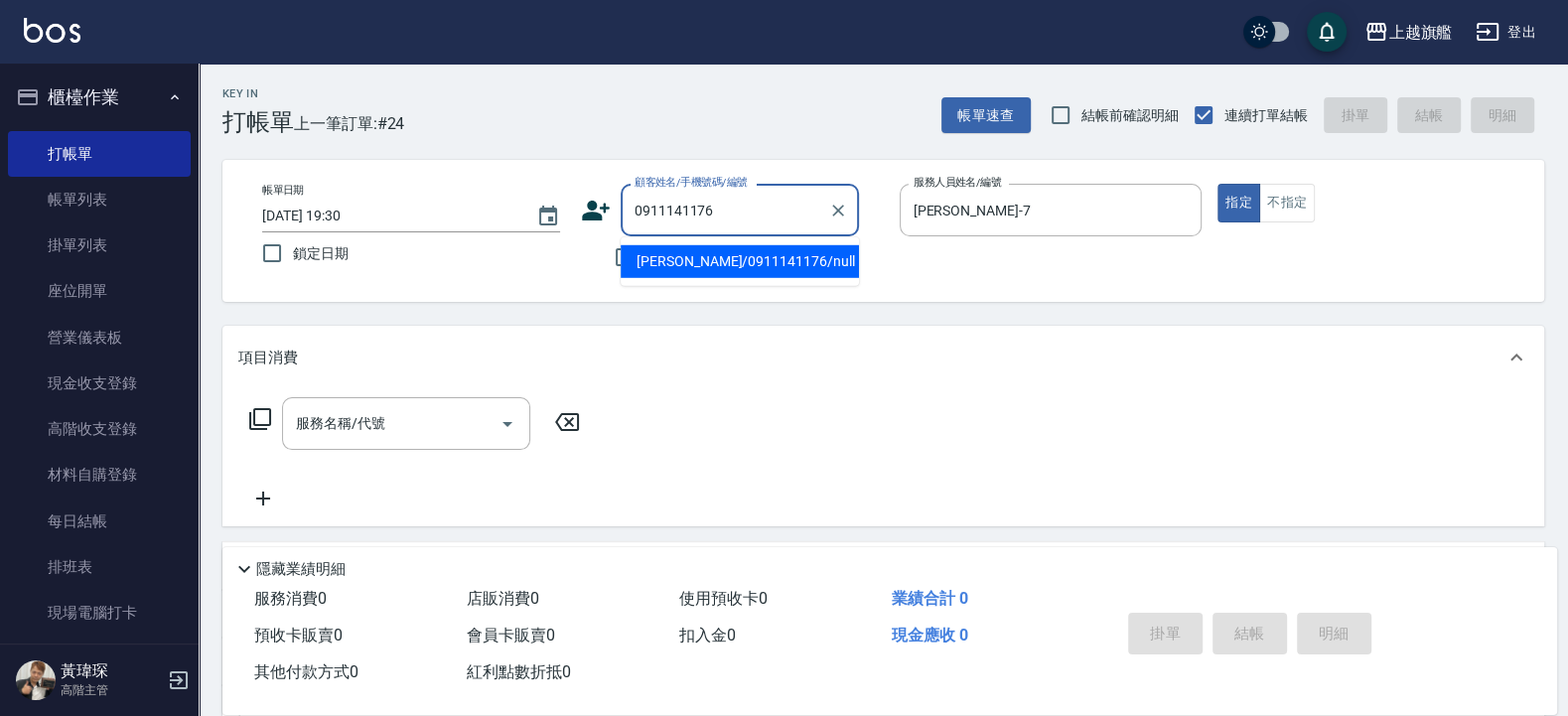 type on "林筱青/0911141176/null" 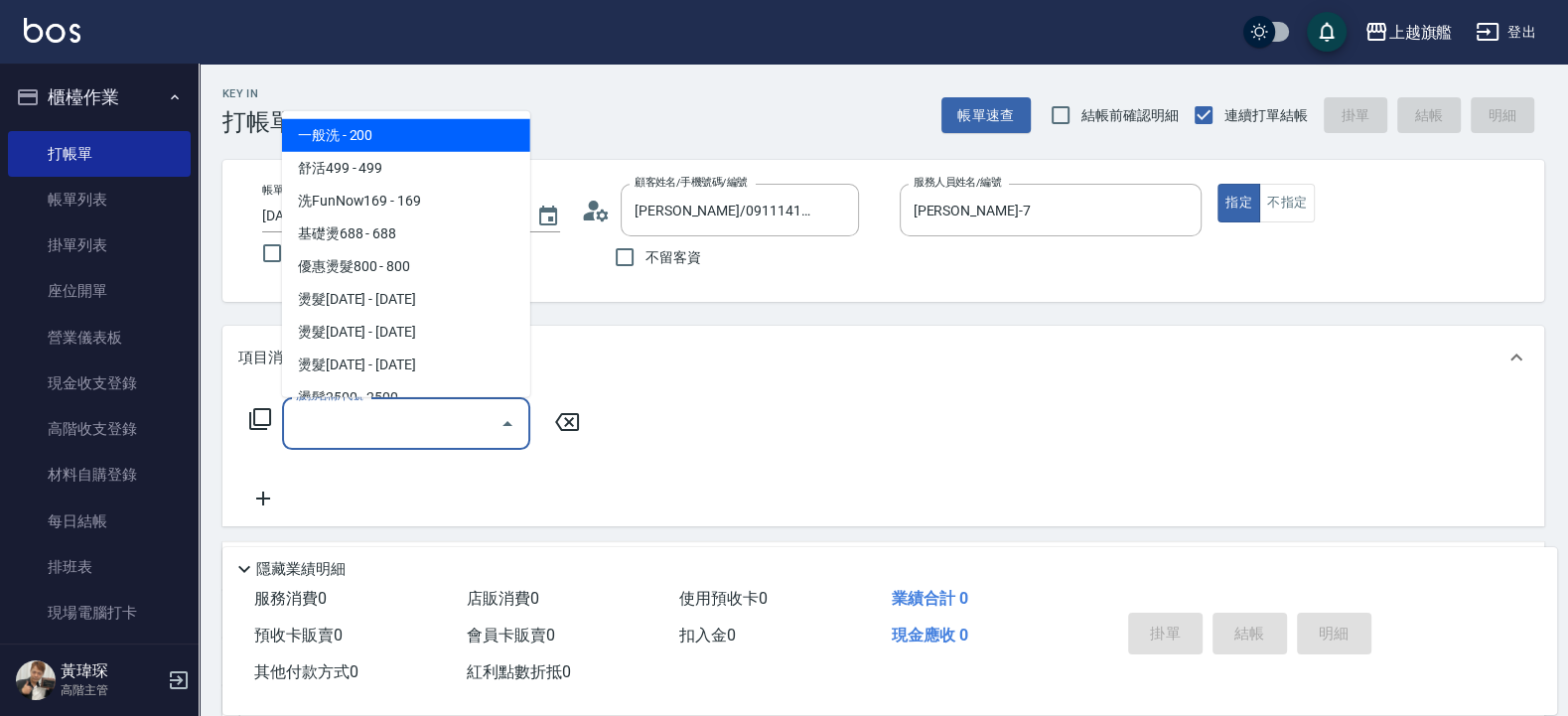 click on "服務名稱/代號" at bounding box center [391, 423] 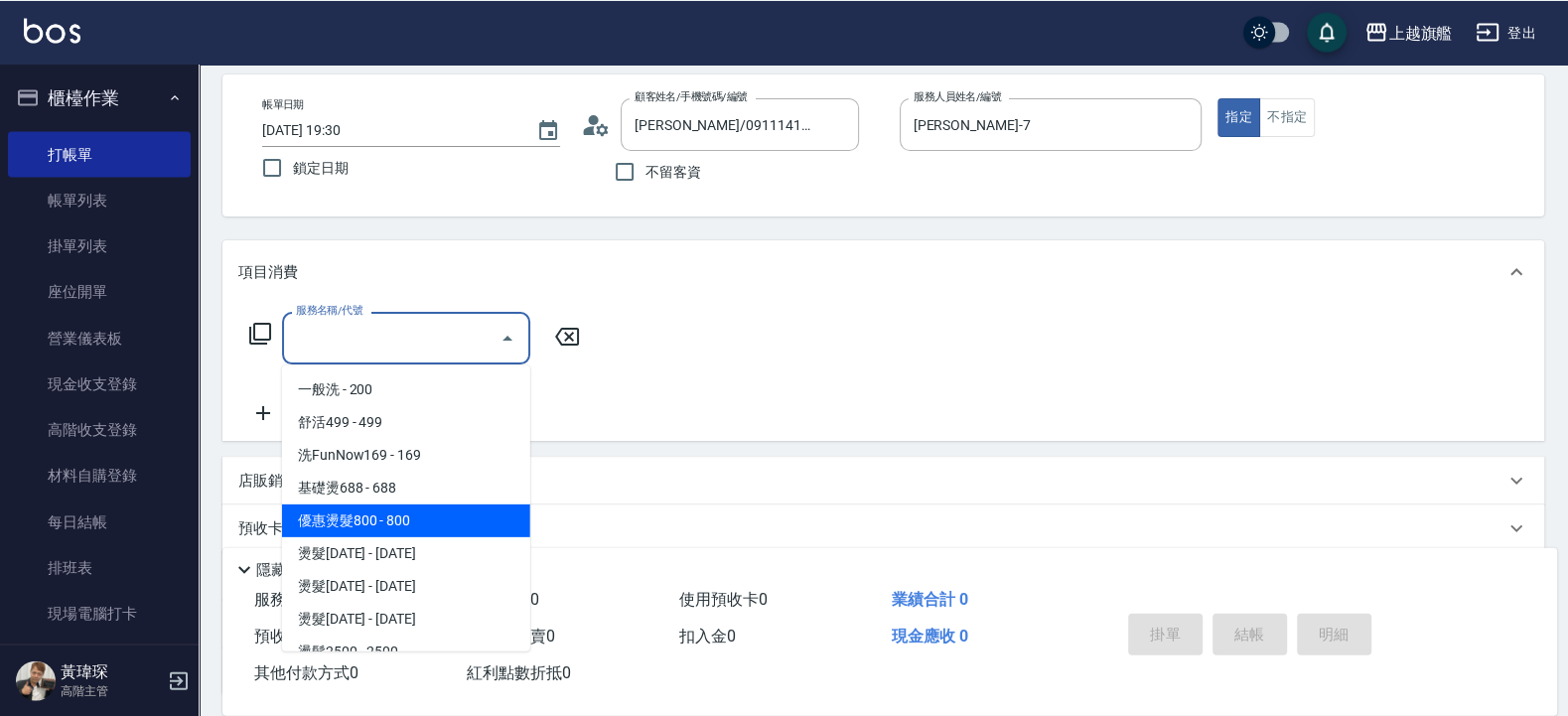 scroll, scrollTop: 254, scrollLeft: 0, axis: vertical 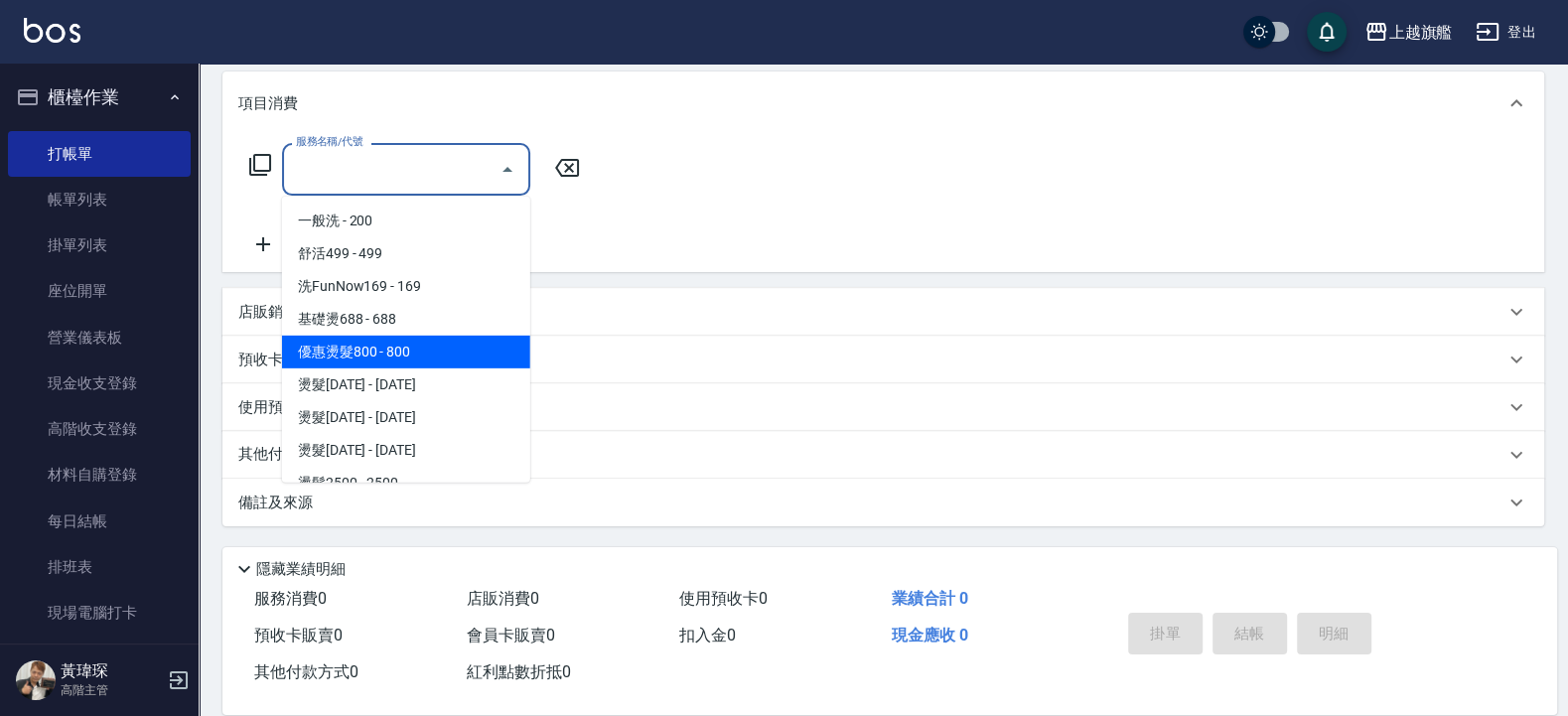click on "服務名稱/代號 服務名稱/代號" at bounding box center (883, 204) 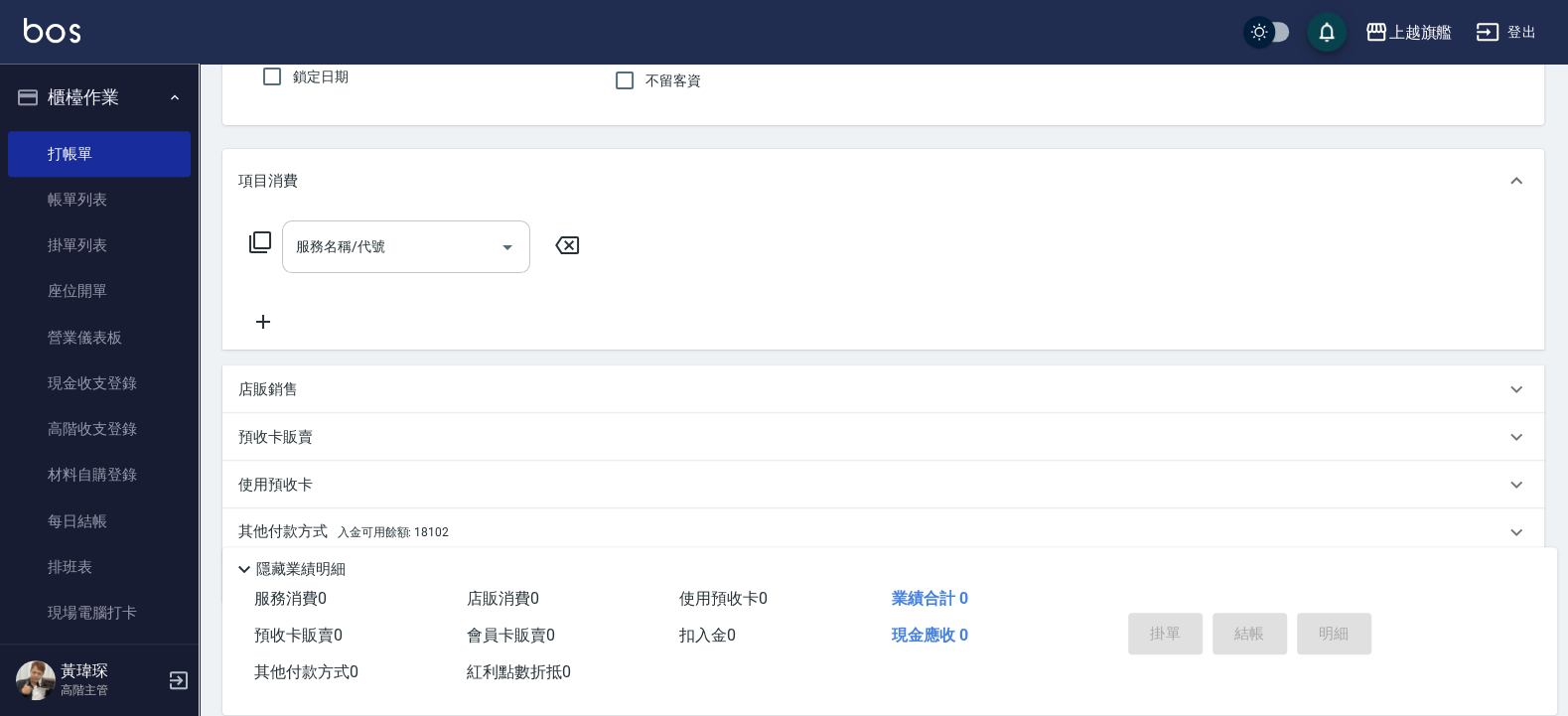 scroll, scrollTop: 135, scrollLeft: 0, axis: vertical 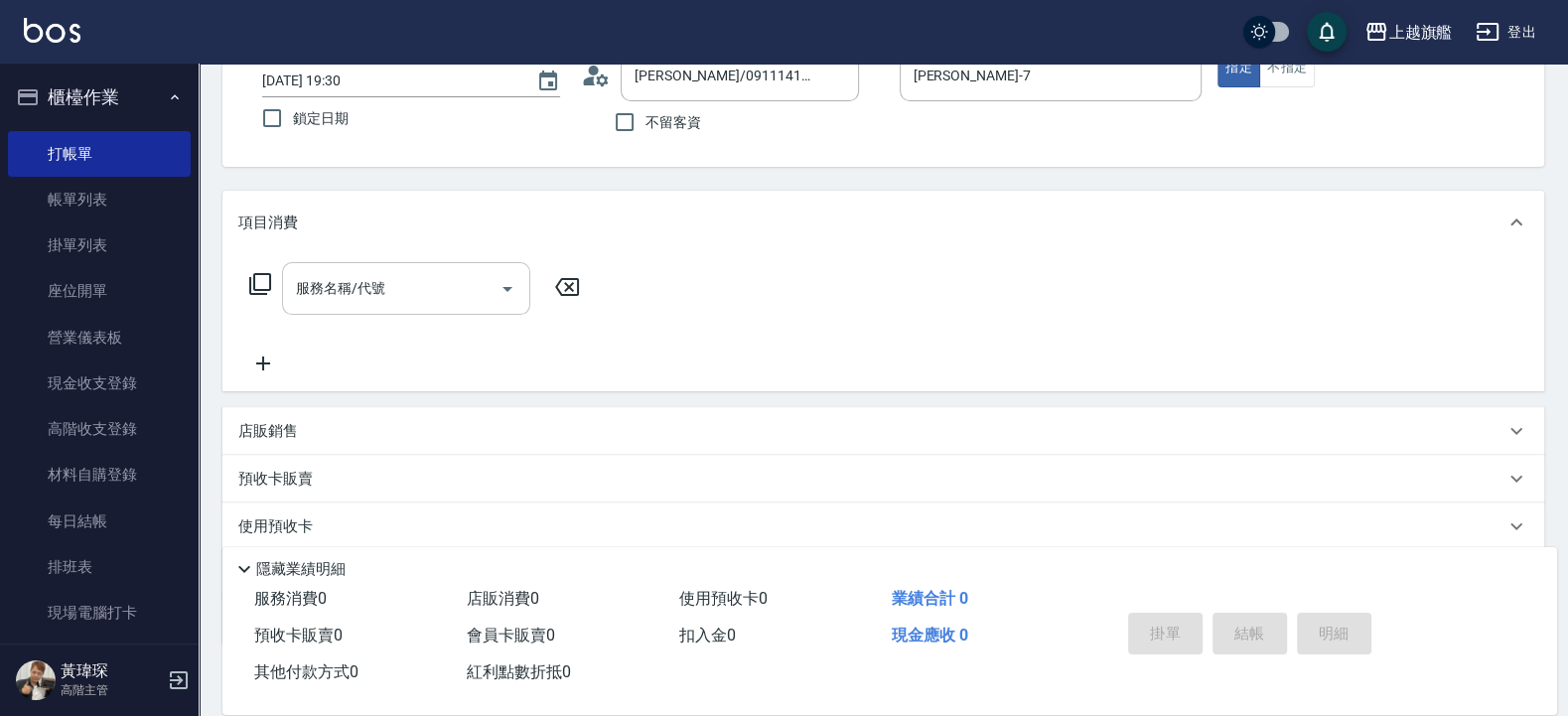 drag, startPoint x: 342, startPoint y: 248, endPoint x: 339, endPoint y: 269, distance: 21.213203 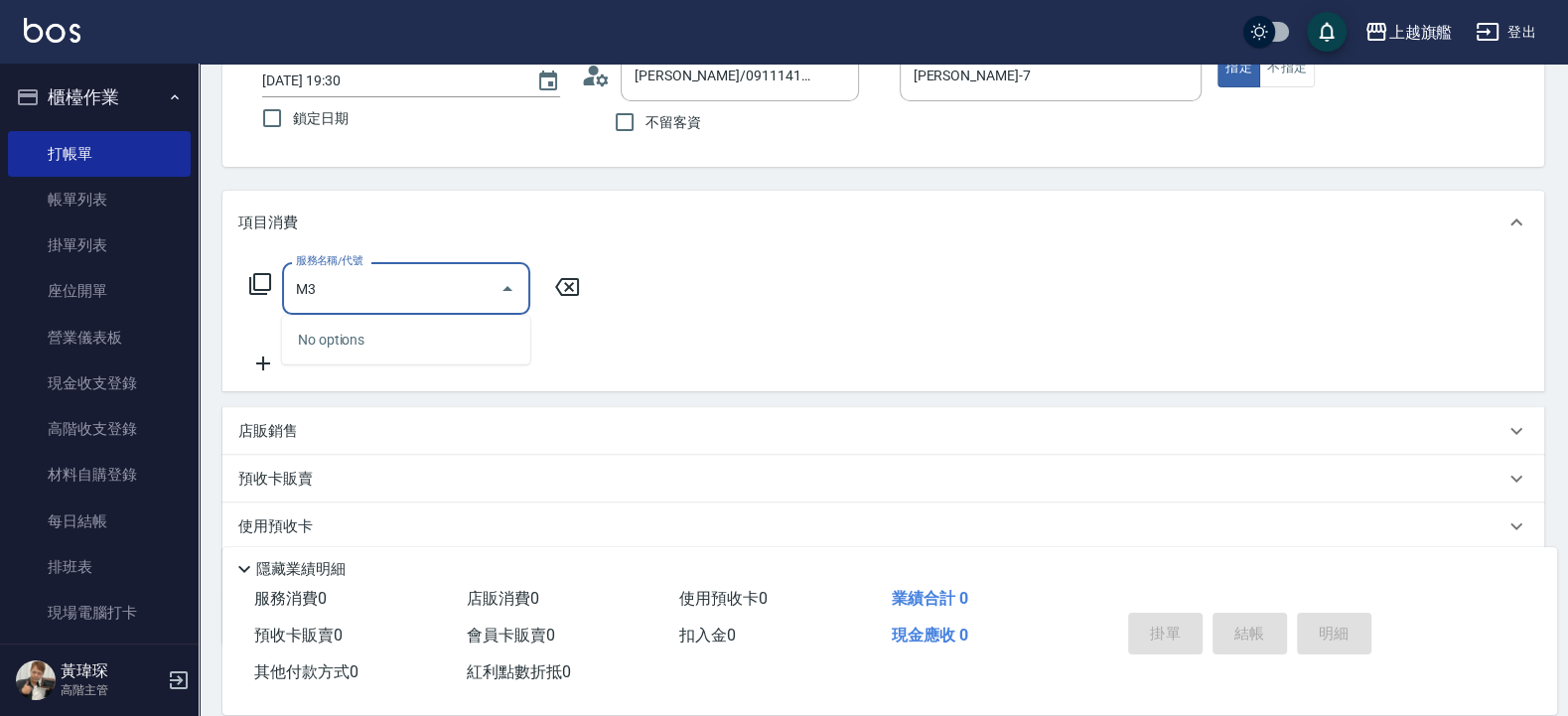 type on "M" 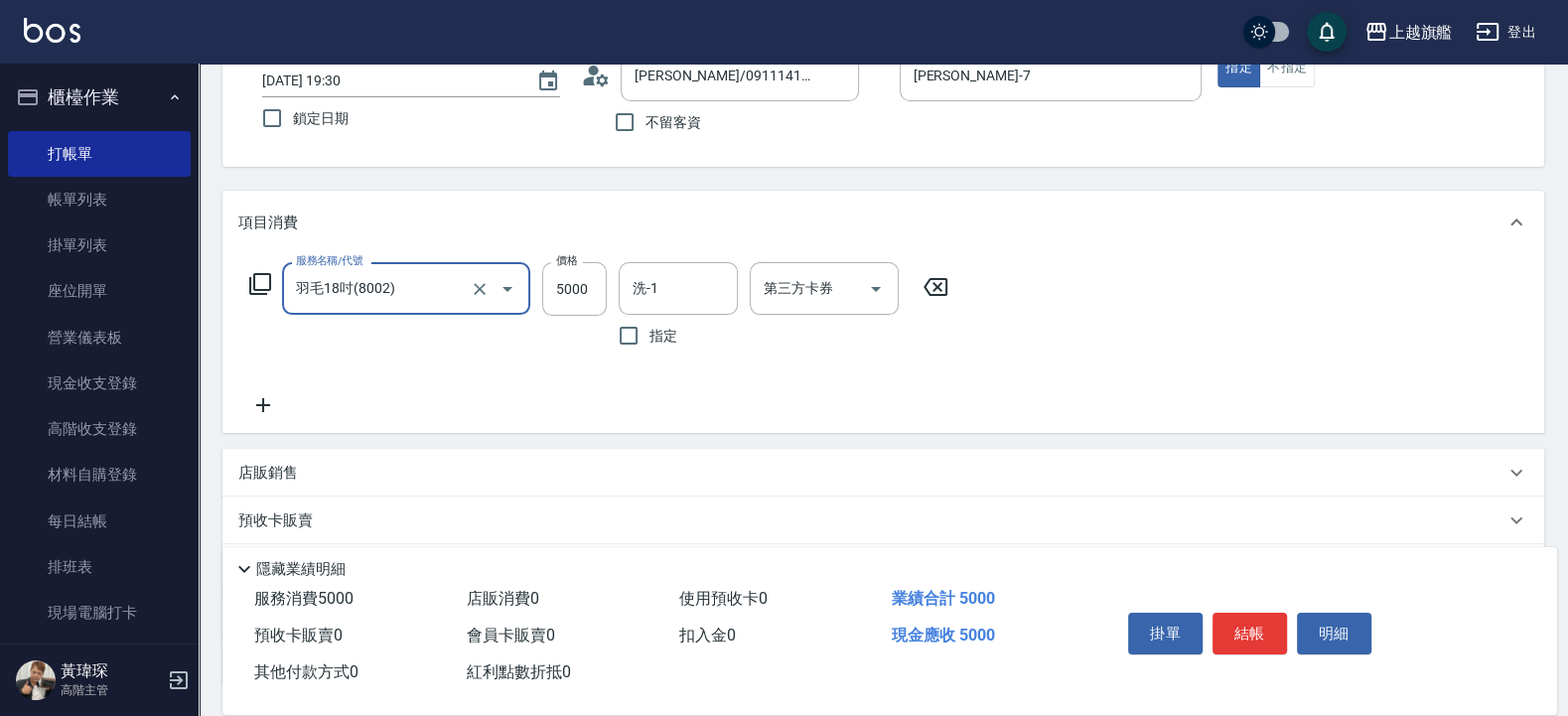 type on "羽毛18吋(8002)" 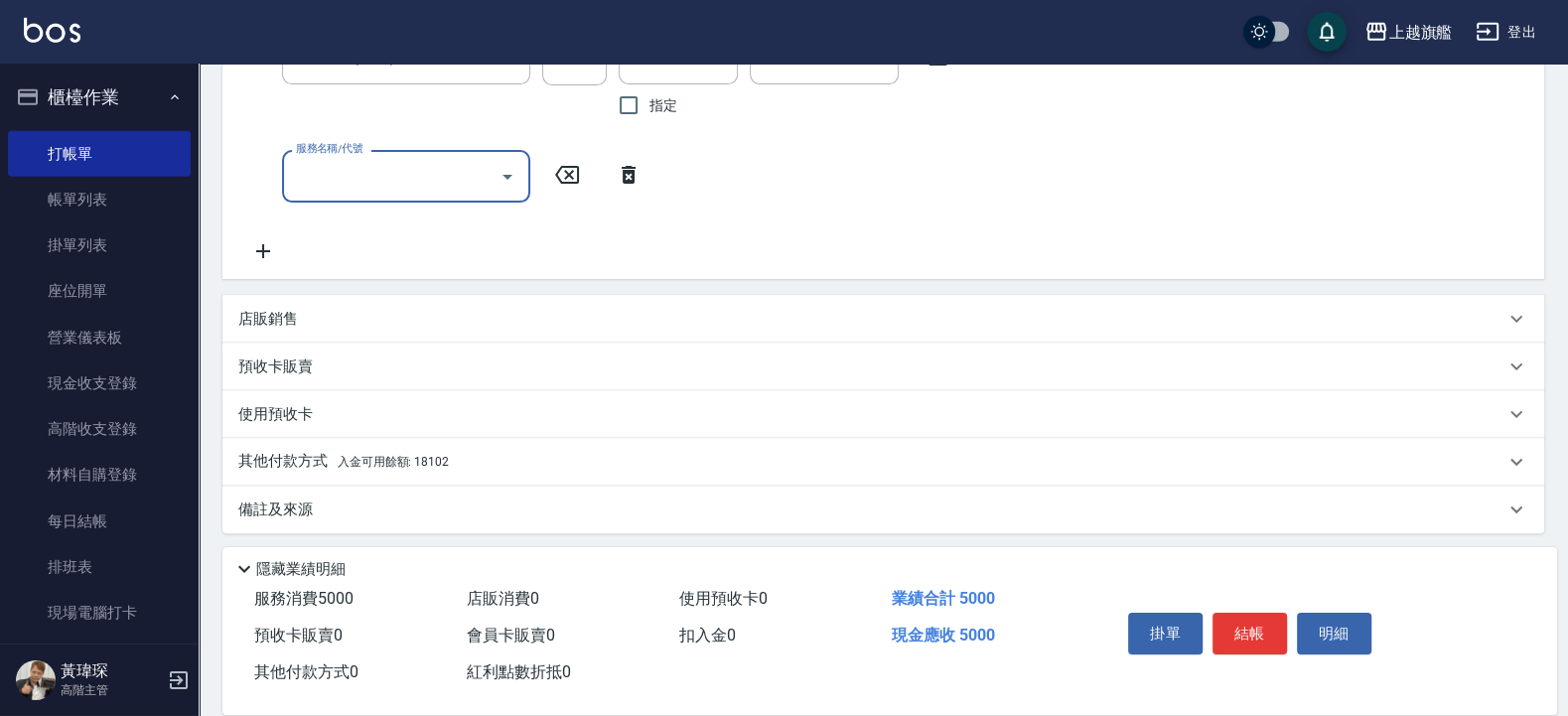 scroll, scrollTop: 372, scrollLeft: 0, axis: vertical 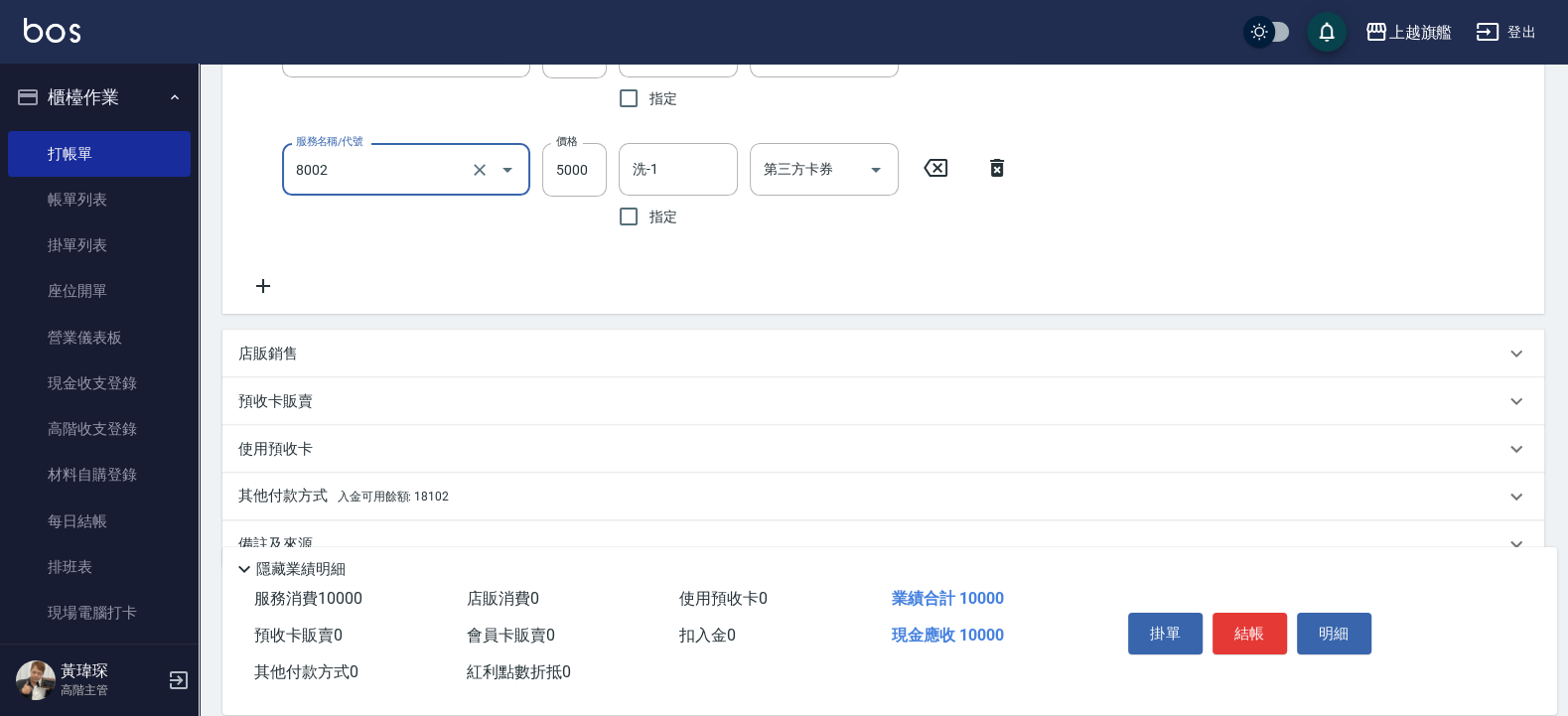 type on "羽毛18吋(8002)" 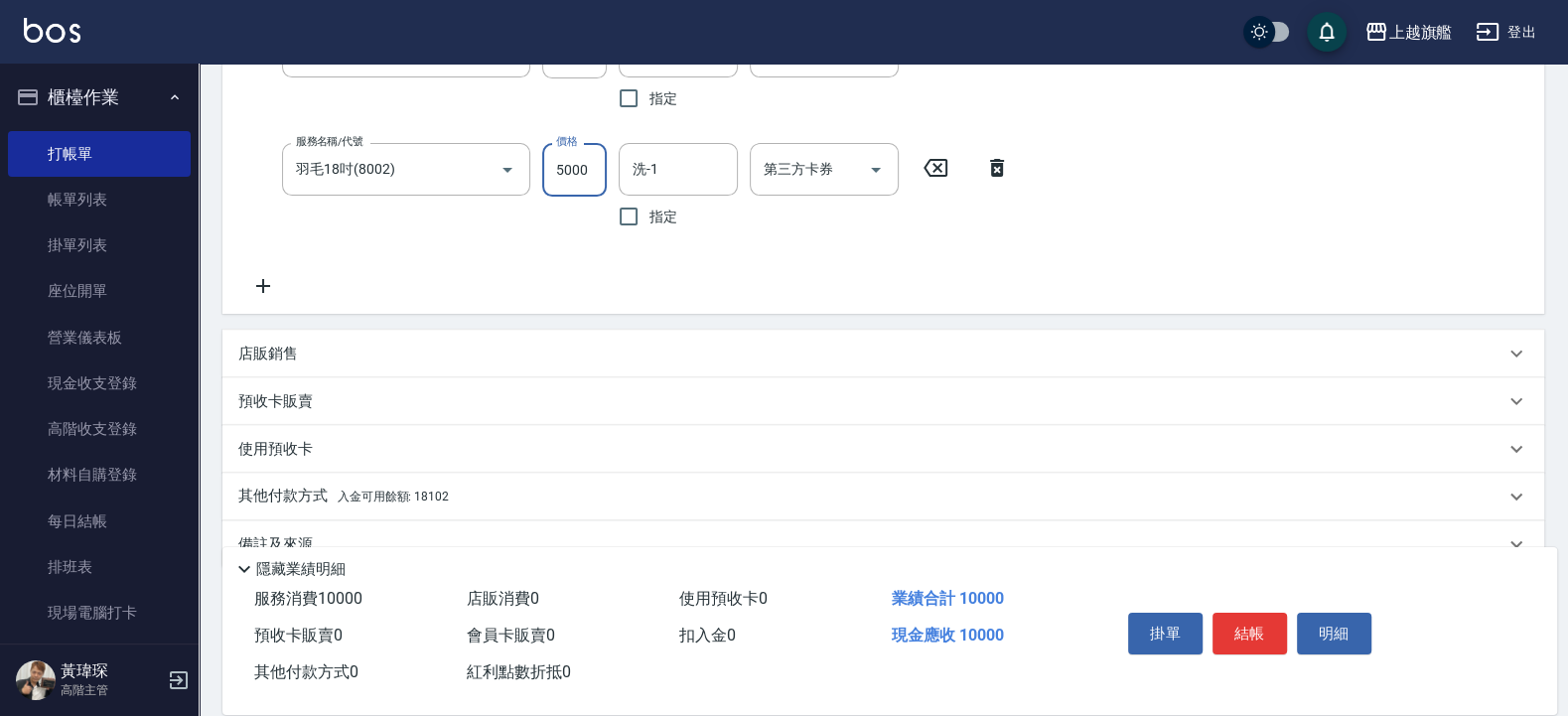click 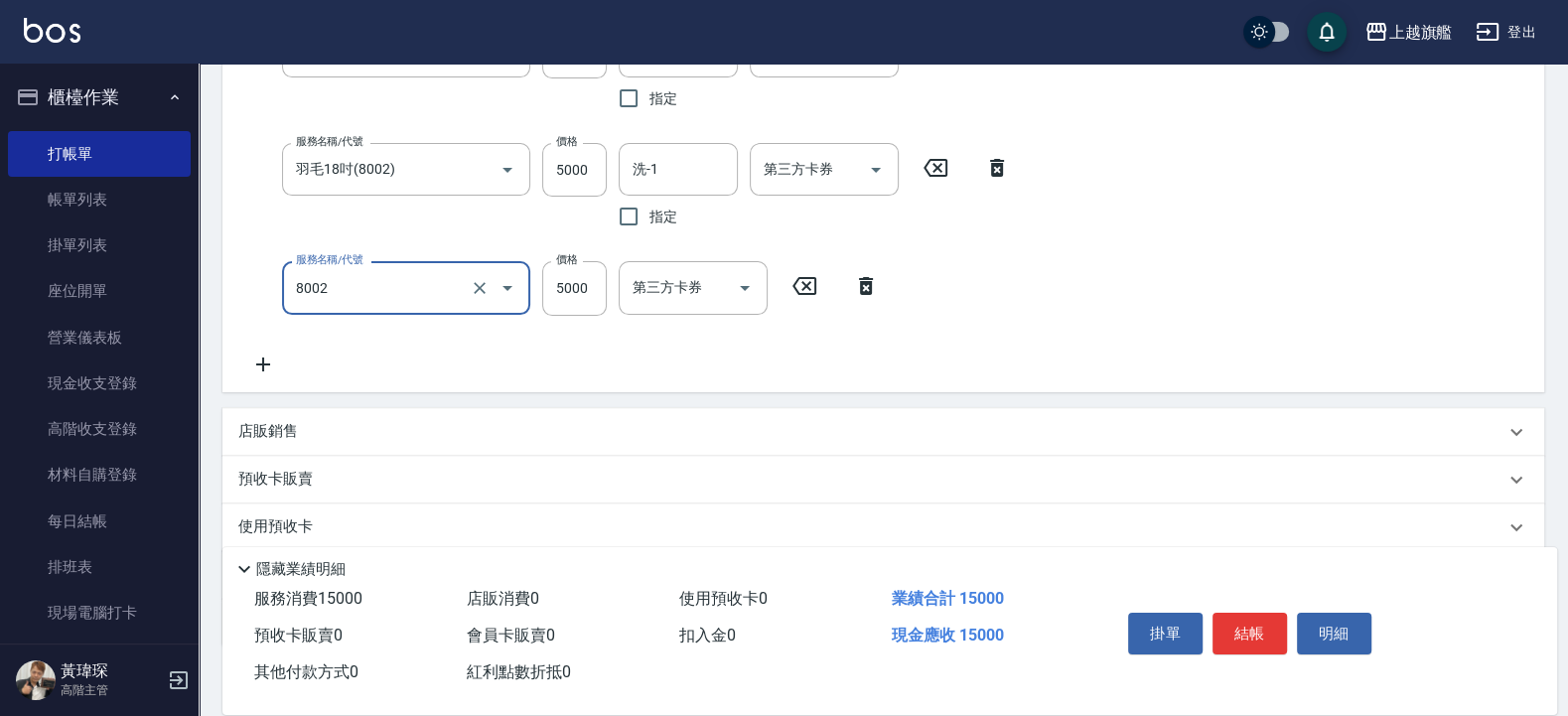 type on "羽毛18吋(8002)" 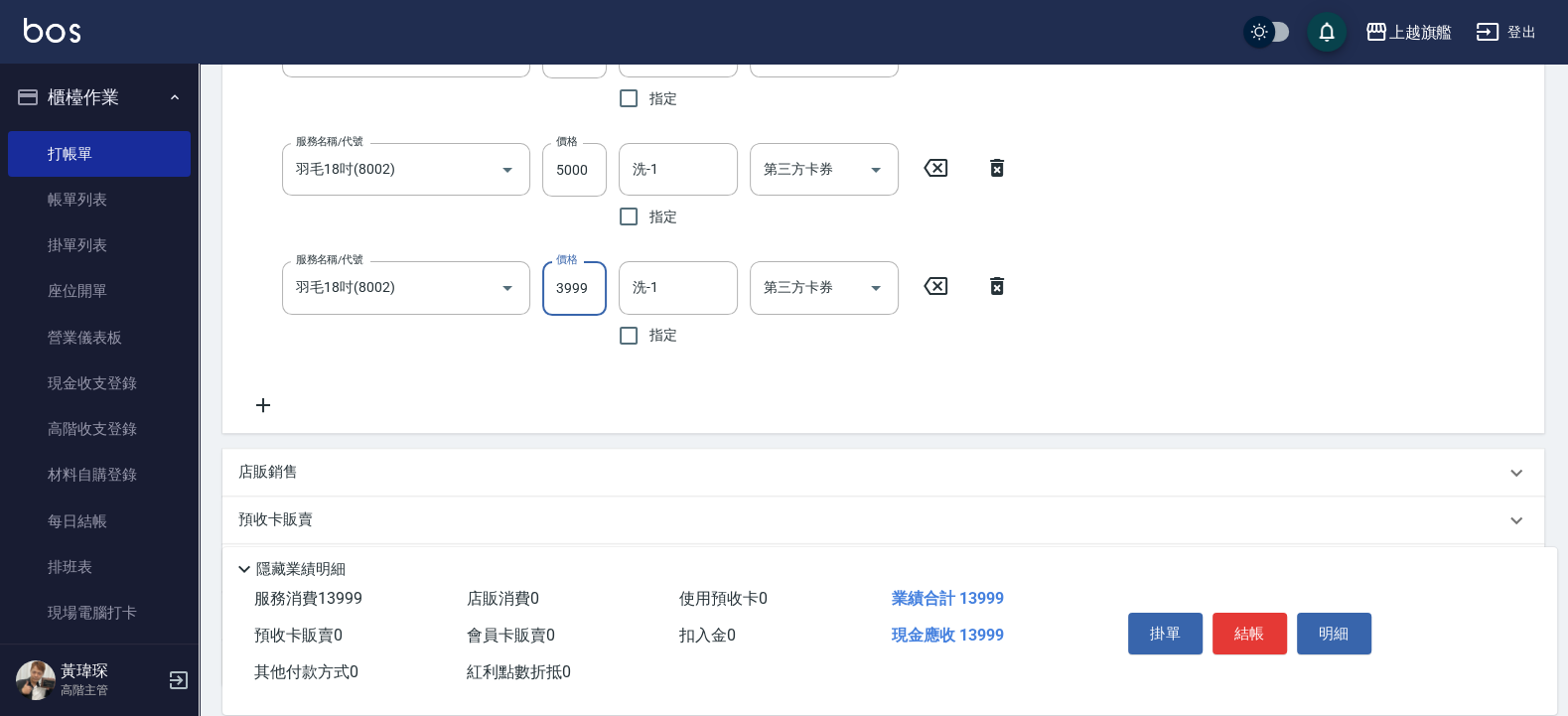 type on "3999" 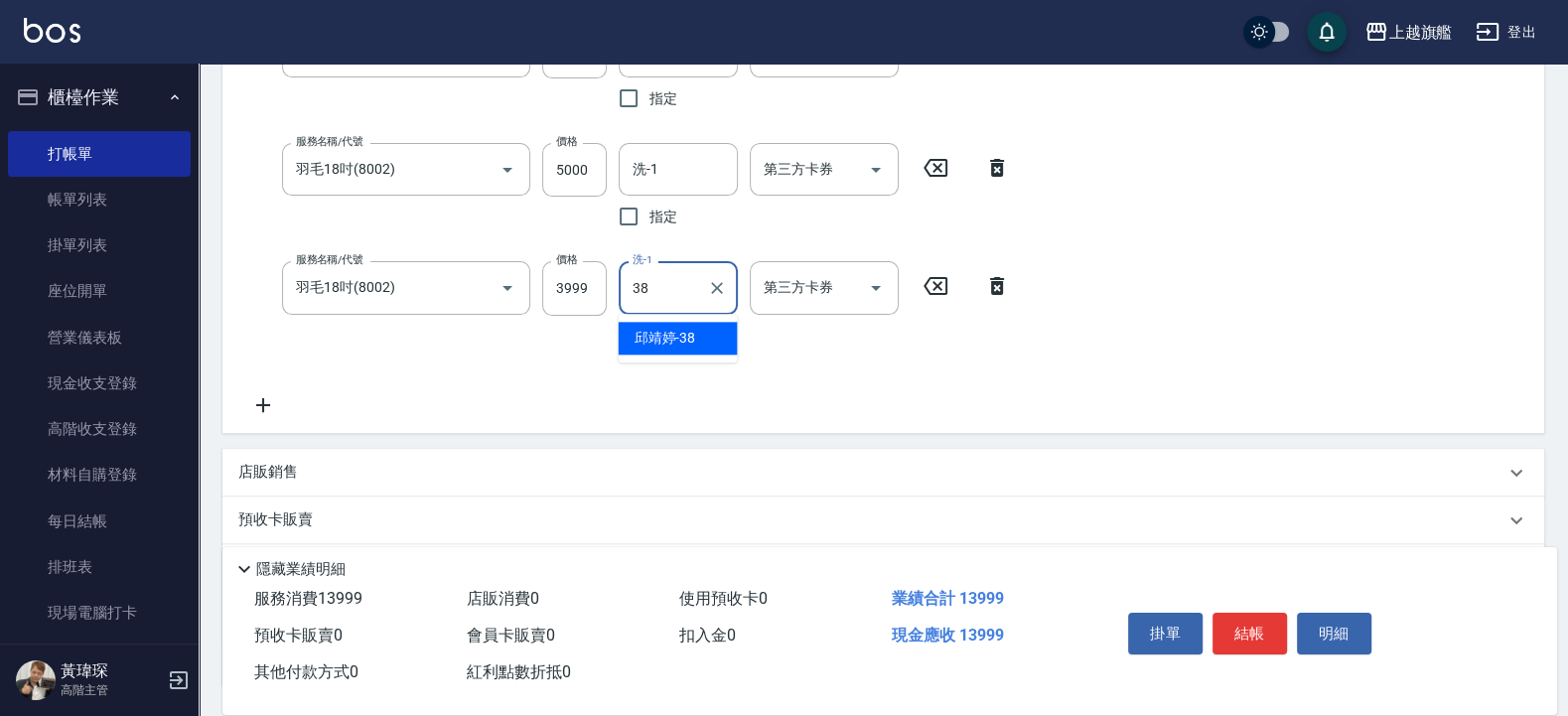 type on "邱靖婷-38" 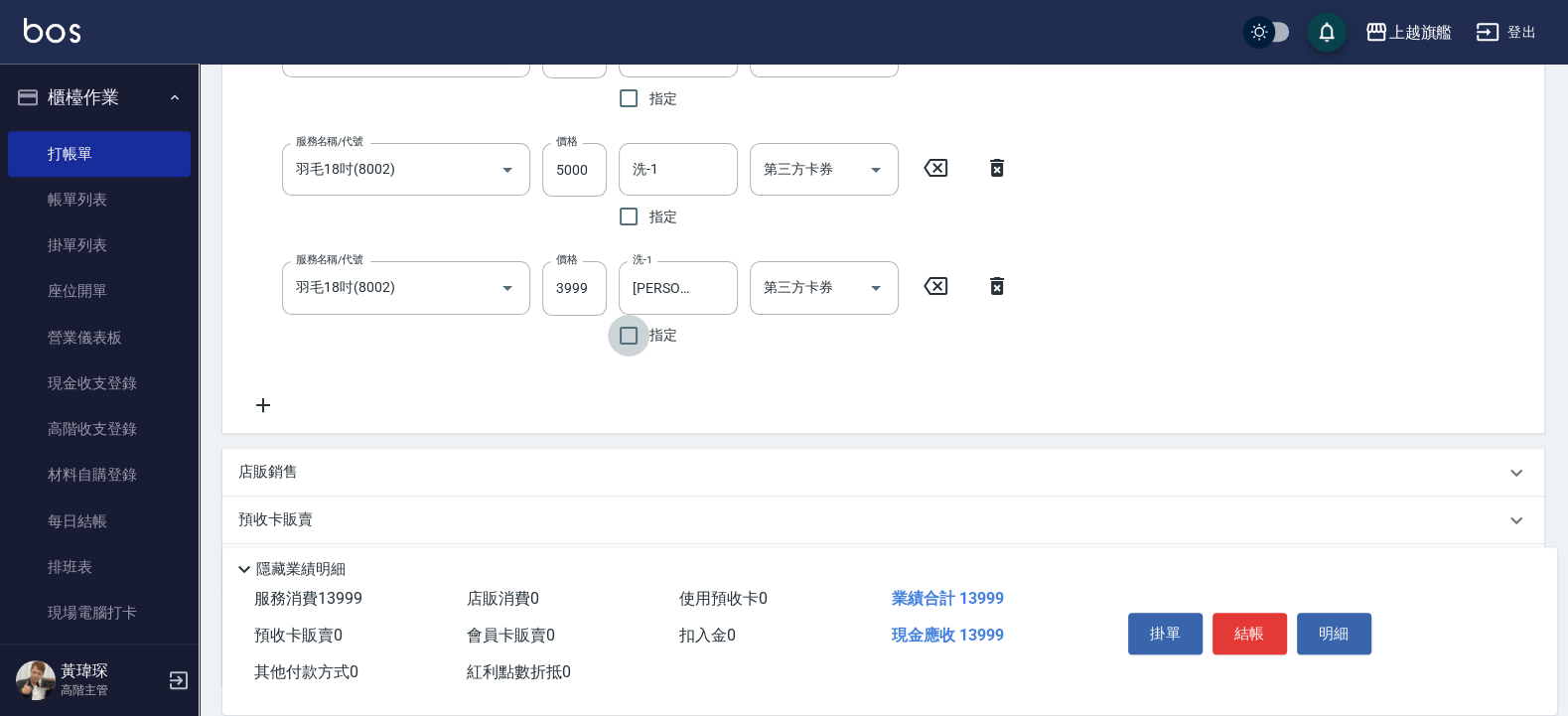 scroll, scrollTop: 253, scrollLeft: 0, axis: vertical 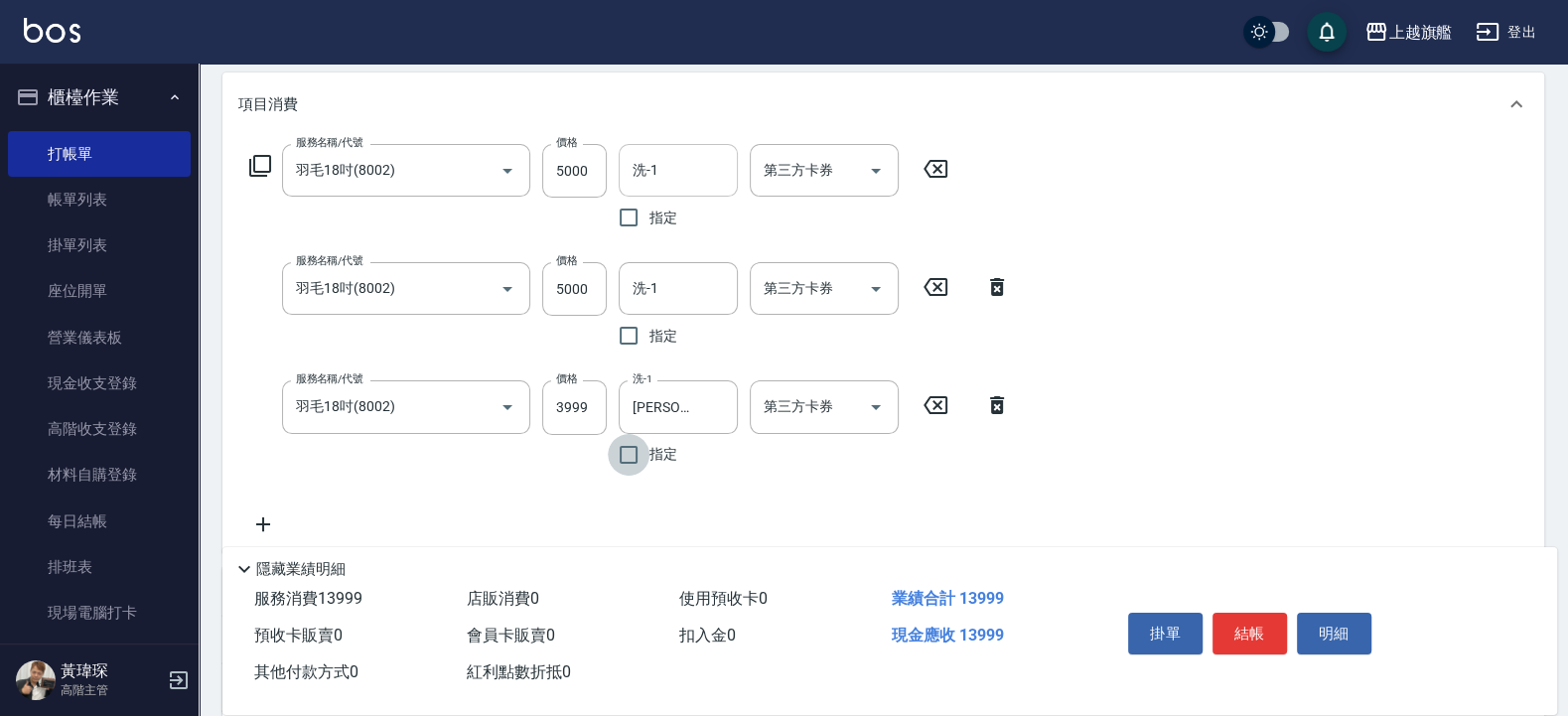 click on "洗-1" at bounding box center (678, 170) 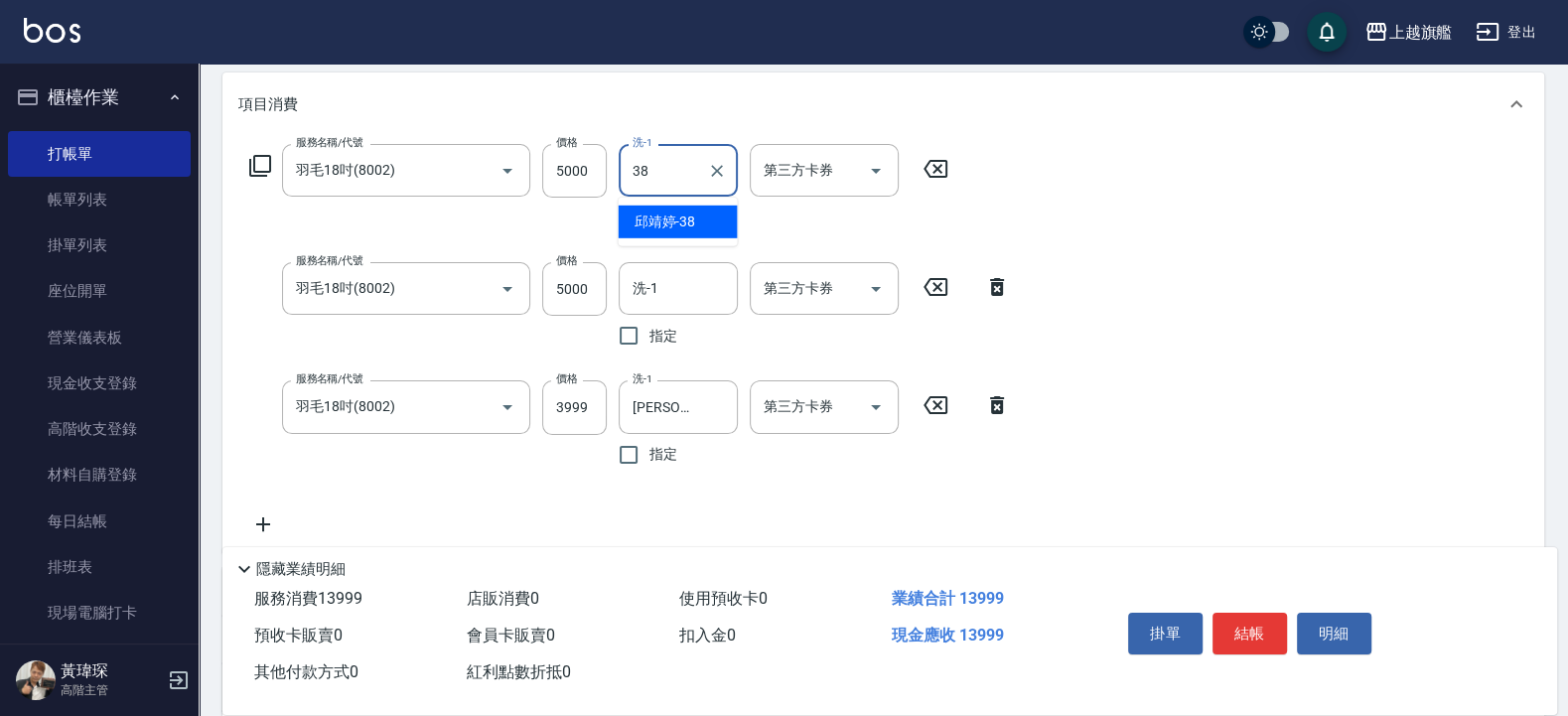 click on "邱靖婷 -38" at bounding box center [665, 221] 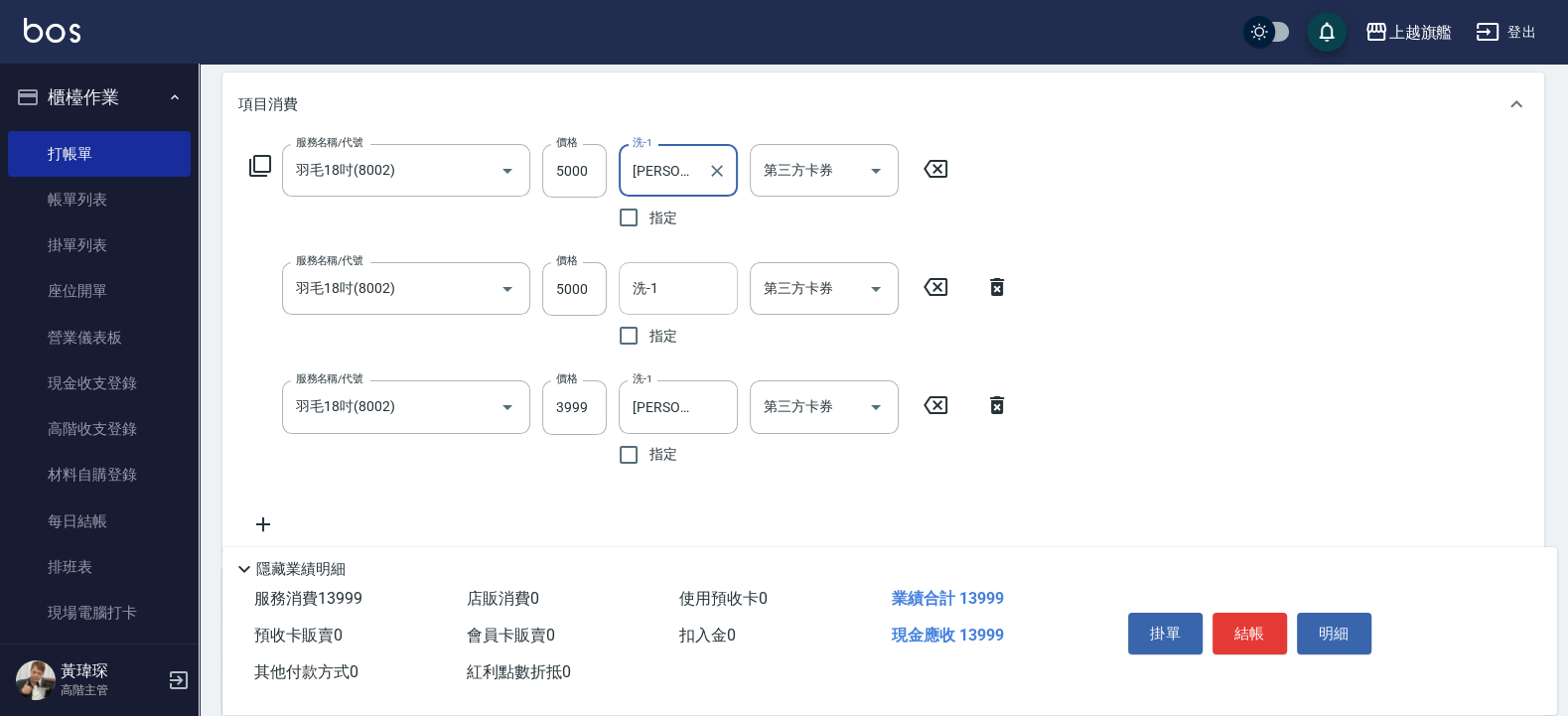 type on "邱靖婷-38" 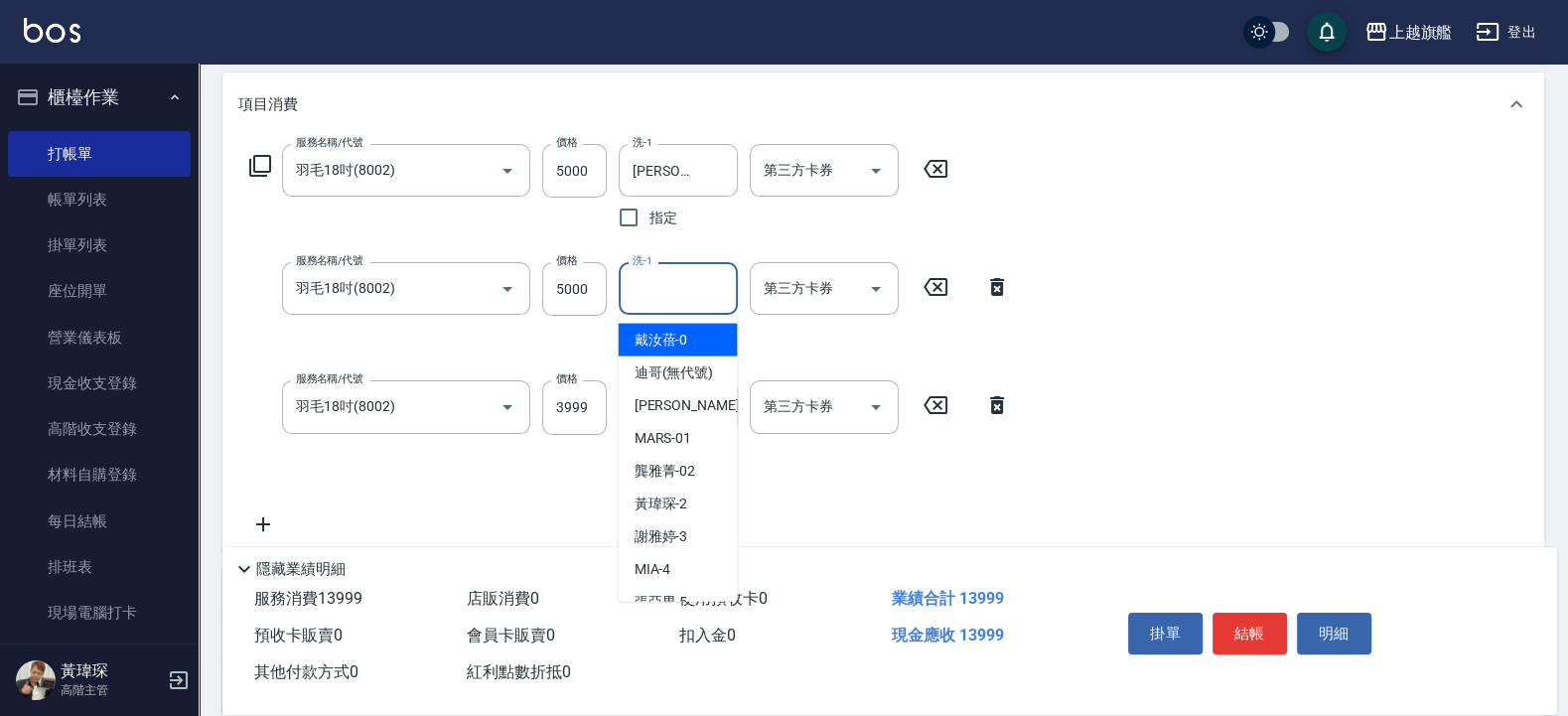 click on "洗-1" at bounding box center (678, 288) 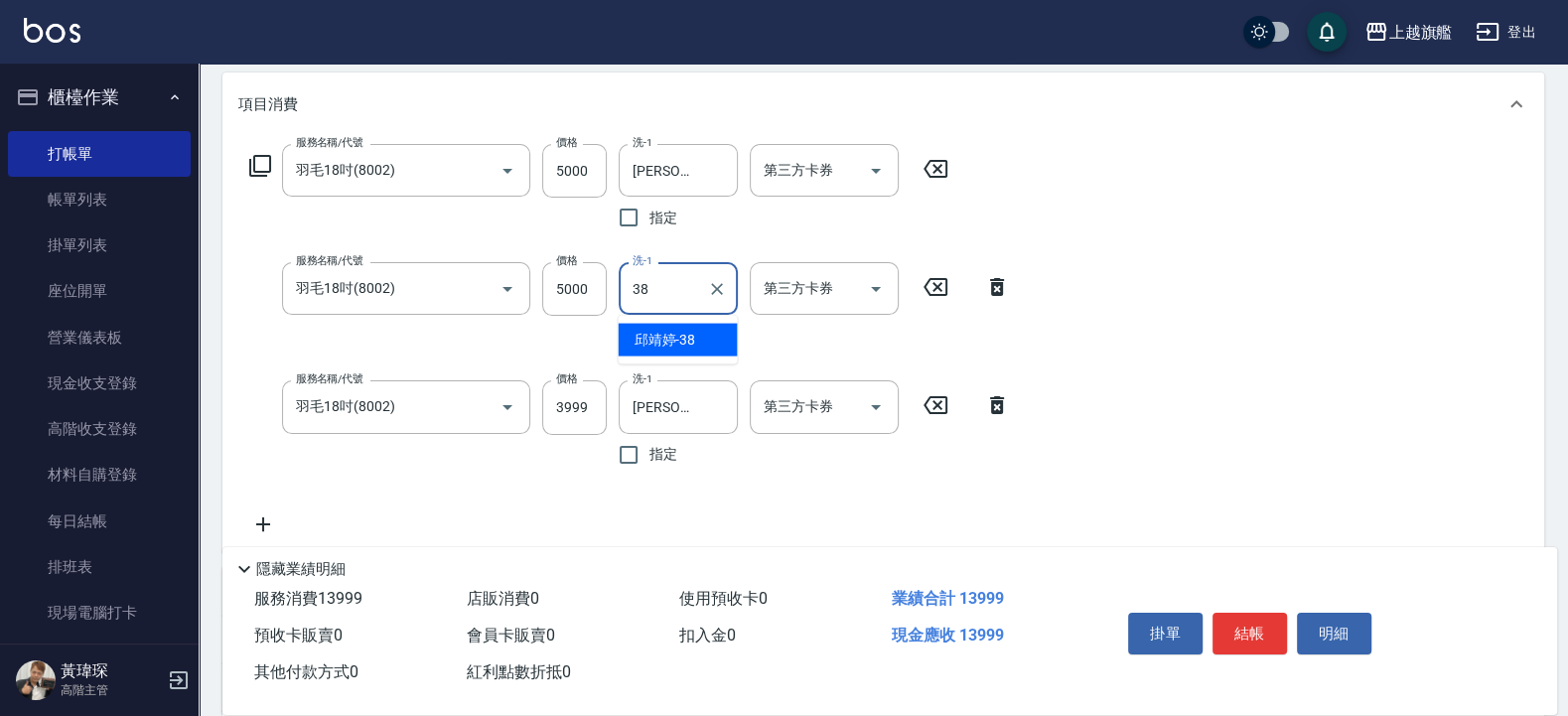 click on "邱靖婷 -38" at bounding box center [665, 340] 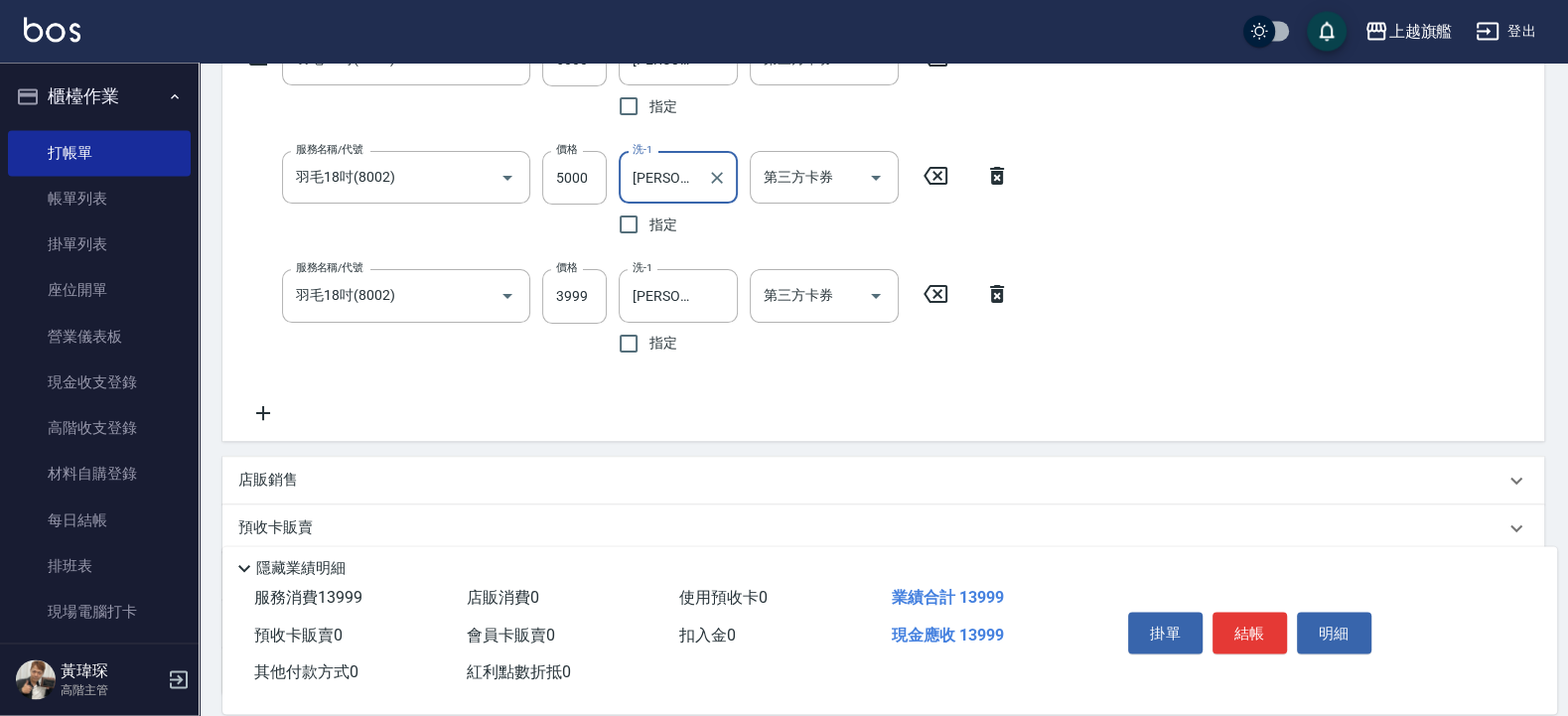 scroll, scrollTop: 492, scrollLeft: 0, axis: vertical 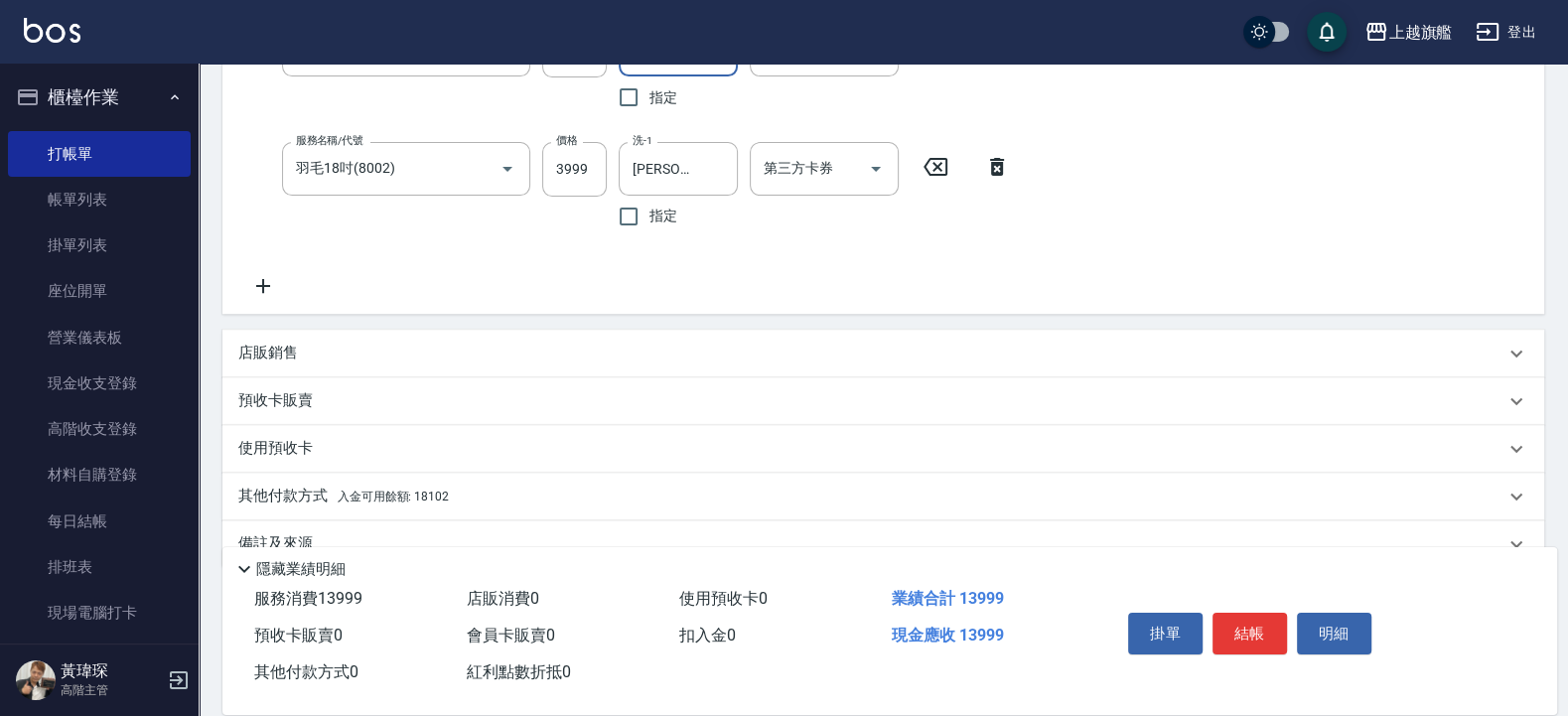 type on "邱靖婷-38" 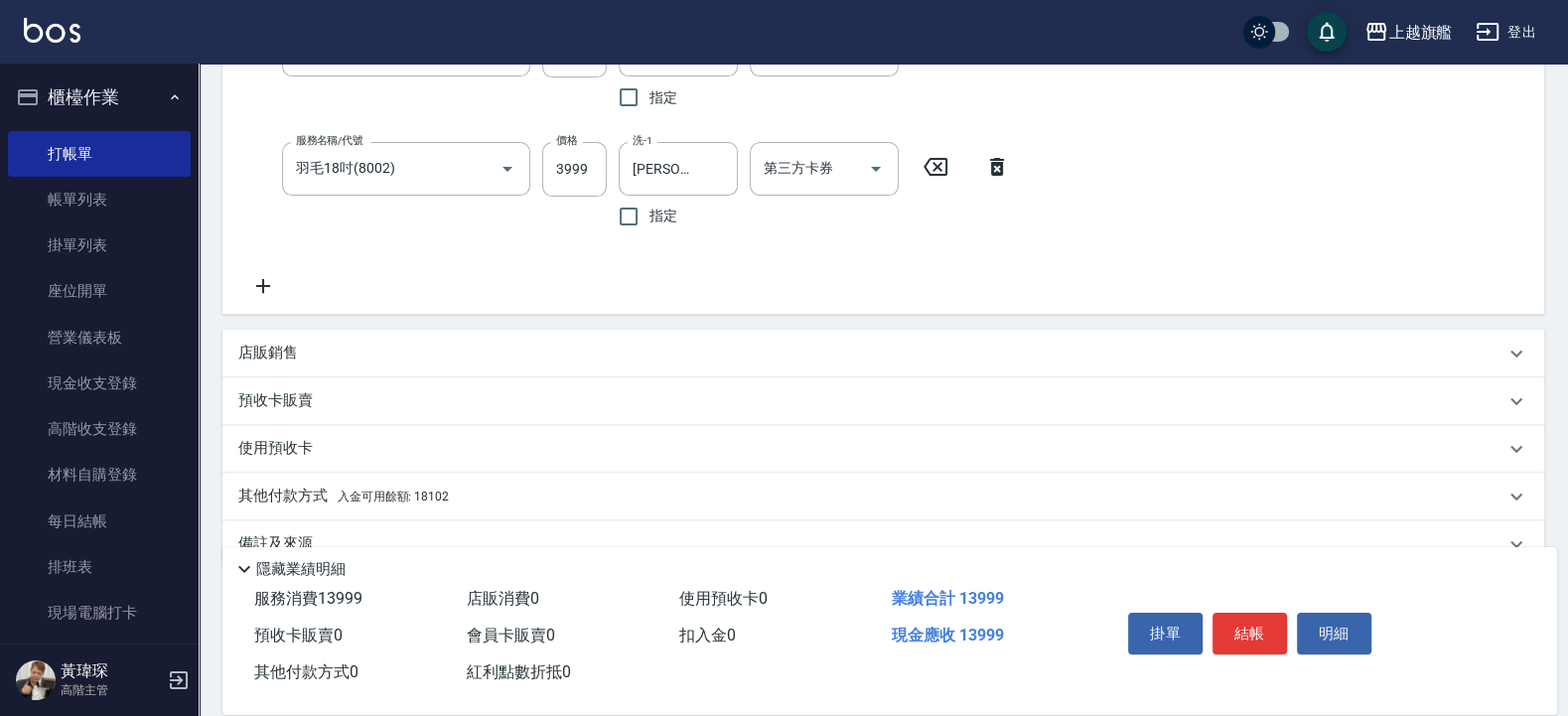 click on "入金可用餘額: 18102" at bounding box center (393, 497) 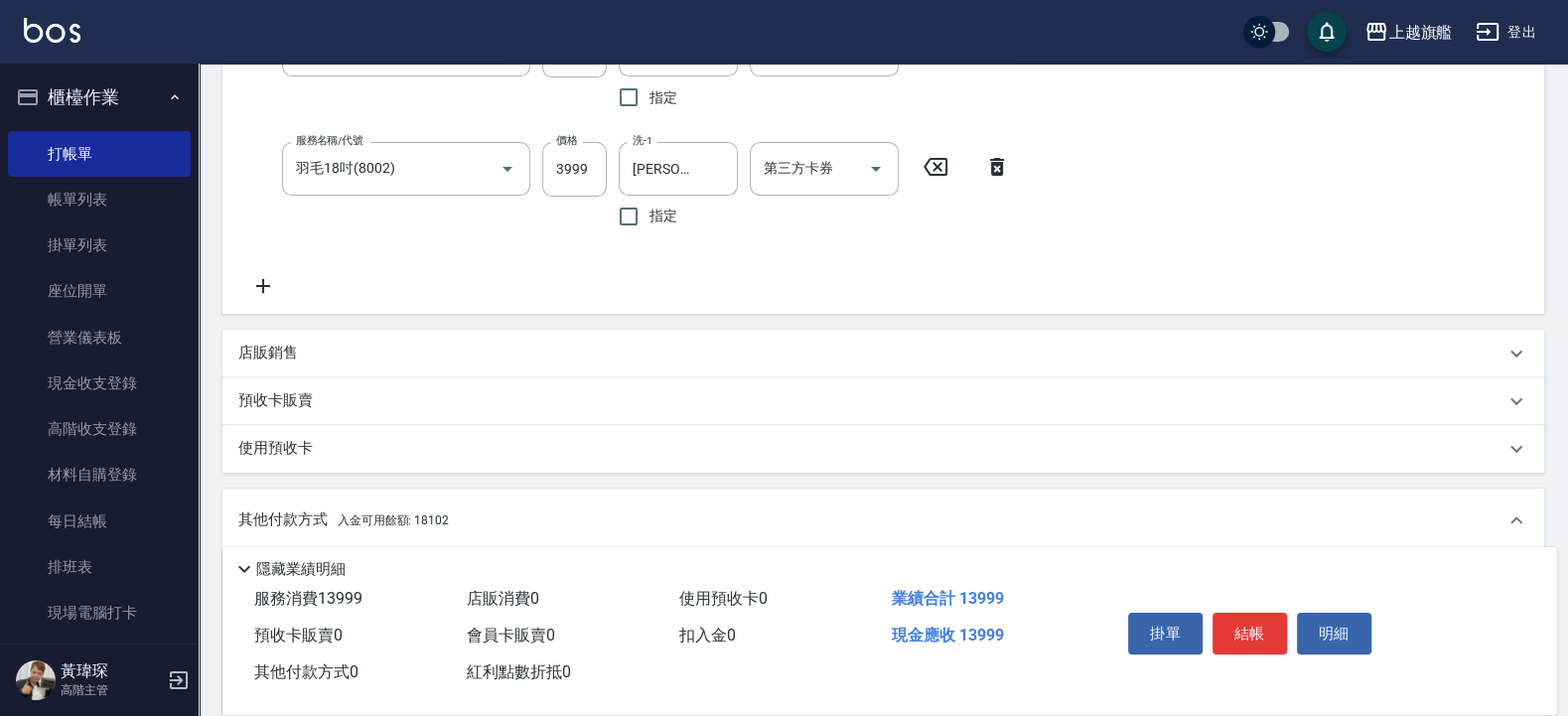 scroll, scrollTop: 0, scrollLeft: 0, axis: both 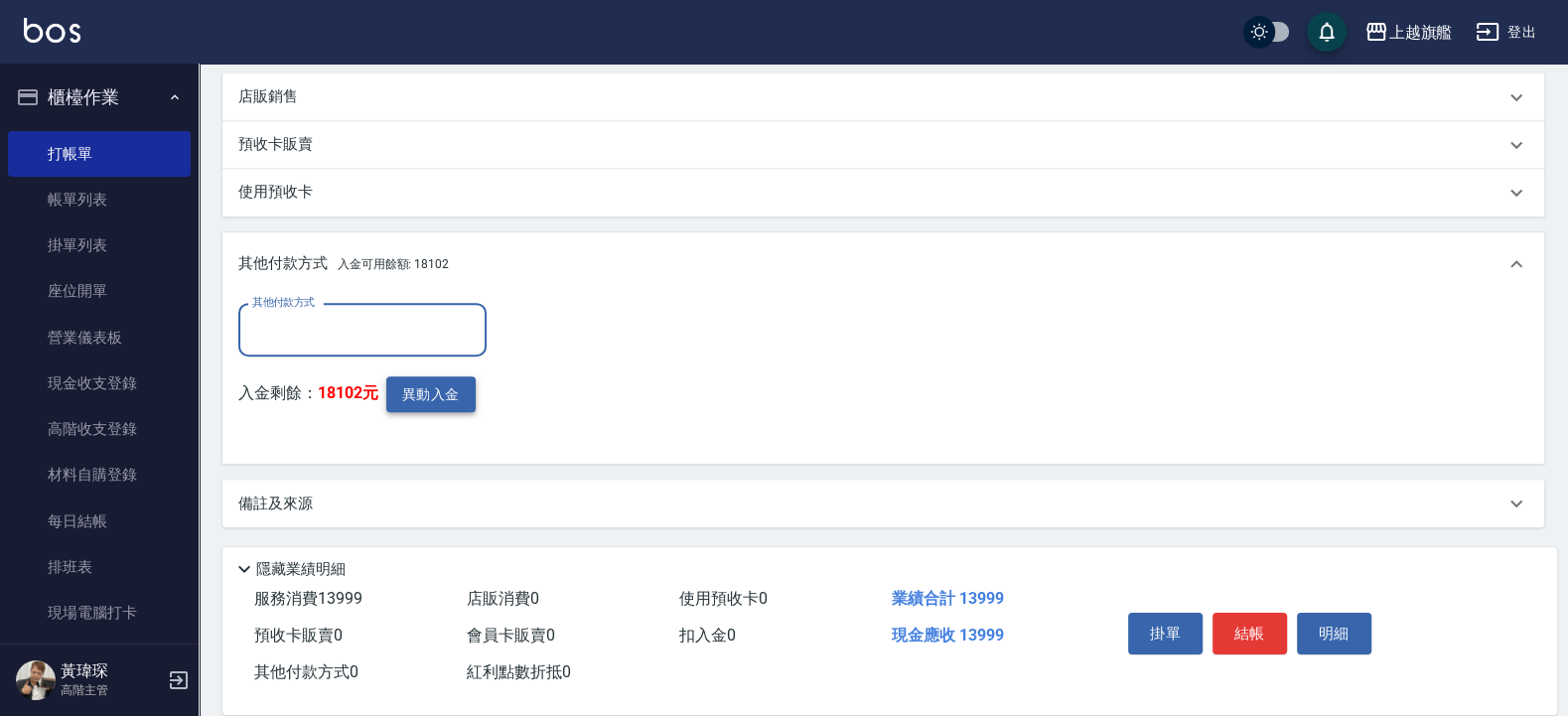 click on "異動入金" at bounding box center (431, 394) 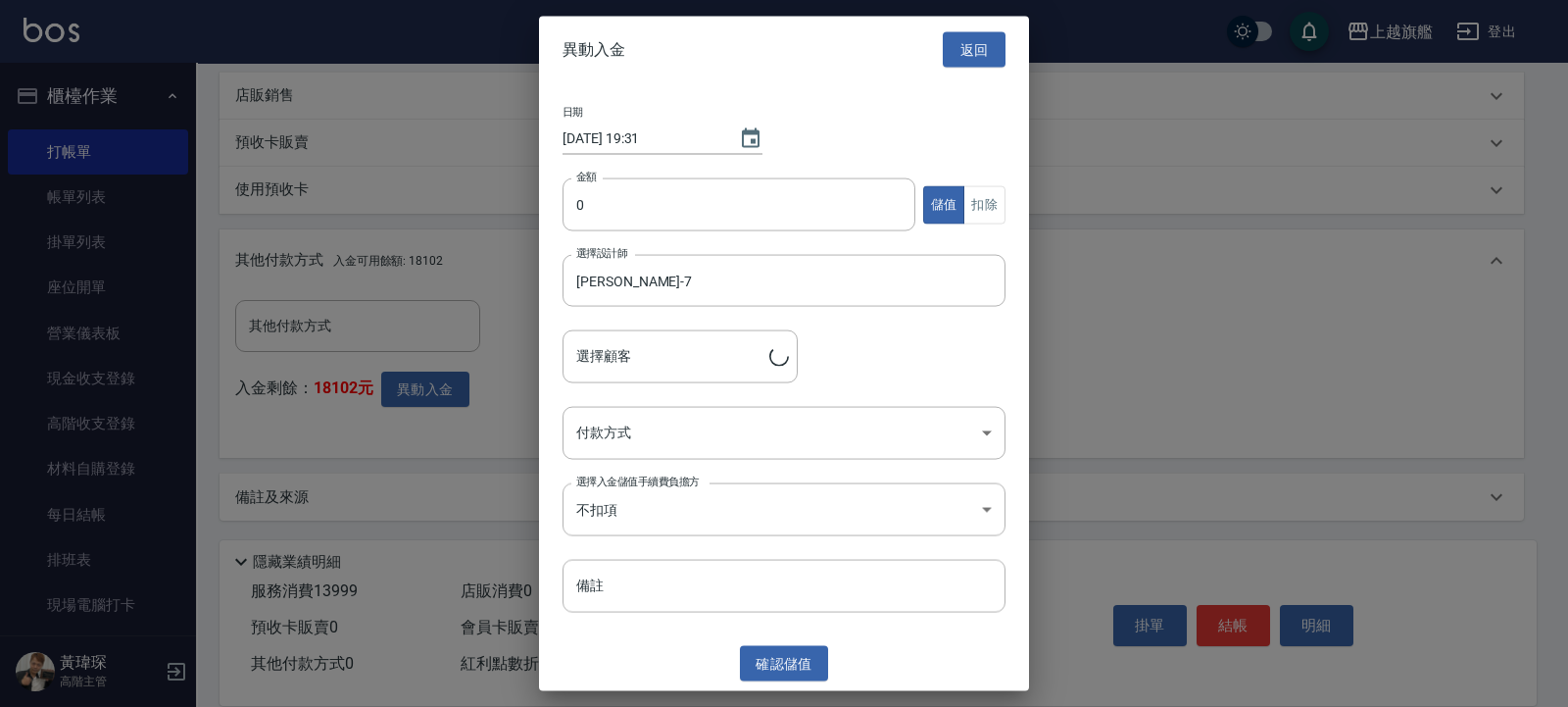 type on "林筱青/0911141176" 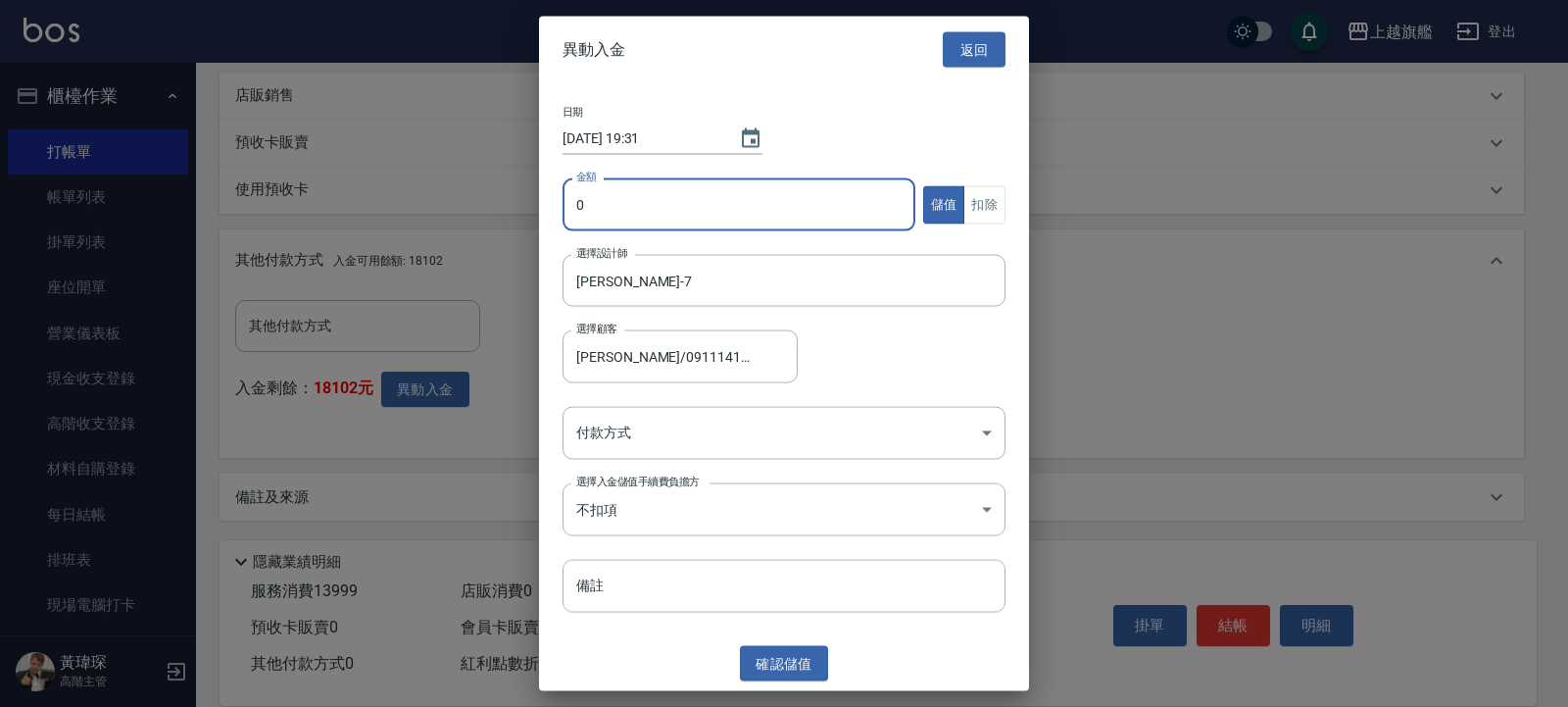 click on "0" at bounding box center (739, 205) 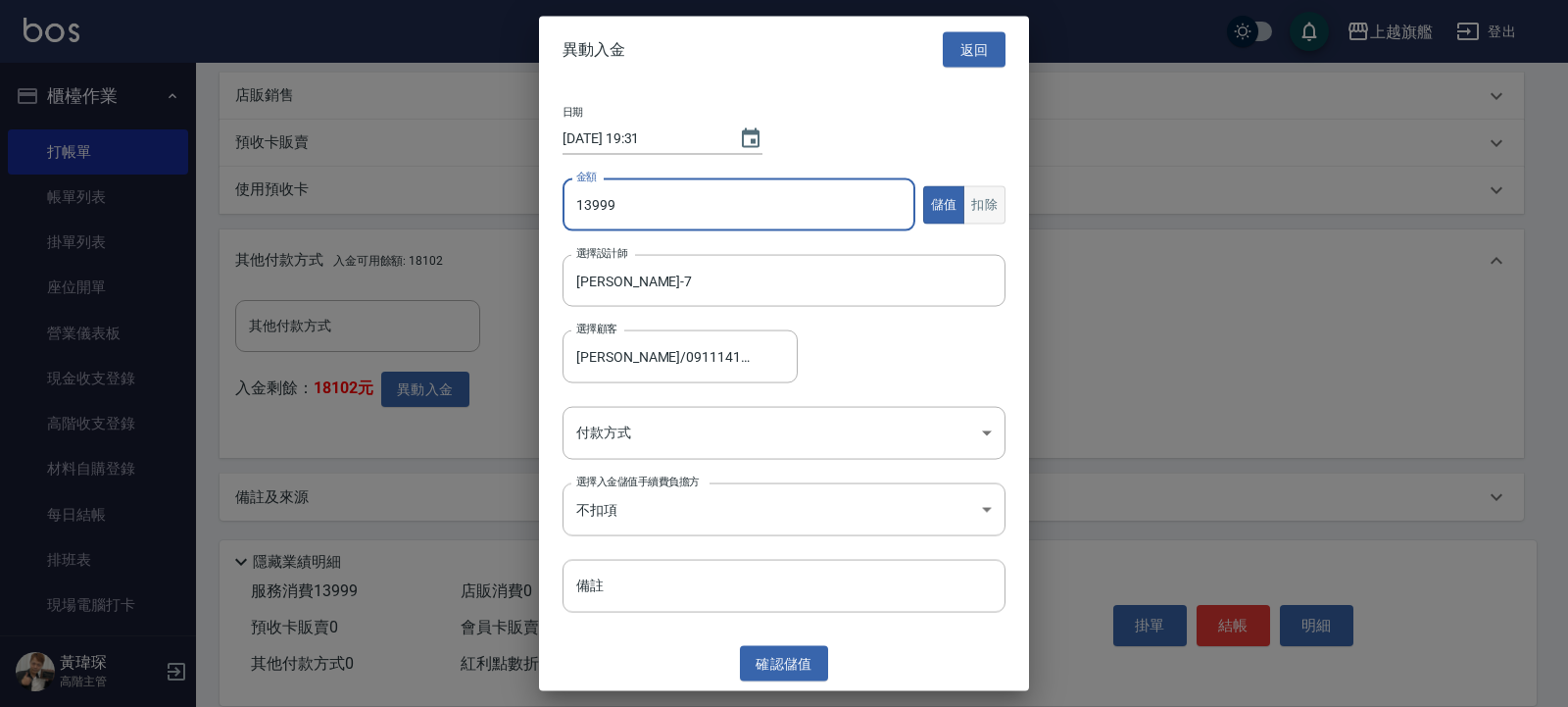 type on "13999" 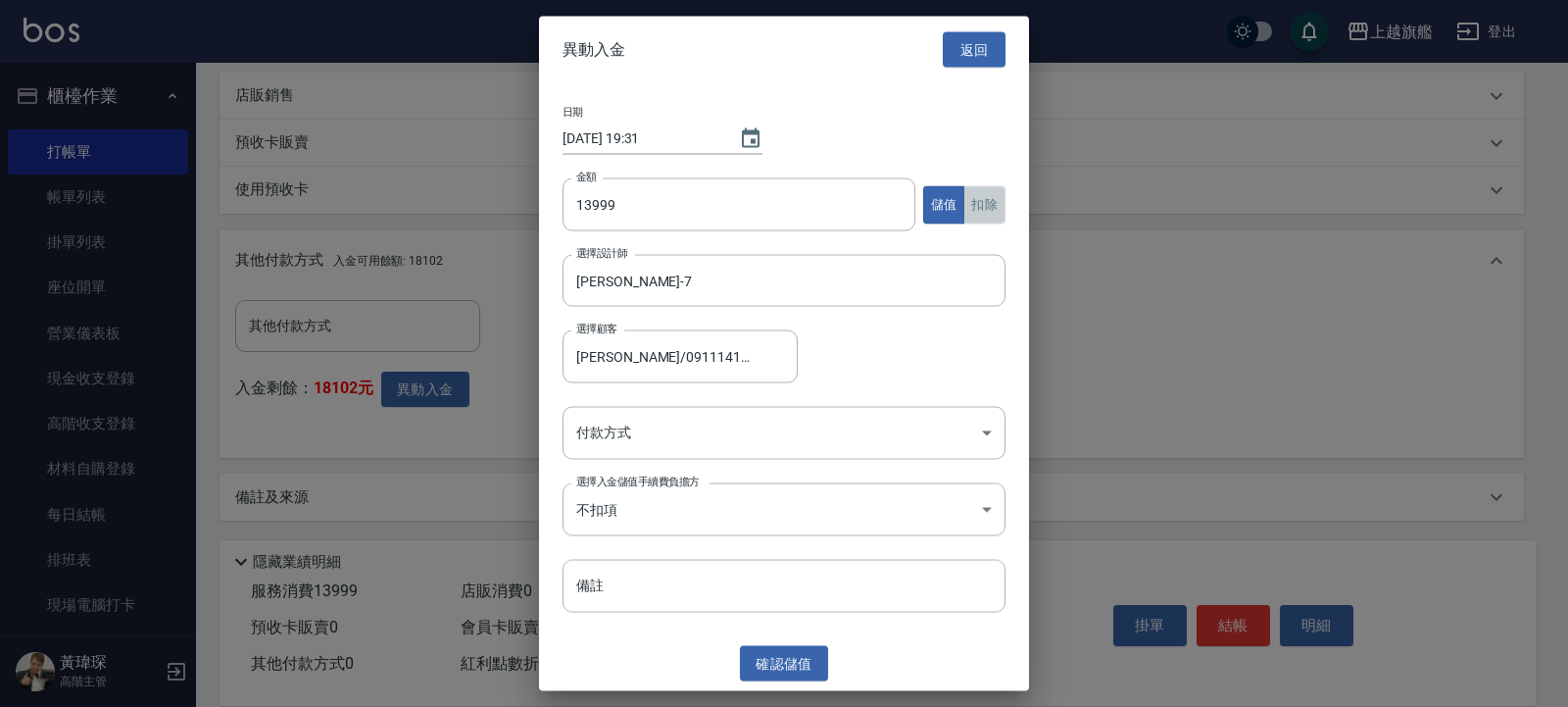 click on "扣除" at bounding box center (984, 204) 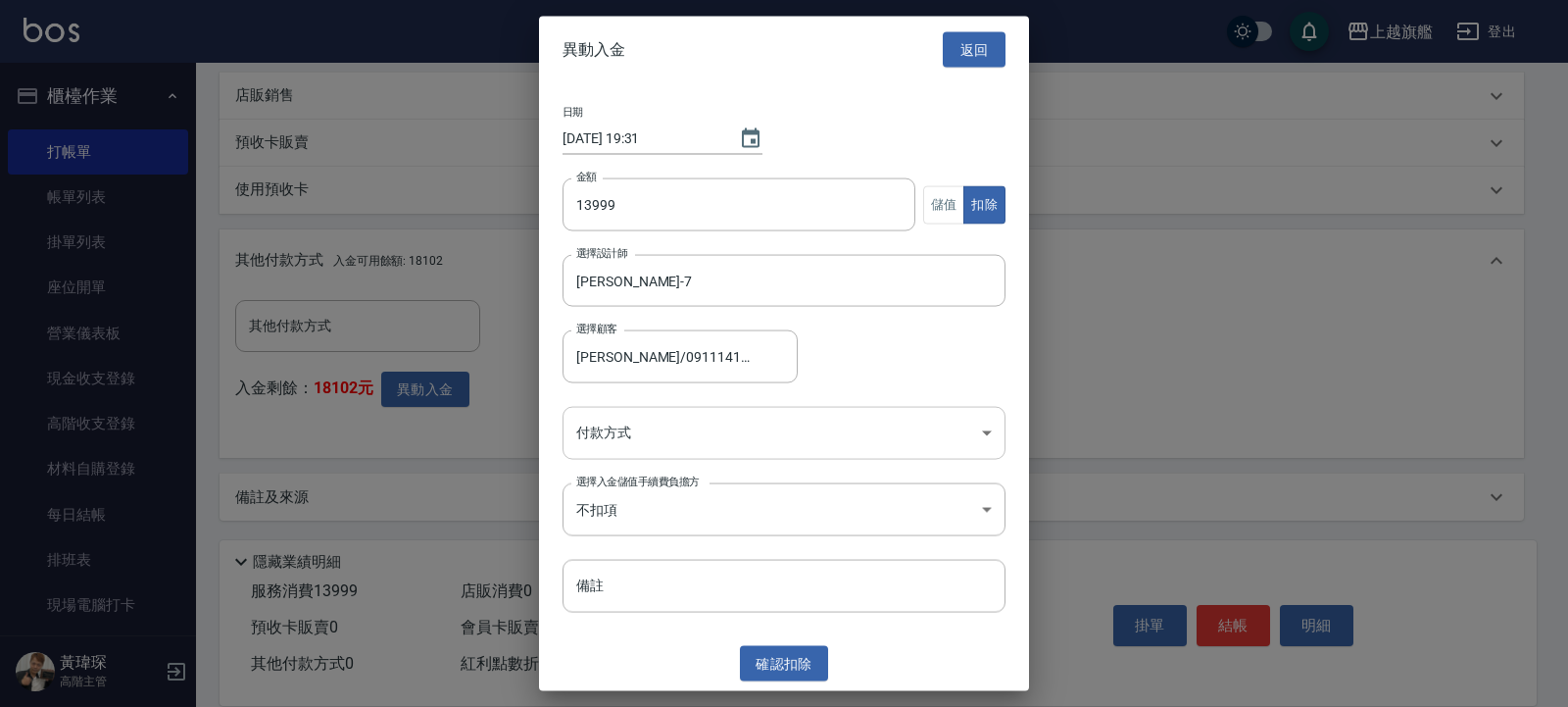 click on "上越旗艦 登出 櫃檯作業 打帳單 帳單列表 掛單列表 座位開單 營業儀表板 現金收支登錄 高階收支登錄 材料自購登錄 每日結帳 排班表 現場電腦打卡 掃碼打卡 預約管理 預約管理 單日預約紀錄 單週預約紀錄 報表及分析 報表目錄 消費分析儀表板 店家區間累計表 店家日報表 店家排行榜 互助日報表 互助月報表 互助排行榜 互助點數明細 互助業績報表 全店業績分析表 每日業績分析表 營業統計分析表 營業項目月分析表 設計師業績表 設計師日報表 設計師業績分析表 設計師業績月報表 設計師抽成報表 設計師排行榜 商品銷售排行榜 商品消耗明細 商品進銷貨報表 商品庫存表 商品庫存盤點表 會員卡銷售報表 服務扣項明細表 單一服務項目查詢 店販抽成明細 店販分類抽成明細 顧客入金餘額表 顧客卡券餘額表 每日非現金明細 每日收支明細 收支分類明細表 收支匯款表 0" at bounding box center [784, -16] 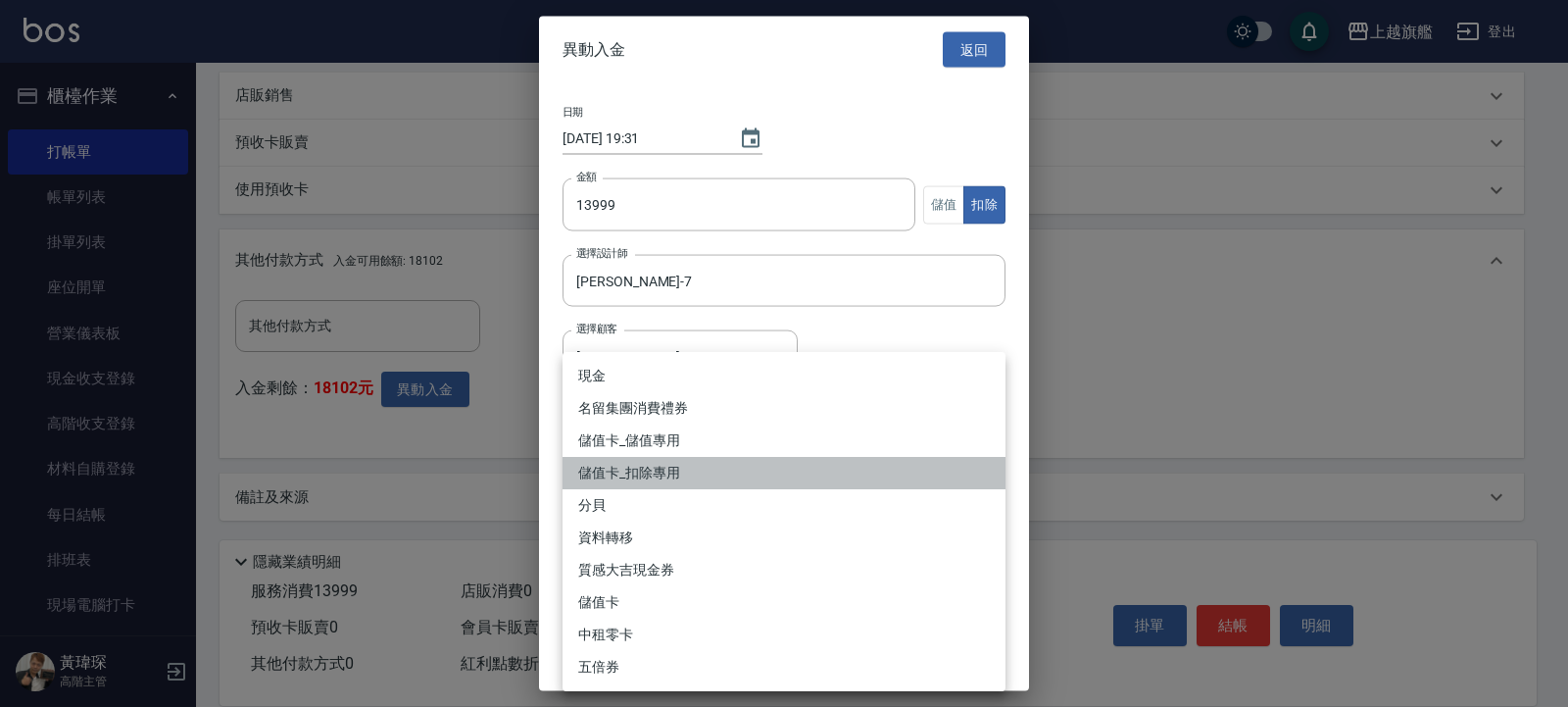 click on "儲值卡_扣除專用" at bounding box center [784, 473] 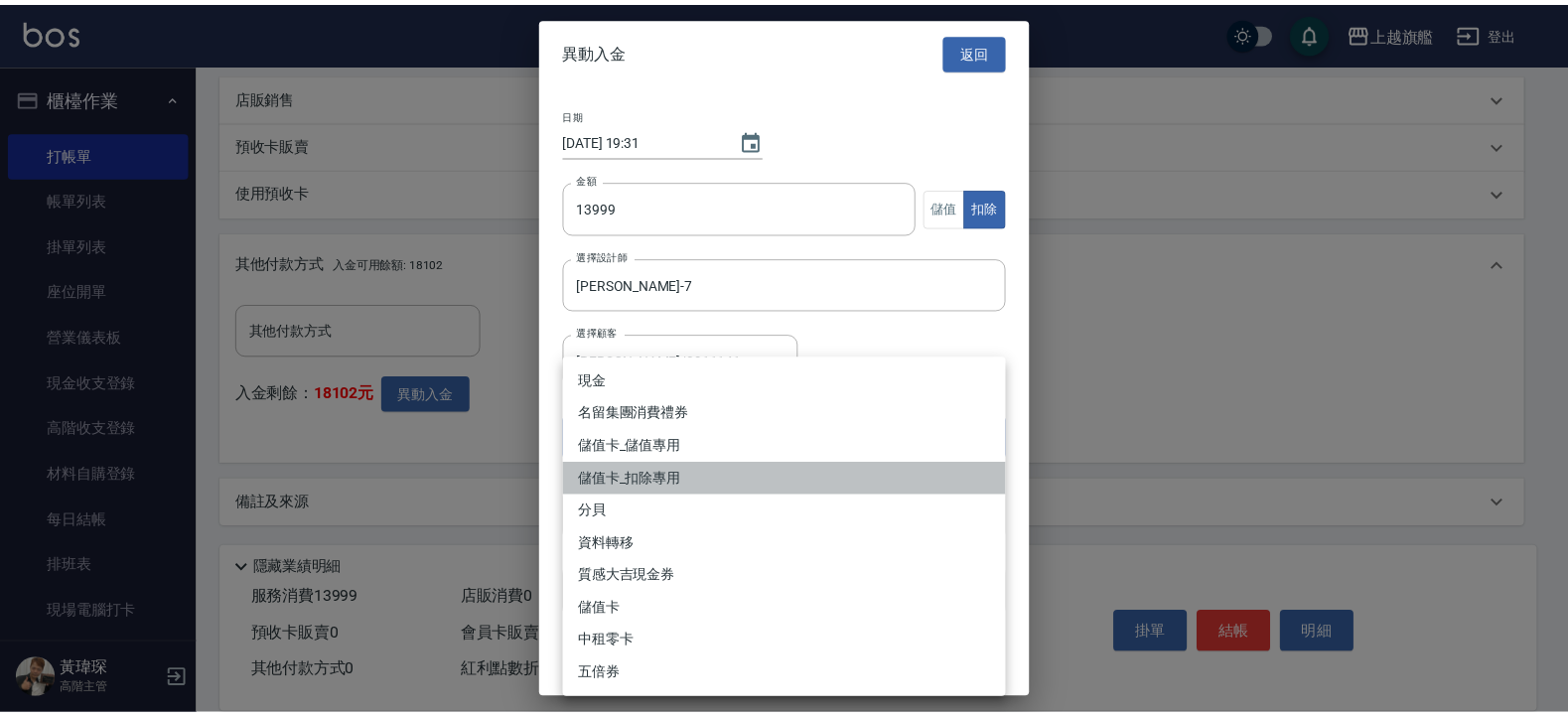 type 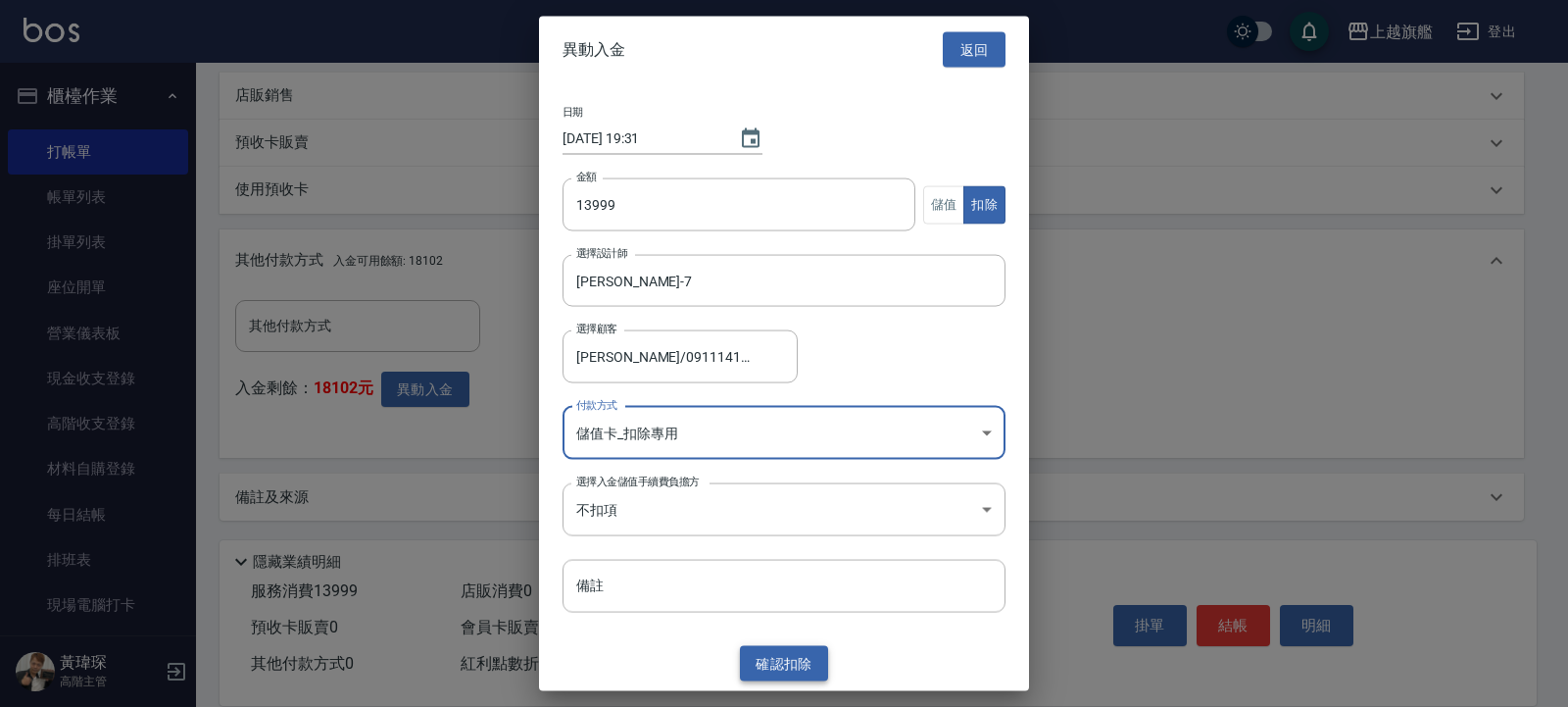 click on "確認 扣除" at bounding box center (784, 663) 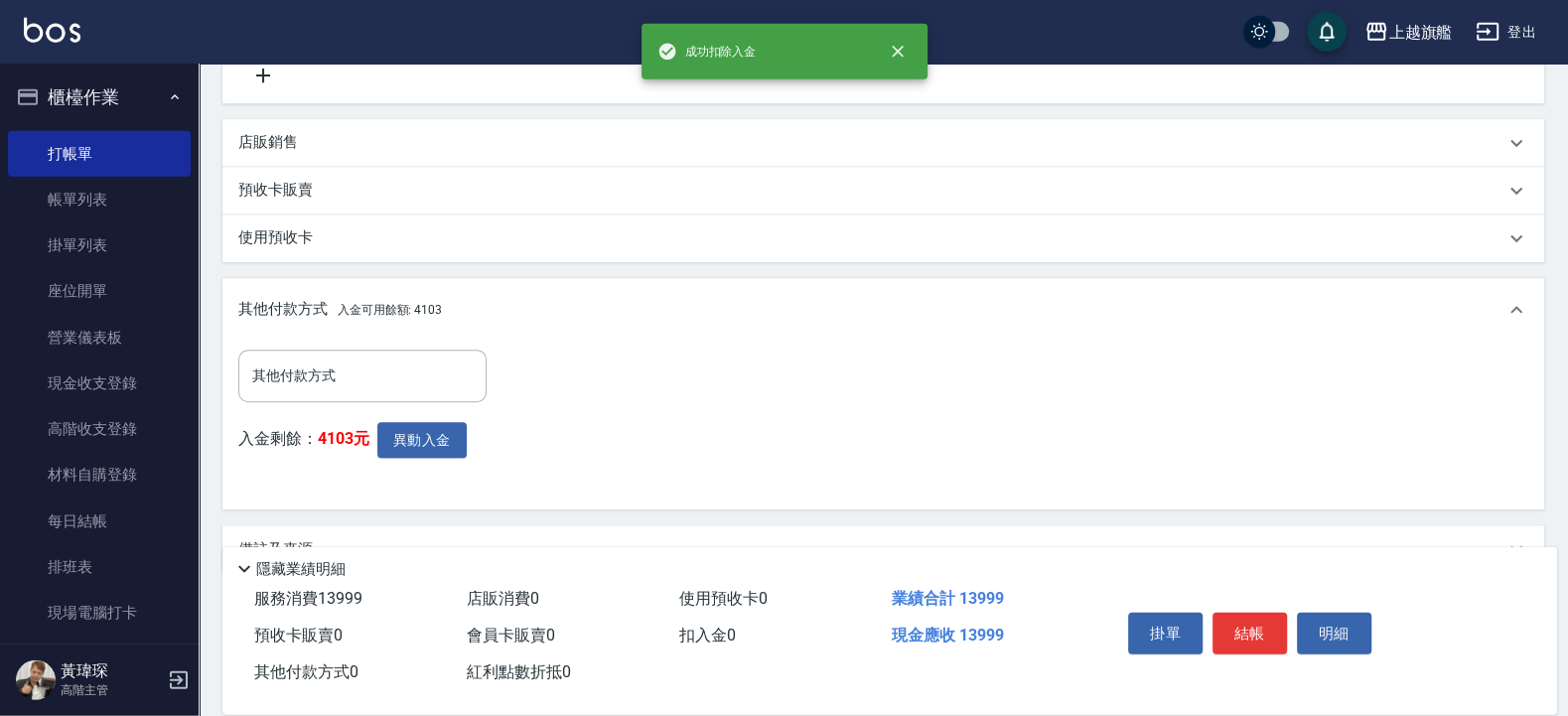 scroll, scrollTop: 748, scrollLeft: 0, axis: vertical 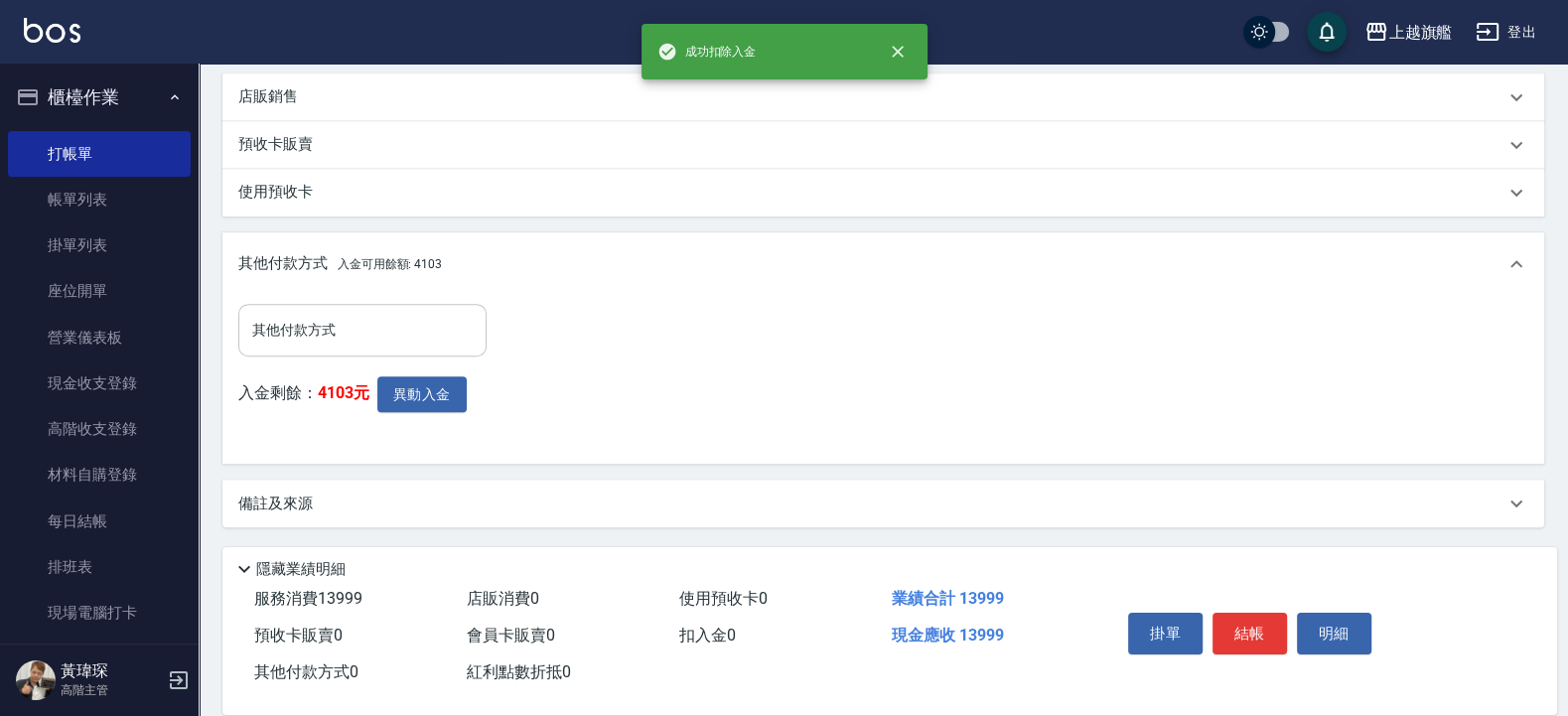 click on "其他付款方式" at bounding box center [362, 330] 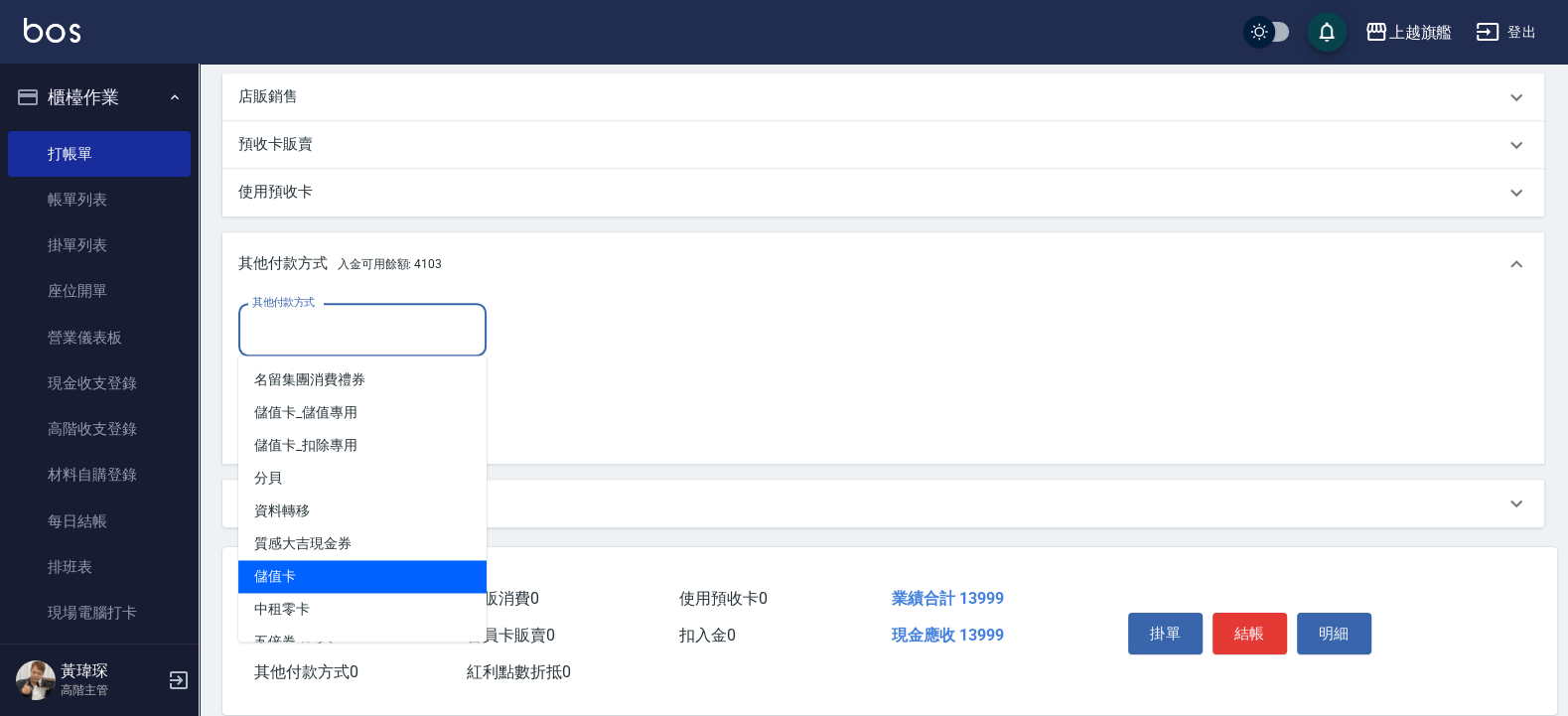 click on "儲值卡" at bounding box center [362, 576] 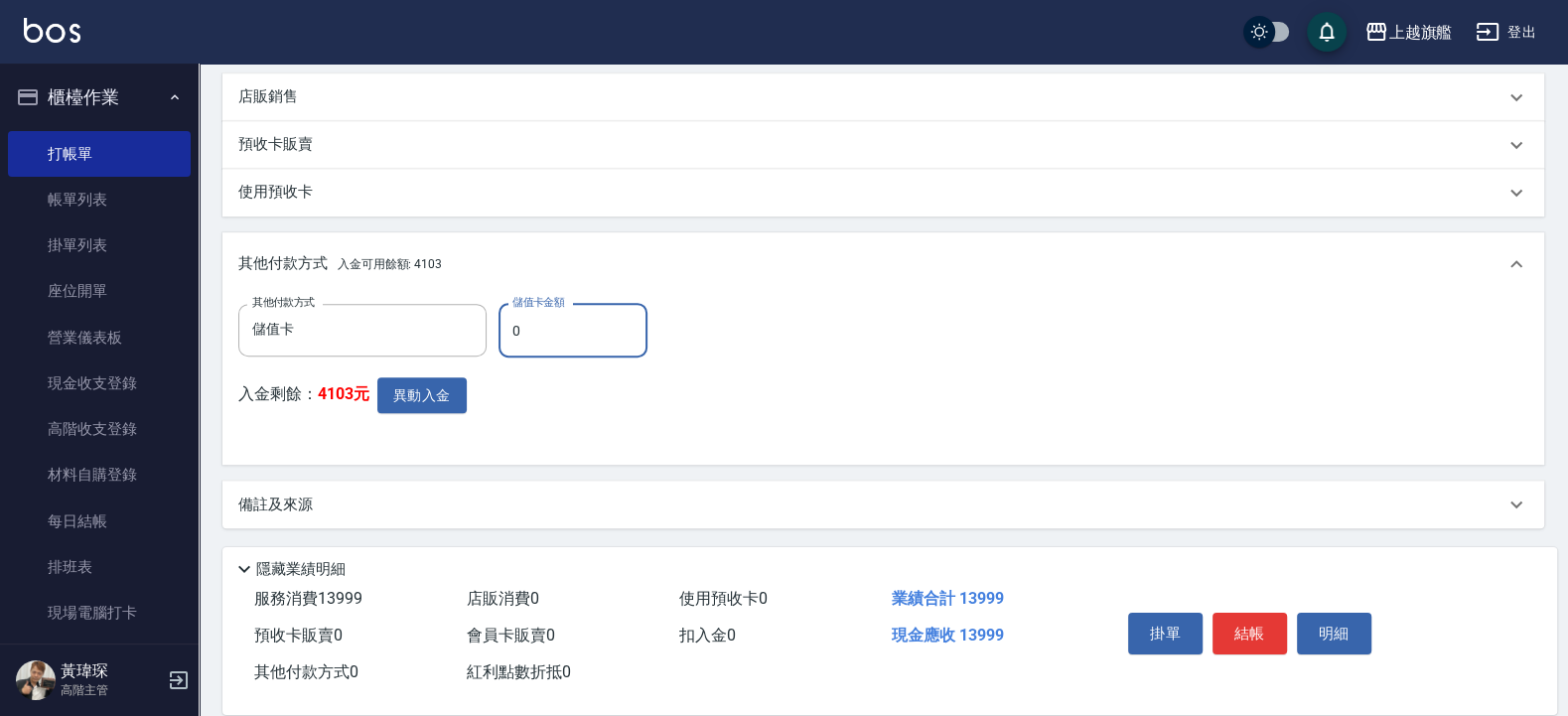 click on "0" at bounding box center (573, 331) 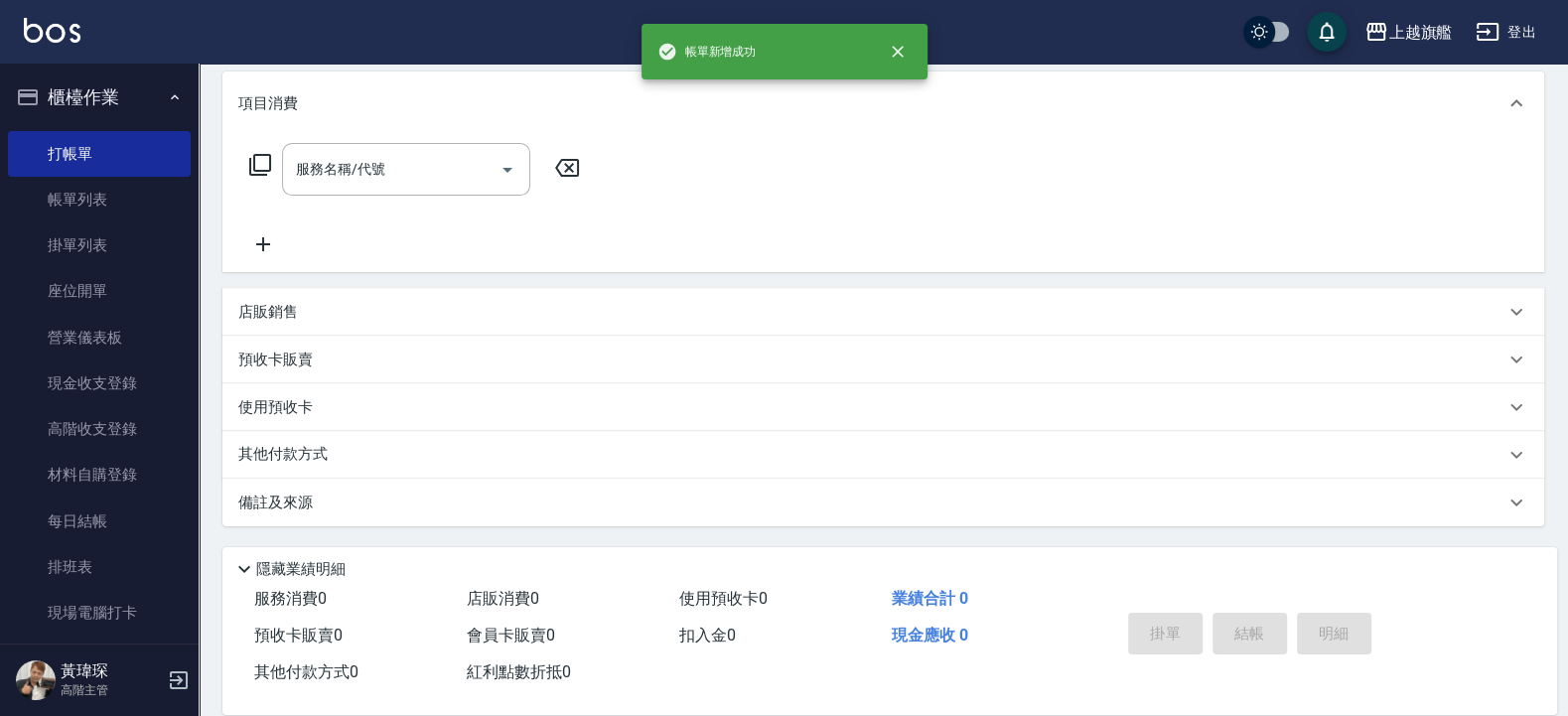 scroll, scrollTop: 0, scrollLeft: 0, axis: both 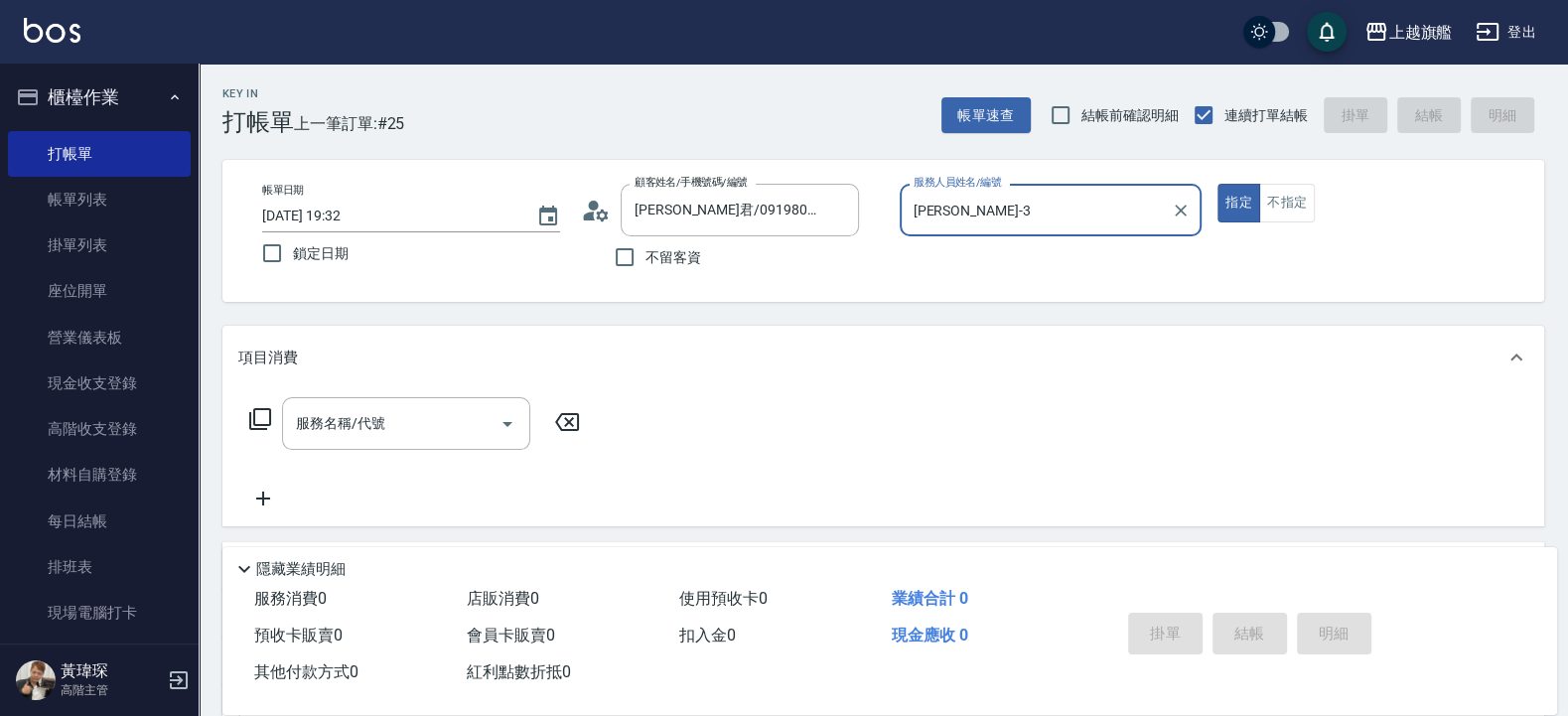 click on "指定" at bounding box center [1238, 203] 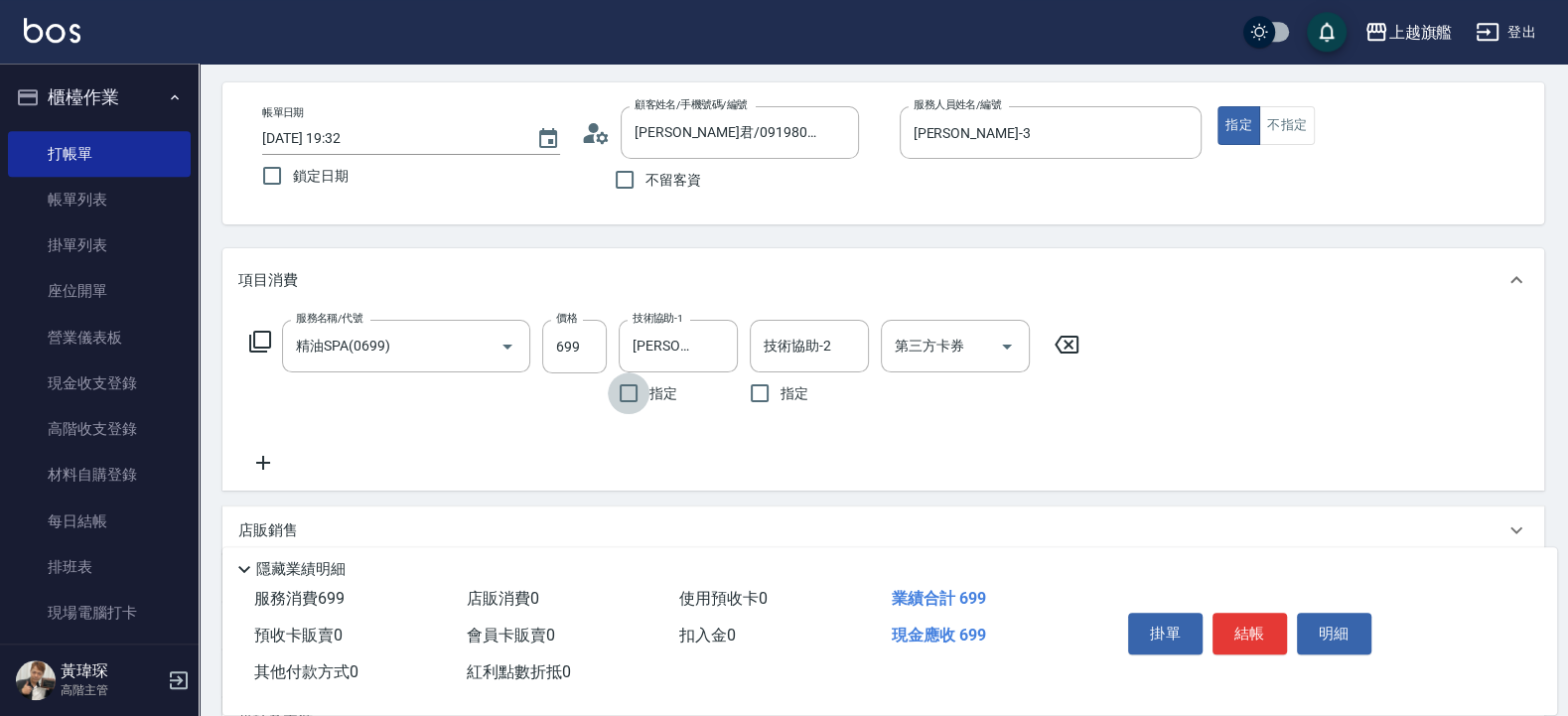 scroll, scrollTop: 119, scrollLeft: 0, axis: vertical 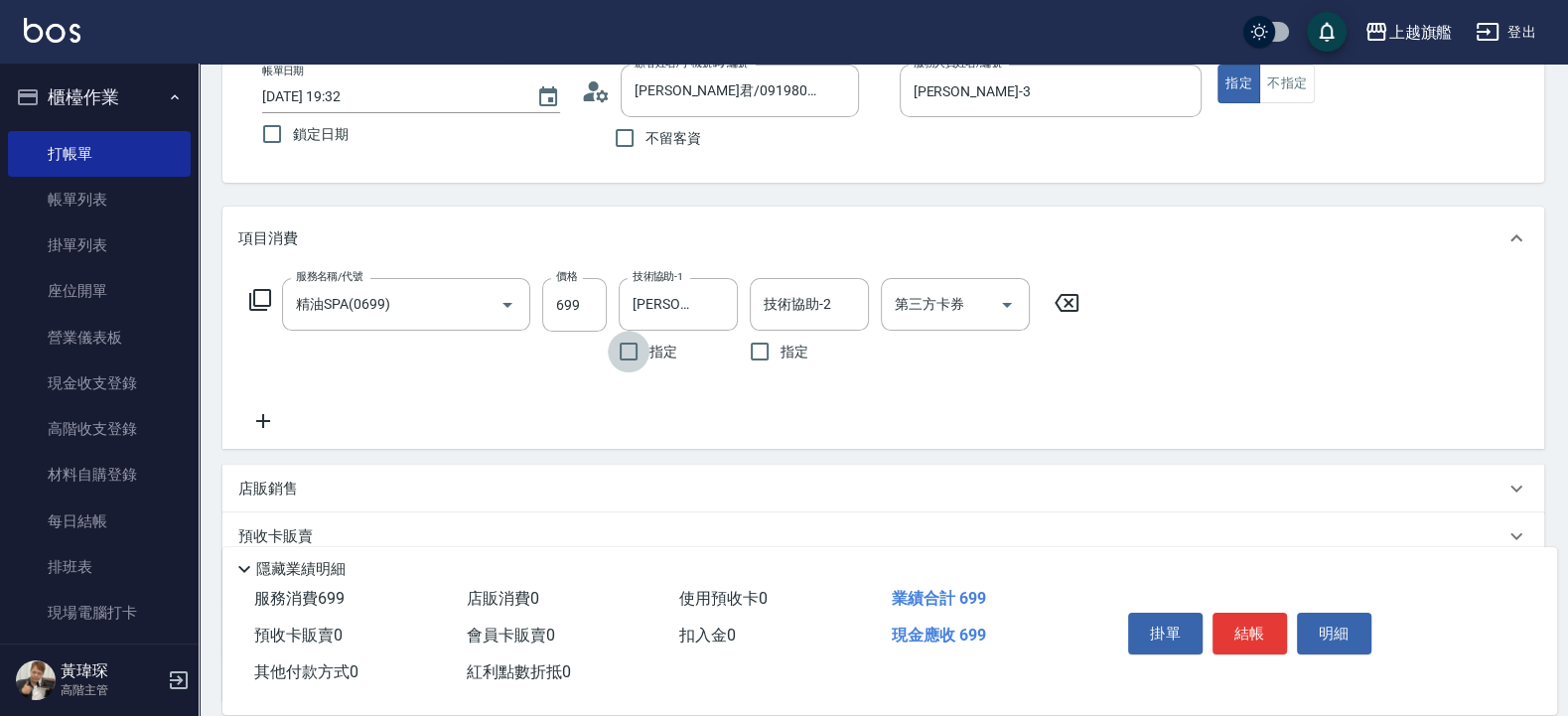 click 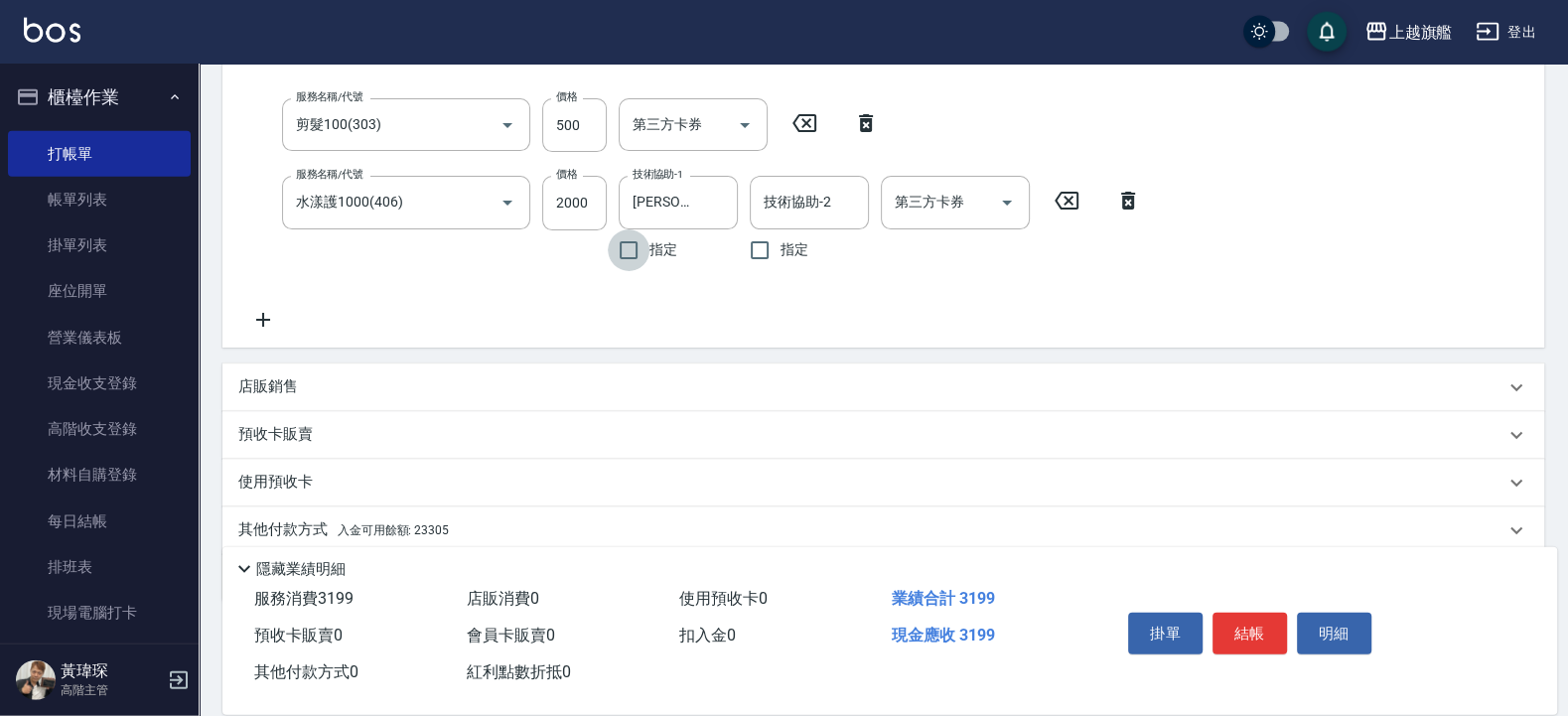 scroll, scrollTop: 492, scrollLeft: 0, axis: vertical 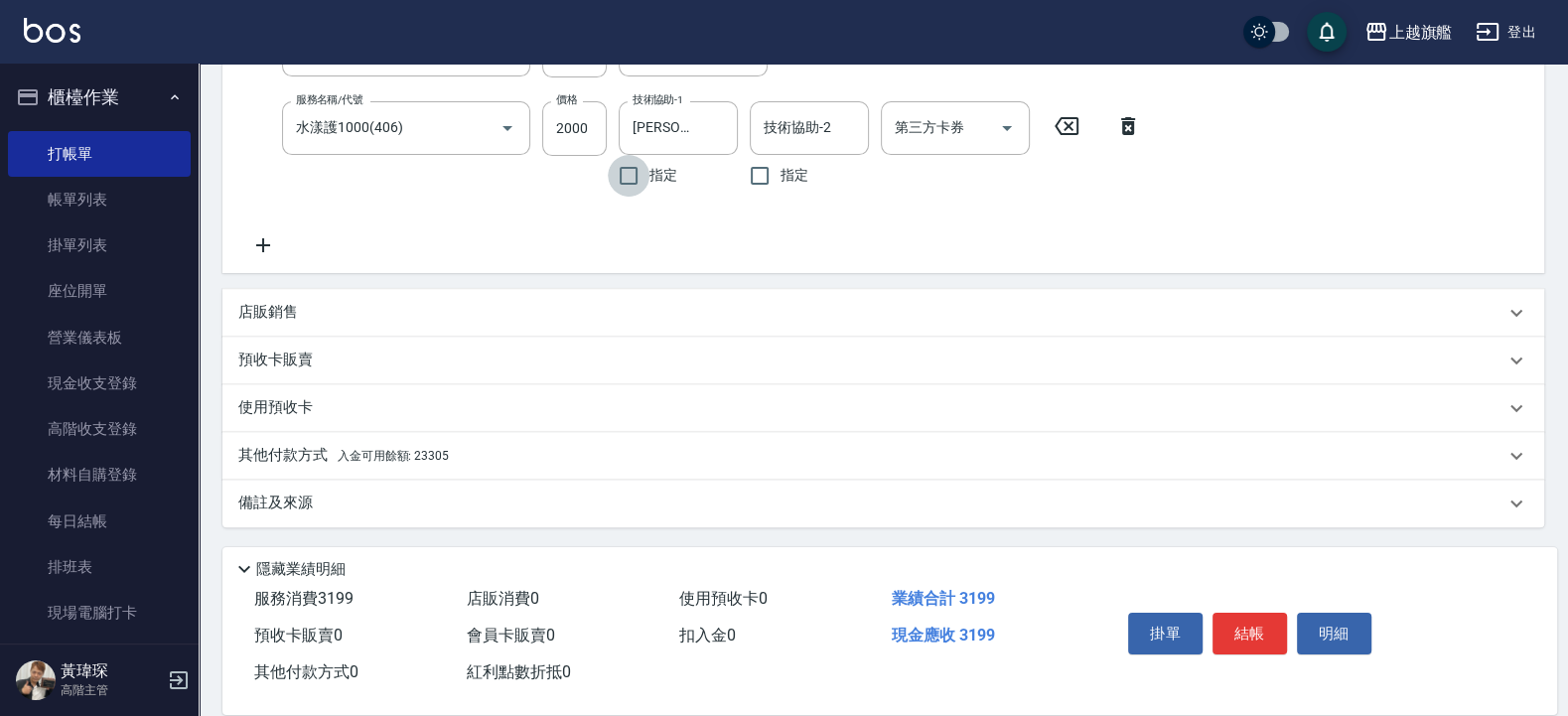 click on "其他付款方式 入金可用餘額: 23305" at bounding box center (871, 456) 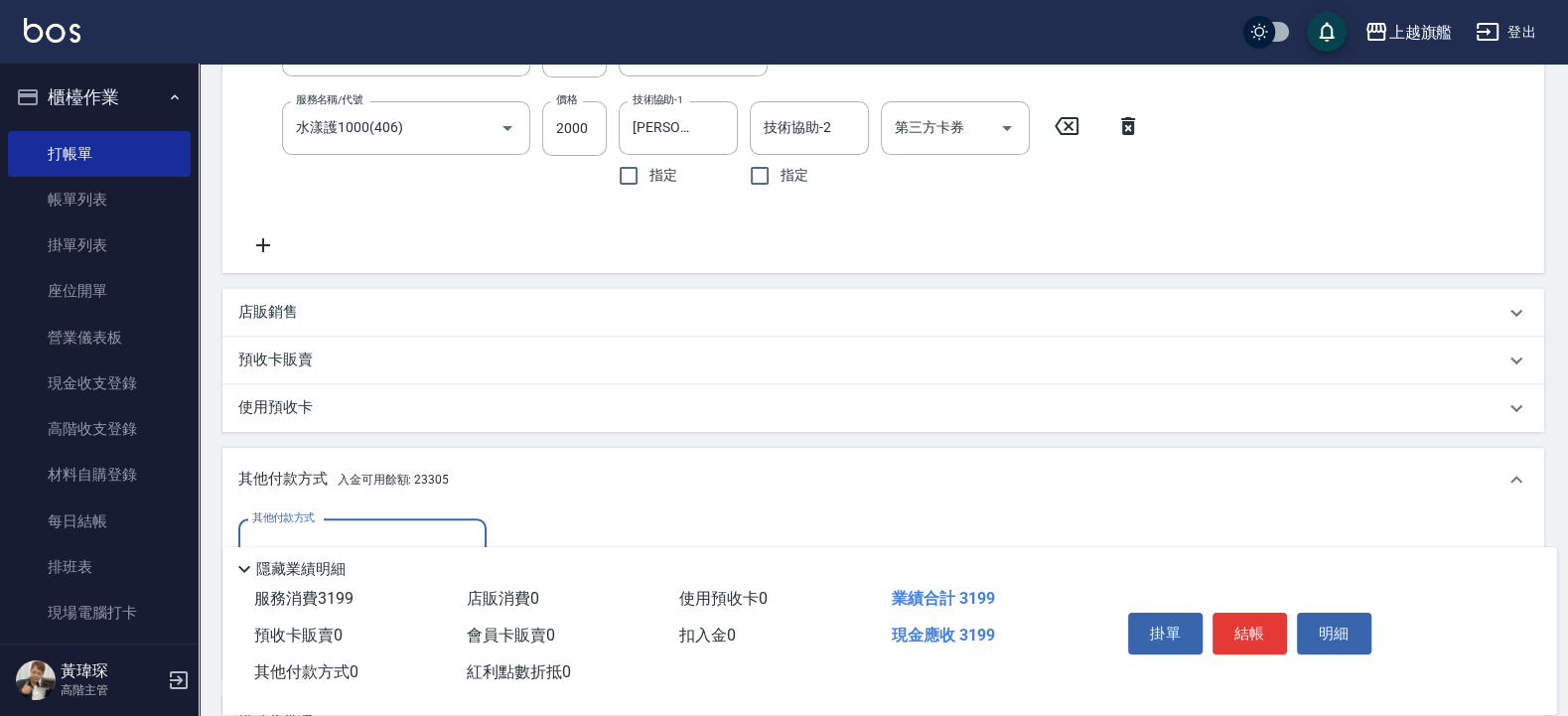 scroll, scrollTop: 495, scrollLeft: 0, axis: vertical 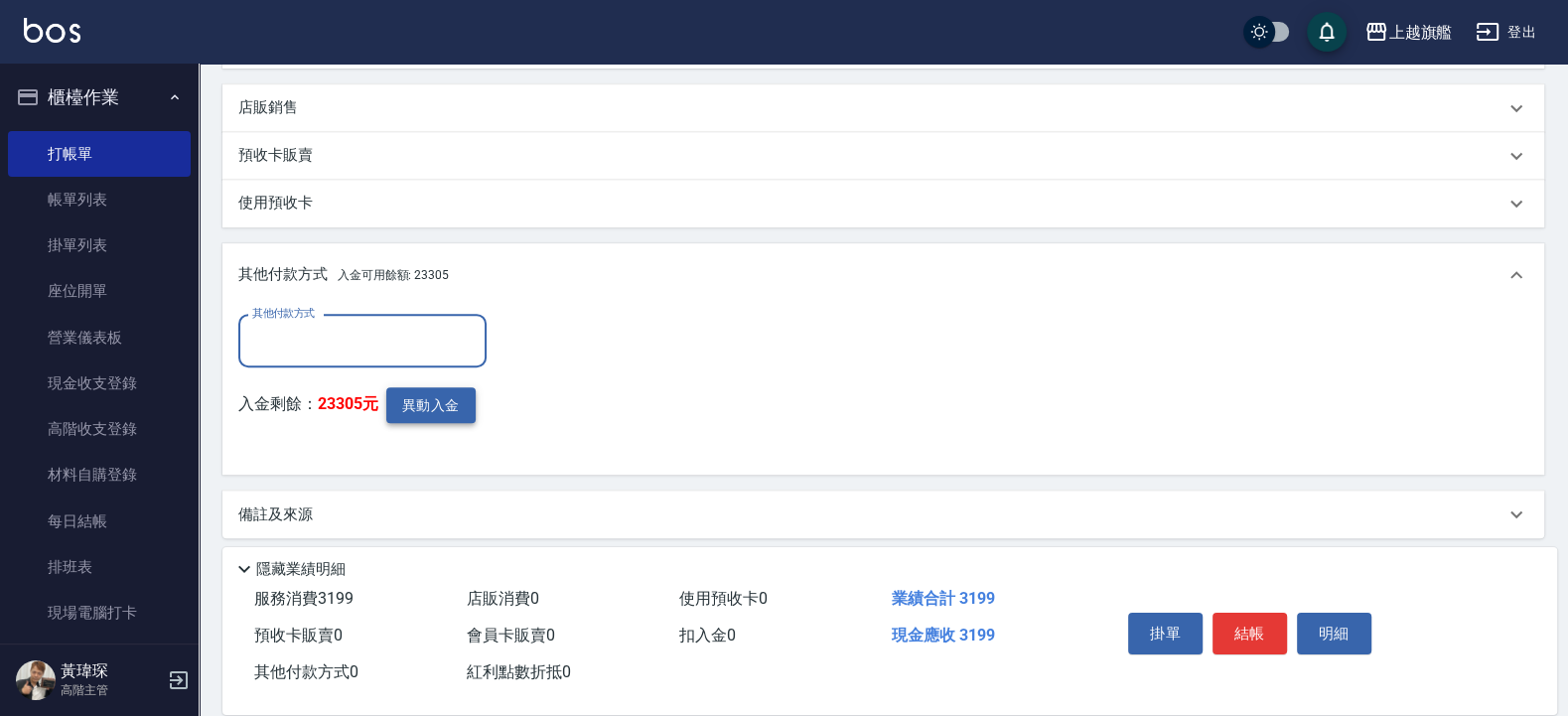 click on "異動入金" at bounding box center [431, 405] 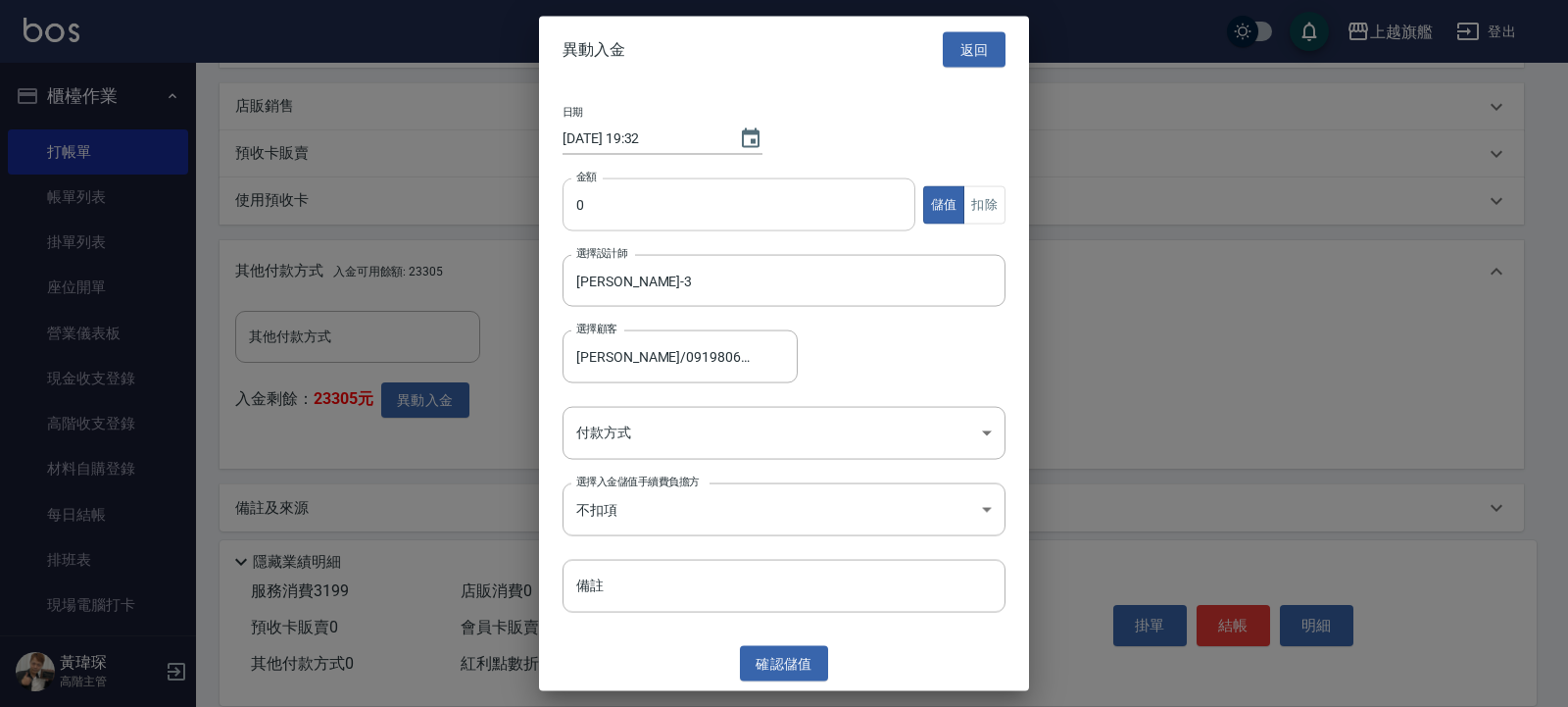 click on "0" at bounding box center [739, 205] 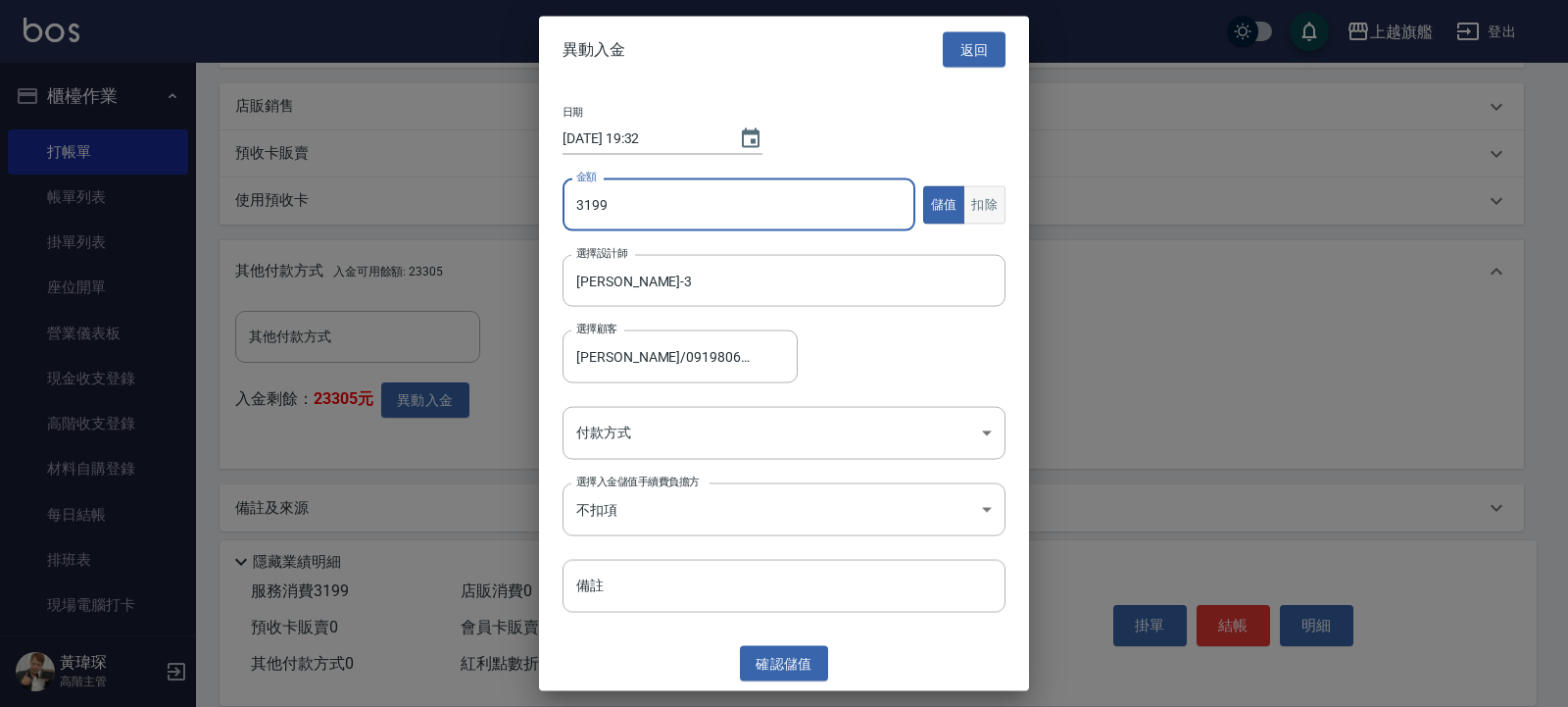 click on "扣除" at bounding box center (984, 204) 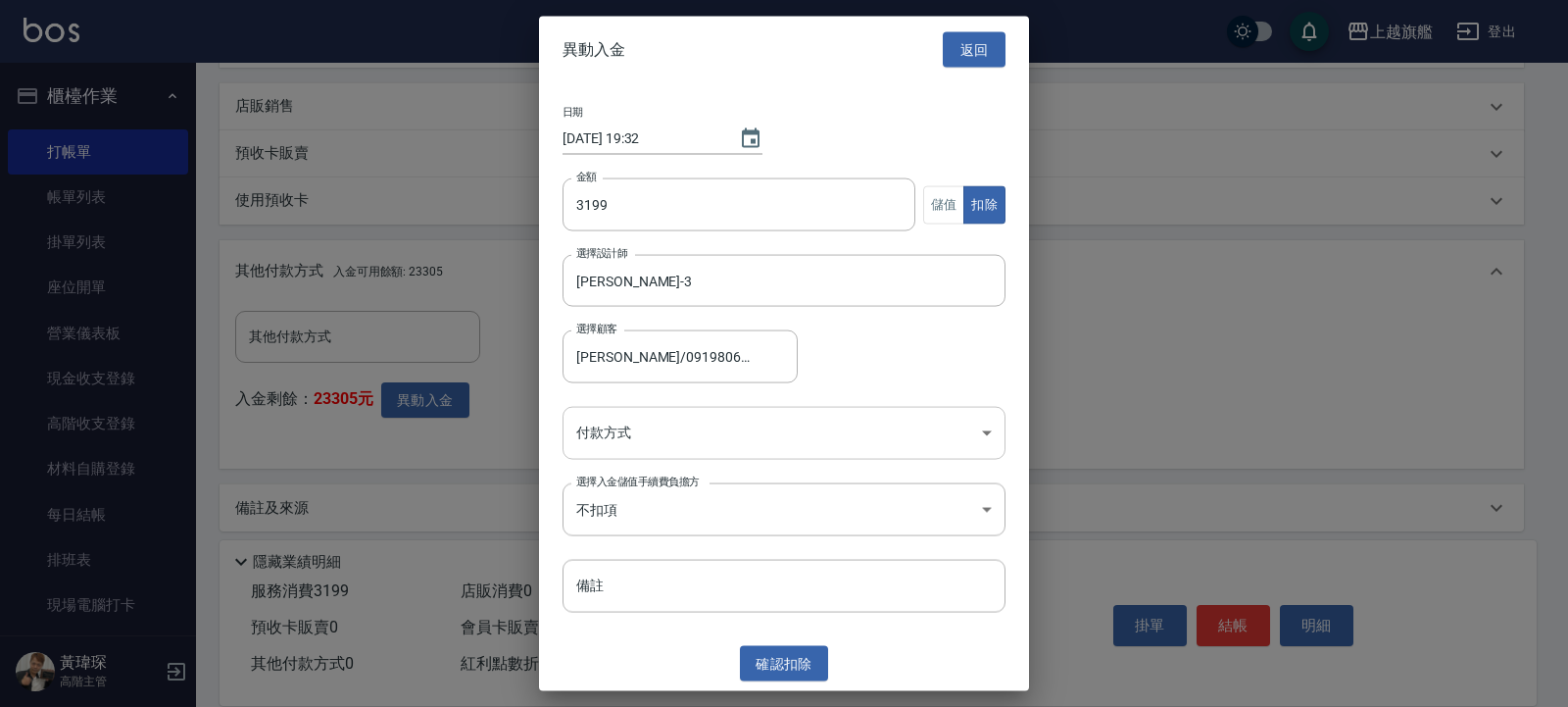 click on "上越旗艦 登出 櫃檯作業 打帳單 帳單列表 掛單列表 座位開單 營業儀表板 現金收支登錄 高階收支登錄 材料自購登錄 每日結帳 排班表 現場電腦打卡 掃碼打卡 預約管理 預約管理 單日預約紀錄 單週預約紀錄 報表及分析 報表目錄 消費分析儀表板 店家區間累計表 店家日報表 店家排行榜 互助日報表 互助月報表 互助排行榜 互助點數明細 互助業績報表 全店業績分析表 每日業績分析表 營業統計分析表 營業項目月分析表 設計師業績表 設計師日報表 設計師業績分析表 設計師業績月報表 設計師抽成報表 設計師排行榜 商品銷售排行榜 商品消耗明細 商品進銷貨報表 商品庫存表 商品庫存盤點表 會員卡銷售報表 服務扣項明細表 單一服務項目查詢 店販抽成明細 店販分類抽成明細 顧客入金餘額表 顧客卡券餘額表 每日非現金明細 每日收支明細 收支分類明細表 收支匯款表 0" at bounding box center (784, 16) 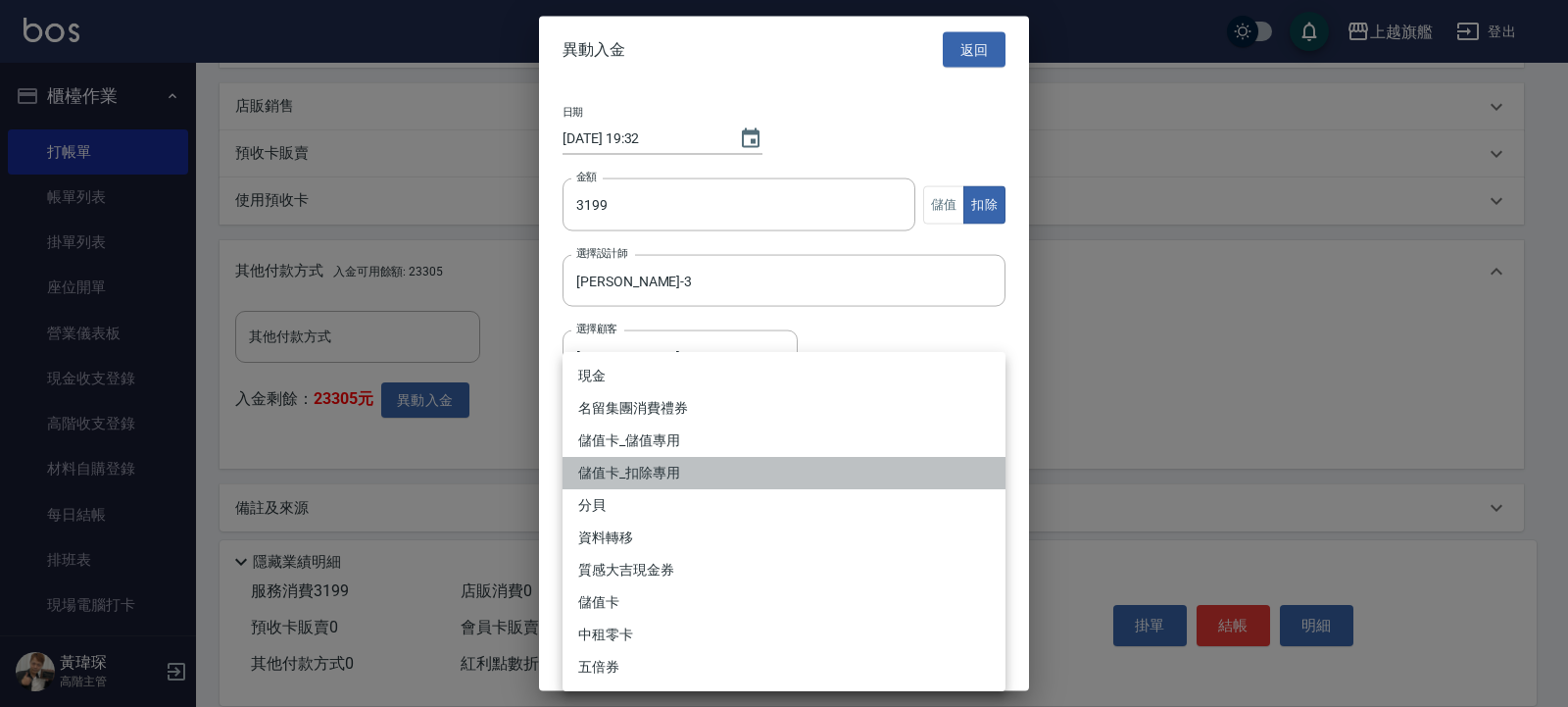 click on "儲值卡_扣除專用" at bounding box center (784, 473) 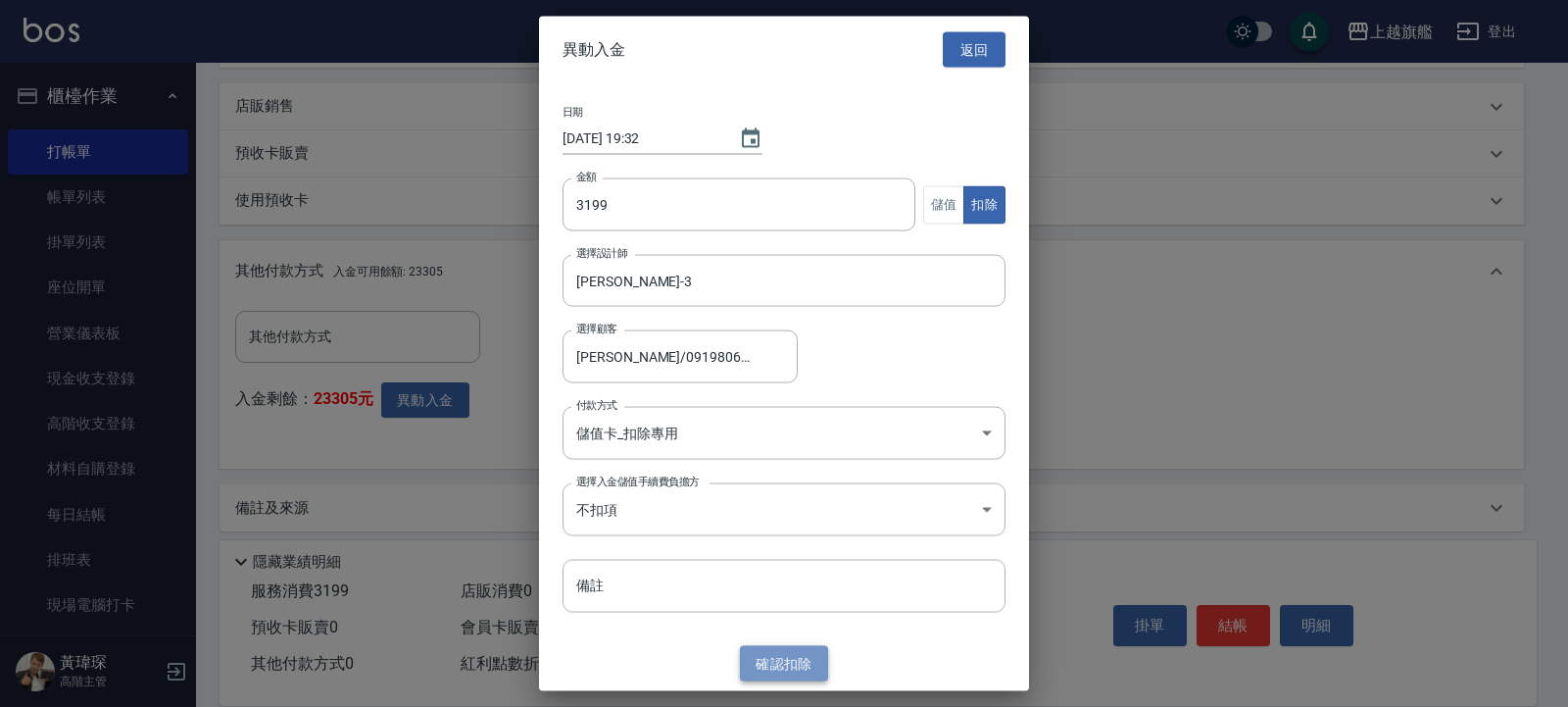 click on "確認 扣除" at bounding box center [784, 663] 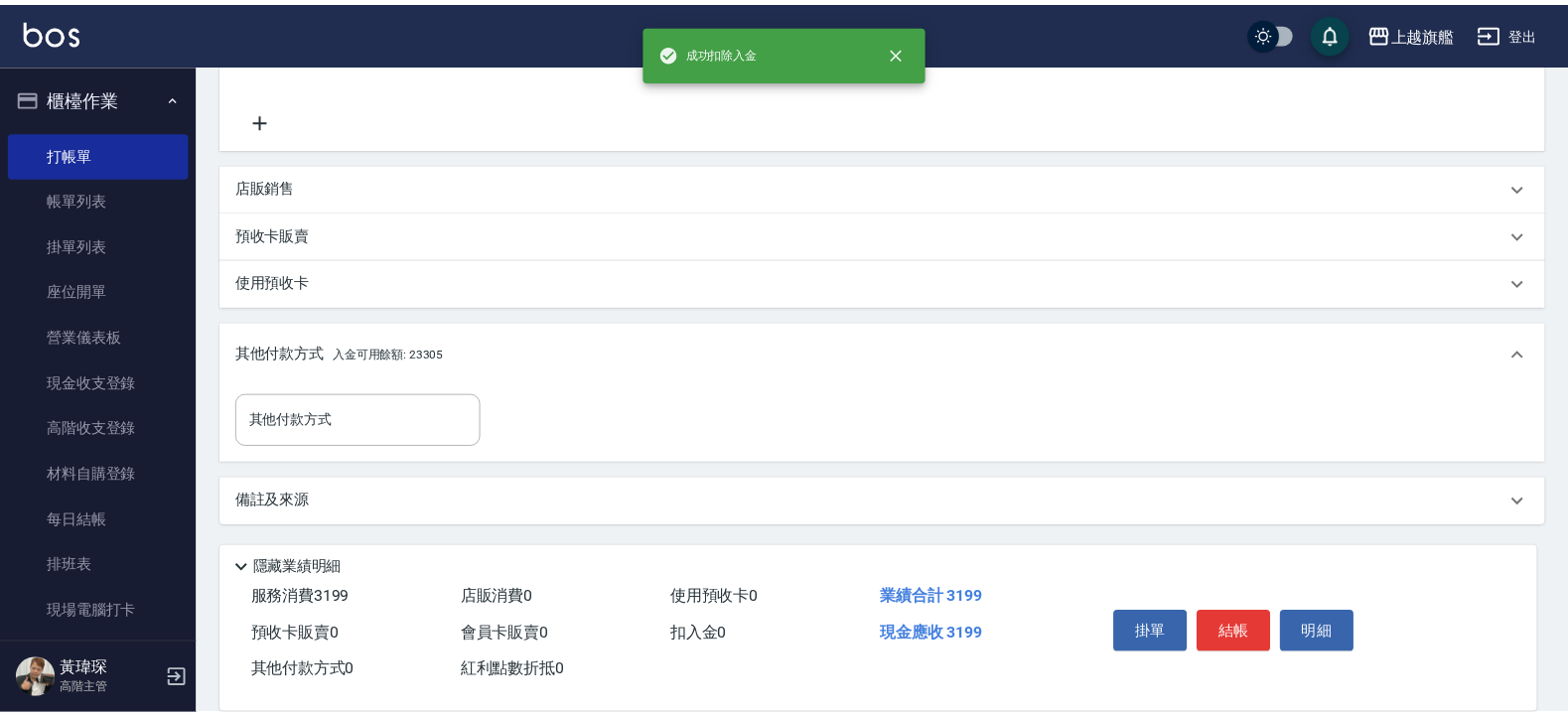scroll, scrollTop: 616, scrollLeft: 0, axis: vertical 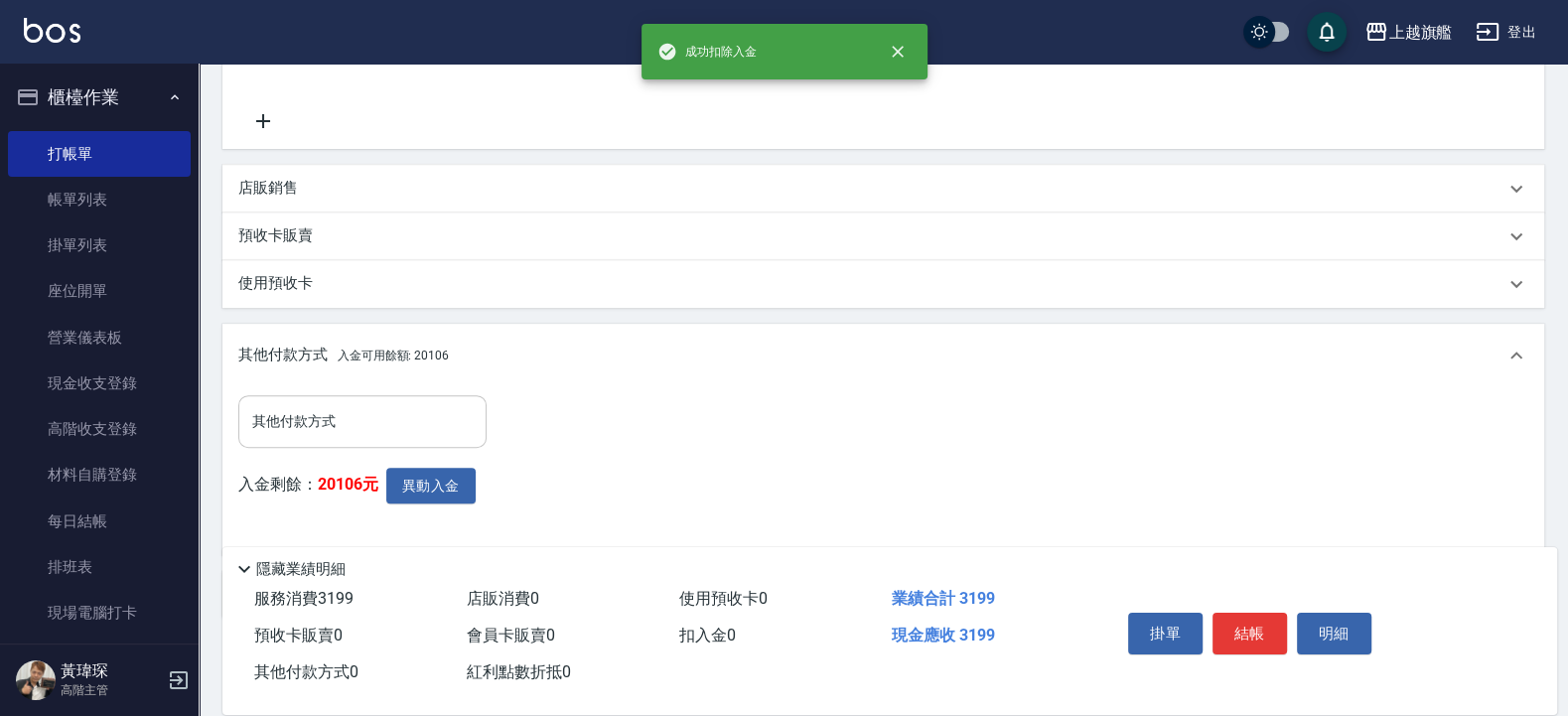 click on "其他付款方式" at bounding box center [362, 421] 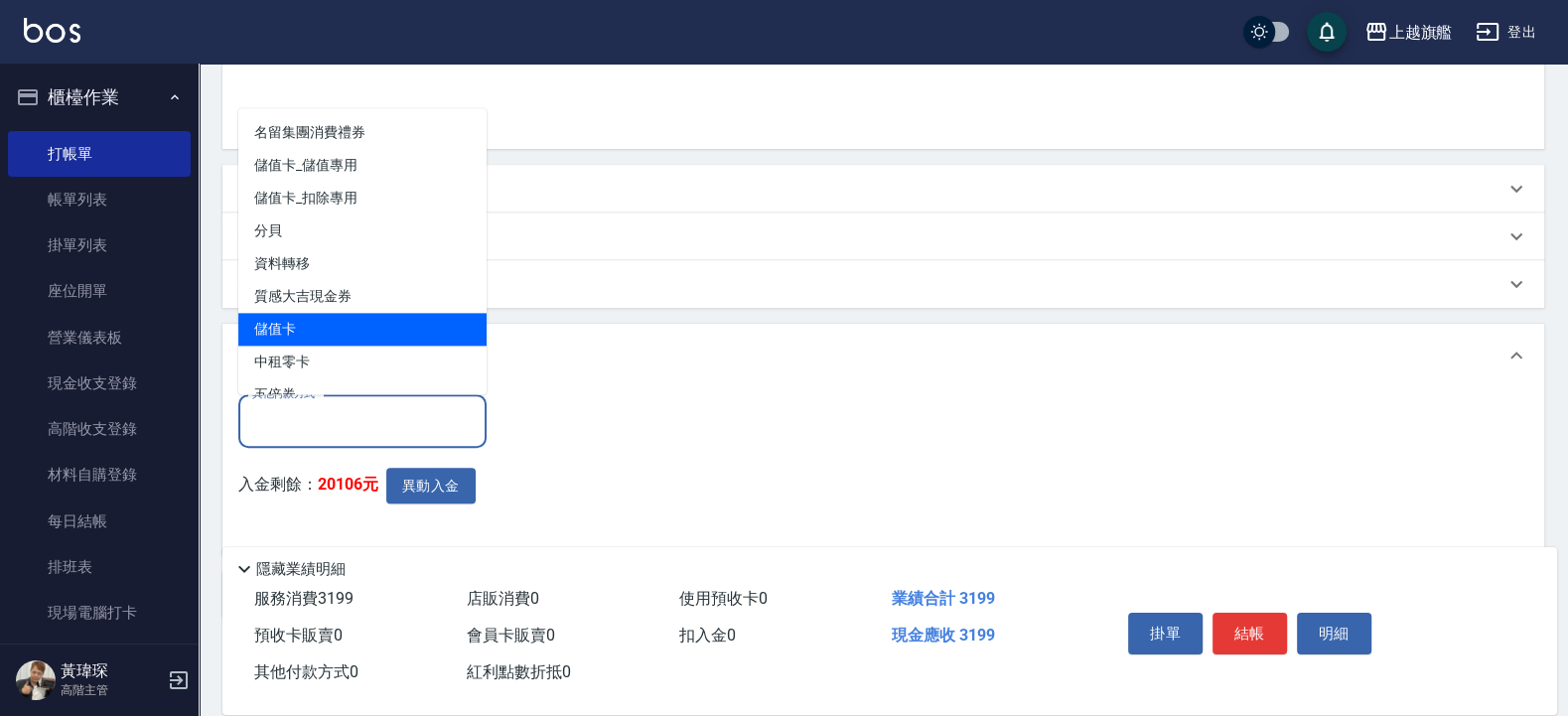 click on "儲值卡" at bounding box center (362, 329) 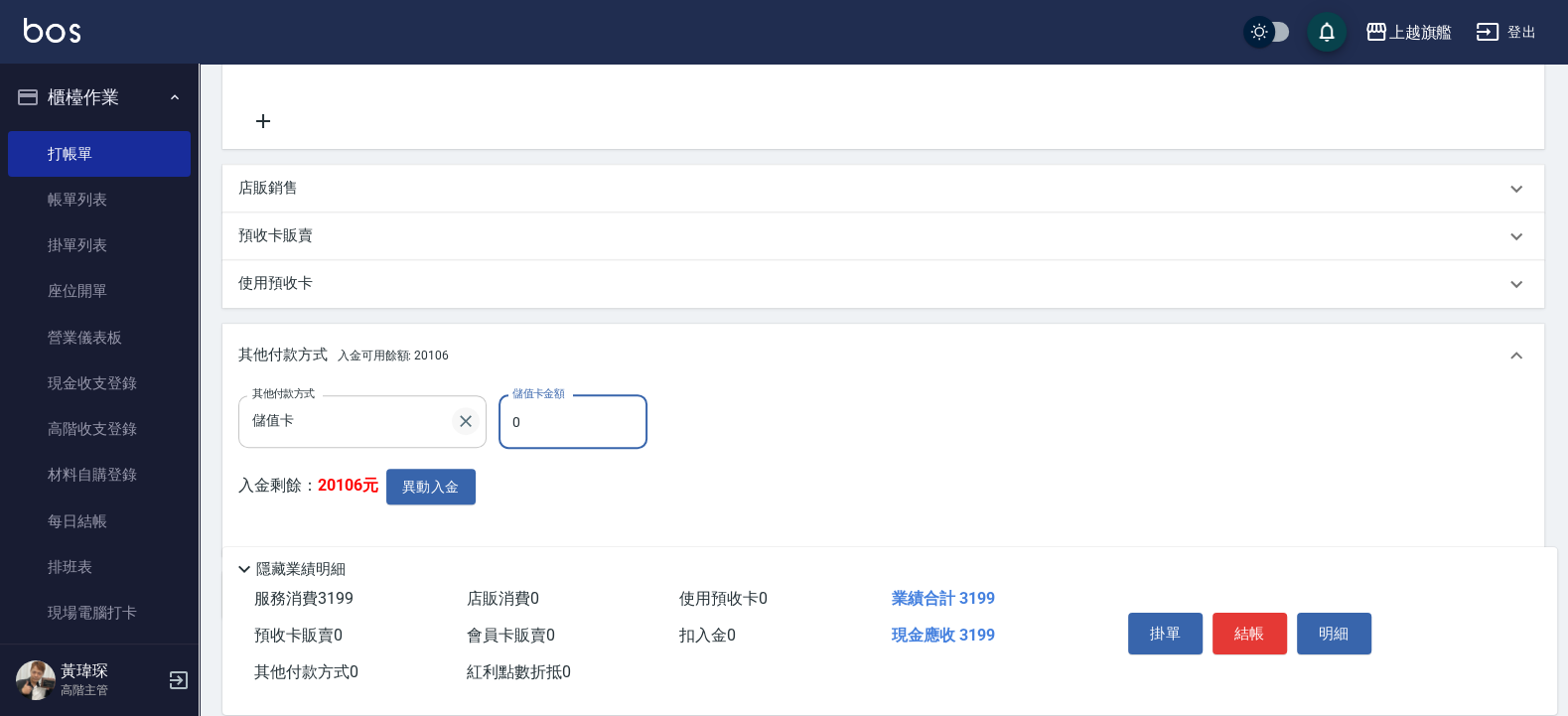 drag, startPoint x: 532, startPoint y: 410, endPoint x: 463, endPoint y: 412, distance: 69.028979 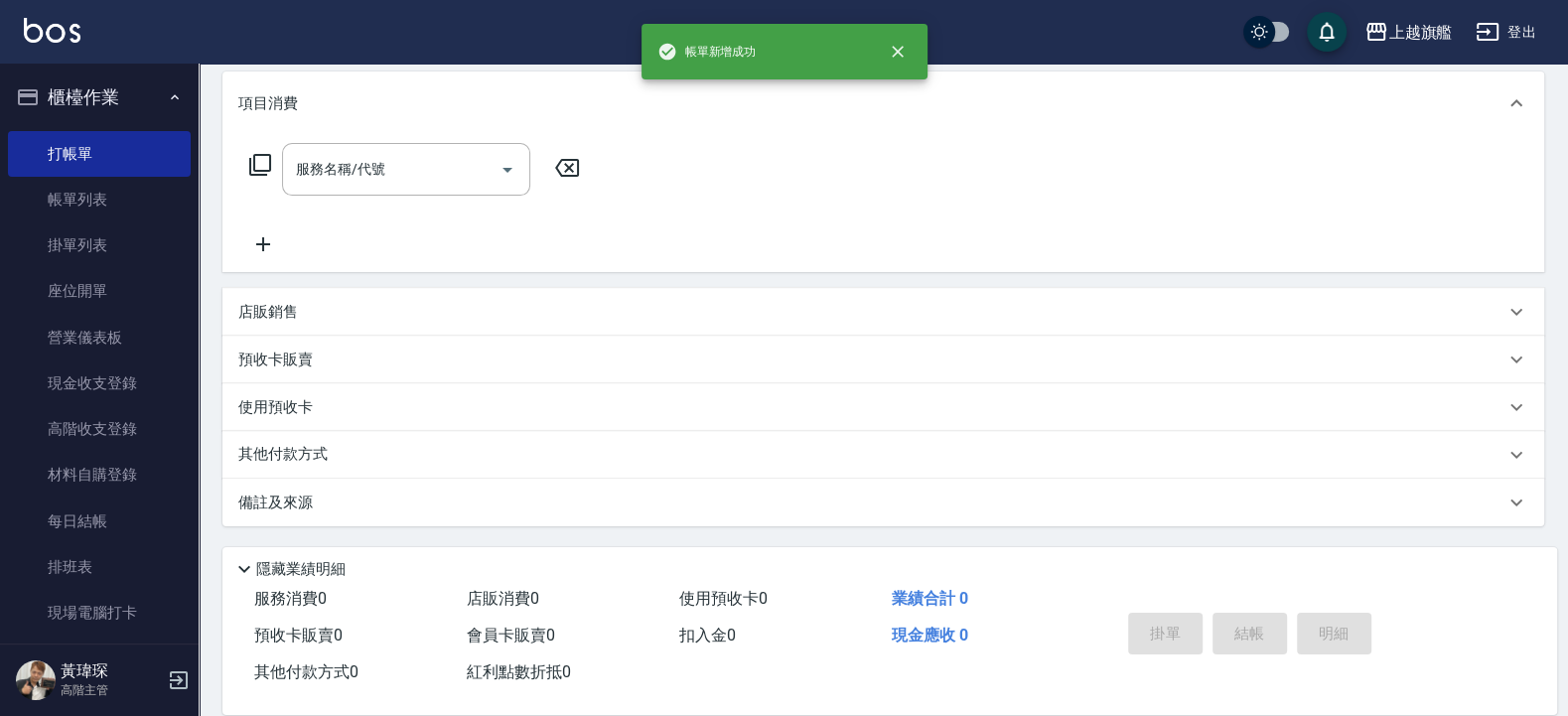 scroll, scrollTop: 0, scrollLeft: 0, axis: both 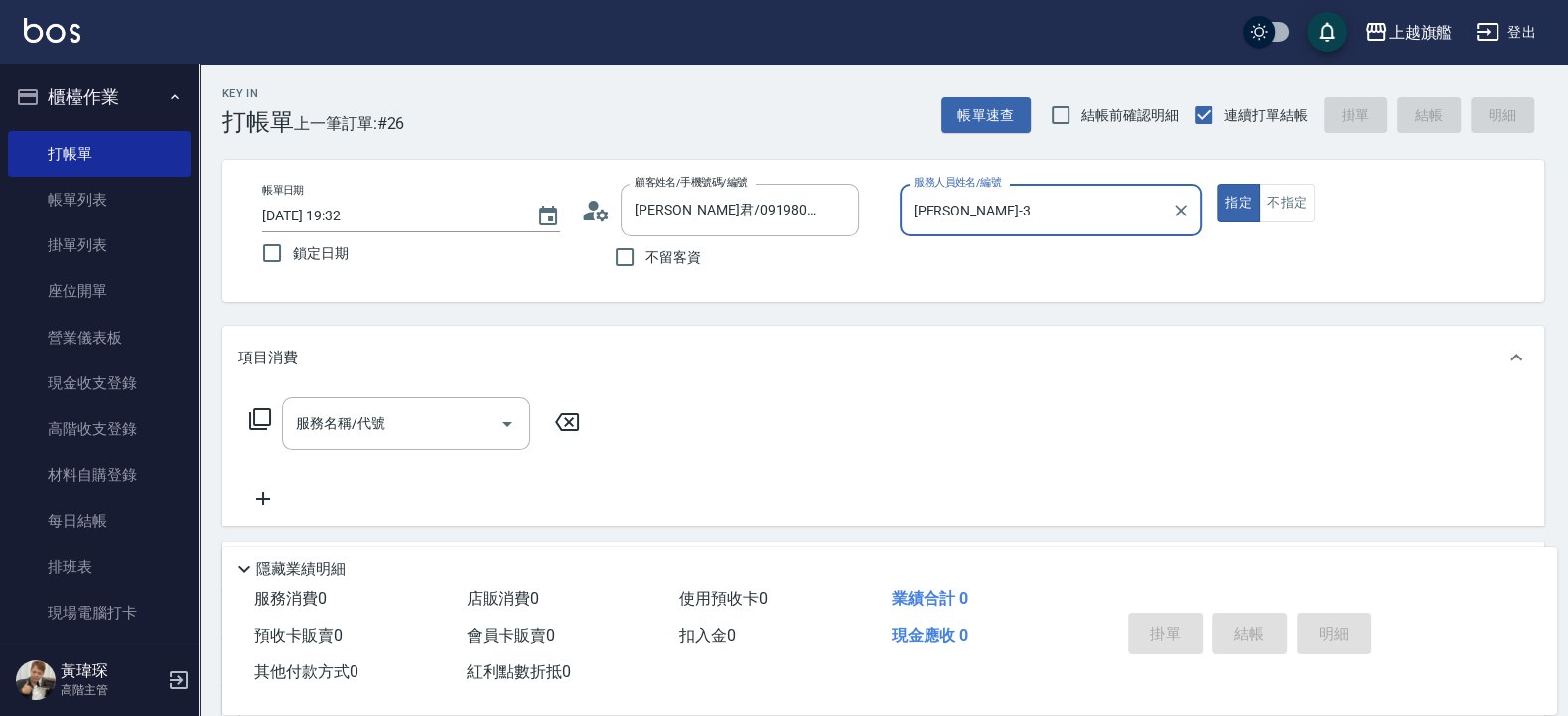 click on "指定" at bounding box center [1238, 203] 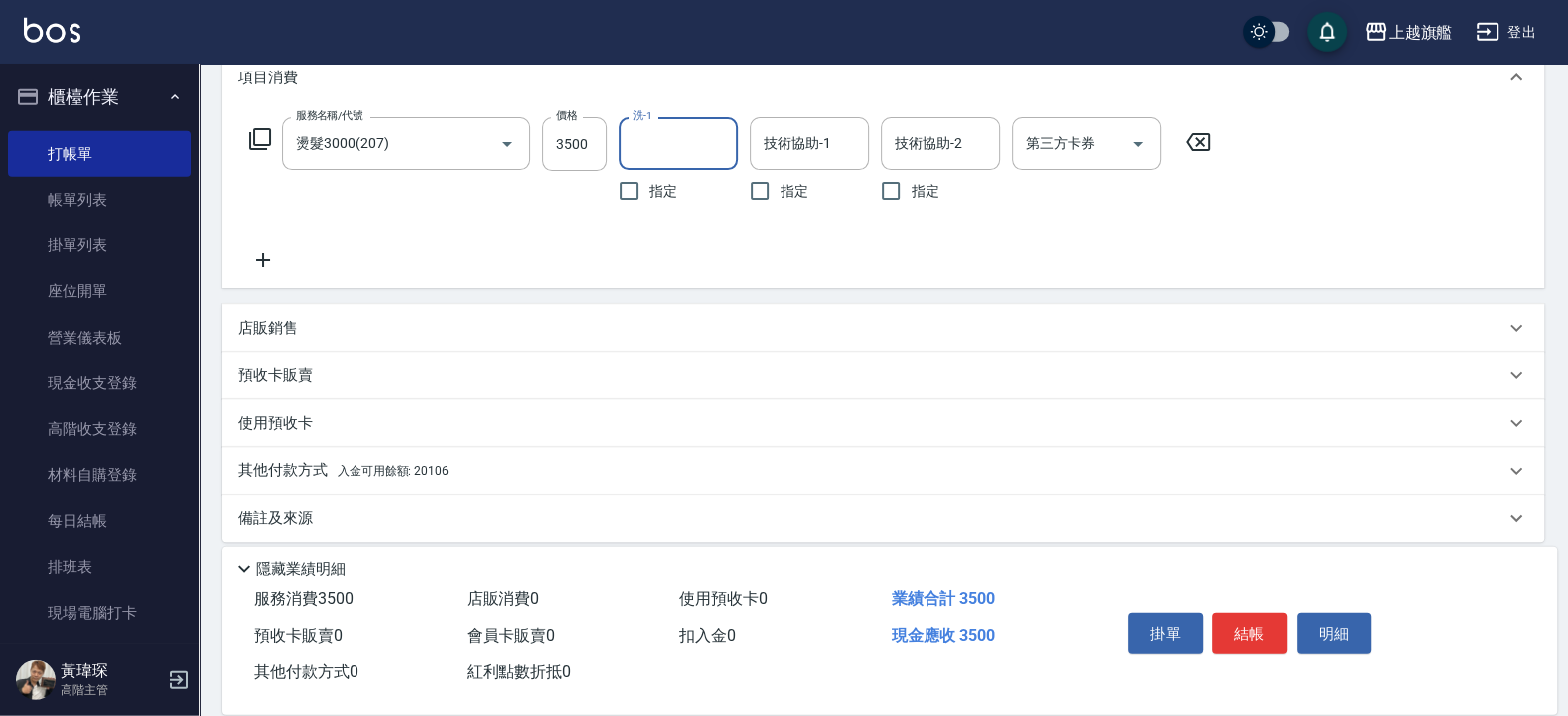 scroll, scrollTop: 295, scrollLeft: 0, axis: vertical 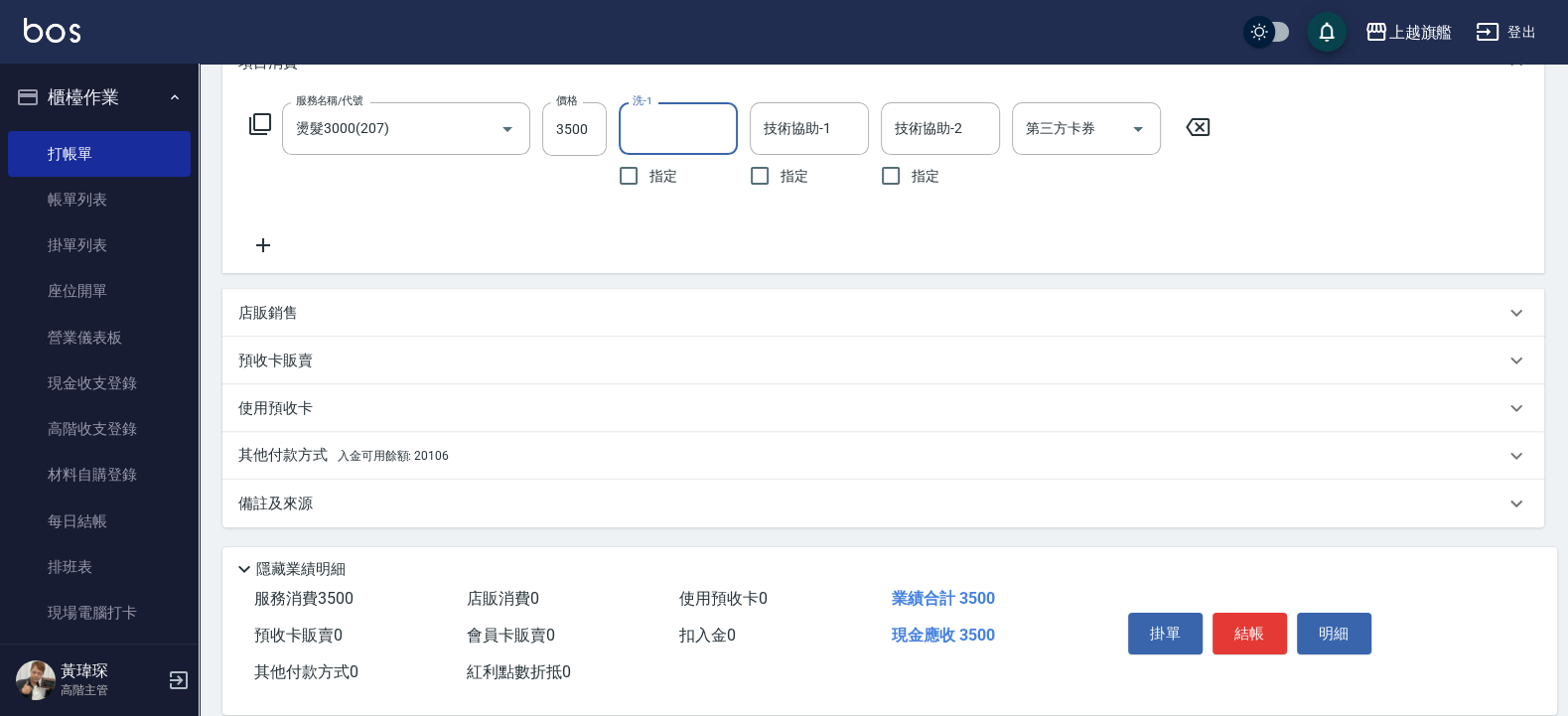 click on "入金可用餘額: 20106" at bounding box center [393, 456] 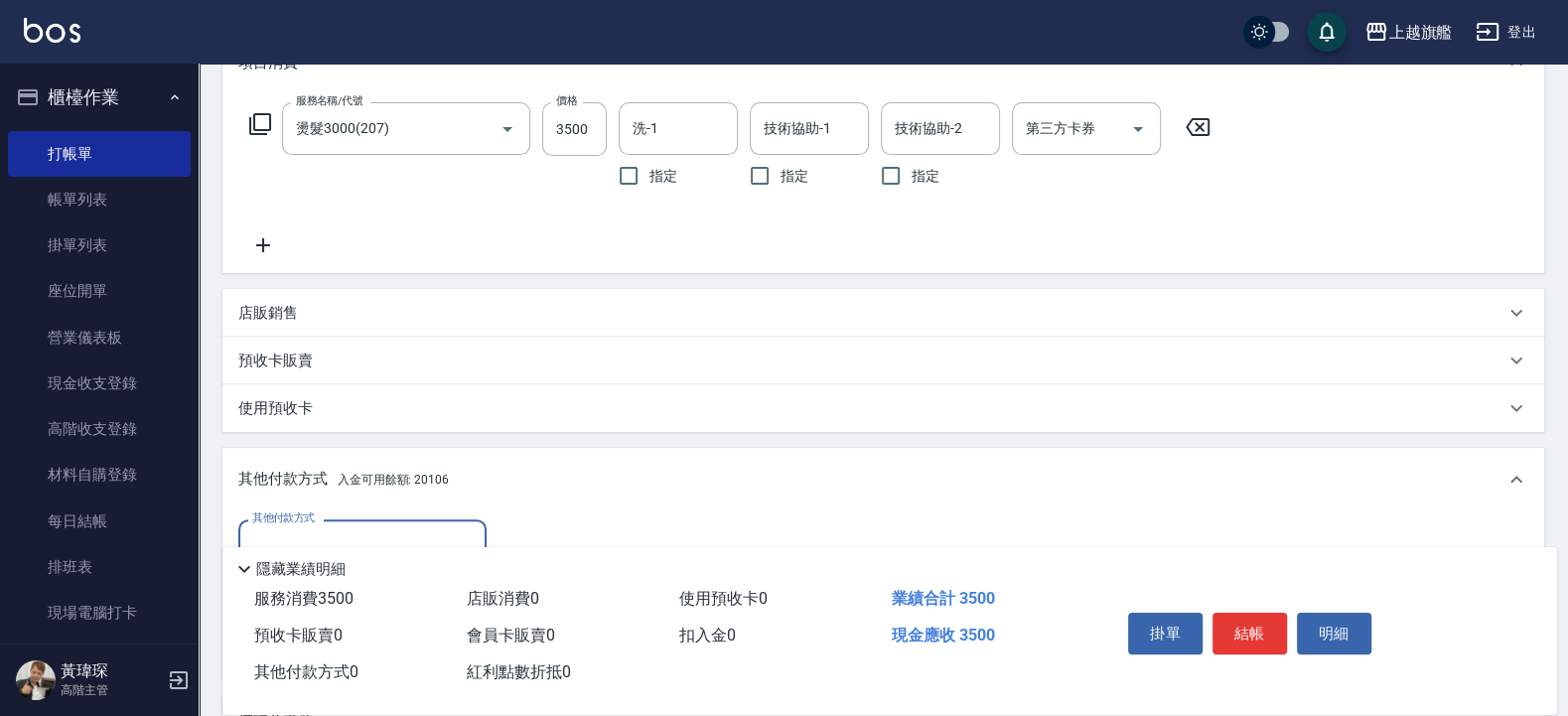 scroll, scrollTop: 35, scrollLeft: 0, axis: vertical 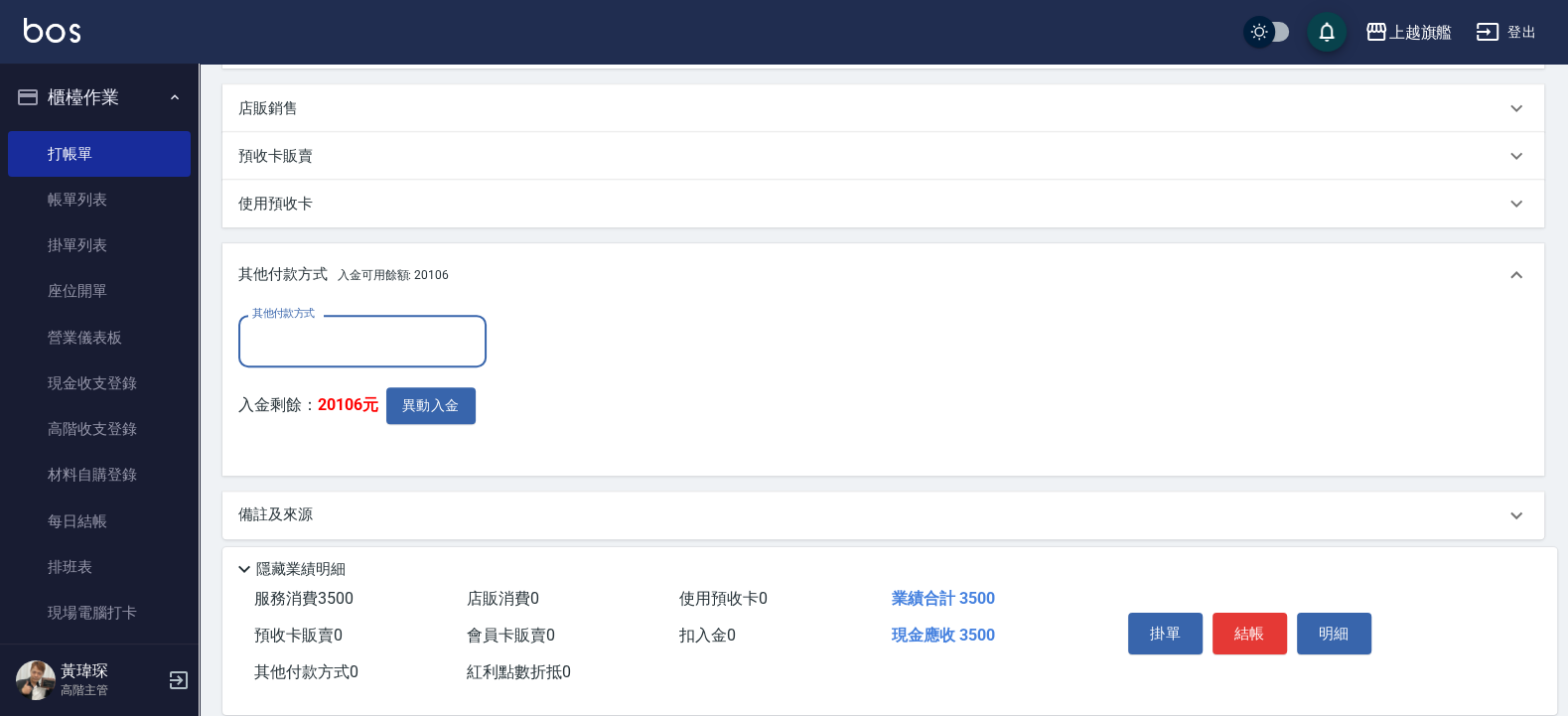 click on "其他付款方式 其他付款方式 入金剩餘： 20106元 異動入金" at bounding box center (368, 387) 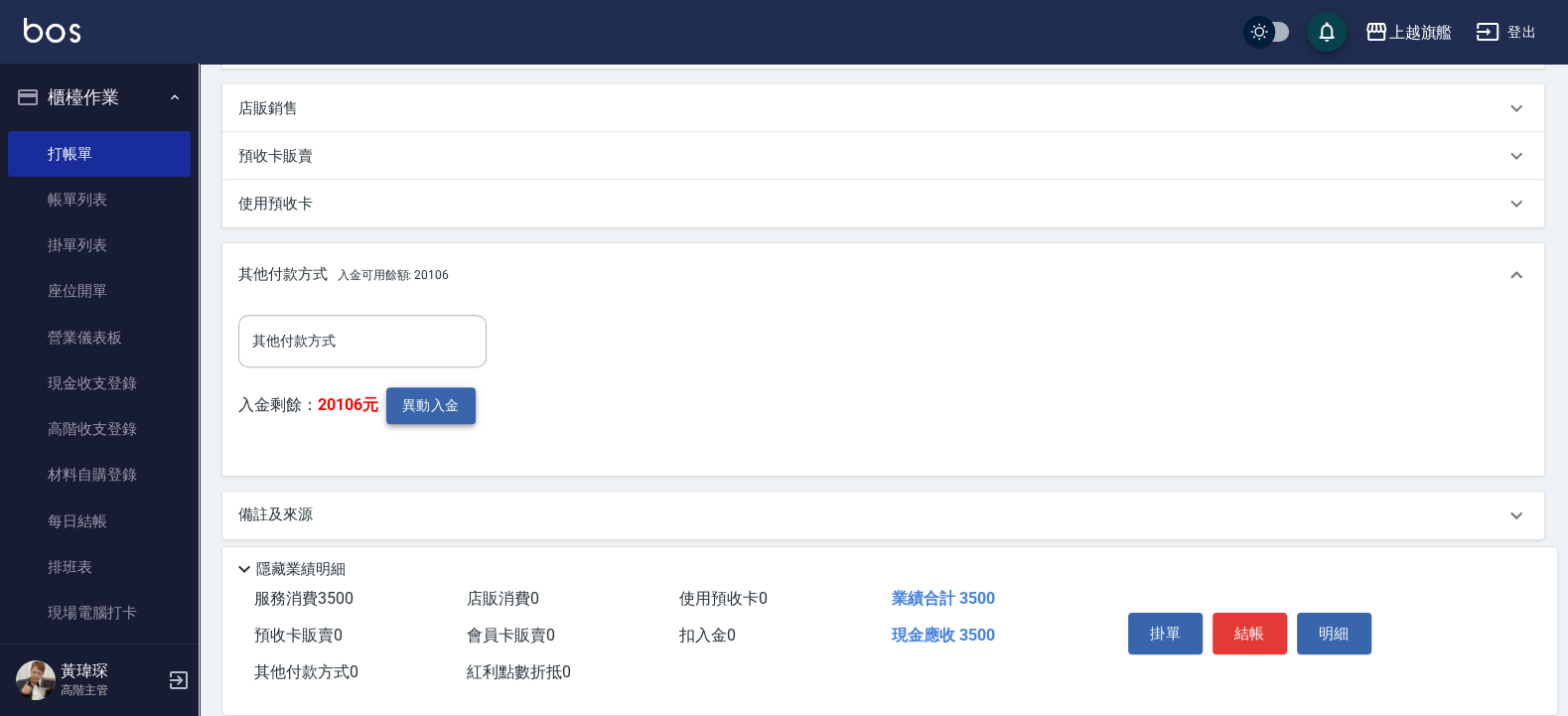 click on "異動入金" at bounding box center [431, 405] 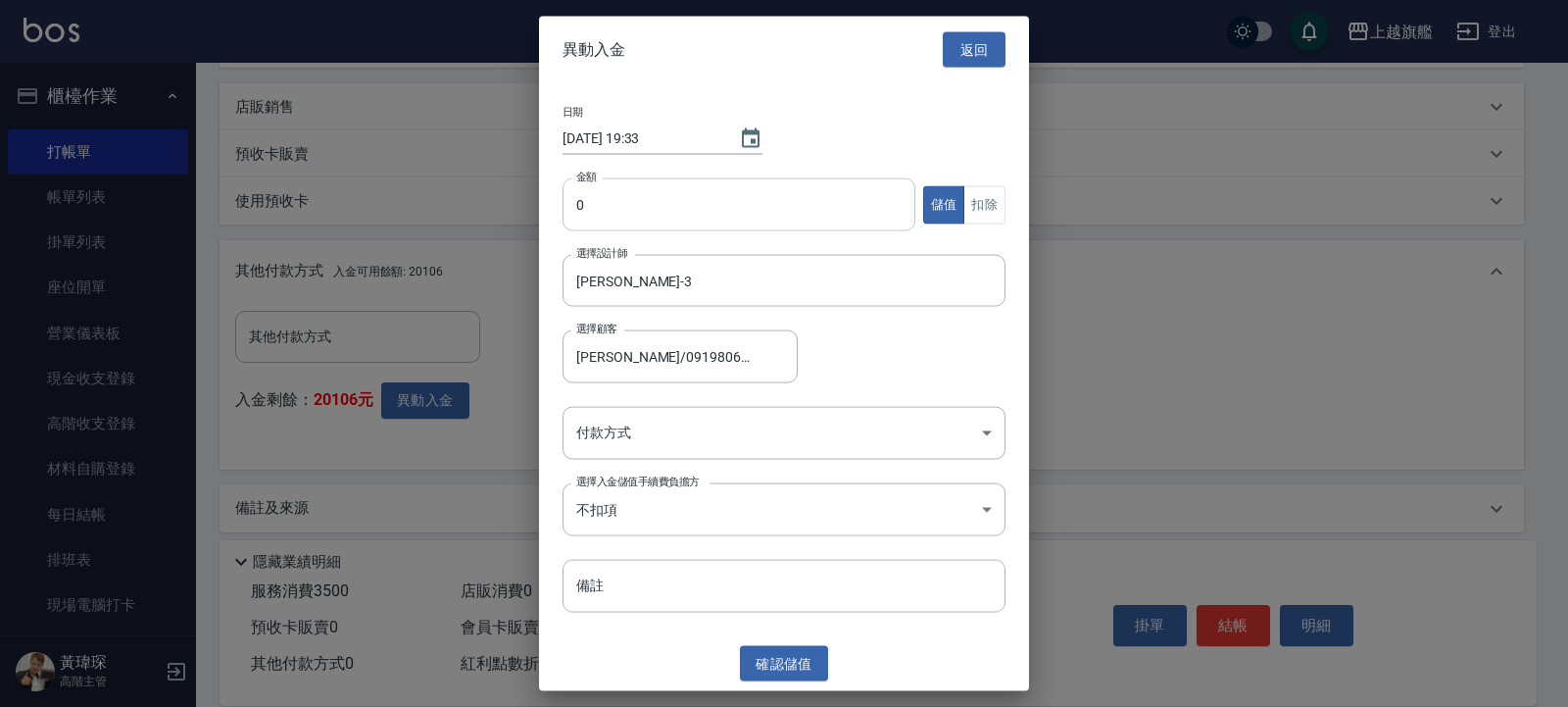 drag, startPoint x: 670, startPoint y: 220, endPoint x: 686, endPoint y: 214, distance: 17.088007 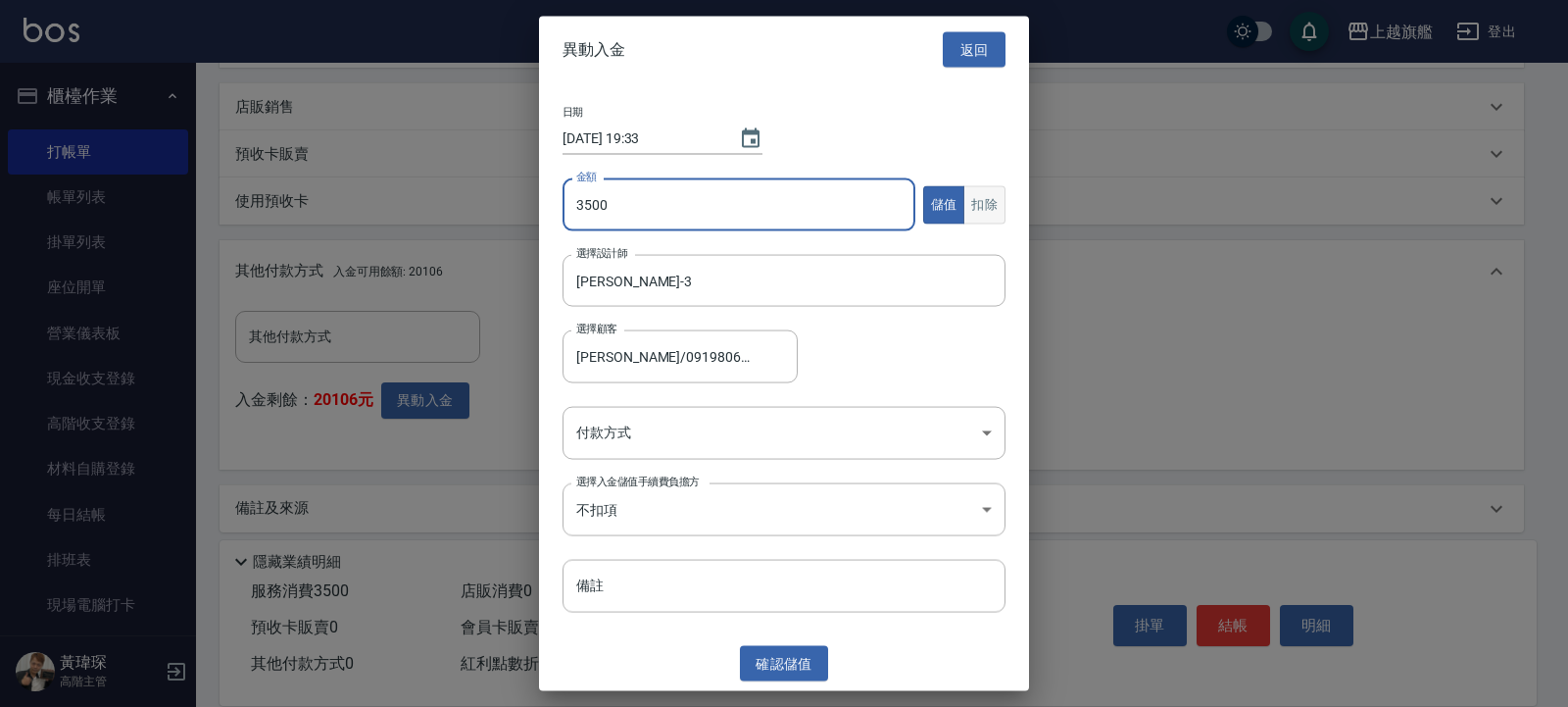 click on "扣除" at bounding box center [984, 204] 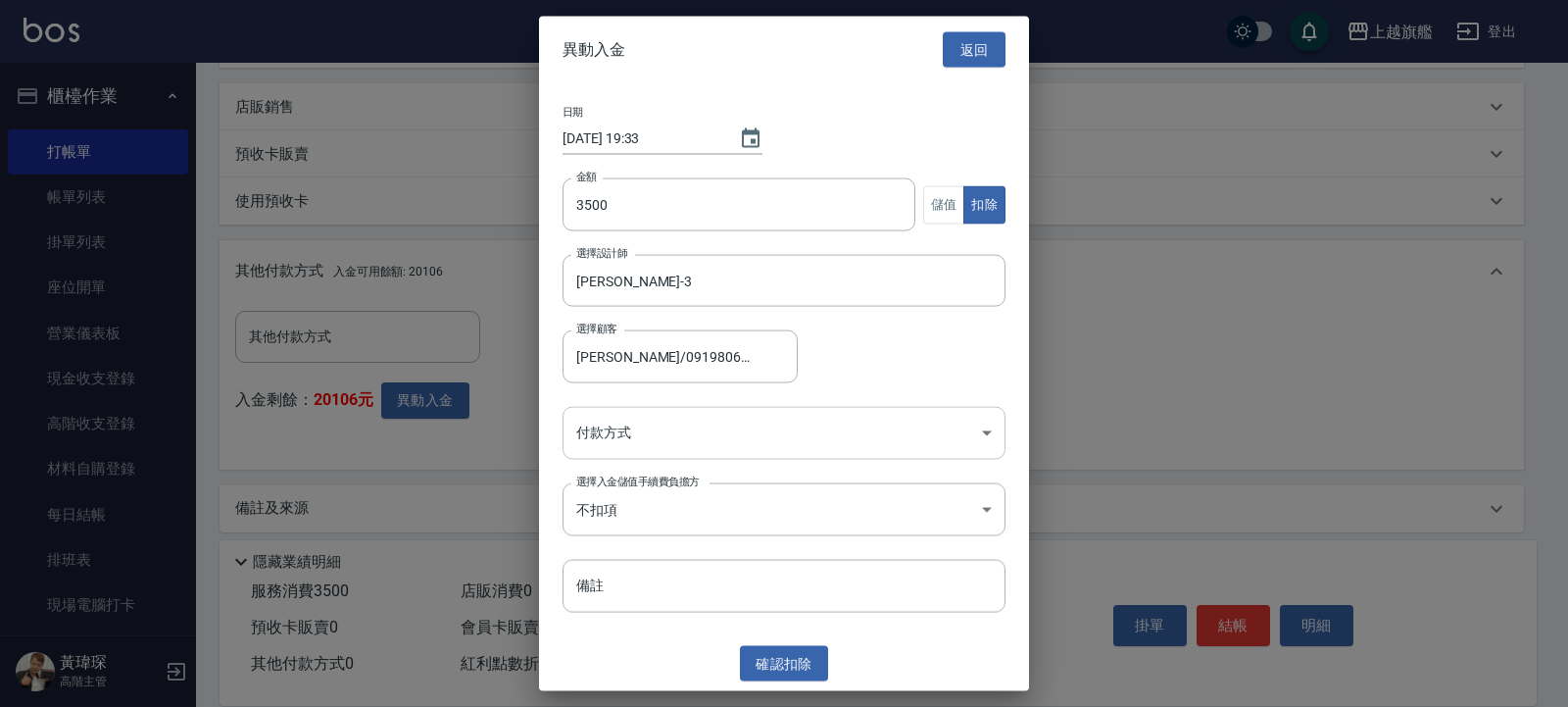 click on "上越旗艦 登出 櫃檯作業 打帳單 帳單列表 掛單列表 座位開單 營業儀表板 現金收支登錄 高階收支登錄 材料自購登錄 每日結帳 排班表 現場電腦打卡 掃碼打卡 預約管理 預約管理 單日預約紀錄 單週預約紀錄 報表及分析 報表目錄 消費分析儀表板 店家區間累計表 店家日報表 店家排行榜 互助日報表 互助月報表 互助排行榜 互助點數明細 互助業績報表 全店業績分析表 每日業績分析表 營業統計分析表 營業項目月分析表 設計師業績表 設計師日報表 設計師業績分析表 設計師業績月報表 設計師抽成報表 設計師排行榜 商品銷售排行榜 商品消耗明細 商品進銷貨報表 商品庫存表 商品庫存盤點表 會員卡銷售報表 服務扣項明細表 單一服務項目查詢 店販抽成明細 店販分類抽成明細 顧客入金餘額表 顧客卡券餘額表 每日非現金明細 每日收支明細 收支分類明細表 收支匯款表 0" at bounding box center (784, 113) 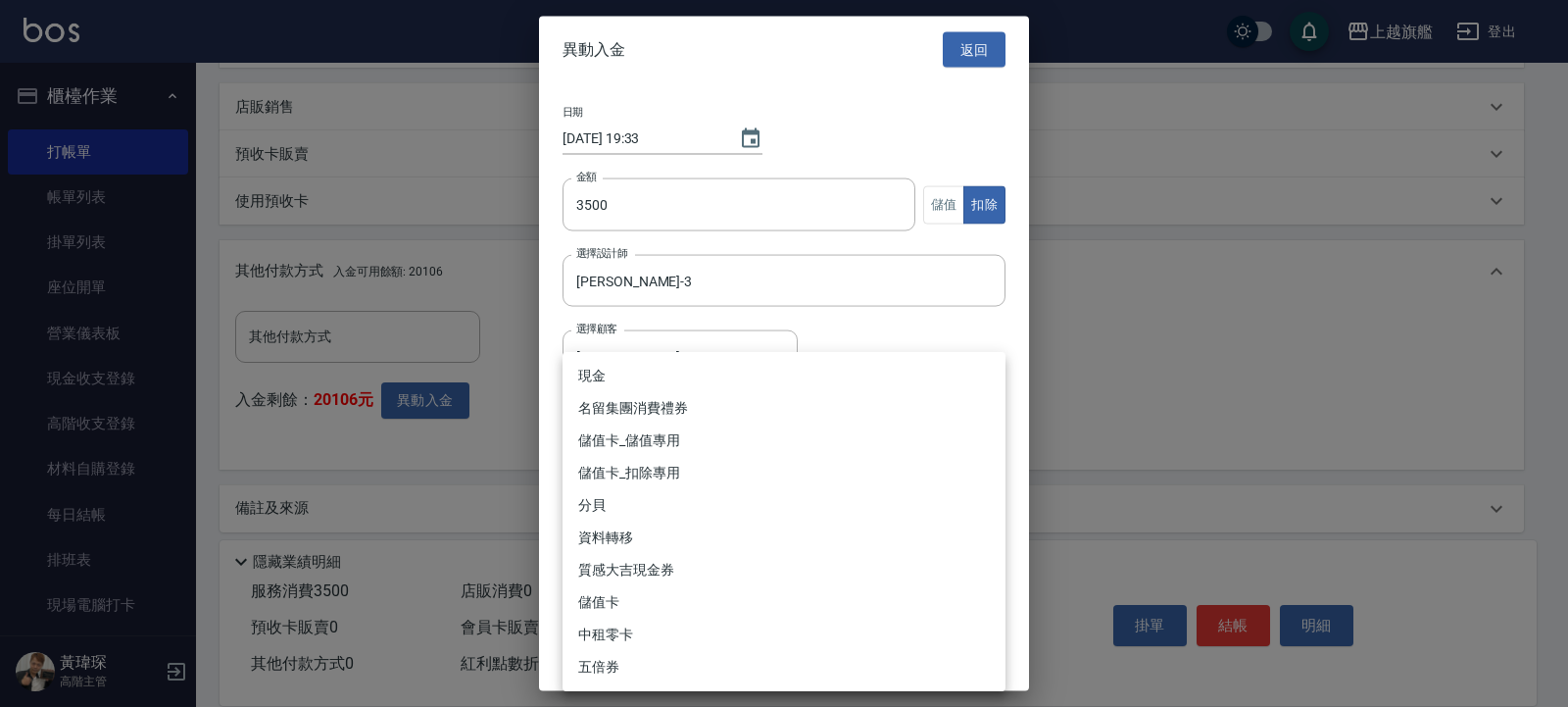 click on "儲值卡_扣除專用" at bounding box center [784, 473] 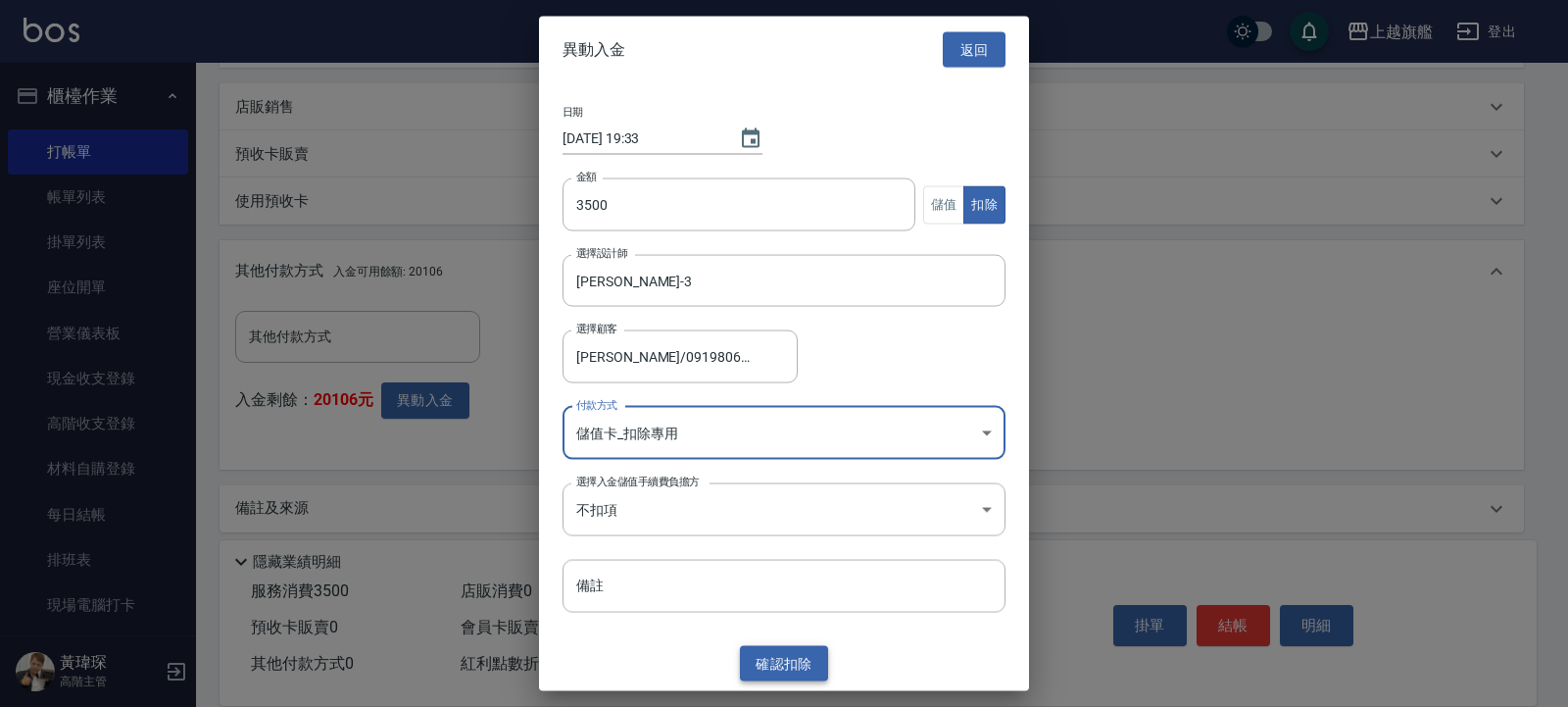 click on "確認 扣除" at bounding box center [784, 663] 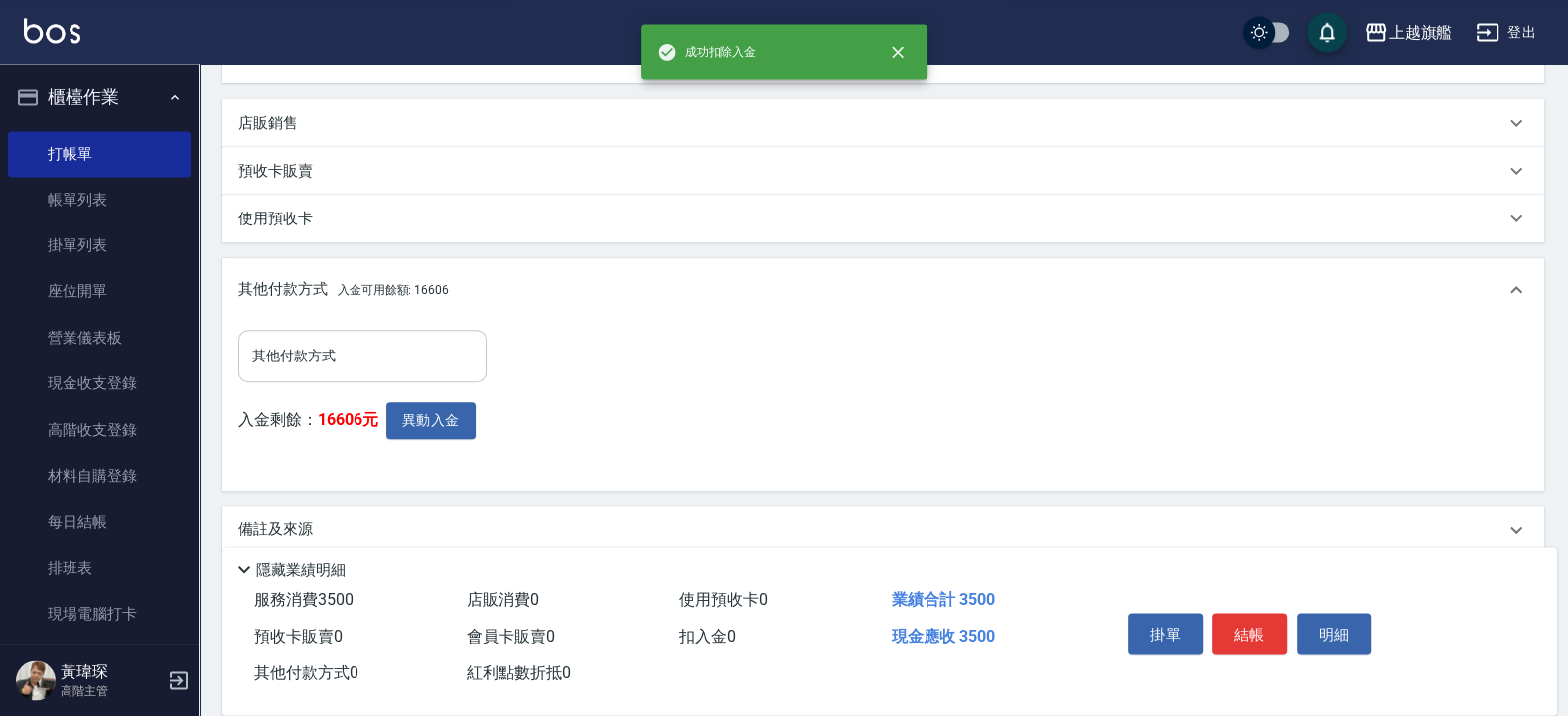 scroll, scrollTop: 512, scrollLeft: 0, axis: vertical 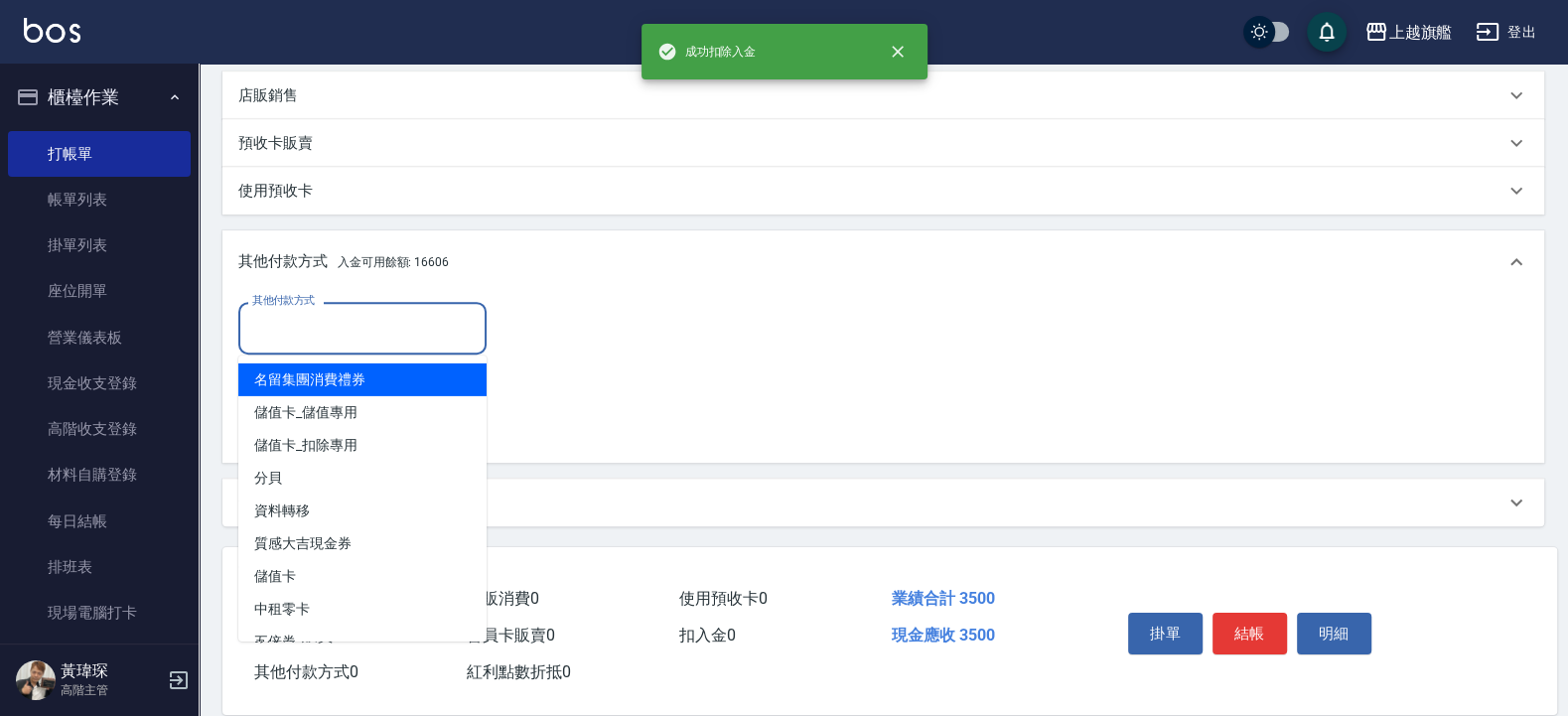 click on "其他付款方式" at bounding box center [362, 328] 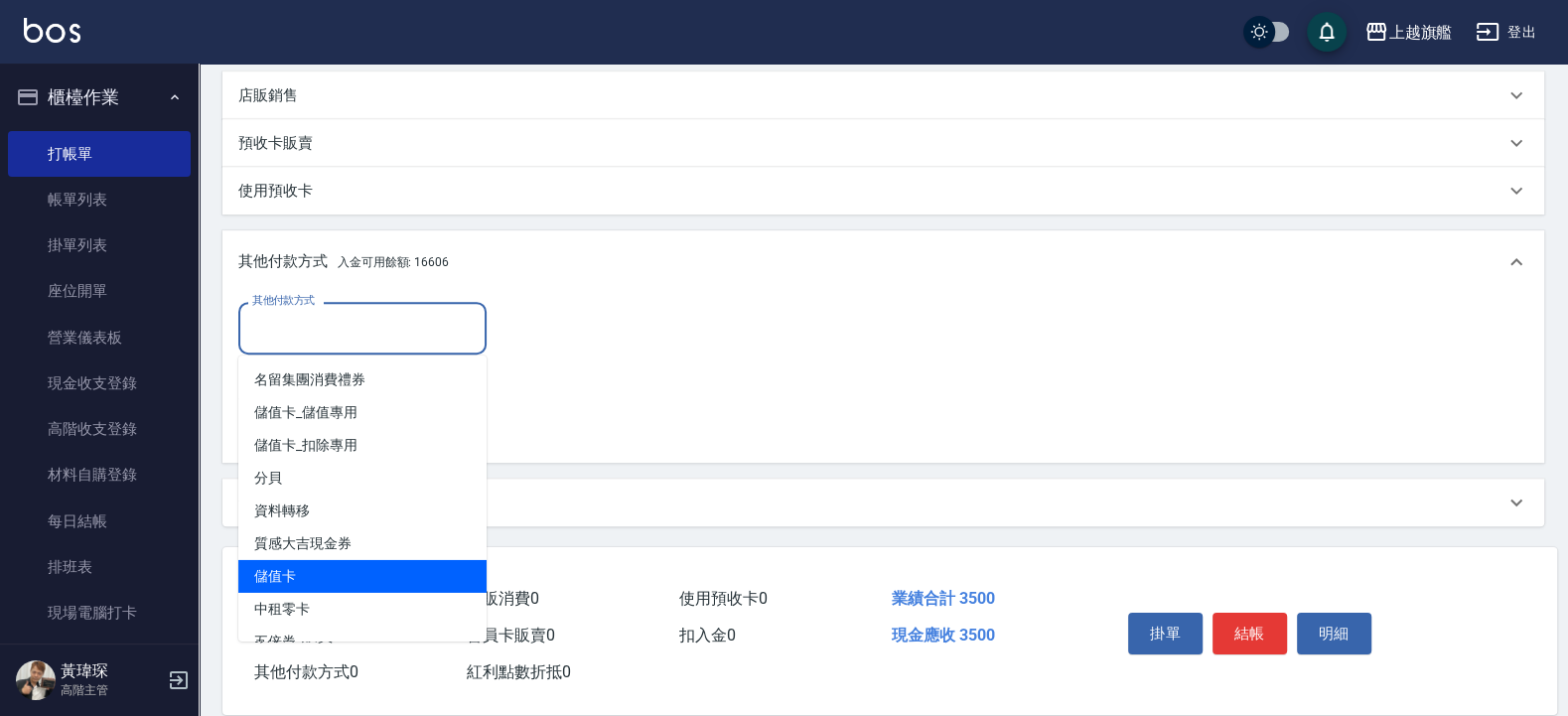 click on "儲值卡" at bounding box center [362, 576] 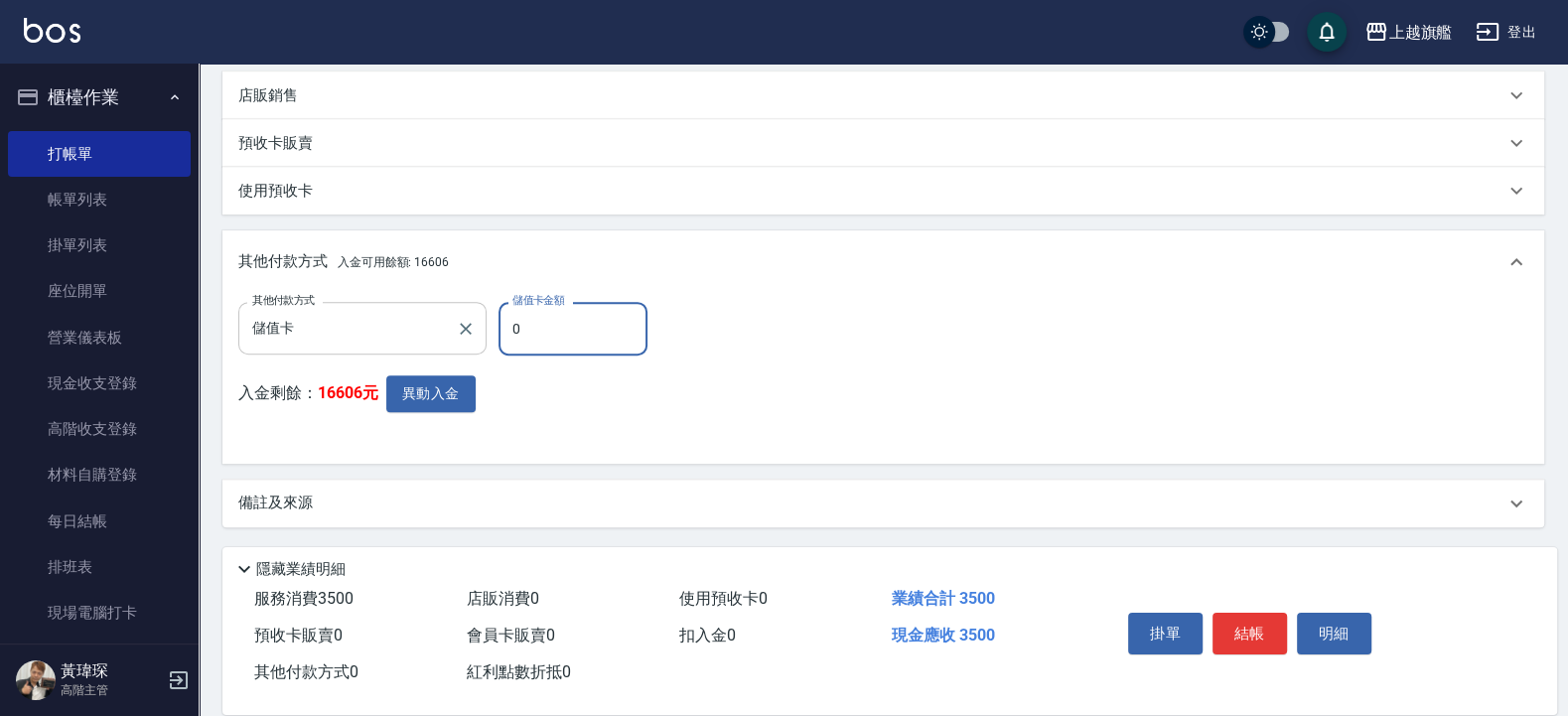 drag, startPoint x: 504, startPoint y: 323, endPoint x: 482, endPoint y: 316, distance: 23.08679 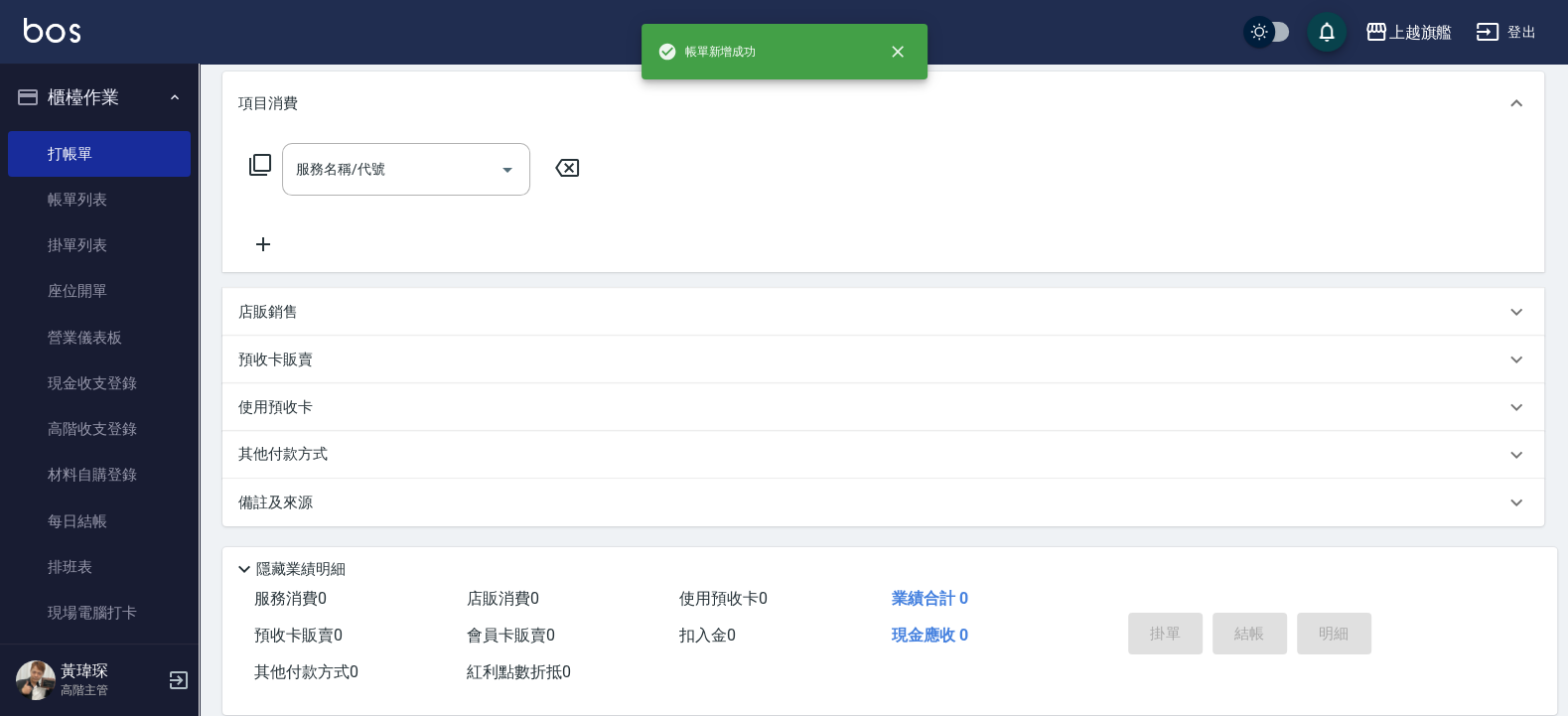 scroll, scrollTop: 0, scrollLeft: 0, axis: both 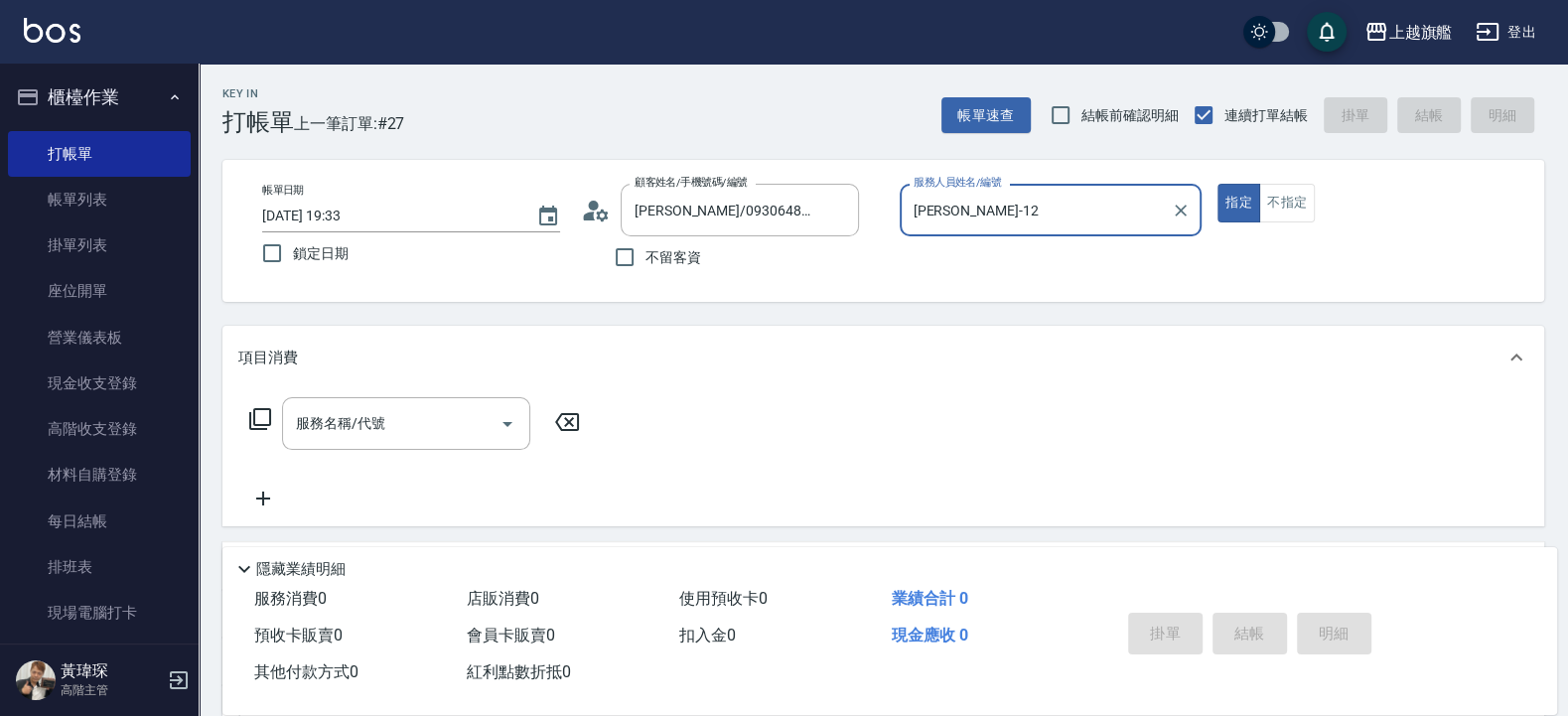 click on "指定" at bounding box center [1238, 203] 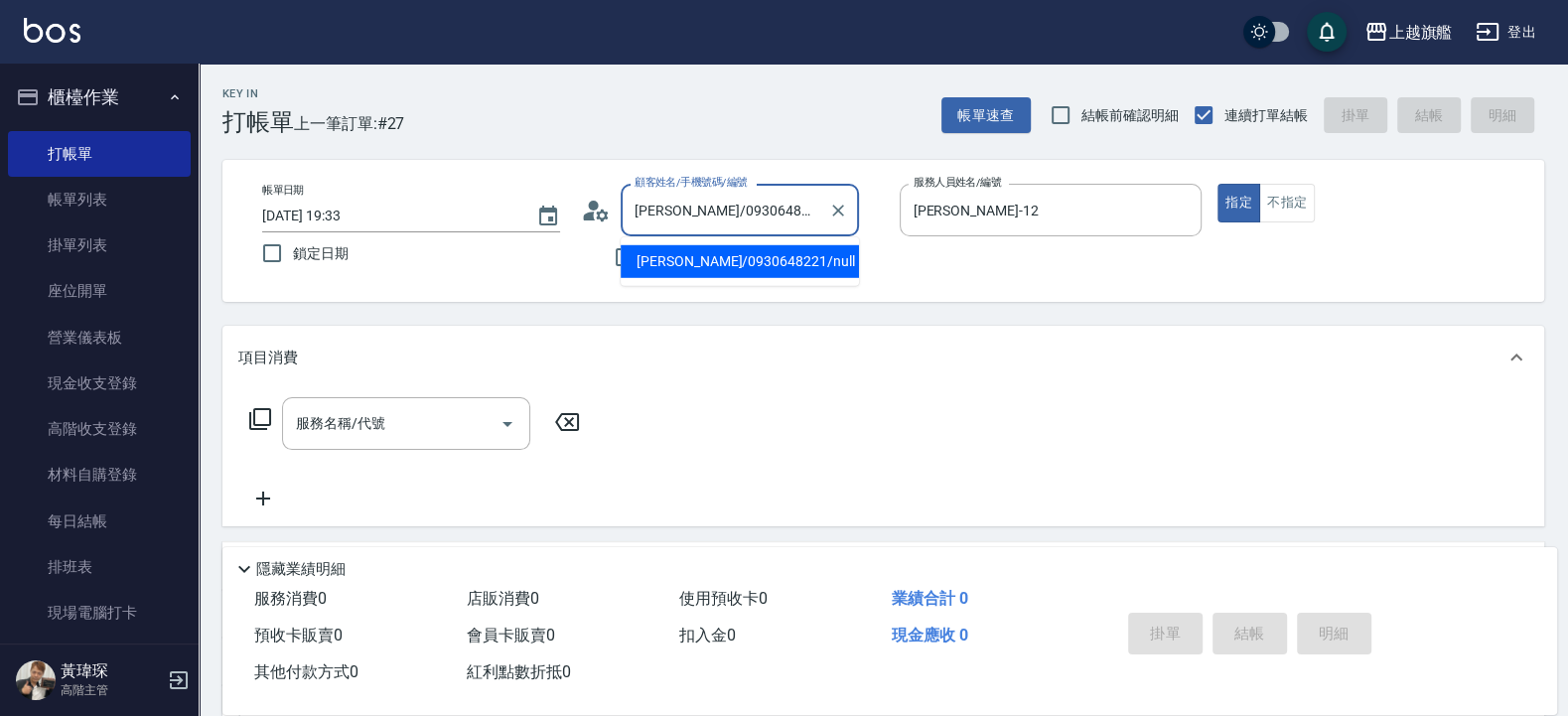 drag, startPoint x: 679, startPoint y: 209, endPoint x: 714, endPoint y: 207, distance: 35.057096 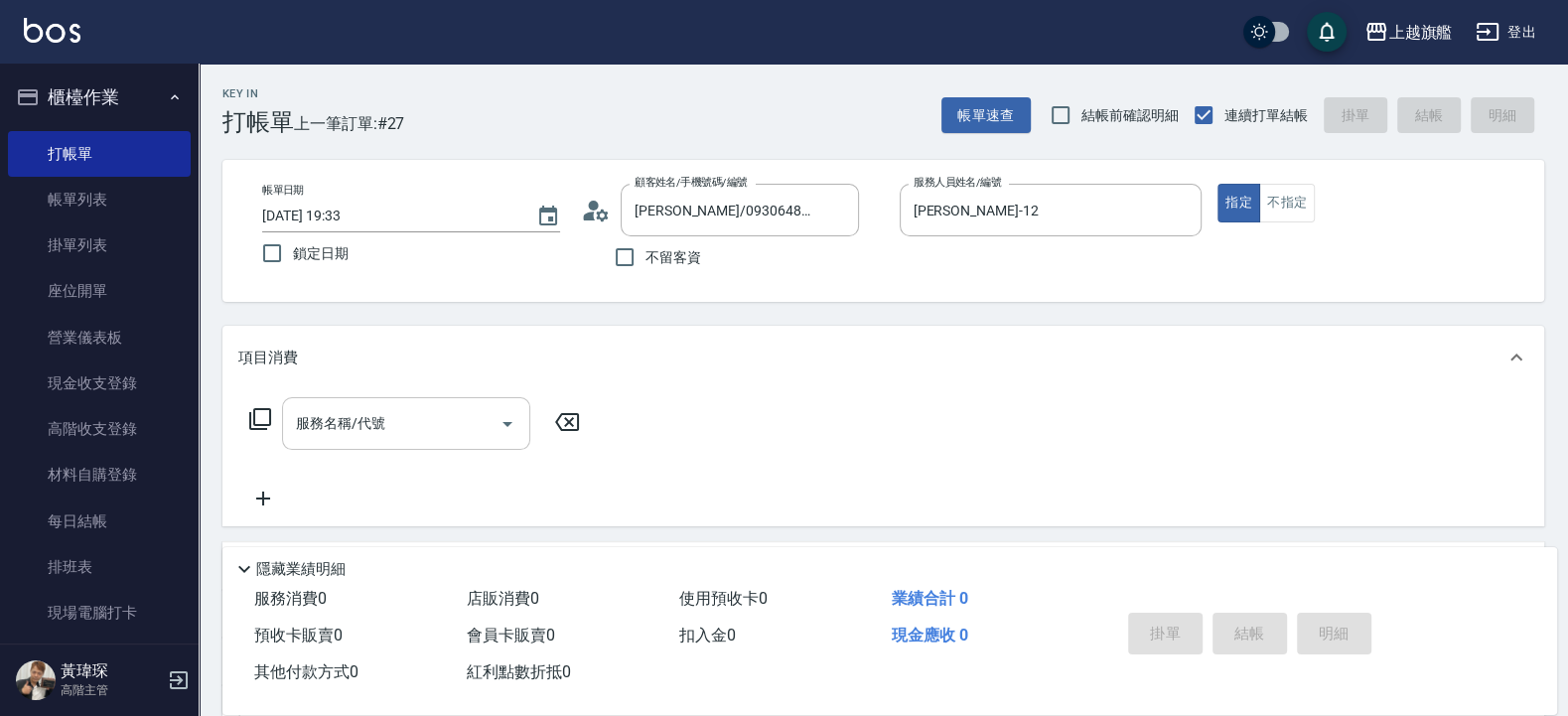 click on "服務名稱/代號" at bounding box center [391, 423] 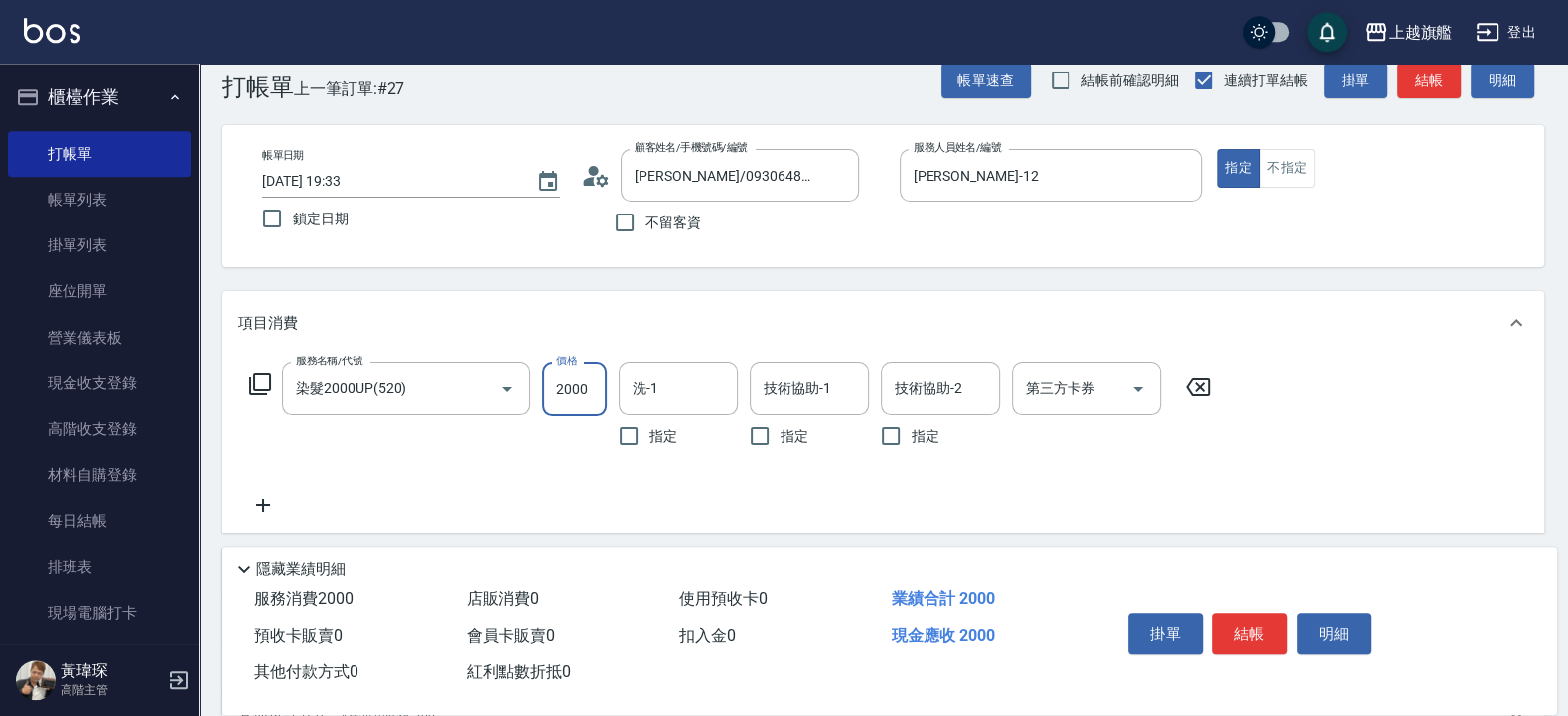 scroll, scrollTop: 119, scrollLeft: 0, axis: vertical 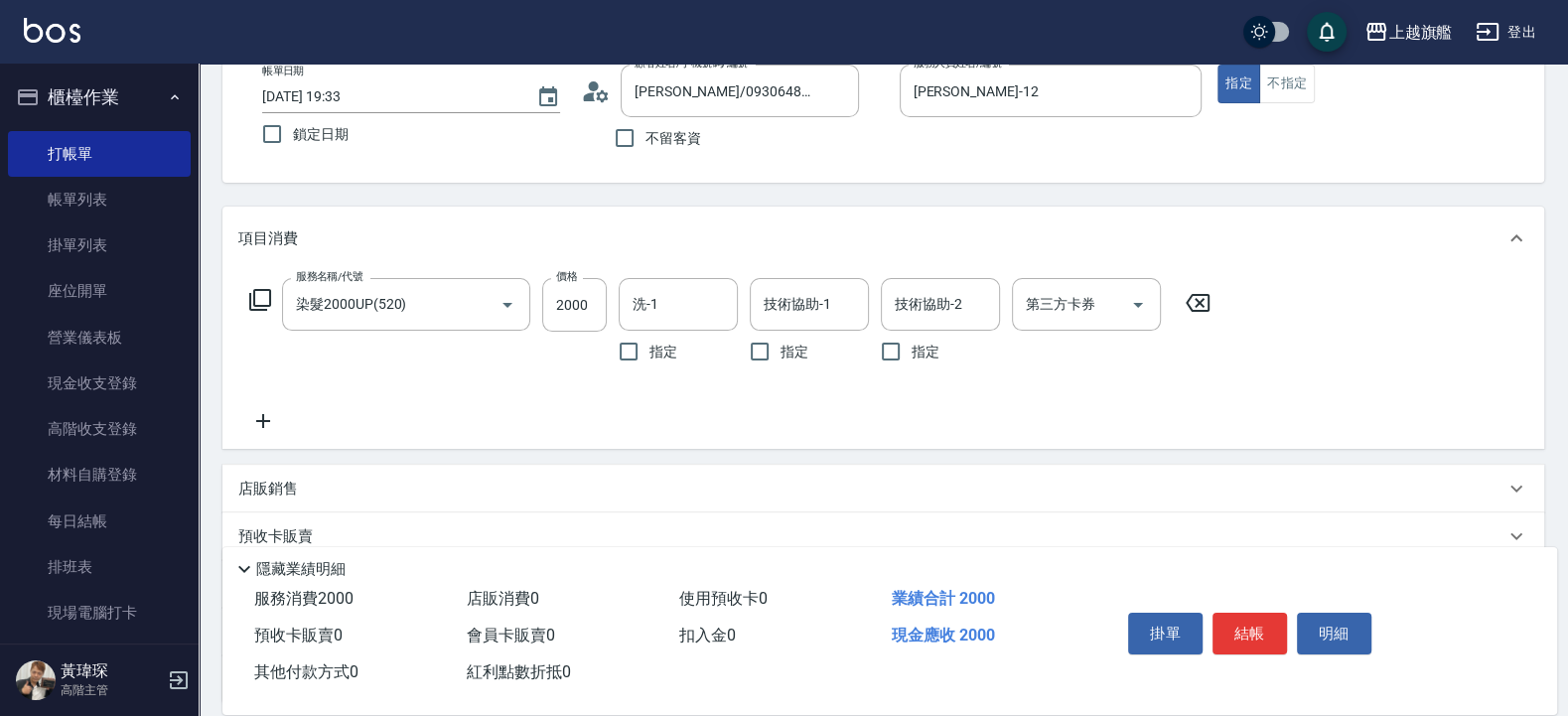 click 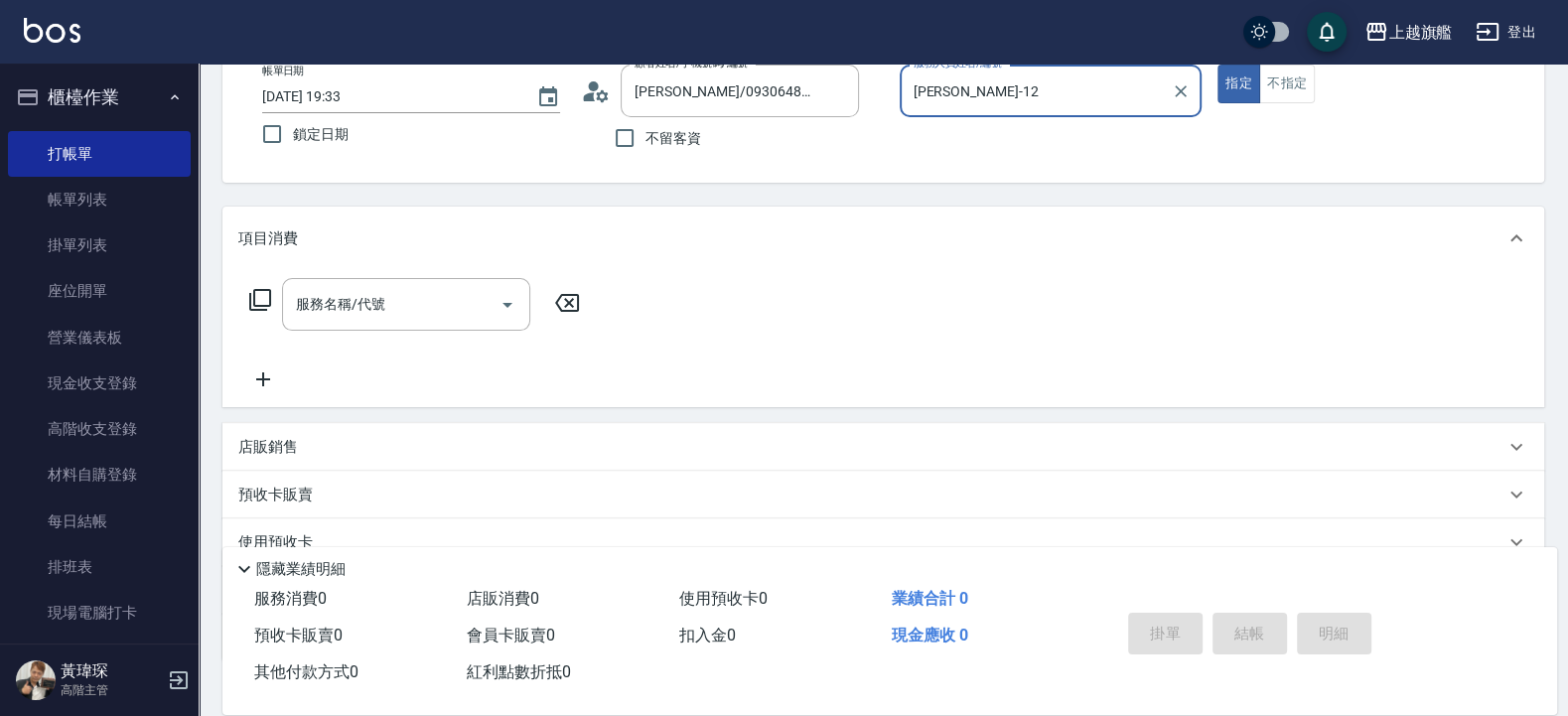 click on "指定" at bounding box center [1238, 83] 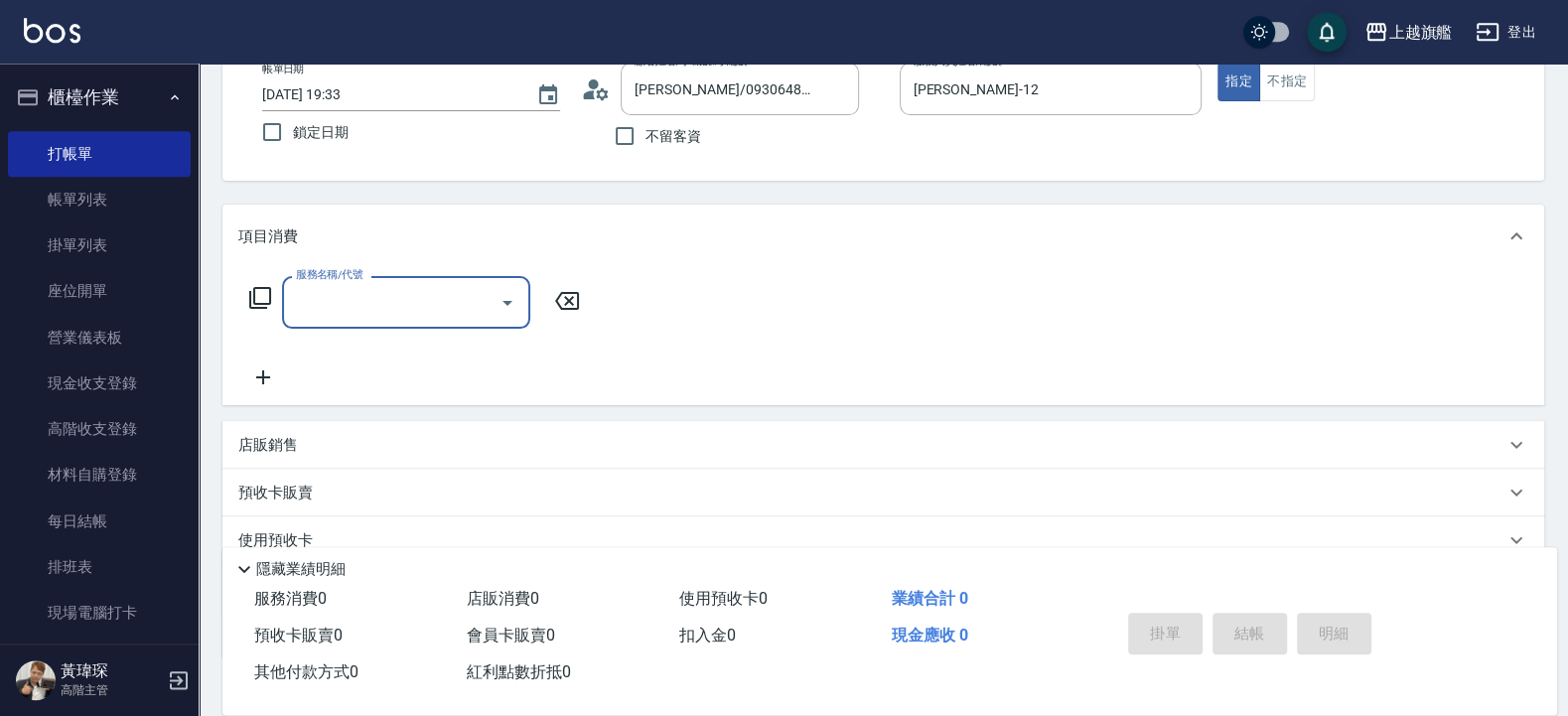 scroll, scrollTop: 254, scrollLeft: 0, axis: vertical 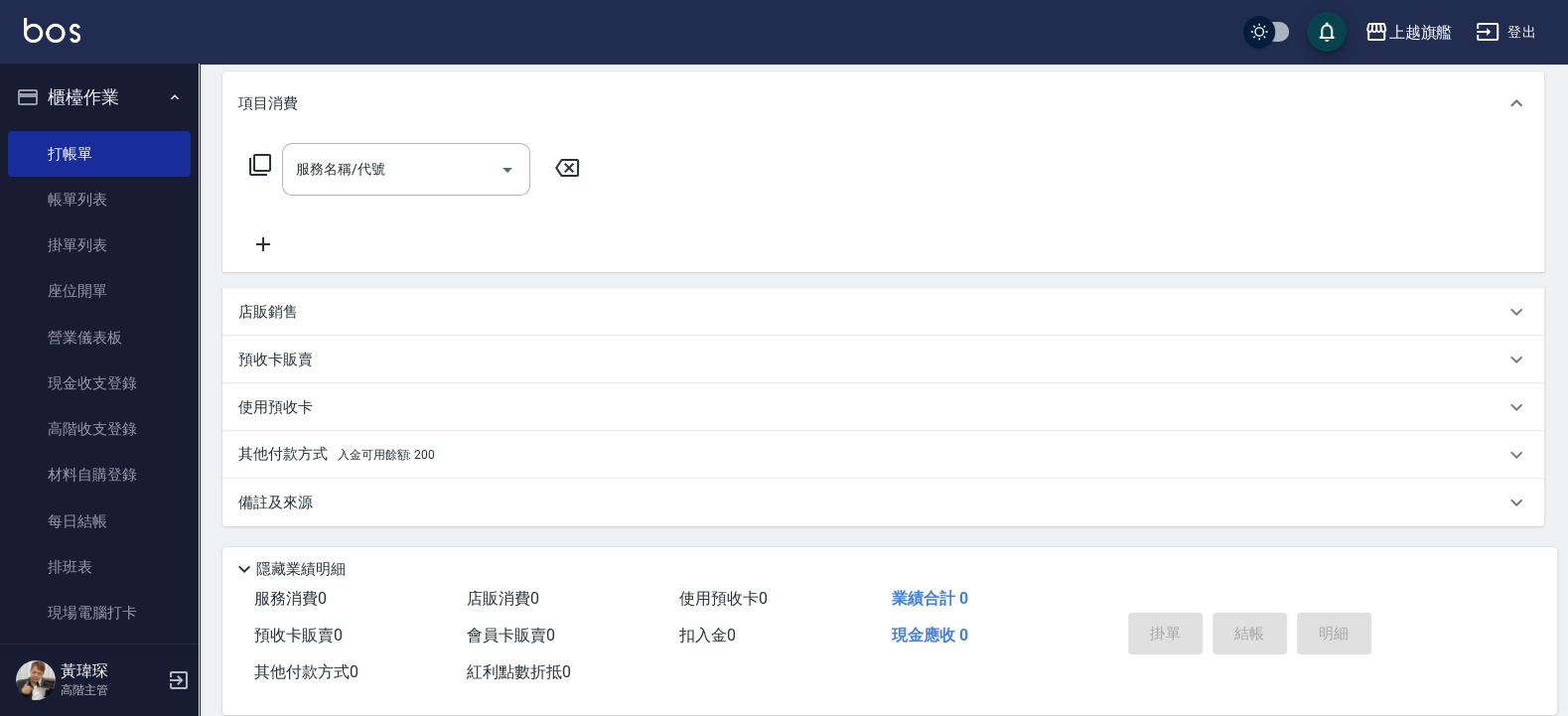 drag, startPoint x: 321, startPoint y: 397, endPoint x: 323, endPoint y: 378, distance: 19.104973 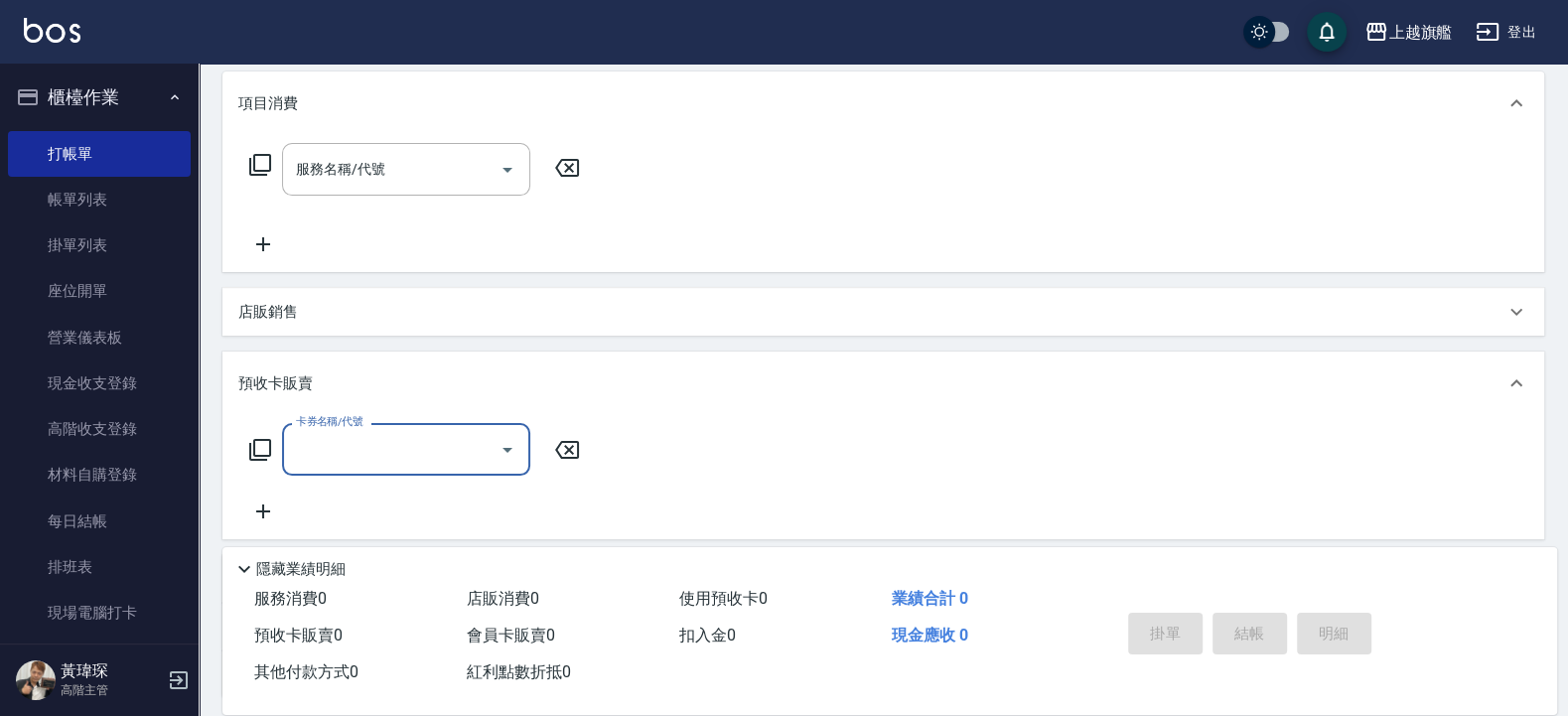 scroll, scrollTop: 0, scrollLeft: 0, axis: both 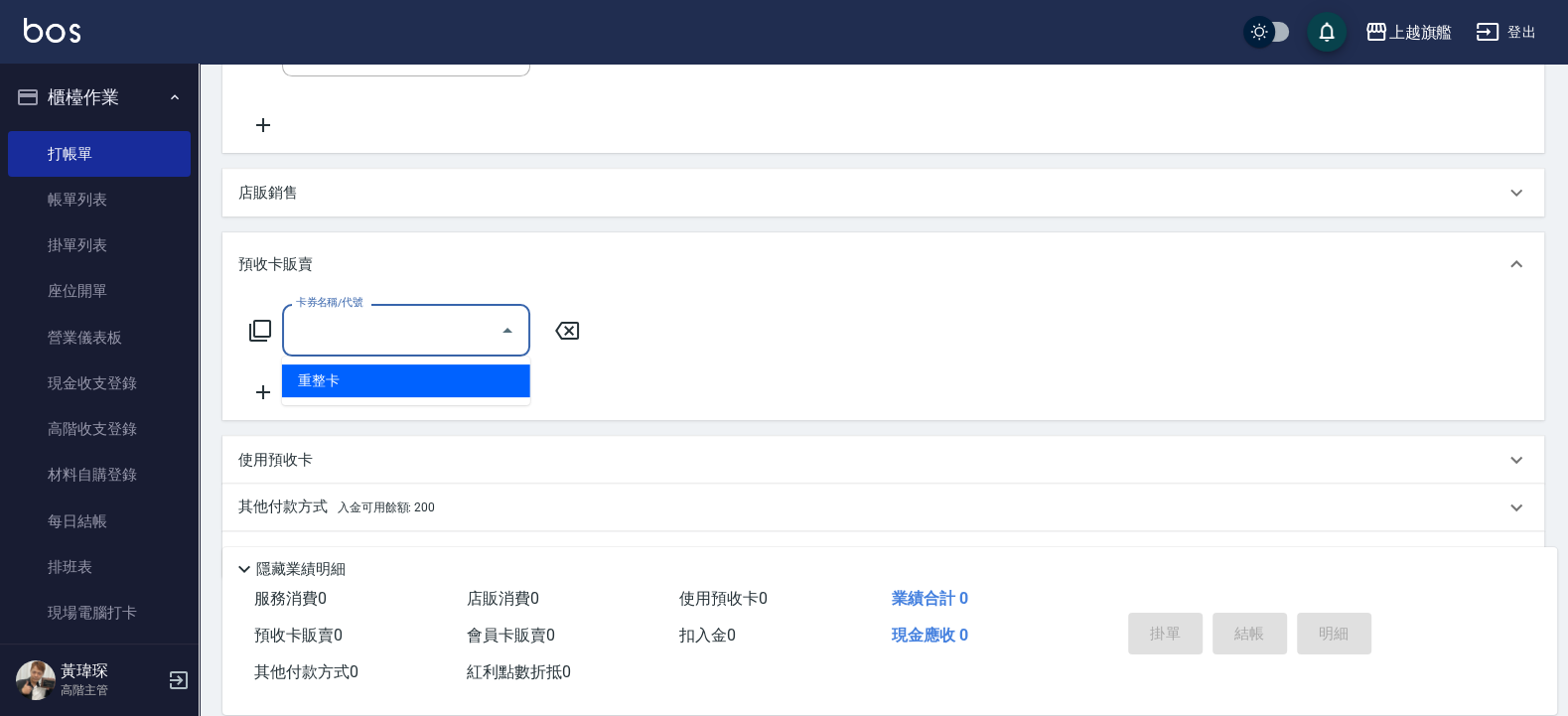 click on "卡券名稱/代號" at bounding box center (391, 330) 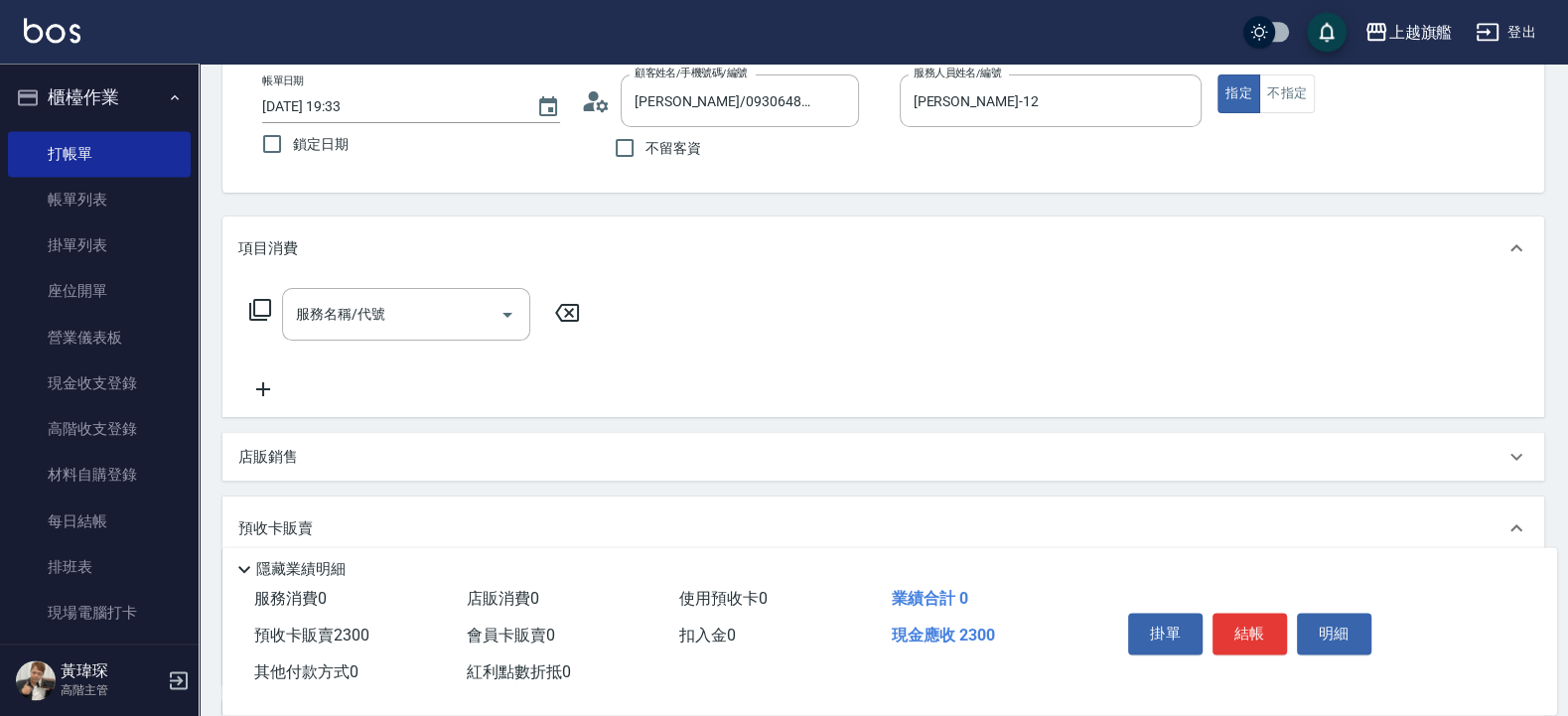 scroll, scrollTop: 238, scrollLeft: 0, axis: vertical 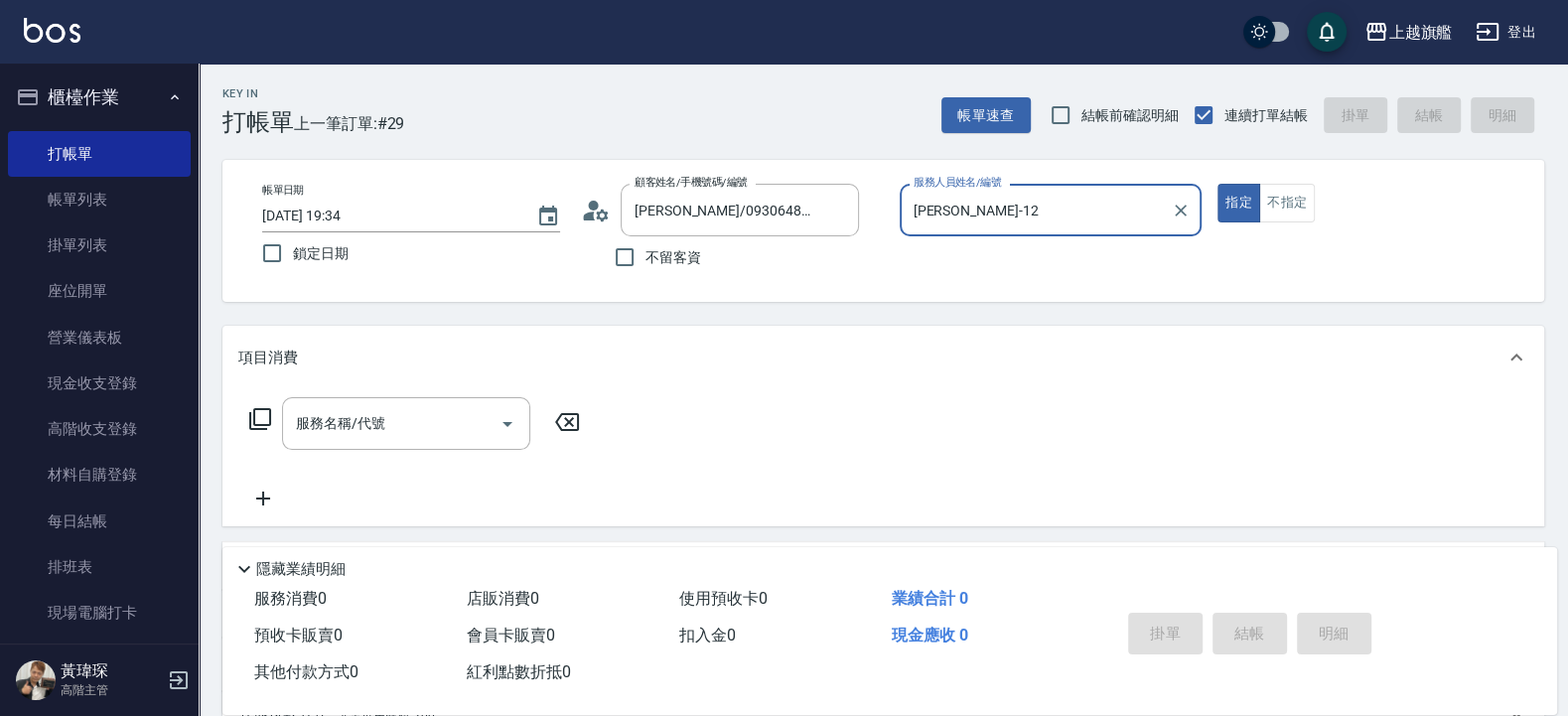 click on "指定" at bounding box center (1238, 203) 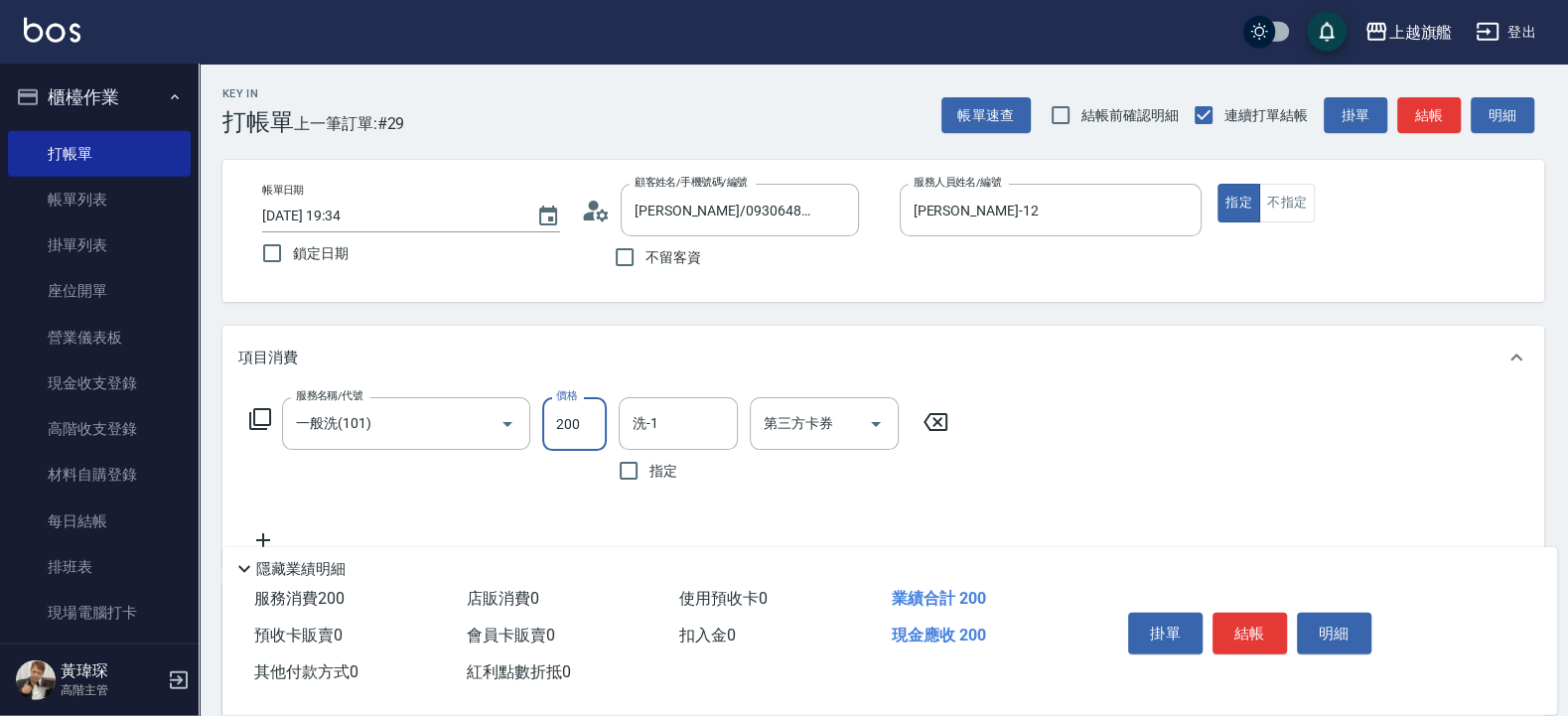 scroll, scrollTop: 301, scrollLeft: 0, axis: vertical 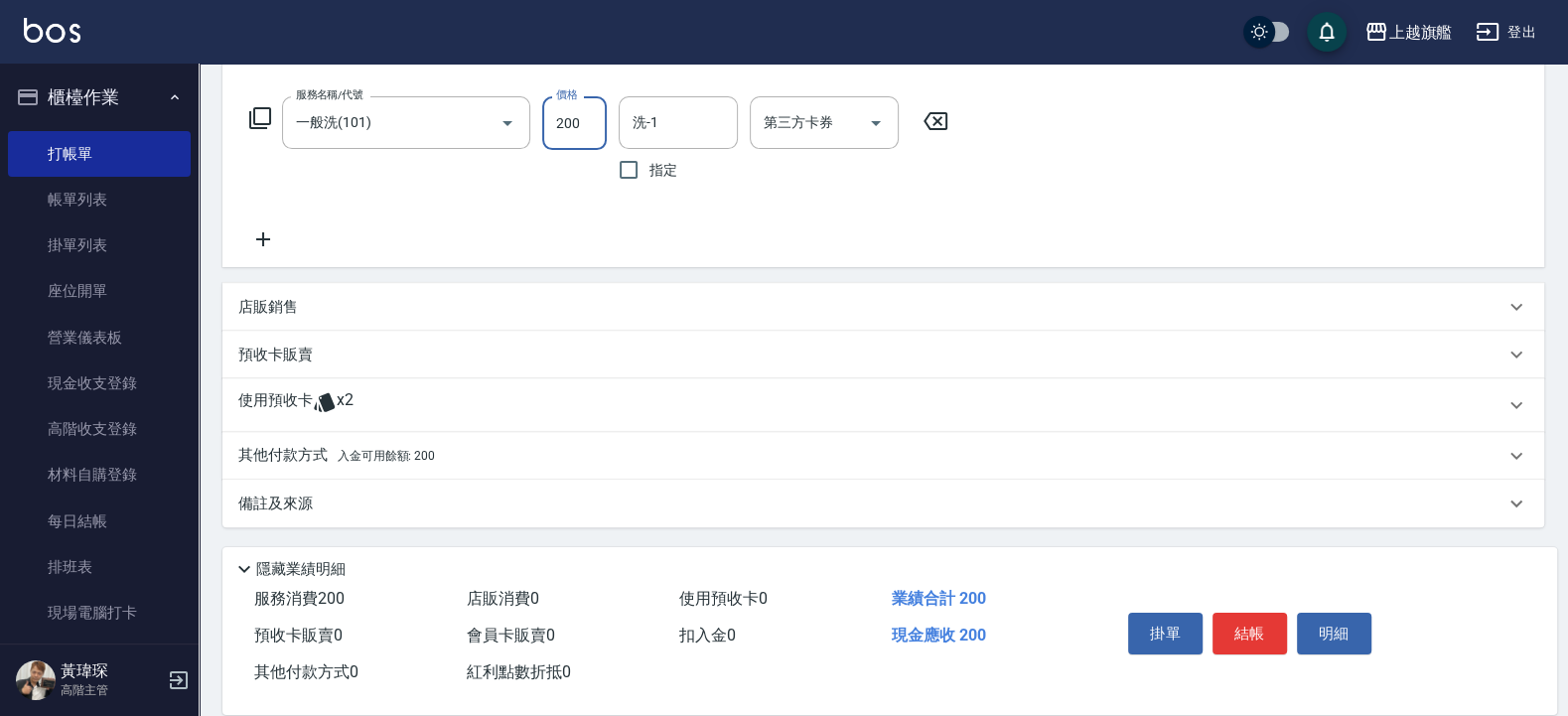 click on "入金可用餘額: 200" at bounding box center (386, 456) 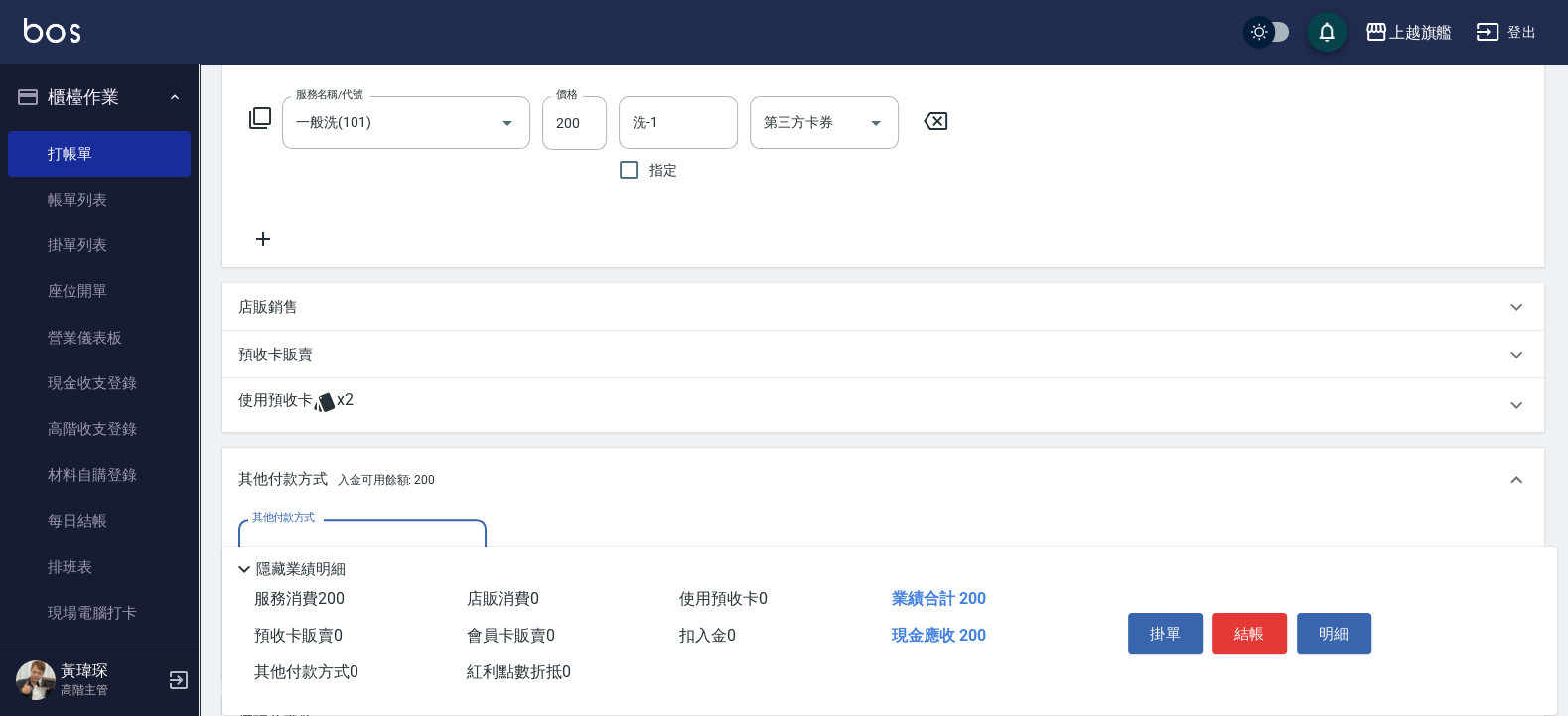 scroll, scrollTop: 0, scrollLeft: 0, axis: both 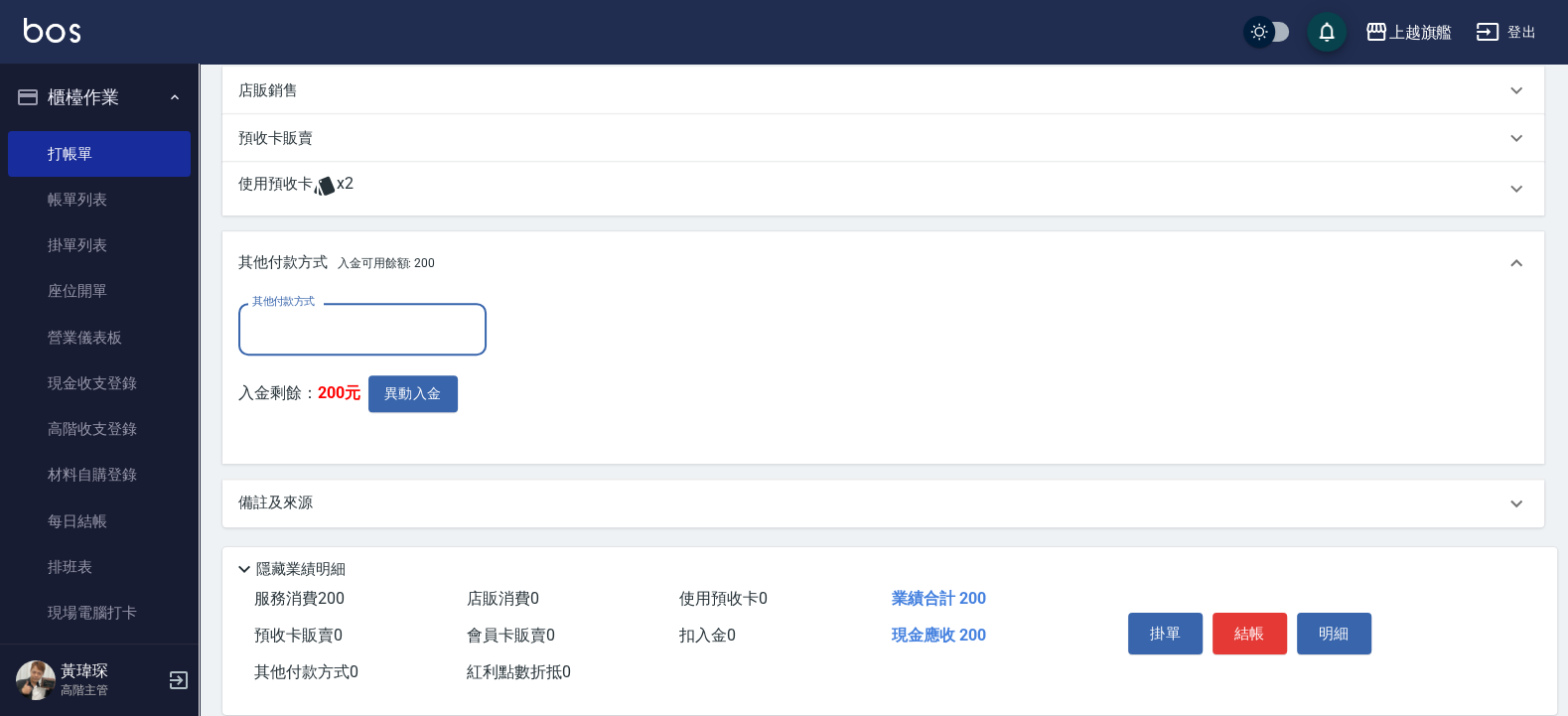 click on "入金剩餘： 200元 異動入金" at bounding box center [368, 411] 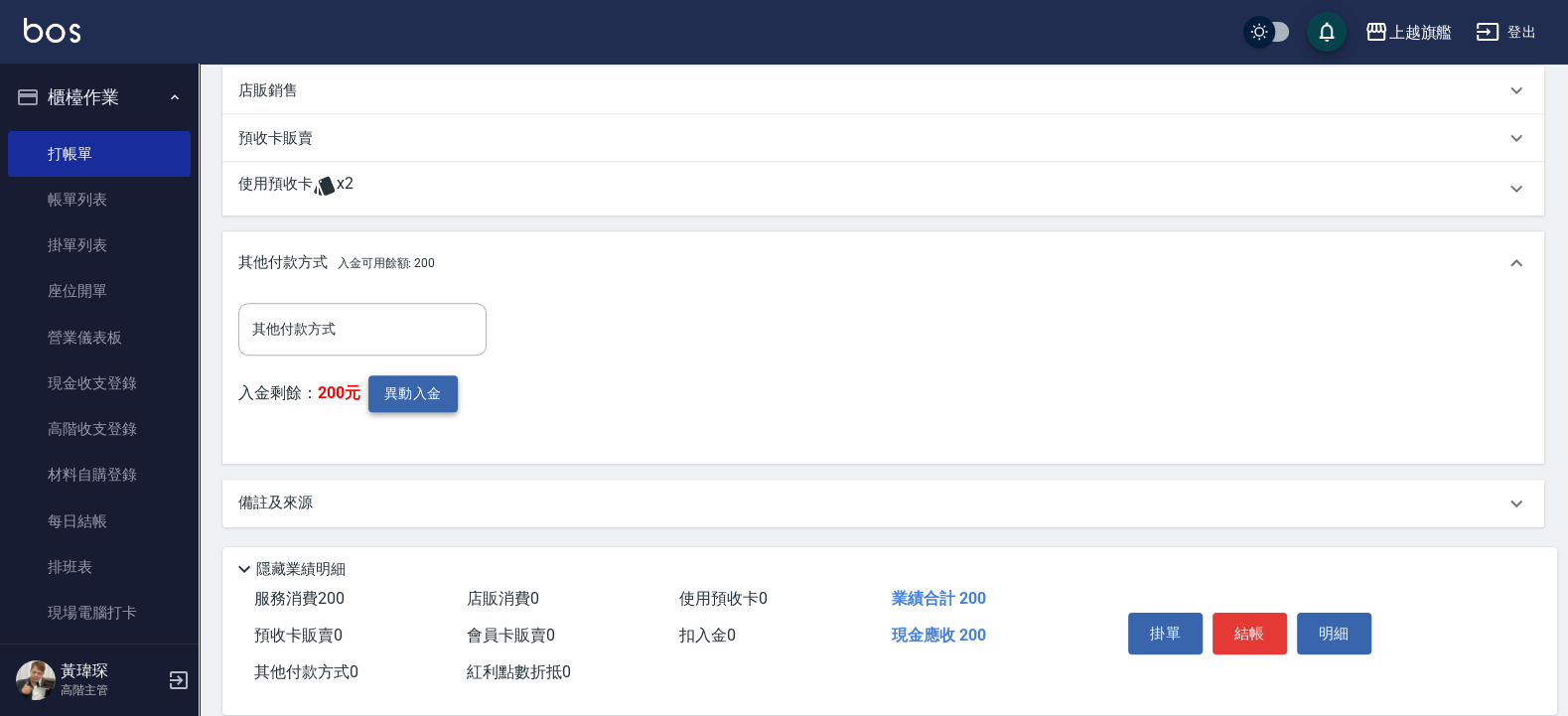 click on "異動入金" at bounding box center (413, 393) 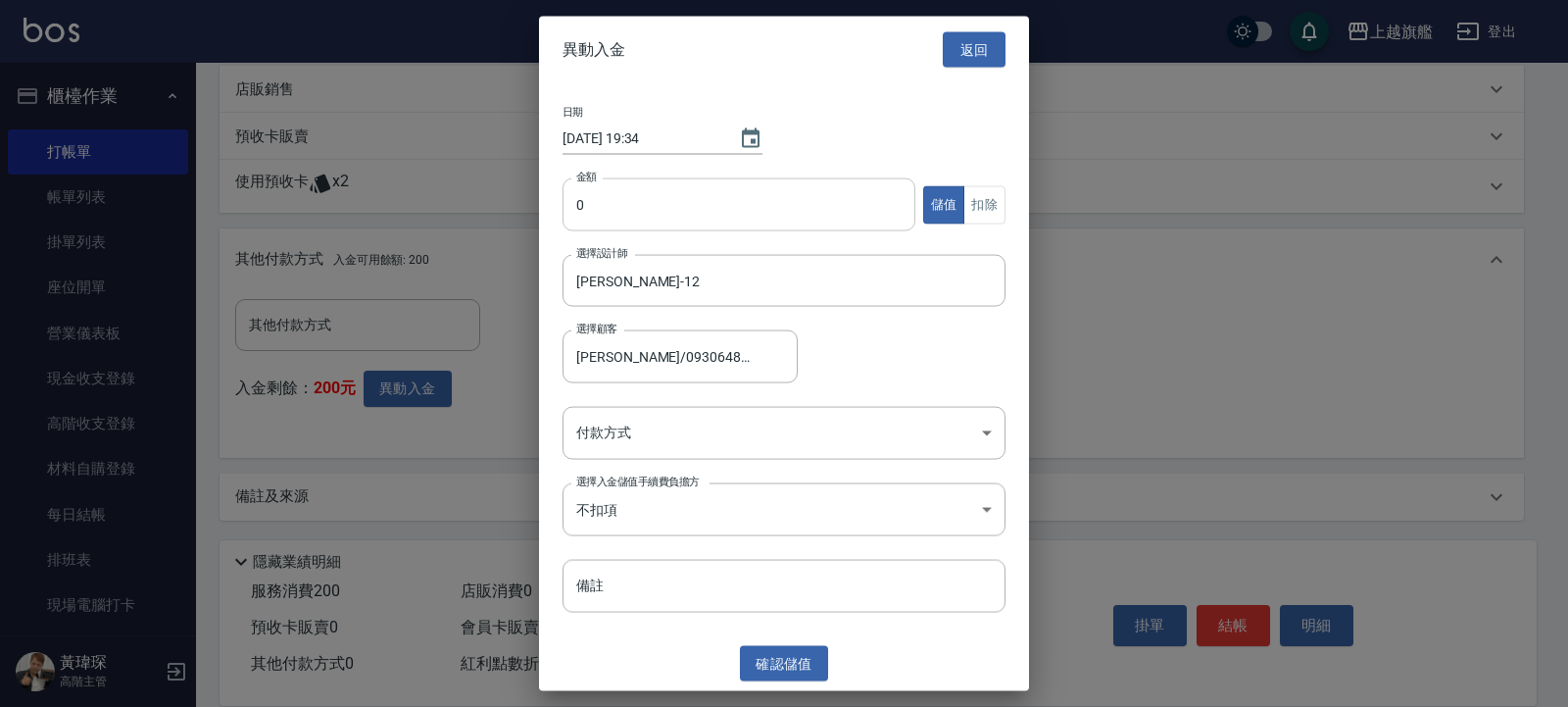 click on "0" at bounding box center [739, 205] 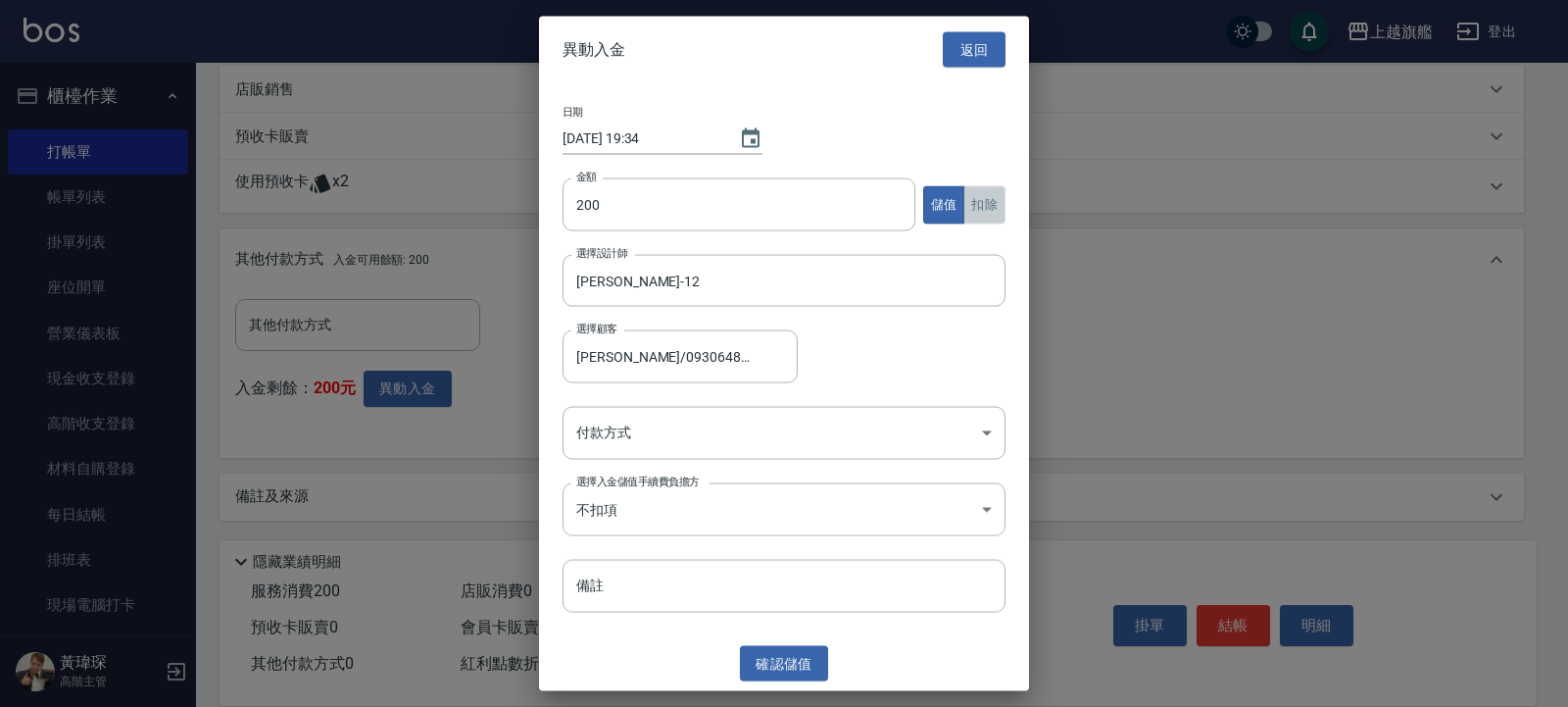 click on "扣除" at bounding box center [984, 204] 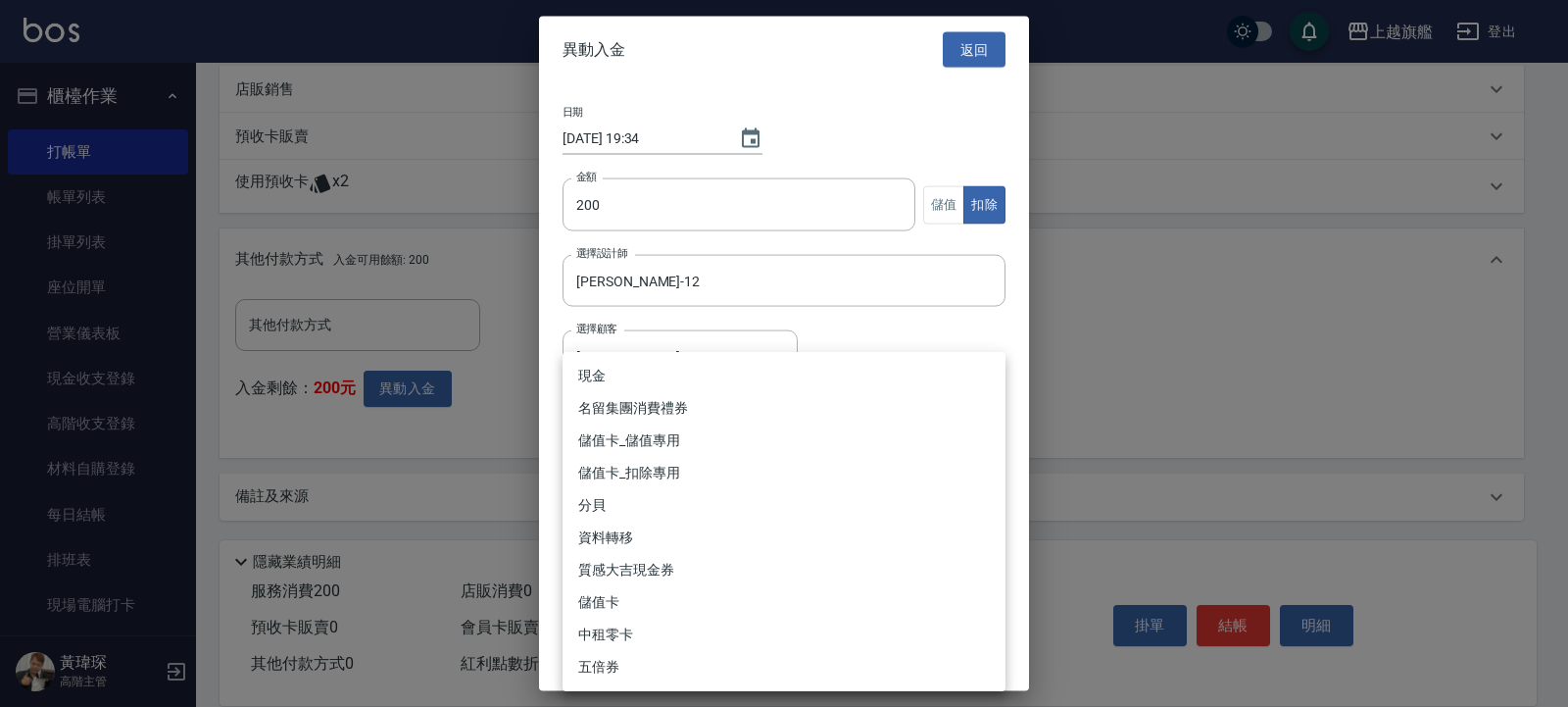 click on "上越旗艦 登出 櫃檯作業 打帳單 帳單列表 掛單列表 座位開單 營業儀表板 現金收支登錄 高階收支登錄 材料自購登錄 每日結帳 排班表 現場電腦打卡 掃碼打卡 預約管理 預約管理 單日預約紀錄 單週預約紀錄 報表及分析 報表目錄 消費分析儀表板 店家區間累計表 店家日報表 店家排行榜 互助日報表 互助月報表 互助排行榜 互助點數明細 互助業績報表 全店業績分析表 每日業績分析表 營業統計分析表 營業項目月分析表 設計師業績表 設計師日報表 設計師業績分析表 設計師業績月報表 設計師抽成報表 設計師排行榜 商品銷售排行榜 商品消耗明細 商品進銷貨報表 商品庫存表 商品庫存盤點表 會員卡銷售報表 服務扣項明細表 單一服務項目查詢 店販抽成明細 店販分類抽成明細 顧客入金餘額表 顧客卡券餘額表 每日非現金明細 每日收支明細 收支分類明細表 收支匯款表 x2" at bounding box center (784, 98) 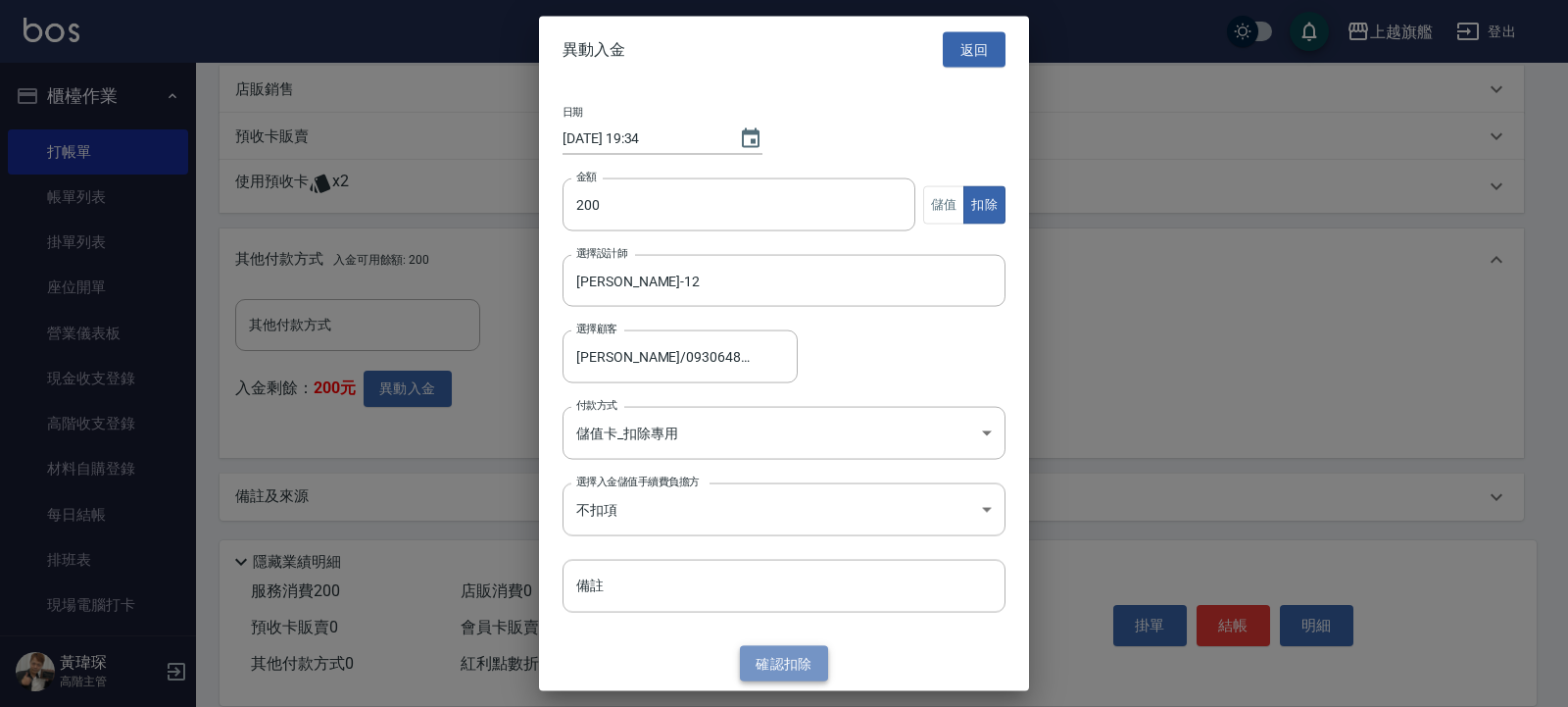 click on "確認 扣除" at bounding box center [784, 663] 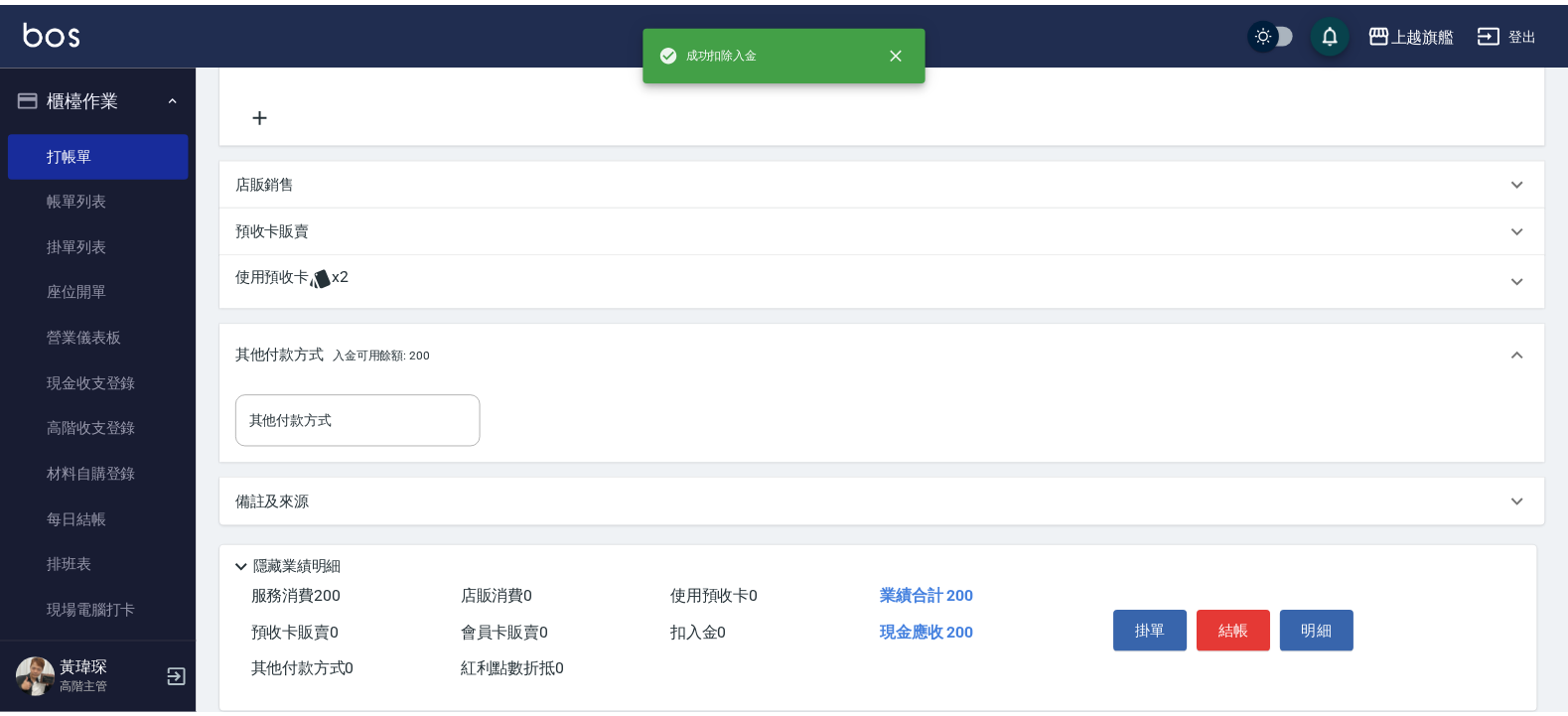scroll, scrollTop: 425, scrollLeft: 0, axis: vertical 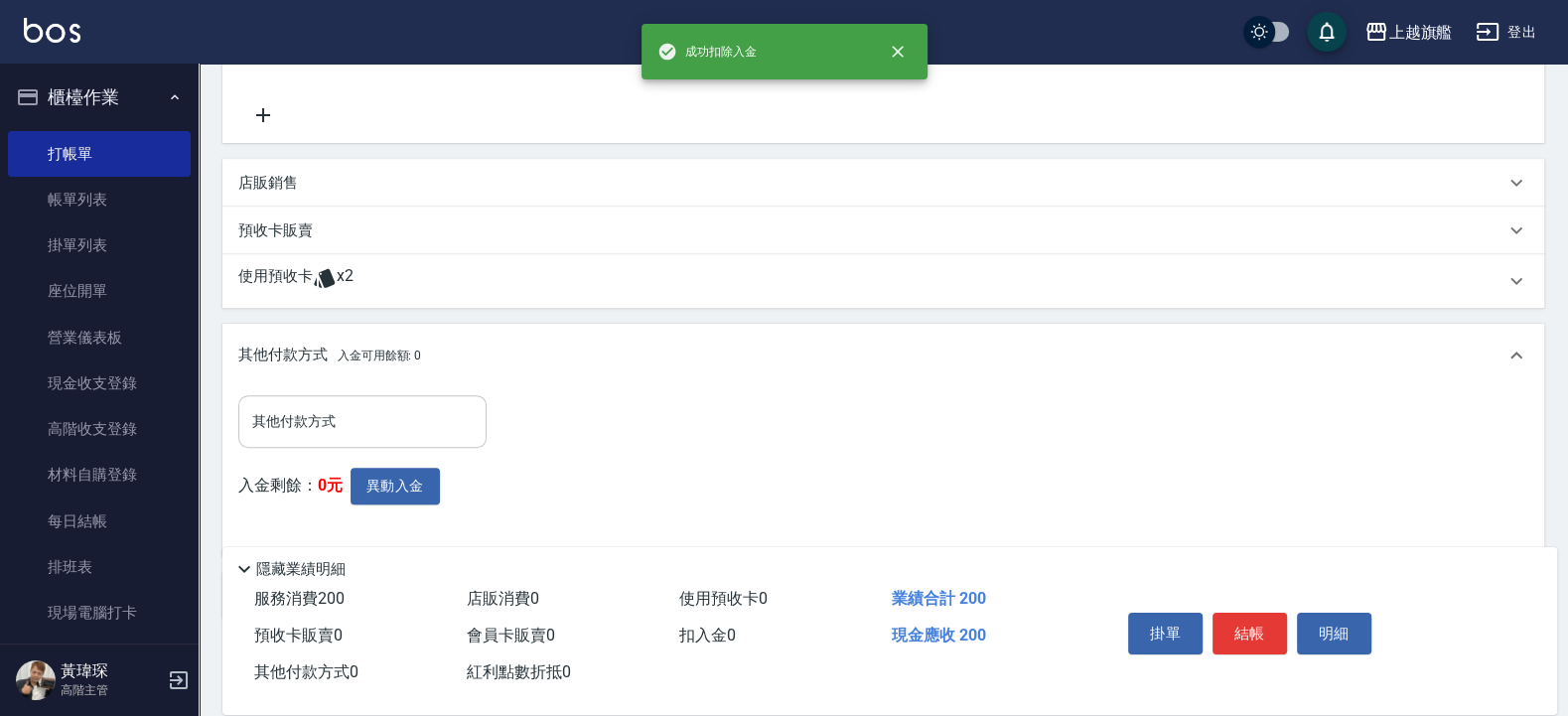 click on "其他付款方式" at bounding box center (362, 421) 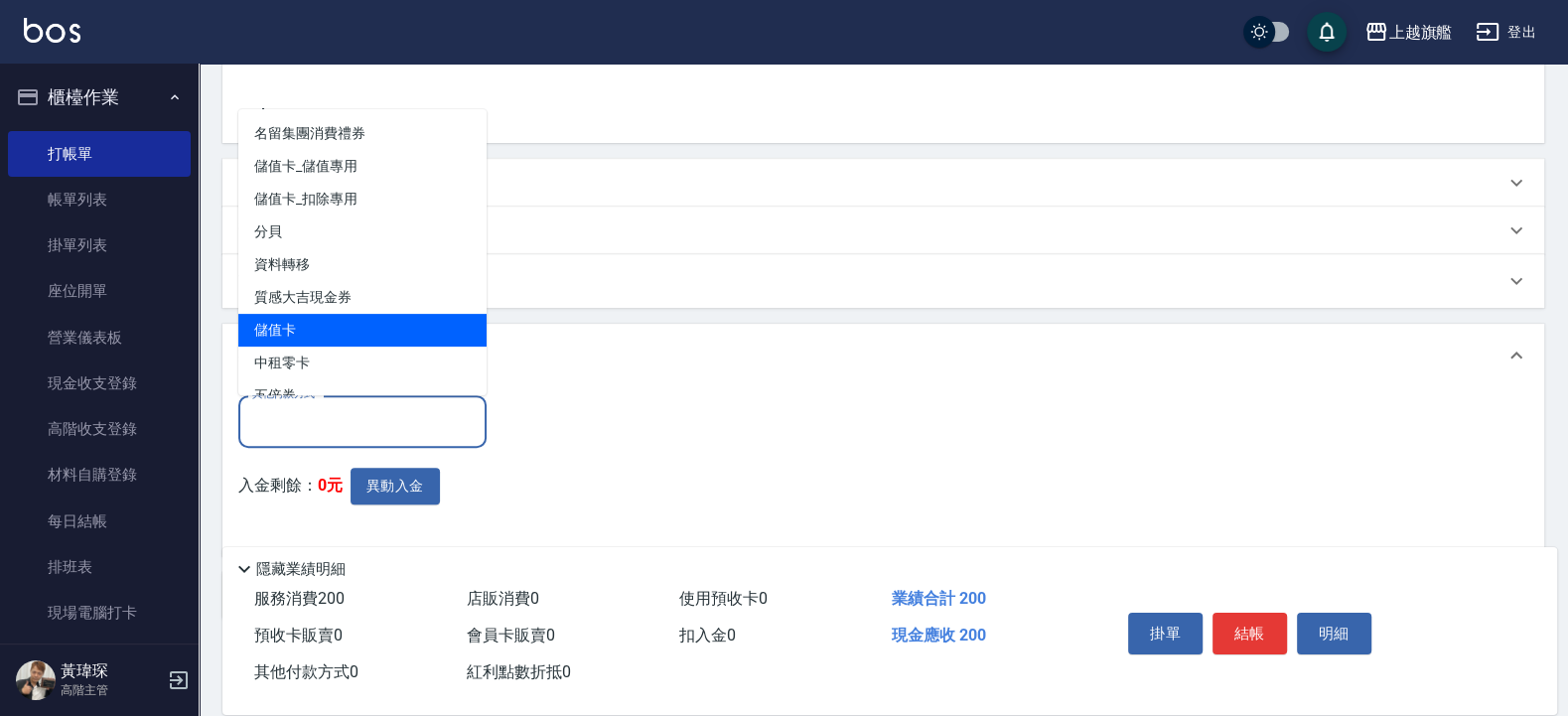 click on "儲值卡" at bounding box center (362, 330) 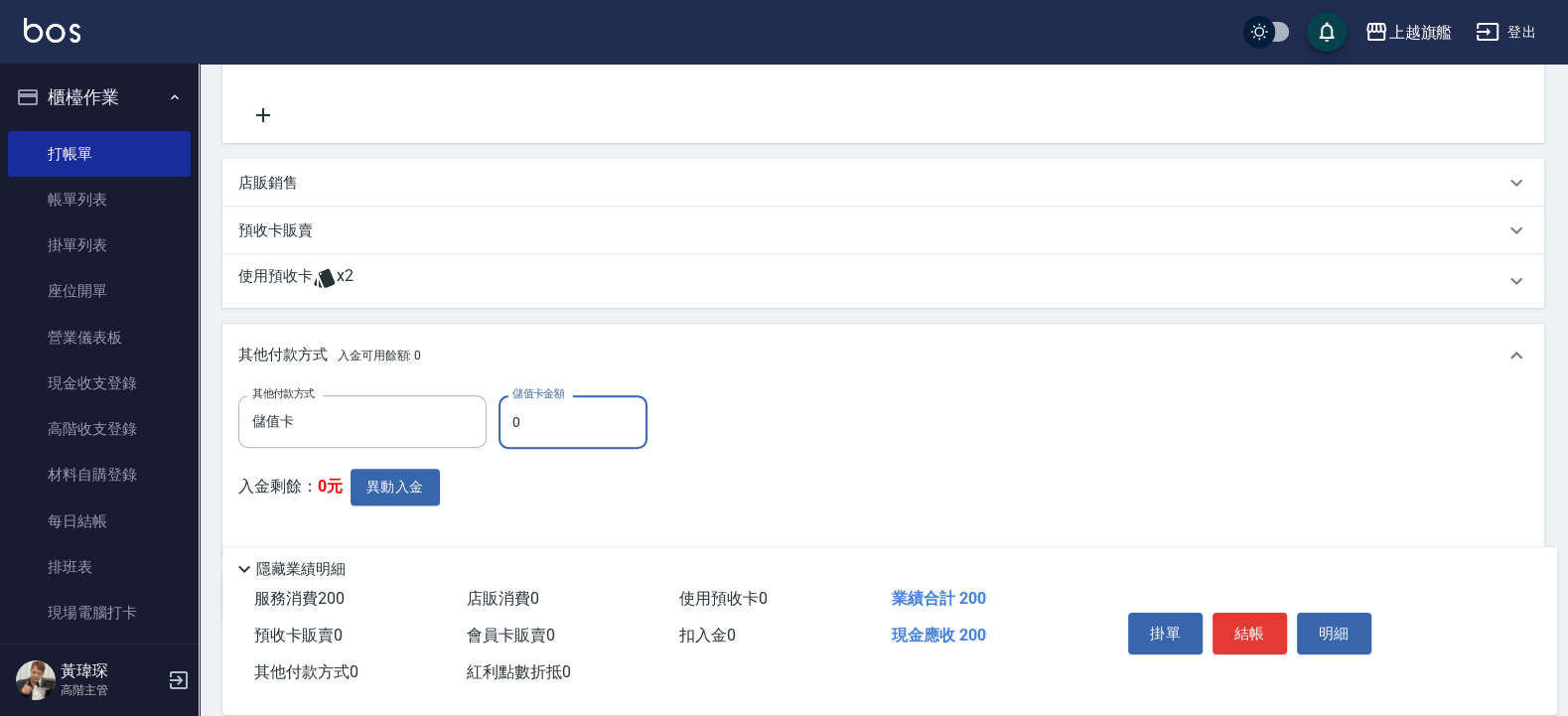 drag, startPoint x: 555, startPoint y: 417, endPoint x: 481, endPoint y: 411, distance: 74.24284 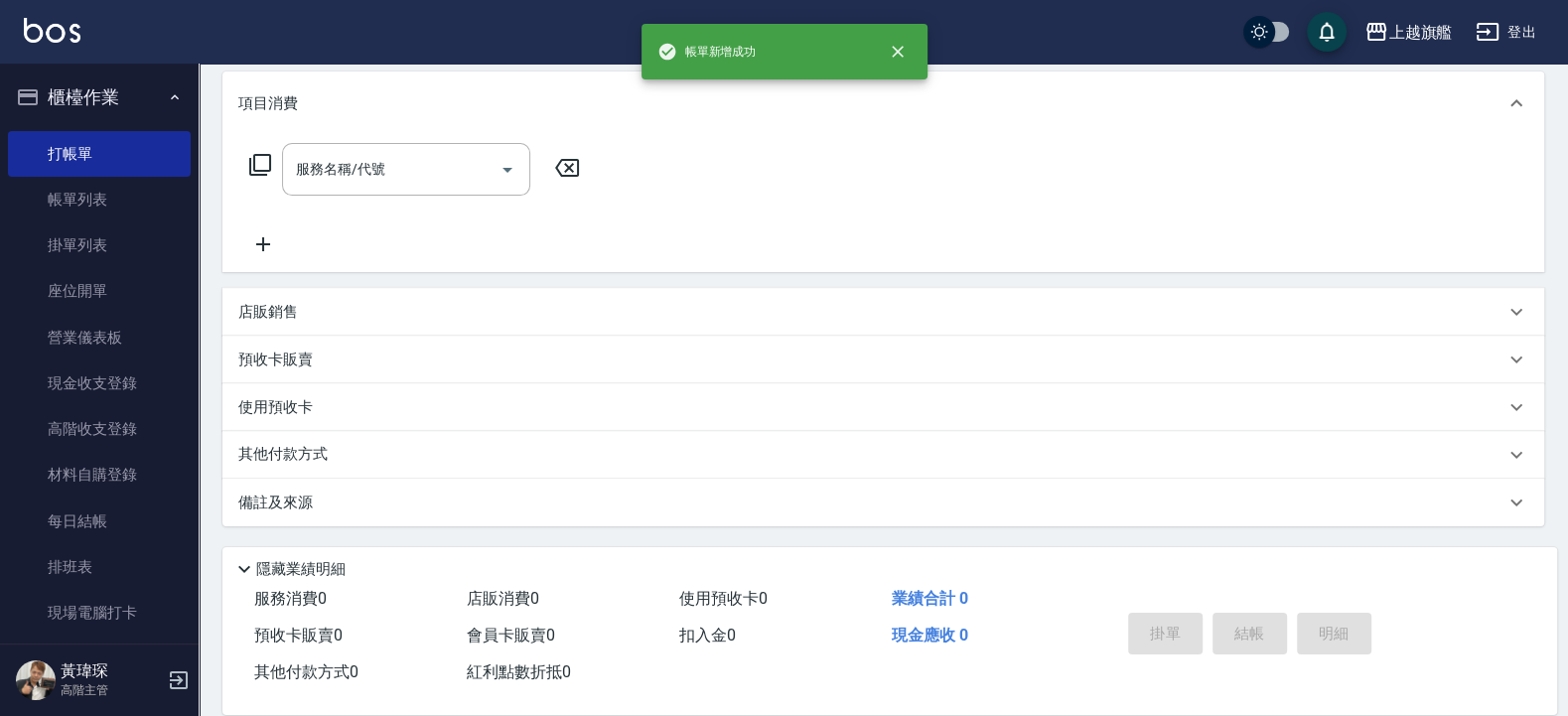 scroll, scrollTop: 0, scrollLeft: 0, axis: both 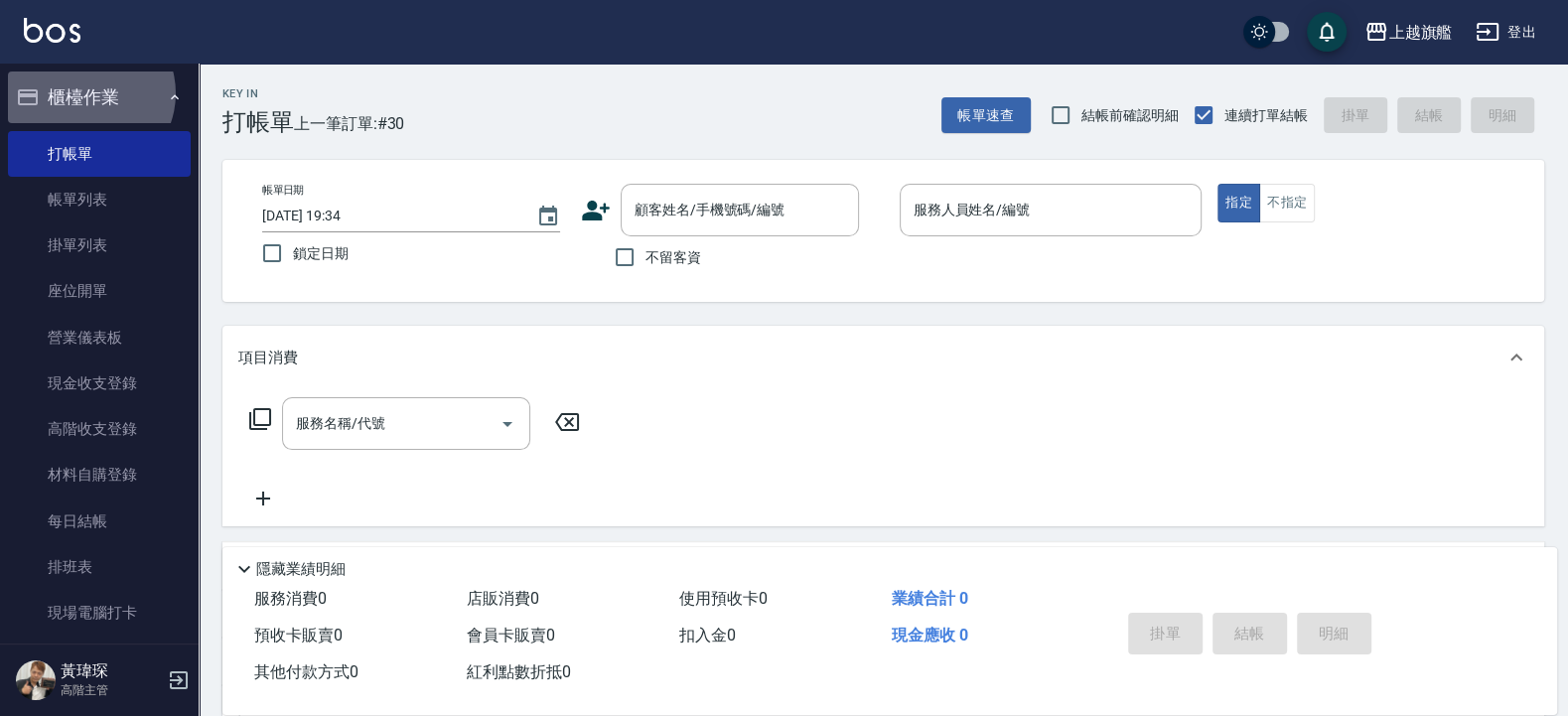 click on "櫃檯作業" at bounding box center [99, 97] 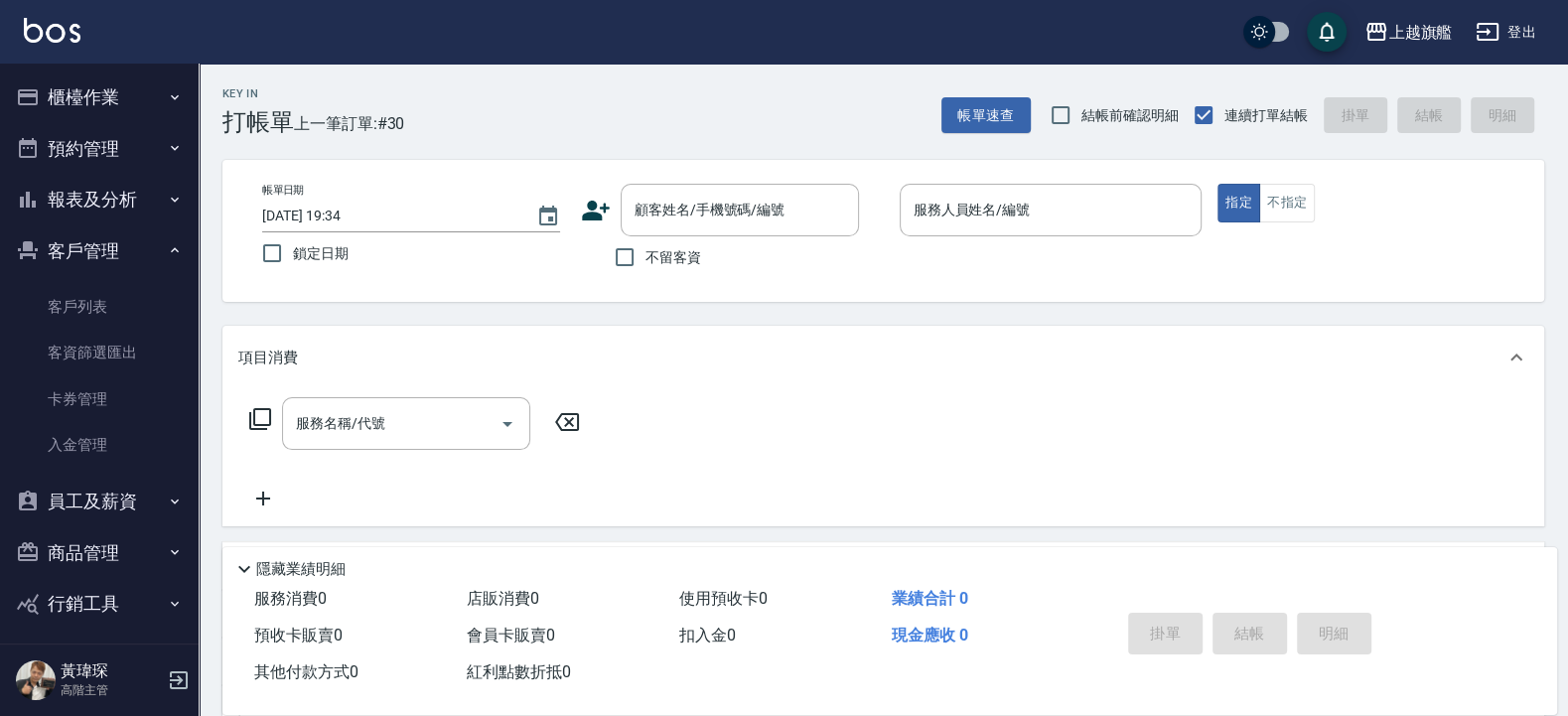 click on "客戶管理" at bounding box center (99, 251) 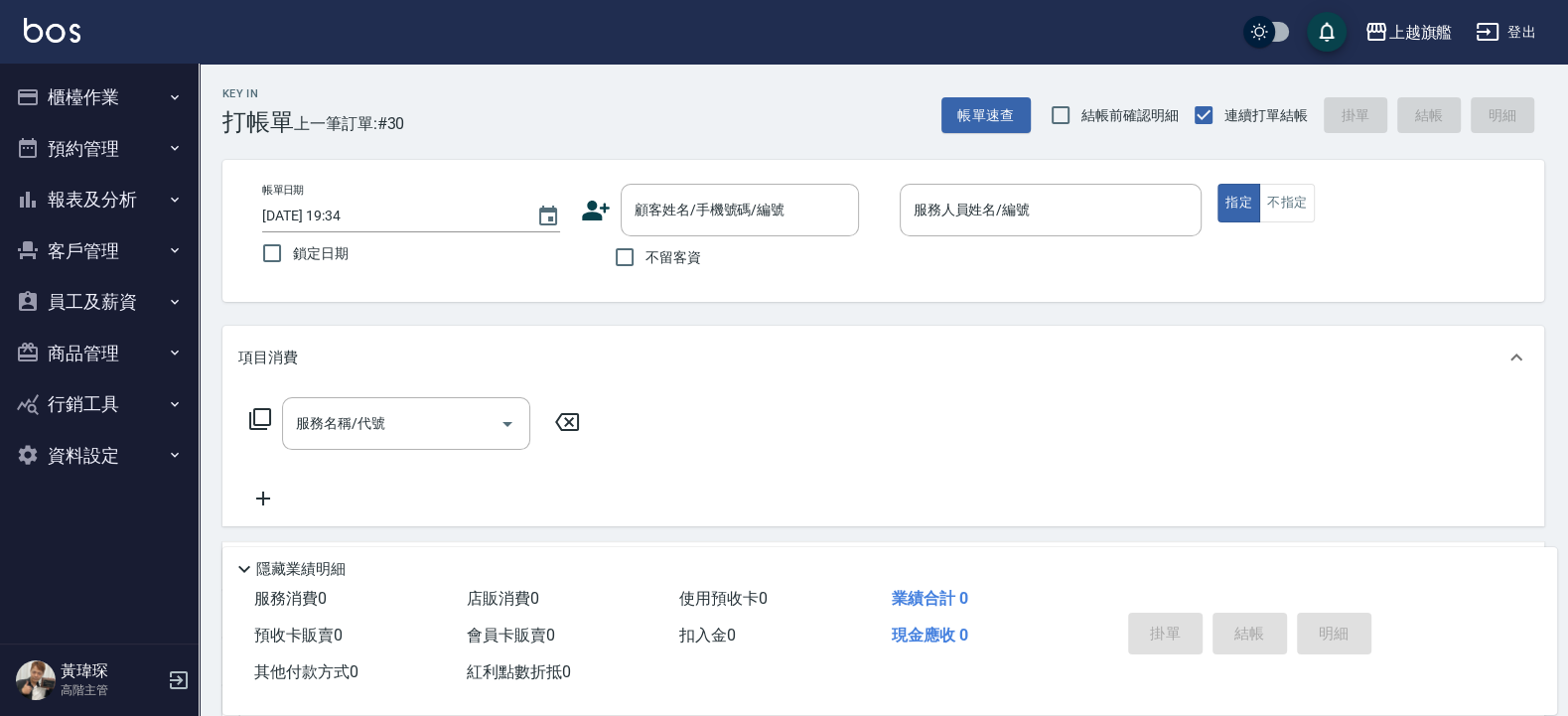 click on "報表及分析" at bounding box center (99, 200) 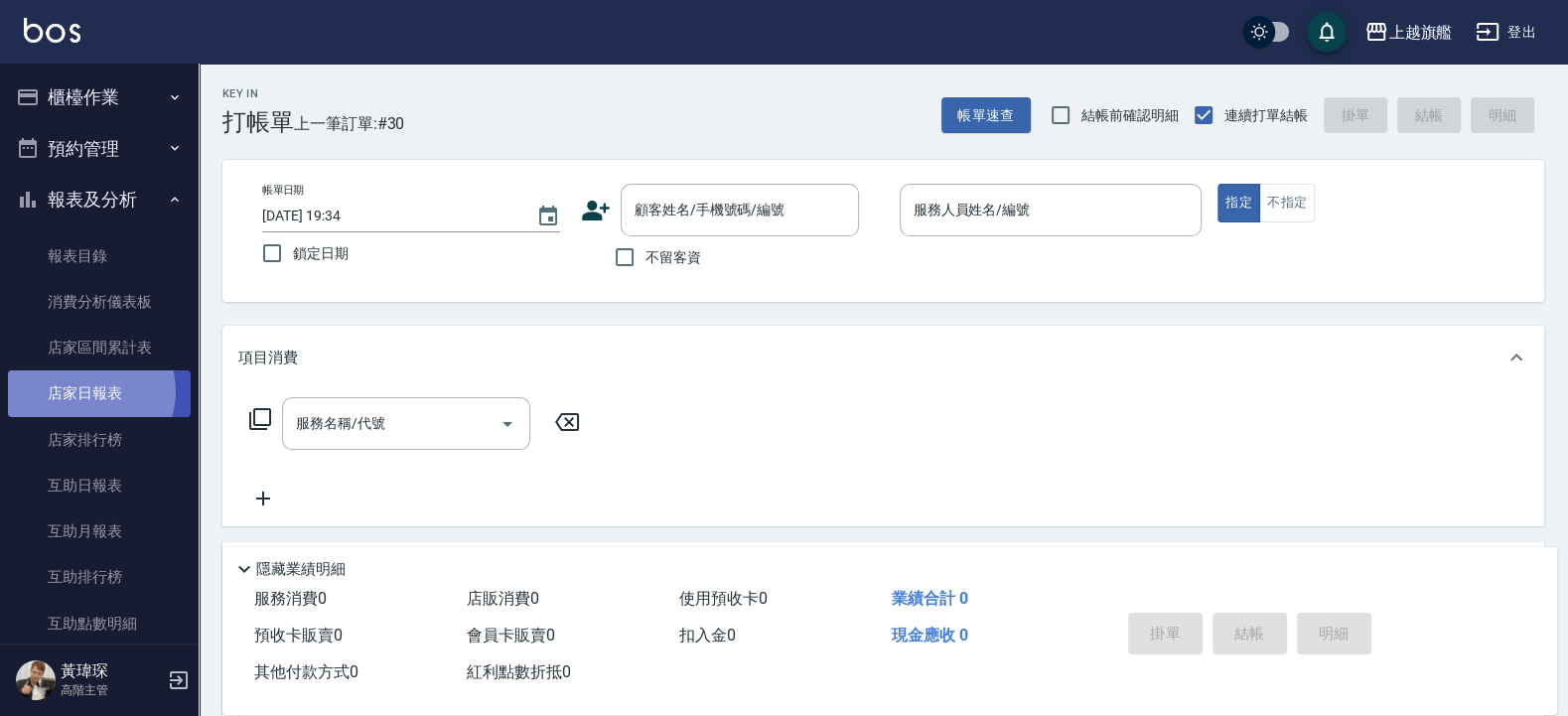 click on "店家日報表" at bounding box center [99, 393] 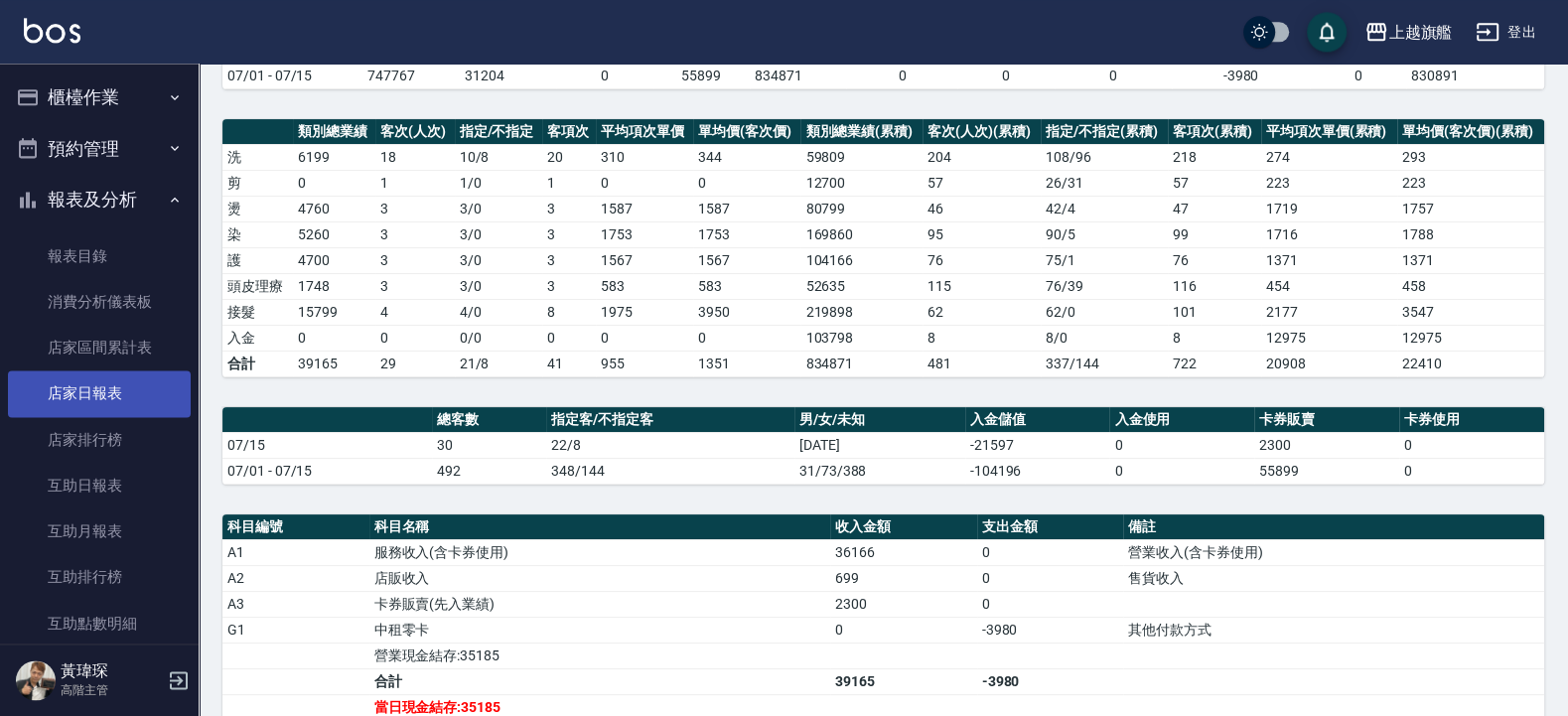 scroll, scrollTop: 238, scrollLeft: 0, axis: vertical 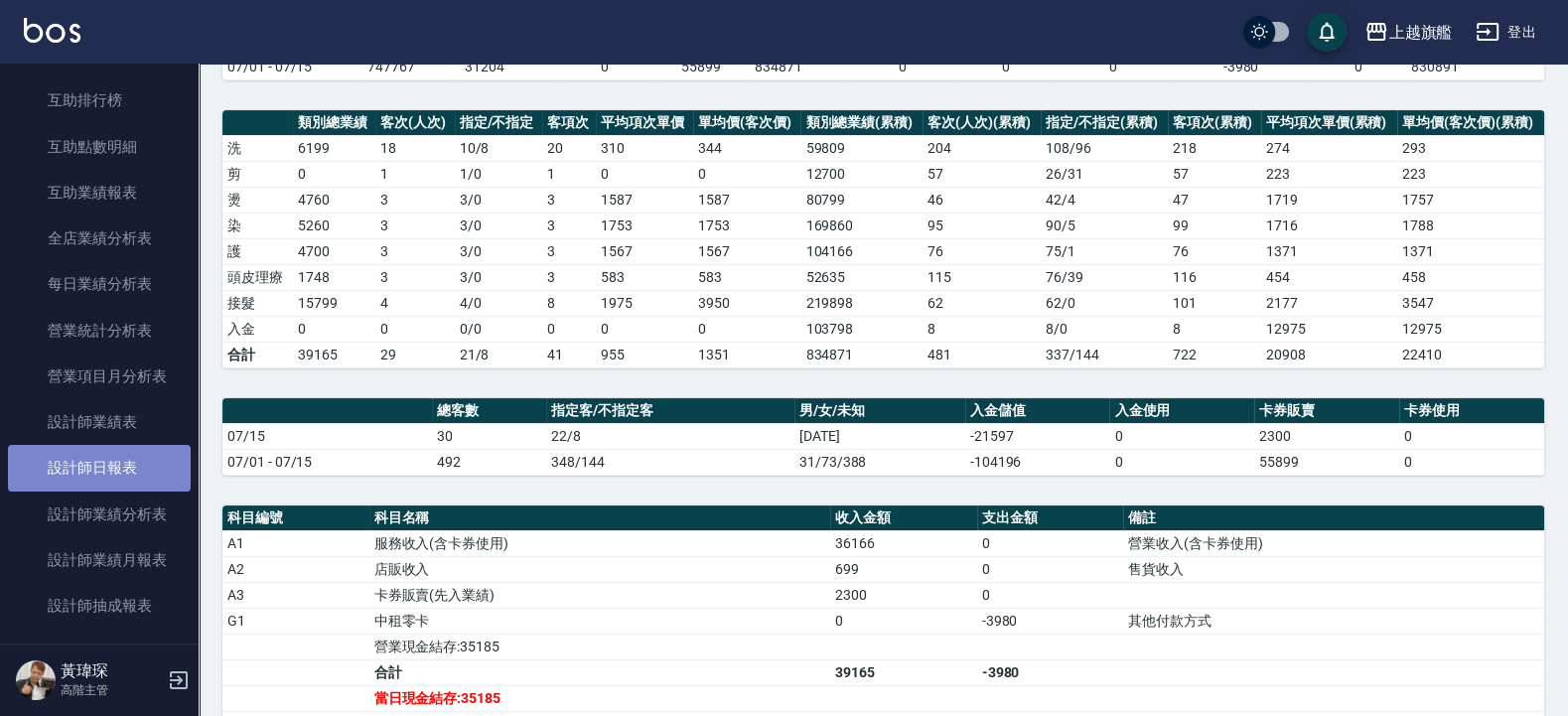click on "設計師日報表" at bounding box center [99, 468] 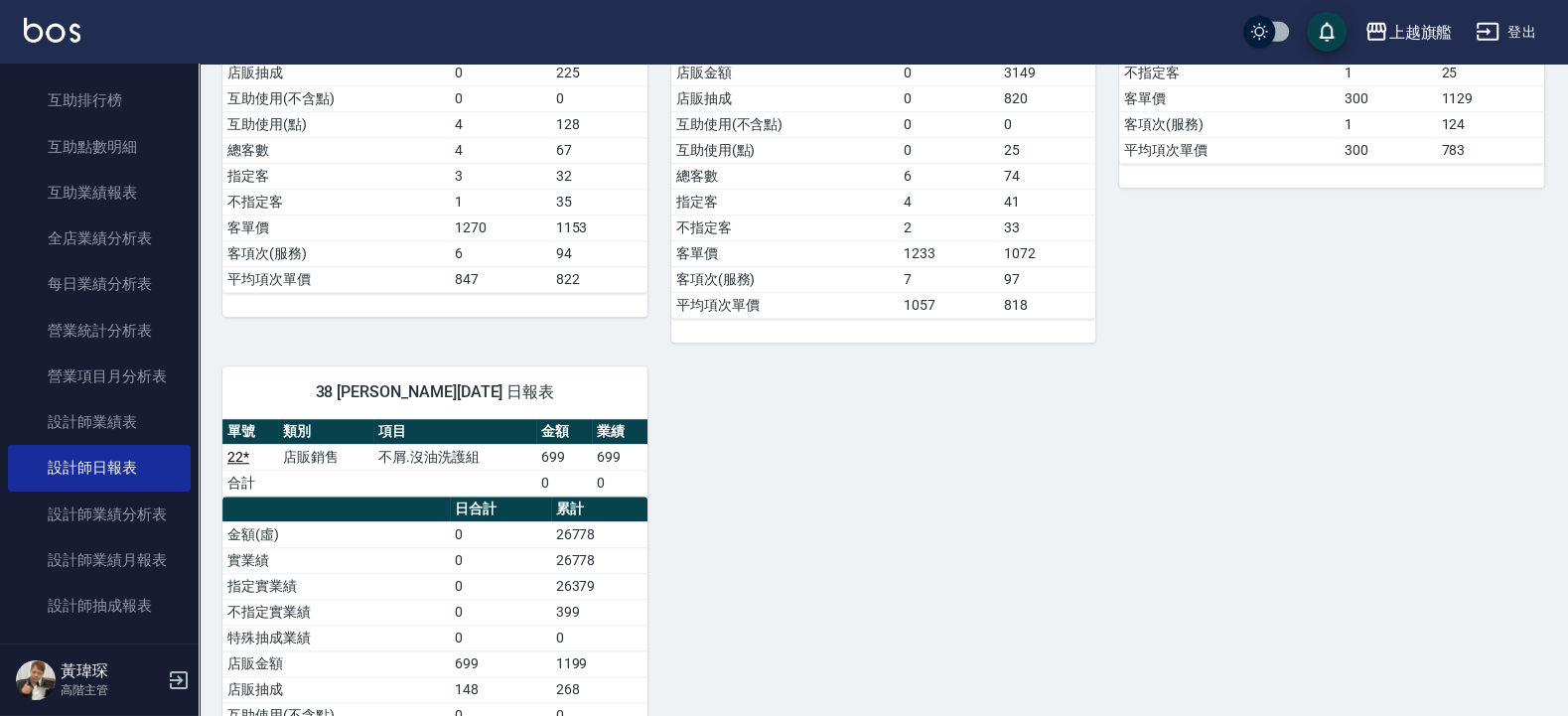 scroll, scrollTop: 1231, scrollLeft: 0, axis: vertical 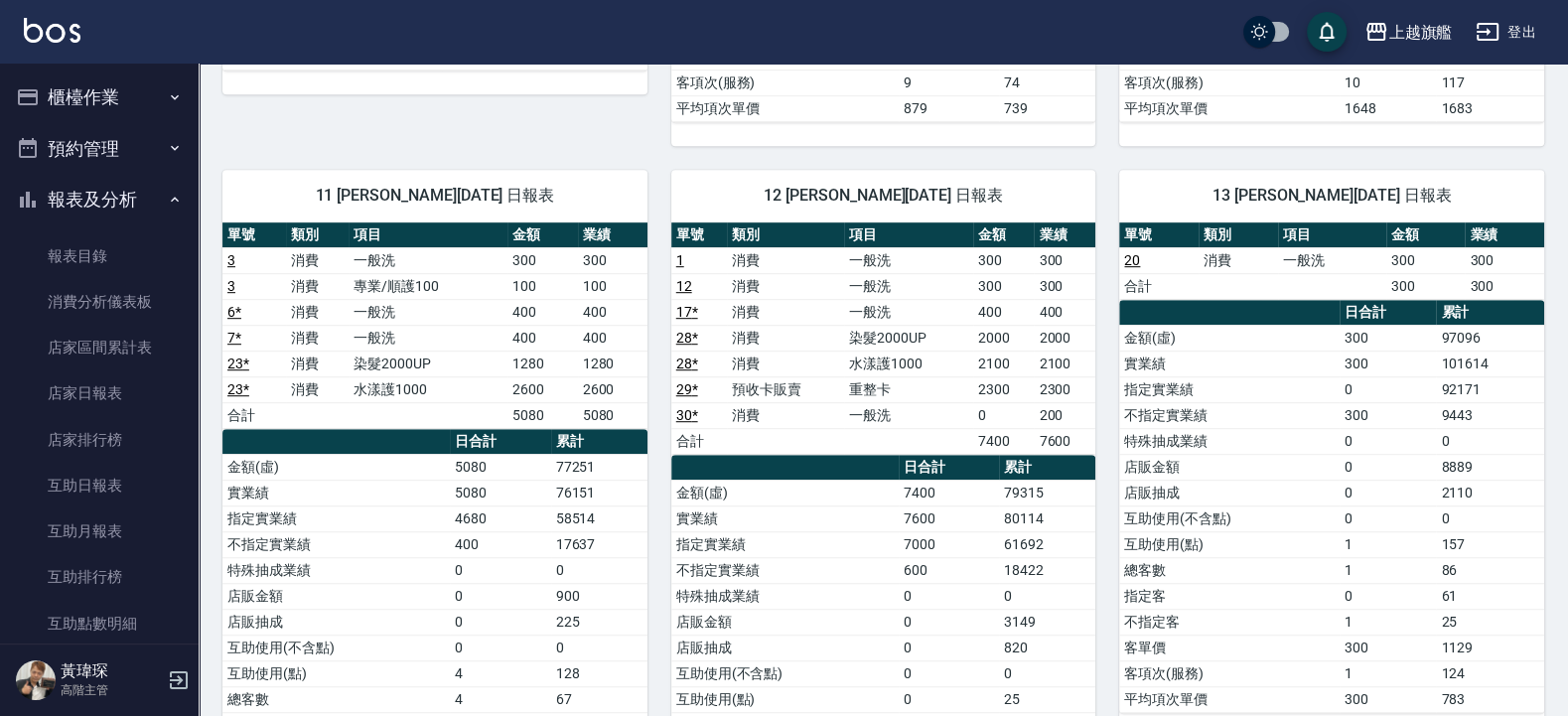 click on "3  謝雅婷 07/15/2025 日報表  單號 類別 項目 金額 業績 15 消費 一般洗 300 300 18 消費 一般洗 300 300 19 * 消費 一般洗 0 699 24 * 消費 一般洗 699 699 26 * 消費 精油SPA 0 699 26 * 消費 剪髮100 0 500 26 * 消費 水漾護1000 0 2000 27 * 消費 燙髮3000 0 3500 合計 1299 8697 日合計 累計 金額(虛) 1299 26277 實業績 8697 124382 指定實業績 8097 119784 不指定實業績 600 4598 特殊抽成業績 0 0 店販金額 0 3181 店販抽成 0 1725 互助使用(不含點) 0 0 互助使用(點) 10 130 總客數 6 66 指定客 4 54 不指定客 2 12 客單價 217 398 客項次(服務) 8 96 平均項次單價 162 274" at bounding box center (423, -266) 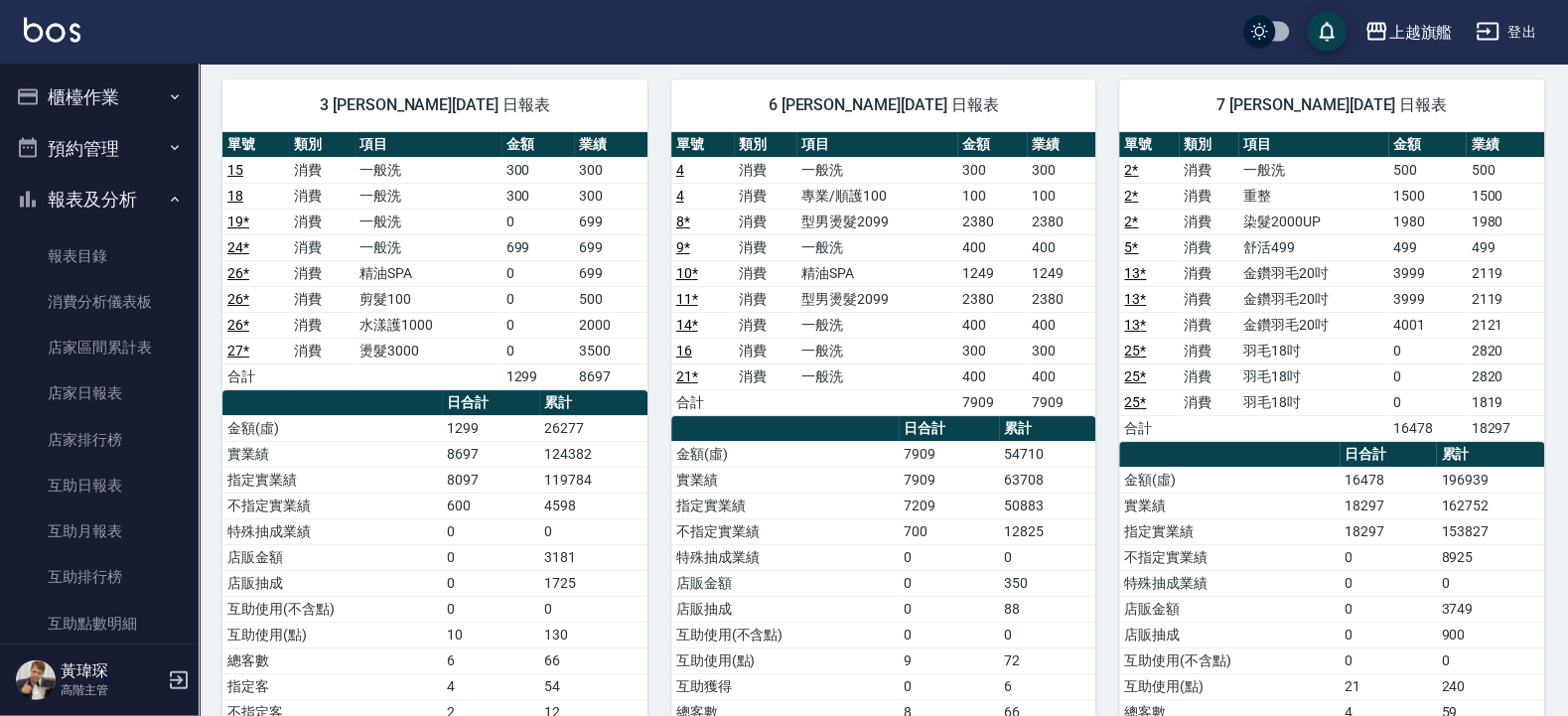 scroll, scrollTop: 40, scrollLeft: 0, axis: vertical 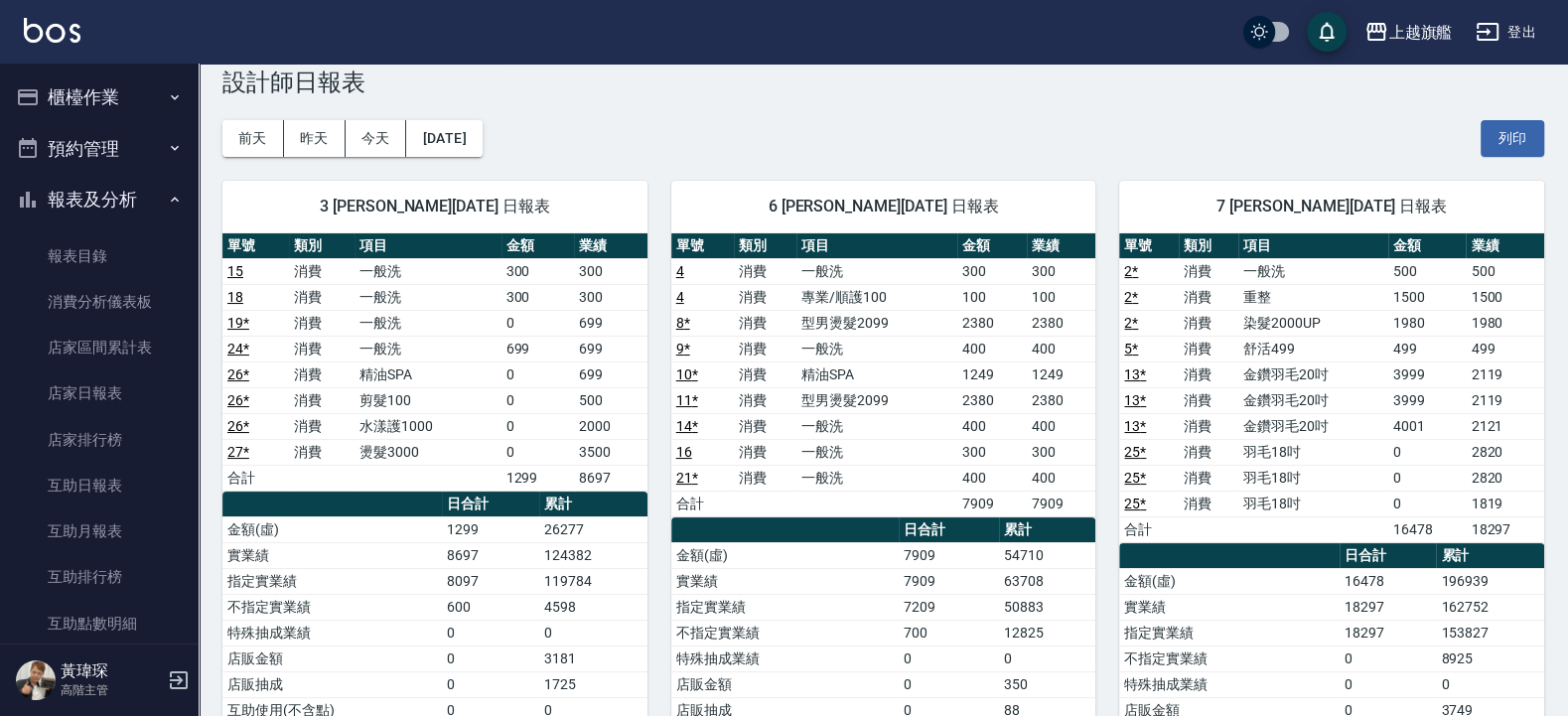 click on "前天 昨天 今天 2025/07/15 列印" at bounding box center (883, 138) 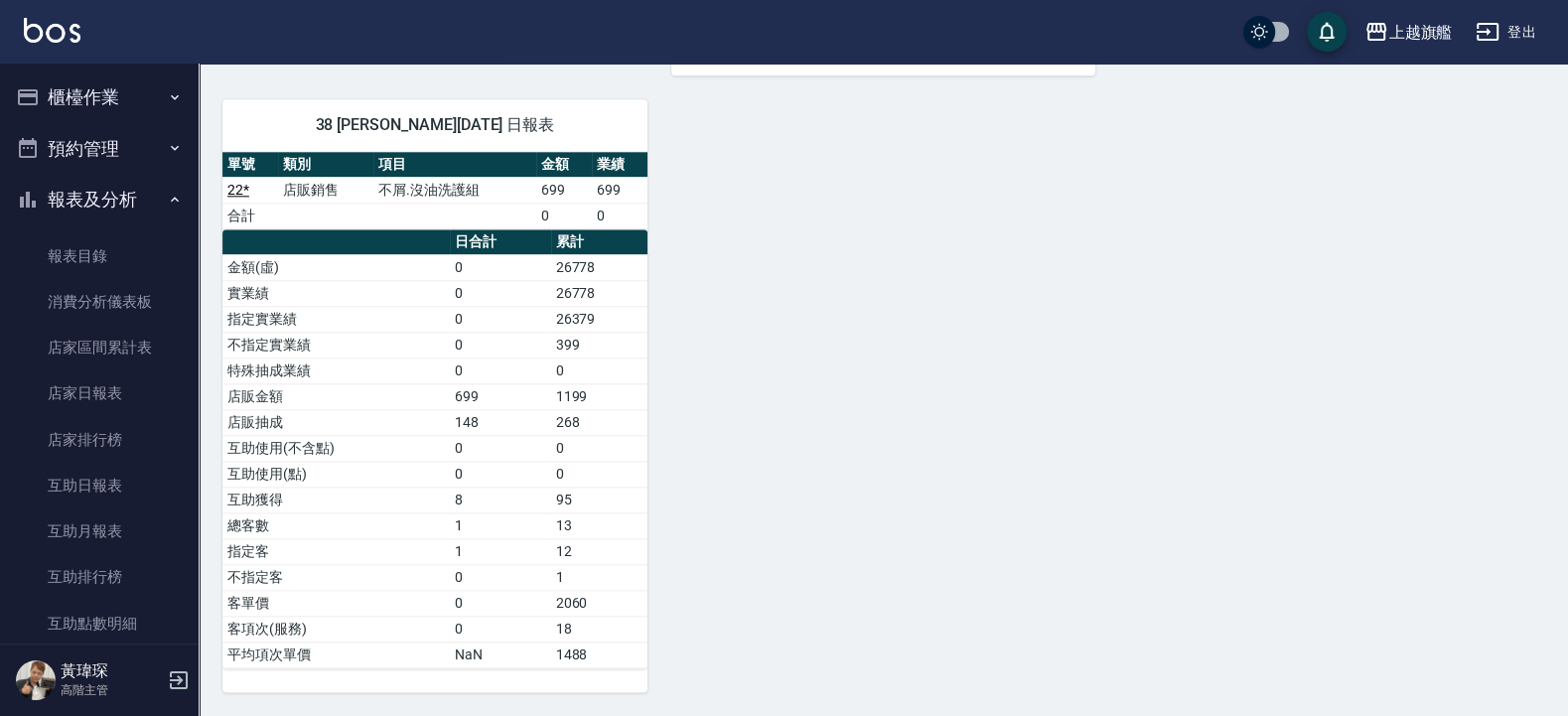 scroll, scrollTop: 1589, scrollLeft: 0, axis: vertical 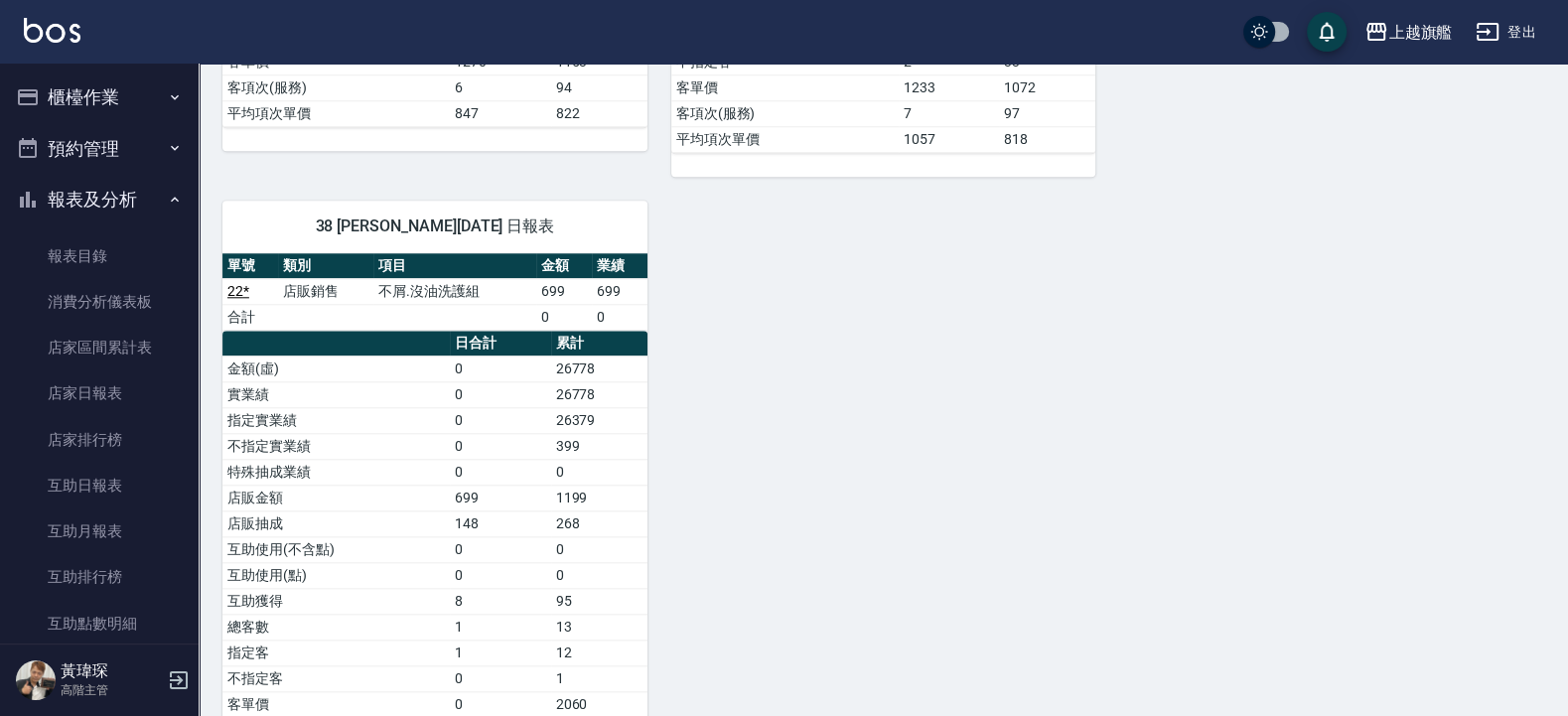 drag, startPoint x: 853, startPoint y: 380, endPoint x: 830, endPoint y: 347, distance: 40.22437 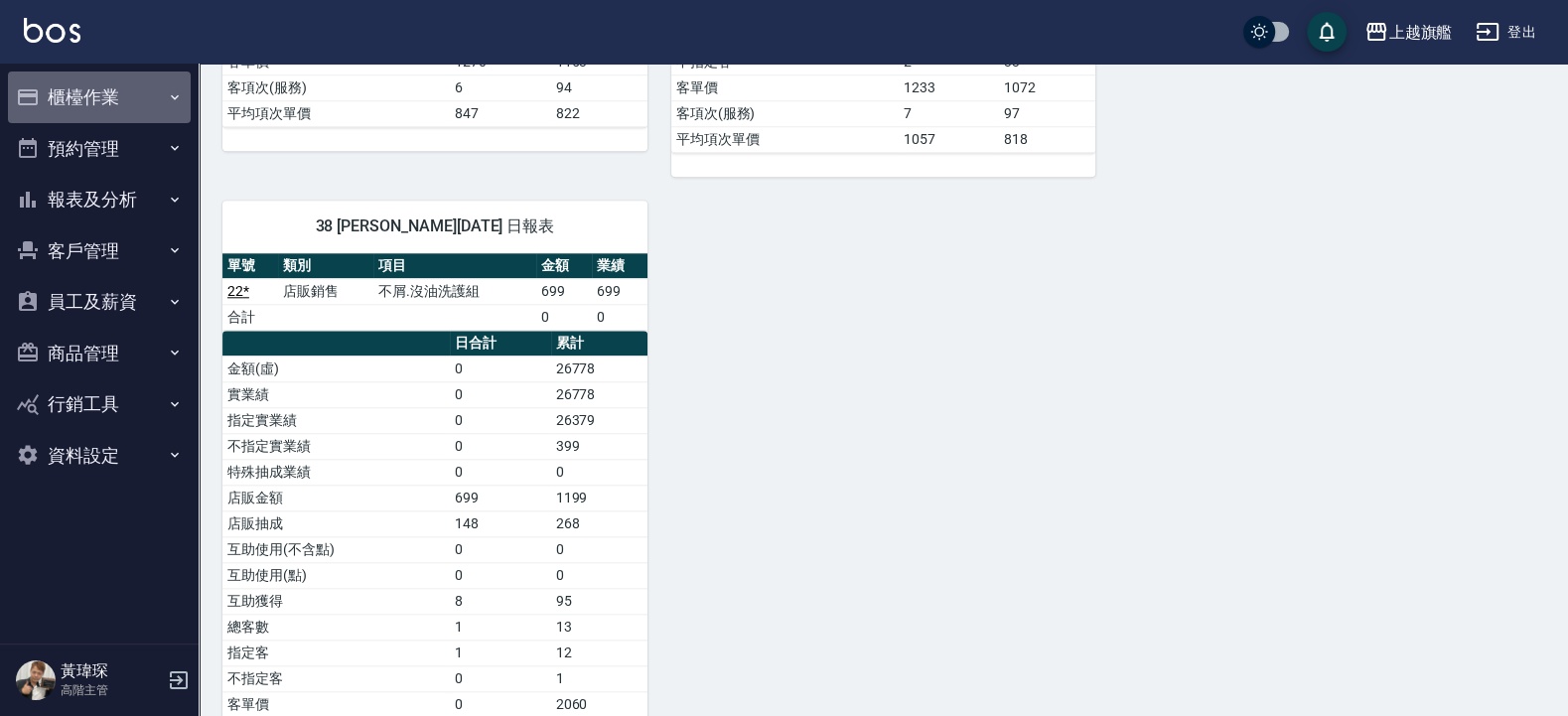 click on "櫃檯作業" at bounding box center (99, 97) 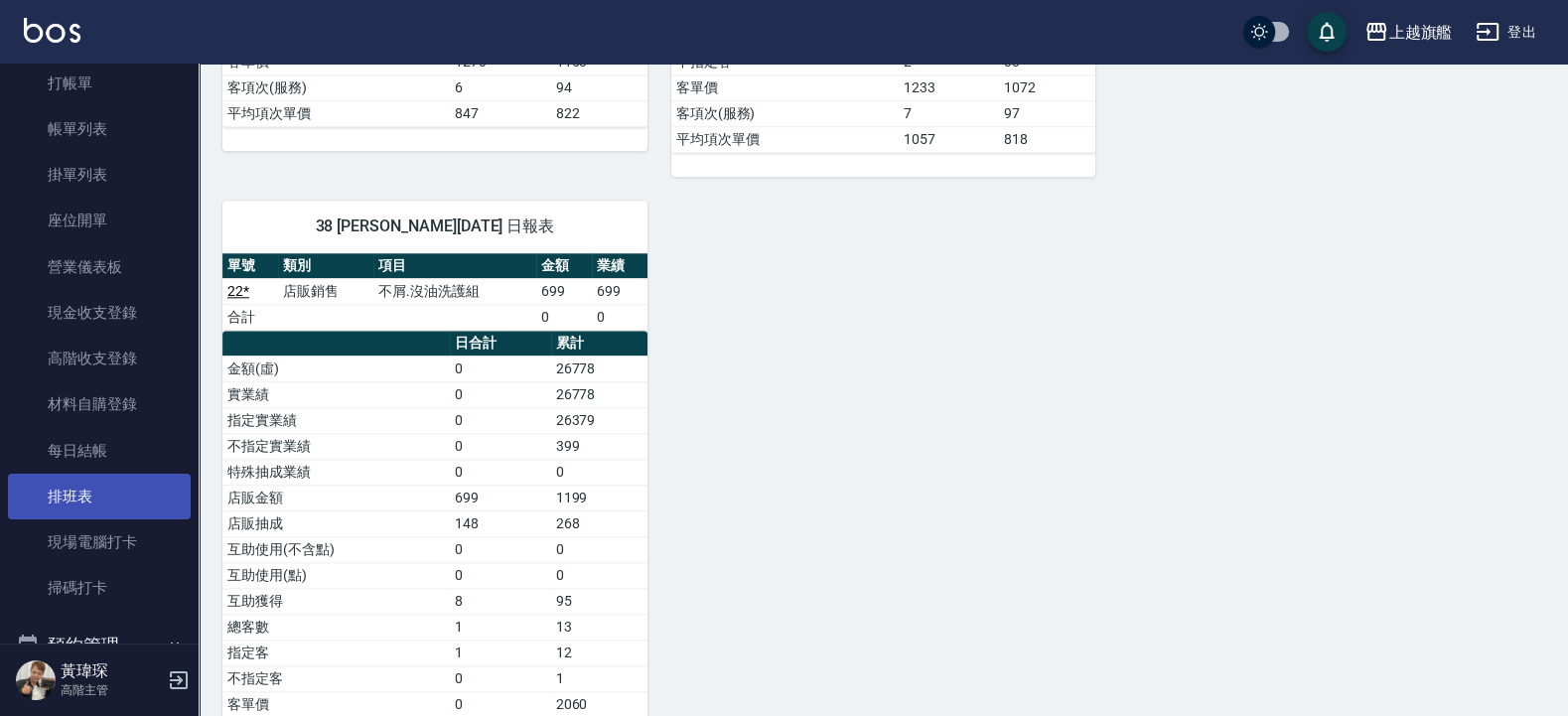 scroll, scrollTop: 119, scrollLeft: 0, axis: vertical 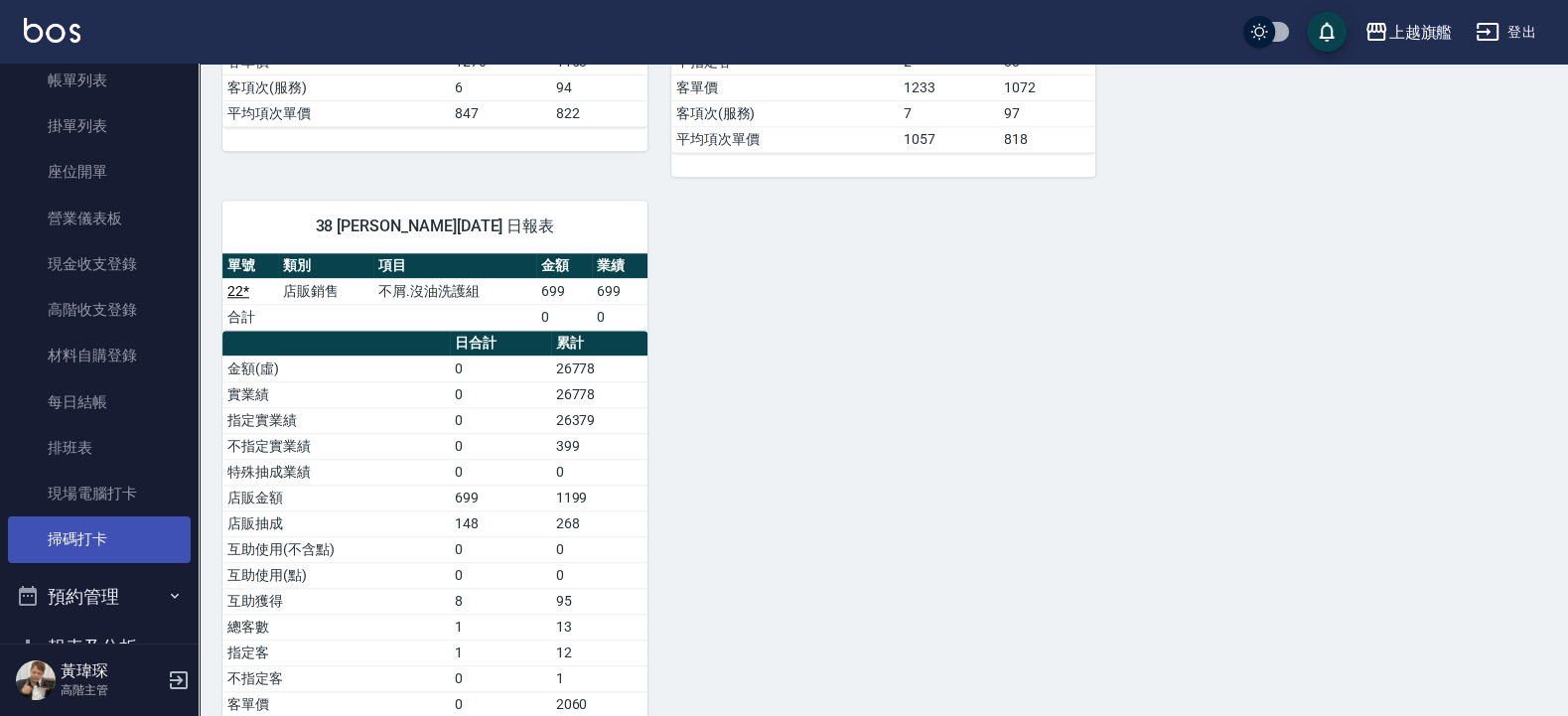 click on "掃碼打卡" at bounding box center [99, 539] 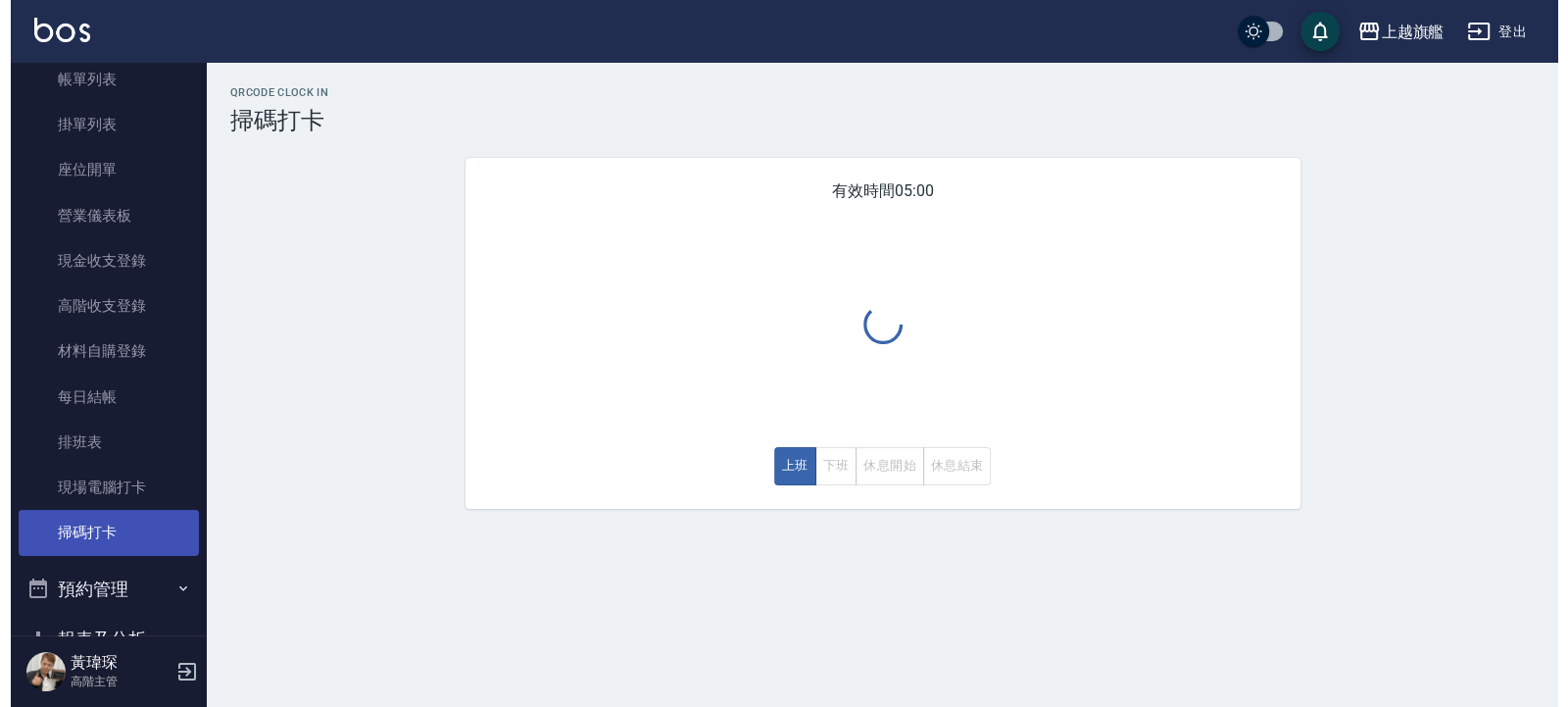 scroll, scrollTop: 0, scrollLeft: 0, axis: both 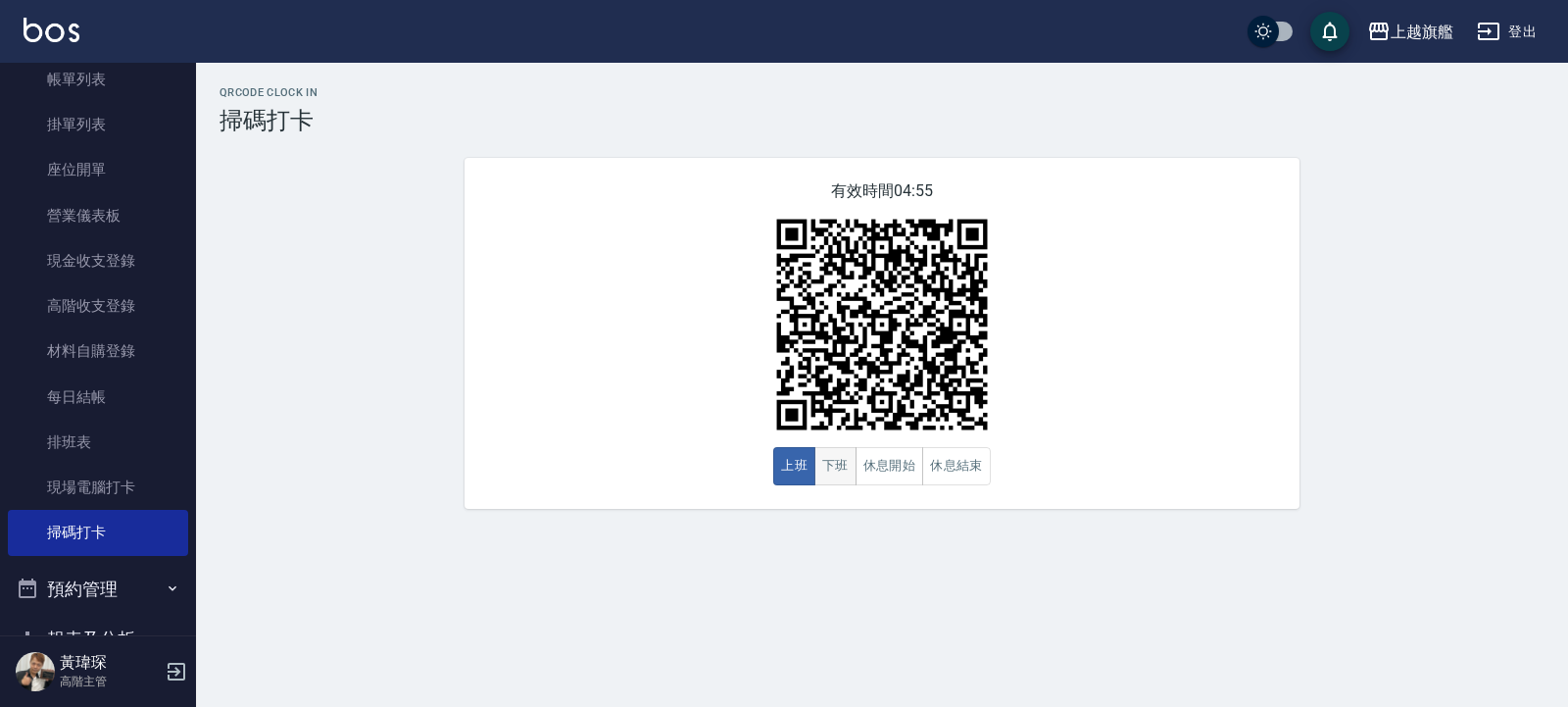 click on "下班" at bounding box center [835, 466] 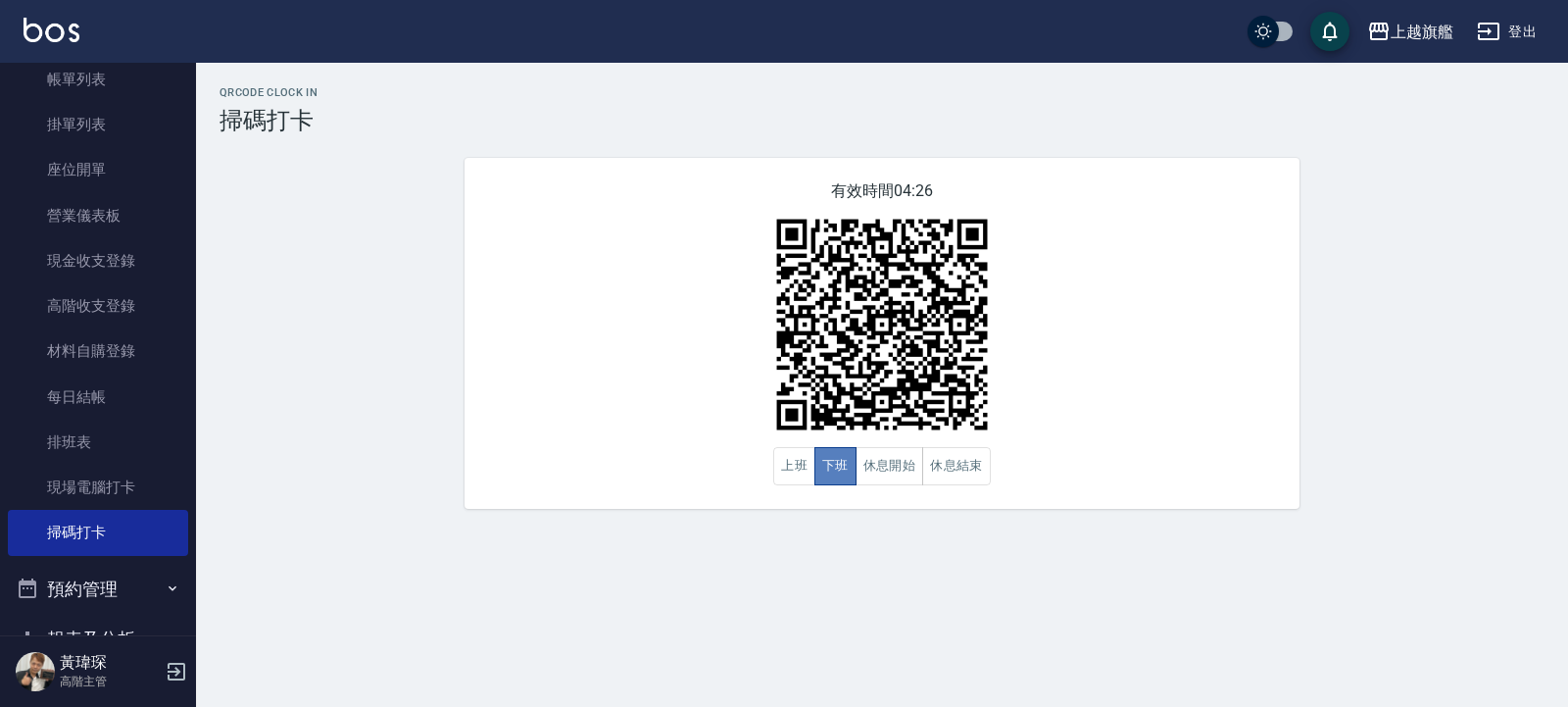click on "下班" at bounding box center (835, 466) 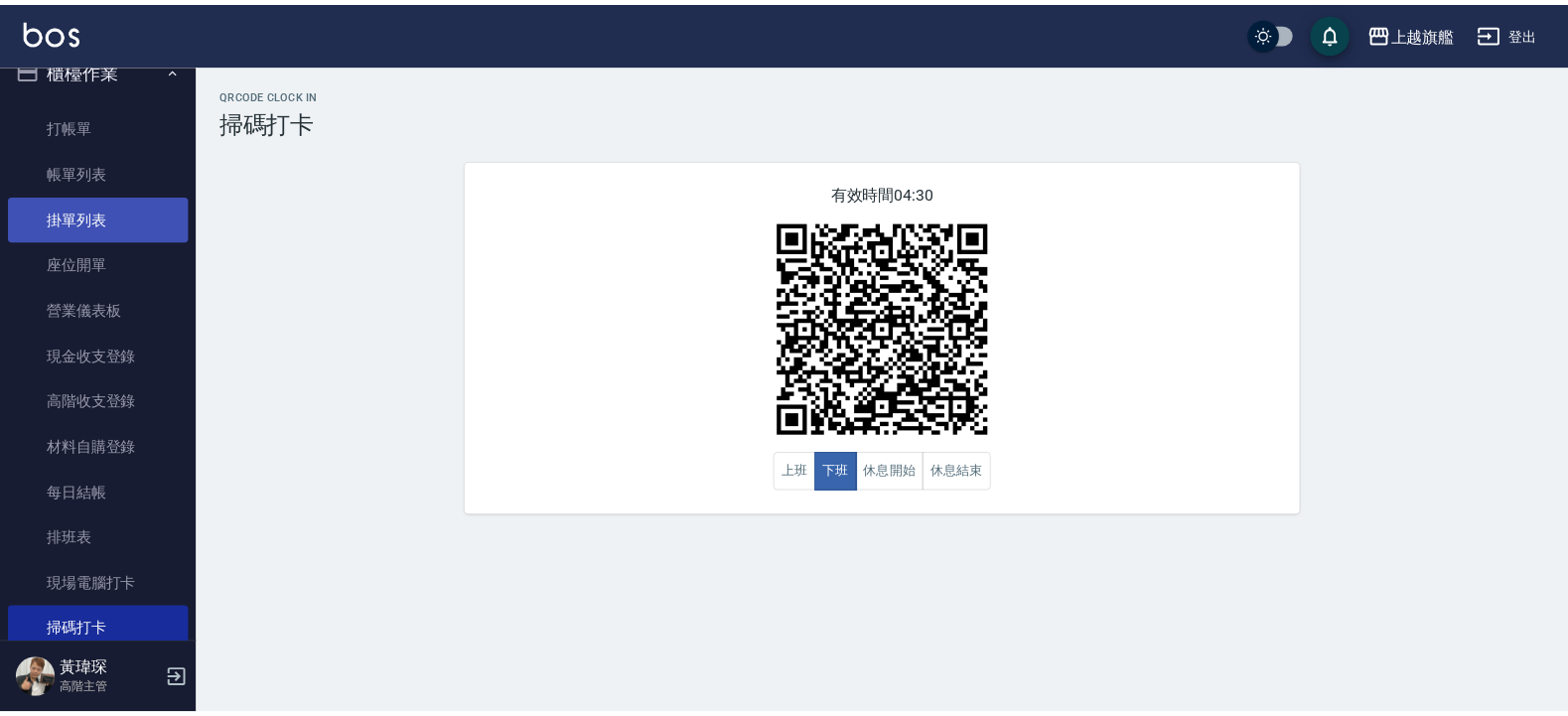 scroll, scrollTop: 0, scrollLeft: 0, axis: both 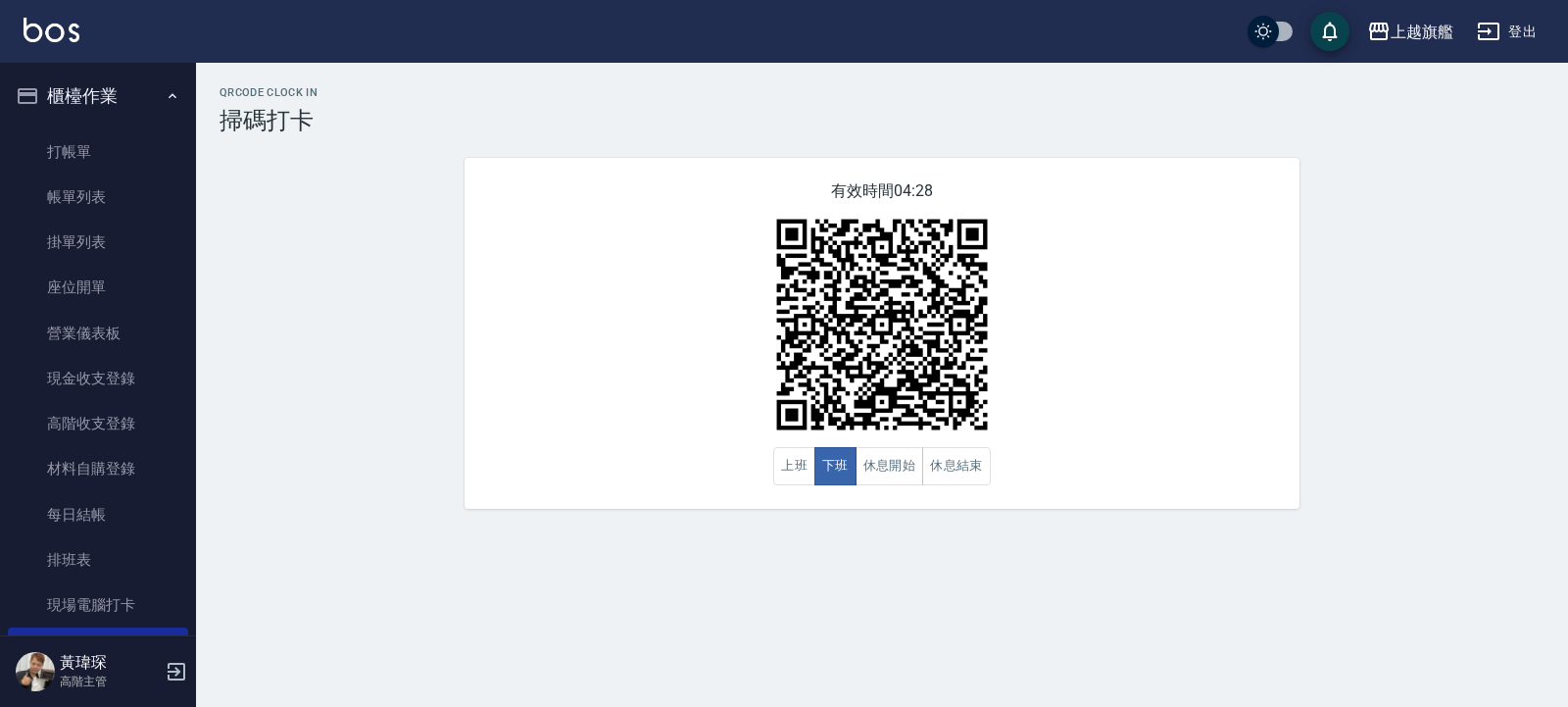 click on "櫃檯作業" at bounding box center [98, 96] 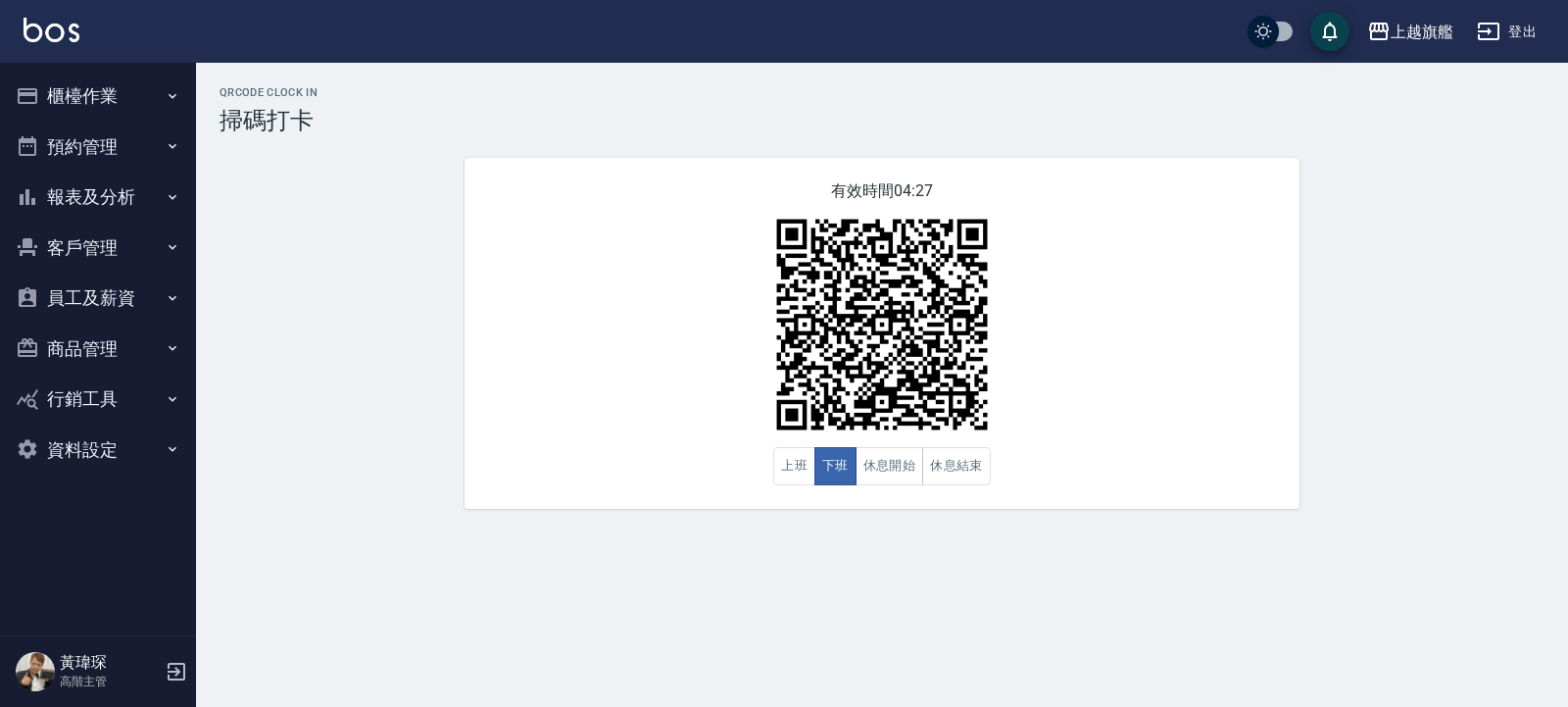 click on "客戶管理" at bounding box center [98, 248] 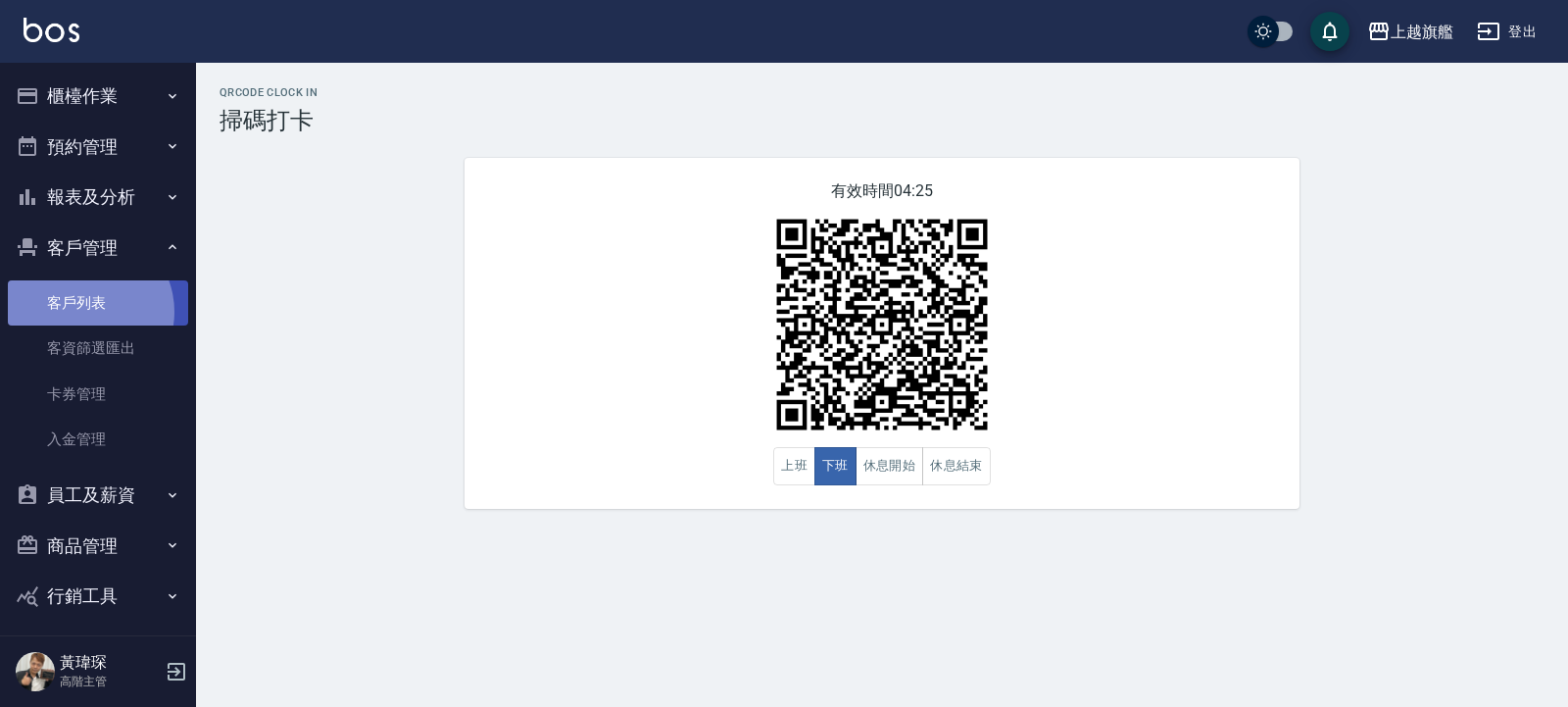 click on "客戶列表" at bounding box center (98, 303) 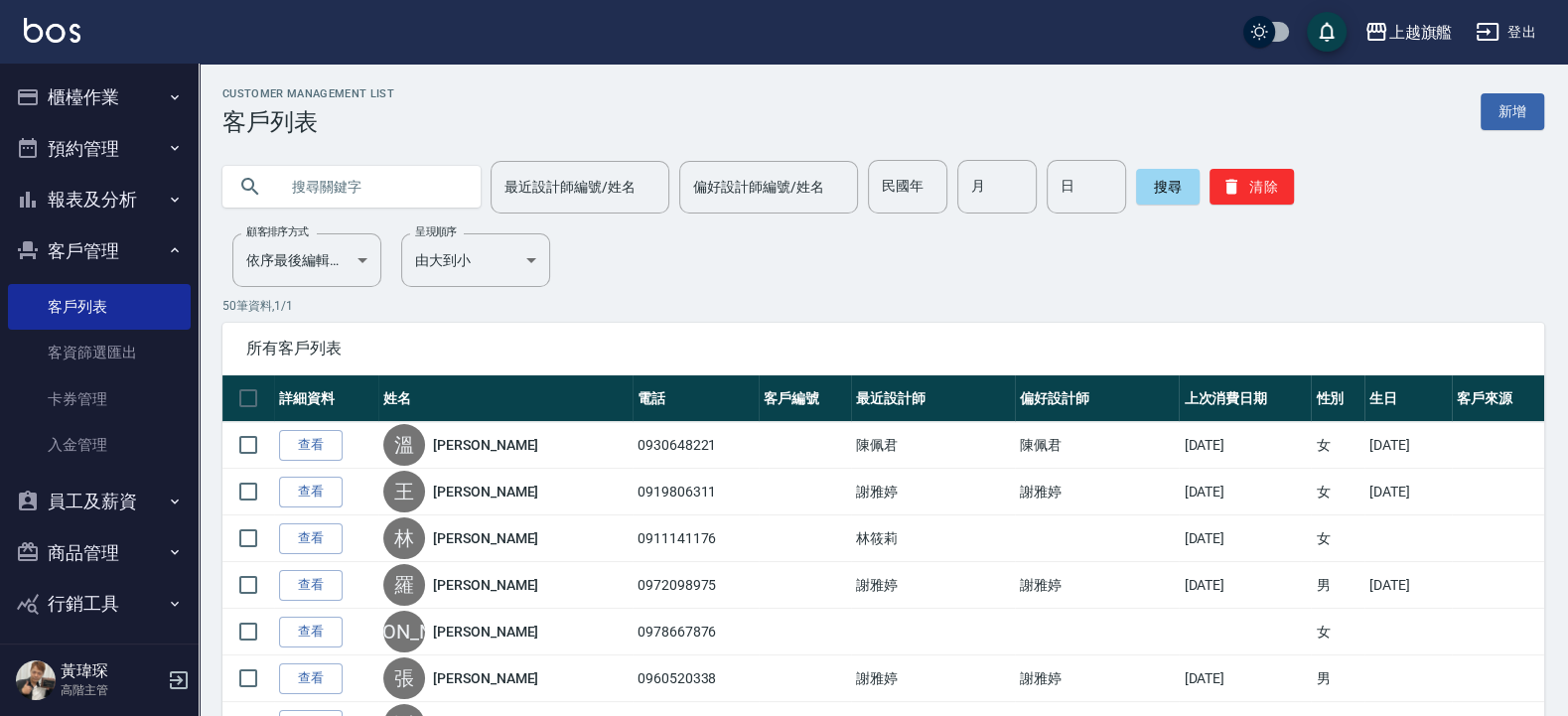click at bounding box center (371, 187) 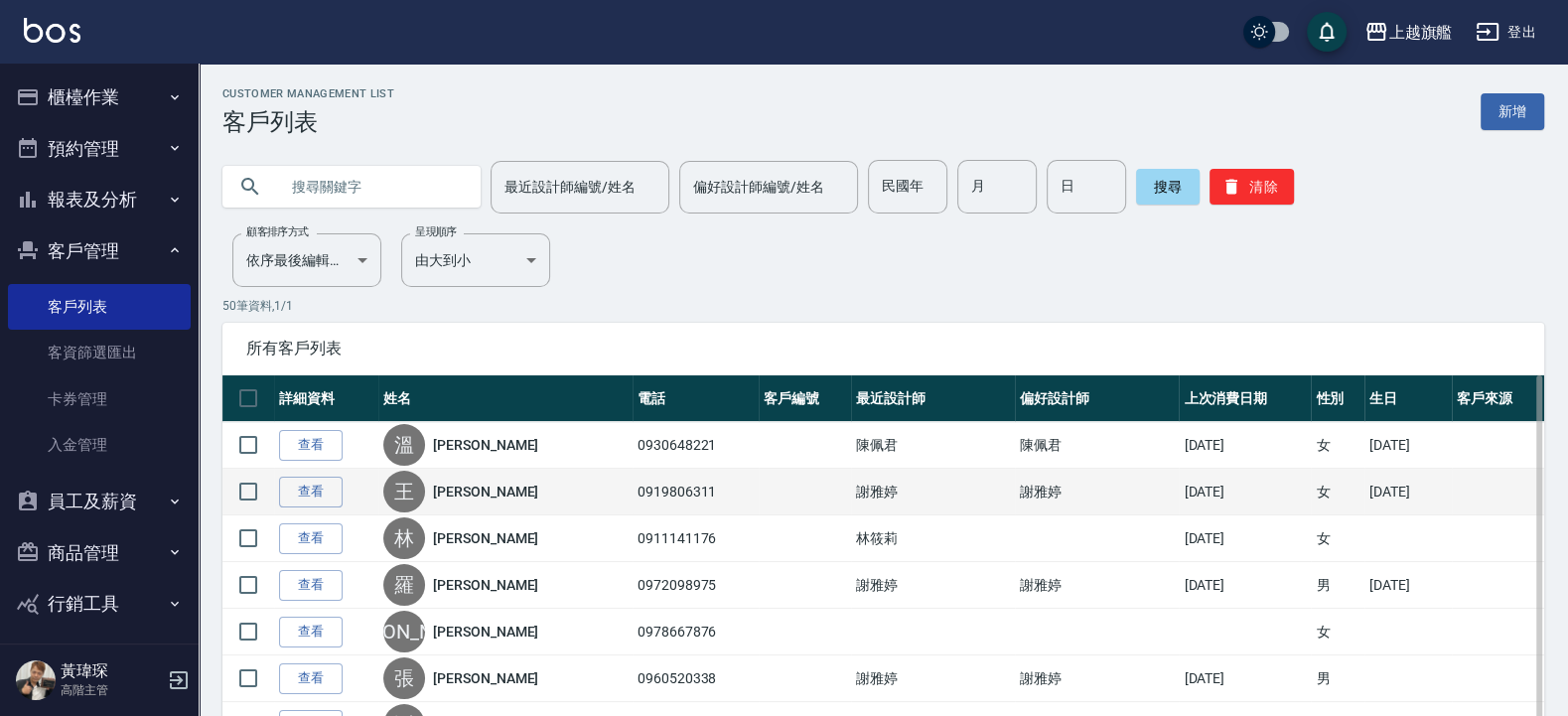 click on "王 王立君" at bounding box center (505, 492) 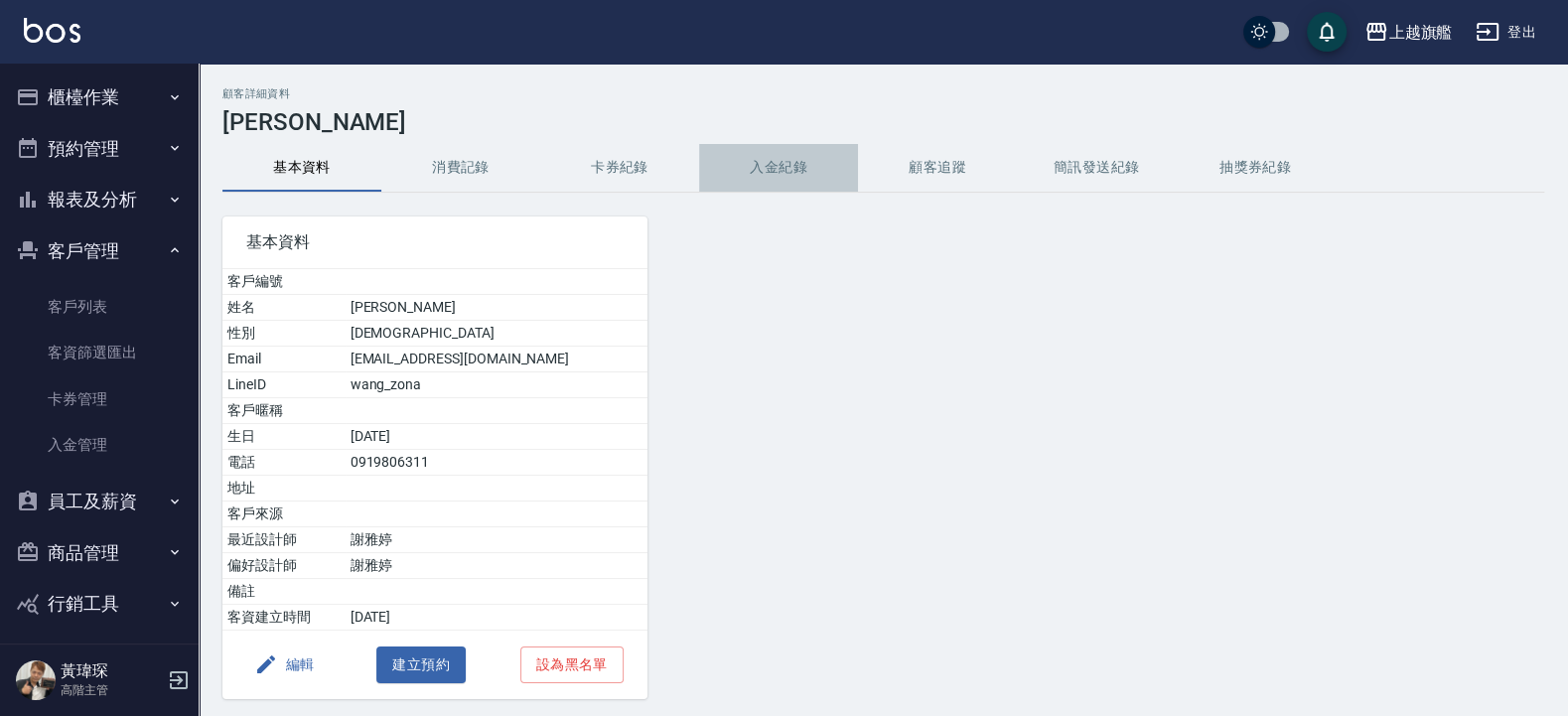 click on "入金紀錄" at bounding box center [779, 168] 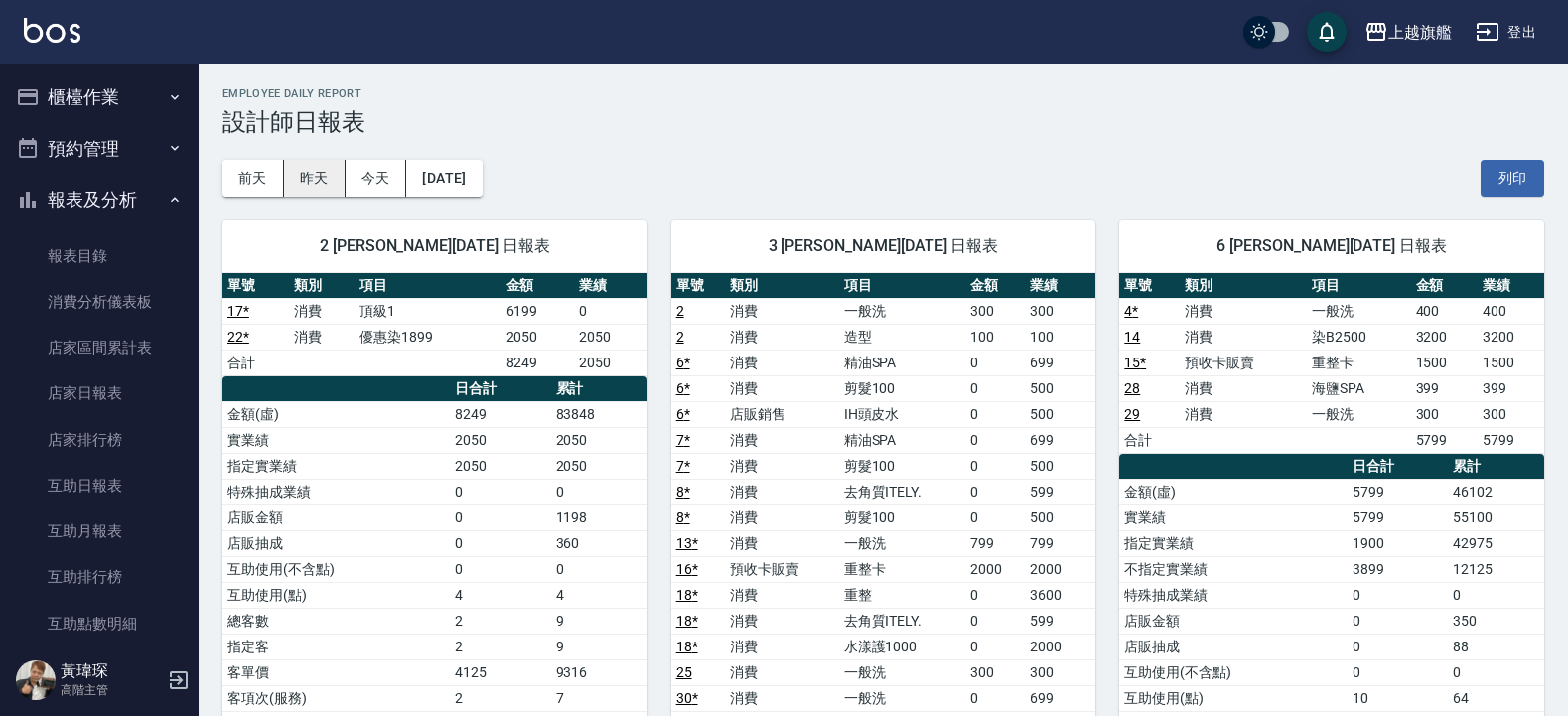 scroll, scrollTop: 0, scrollLeft: 0, axis: both 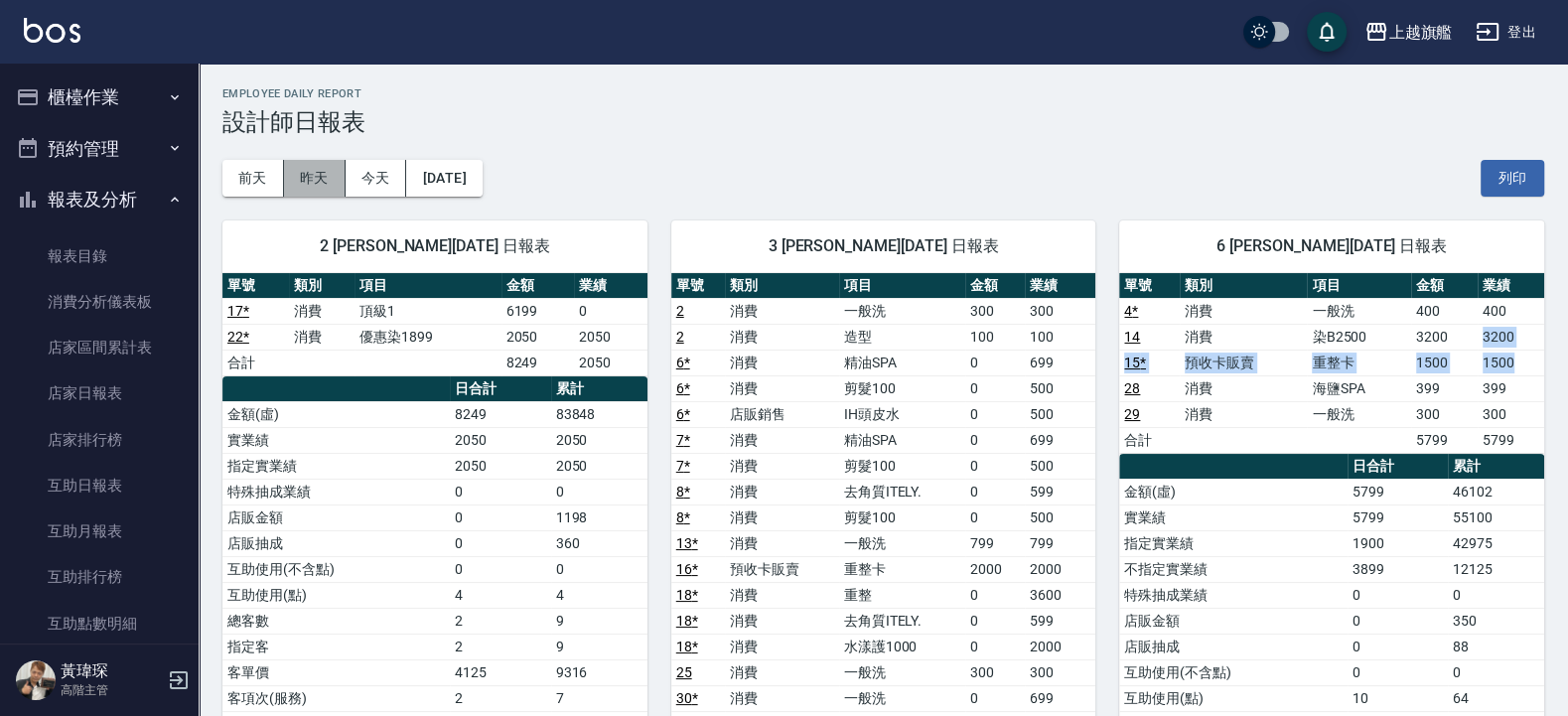 click on "昨天" at bounding box center (315, 178) 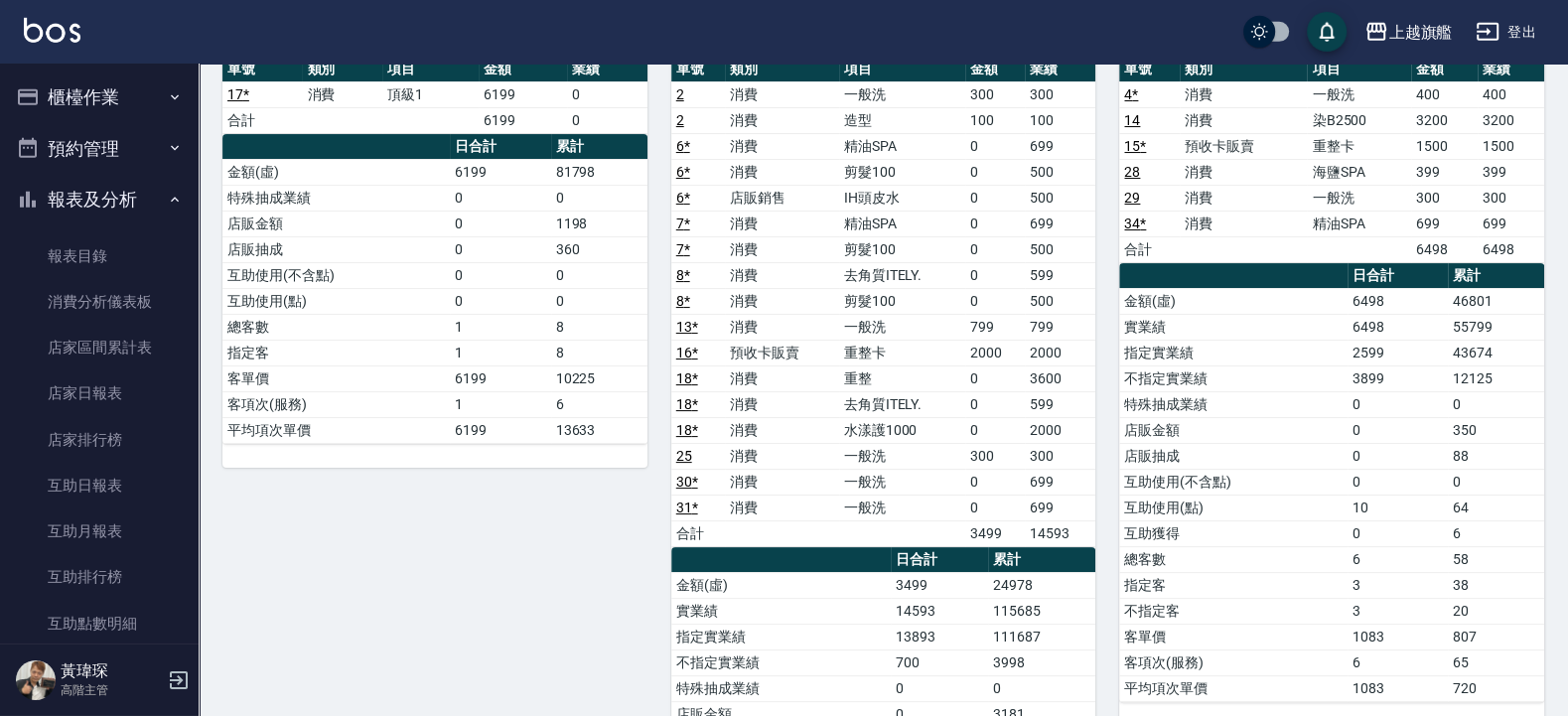 scroll, scrollTop: 238, scrollLeft: 0, axis: vertical 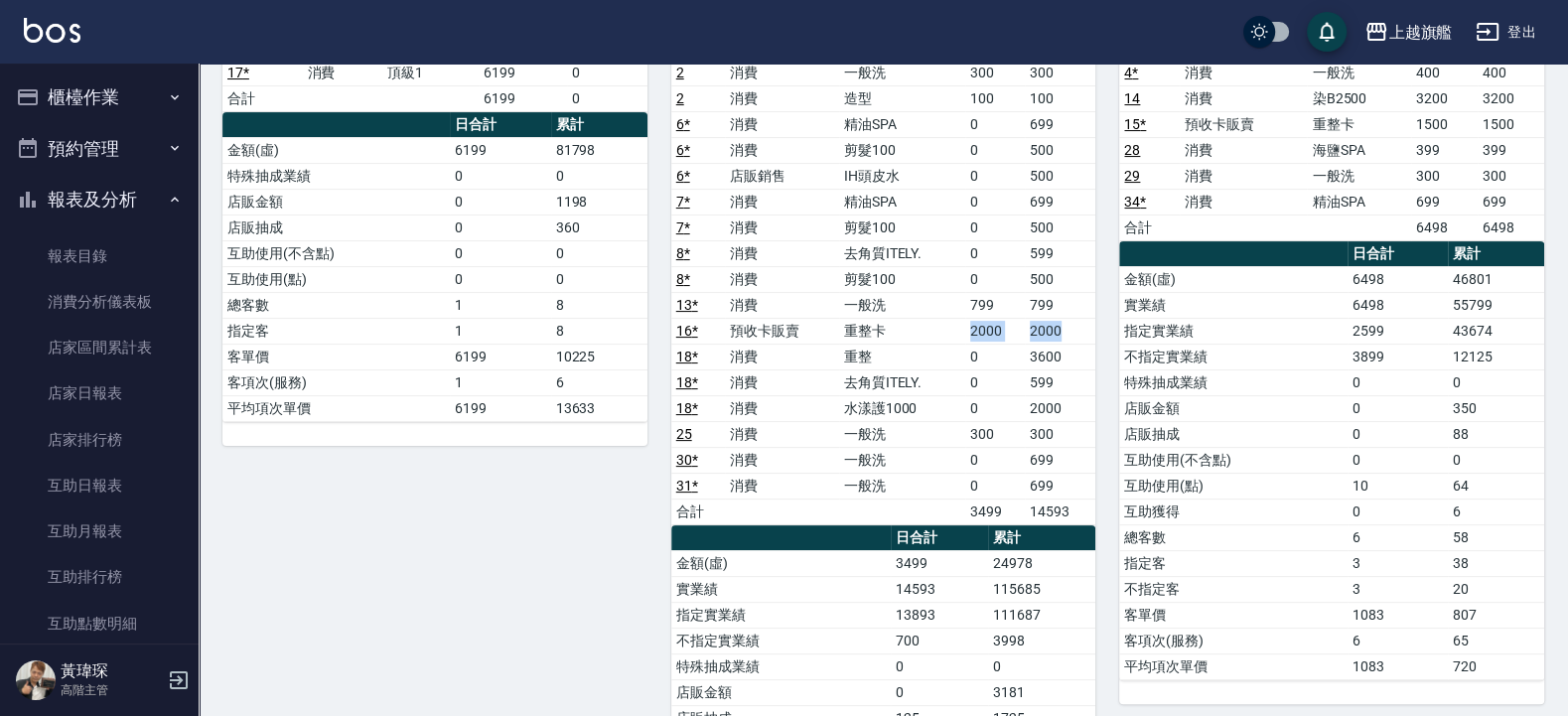 drag, startPoint x: 957, startPoint y: 328, endPoint x: 1063, endPoint y: 343, distance: 107.05606 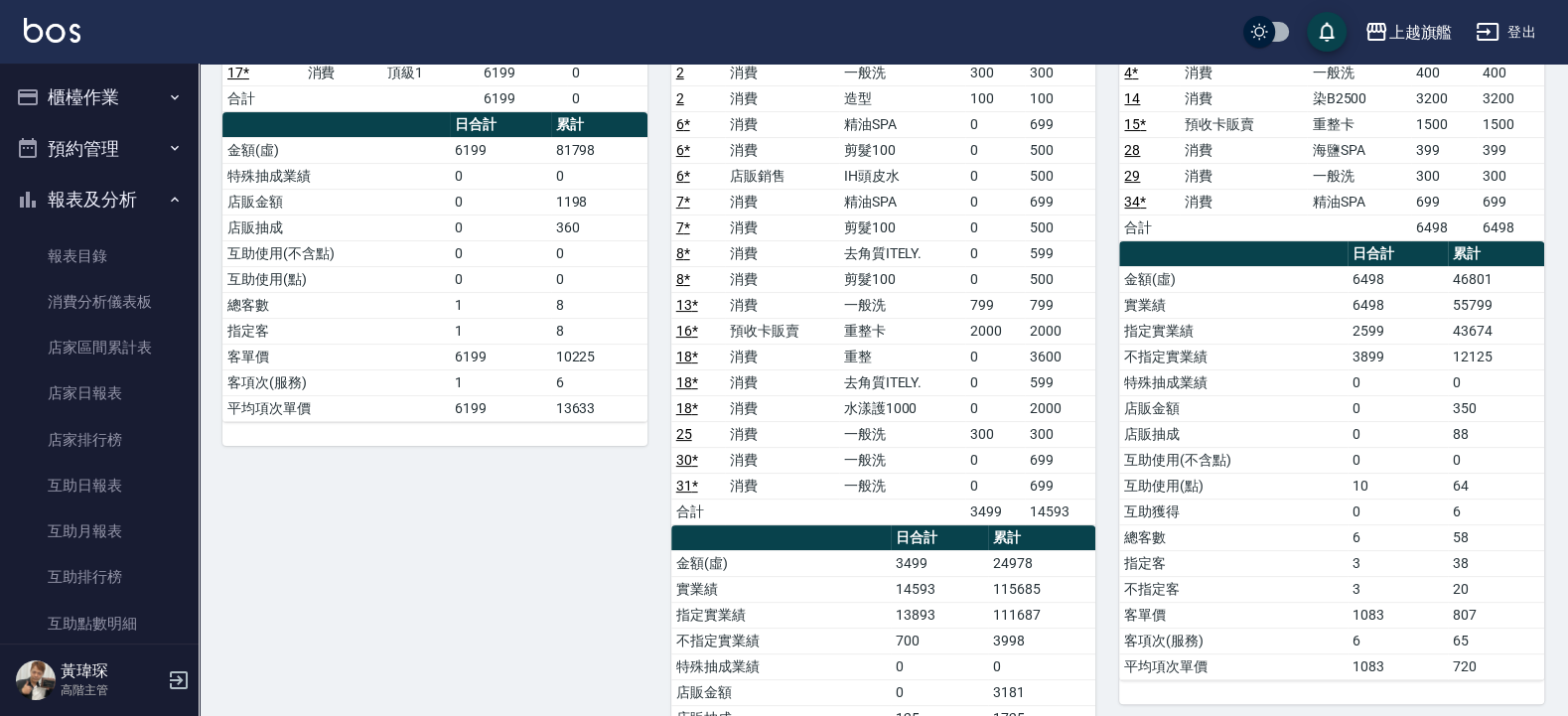 click on "699" at bounding box center [1061, 460] 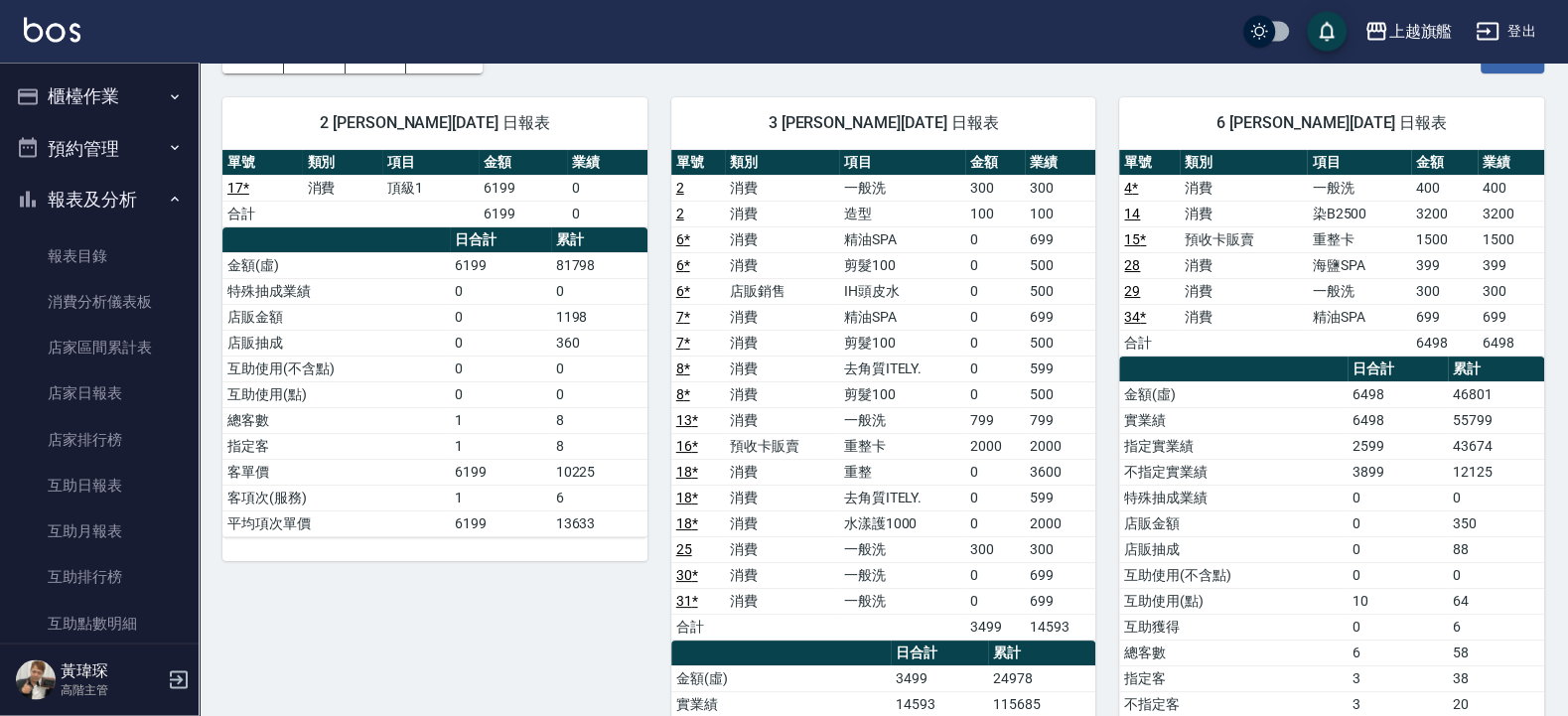 scroll, scrollTop: 119, scrollLeft: 0, axis: vertical 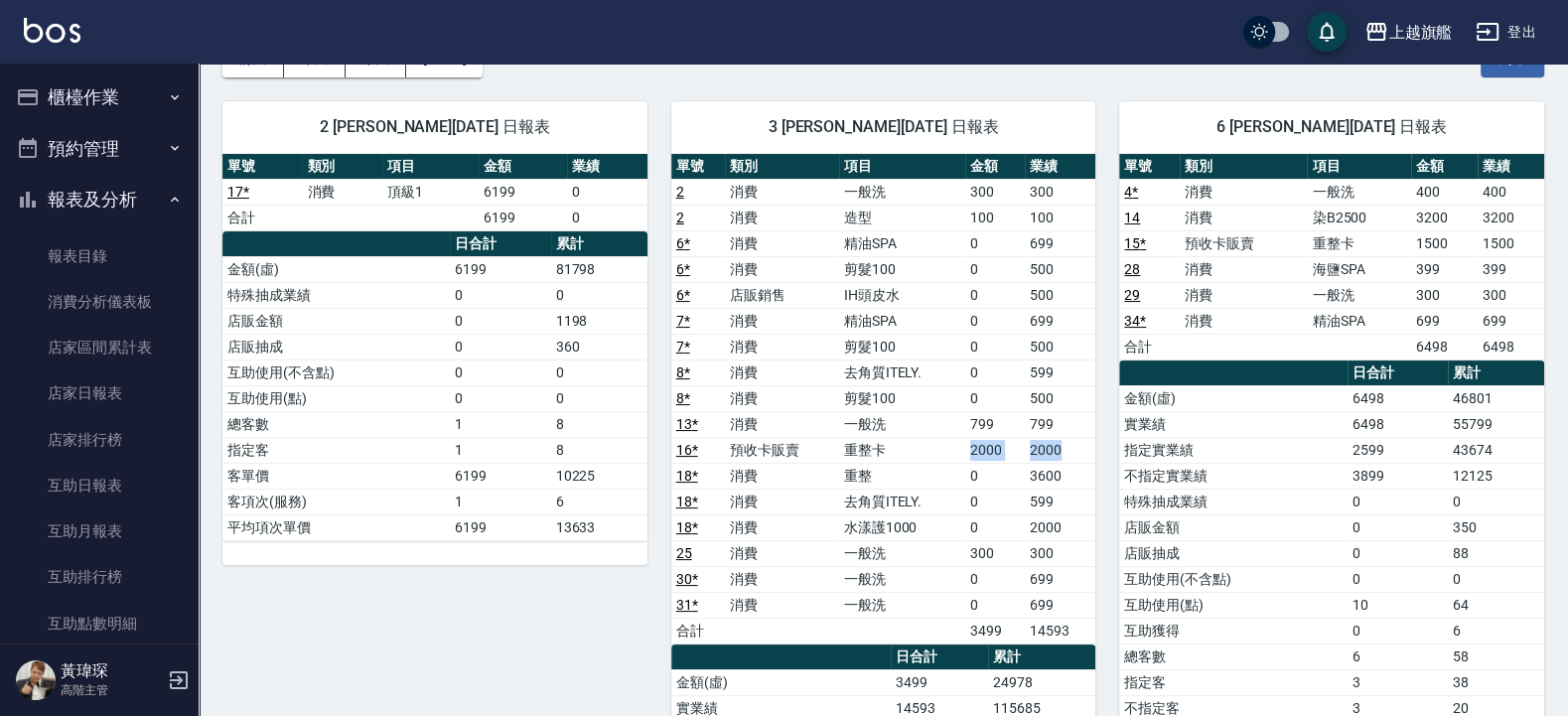 drag, startPoint x: 941, startPoint y: 460, endPoint x: 1069, endPoint y: 448, distance: 128.56127 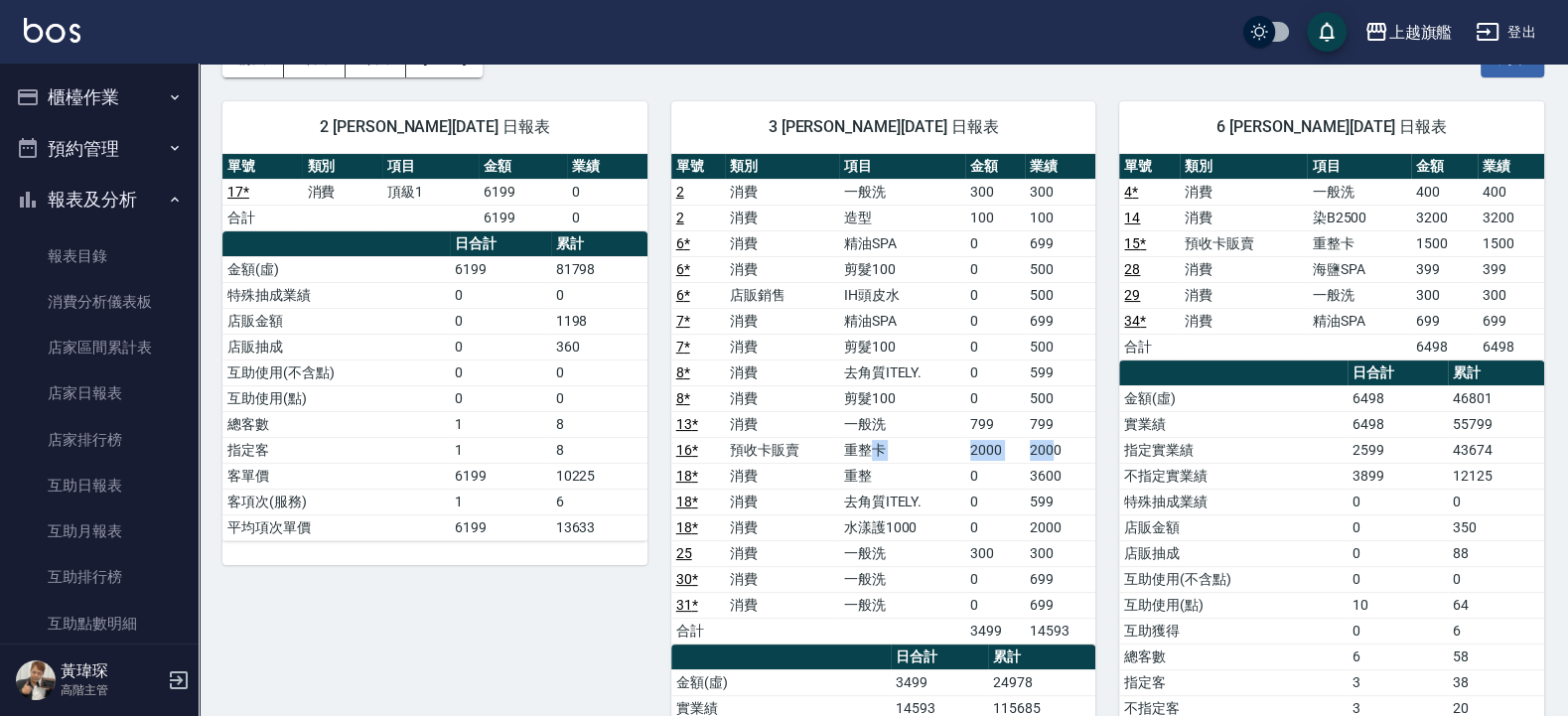 drag, startPoint x: 903, startPoint y: 457, endPoint x: 1056, endPoint y: 455, distance: 153.01307 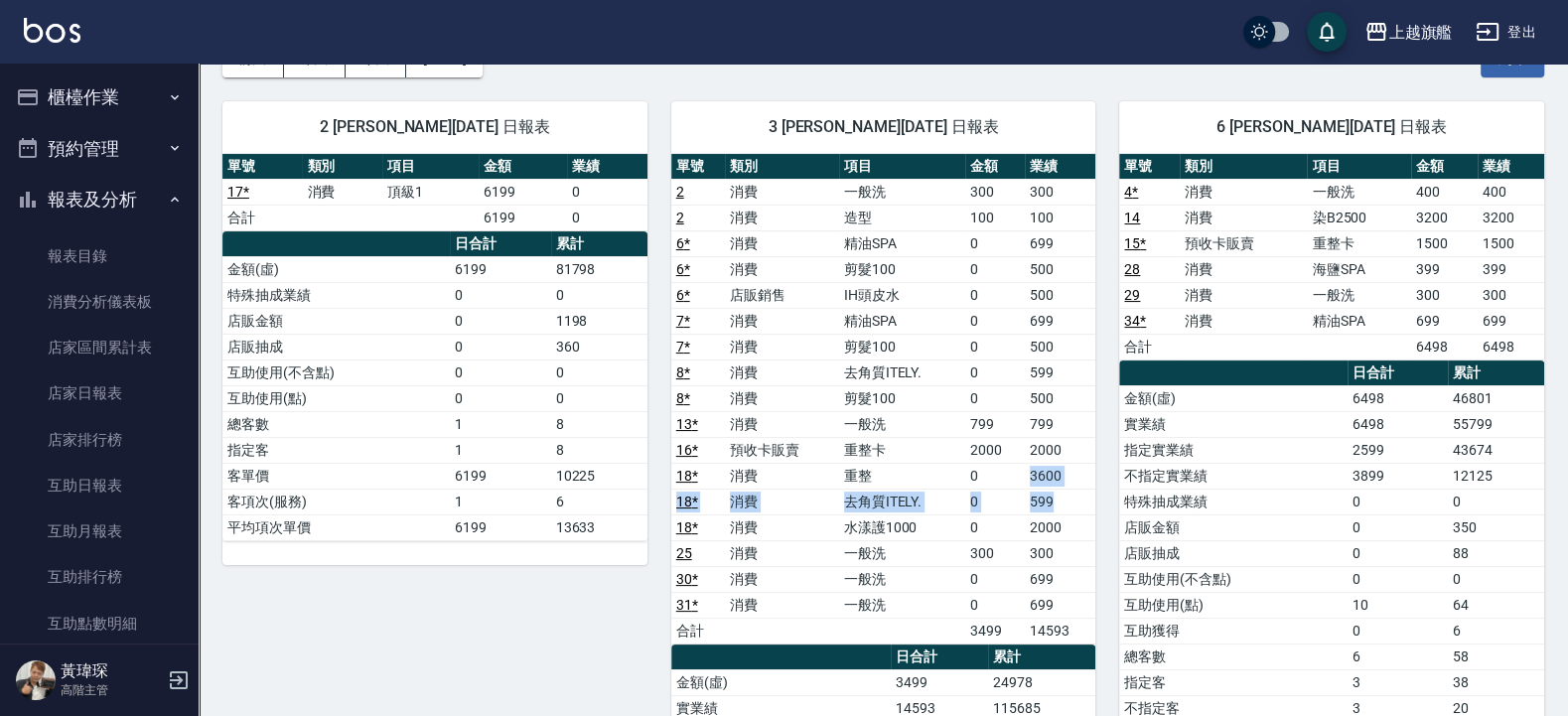 drag, startPoint x: 1012, startPoint y: 471, endPoint x: 1069, endPoint y: 501, distance: 64.412732 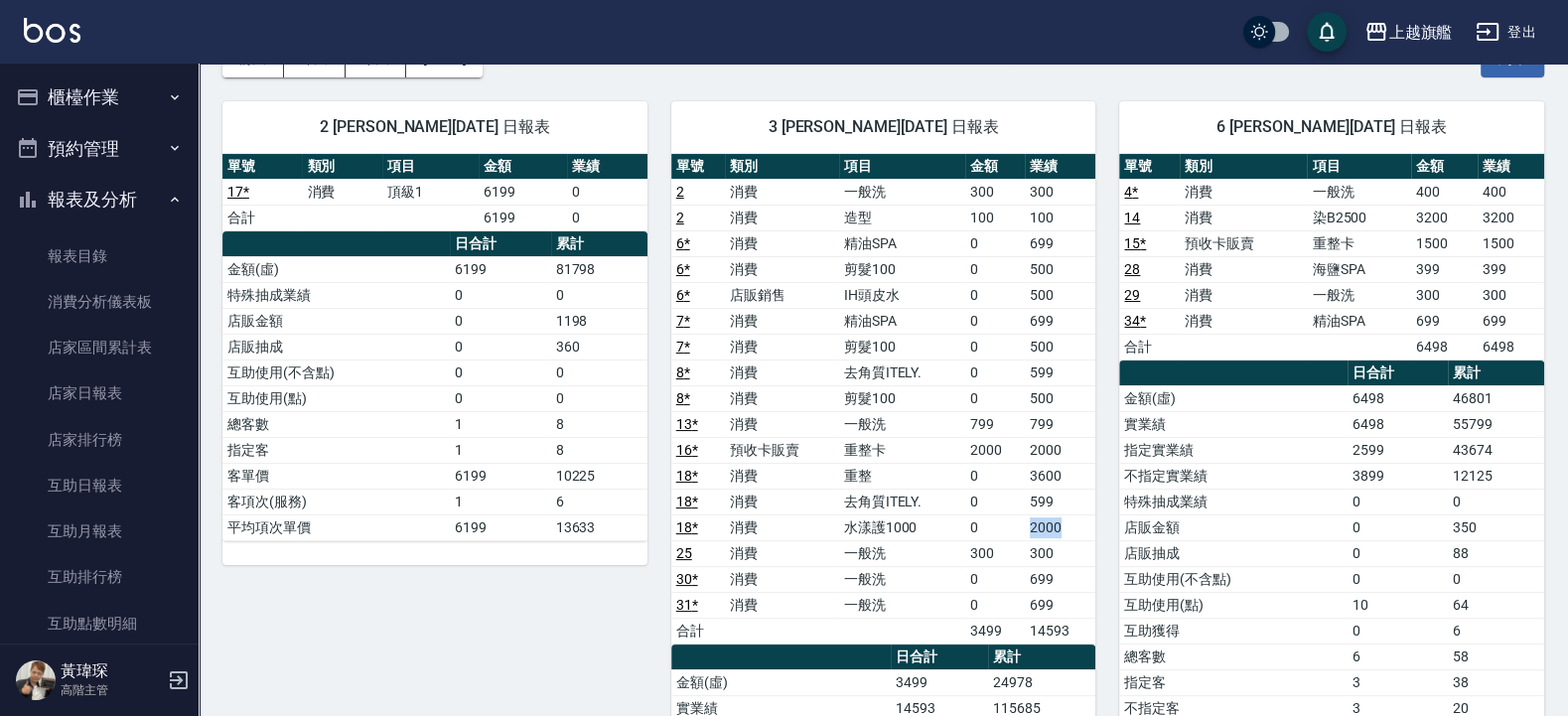 drag, startPoint x: 1018, startPoint y: 531, endPoint x: 1076, endPoint y: 532, distance: 58.00862 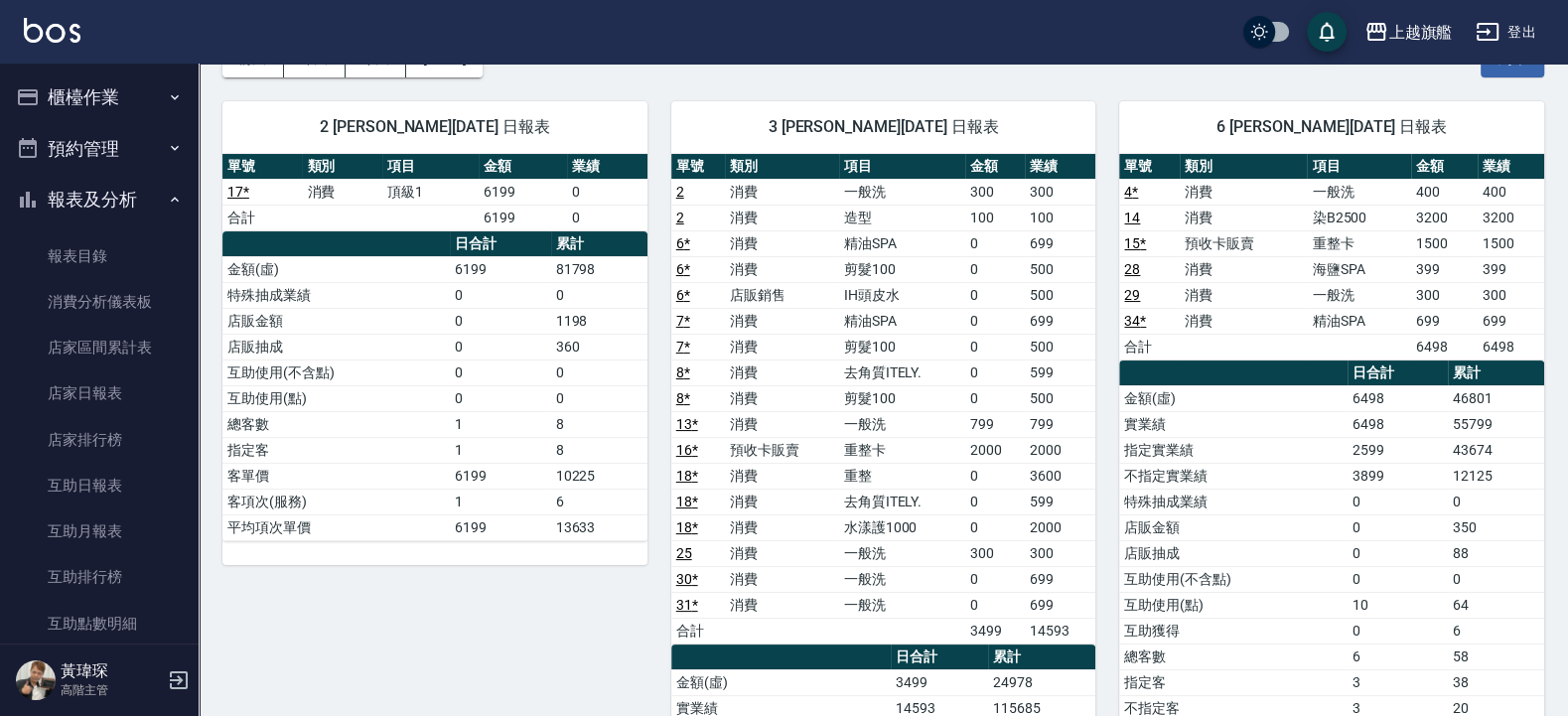 click on "599" at bounding box center [1061, 501] 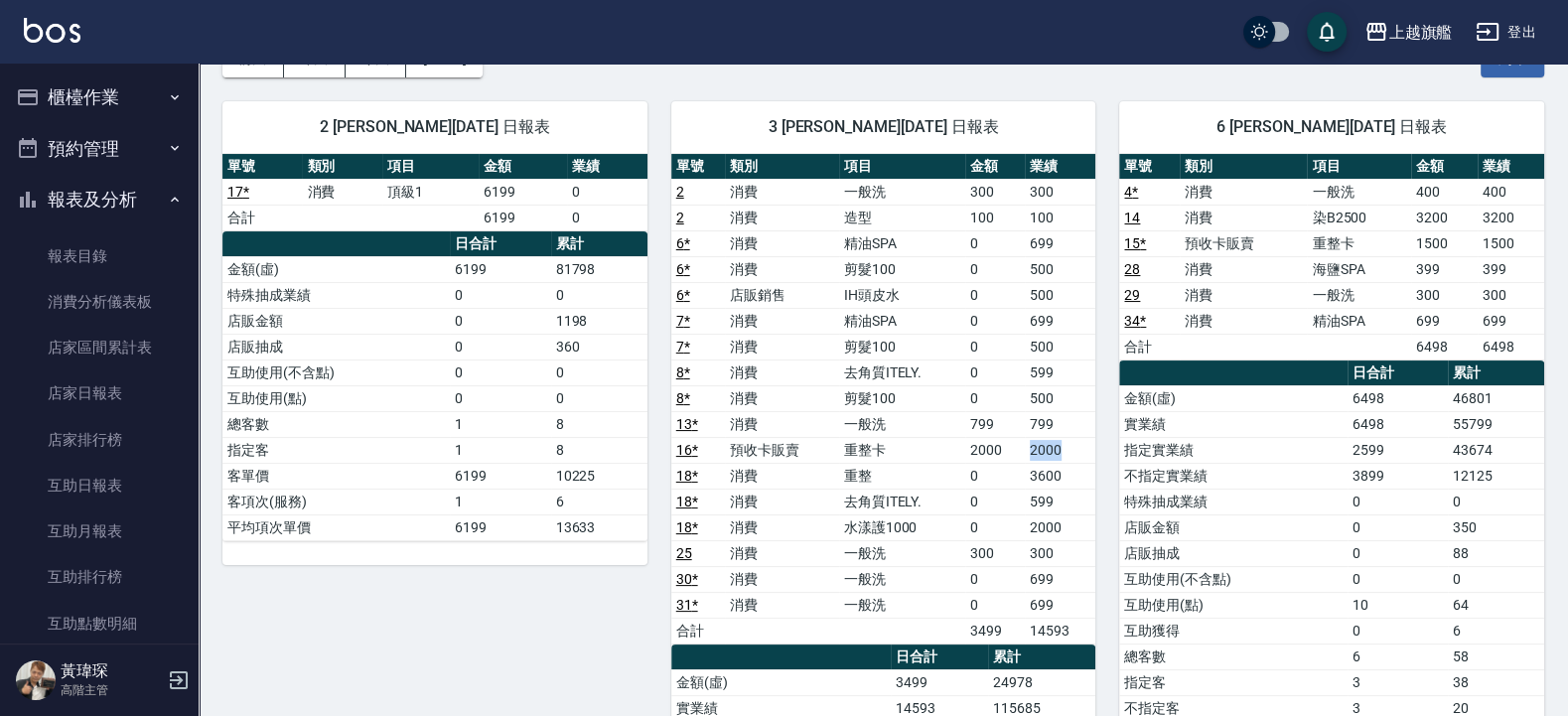 drag, startPoint x: 1027, startPoint y: 457, endPoint x: 1072, endPoint y: 457, distance: 45 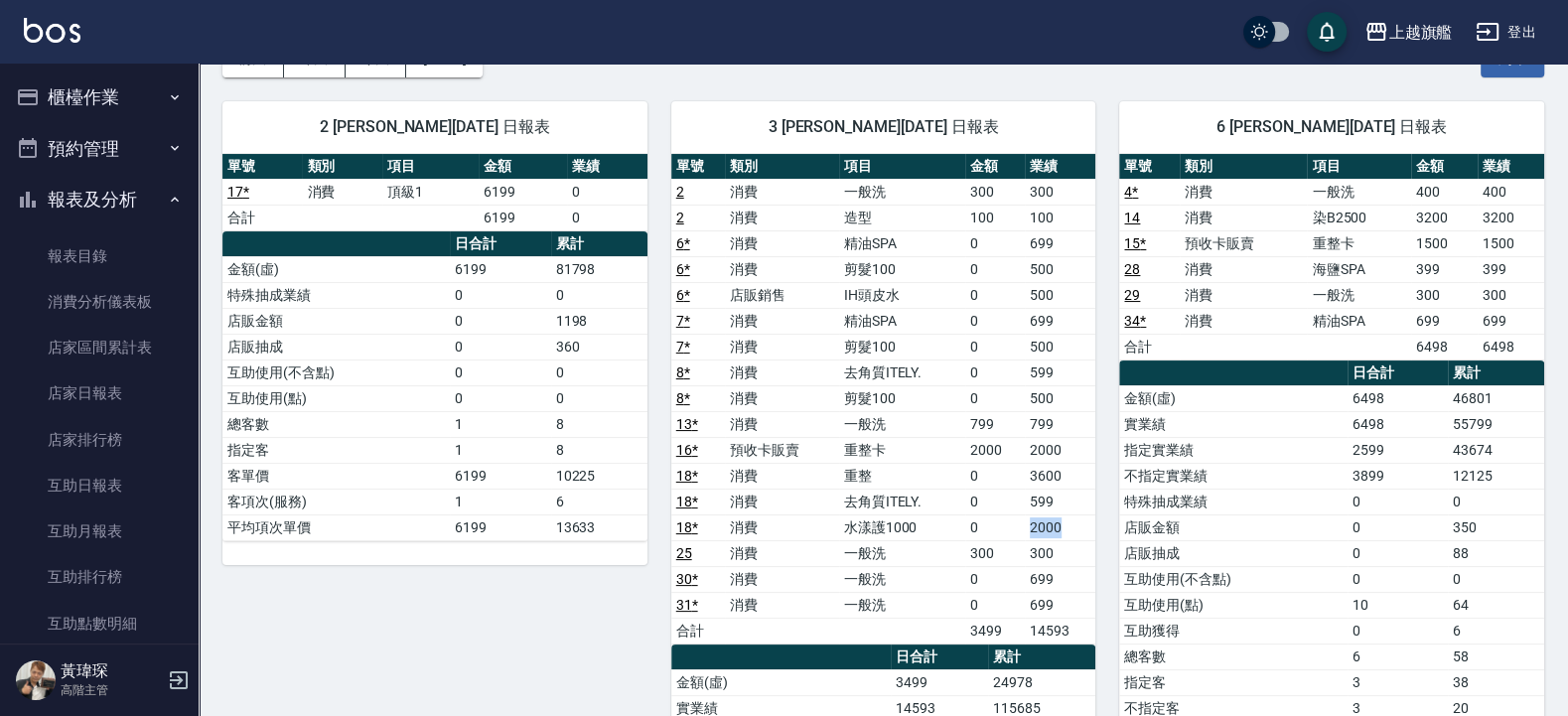 drag, startPoint x: 1027, startPoint y: 534, endPoint x: 1069, endPoint y: 534, distance: 42 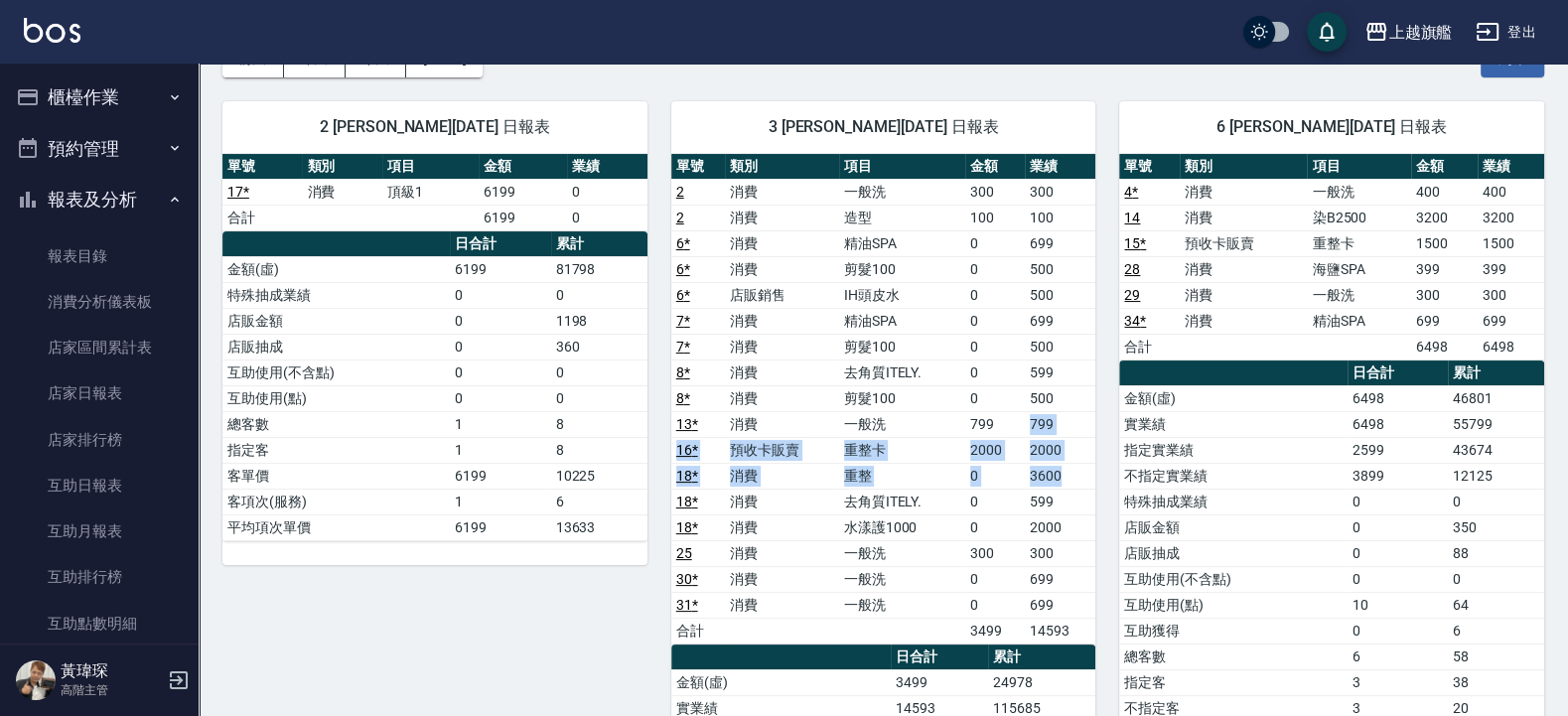 drag, startPoint x: 1022, startPoint y: 440, endPoint x: 1073, endPoint y: 463, distance: 55.946403 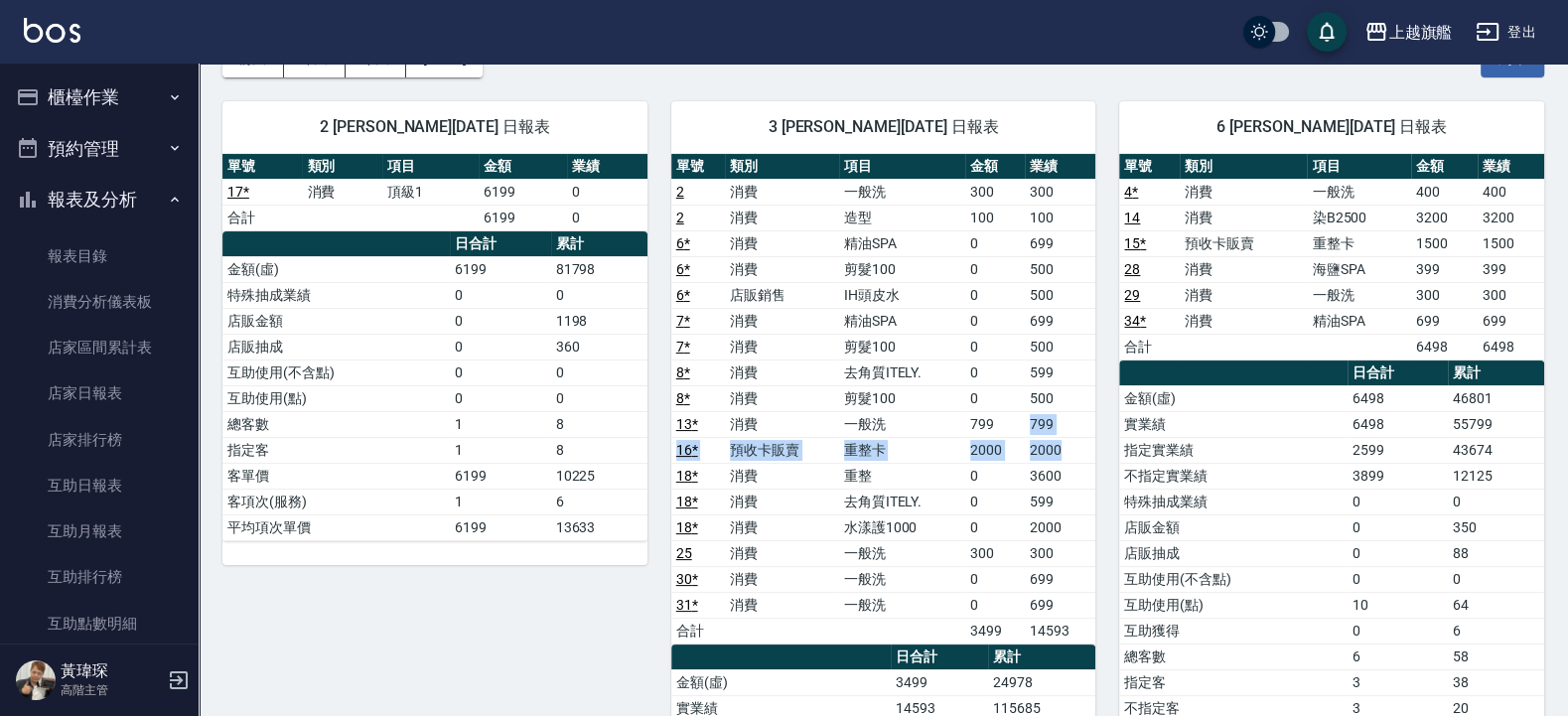 click on "2000" at bounding box center [1061, 450] 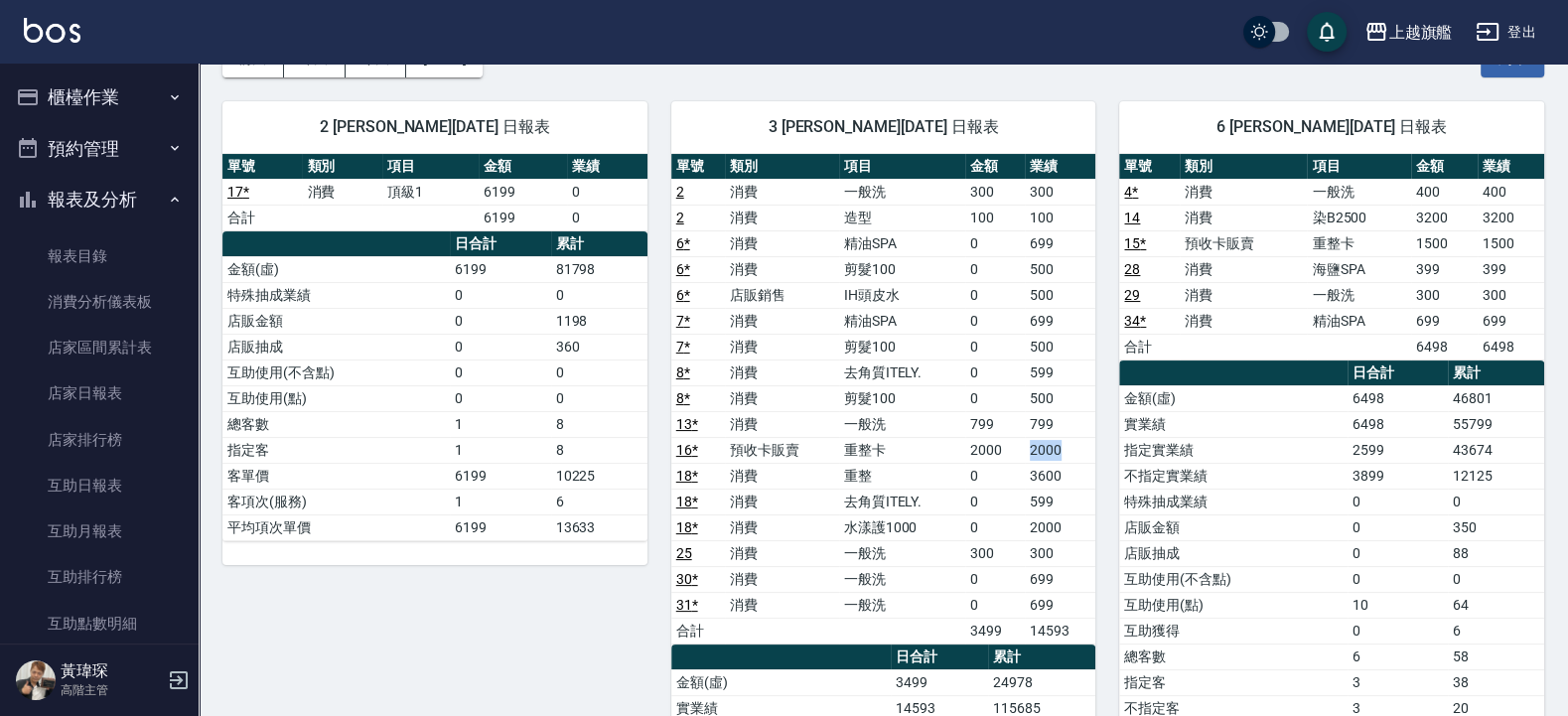 drag, startPoint x: 1031, startPoint y: 451, endPoint x: 1066, endPoint y: 461, distance: 36.40055 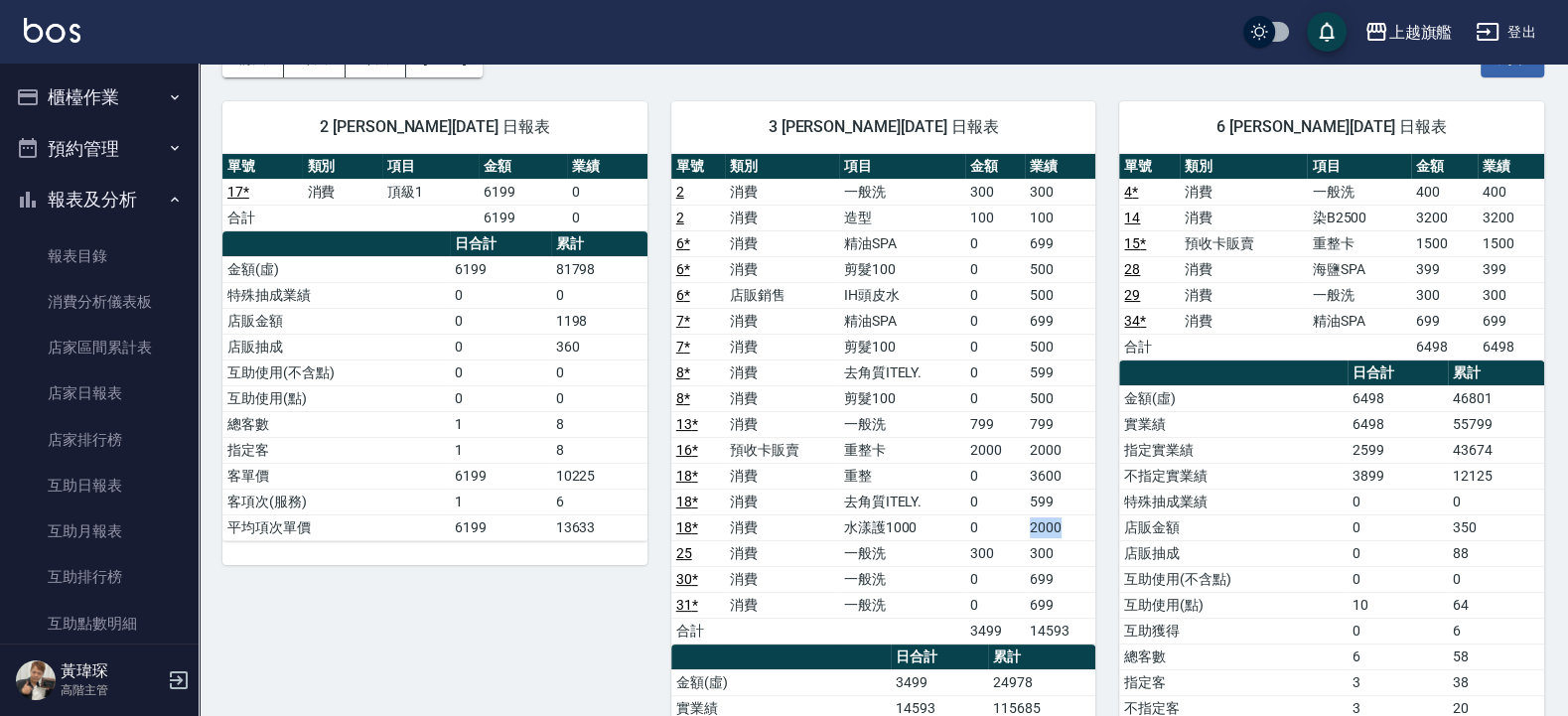 drag, startPoint x: 1016, startPoint y: 527, endPoint x: 1068, endPoint y: 527, distance: 52 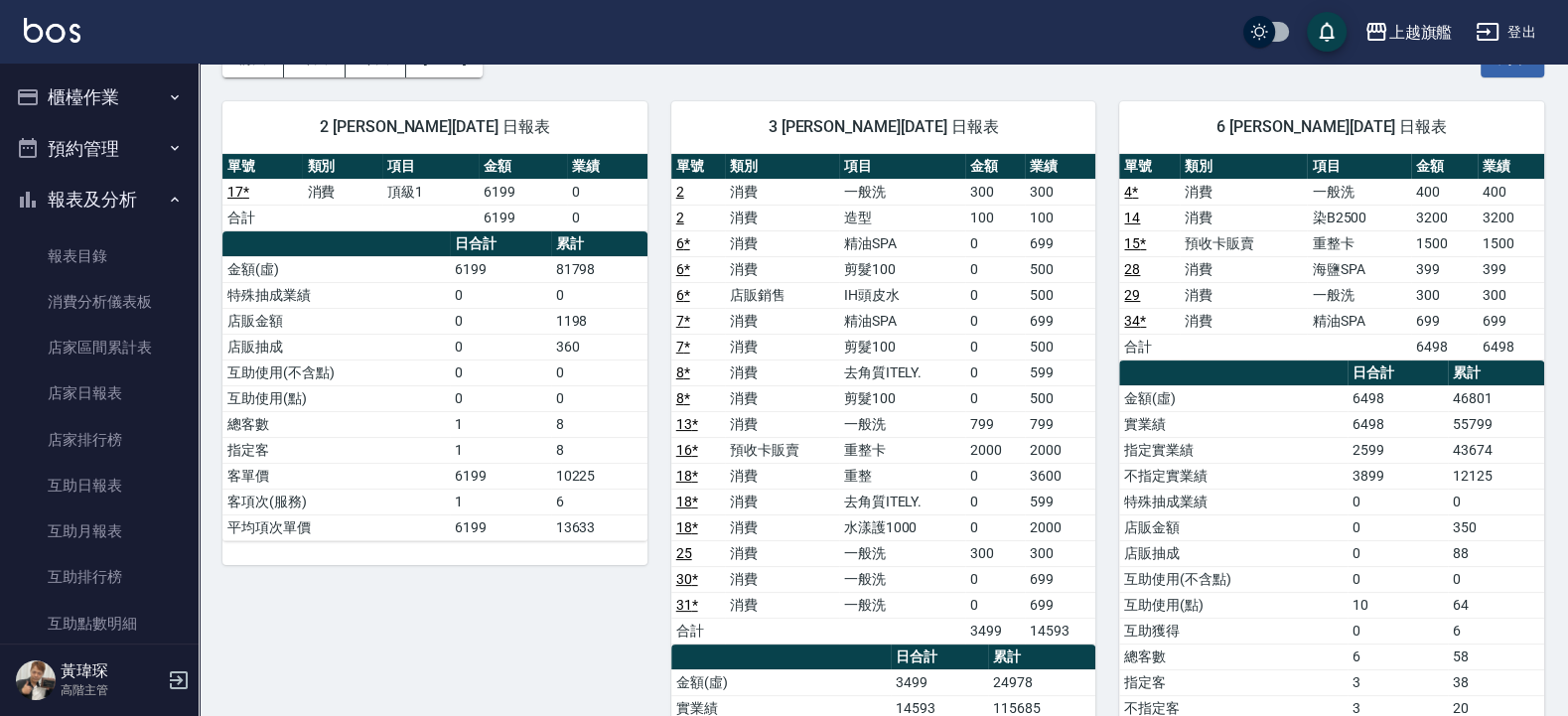 click on "水漾護1000" at bounding box center [902, 527] 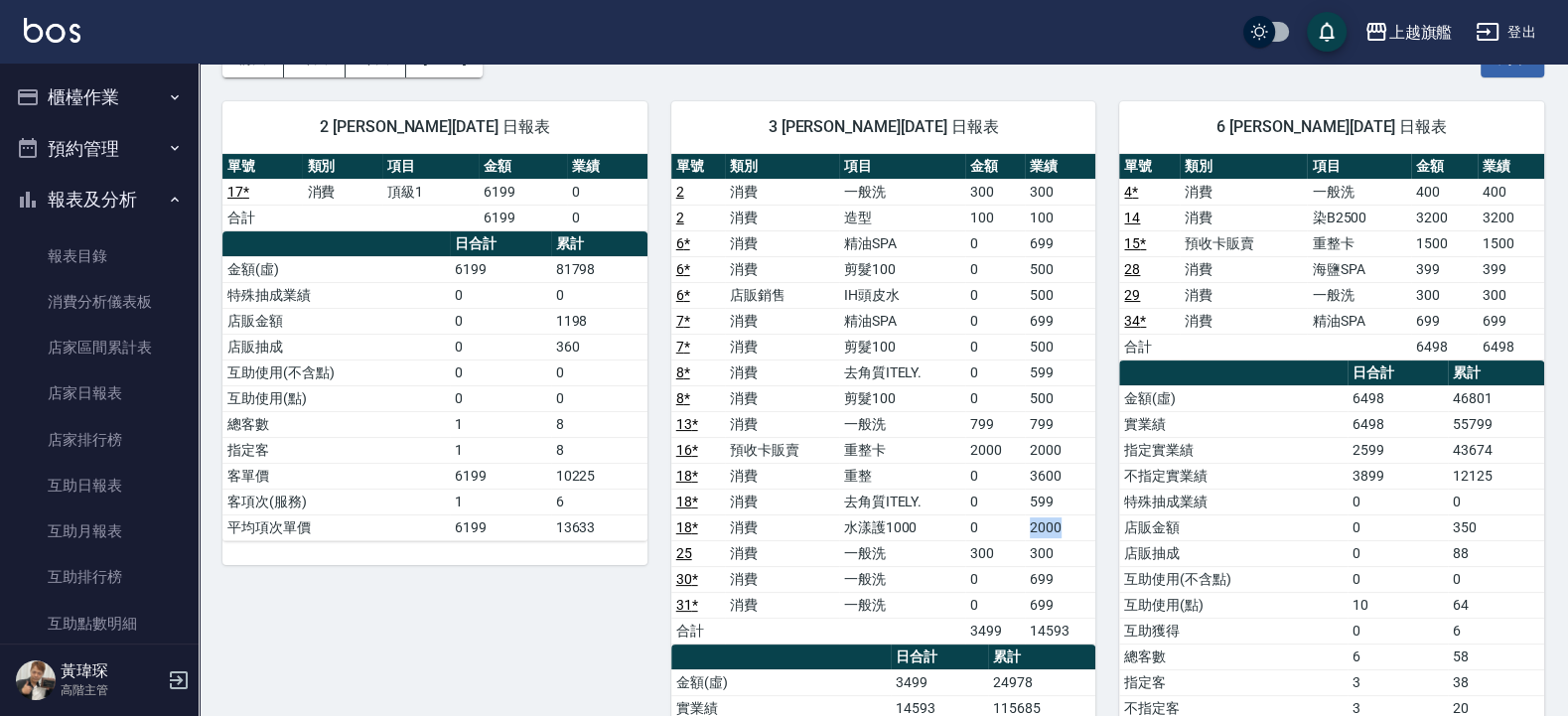 drag, startPoint x: 1022, startPoint y: 536, endPoint x: 1067, endPoint y: 529, distance: 45.54119 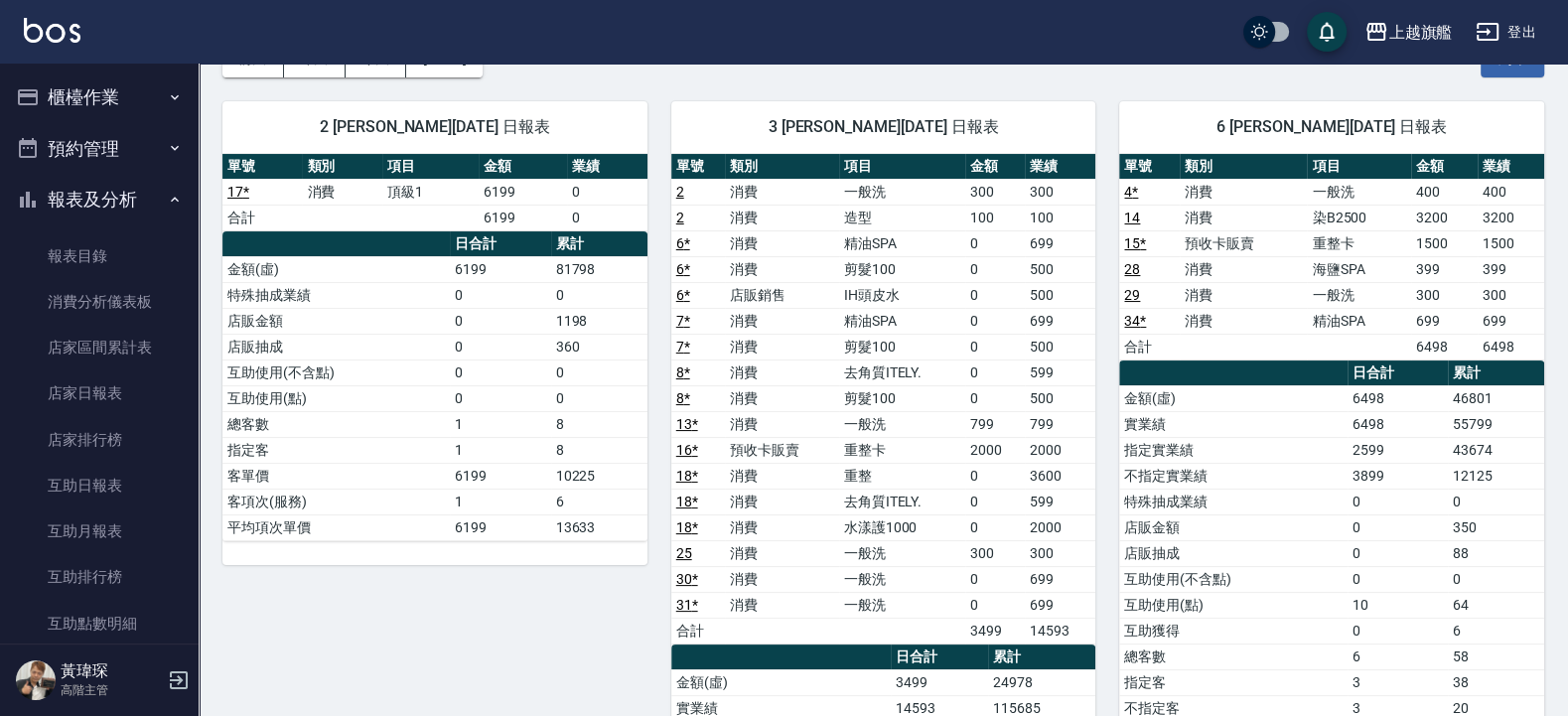 click on "剪髮100" at bounding box center [902, 398] 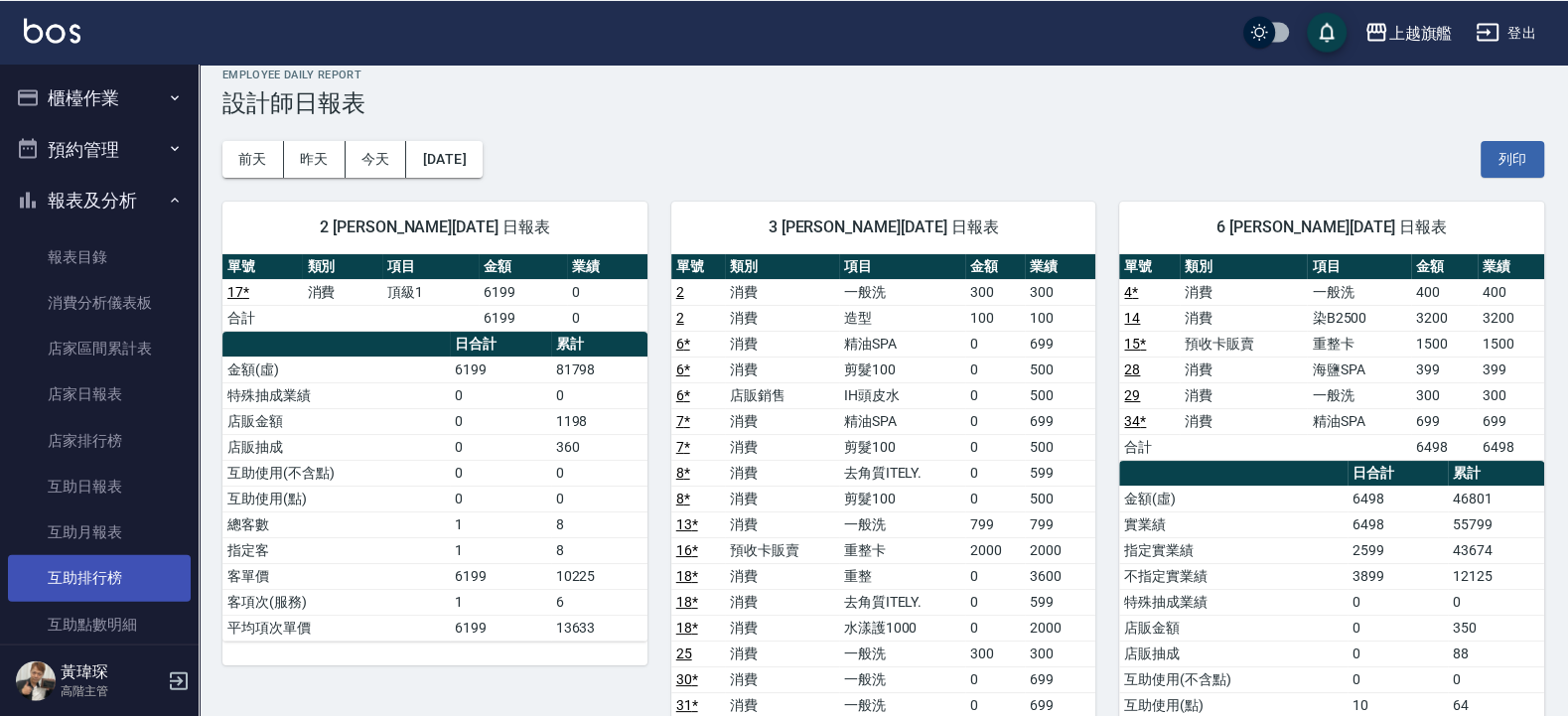 scroll, scrollTop: 0, scrollLeft: 0, axis: both 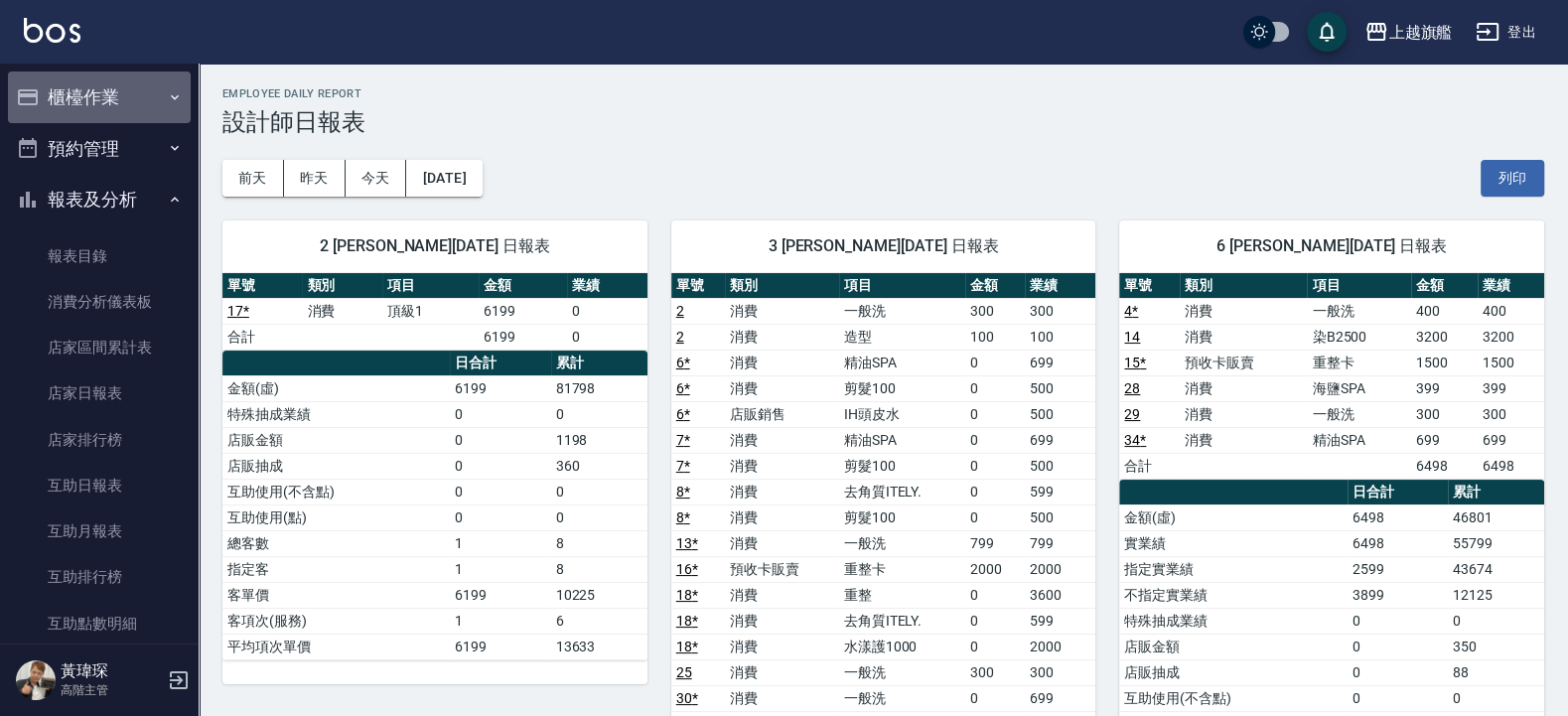 click on "櫃檯作業" at bounding box center [99, 97] 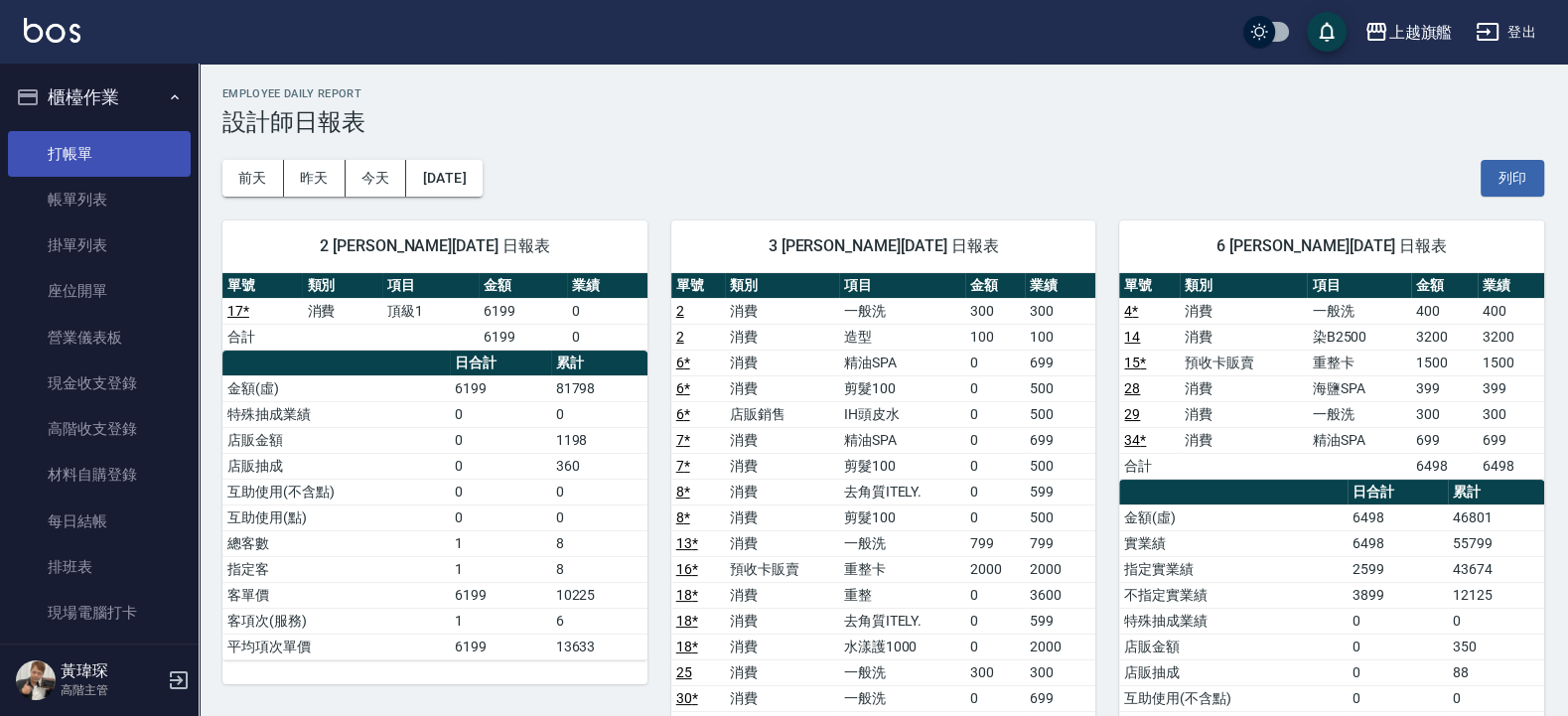 click on "打帳單" at bounding box center (99, 154) 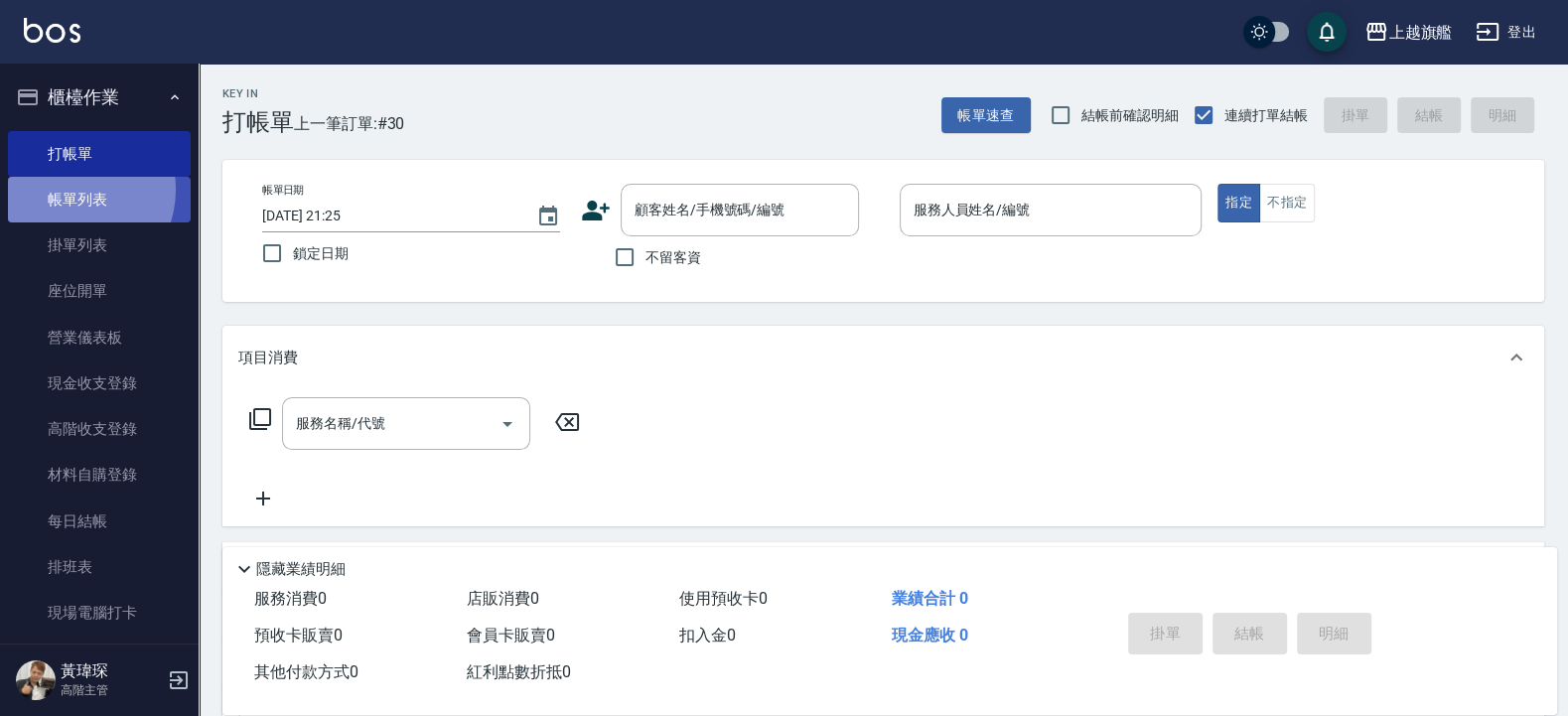 click on "帳單列表" at bounding box center [99, 200] 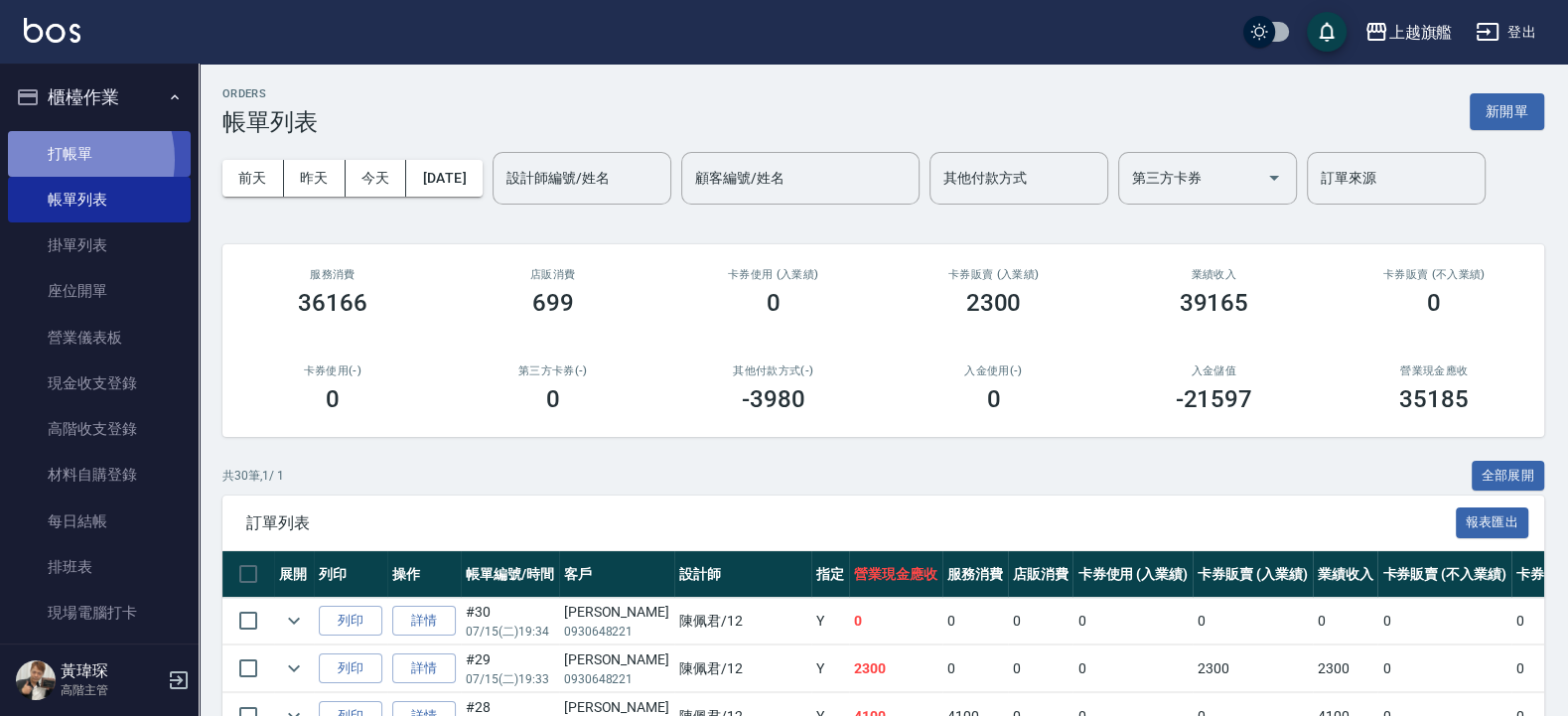 click on "打帳單" at bounding box center (99, 154) 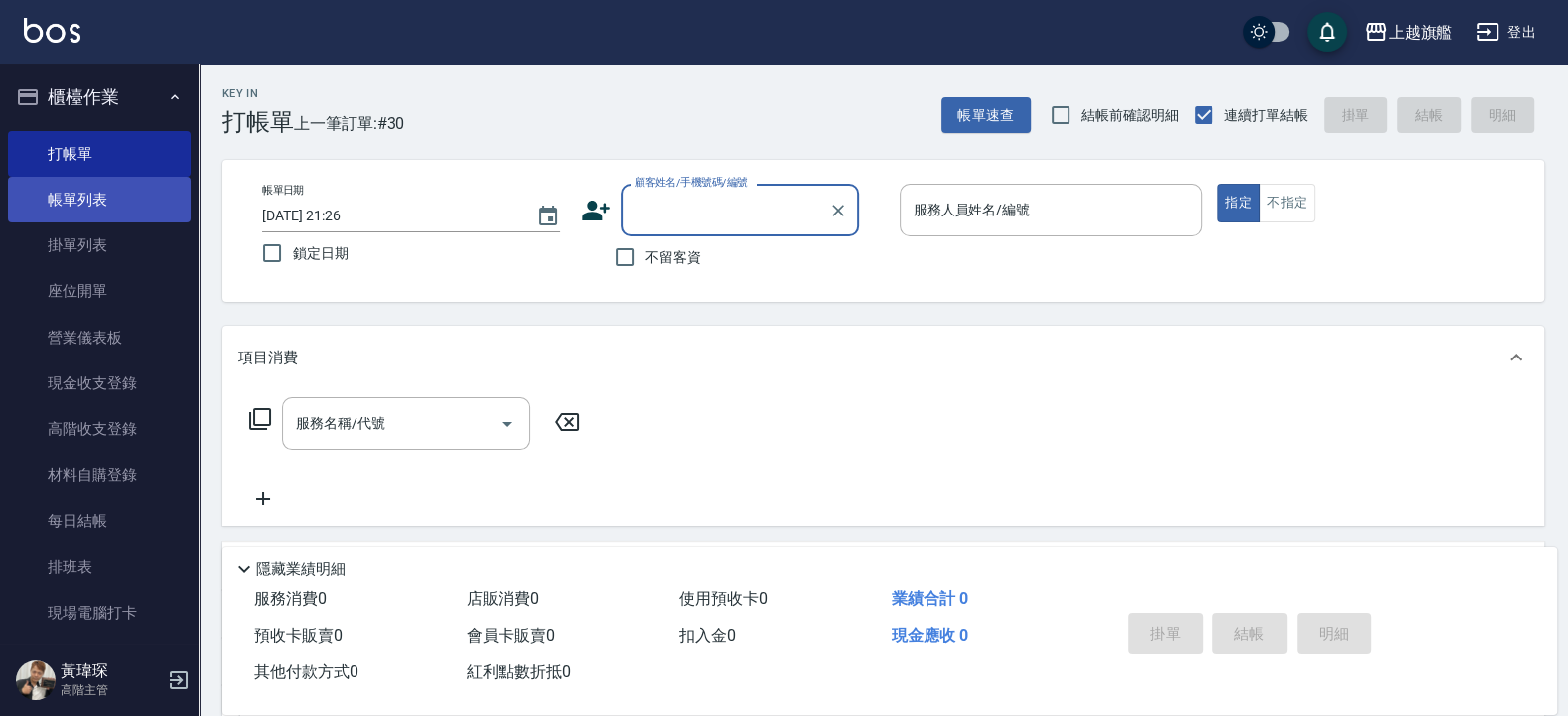 click on "帳單列表" at bounding box center [99, 200] 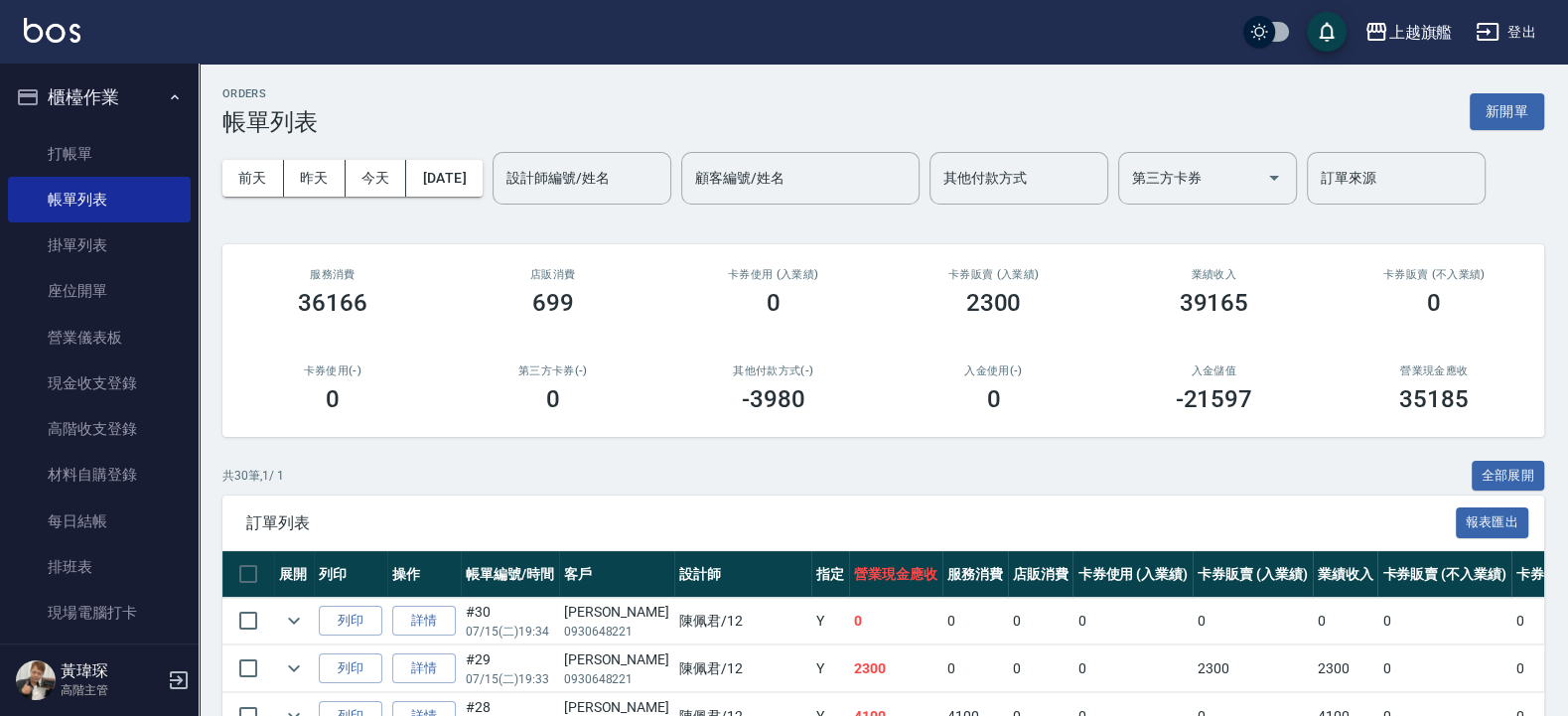 scroll, scrollTop: 477, scrollLeft: 0, axis: vertical 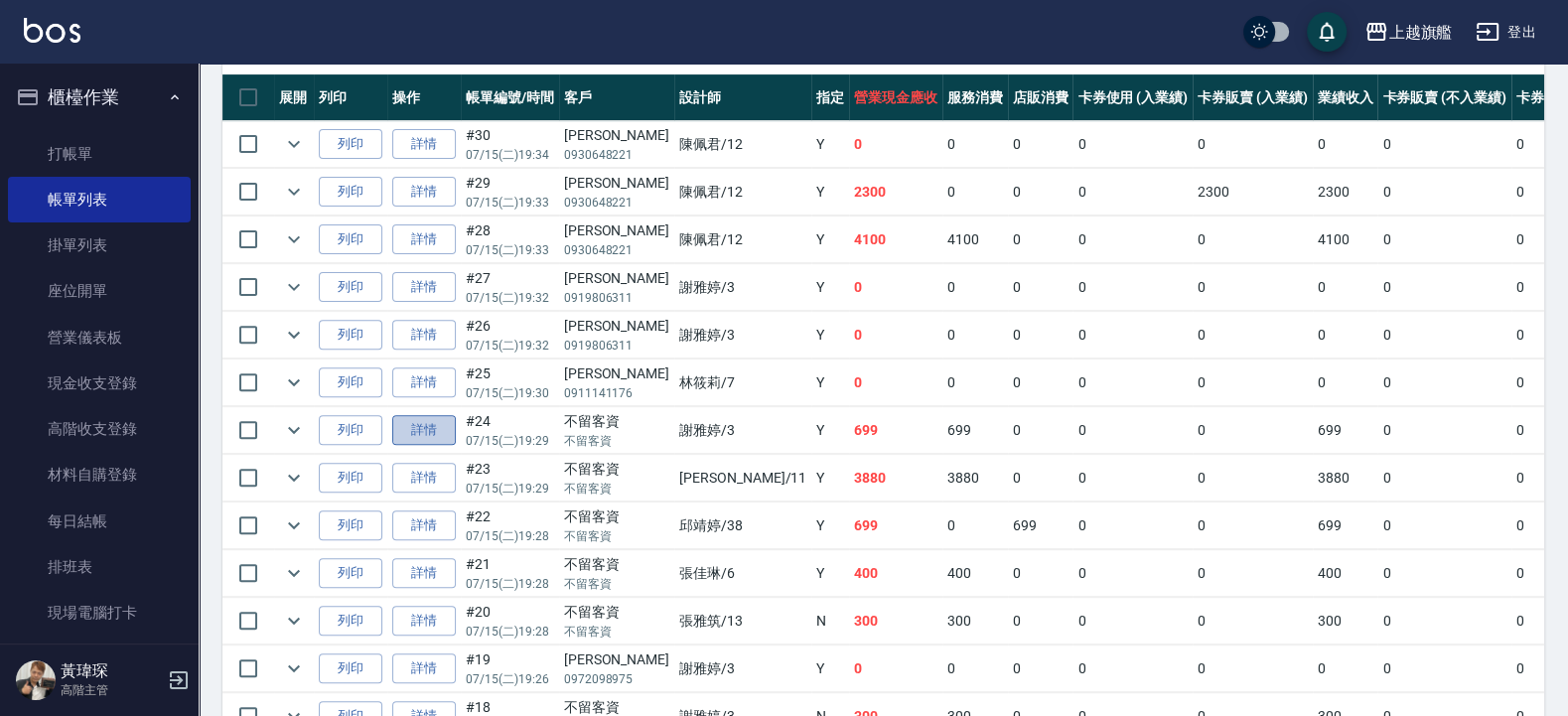 click on "詳情" at bounding box center [424, 430] 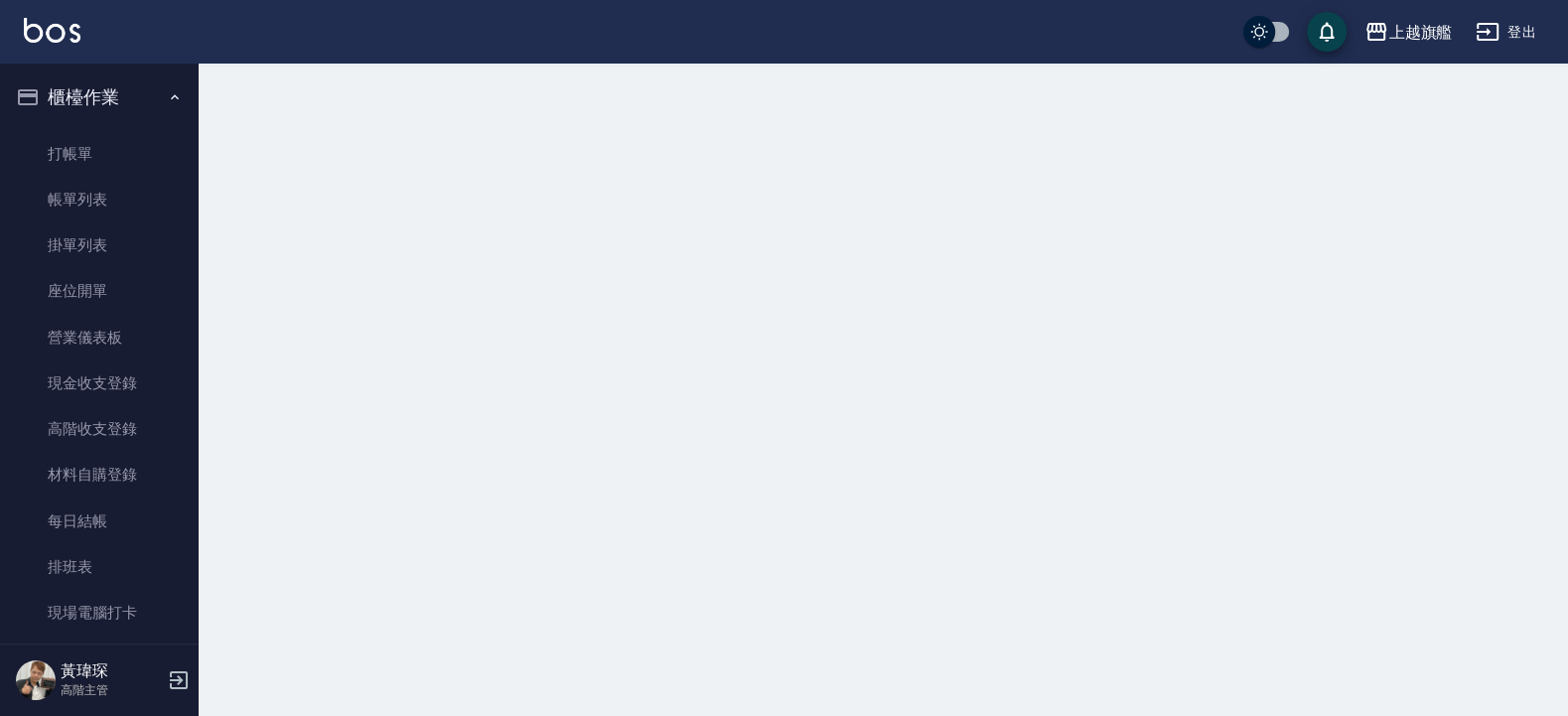 scroll, scrollTop: 0, scrollLeft: 0, axis: both 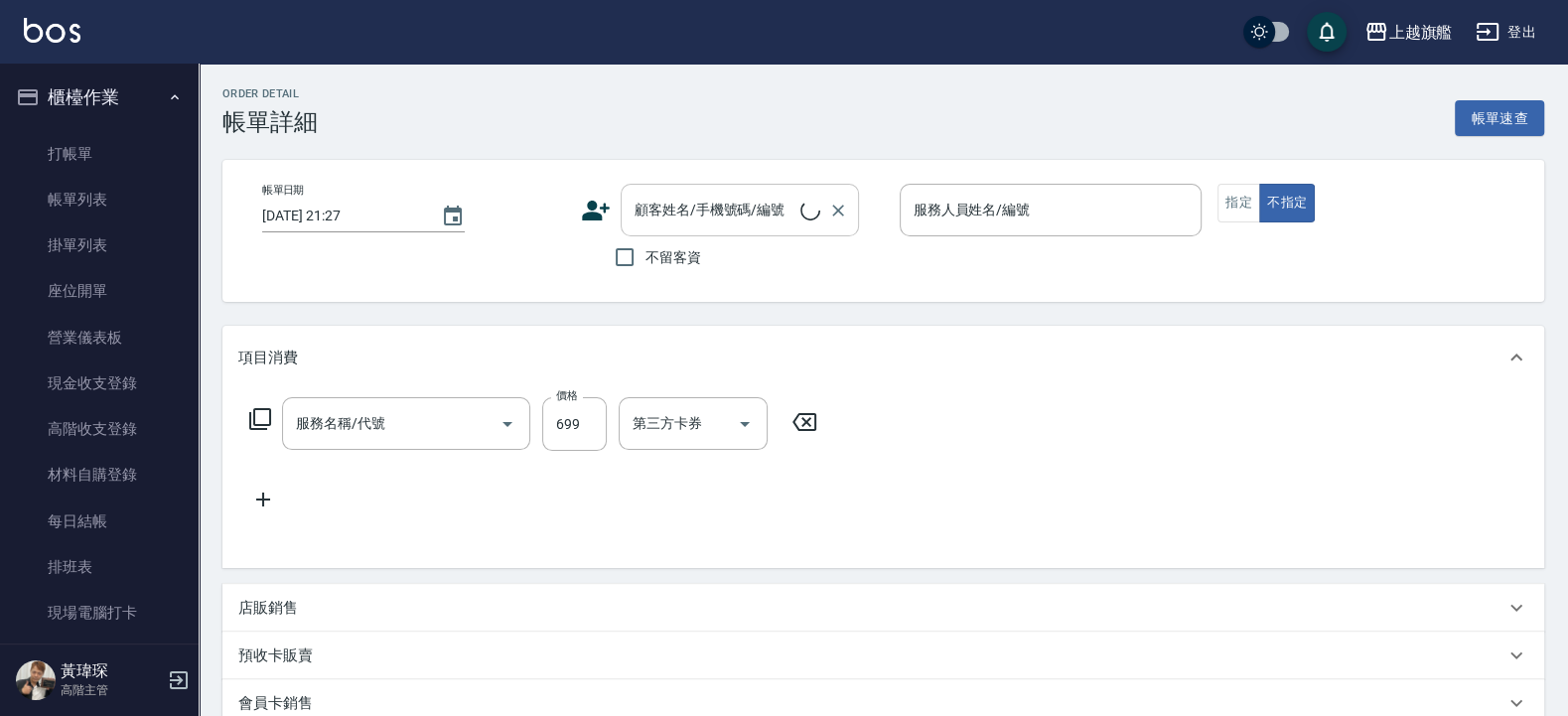 type on "2025/07/15 19:29" 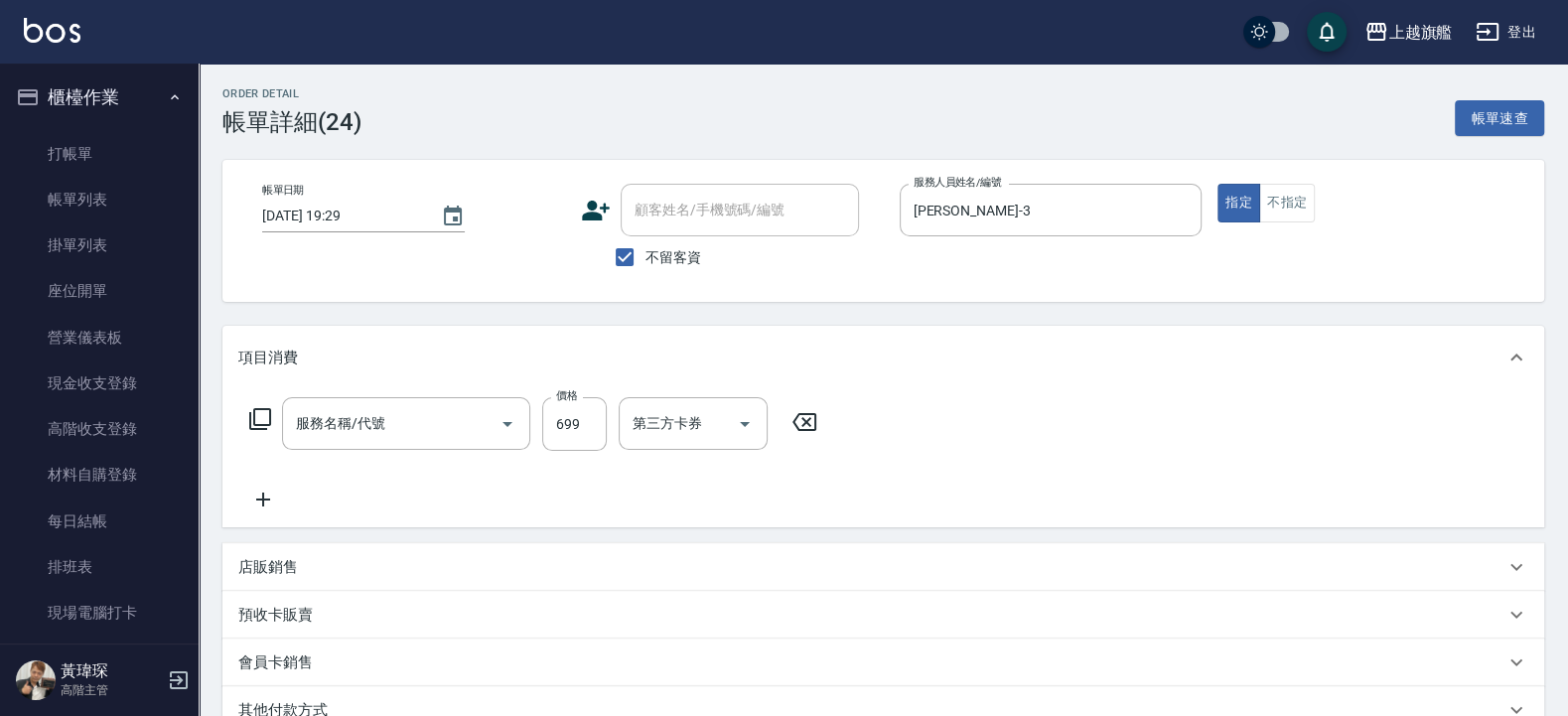 type on "一般洗(101)" 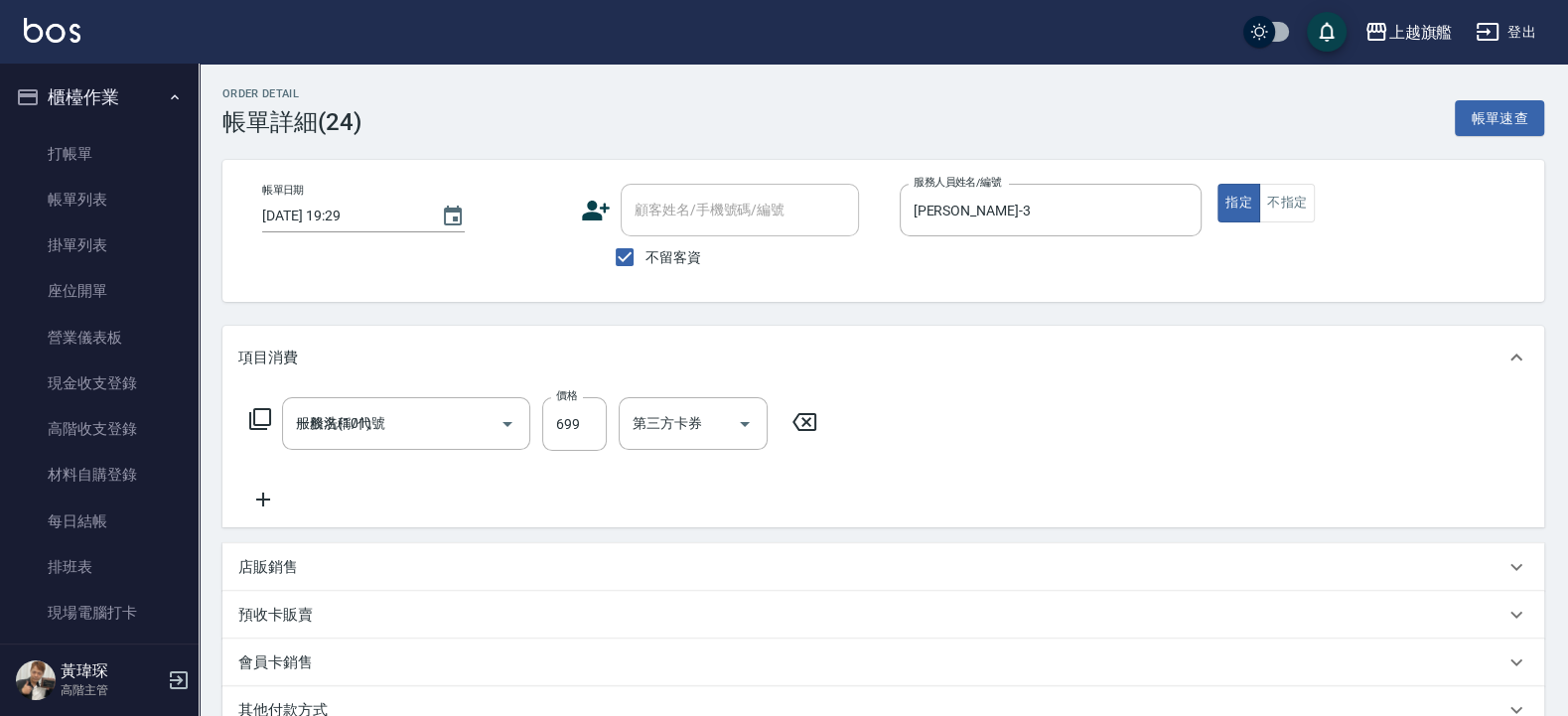 click on "不留客資" at bounding box center (673, 257) 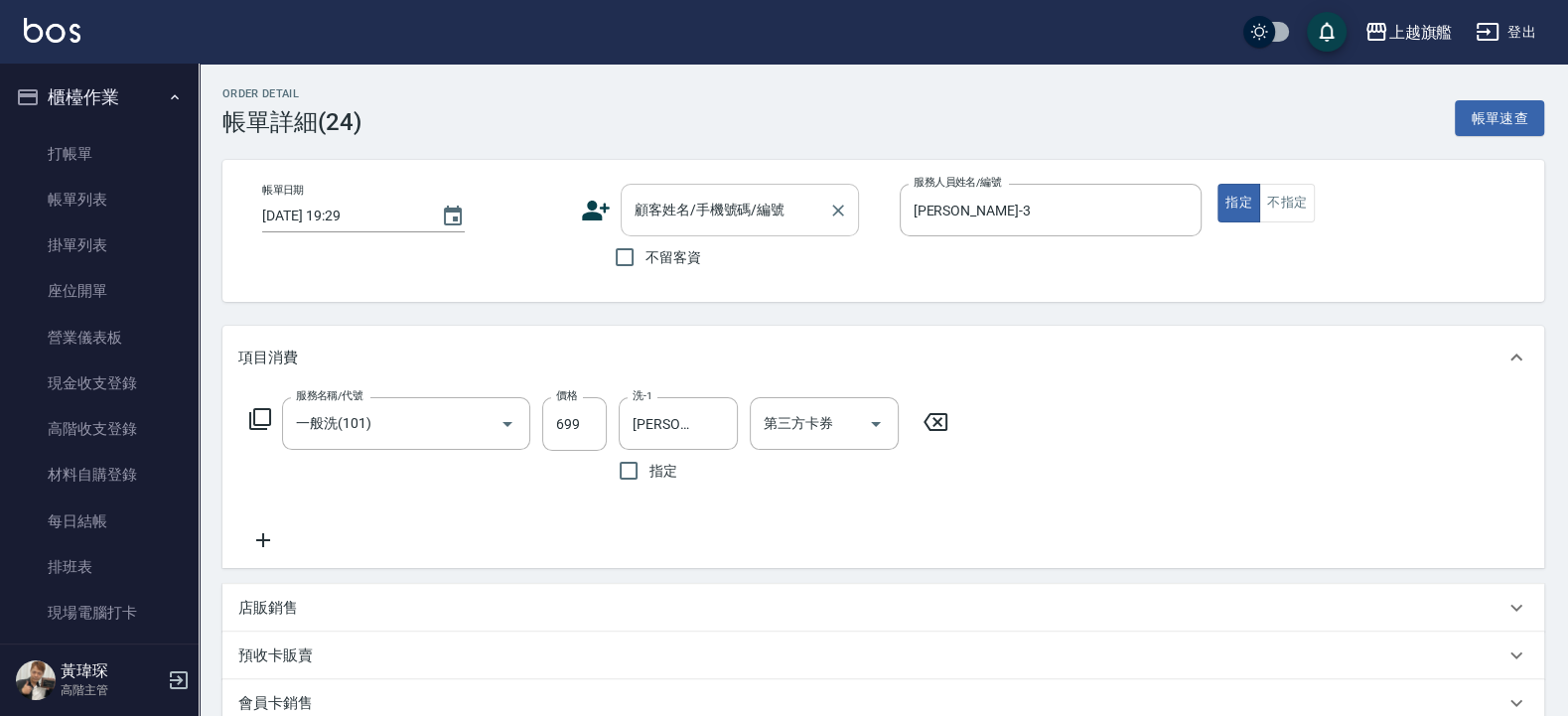 click on "顧客姓名/手機號碼/編號" at bounding box center (725, 210) 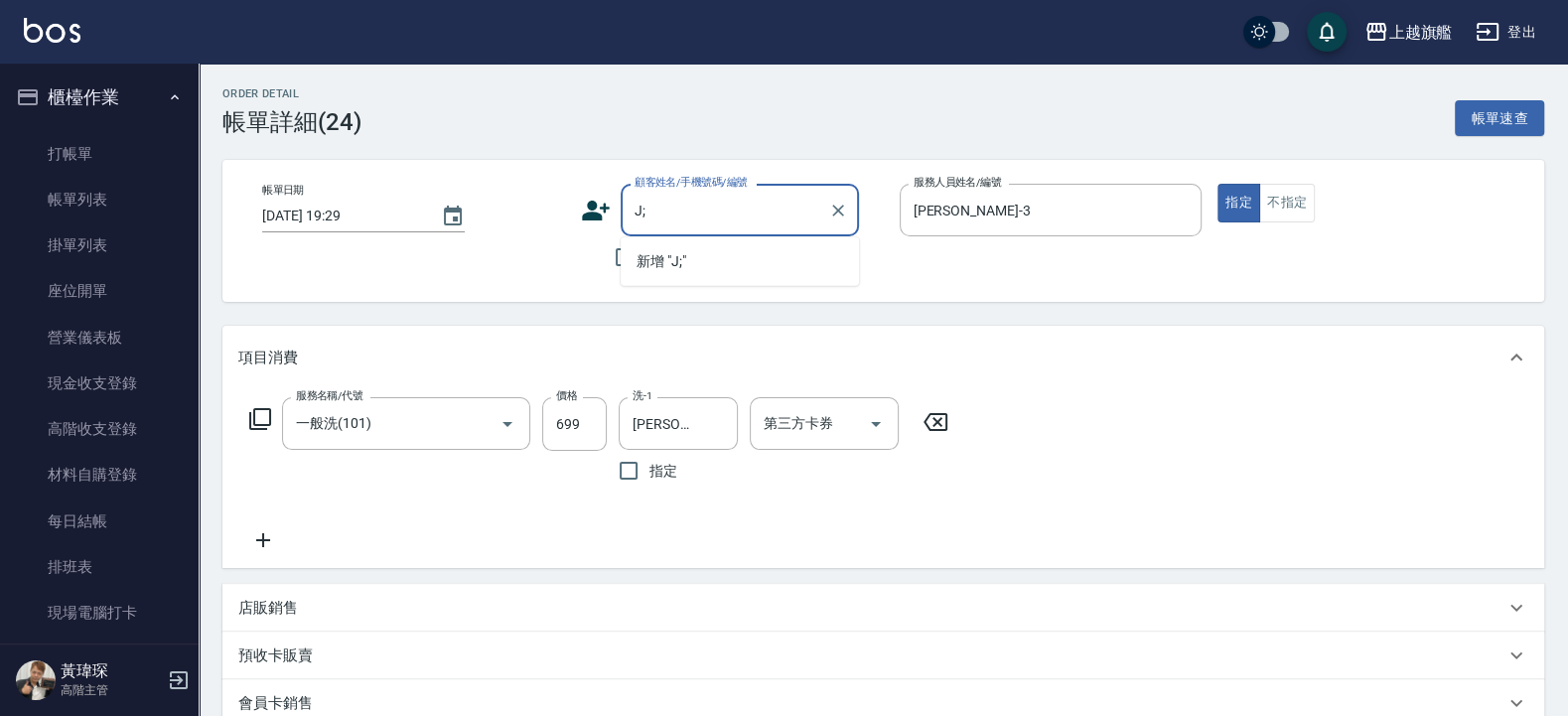 type on "J" 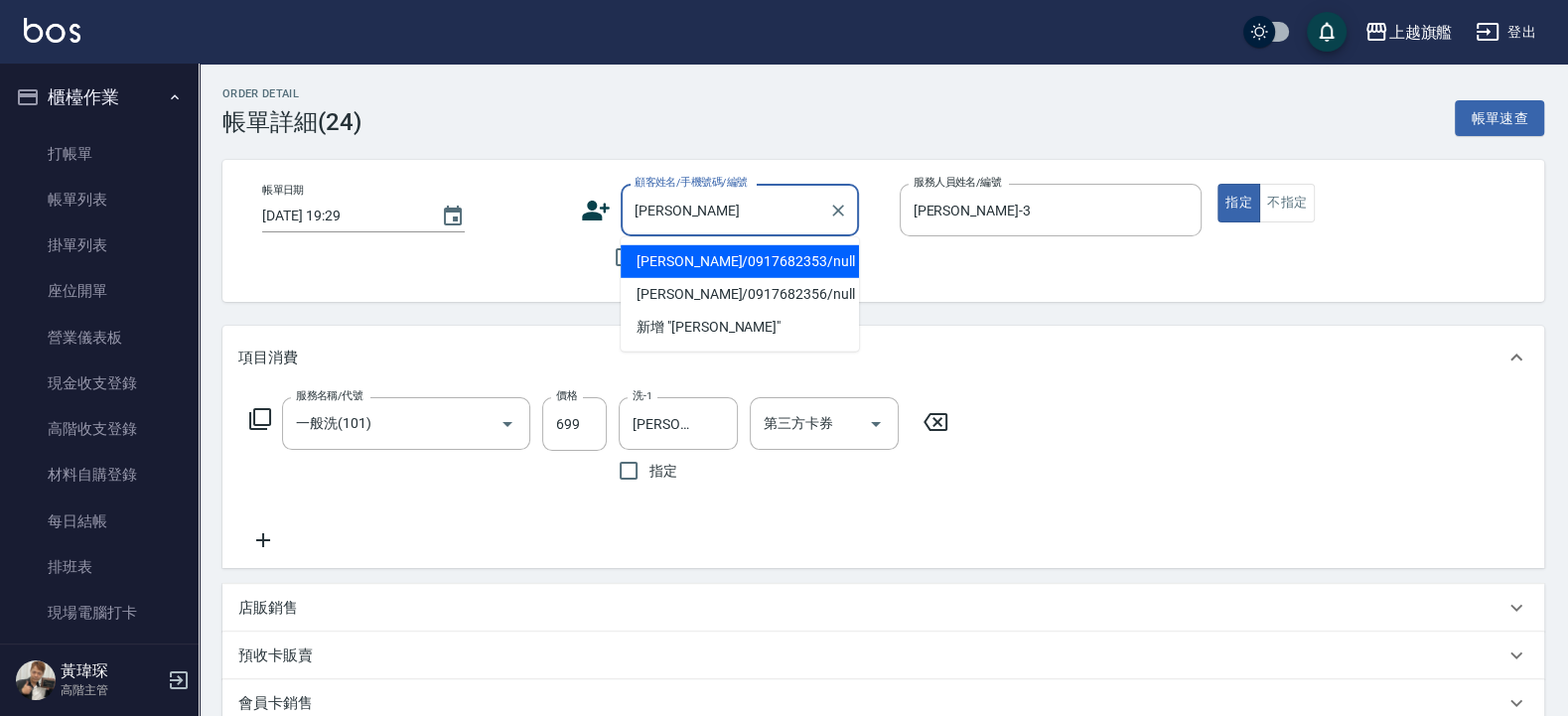 type on "王清楓/0917682353/null" 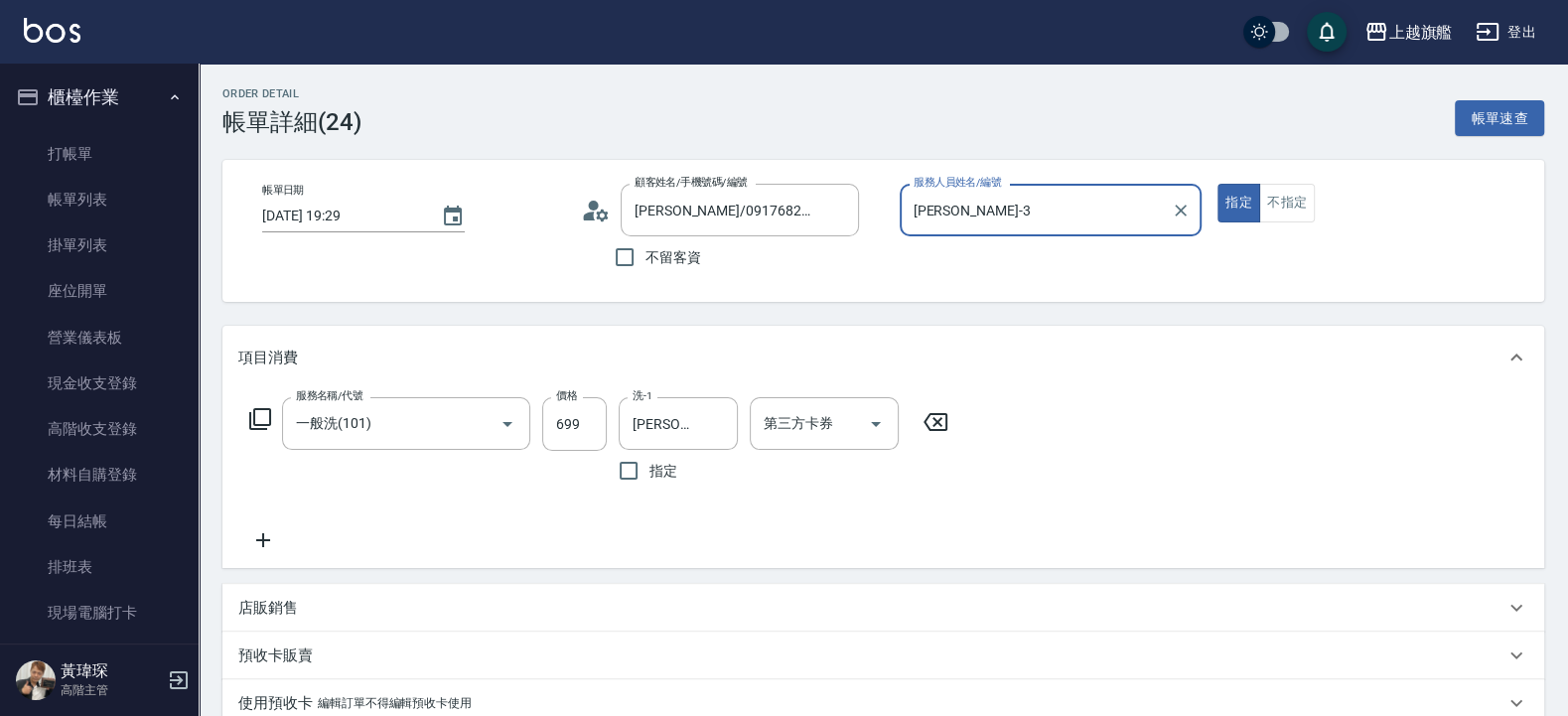 click on "指定" at bounding box center [1238, 203] 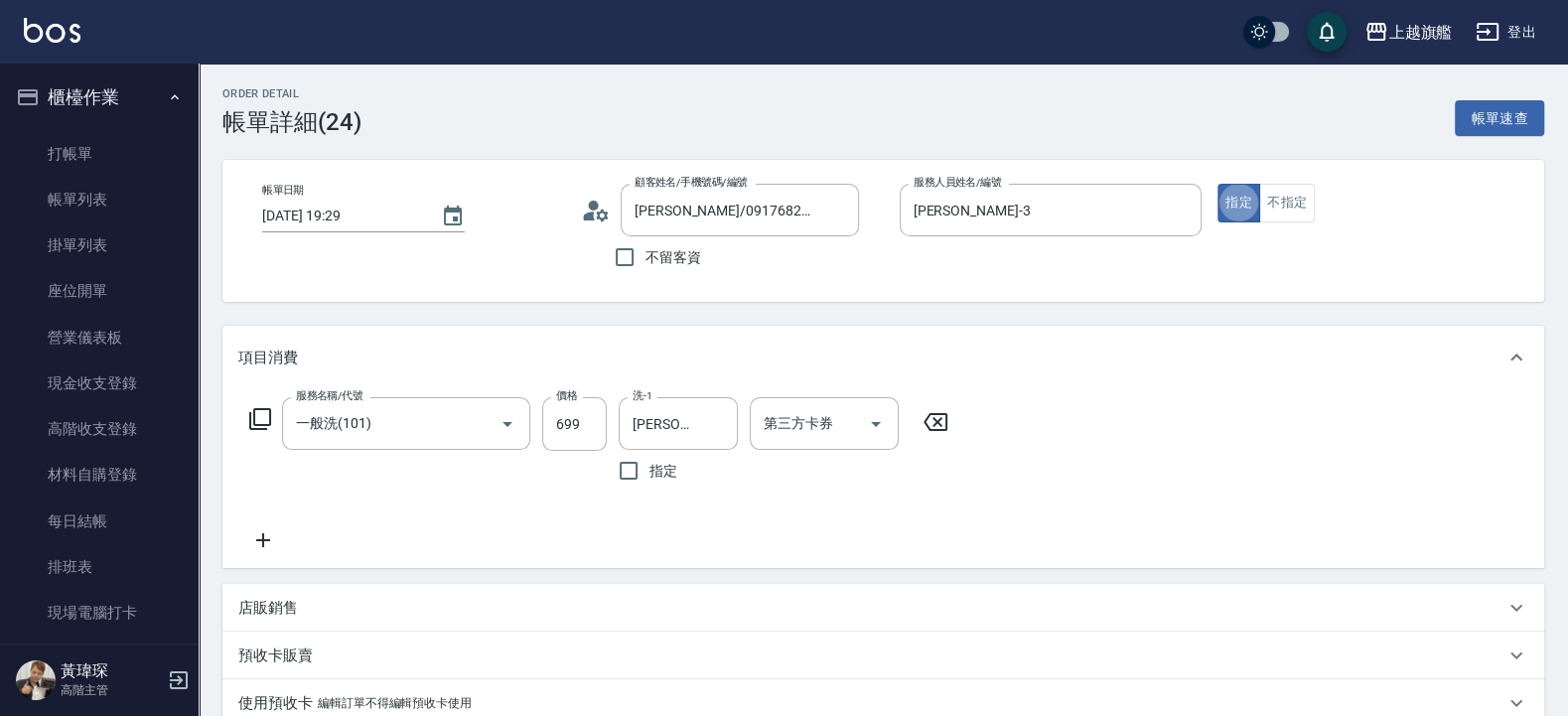 scroll, scrollTop: 367, scrollLeft: 0, axis: vertical 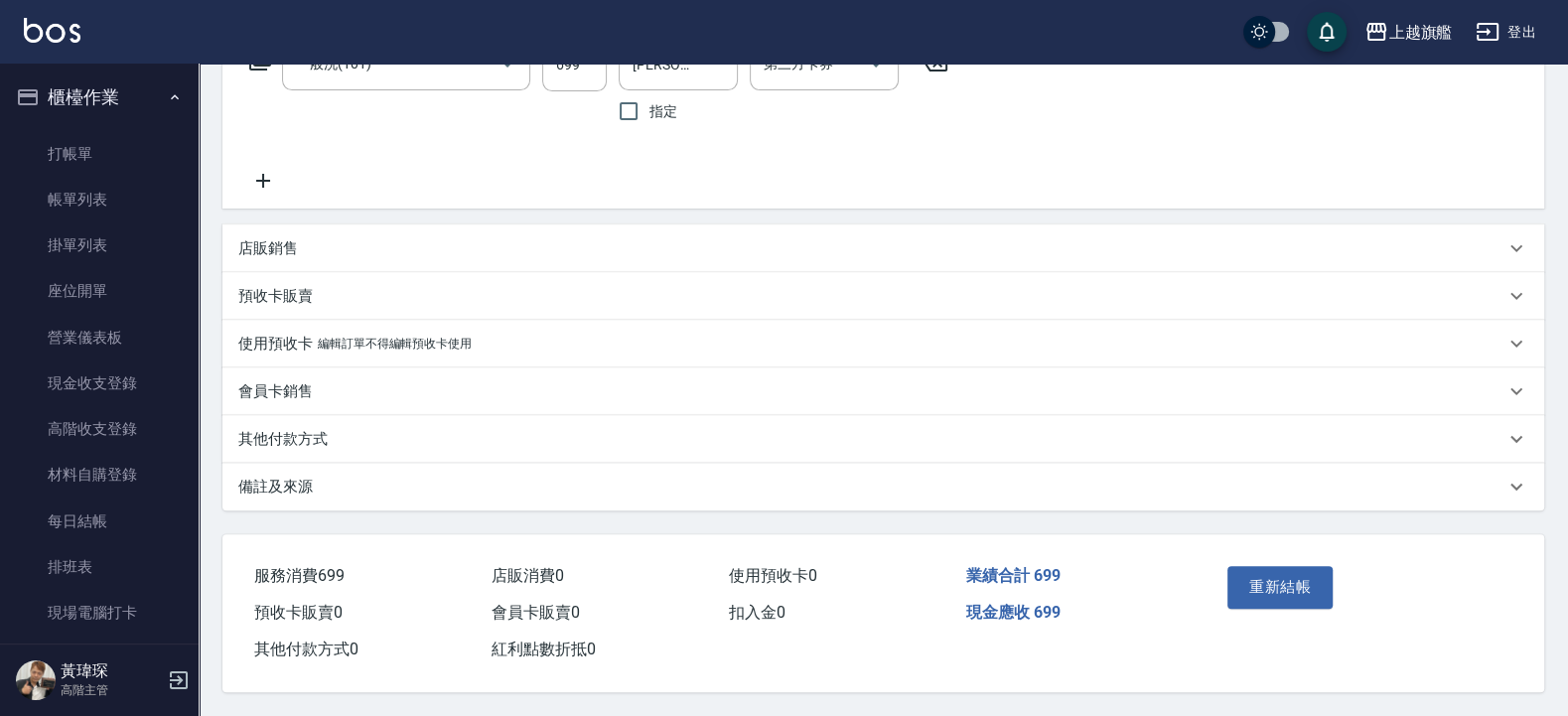 click on "其他付款方式" at bounding box center [283, 439] 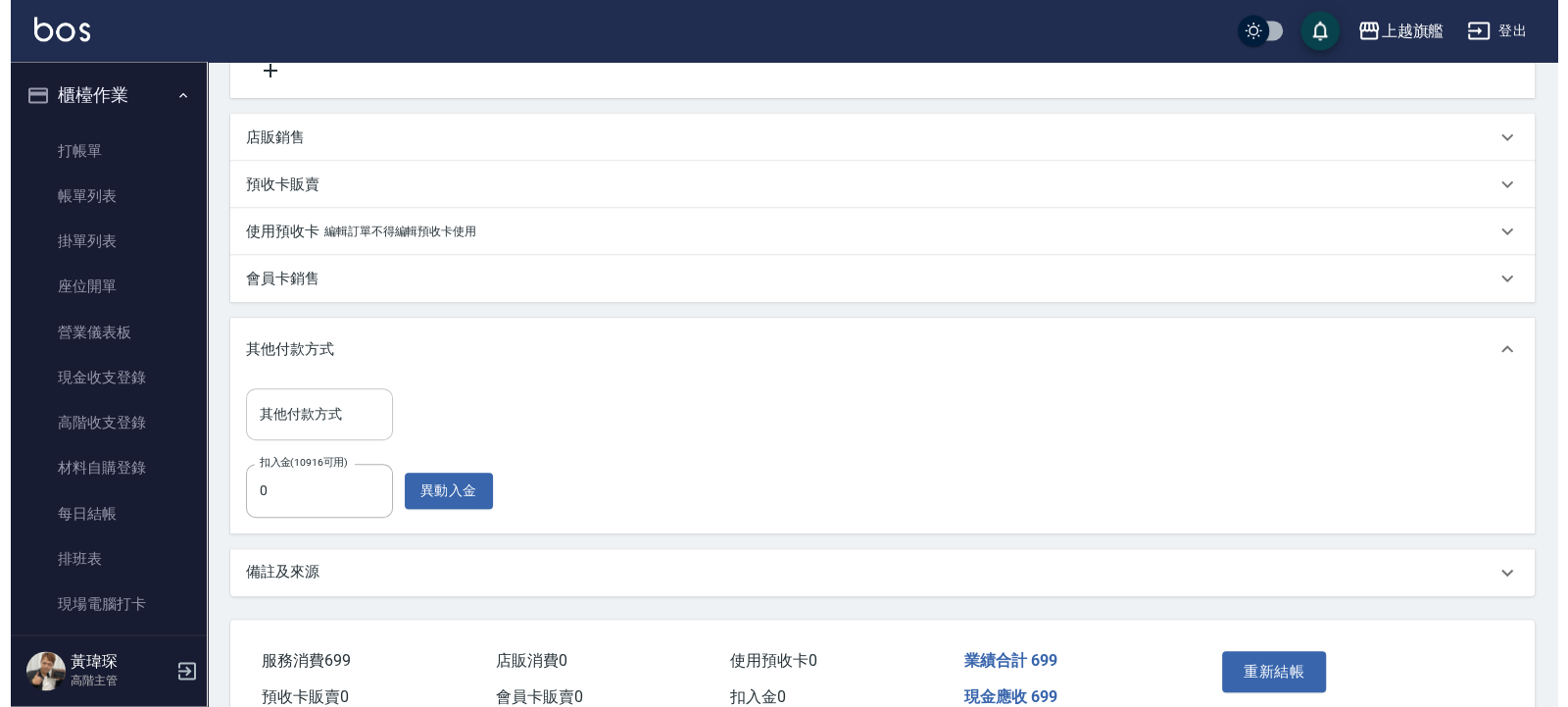 scroll, scrollTop: 559, scrollLeft: 0, axis: vertical 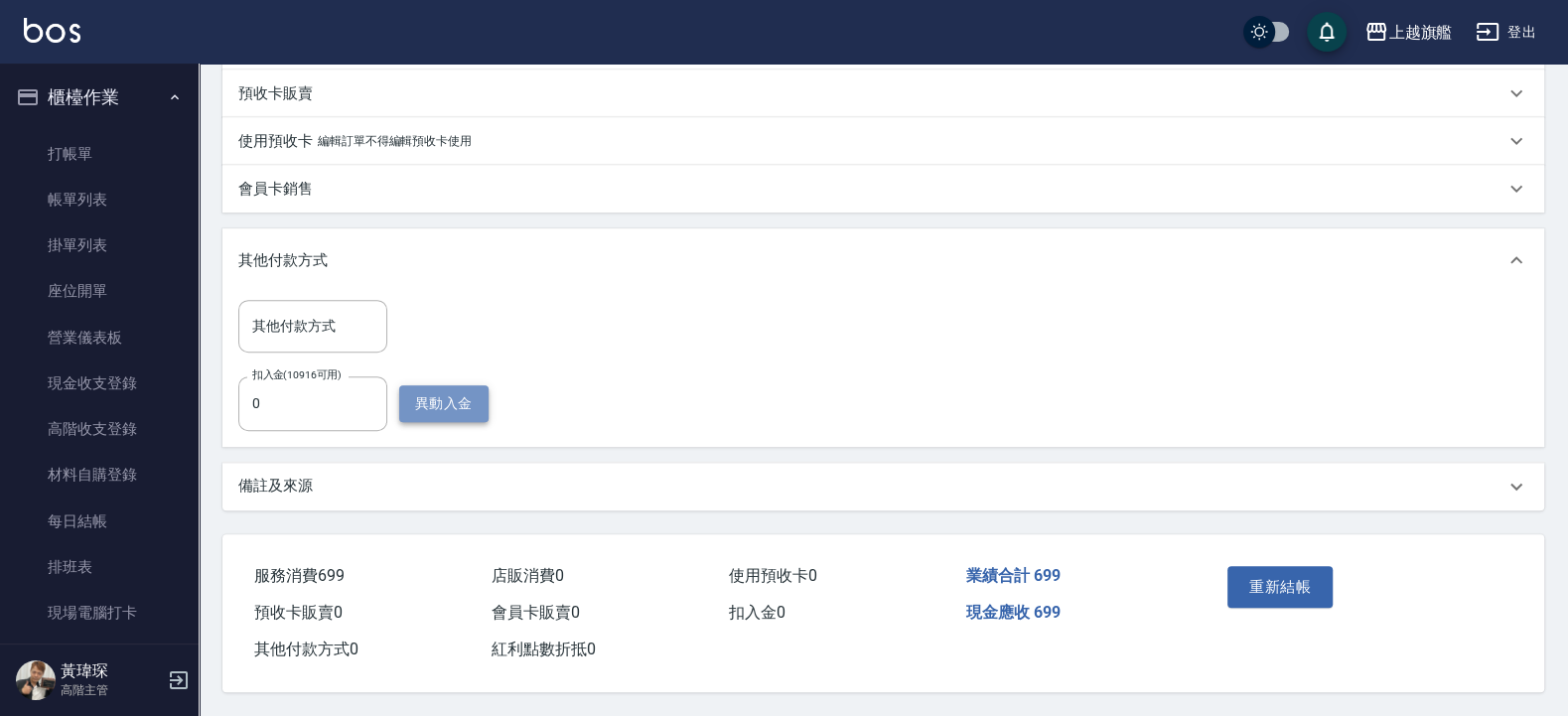 click on "異動入金" at bounding box center [444, 403] 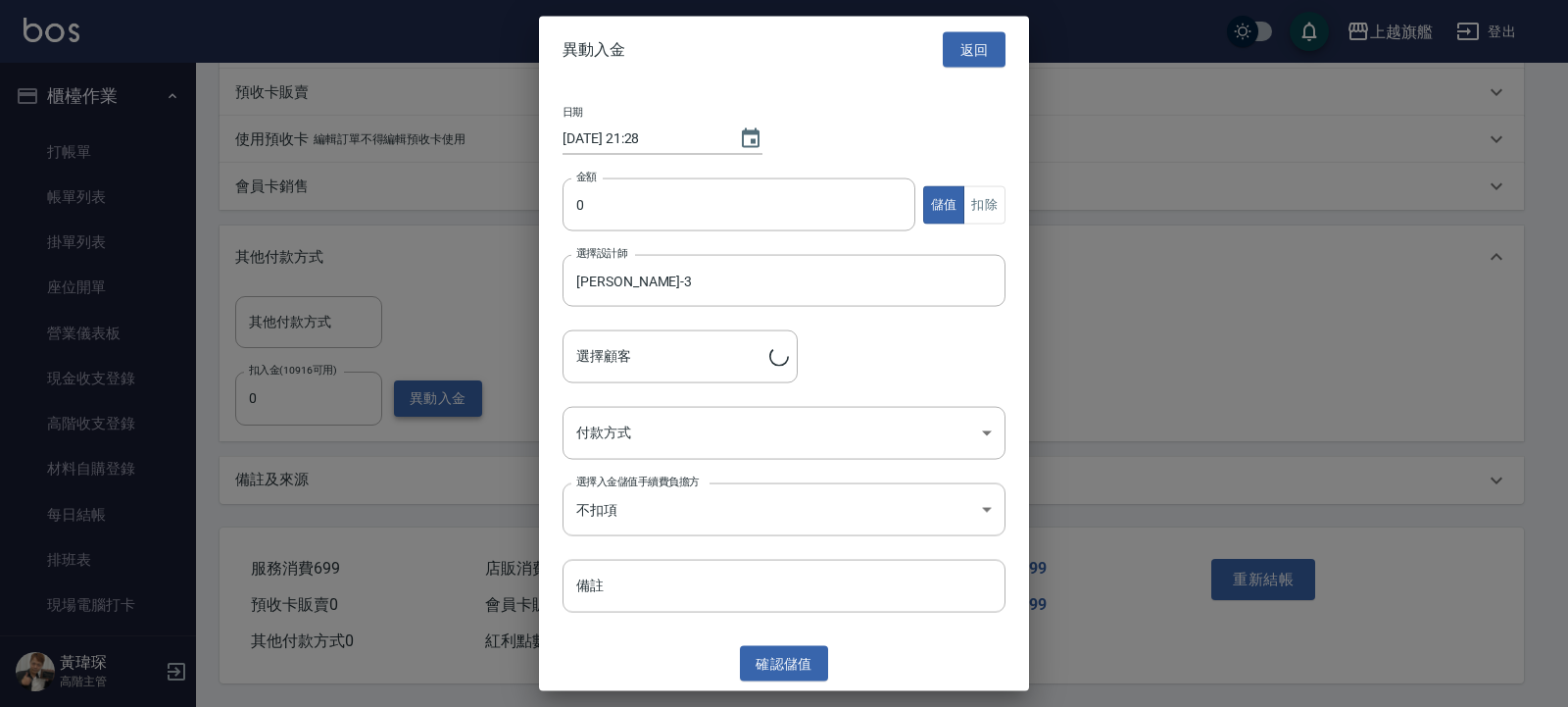 type on "王清楓/0917682353" 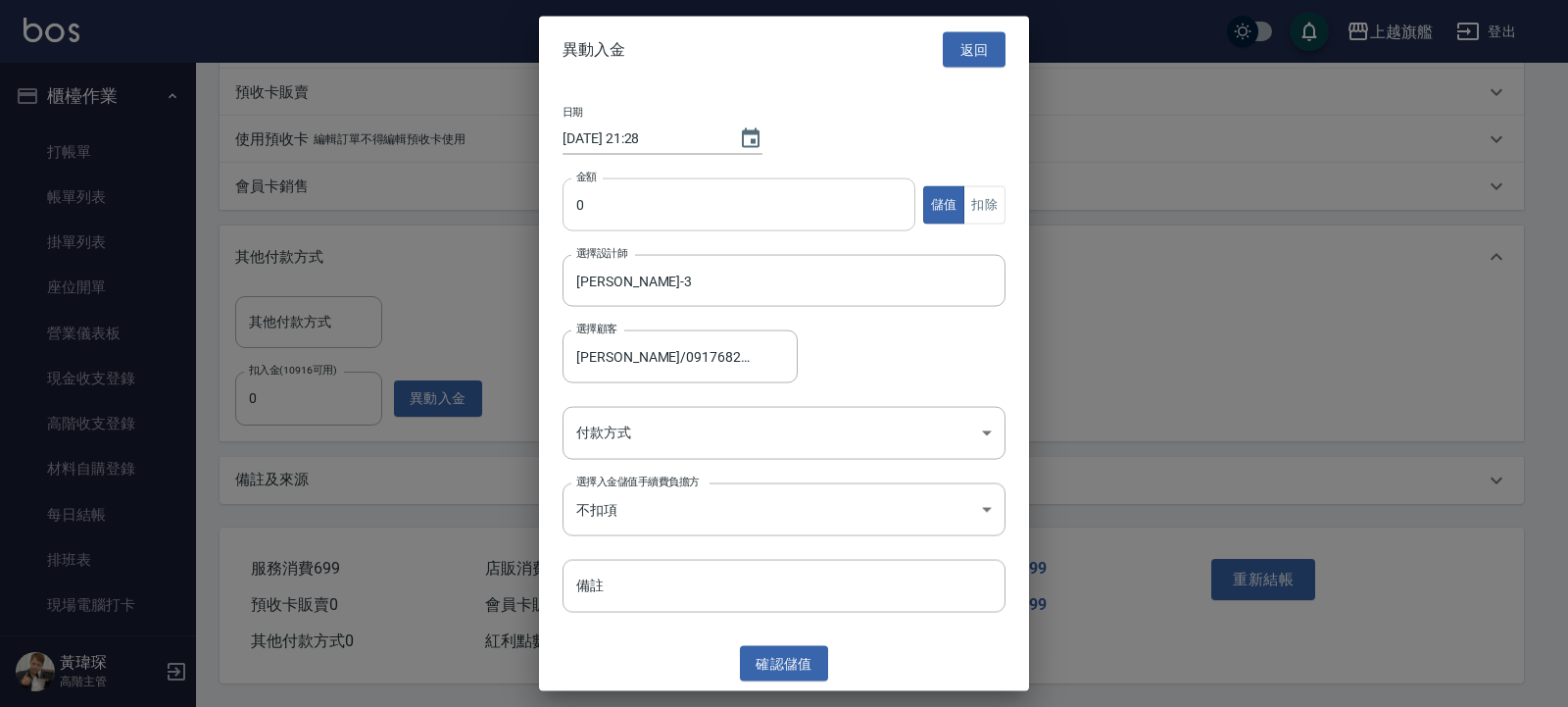 click on "0" at bounding box center (739, 205) 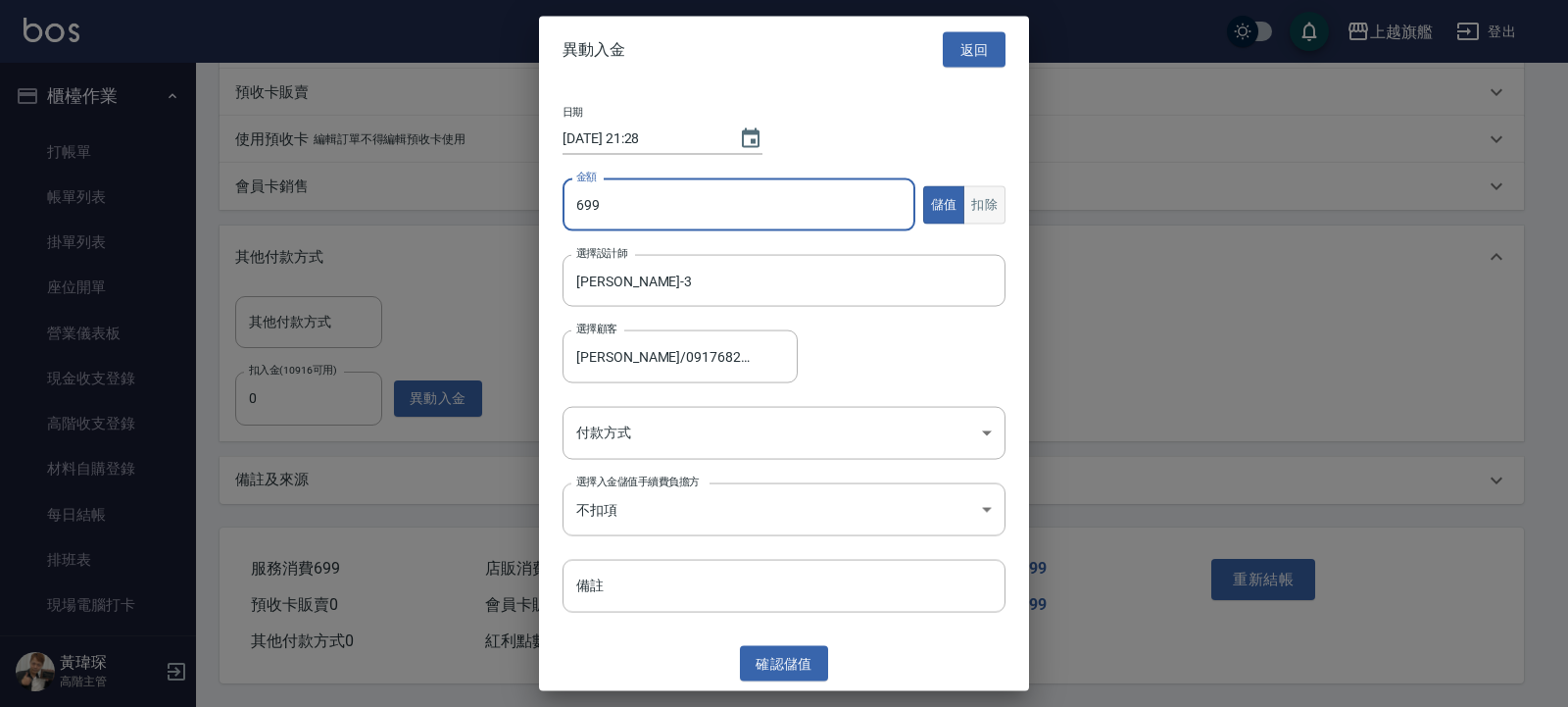 type on "699" 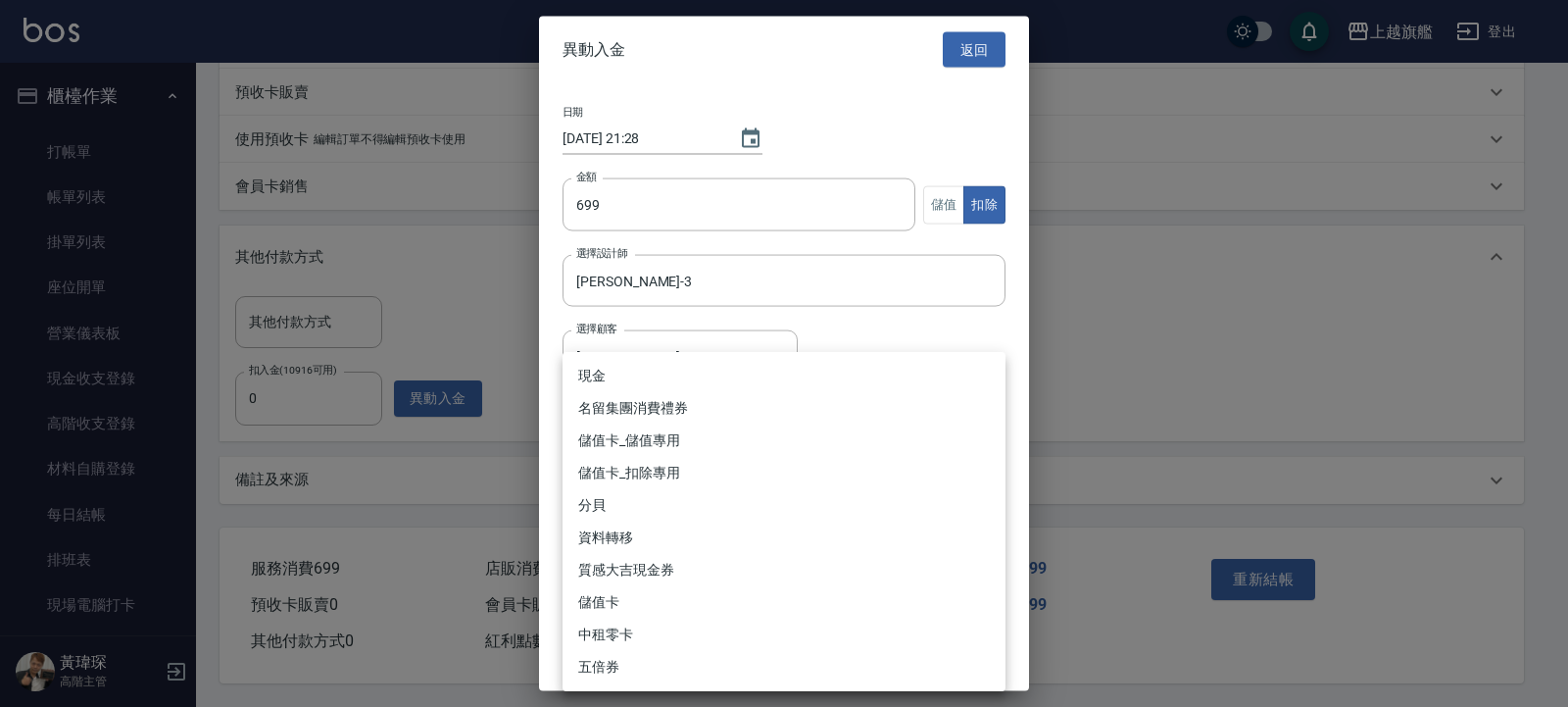 click on "上越旗艦 登出 櫃檯作業 打帳單 帳單列表 掛單列表 座位開單 營業儀表板 現金收支登錄 高階收支登錄 材料自購登錄 每日結帳 排班表 現場電腦打卡 掃碼打卡 預約管理 預約管理 單日預約紀錄 單週預約紀錄 報表及分析 報表目錄 消費分析儀表板 店家區間累計表 店家日報表 店家排行榜 互助日報表 互助月報表 互助排行榜 互助點數明細 互助業績報表 全店業績分析表 每日業績分析表 營業統計分析表 營業項目月分析表 設計師業績表 設計師日報表 設計師業績分析表 設計師業績月報表 設計師抽成報表 設計師排行榜 商品銷售排行榜 商品消耗明細 商品進銷貨報表 商品庫存表 商品庫存盤點表 會員卡銷售報表 服務扣項明細表 單一服務項目查詢 店販抽成明細 店販分類抽成明細 顧客入金餘額表 顧客卡券餘額表 每日非現金明細 每日收支明細 收支分類明細表 收支匯款表 0" at bounding box center [784, 76] 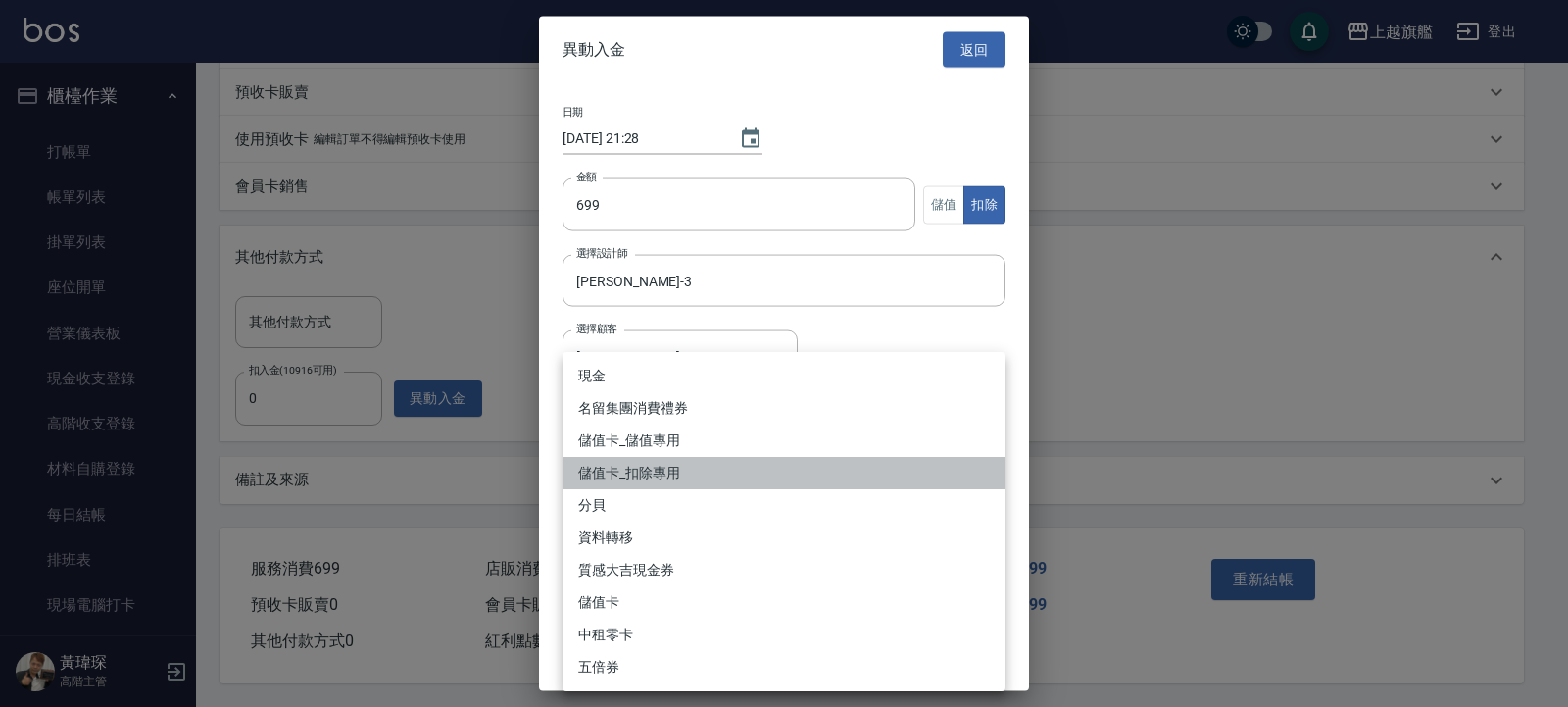 click on "儲值卡_扣除專用" at bounding box center [784, 473] 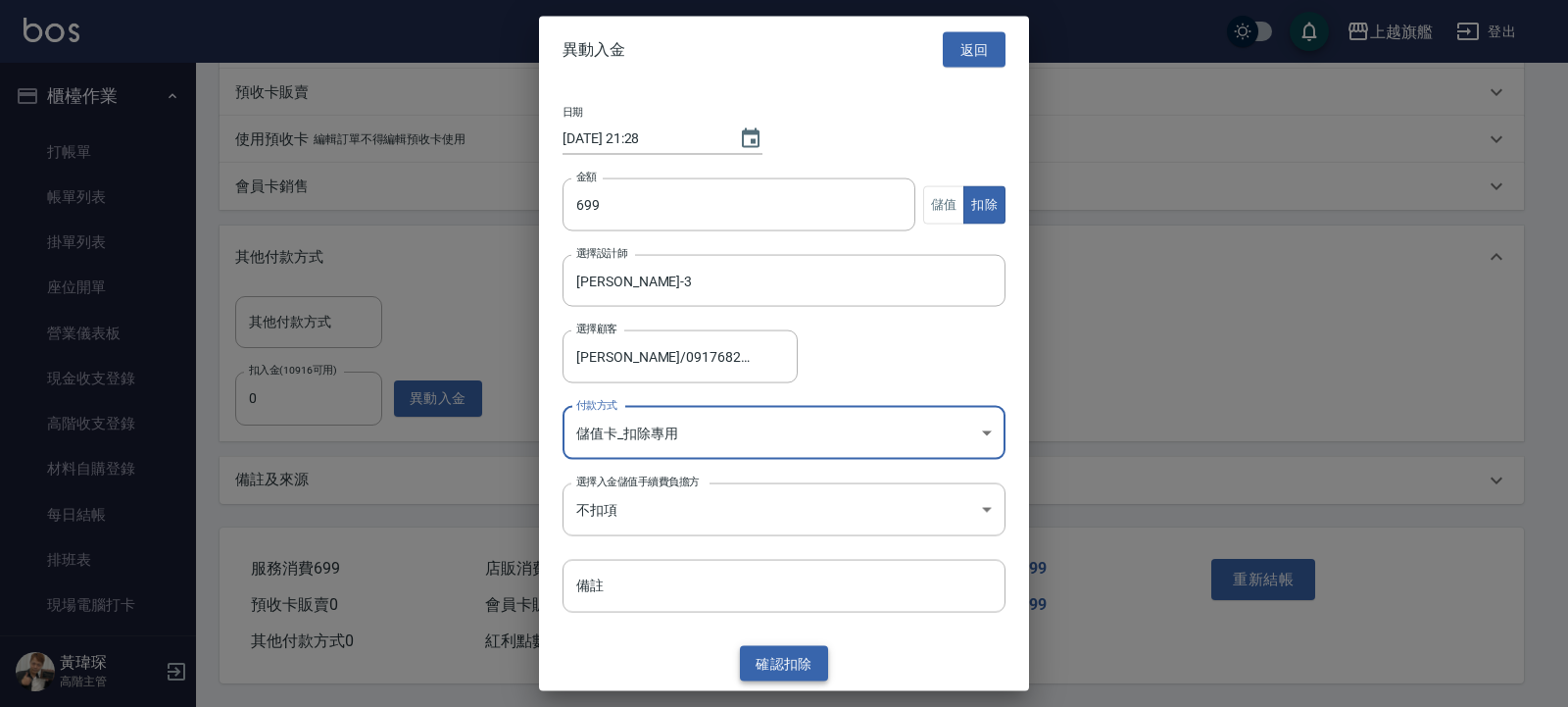click on "確認 扣除" at bounding box center (784, 663) 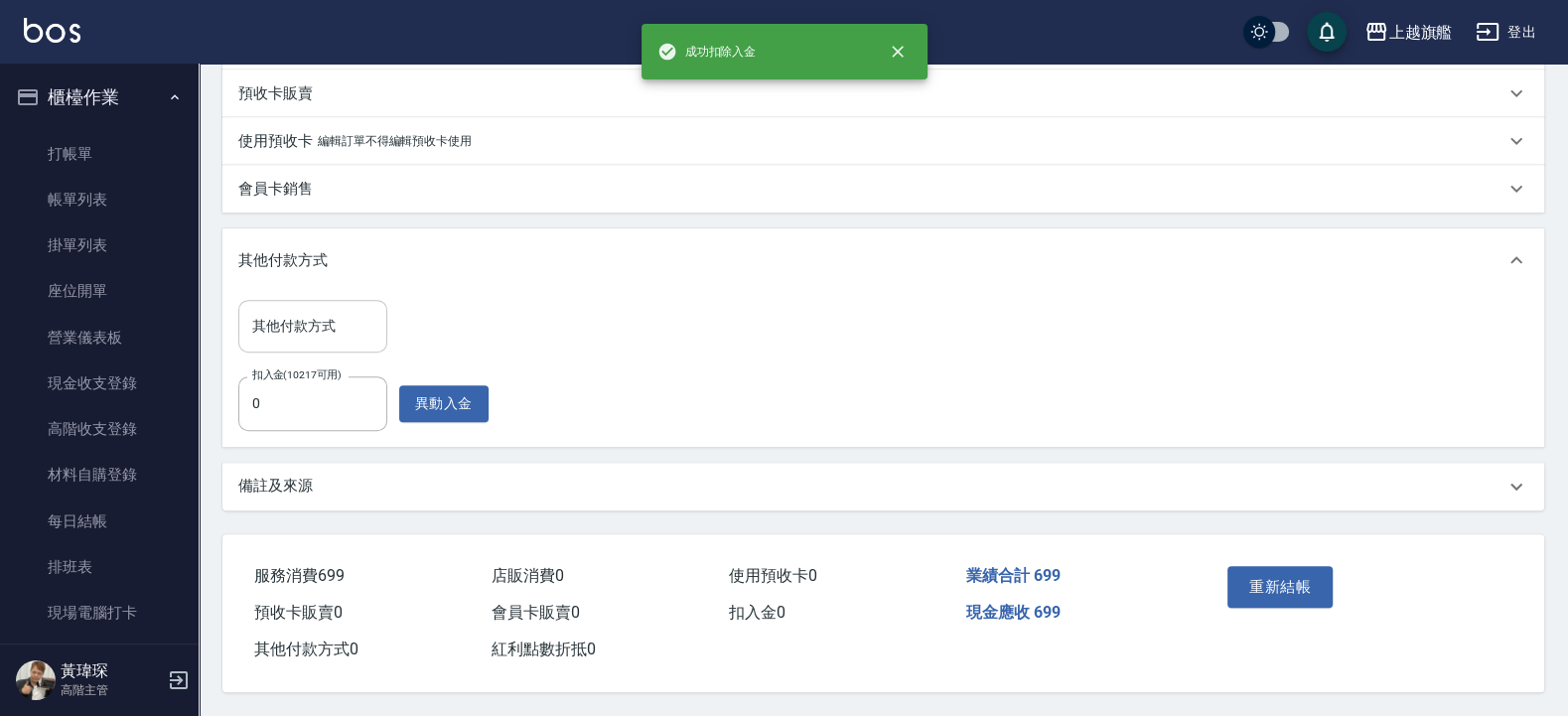 click on "其他付款方式" at bounding box center (313, 326) 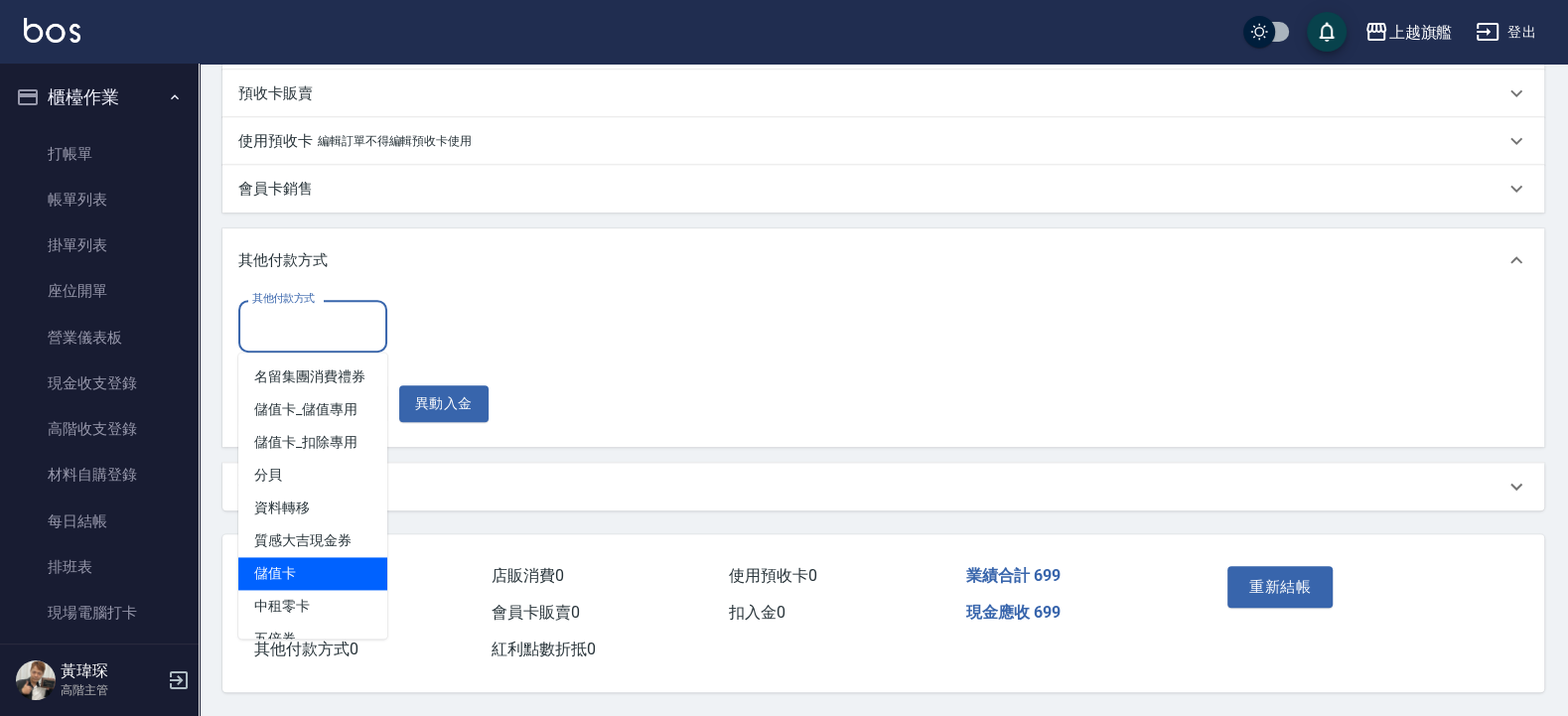click on "儲值卡" at bounding box center [313, 573] 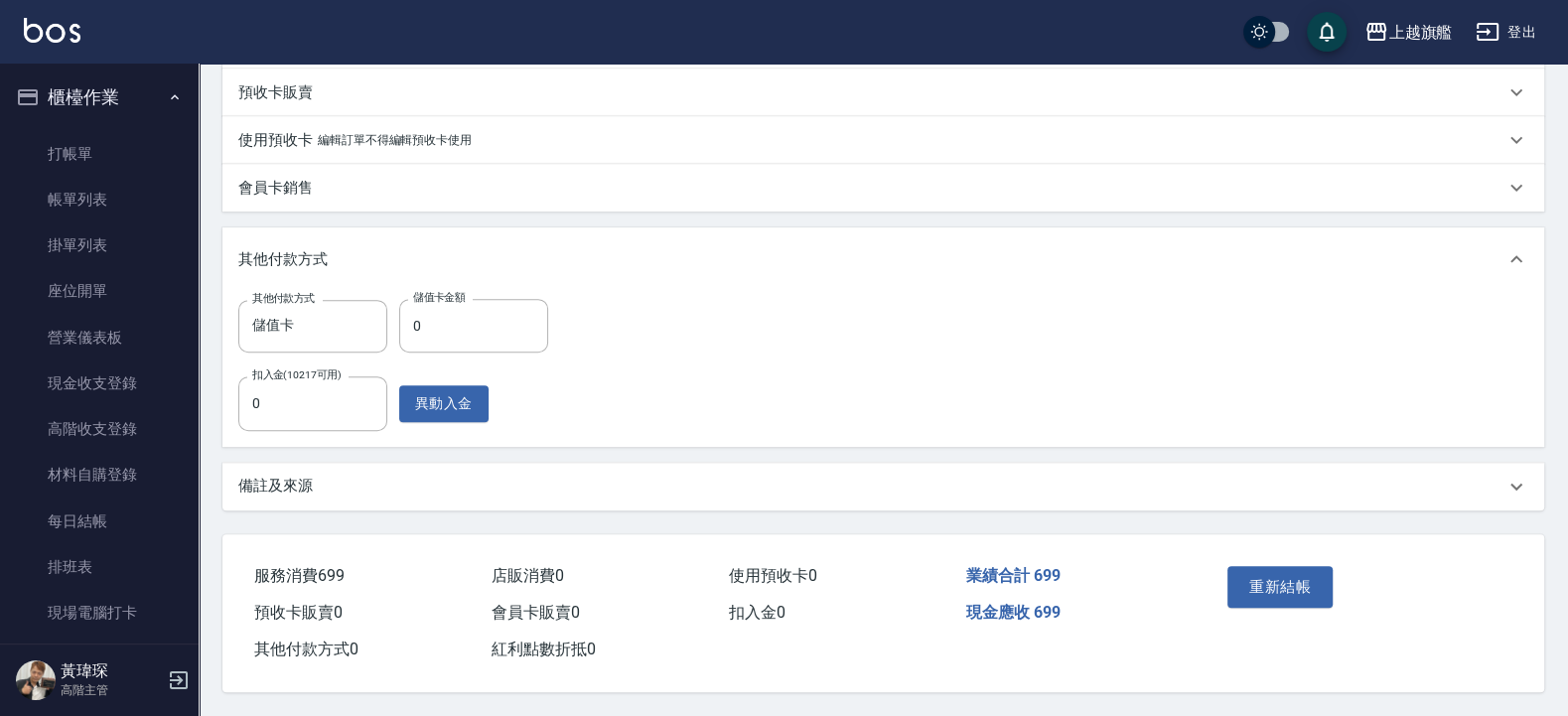 drag, startPoint x: 443, startPoint y: 288, endPoint x: 422, endPoint y: 289, distance: 21.023796 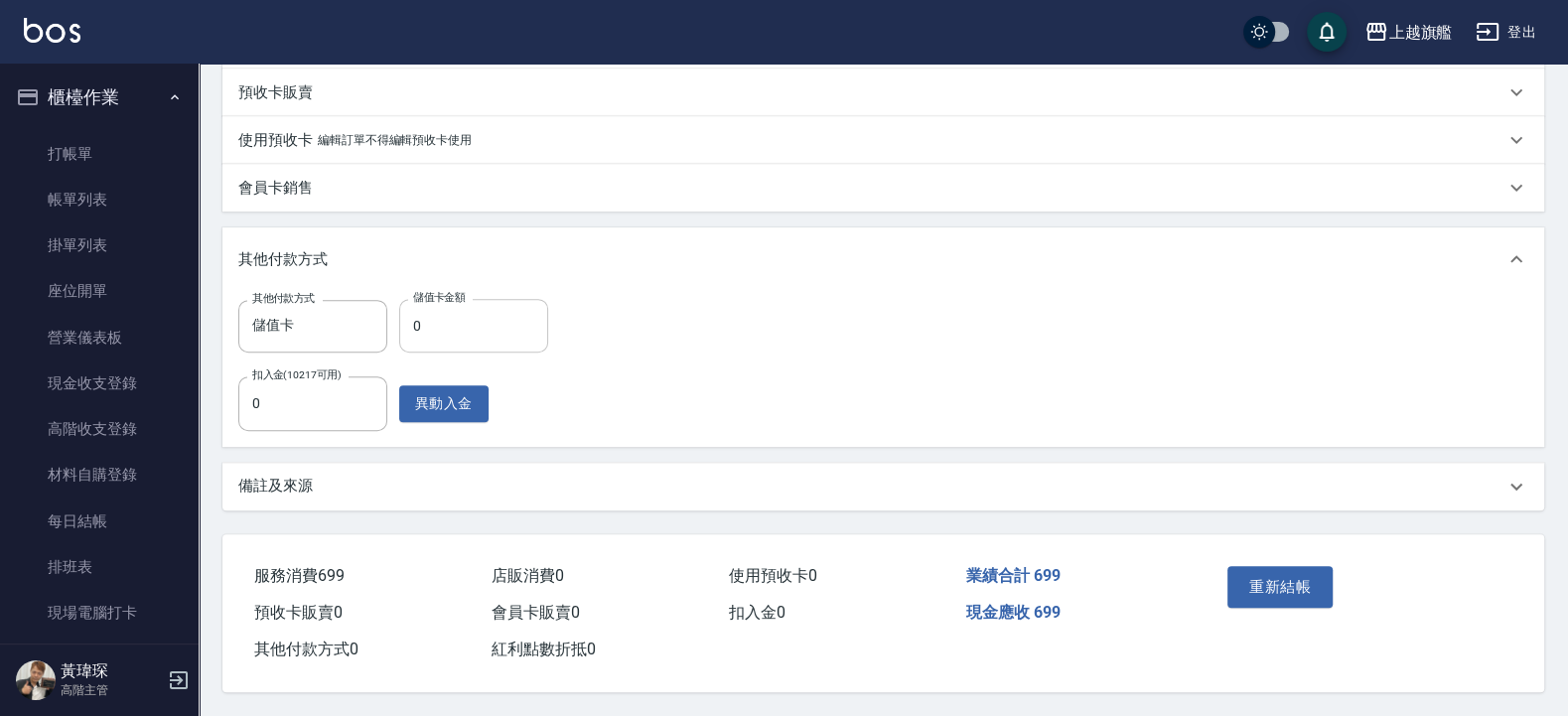 click on "0" at bounding box center (474, 326) 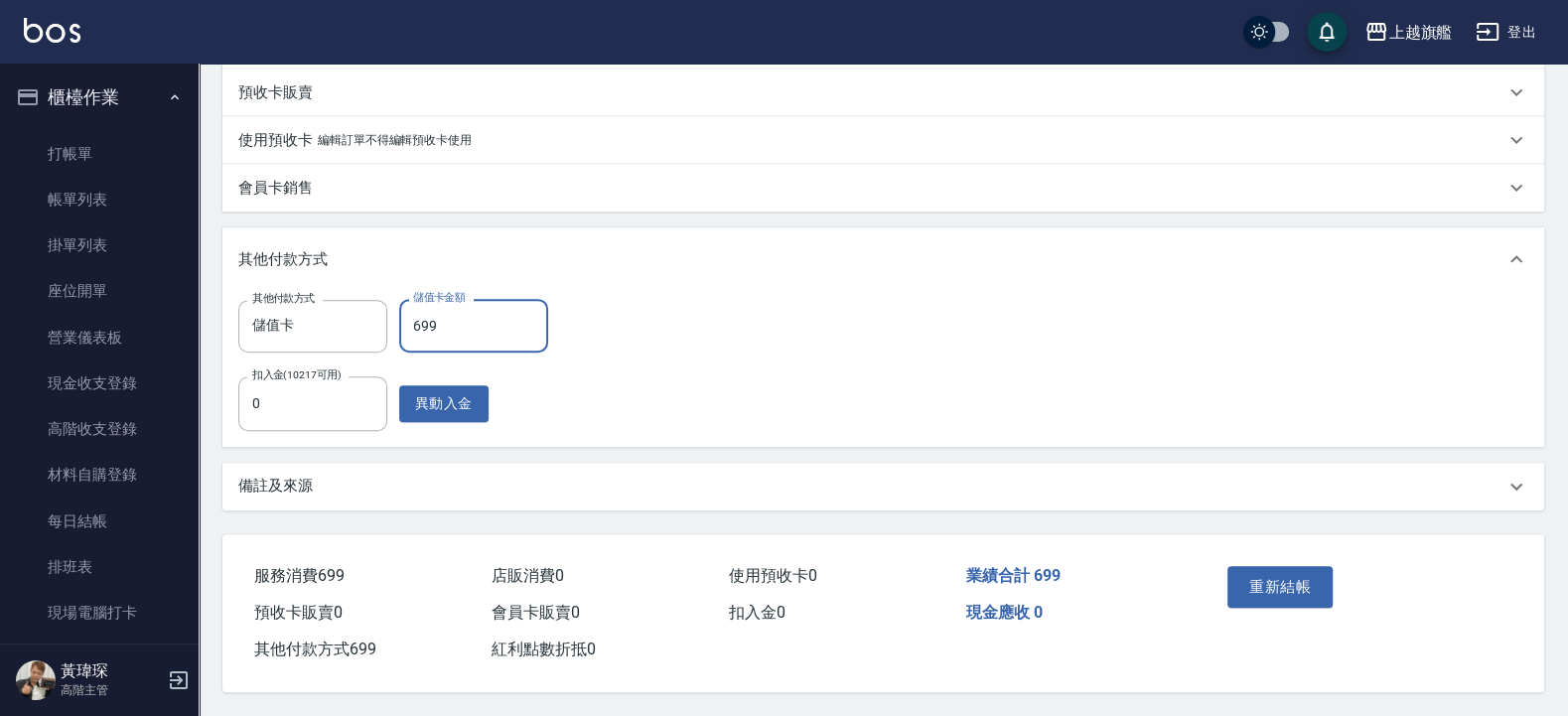 type on "699" 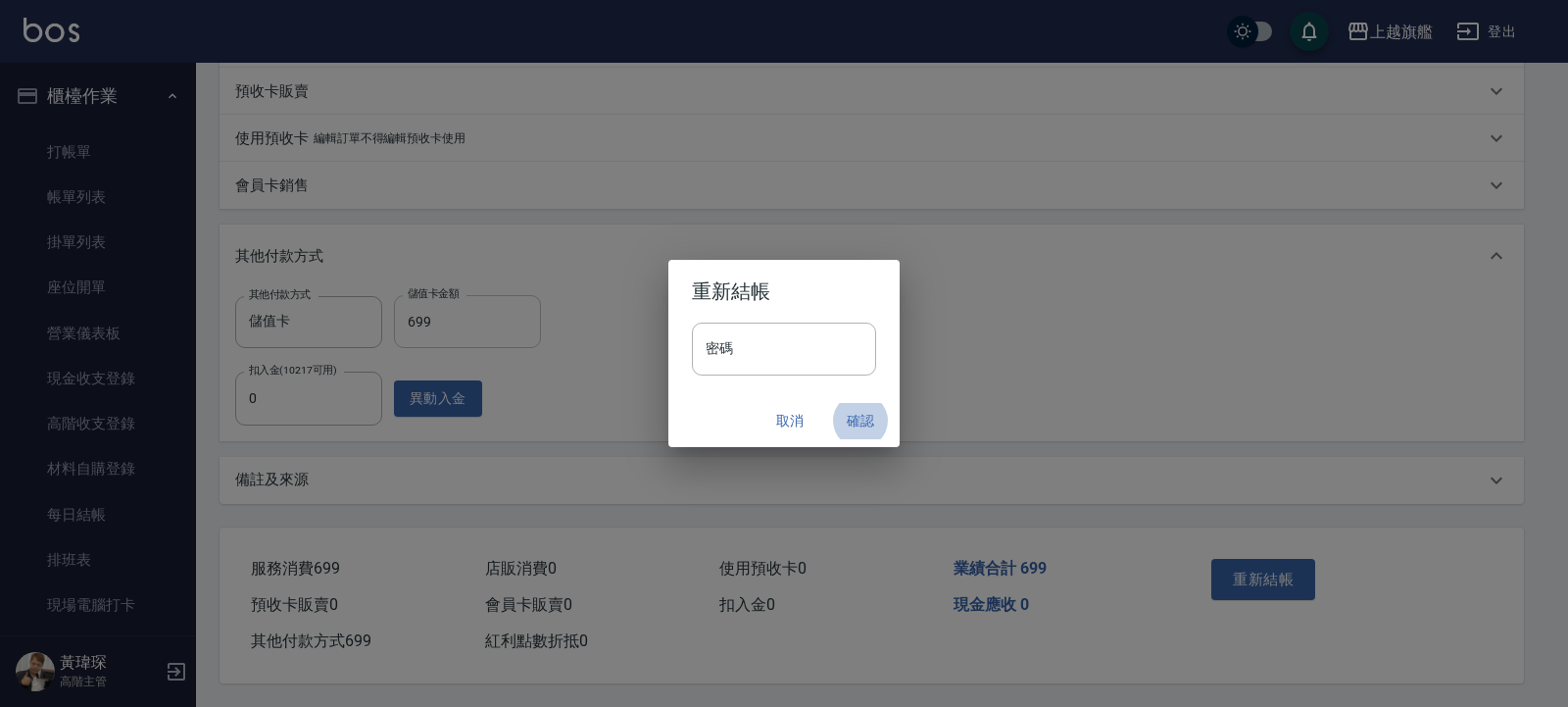 type 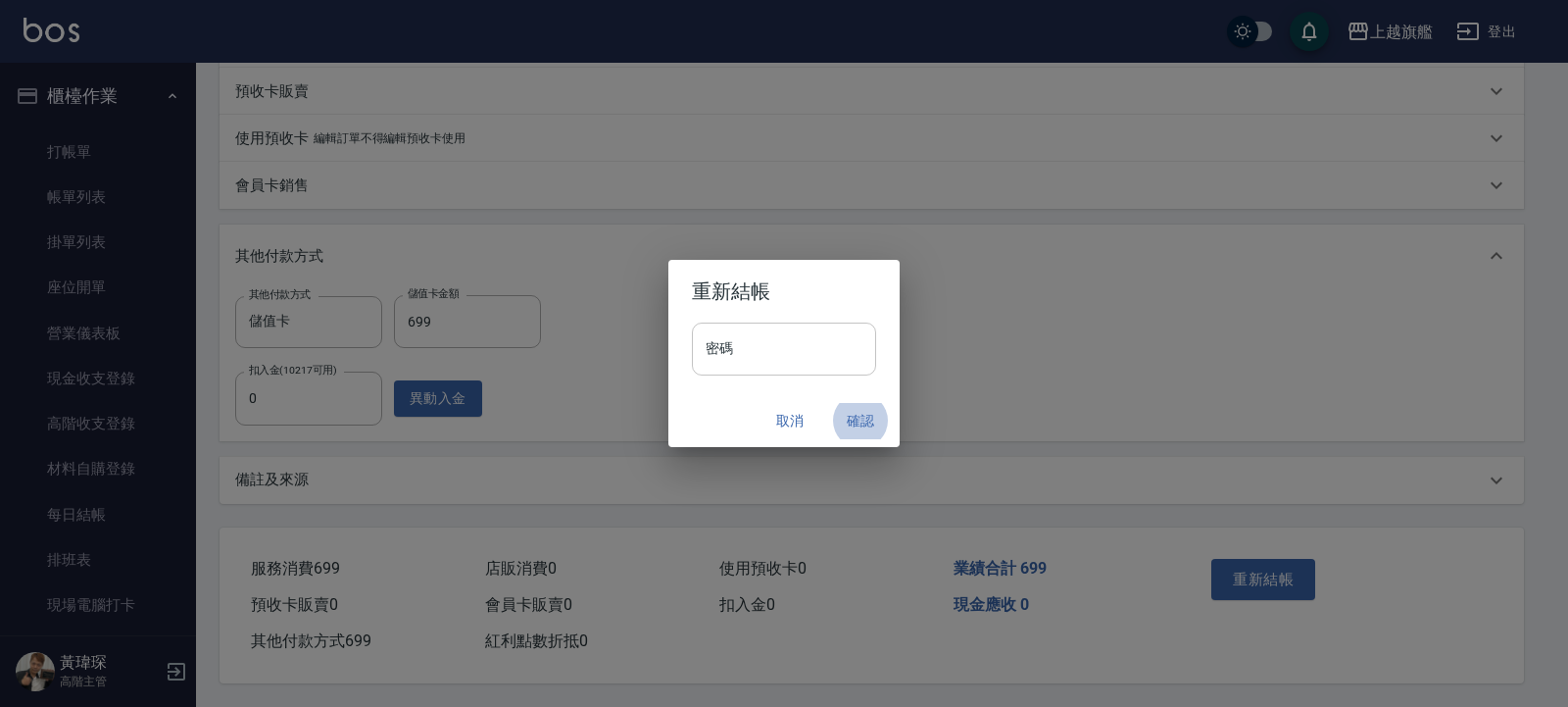 click on "密碼" at bounding box center (784, 349) 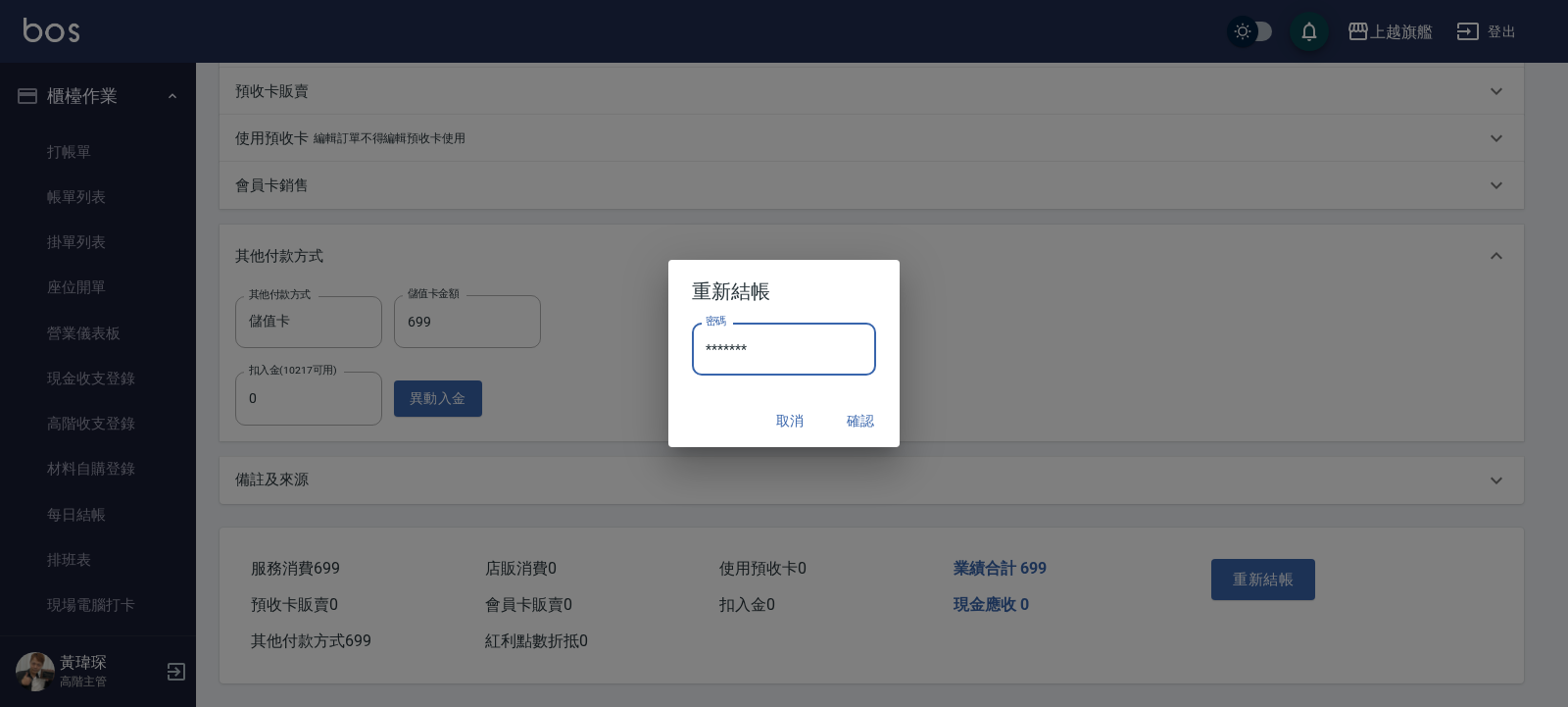 type on "*******" 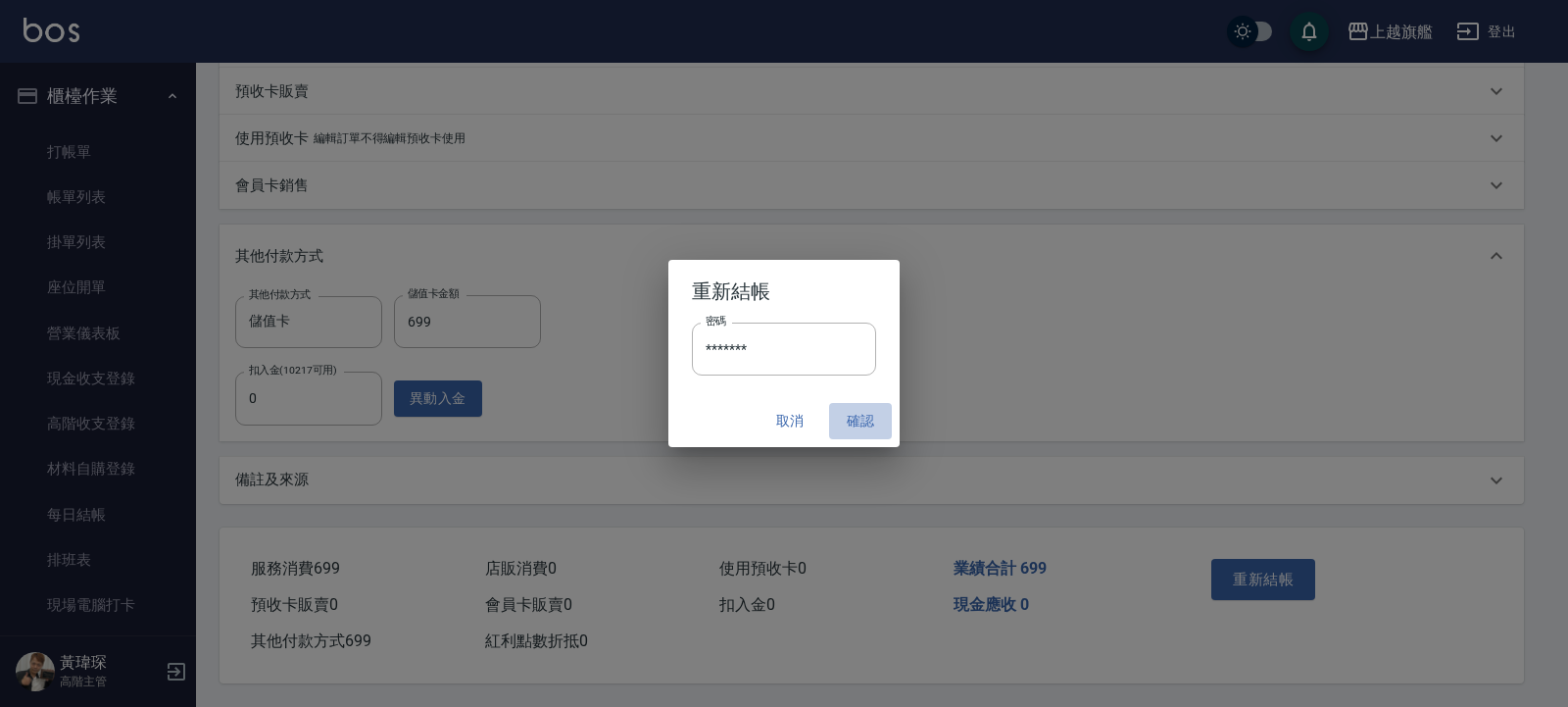 click on "確認" at bounding box center [860, 421] 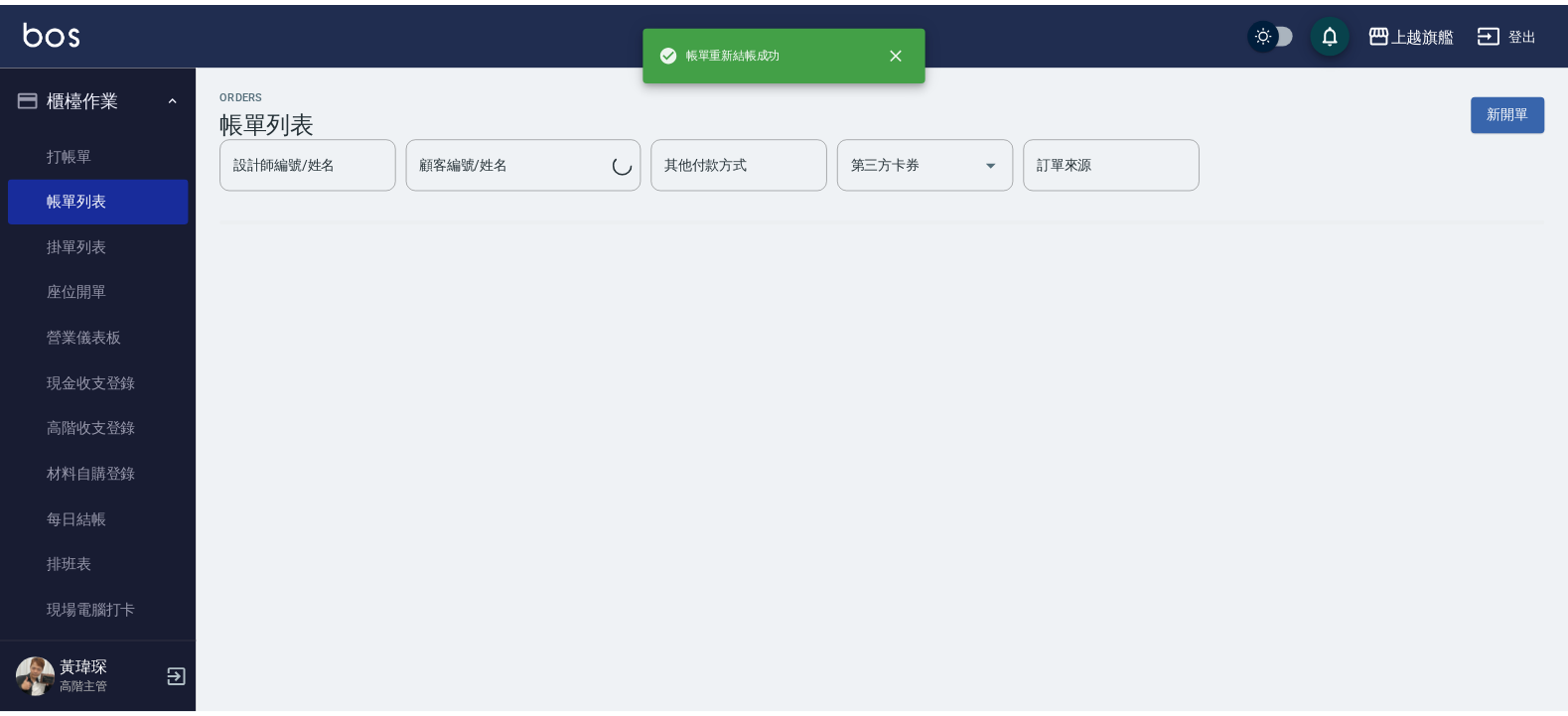 scroll, scrollTop: 0, scrollLeft: 0, axis: both 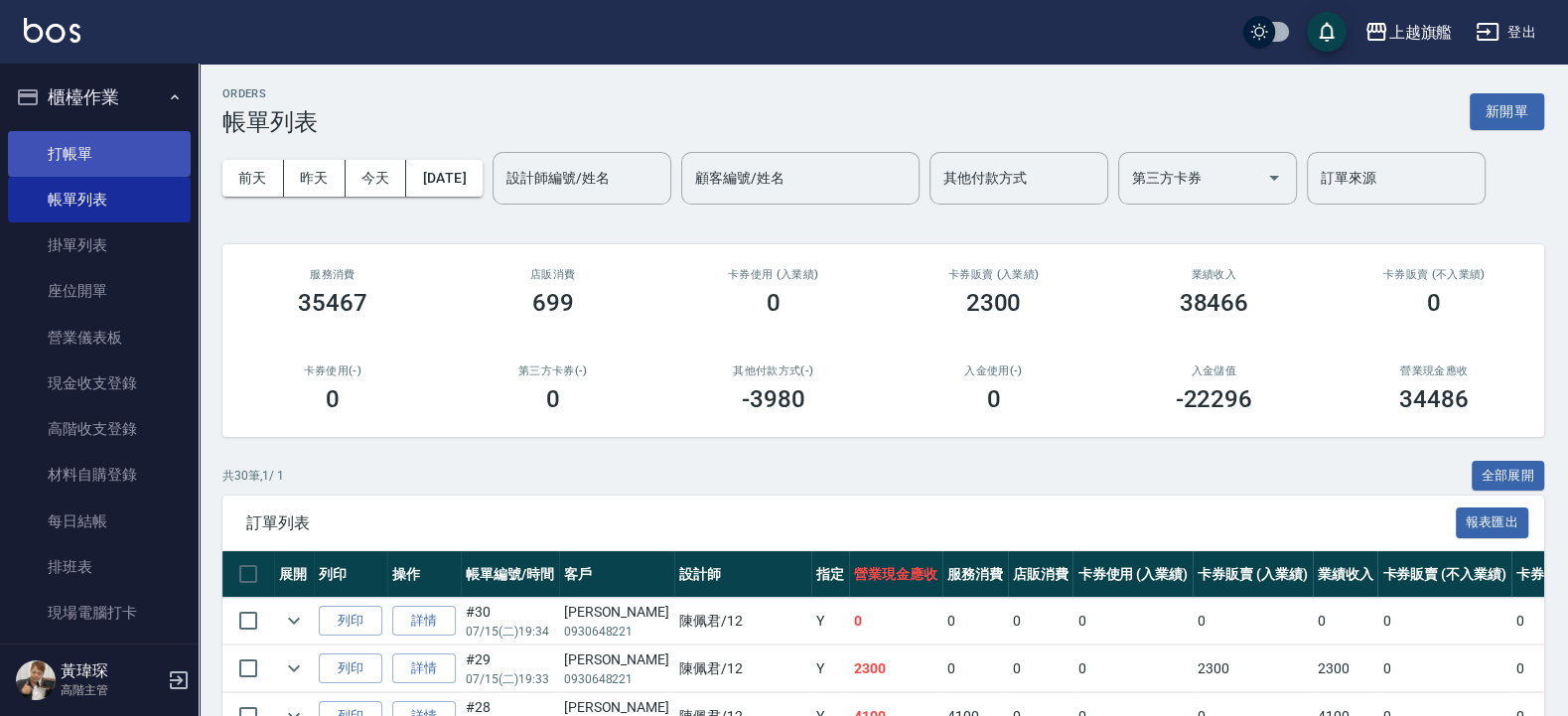 click on "打帳單" at bounding box center (99, 154) 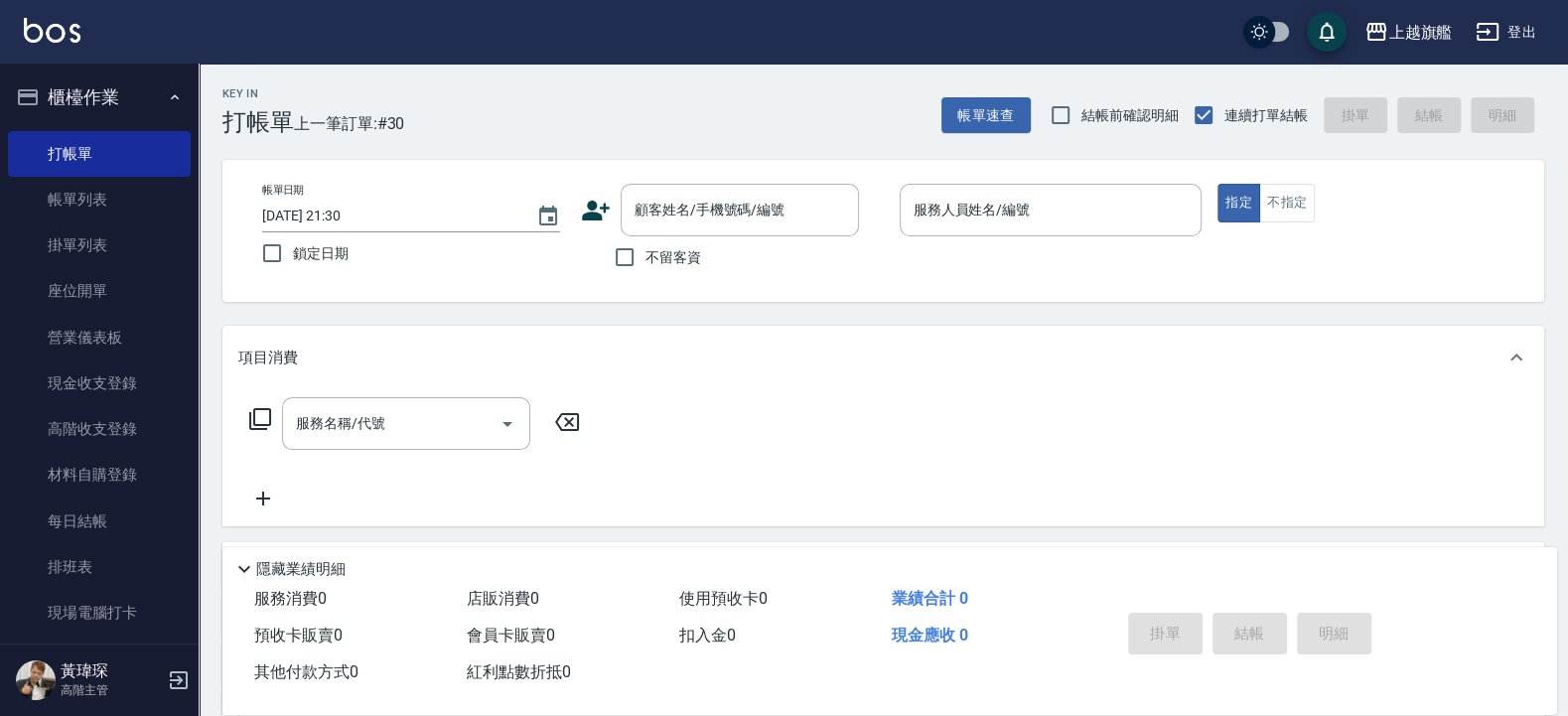 click on "不留客資" at bounding box center (673, 257) 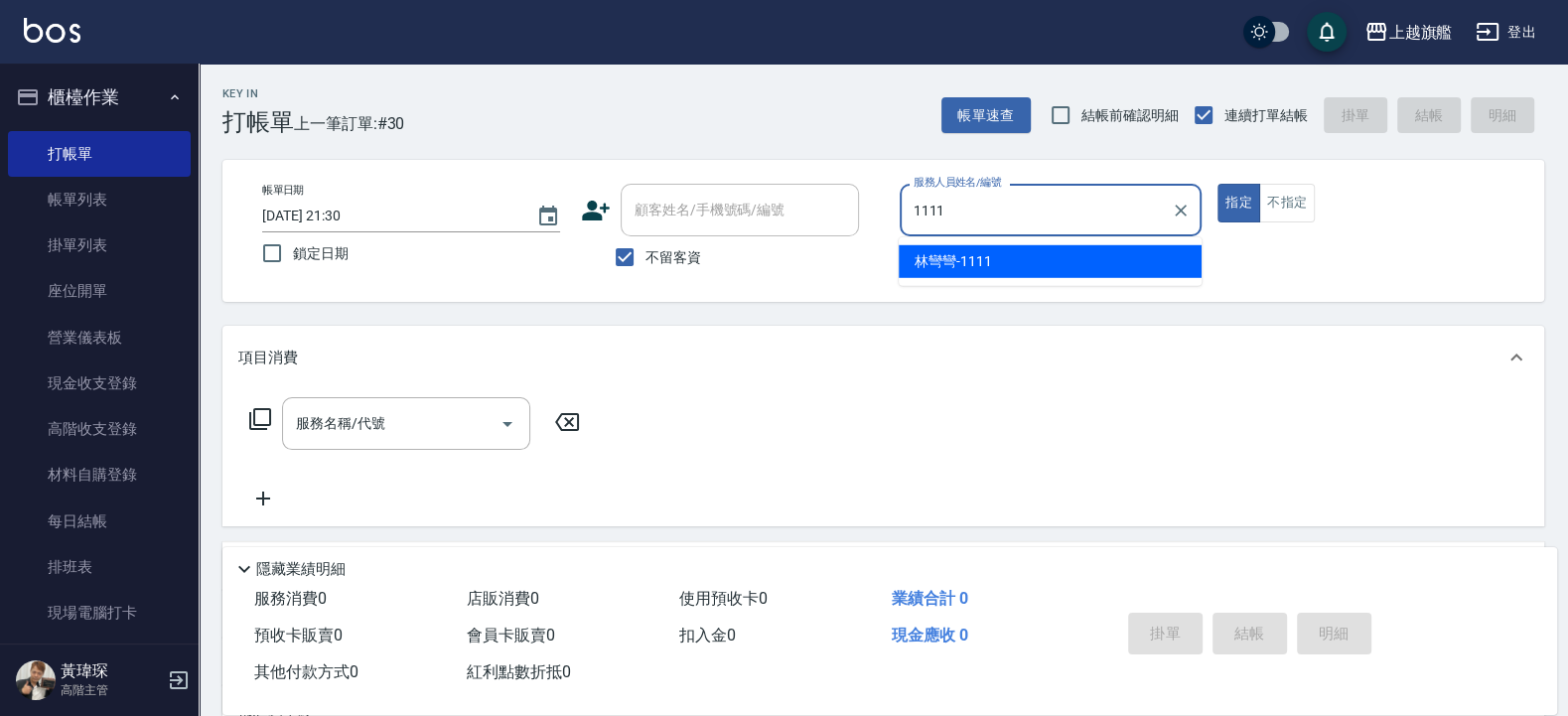 type on "林彎彎-1111" 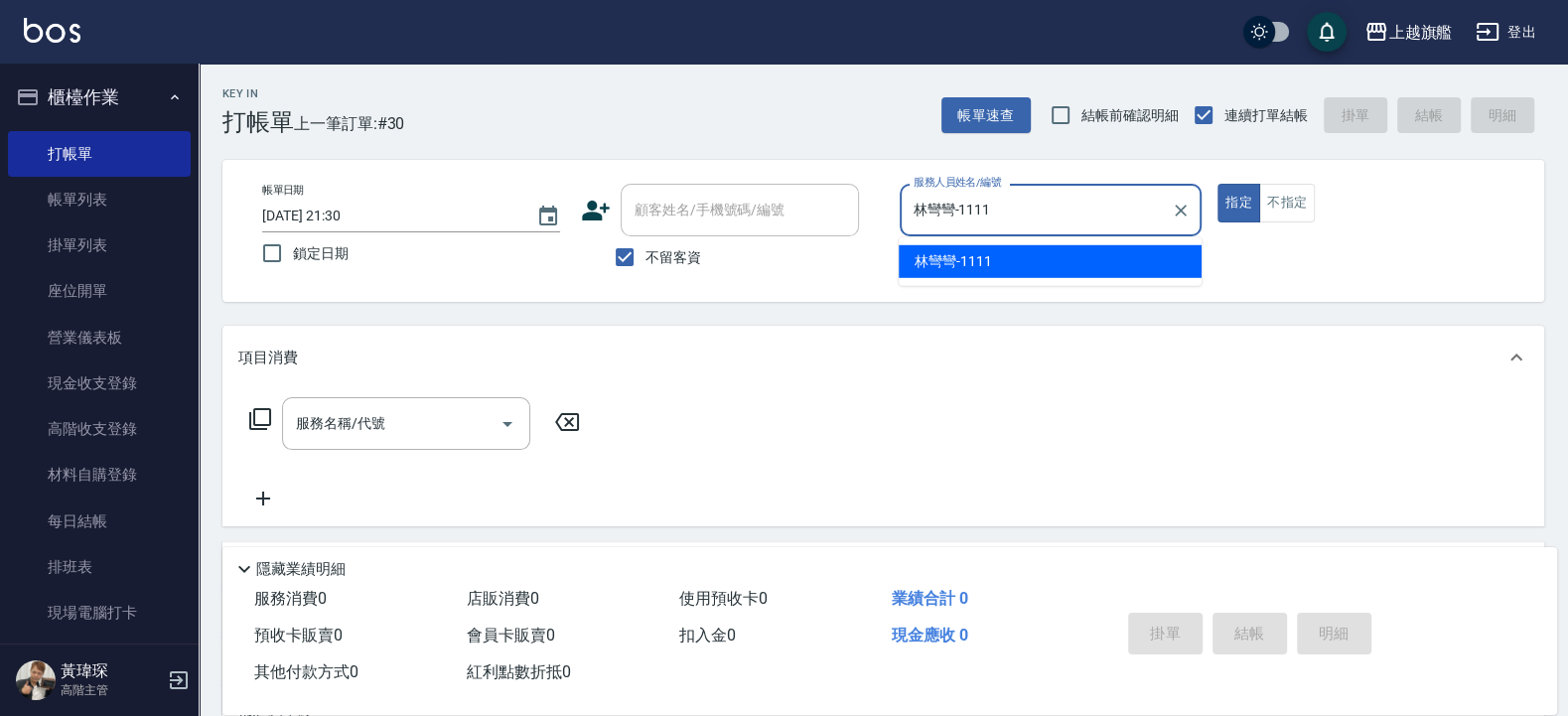 type on "true" 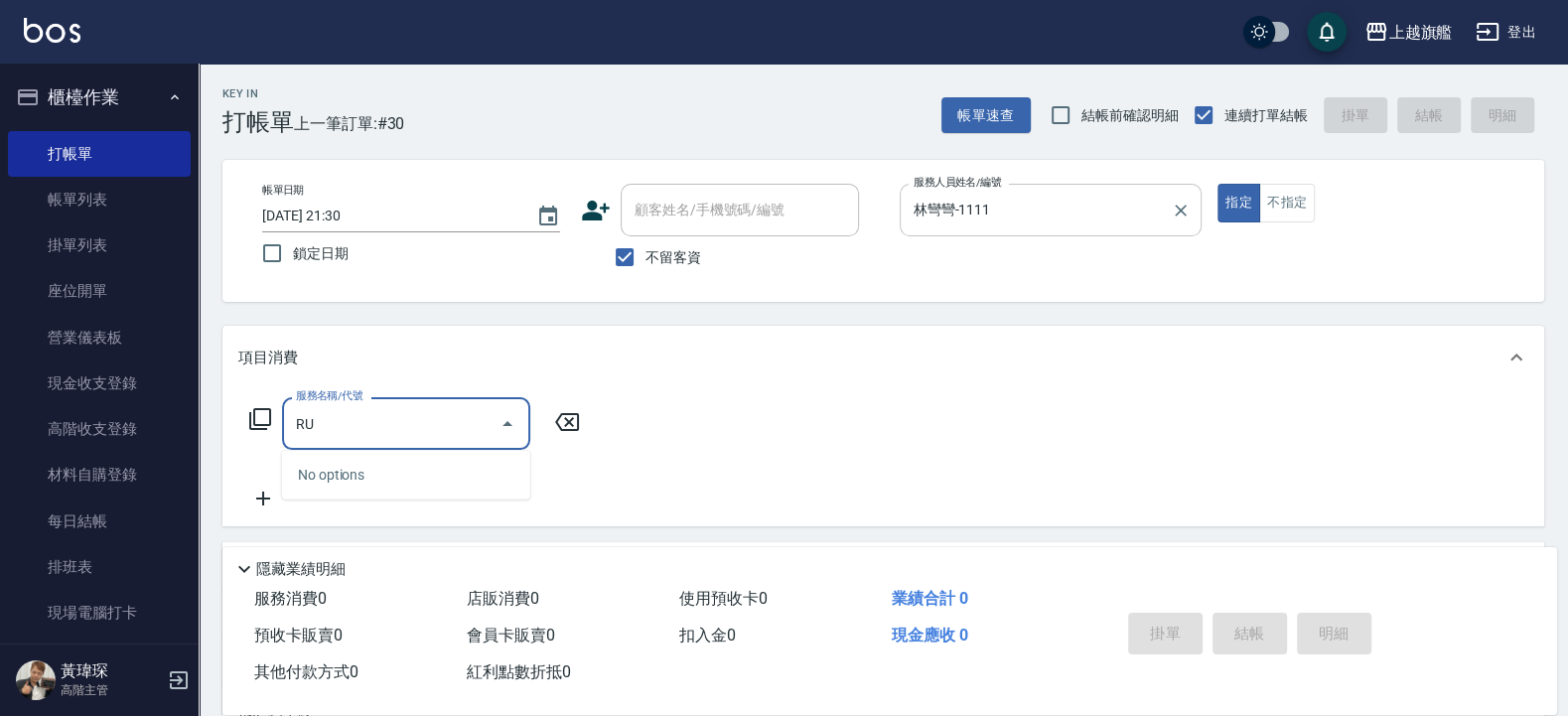 type on "R" 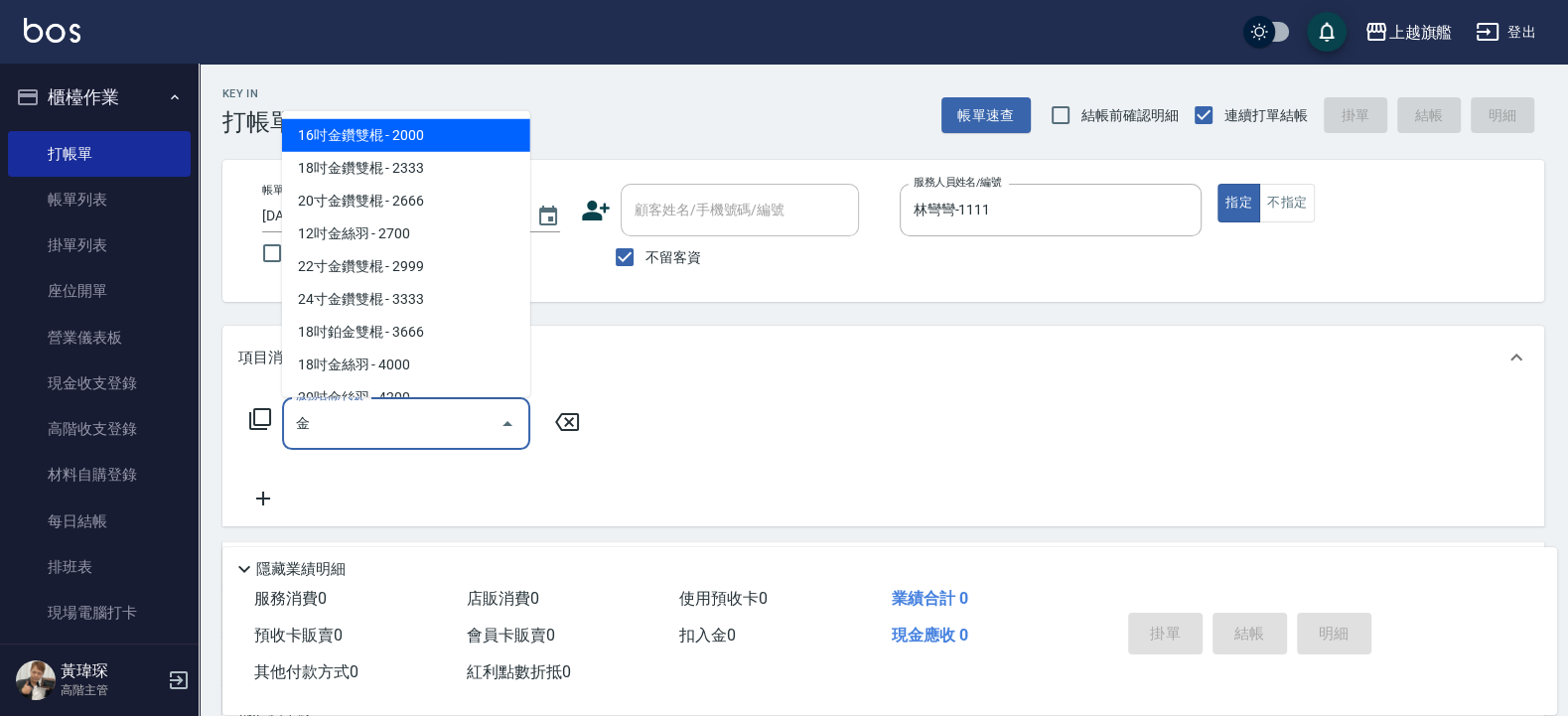 click on "16吋金鑽雙棍 - 2000" at bounding box center (406, 134) 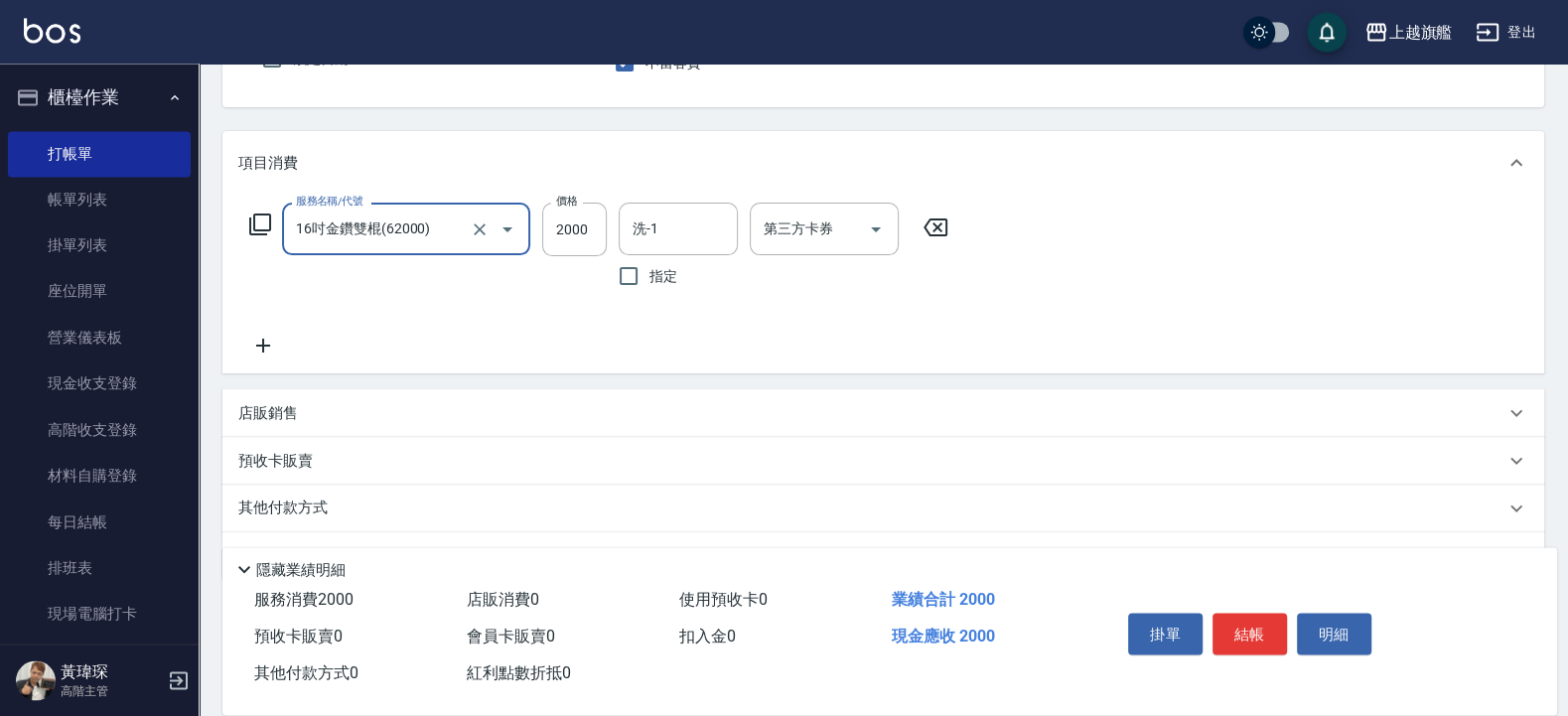 scroll, scrollTop: 238, scrollLeft: 0, axis: vertical 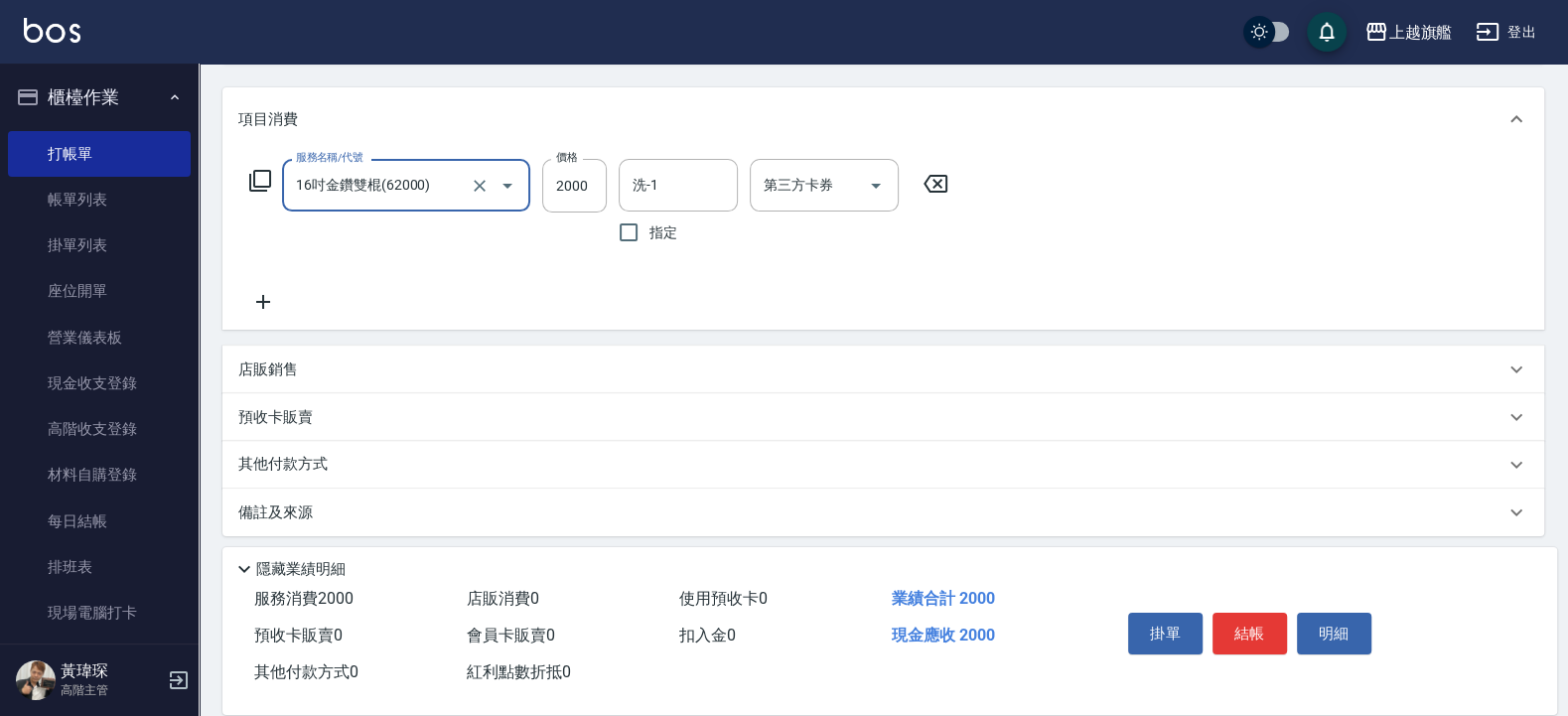 type on "16吋金鑽雙棍(62000)" 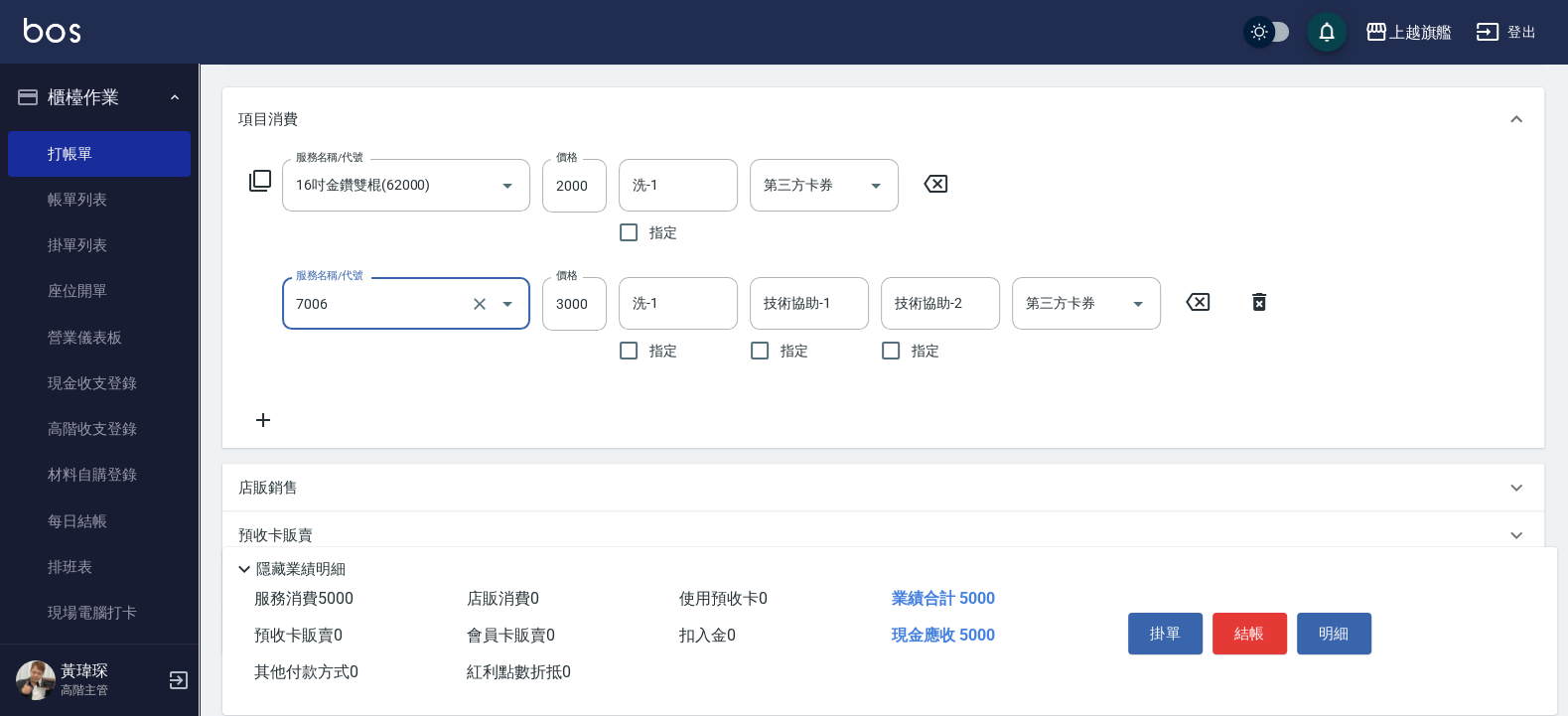 type on "重整(7006)" 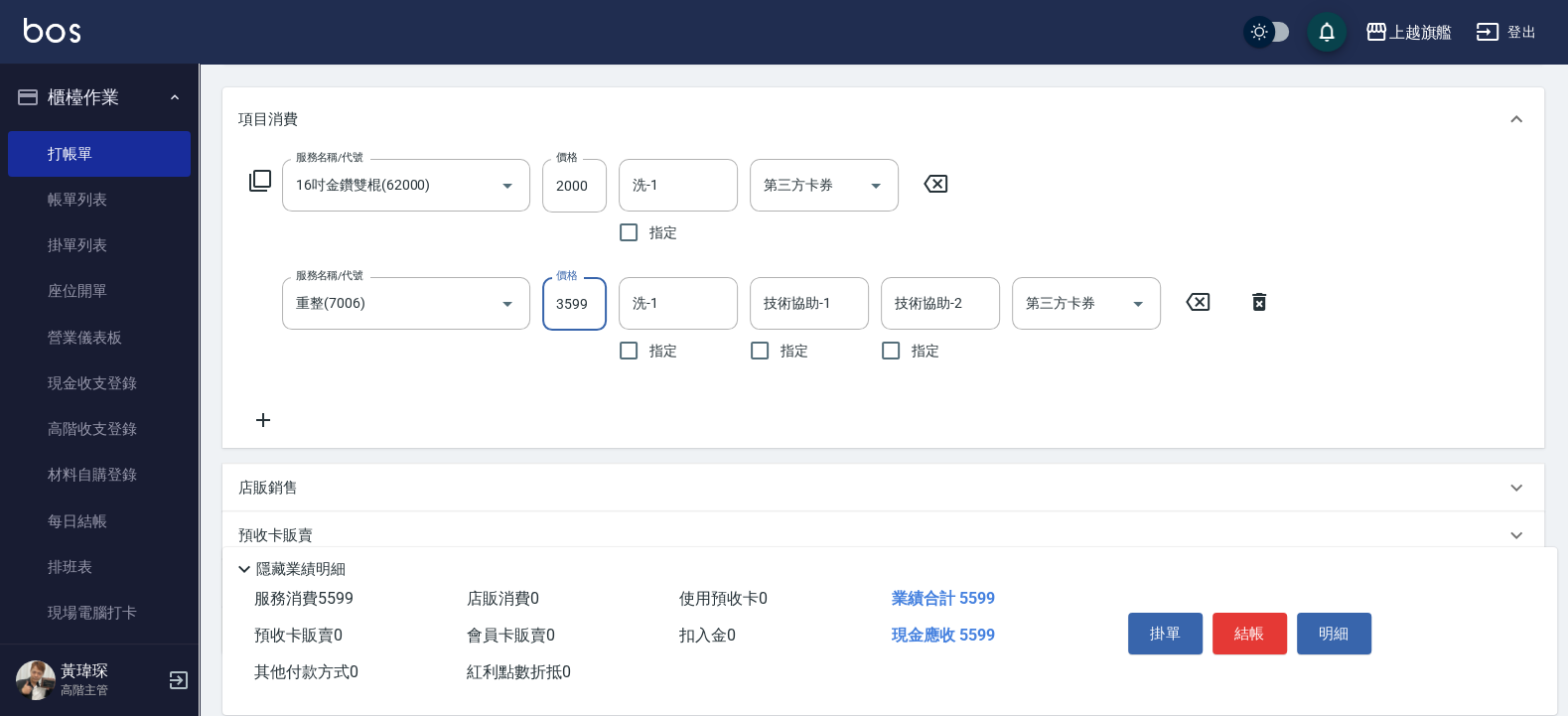 type on "3599" 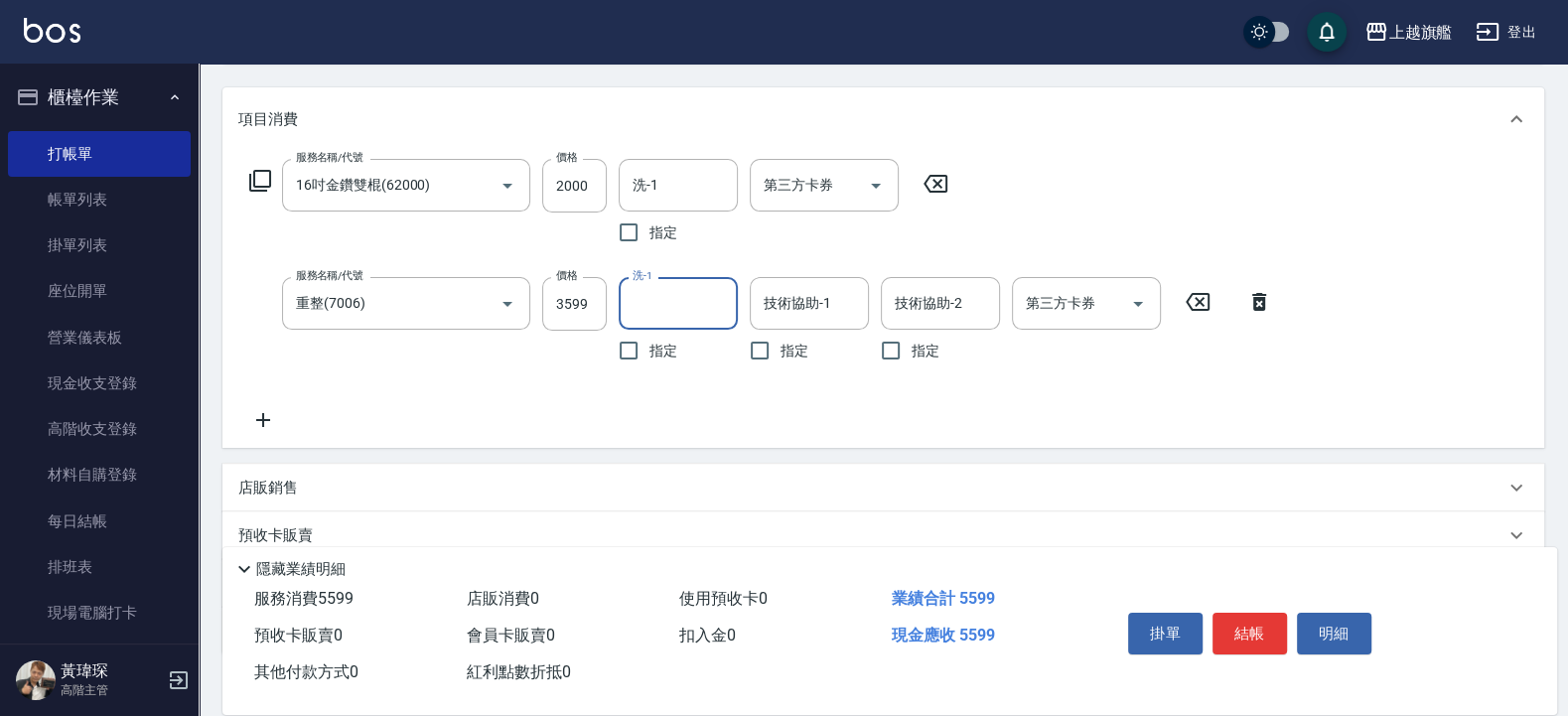 click 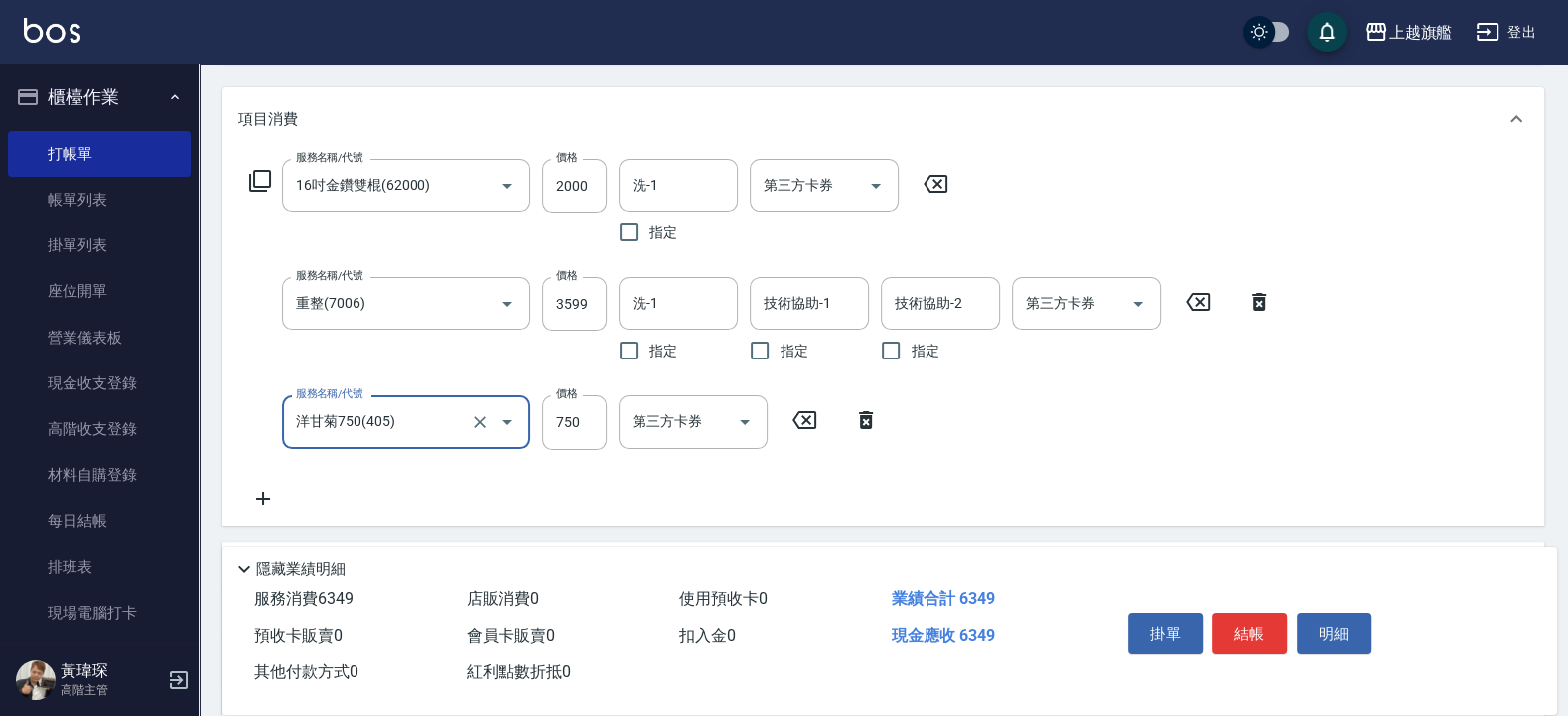type on "洋甘菊750(405)" 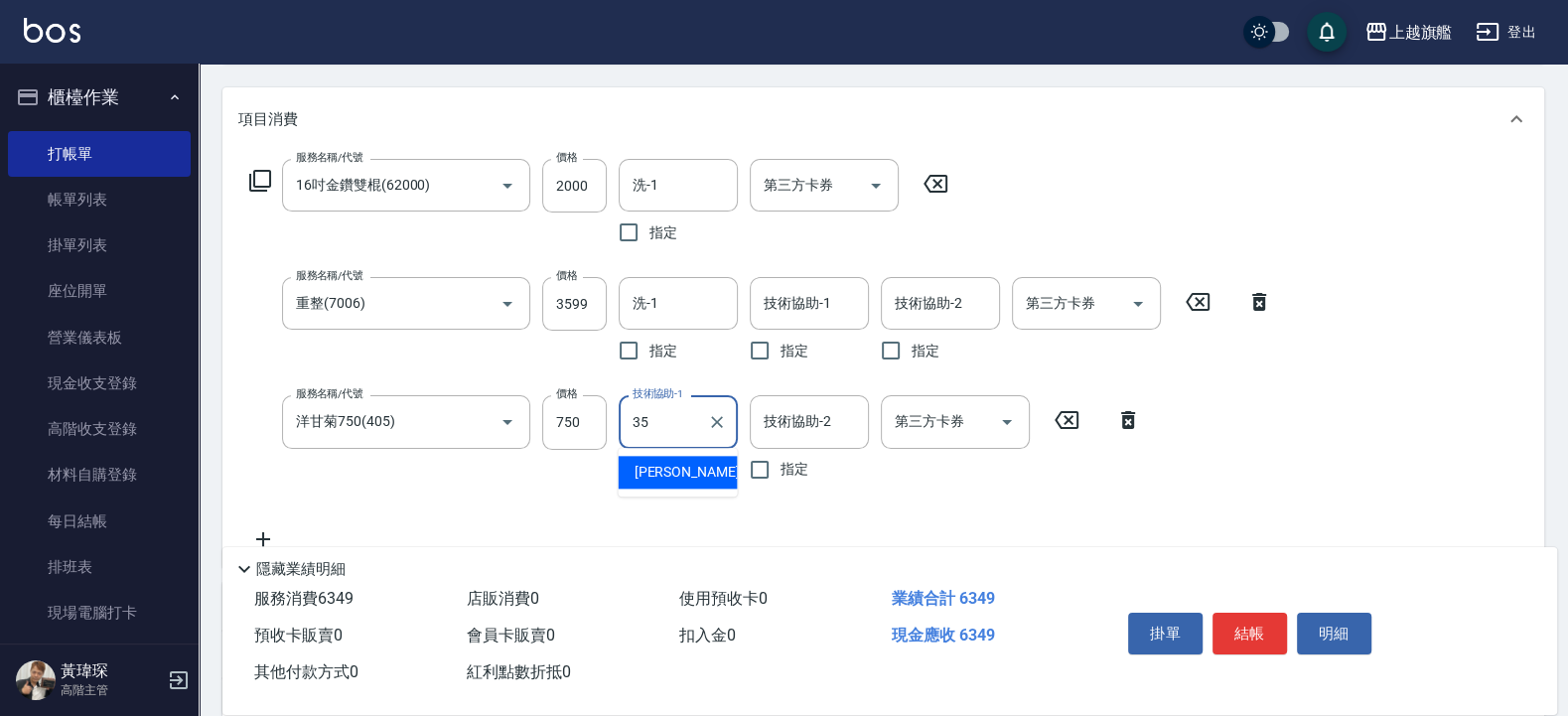 type on "邱靖淳-35" 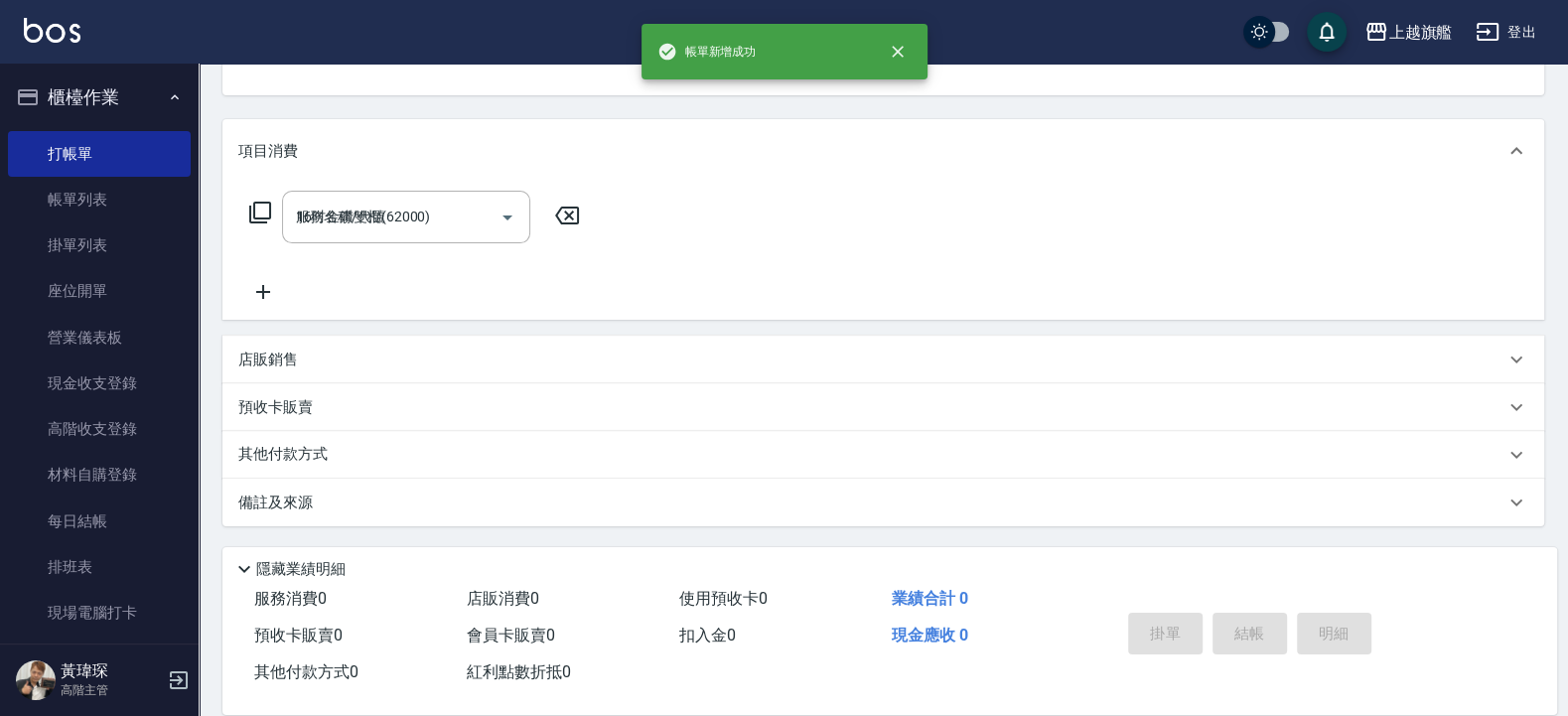 type on "2025/07/15 21:31" 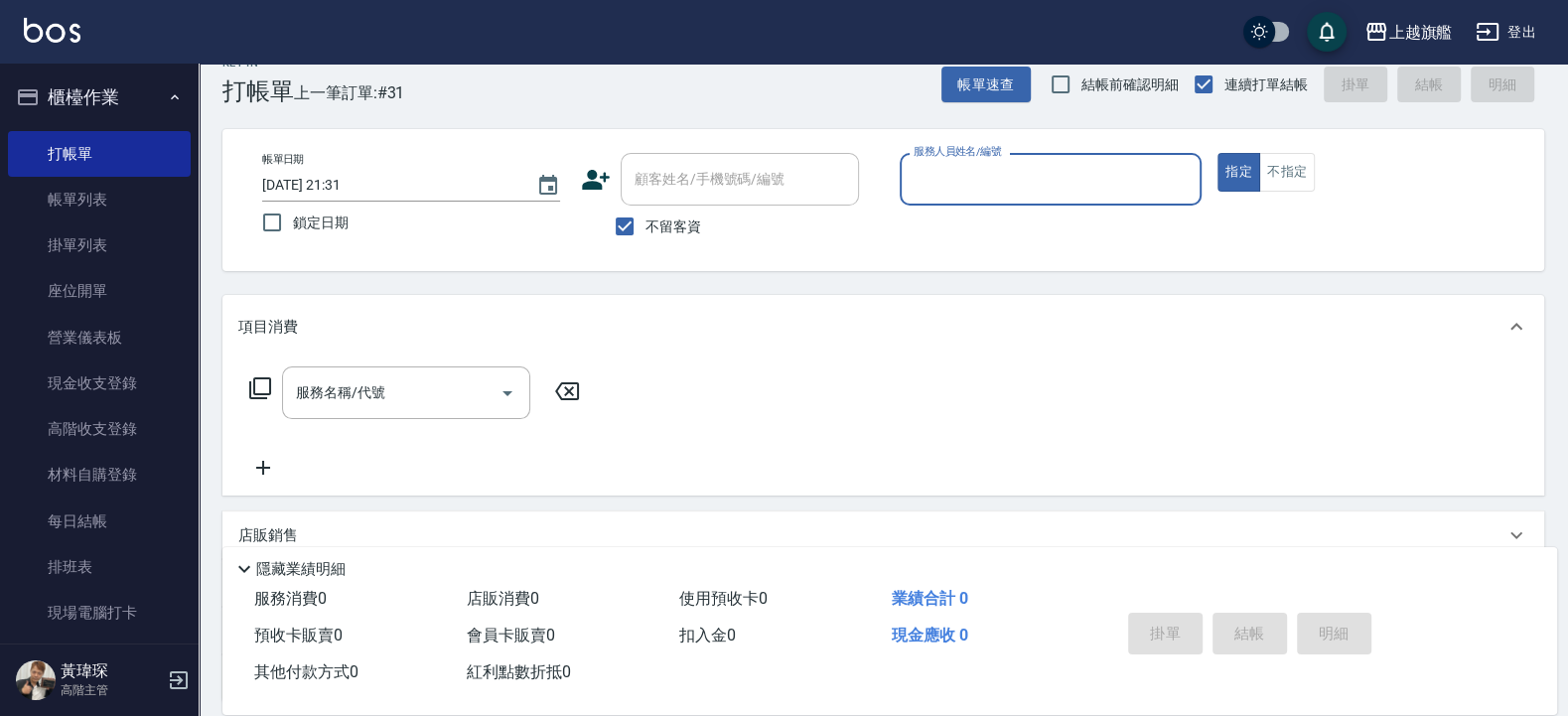 scroll, scrollTop: 0, scrollLeft: 0, axis: both 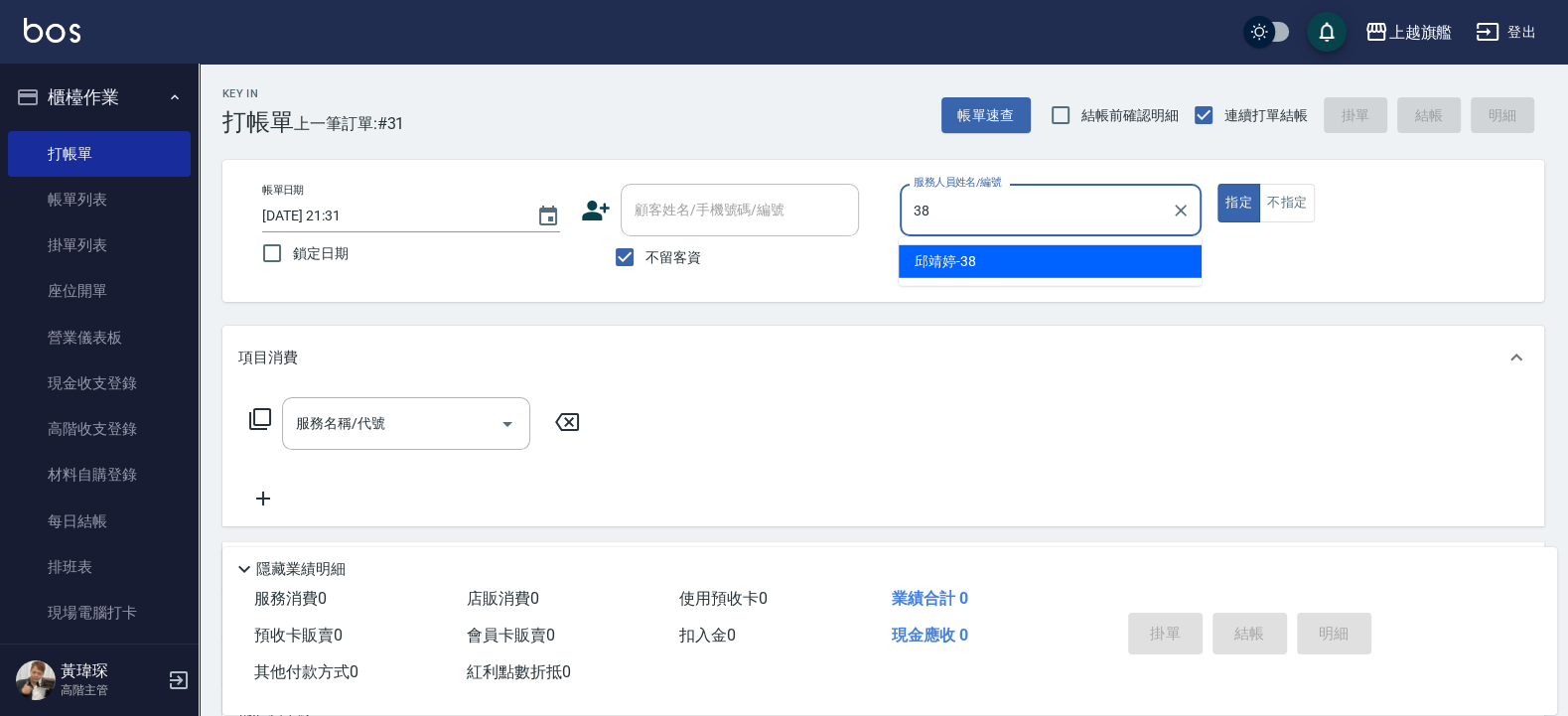 type on "邱靖婷-38" 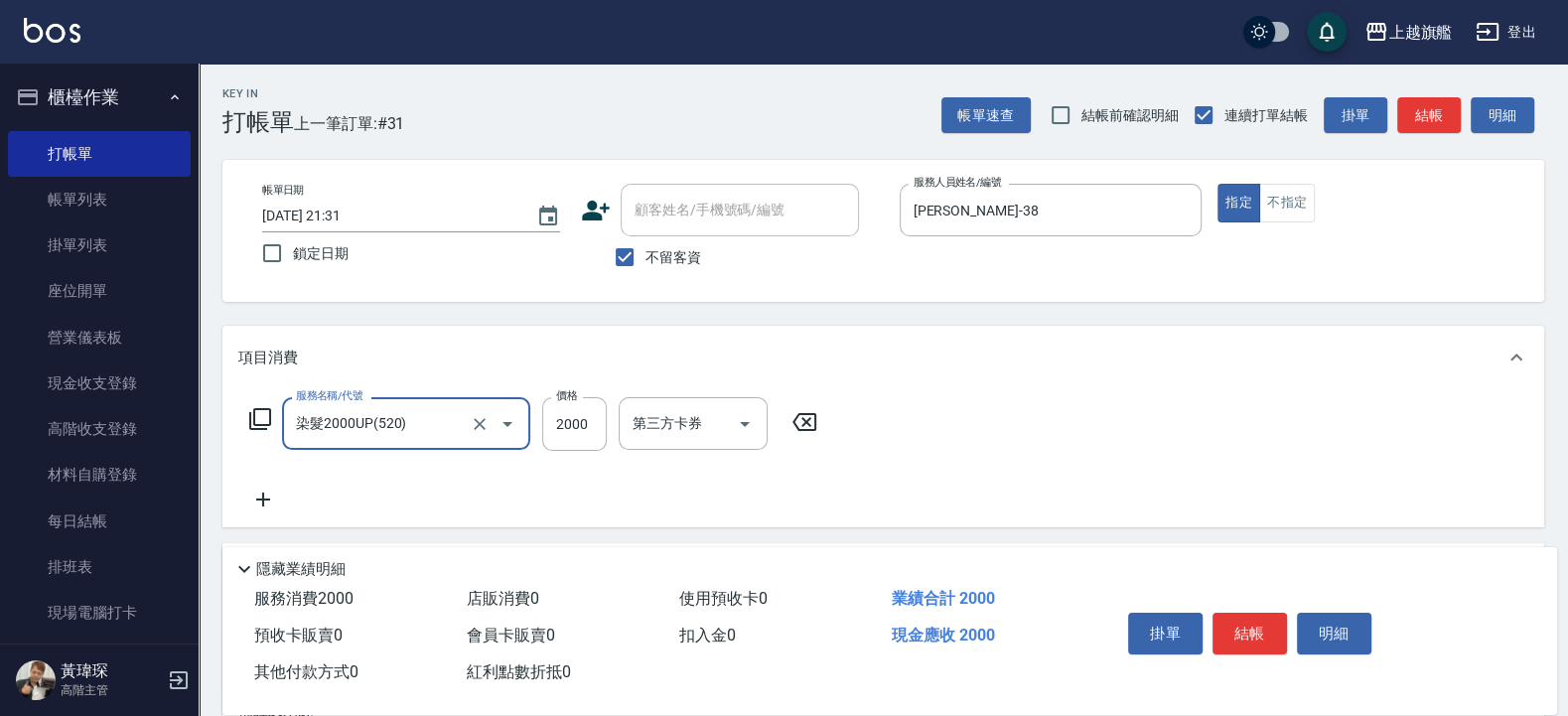 type on "染髮2000UP(520)" 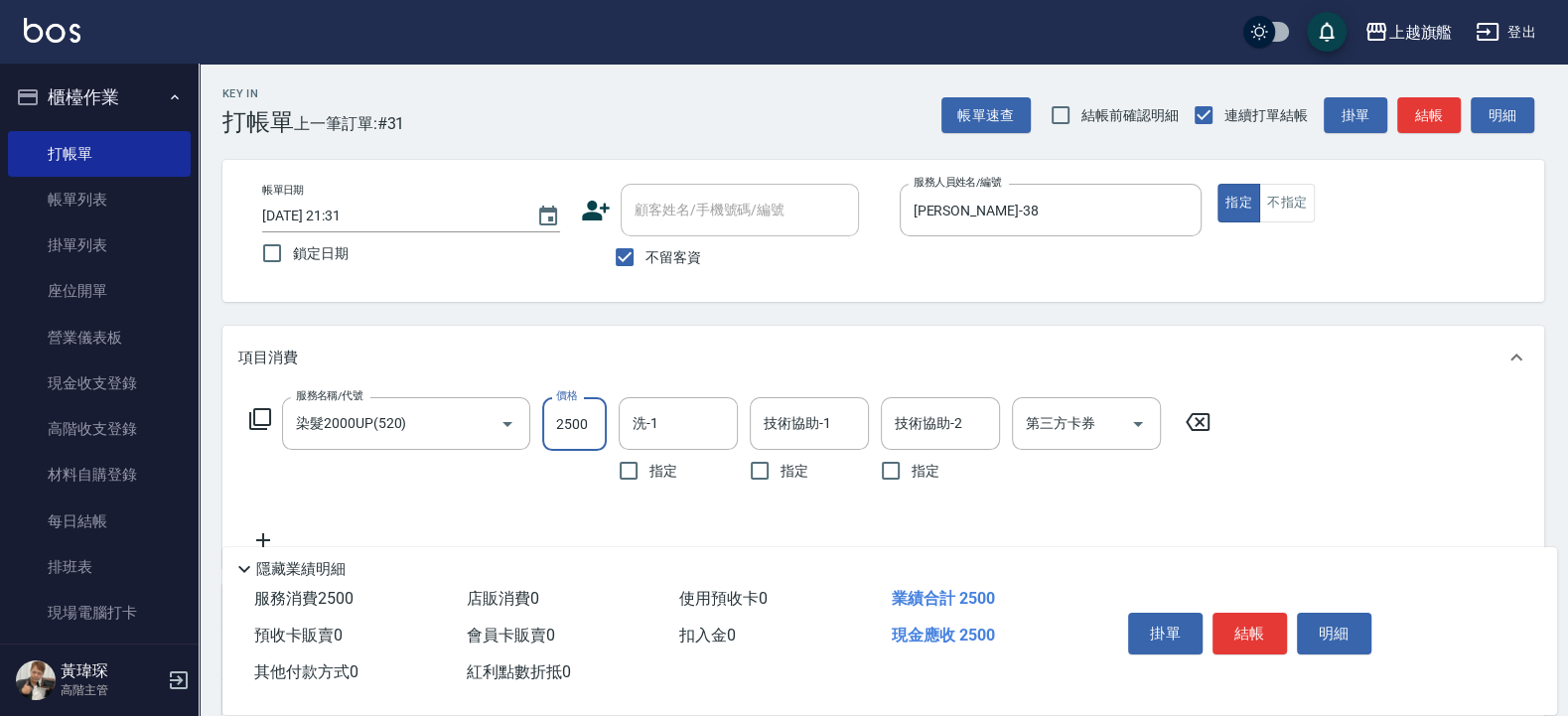 type on "2500" 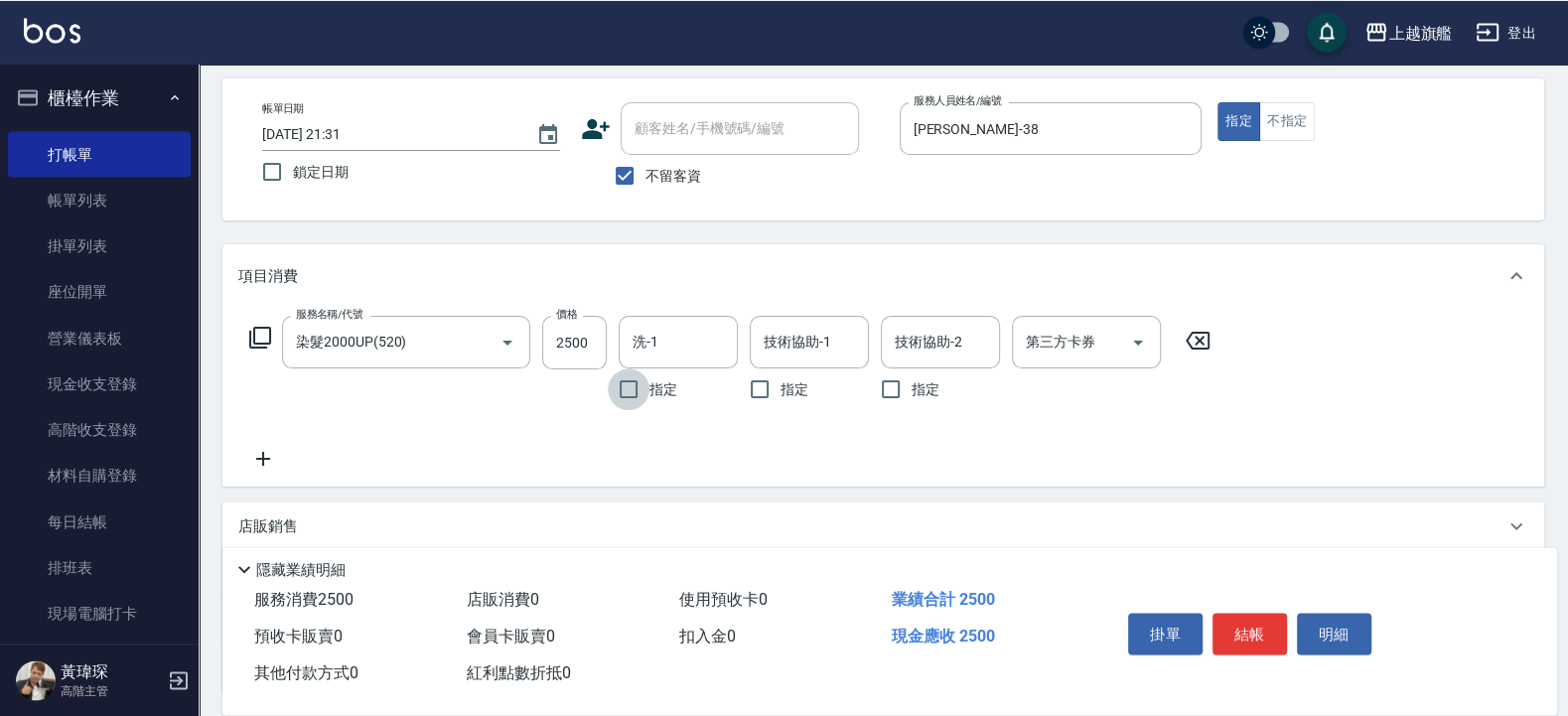 scroll, scrollTop: 119, scrollLeft: 0, axis: vertical 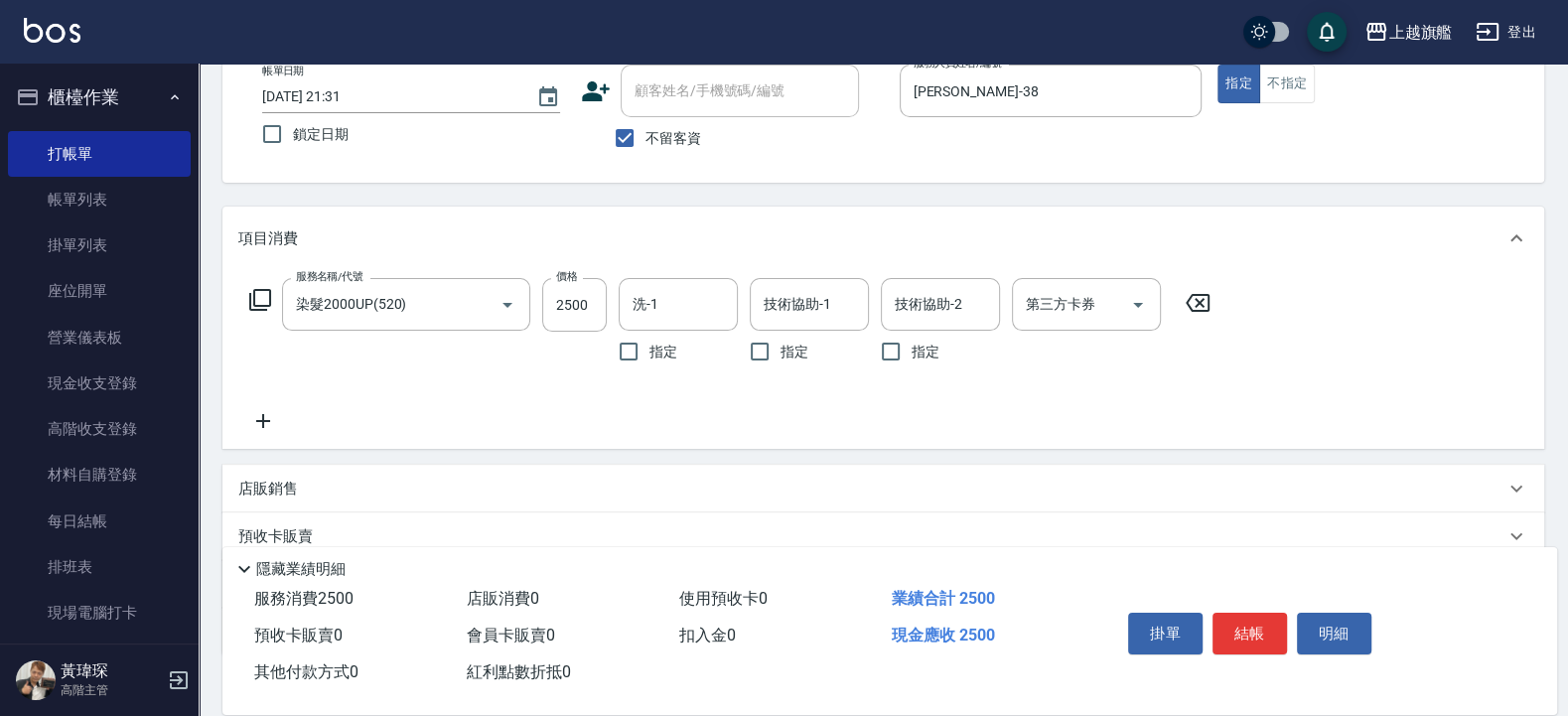 click on "服務名稱/代號 染髮2000UP(520) 服務名稱/代號 價格 2500 價格 洗-1 洗-1 指定 技術協助-1 技術協助-1 指定 技術協助-2 技術協助-2 指定 第三方卡券 第三方卡券" at bounding box center [883, 359] 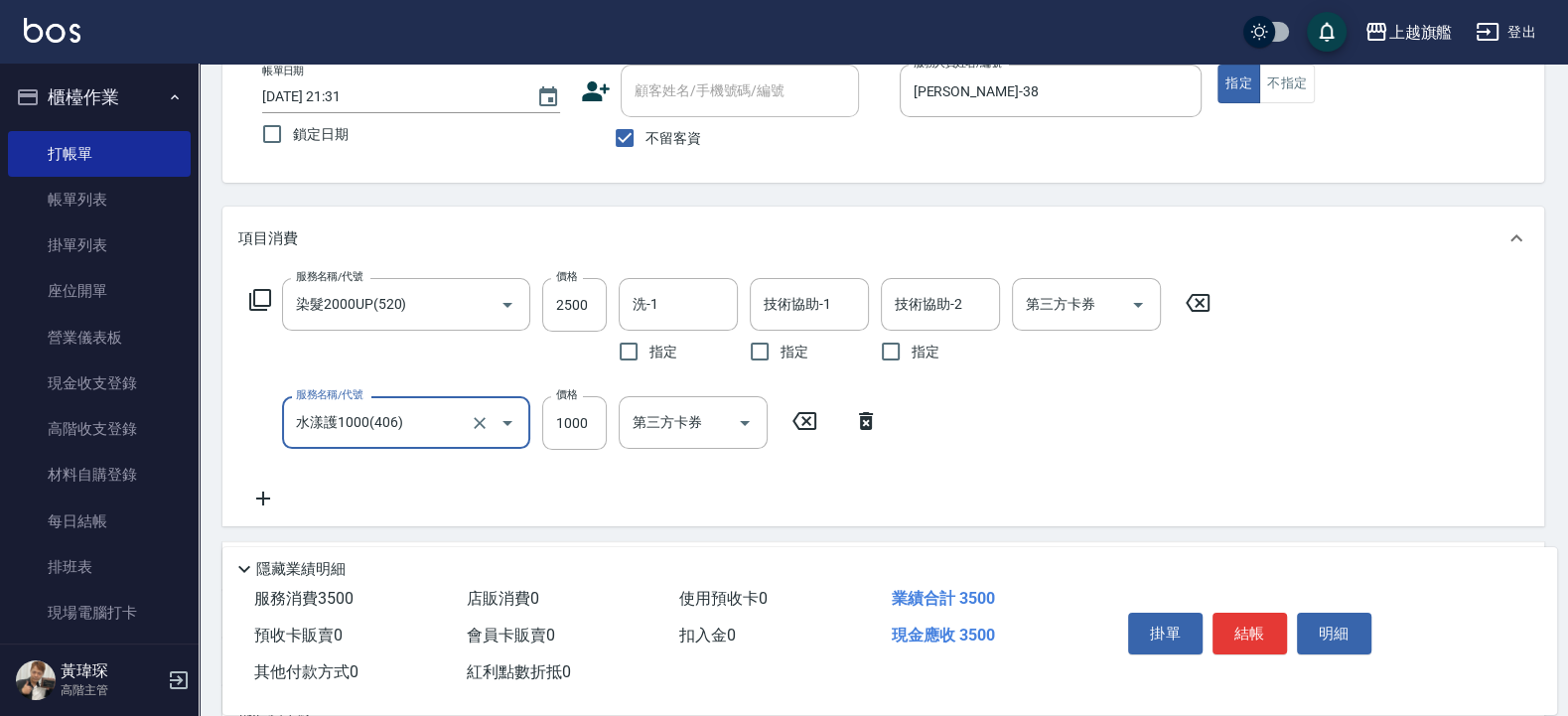 type on "水漾護1000(406)" 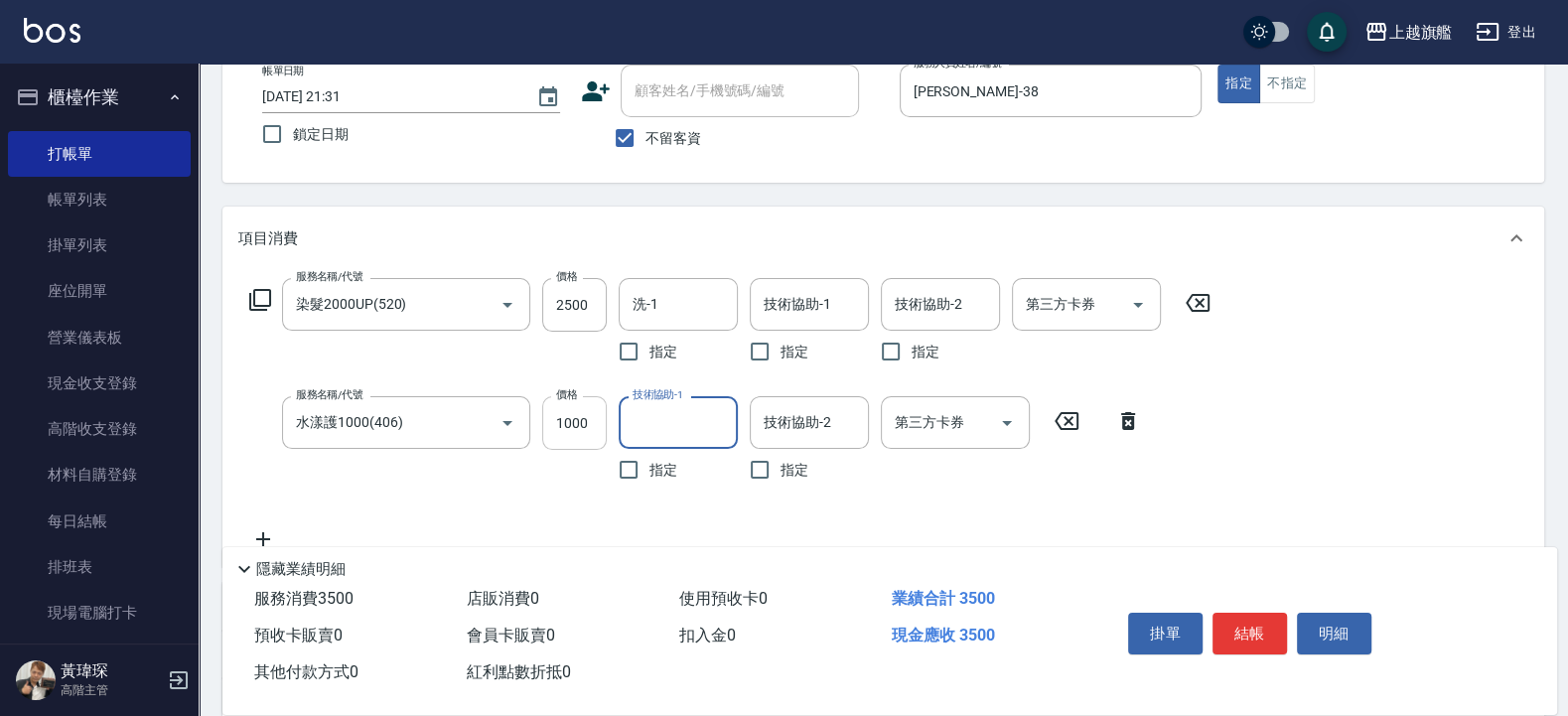 click on "1000" at bounding box center [574, 423] 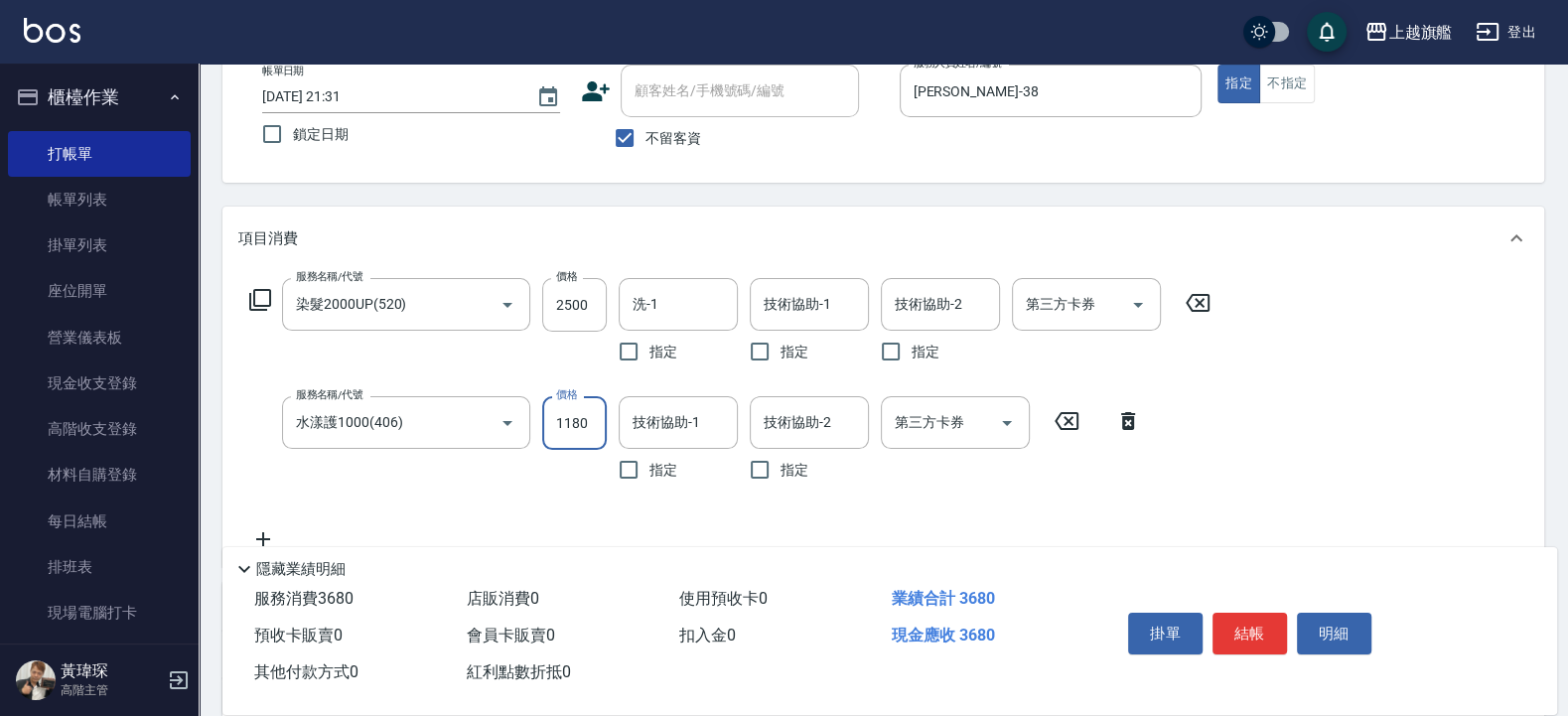type on "1180" 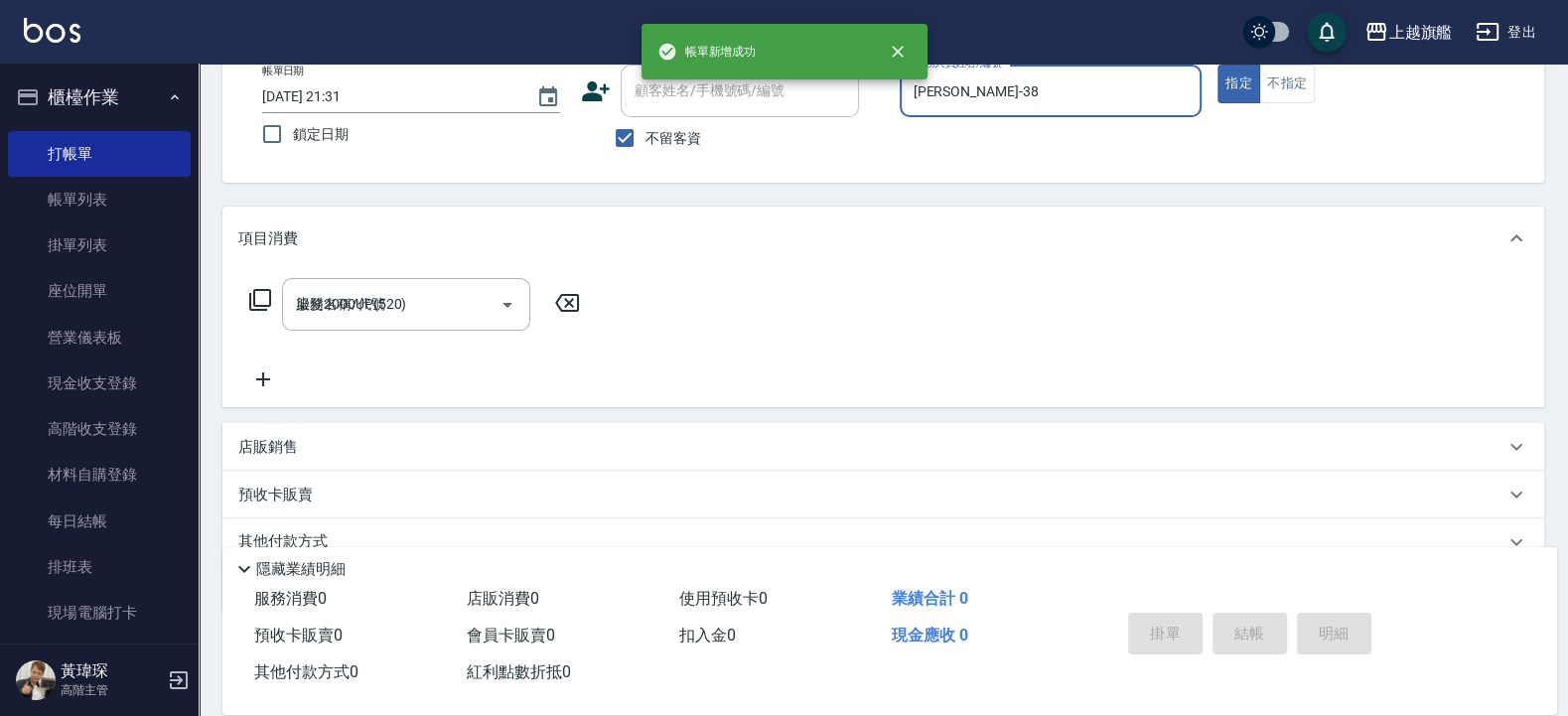 type 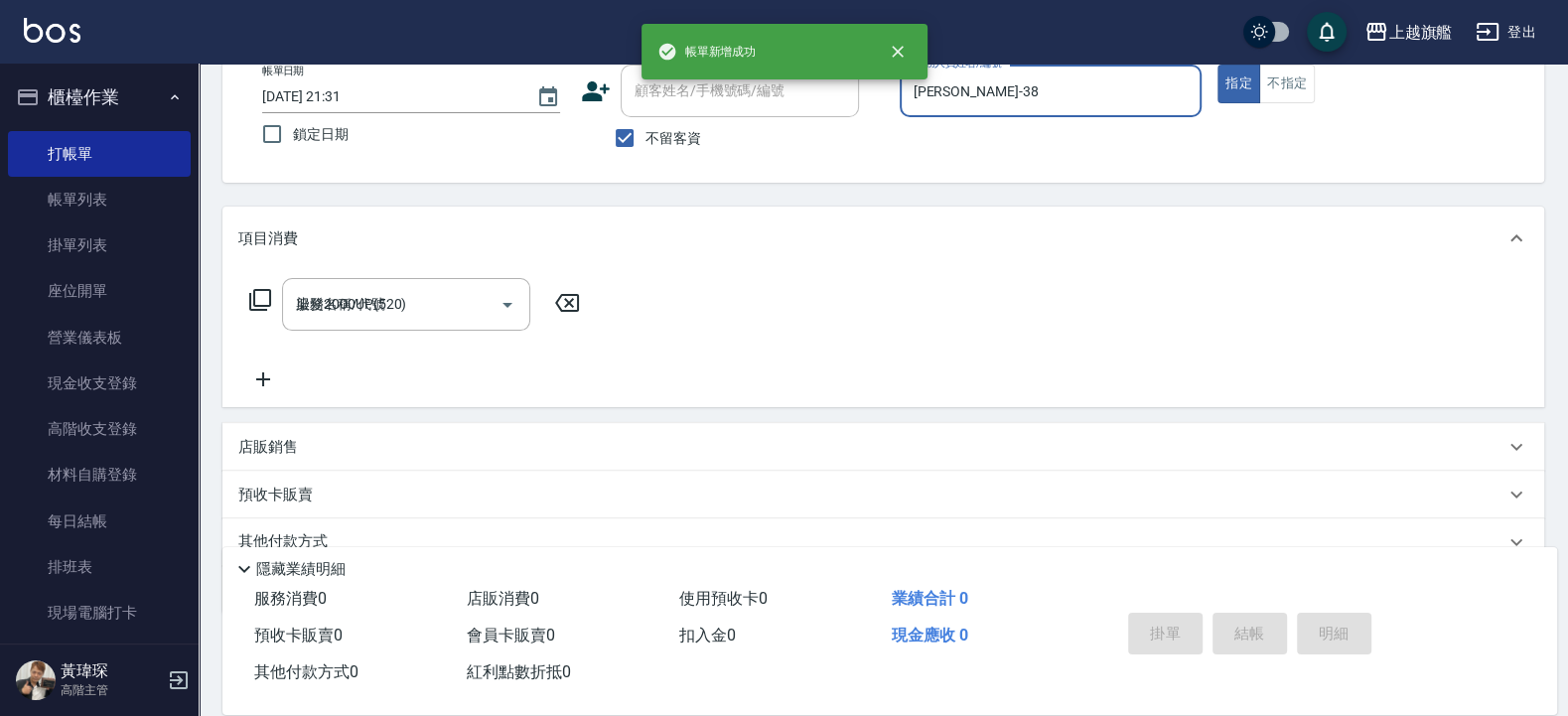 type 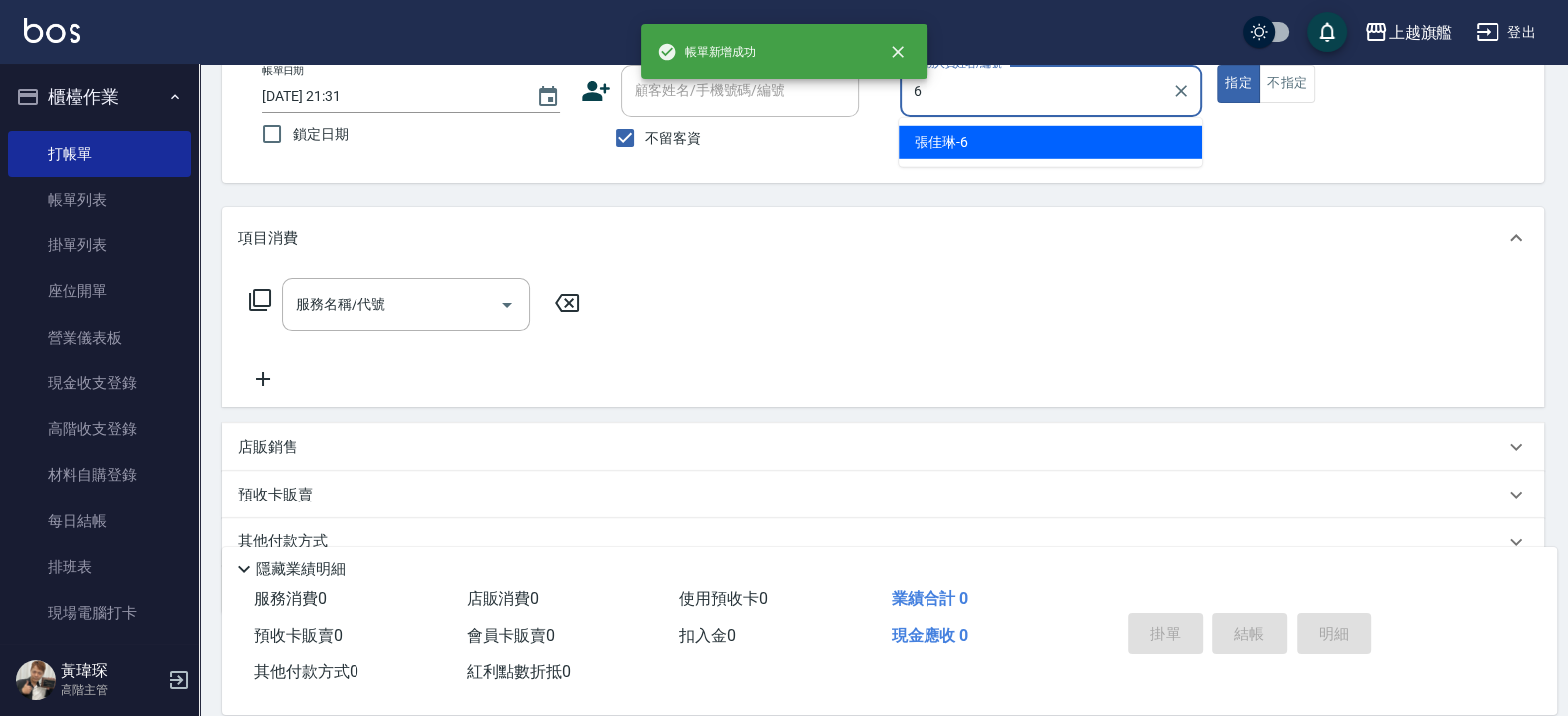 type on "張佳琳-6" 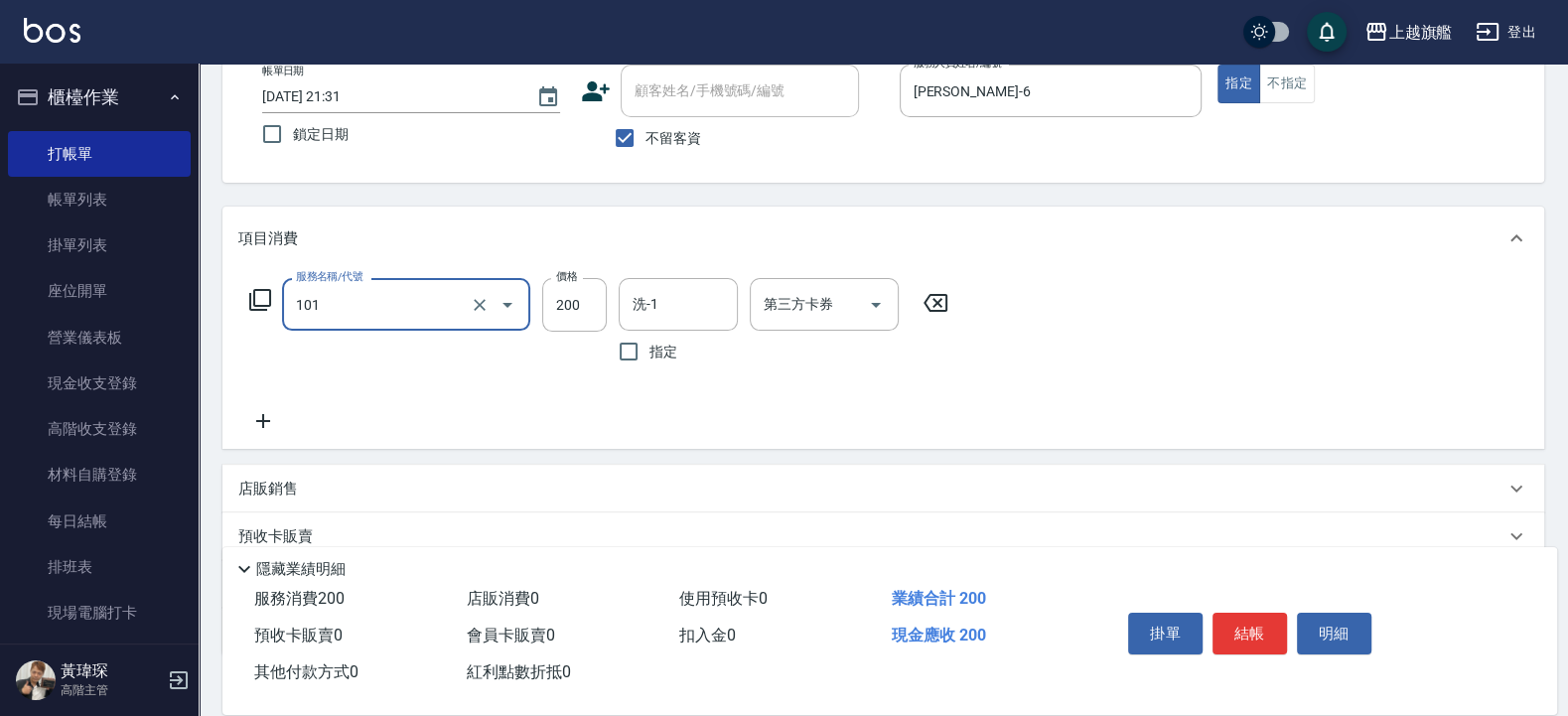 type on "一般洗(101)" 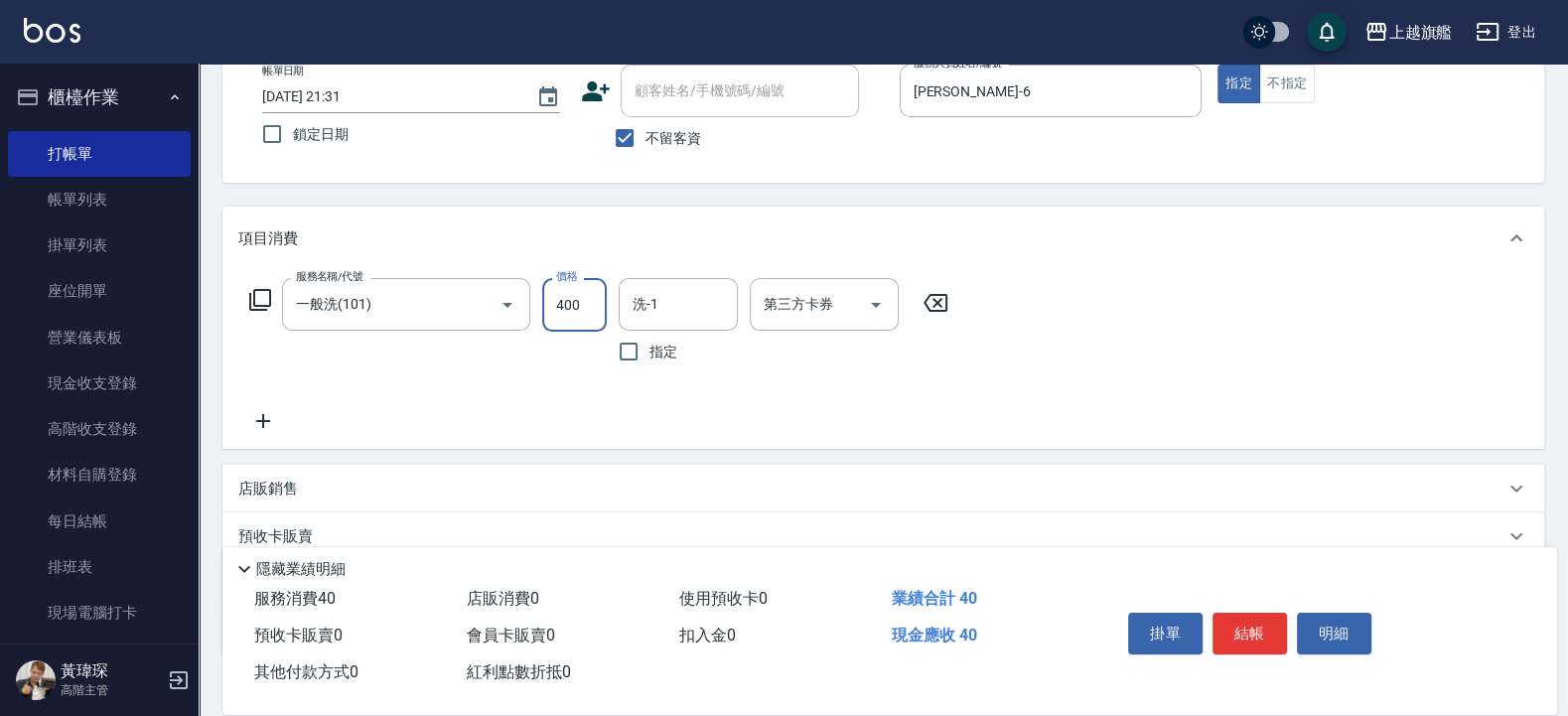 type on "400" 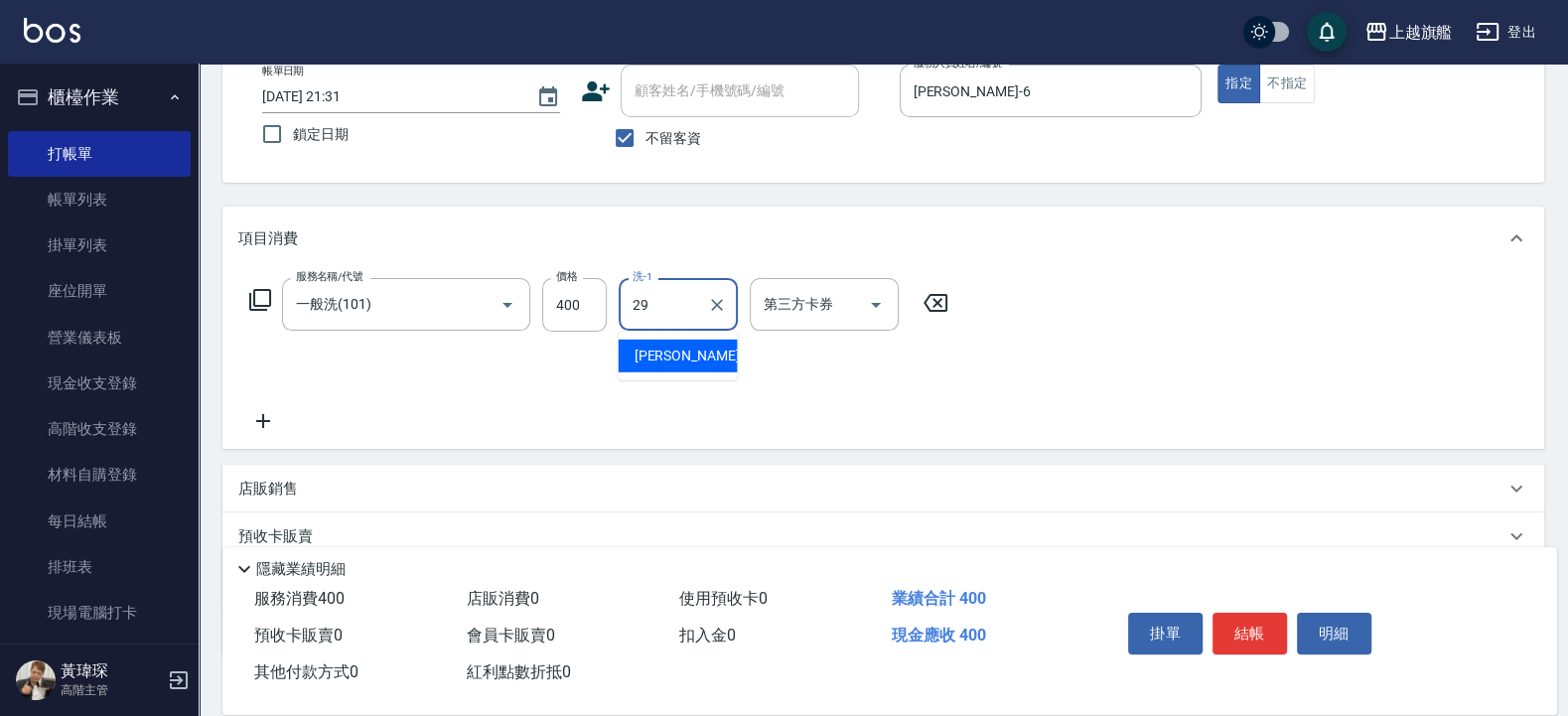 type on "張耘慈-29" 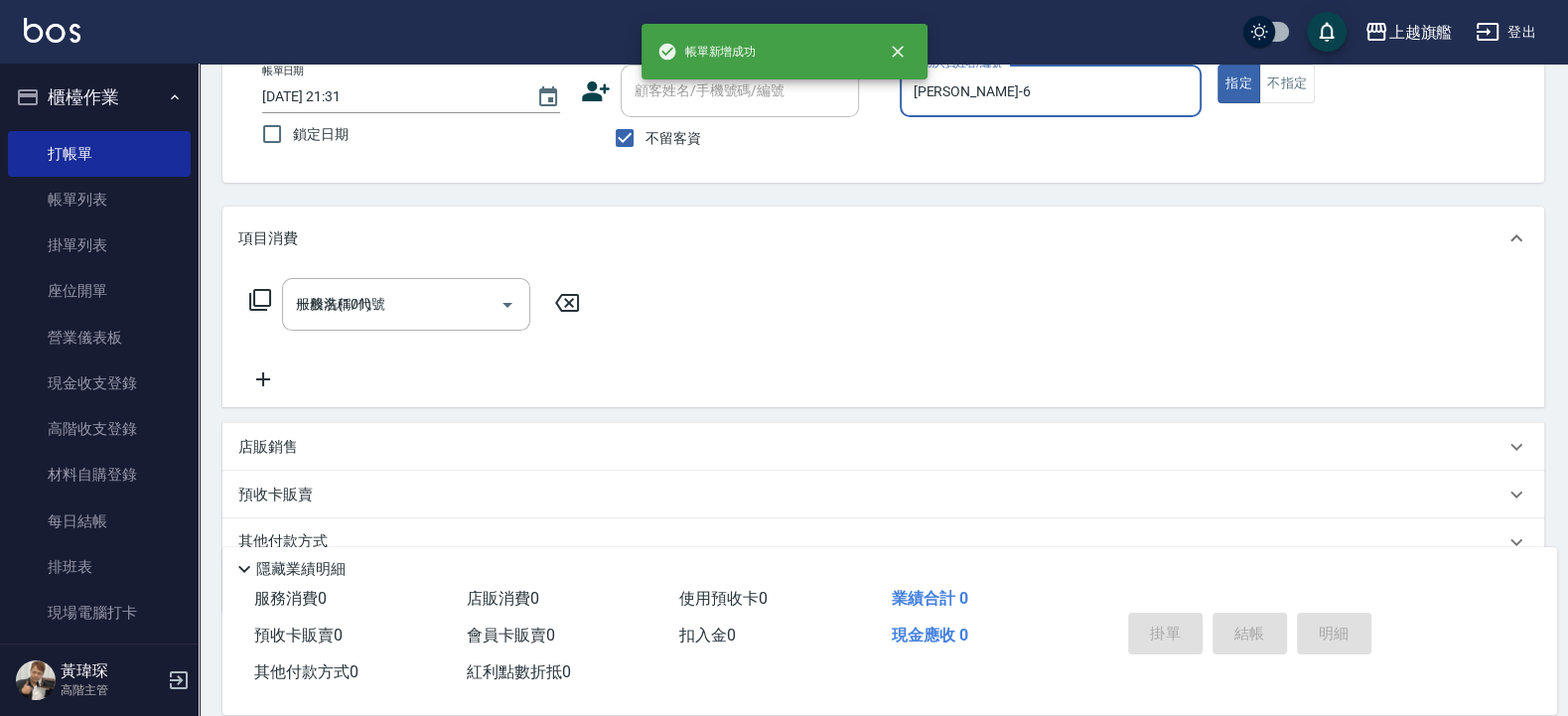 type 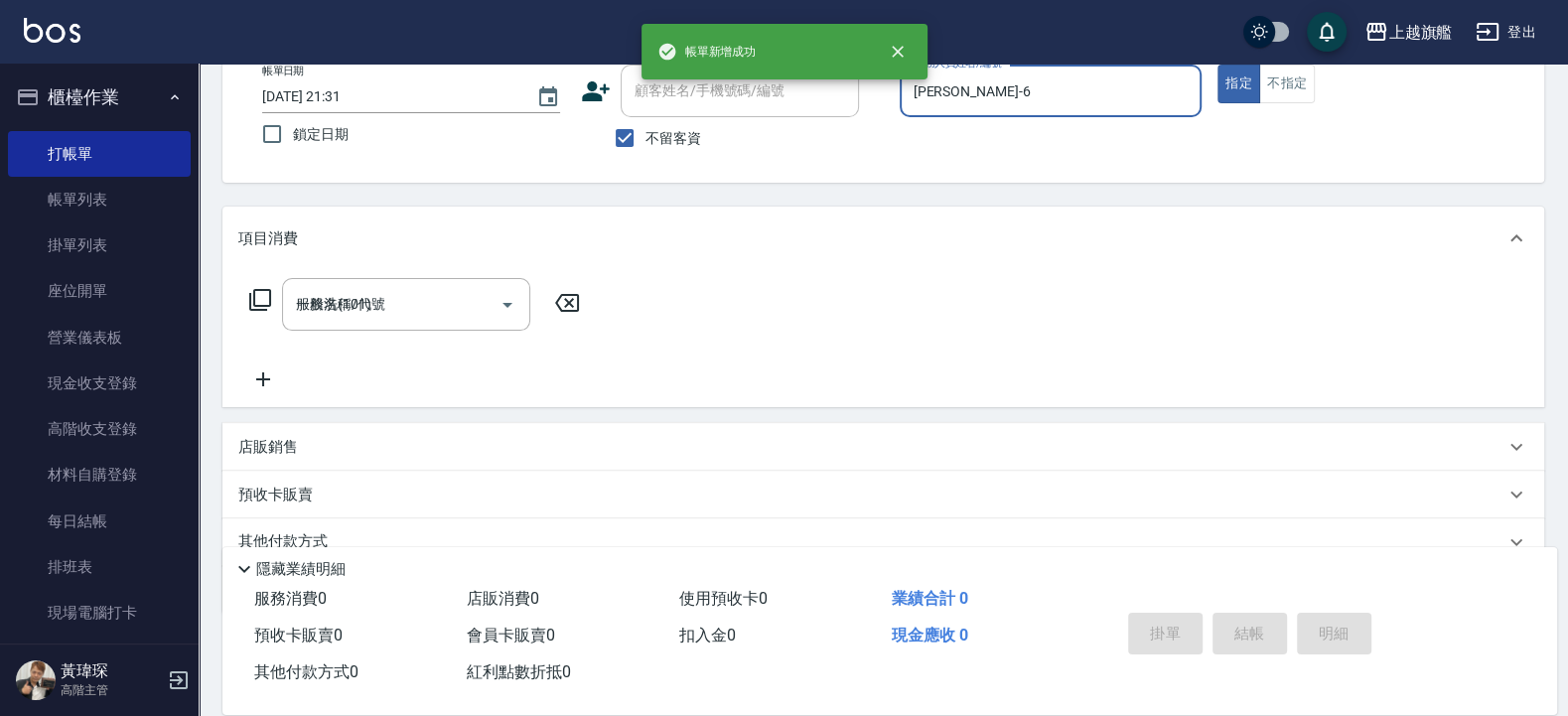 type 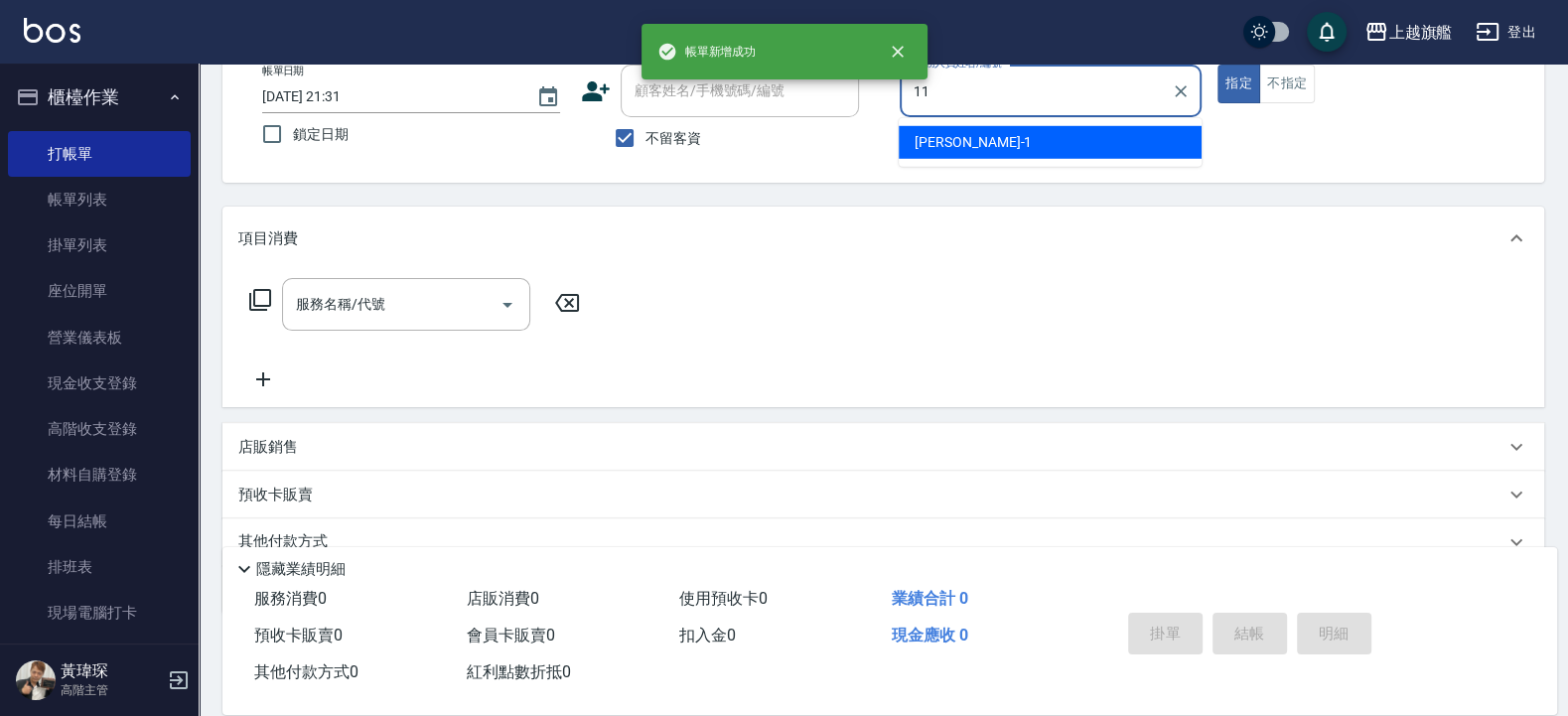 type on "蔡美秀-11" 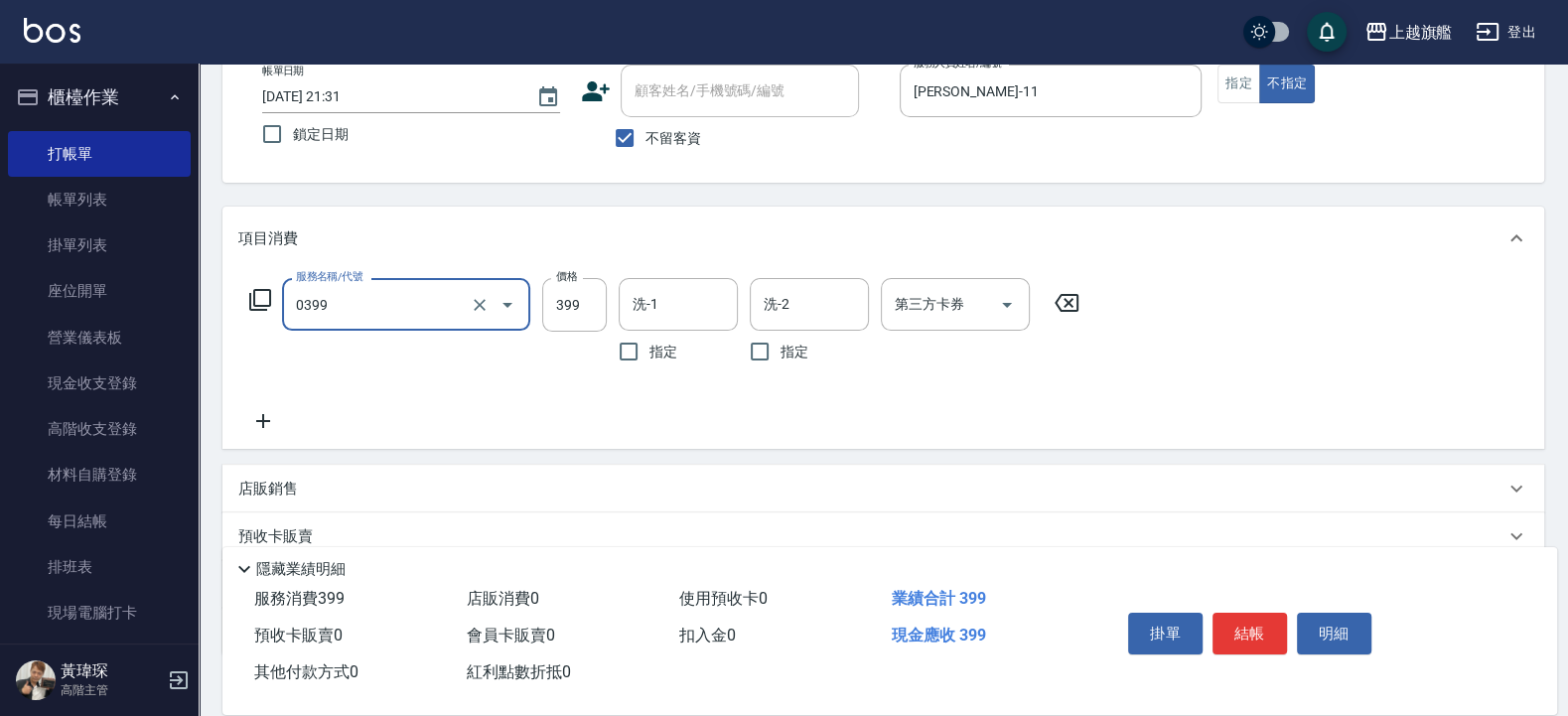 type on "海鹽SPA(0399)" 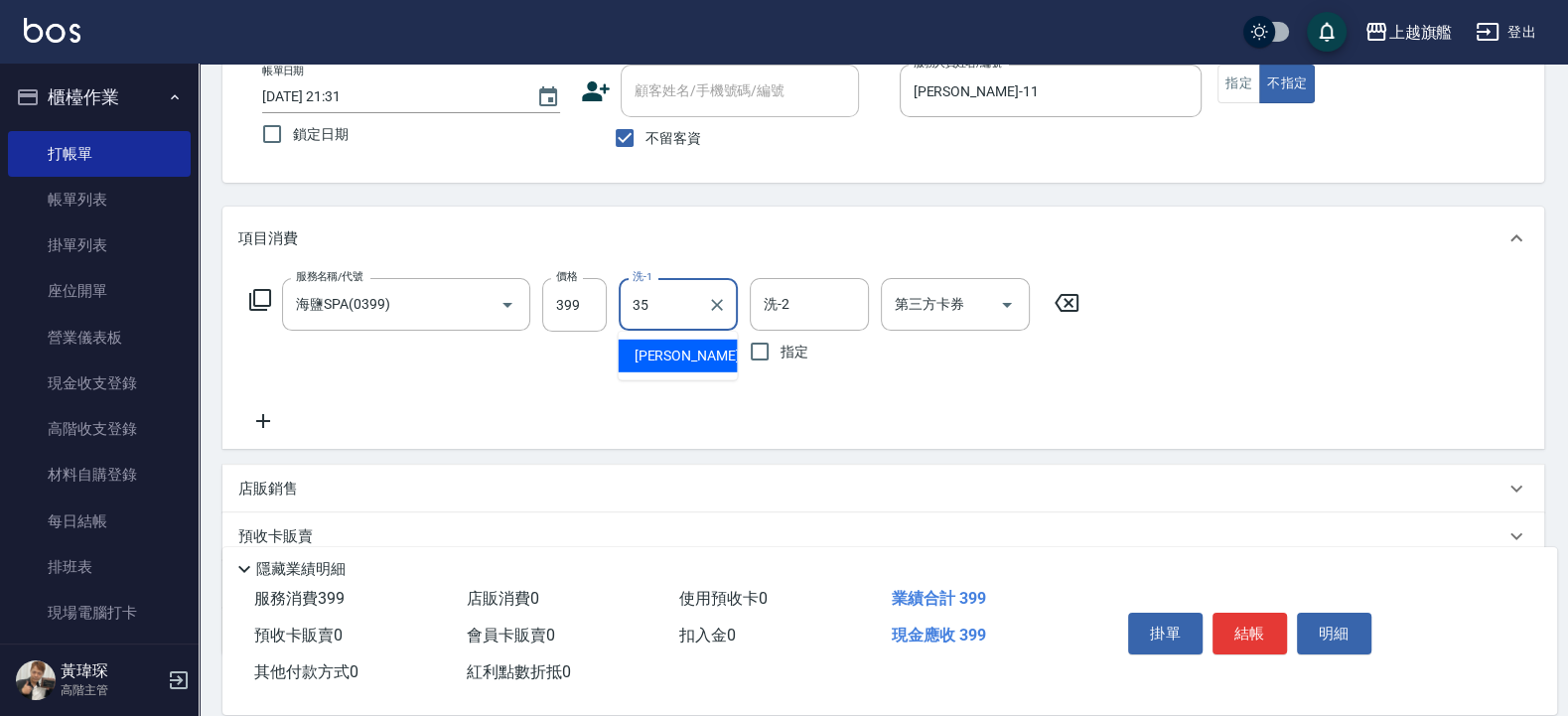 type on "邱靖淳-35" 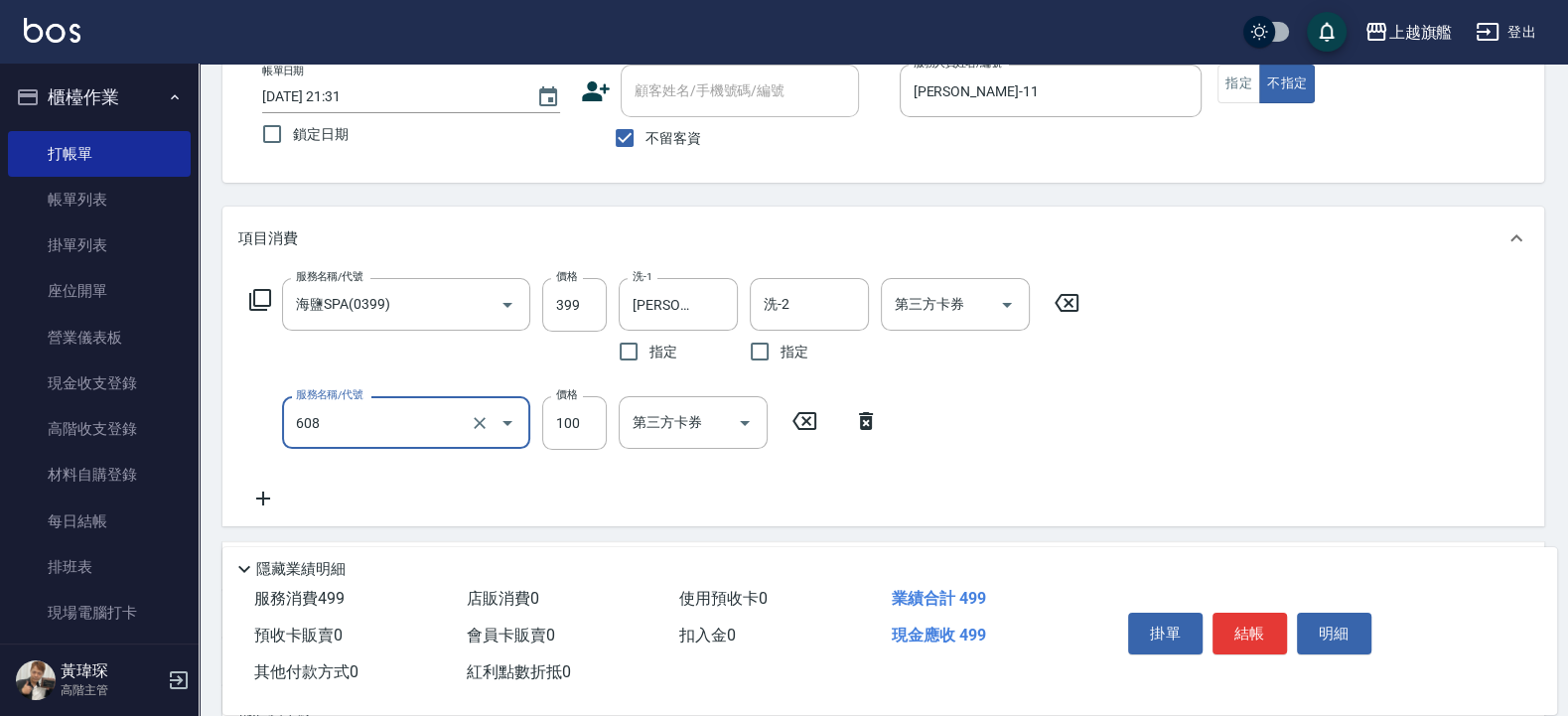 type on "專業/順護100(608)" 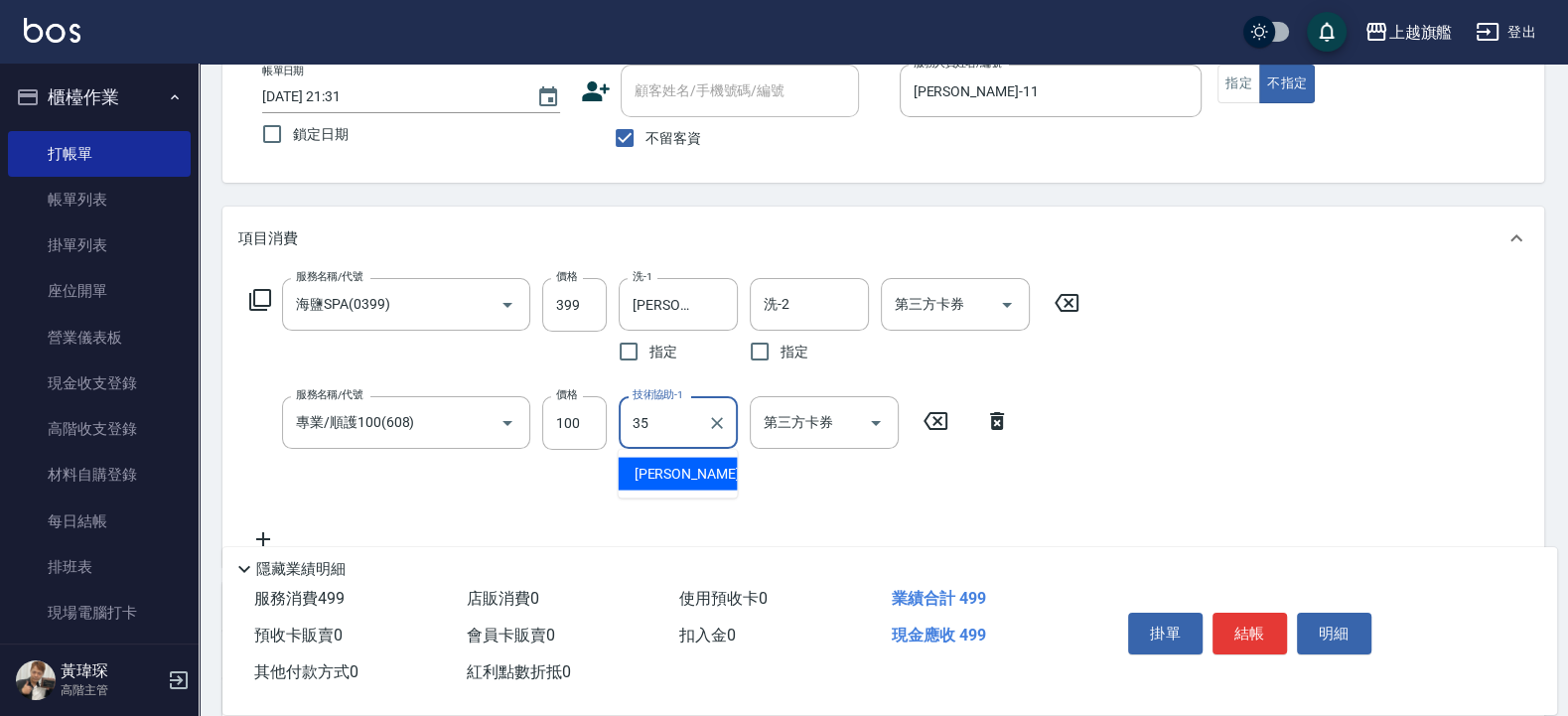 type on "邱靖淳-35" 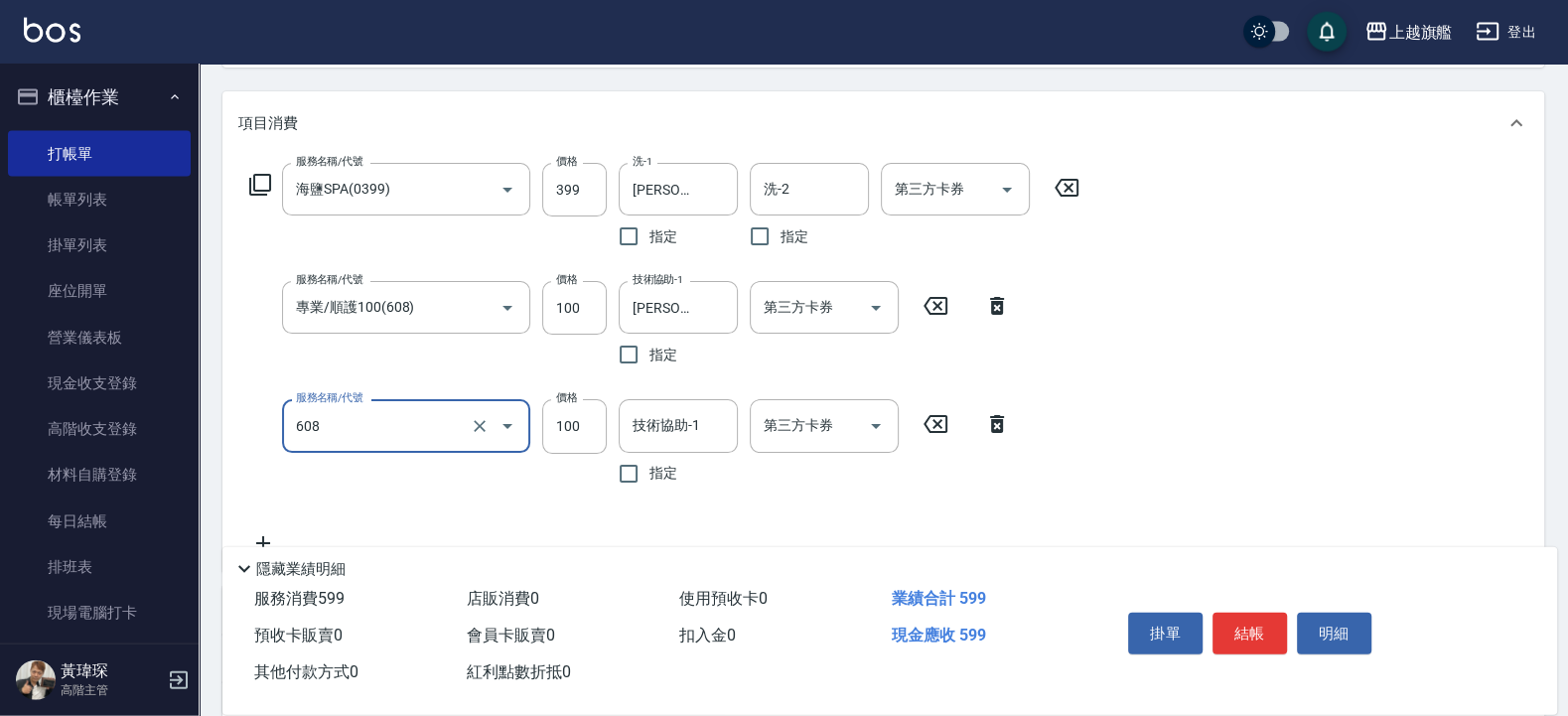 scroll, scrollTop: 238, scrollLeft: 0, axis: vertical 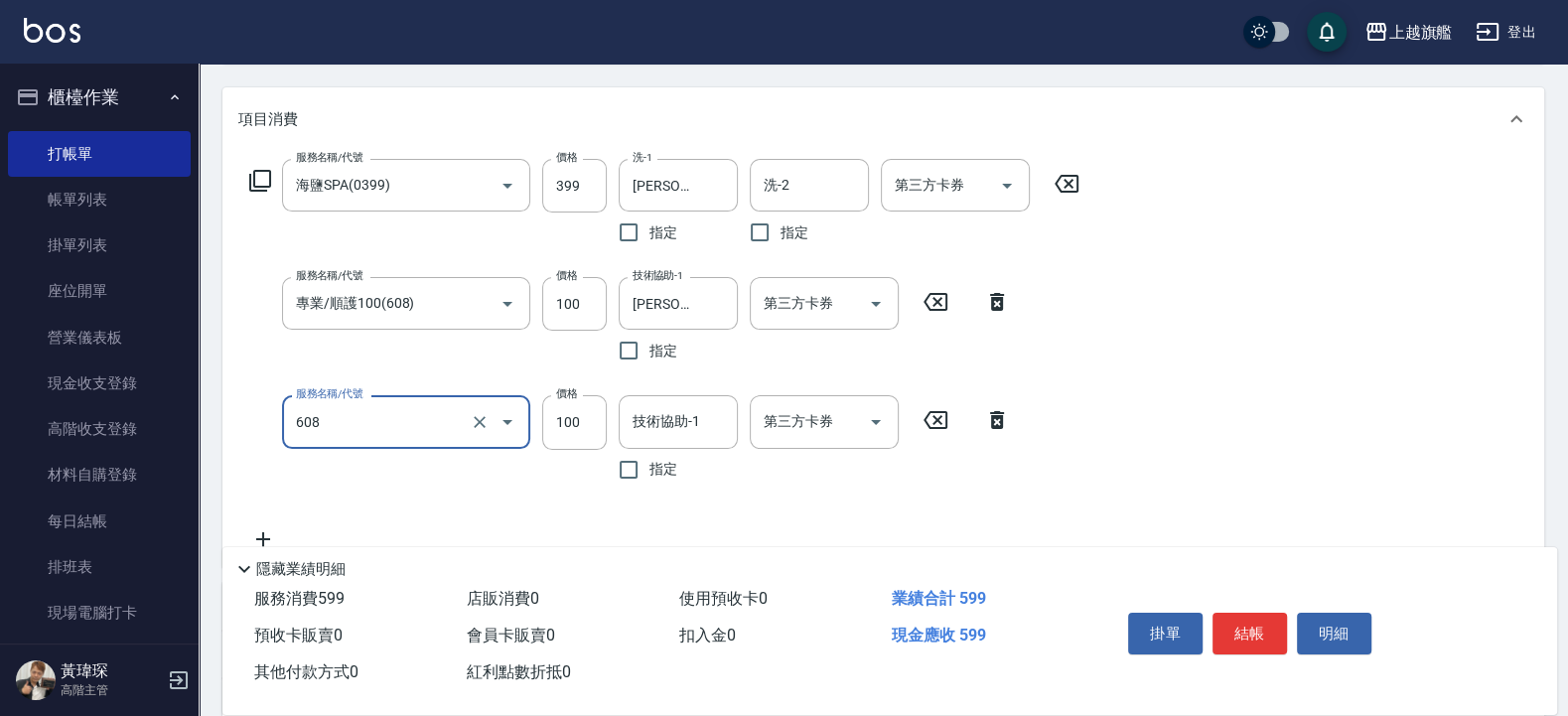 type on "專業/順護100(608)" 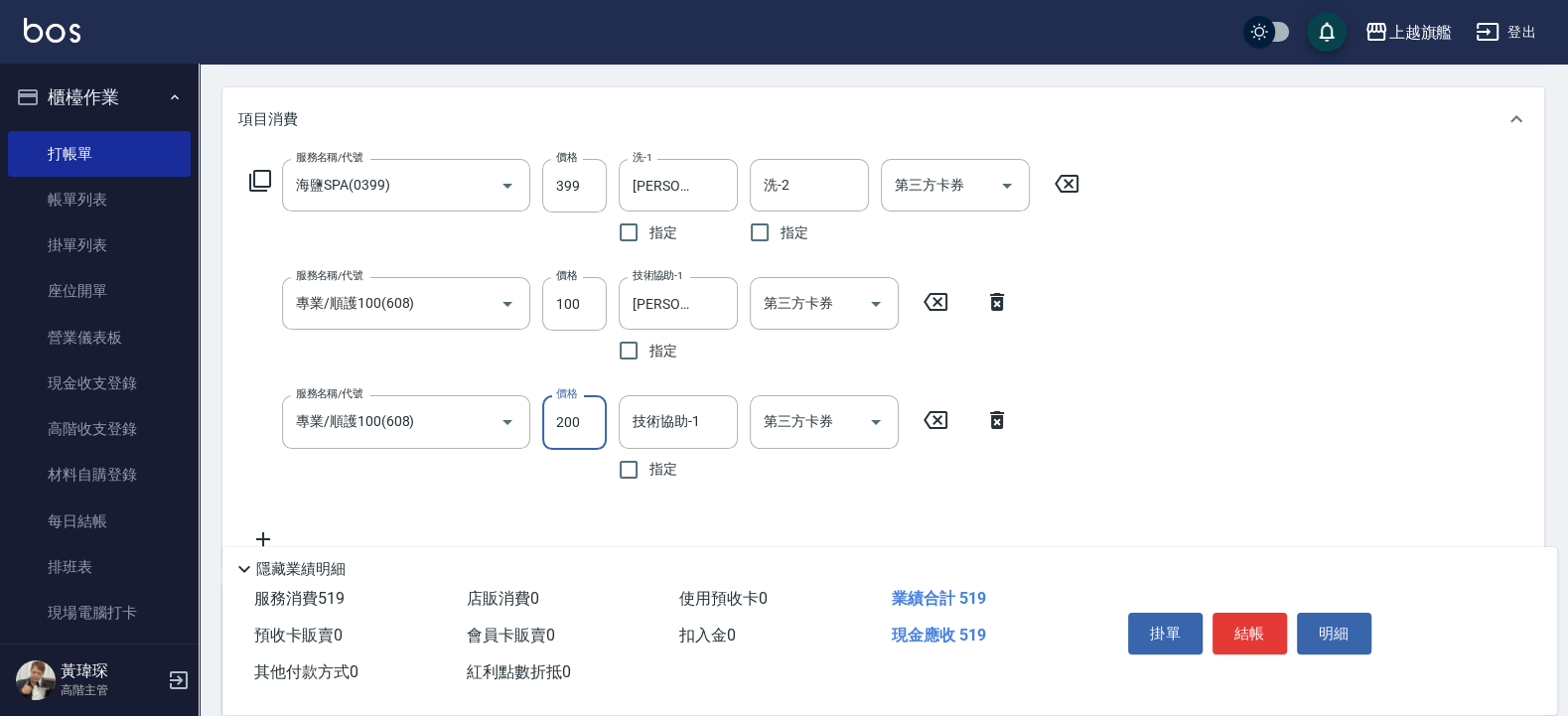 type on "200" 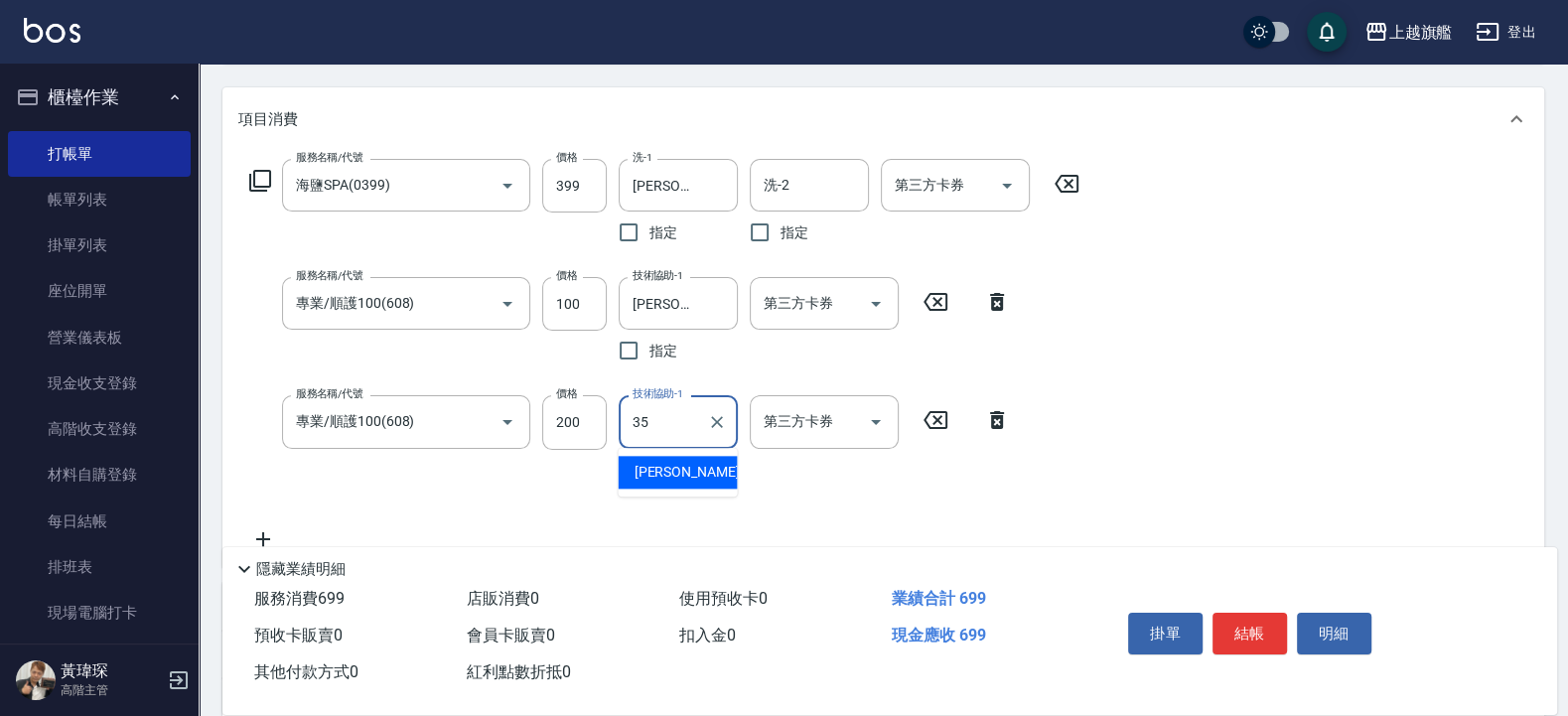 type on "邱靖淳-35" 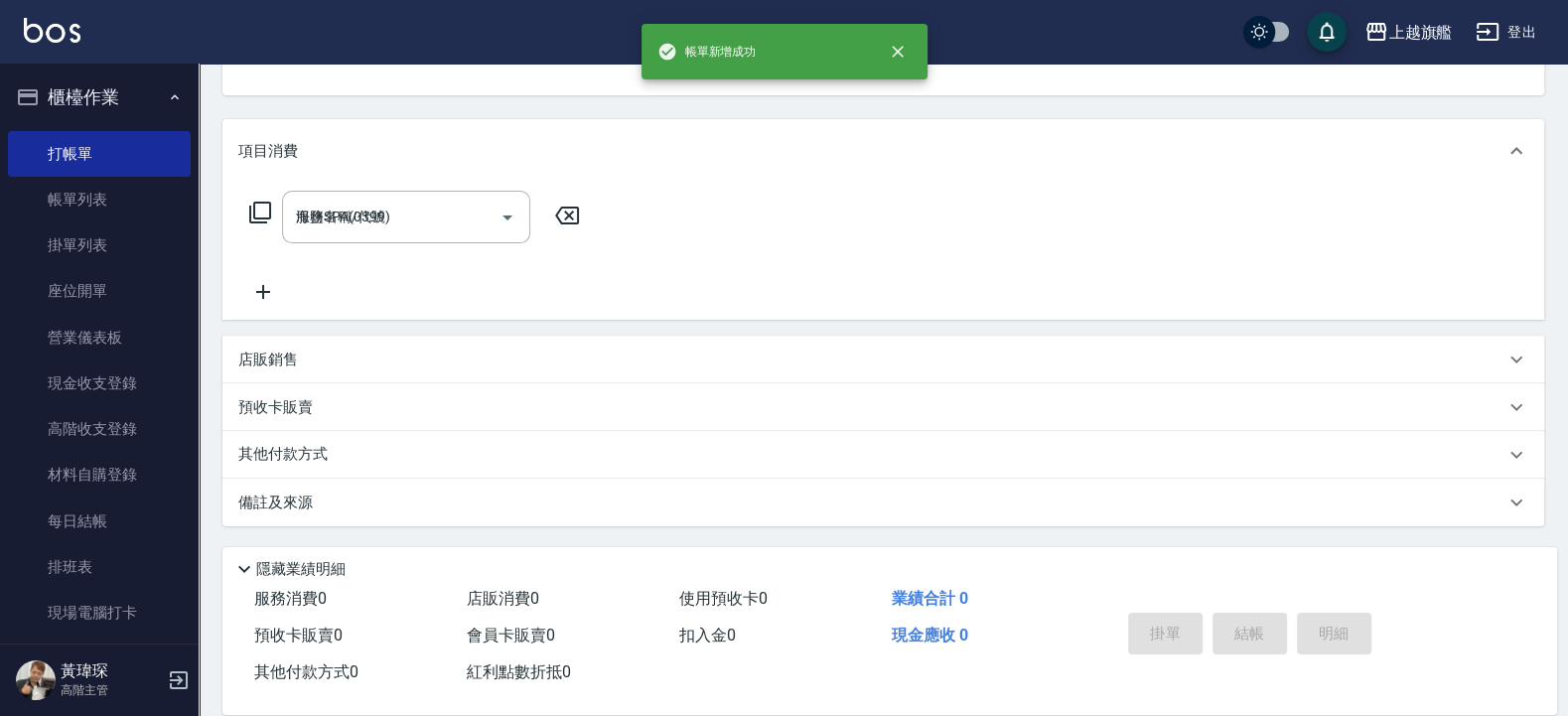 type on "2025/07/15 21:32" 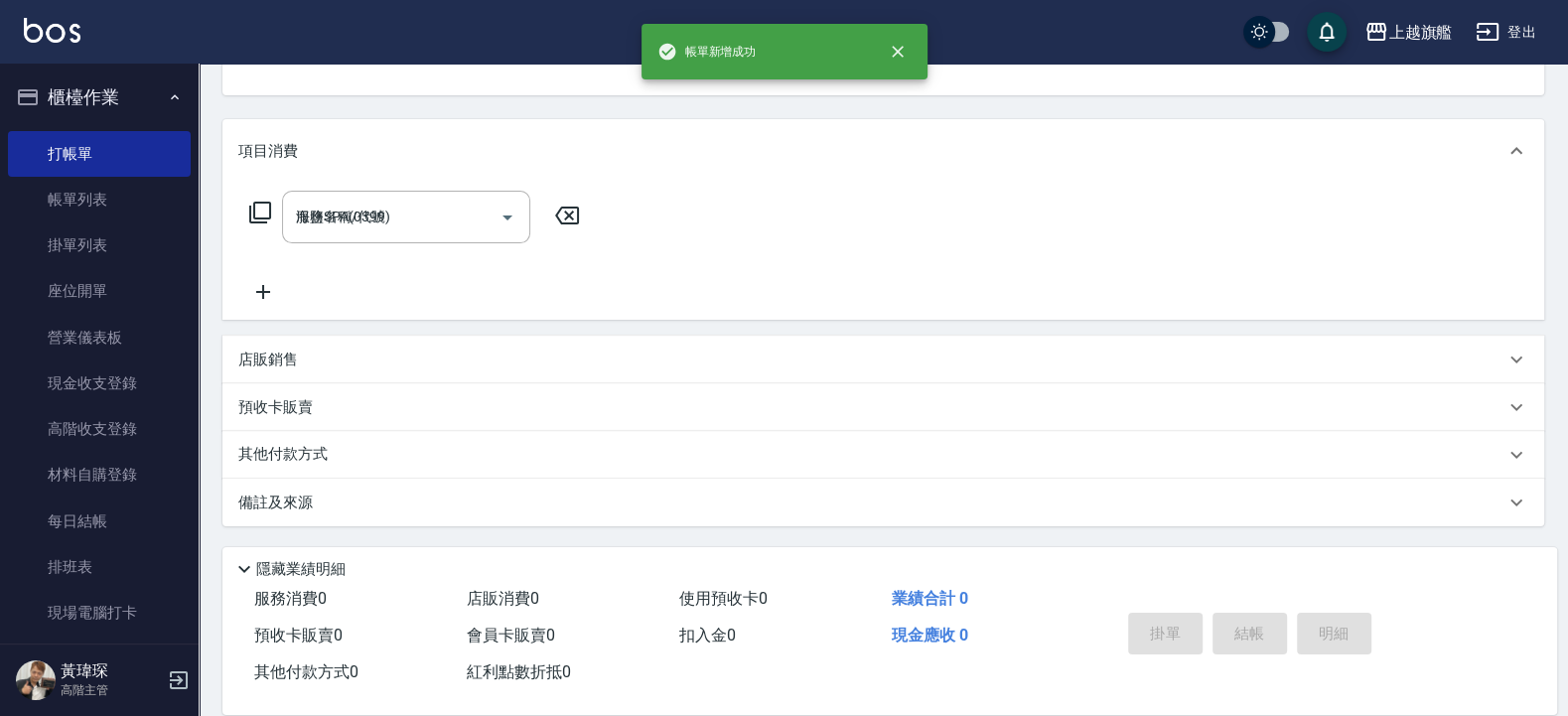 type 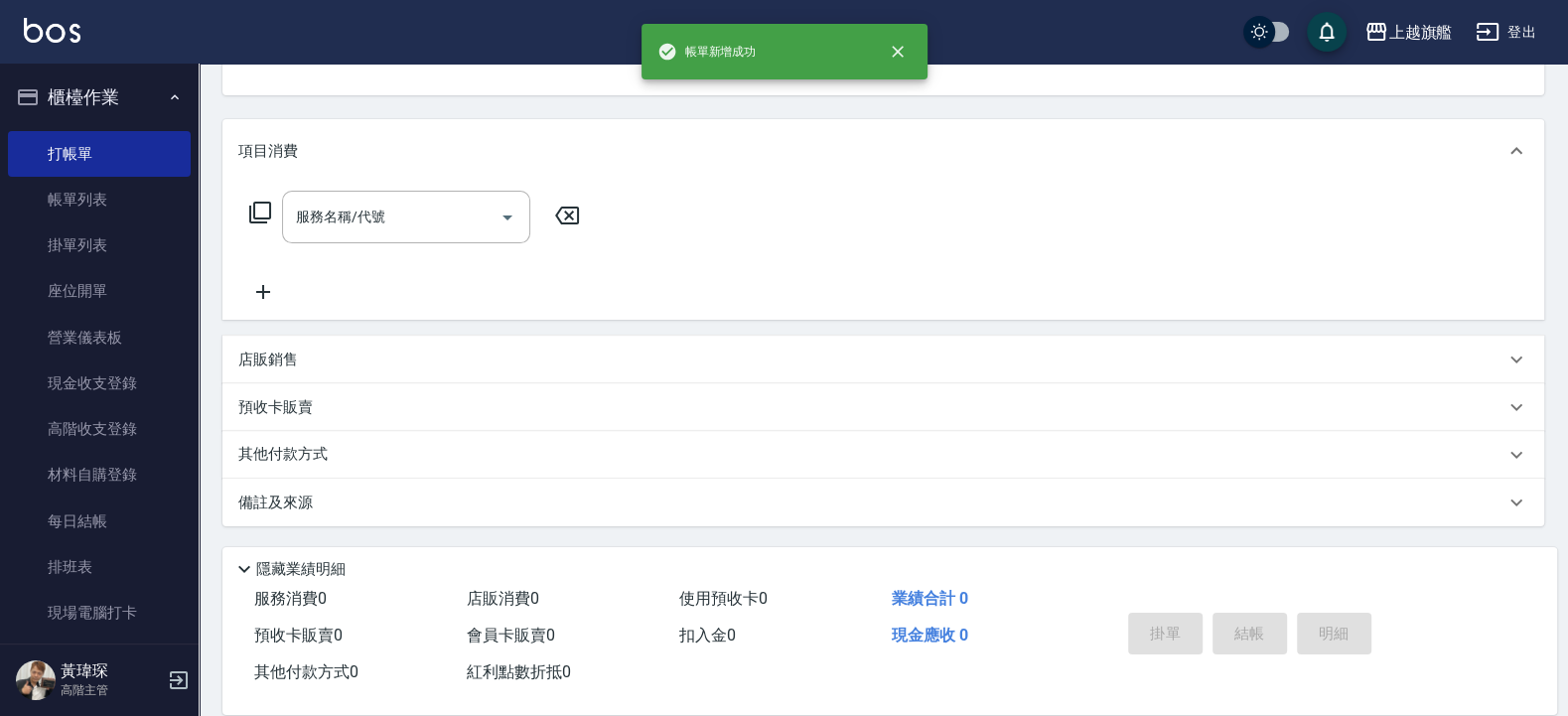 scroll, scrollTop: 200, scrollLeft: 0, axis: vertical 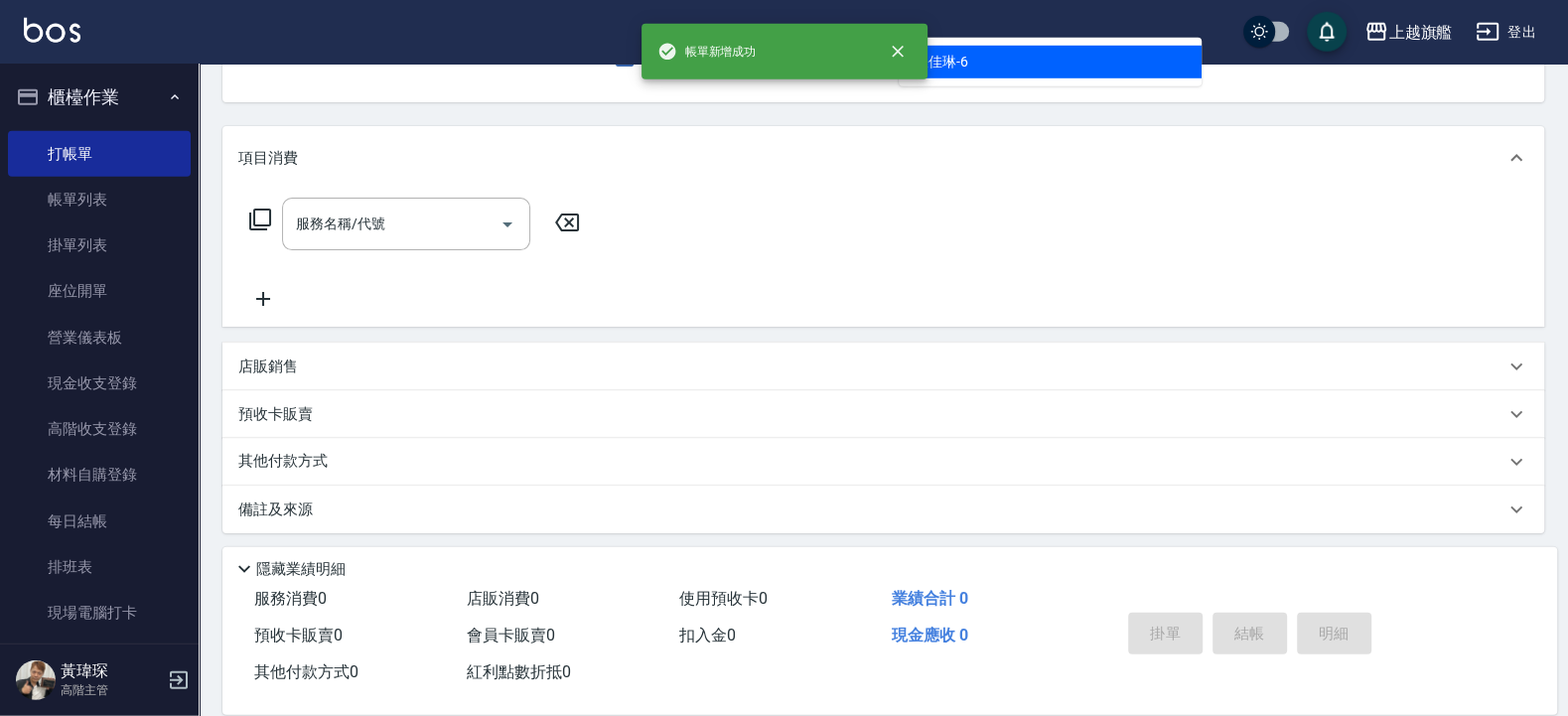 type on "張佳琳-6" 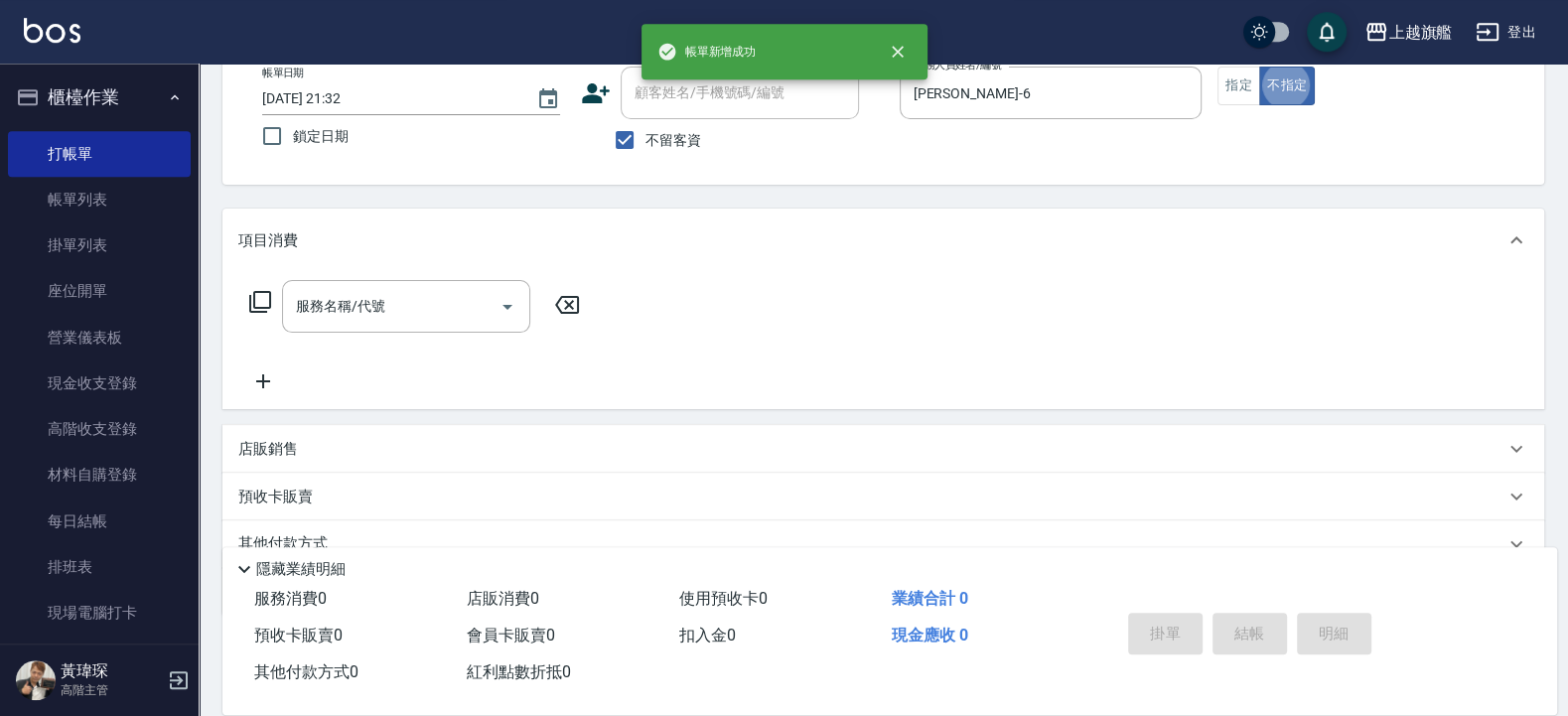 scroll, scrollTop: 80, scrollLeft: 0, axis: vertical 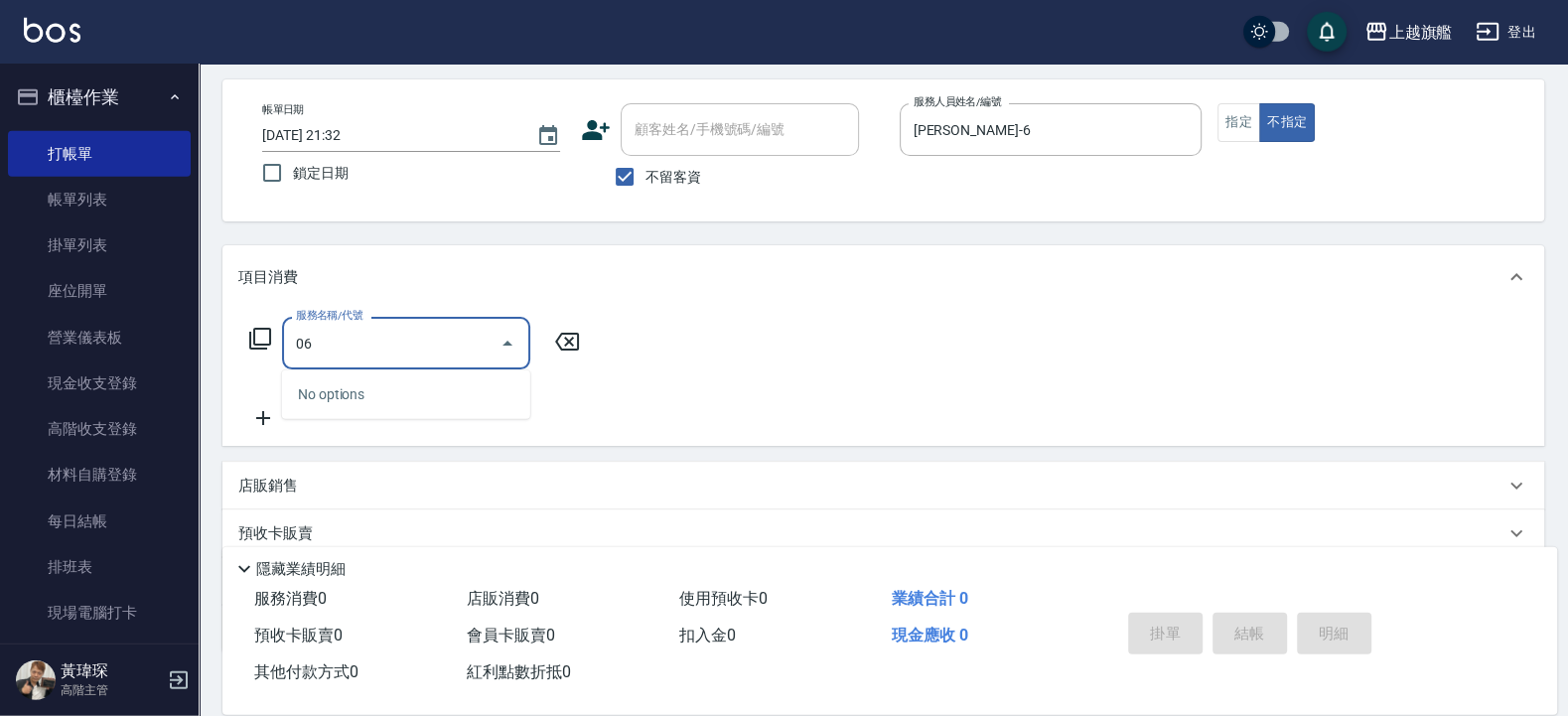 type on "0" 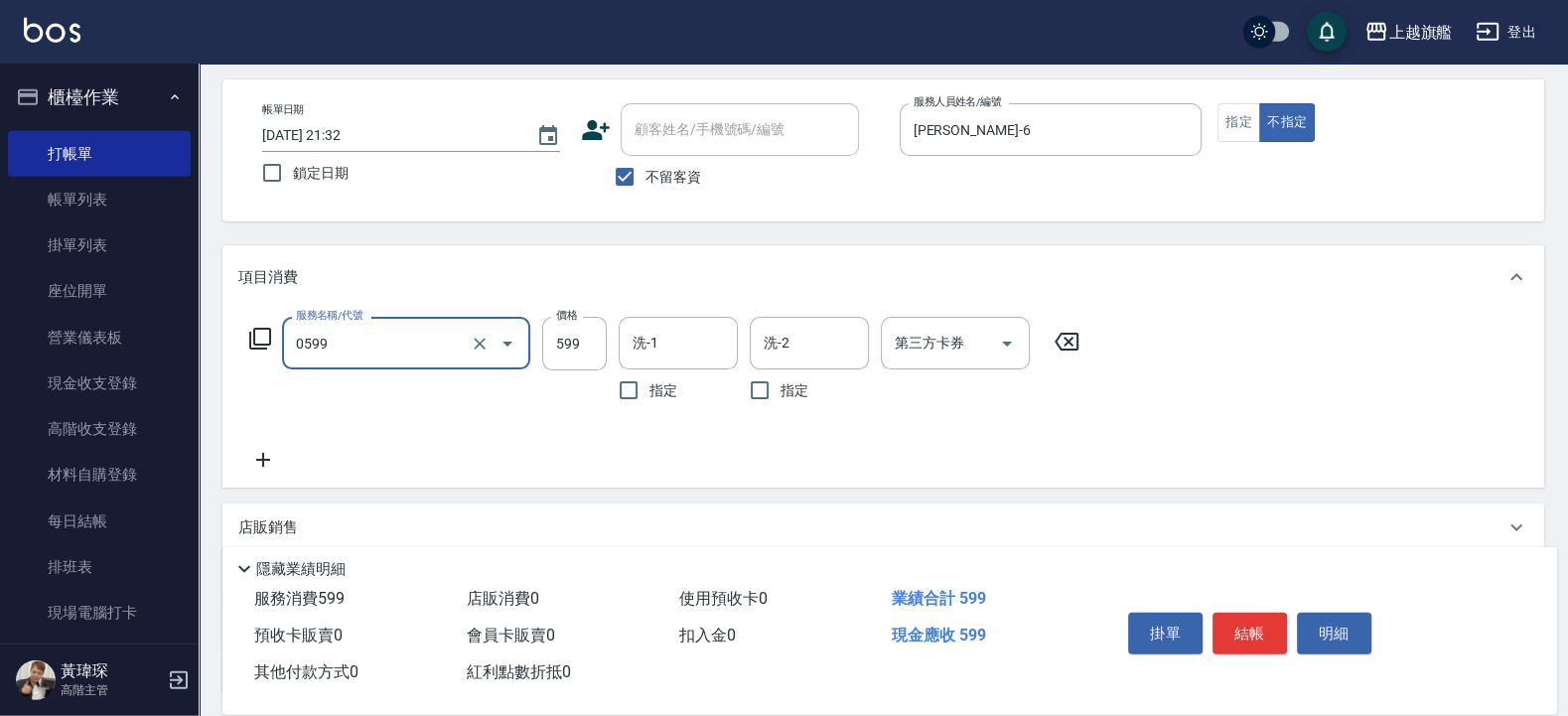 type on "去角質ITELY.(0599)" 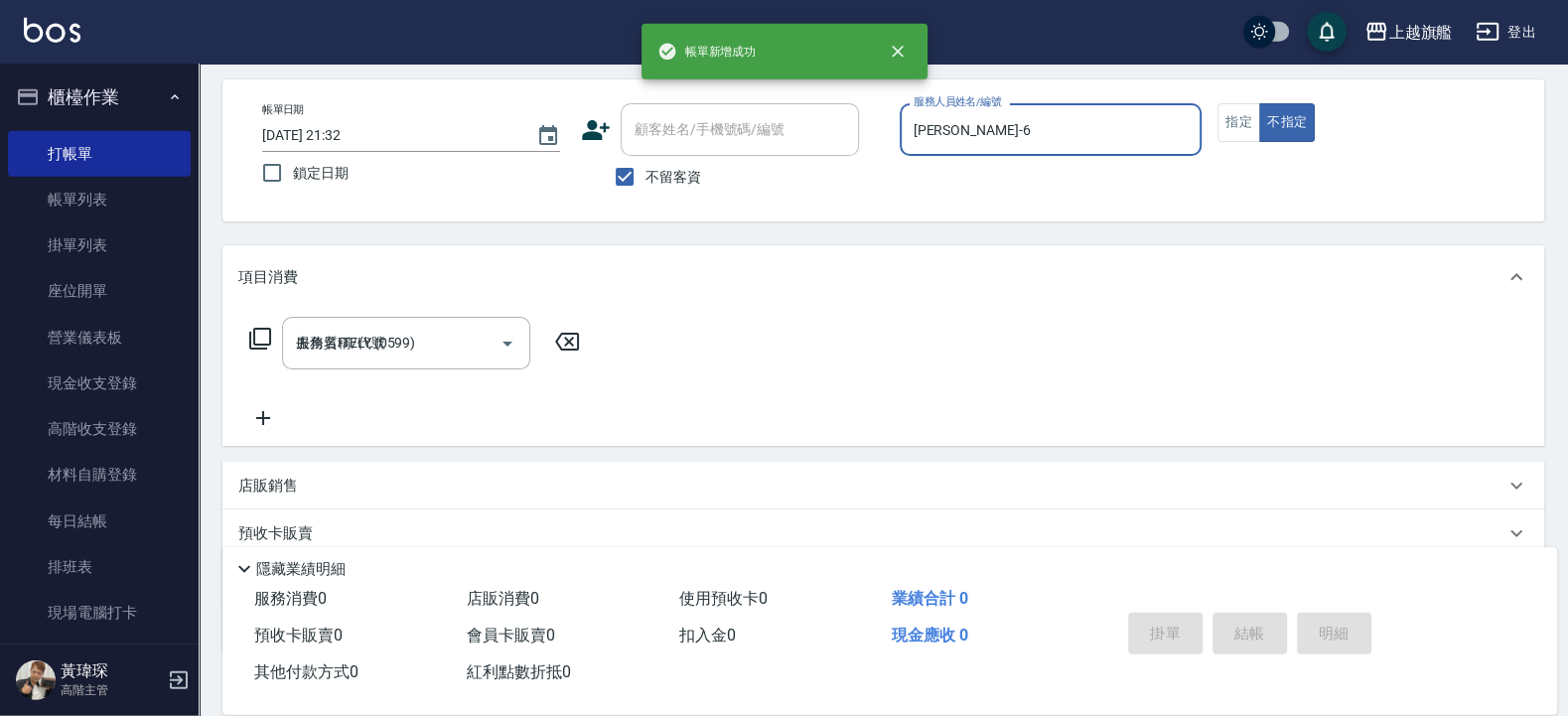 type 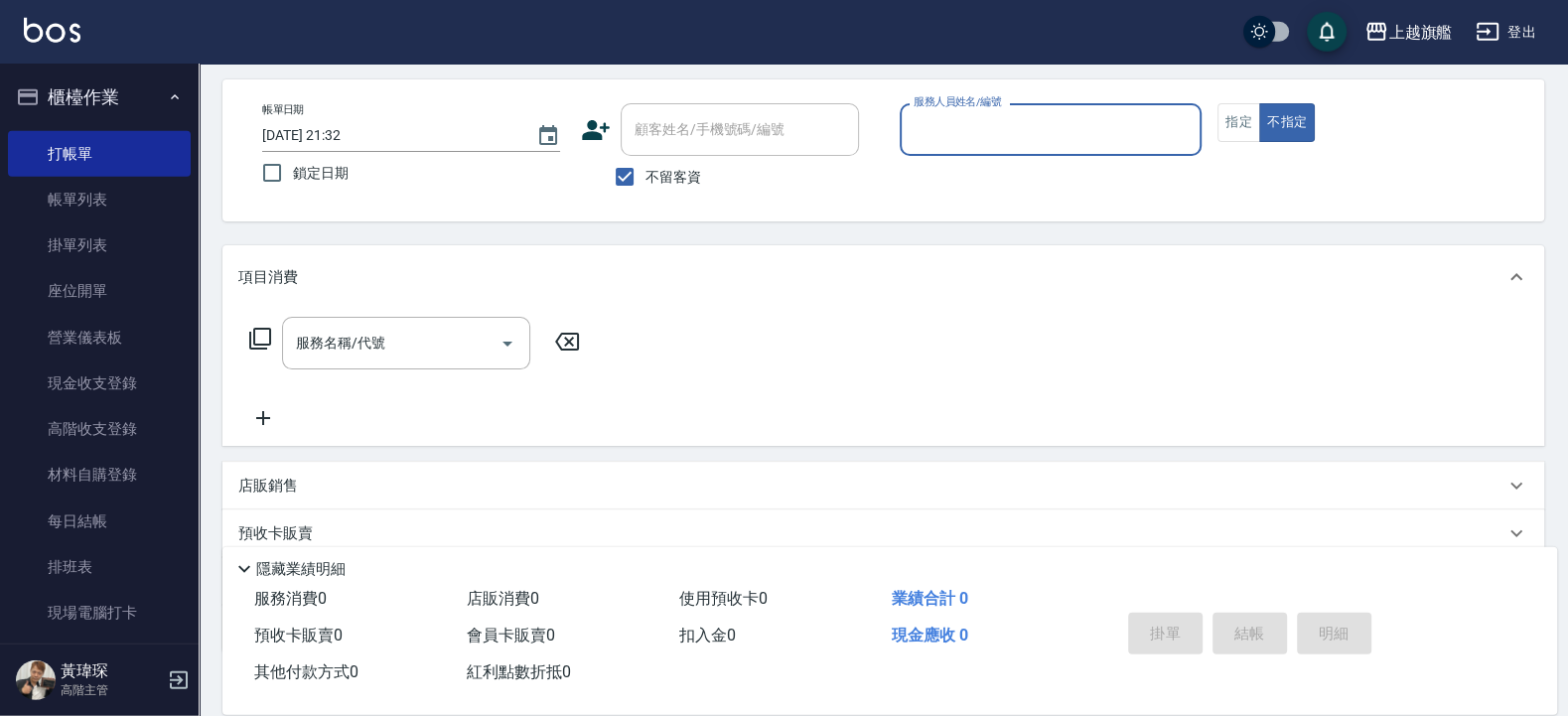 scroll, scrollTop: 0, scrollLeft: 0, axis: both 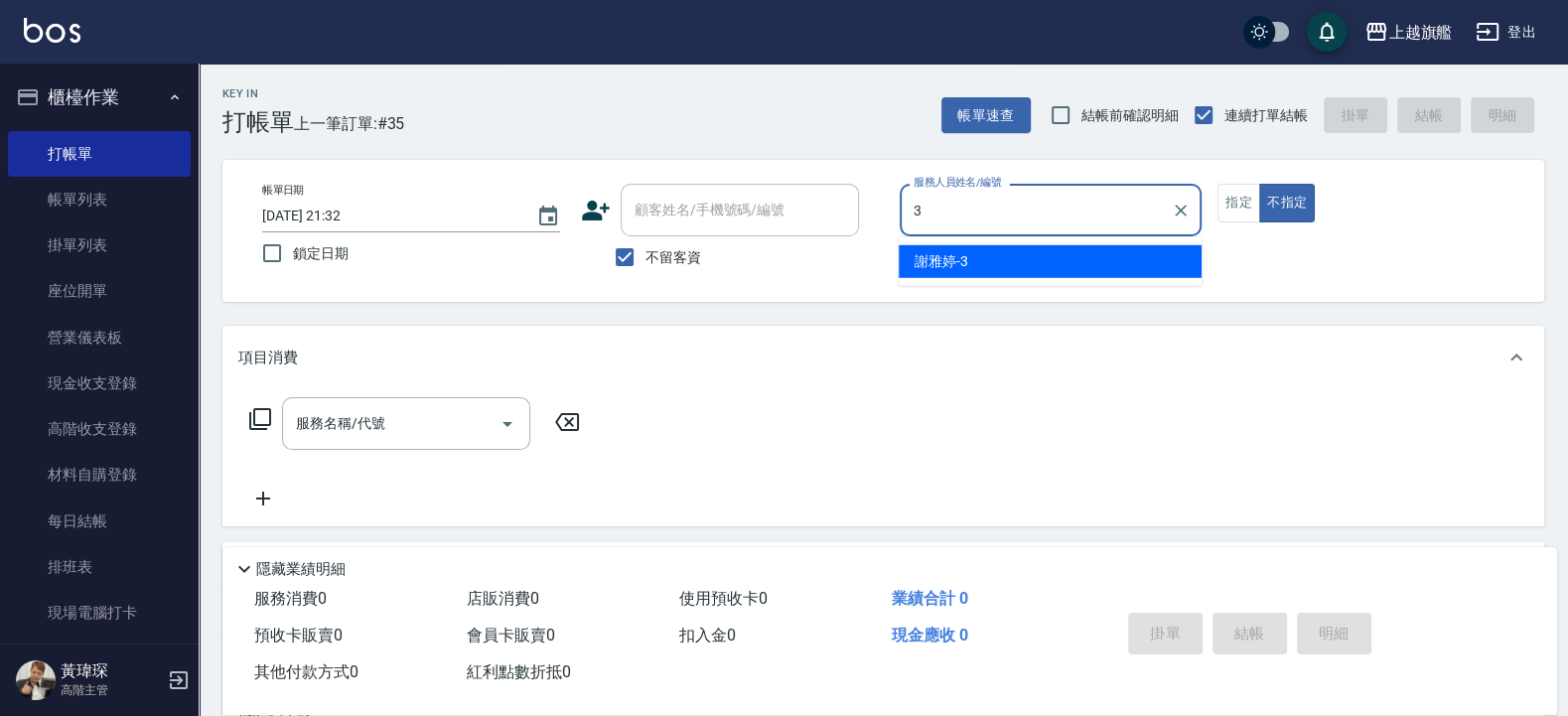 type on "[PERSON_NAME]-3" 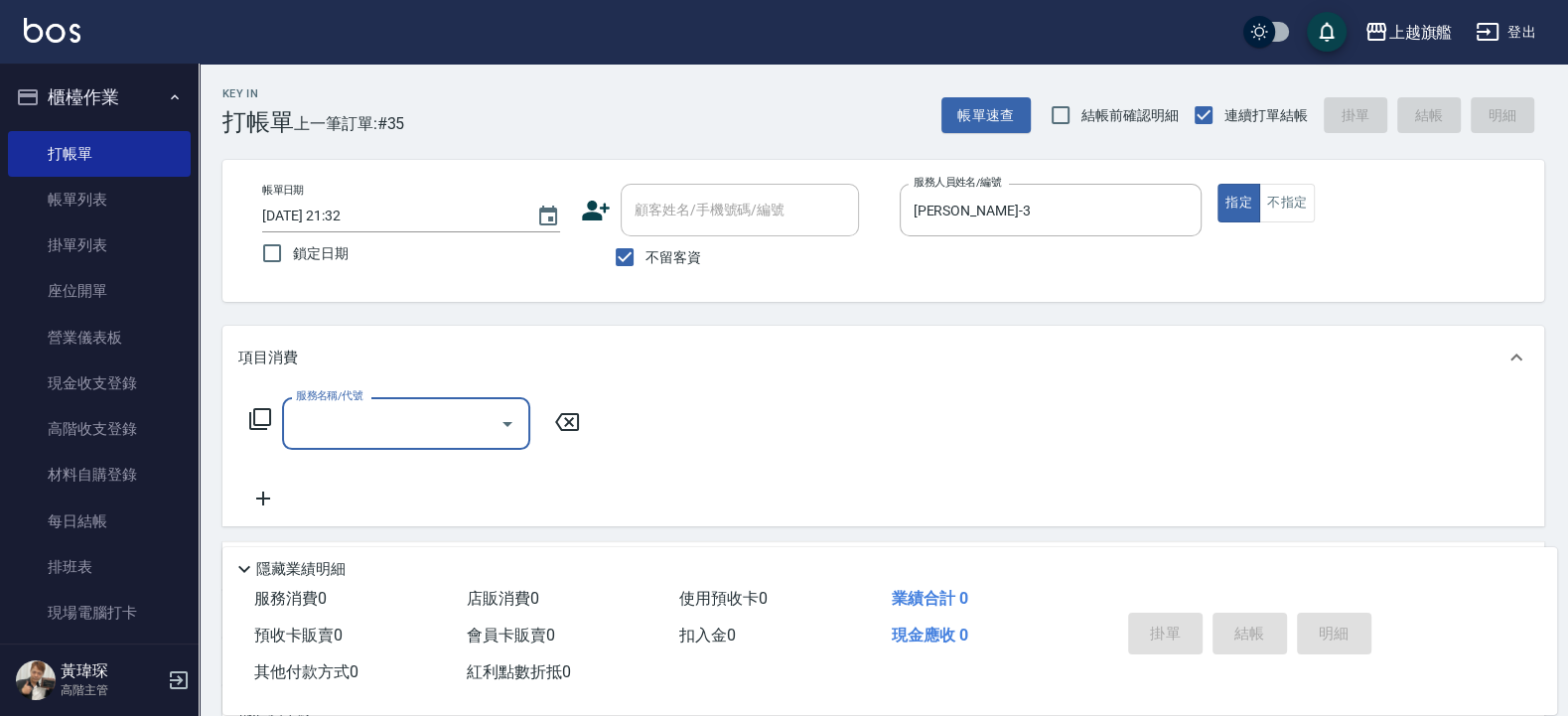 drag, startPoint x: 641, startPoint y: 254, endPoint x: 688, endPoint y: 209, distance: 65.06919 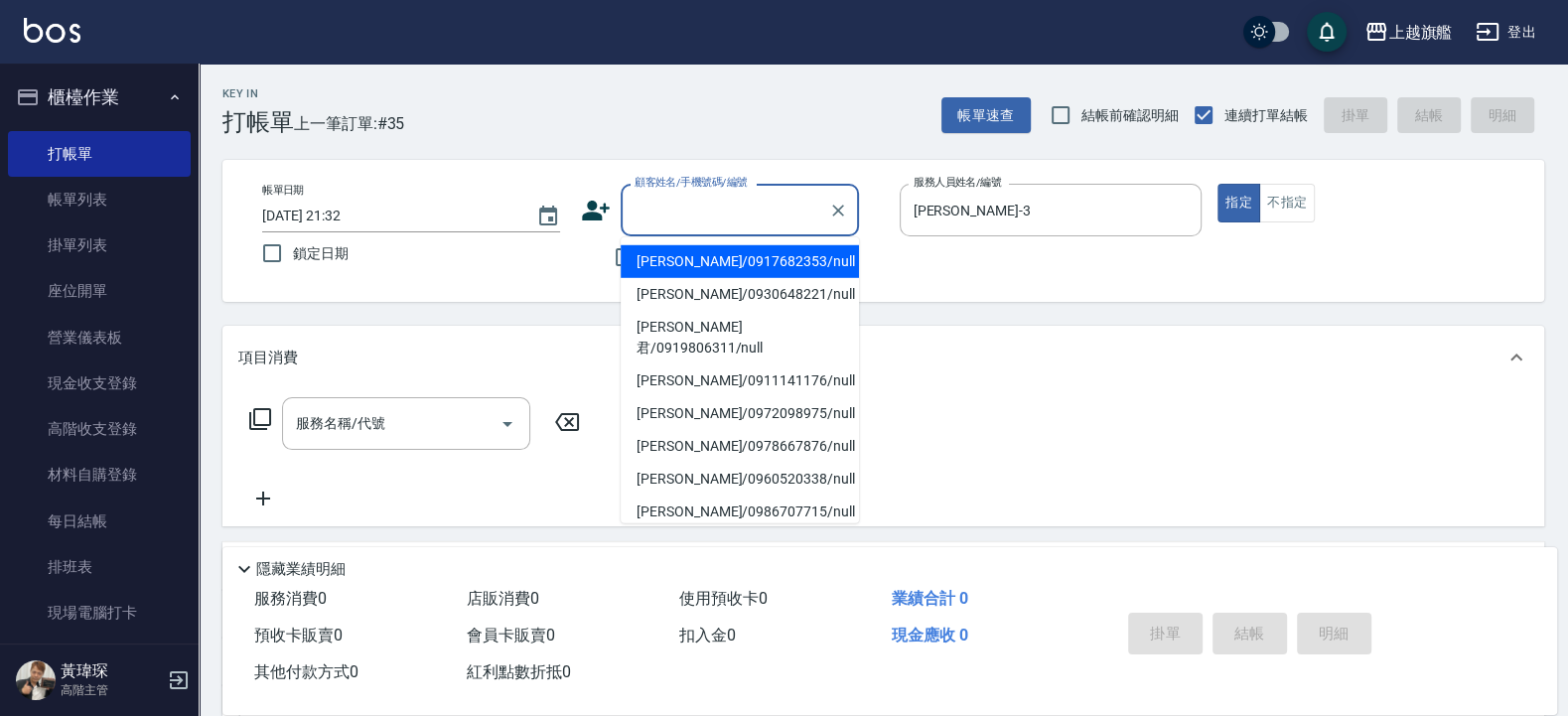 click on "顧客姓名/手機號碼/編號" at bounding box center (725, 210) 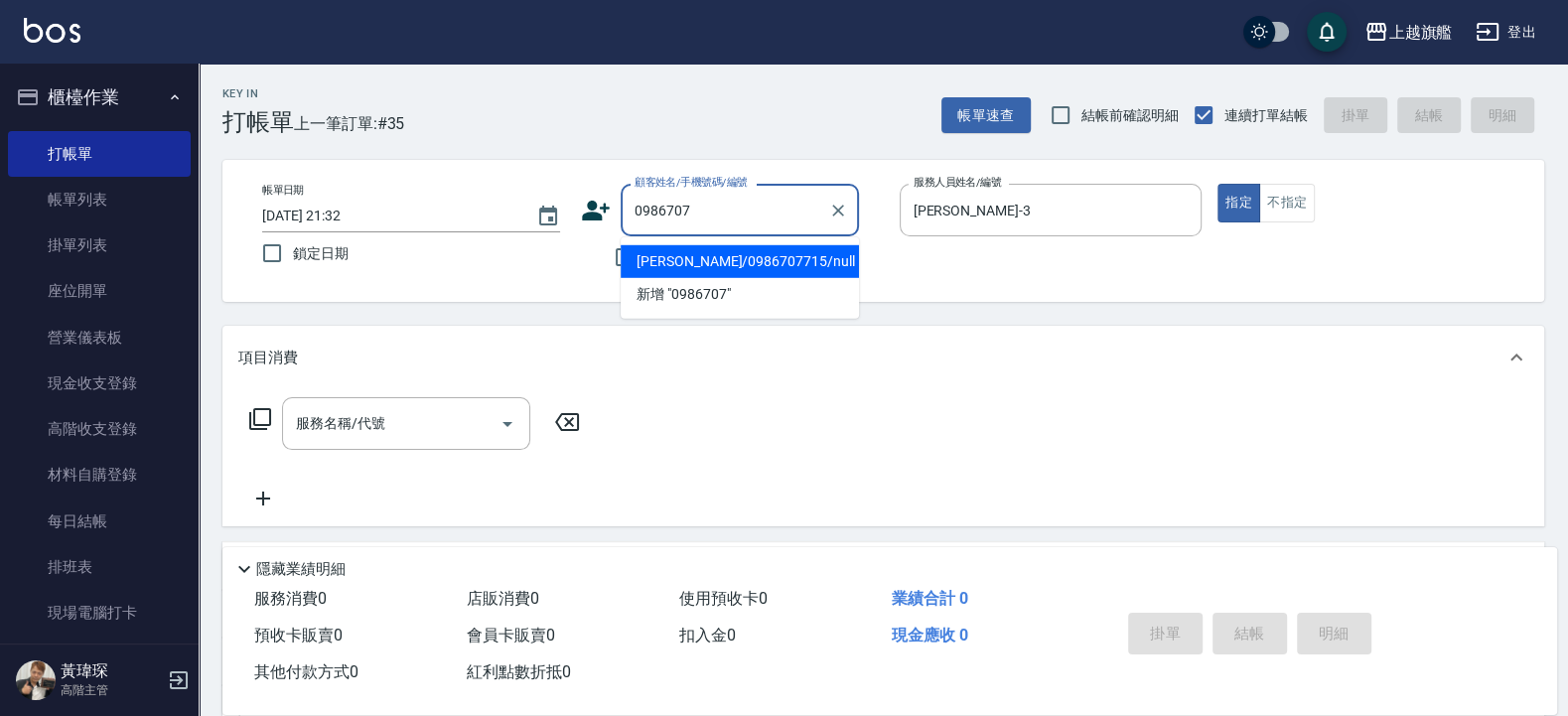 type on "謝雅婷/0986707715/null" 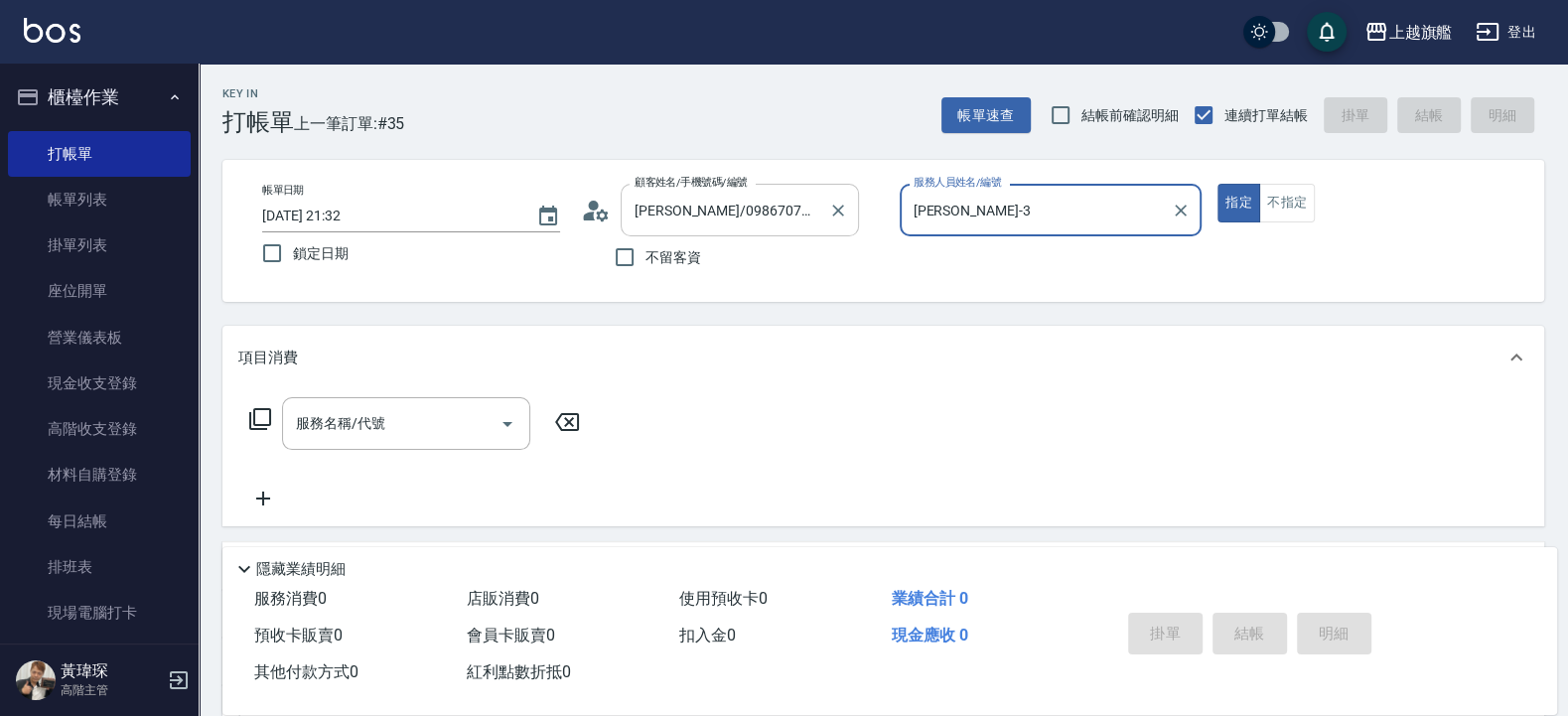 click on "指定" at bounding box center [1238, 203] 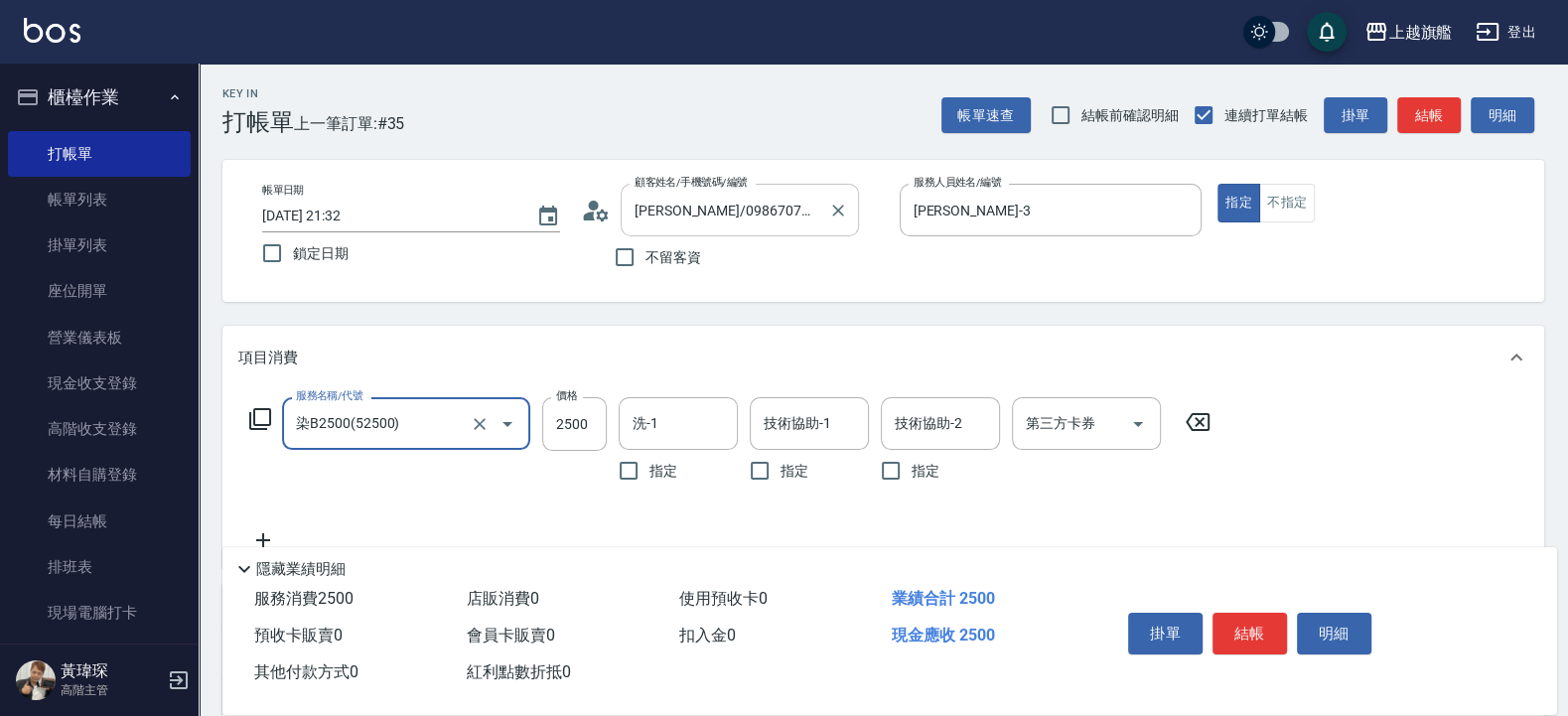 type on "染B2500(52500)" 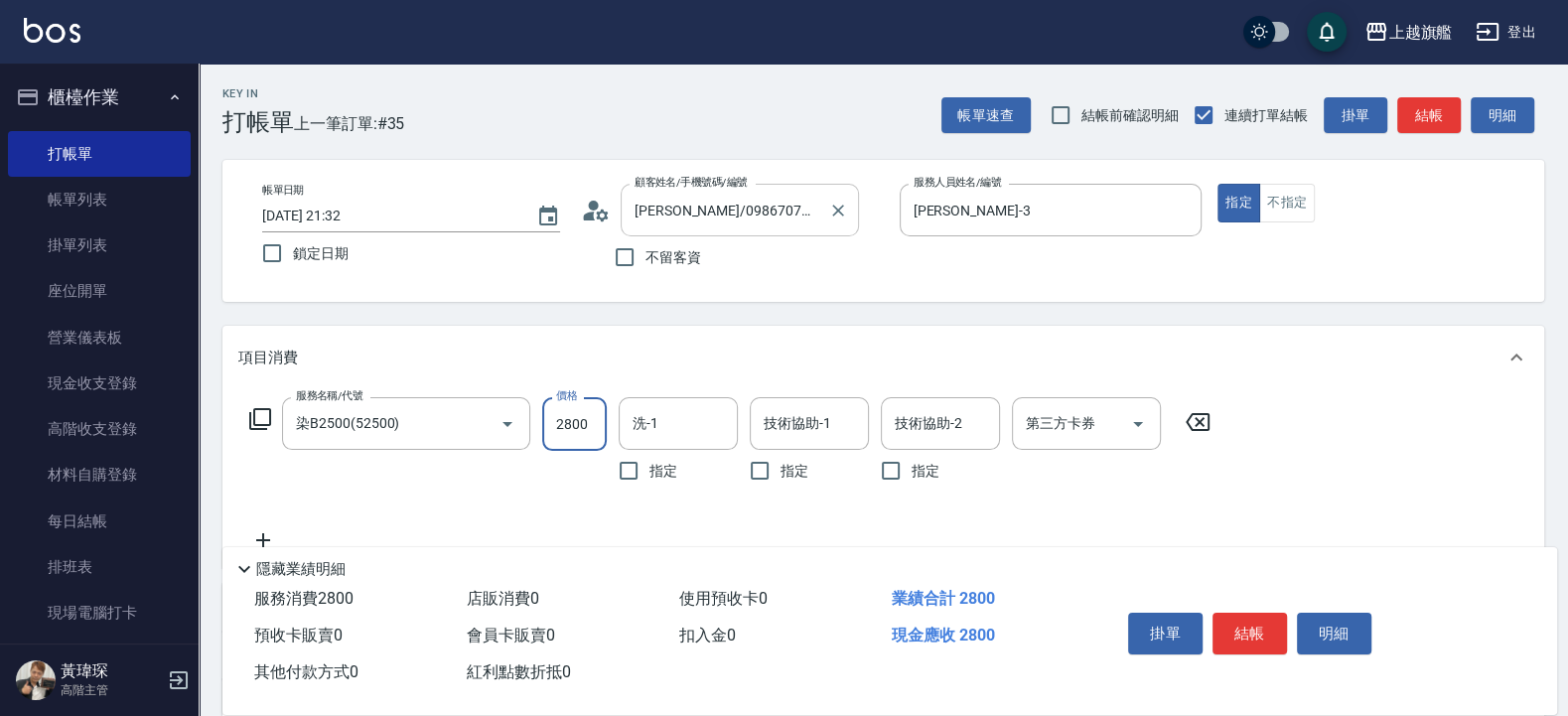 type on "2800" 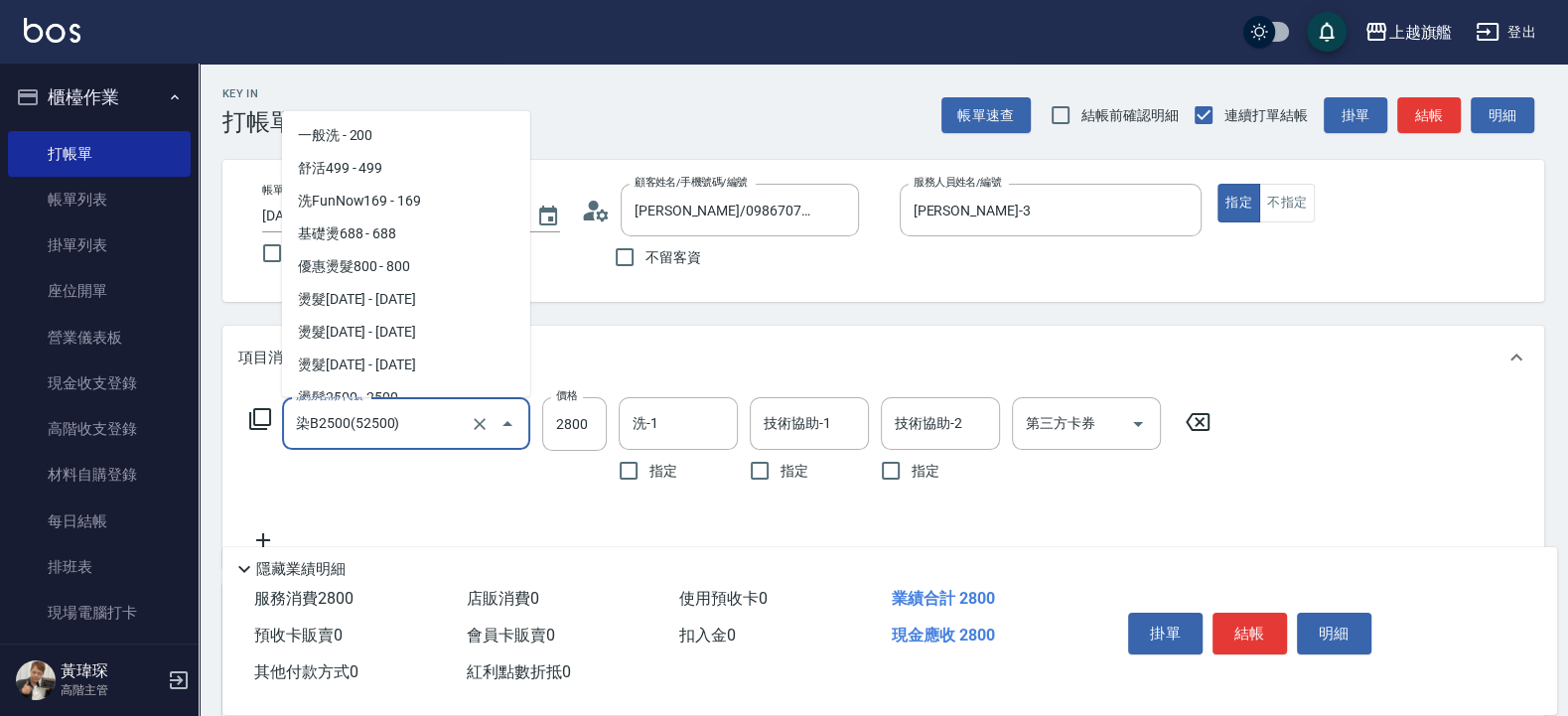 scroll, scrollTop: 3621, scrollLeft: 0, axis: vertical 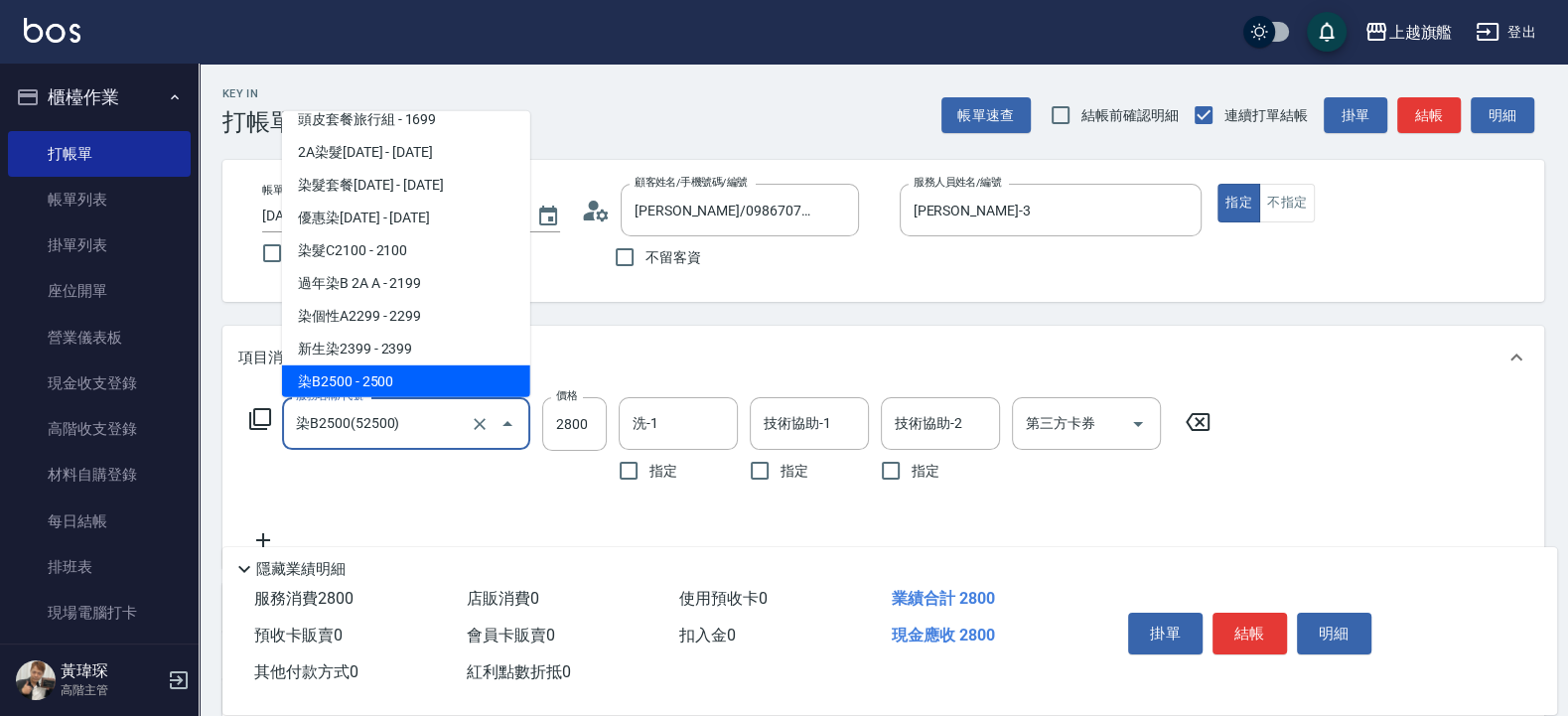 drag, startPoint x: 416, startPoint y: 421, endPoint x: 242, endPoint y: 422, distance: 174.00287 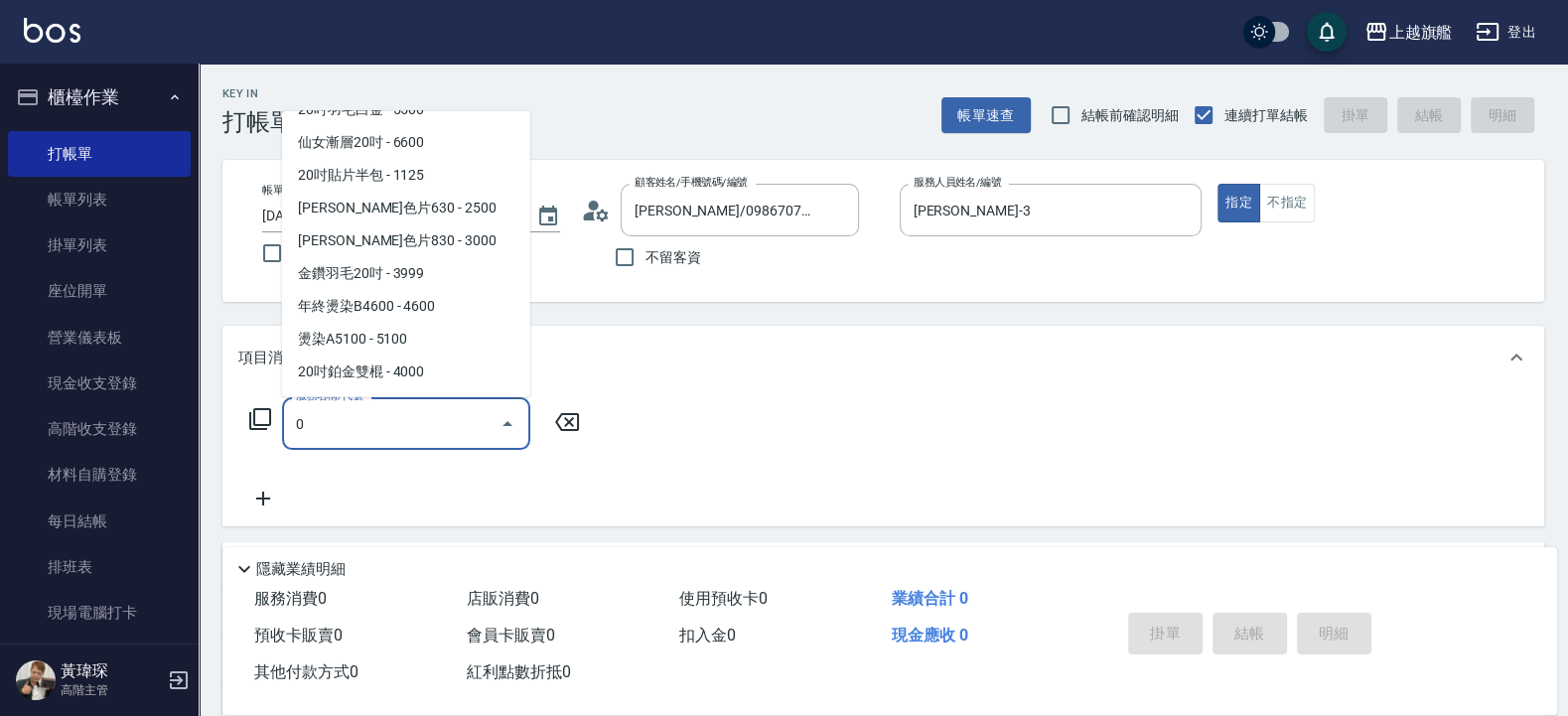 scroll, scrollTop: 0, scrollLeft: 0, axis: both 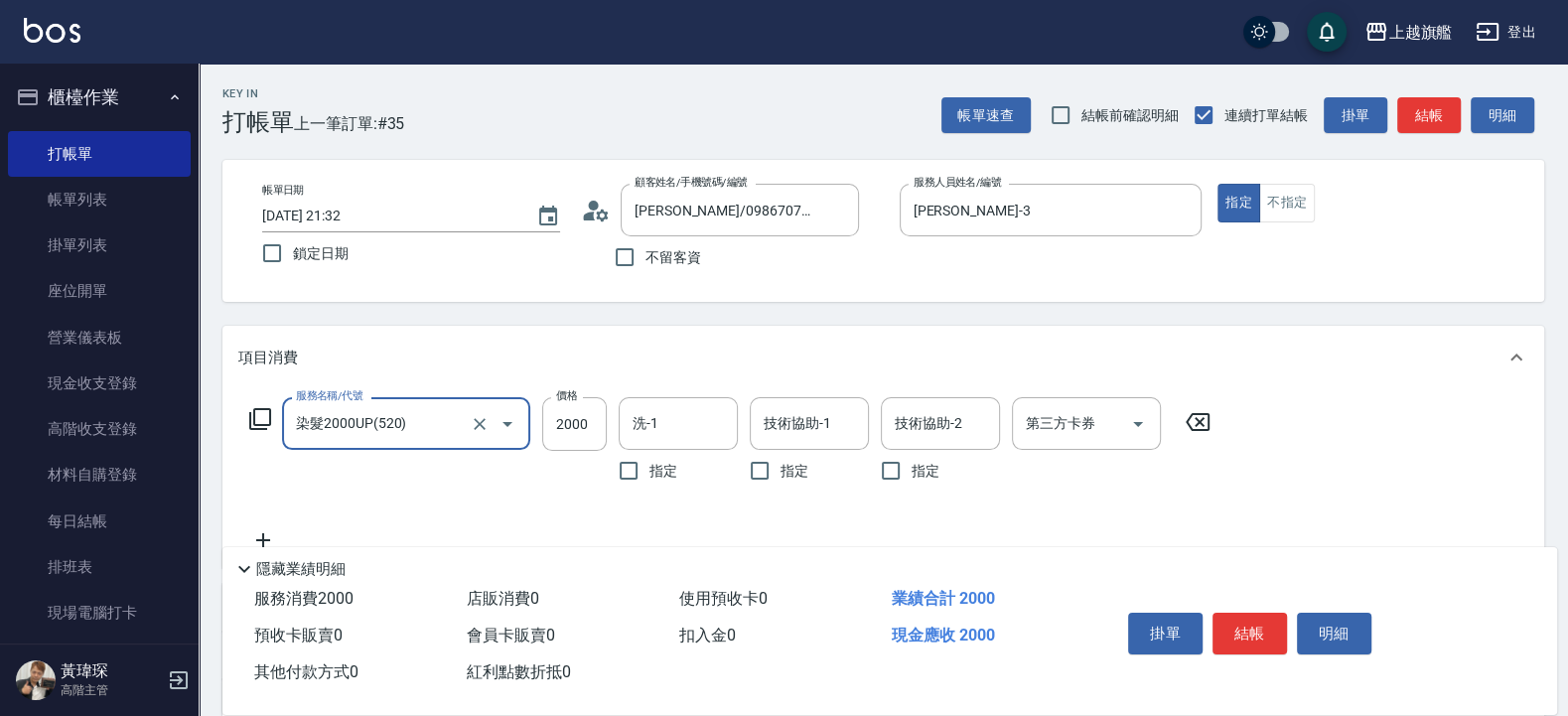 type on "染髮2000UP(520)" 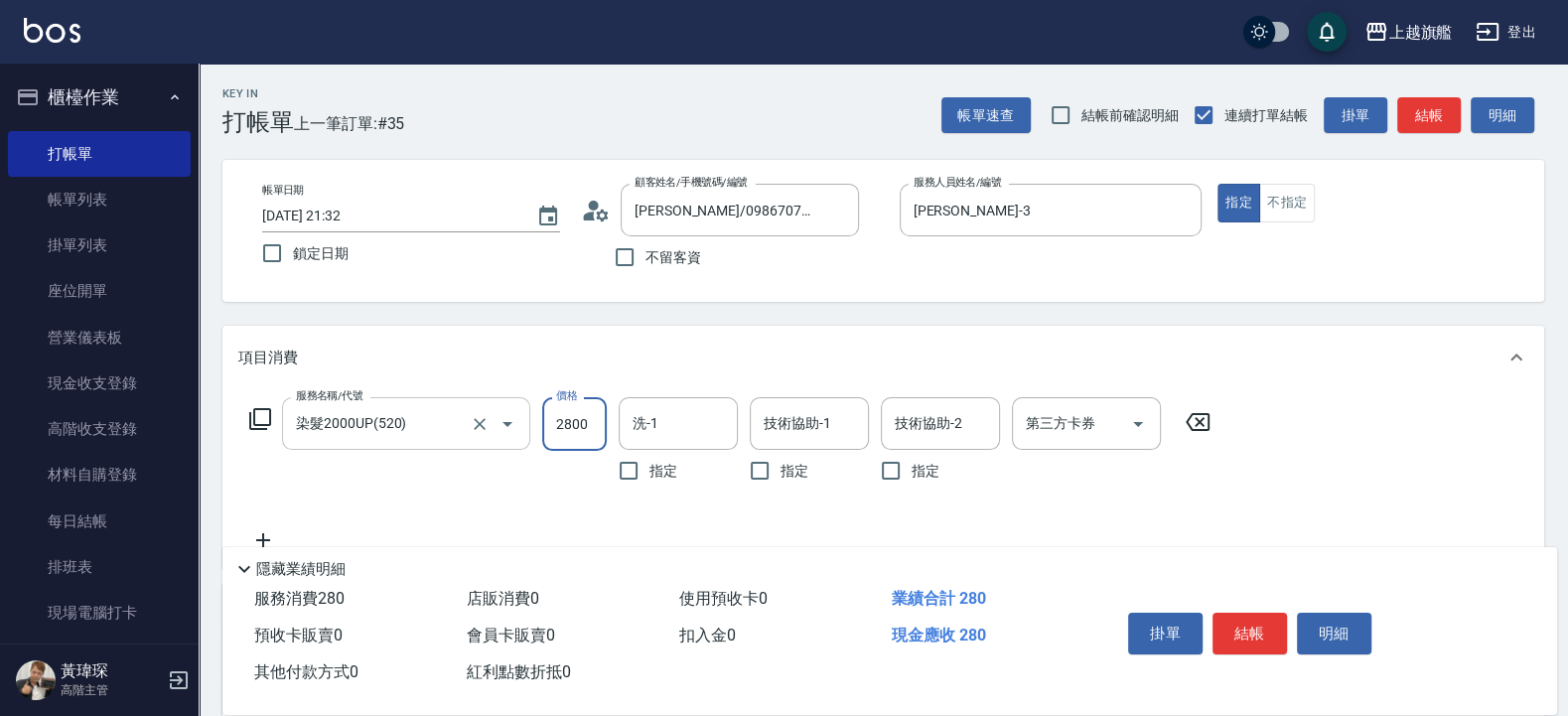 type on "2800" 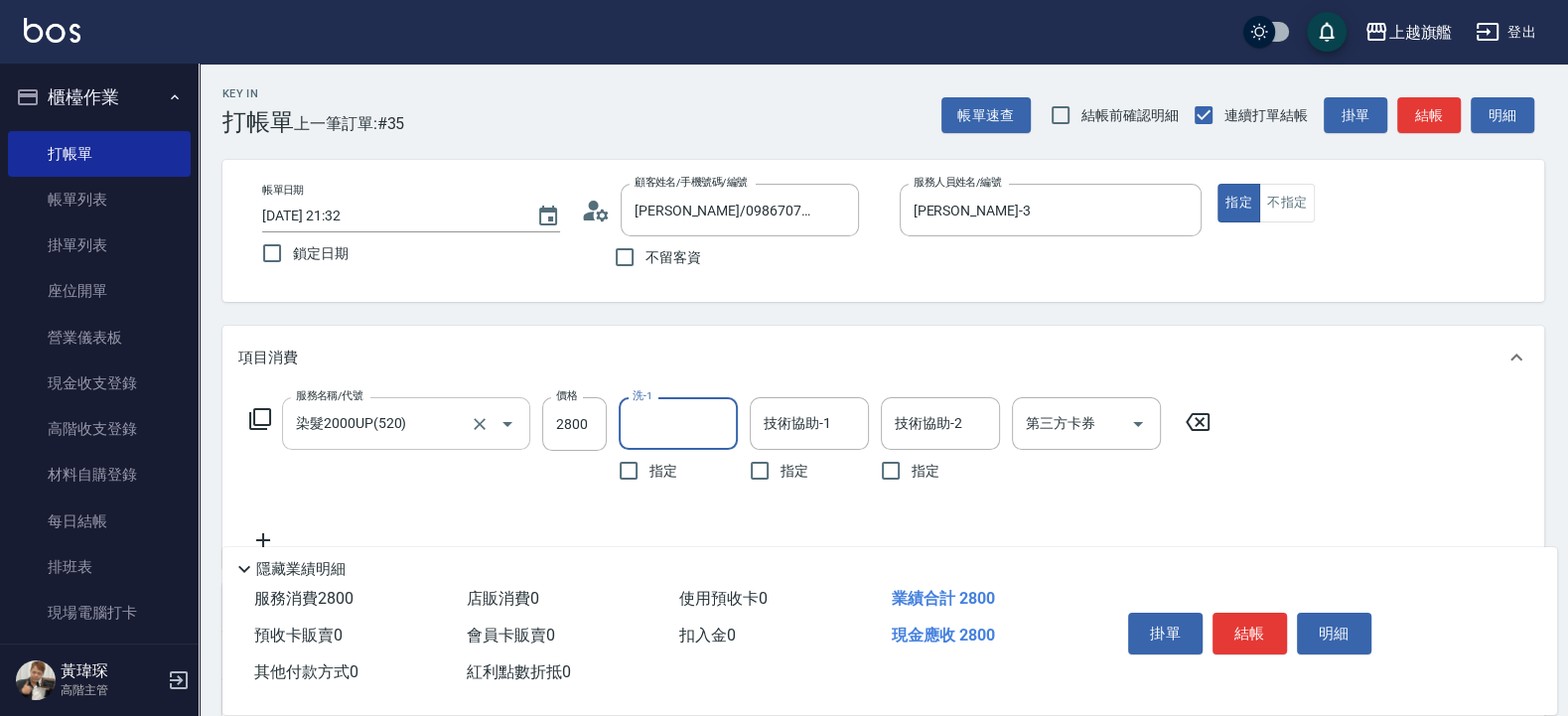 type on "3" 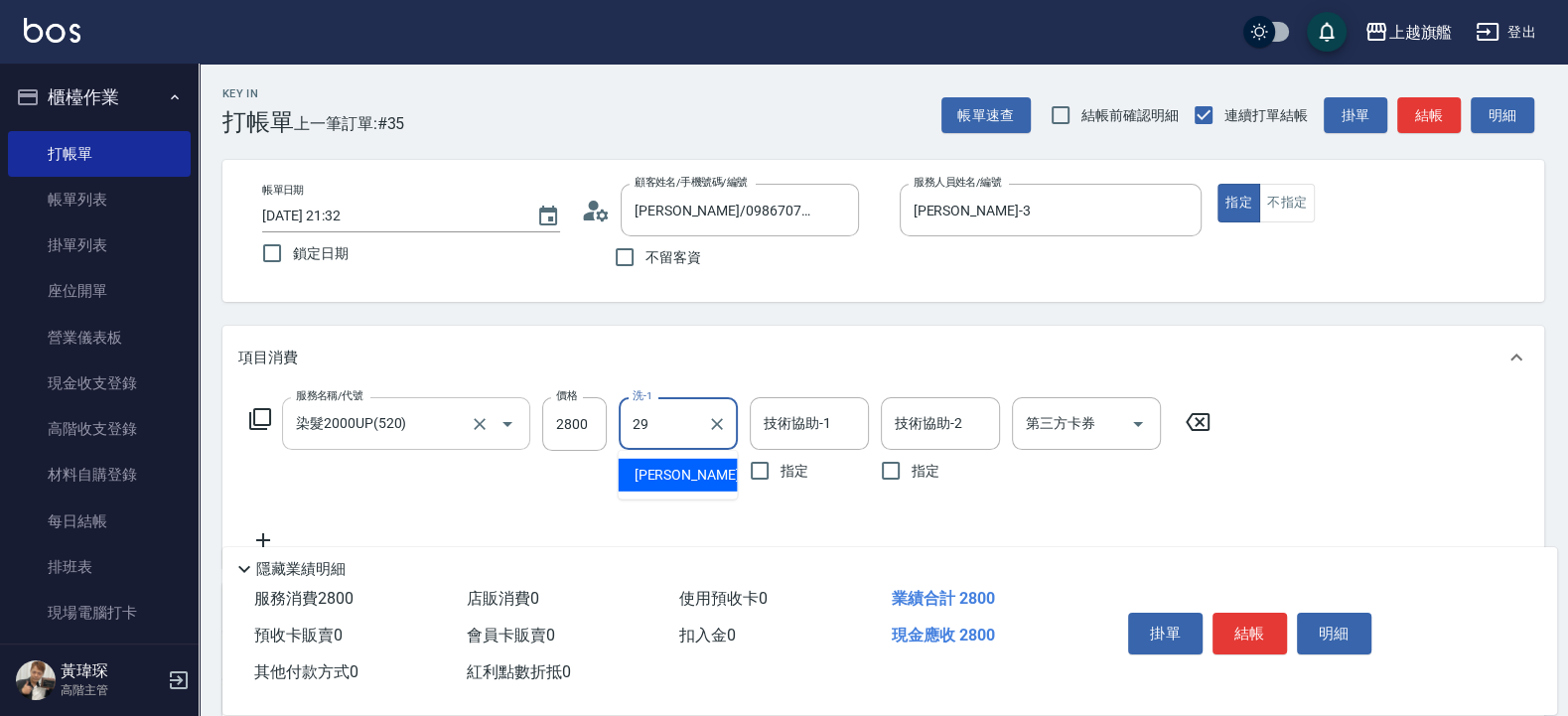 type on "張耘慈-29" 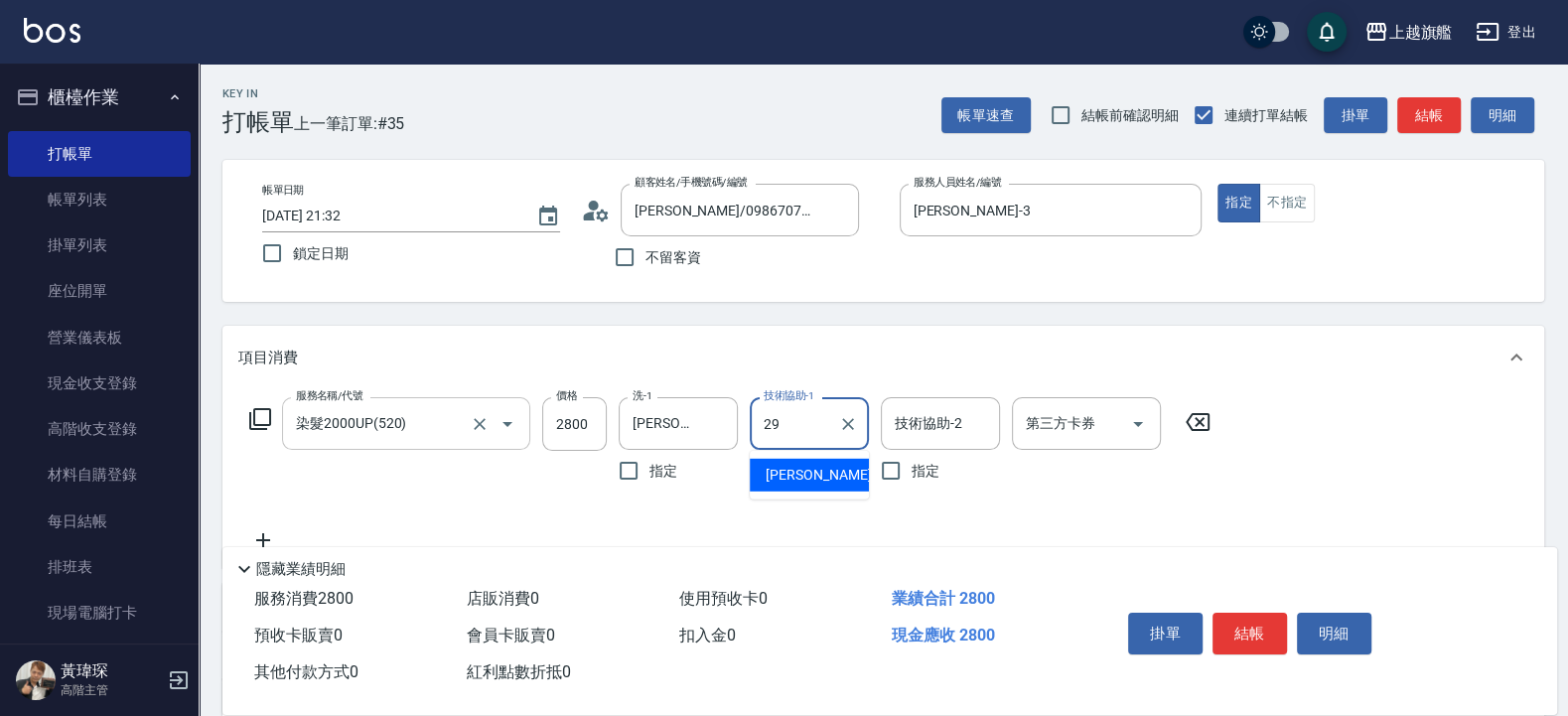type on "張耘慈-29" 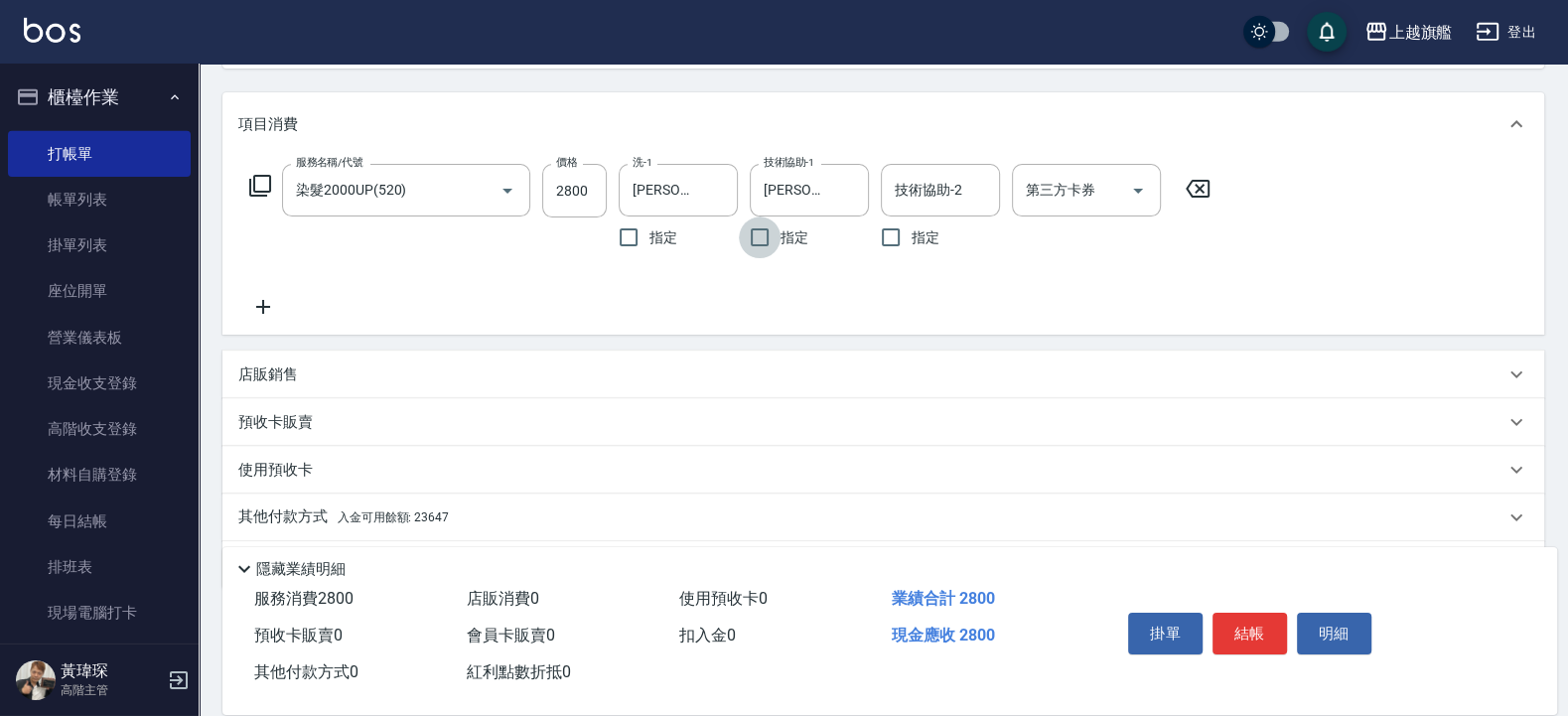 scroll, scrollTop: 238, scrollLeft: 0, axis: vertical 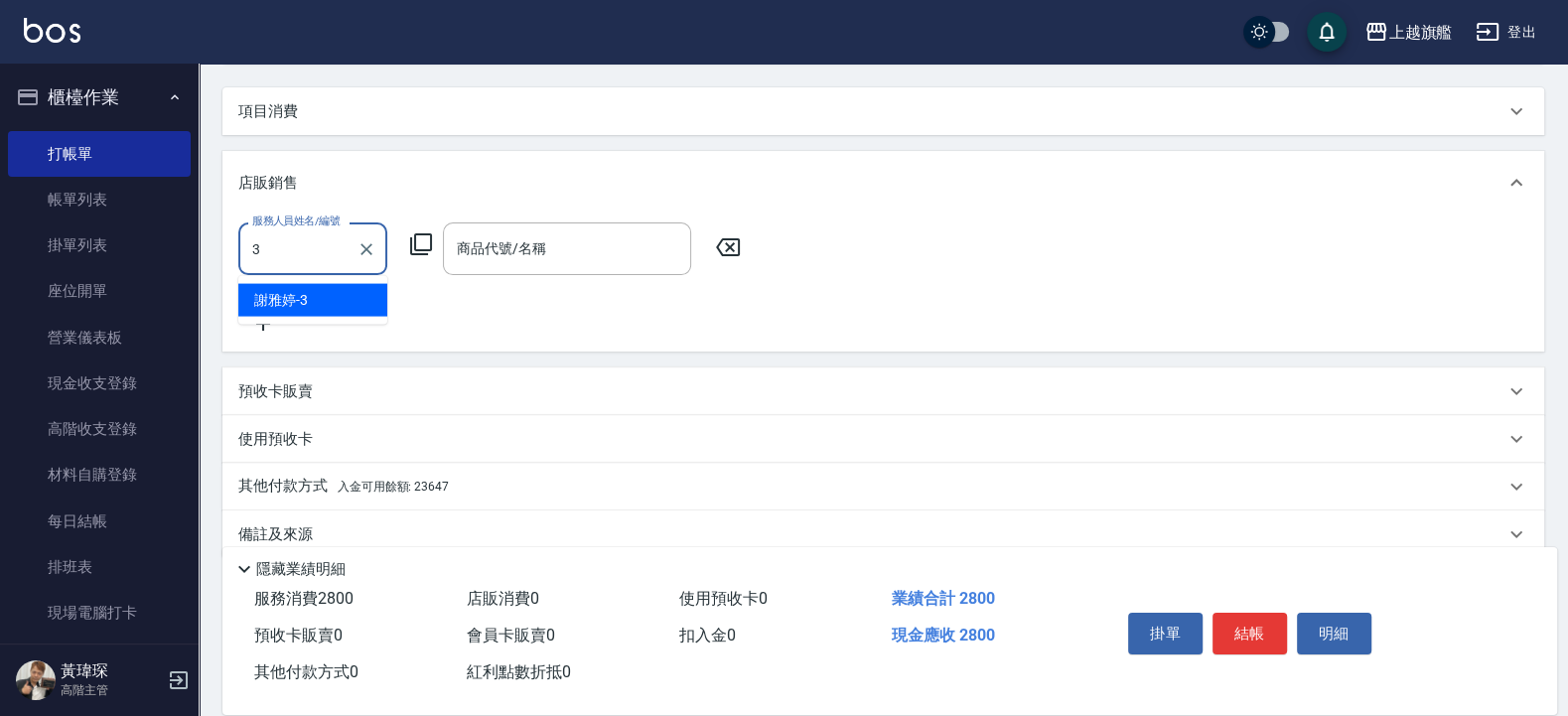 type on "[PERSON_NAME]-3" 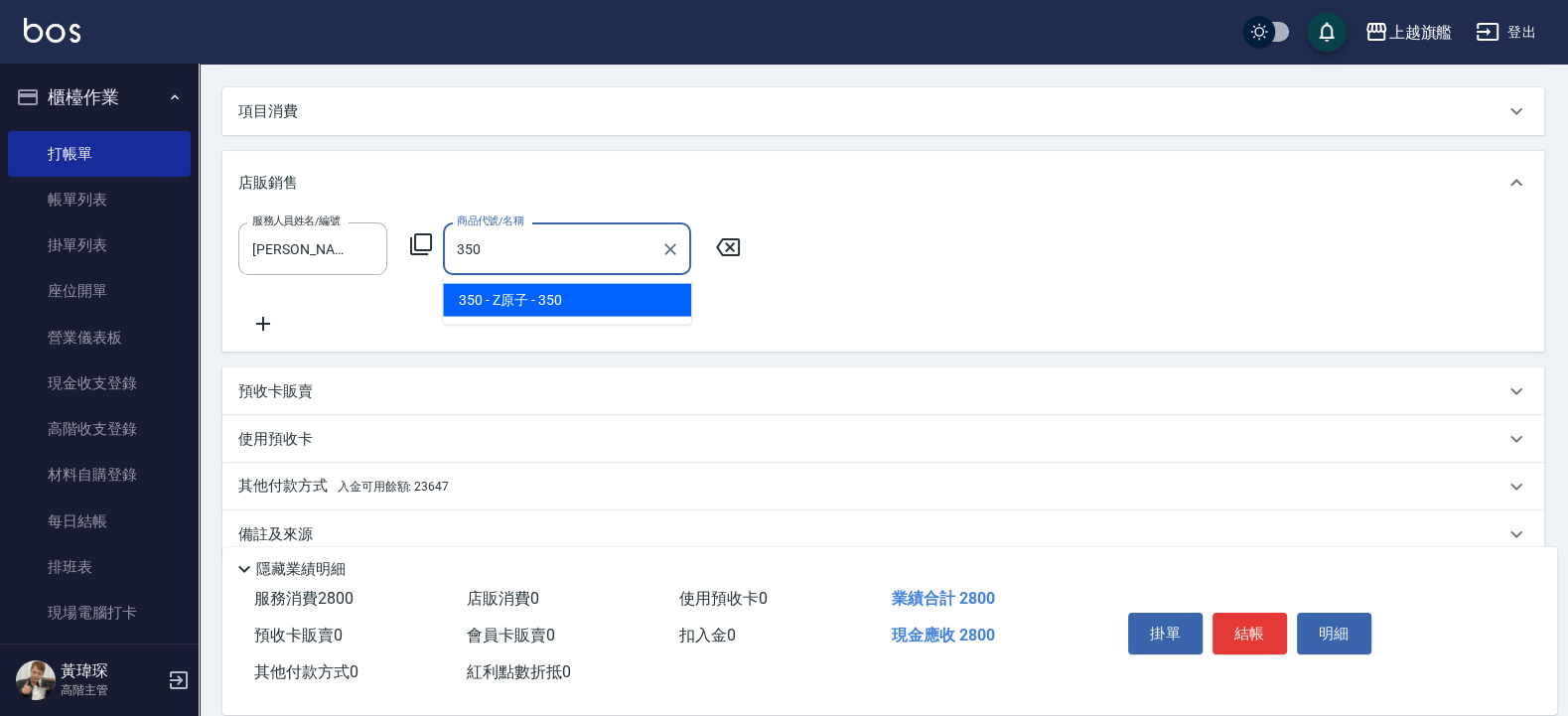 type on "Z原子" 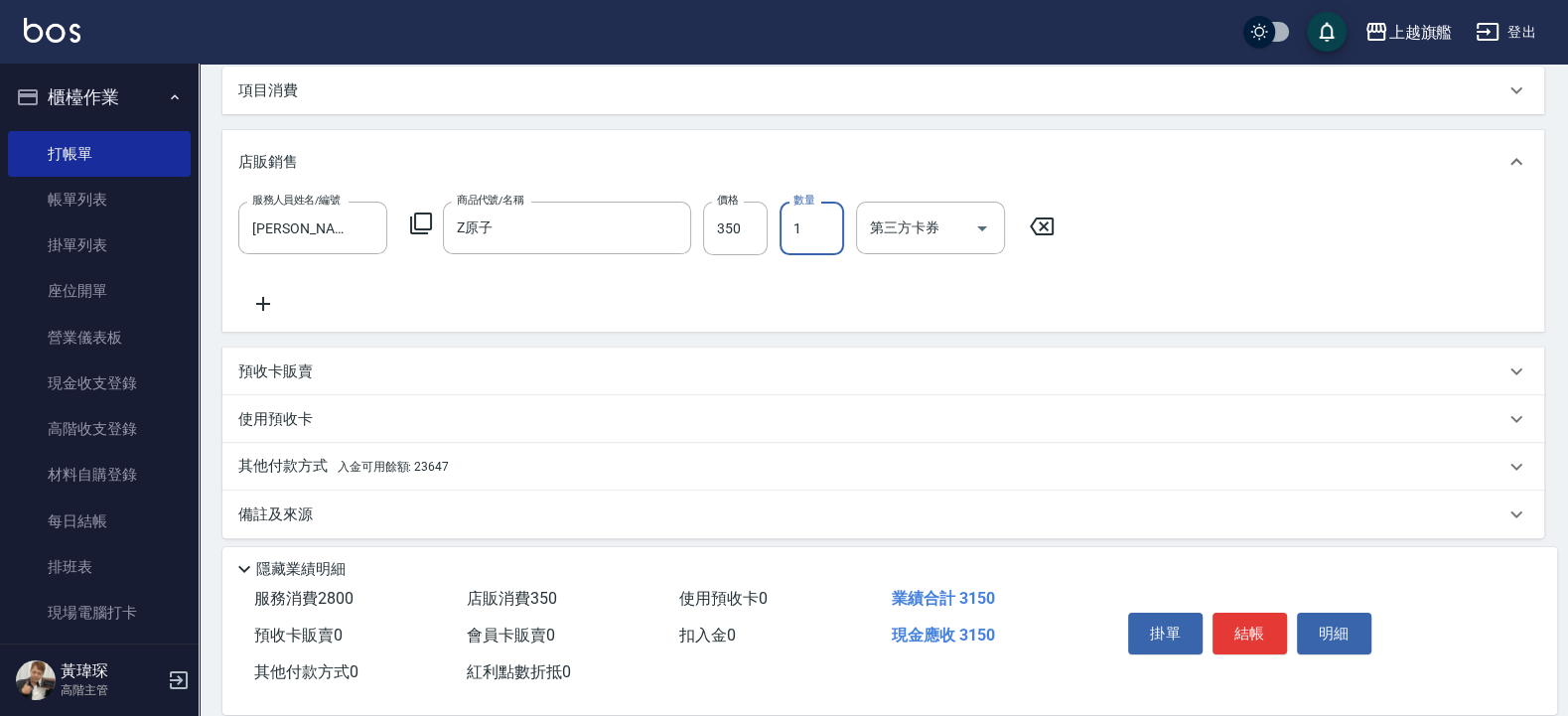 scroll, scrollTop: 270, scrollLeft: 0, axis: vertical 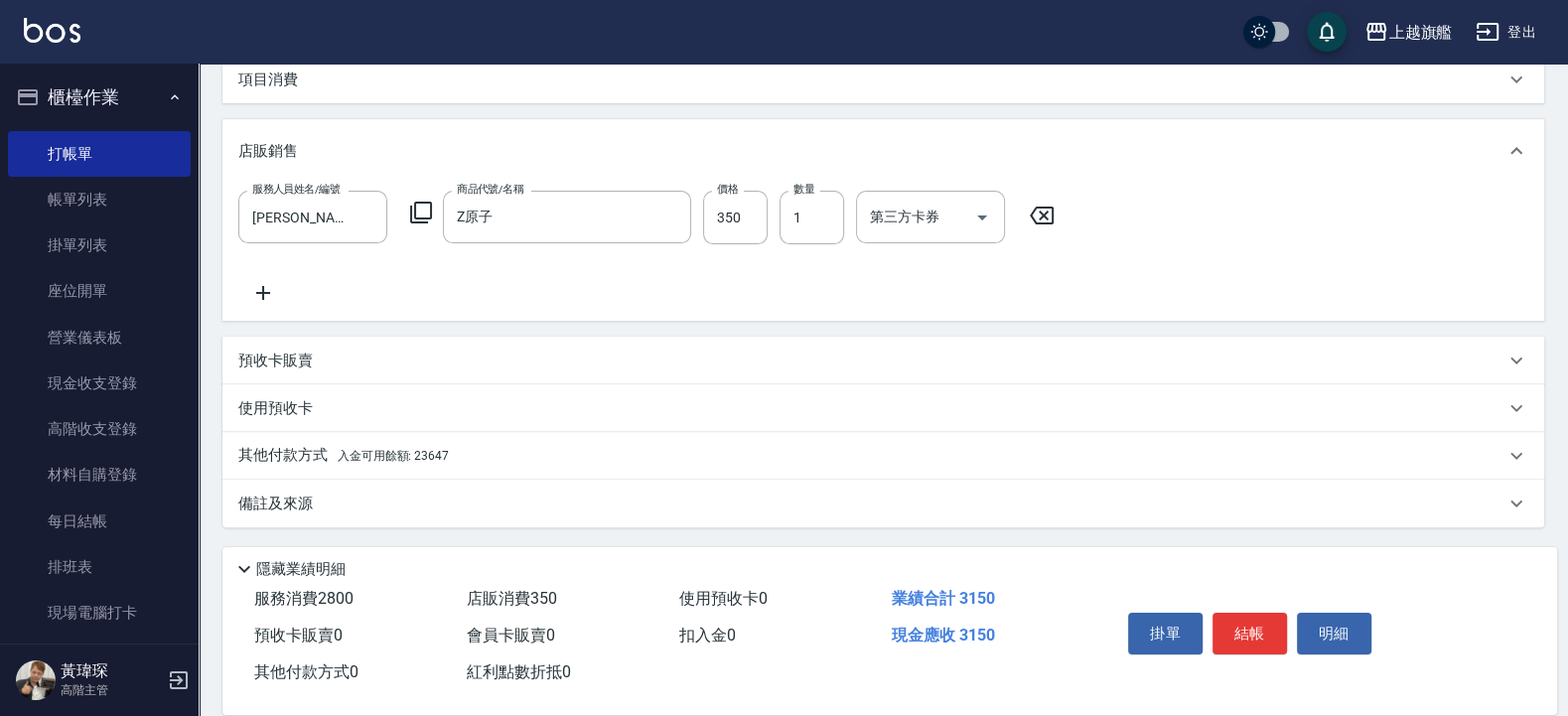 click on "入金可用餘額: 23647" at bounding box center [393, 456] 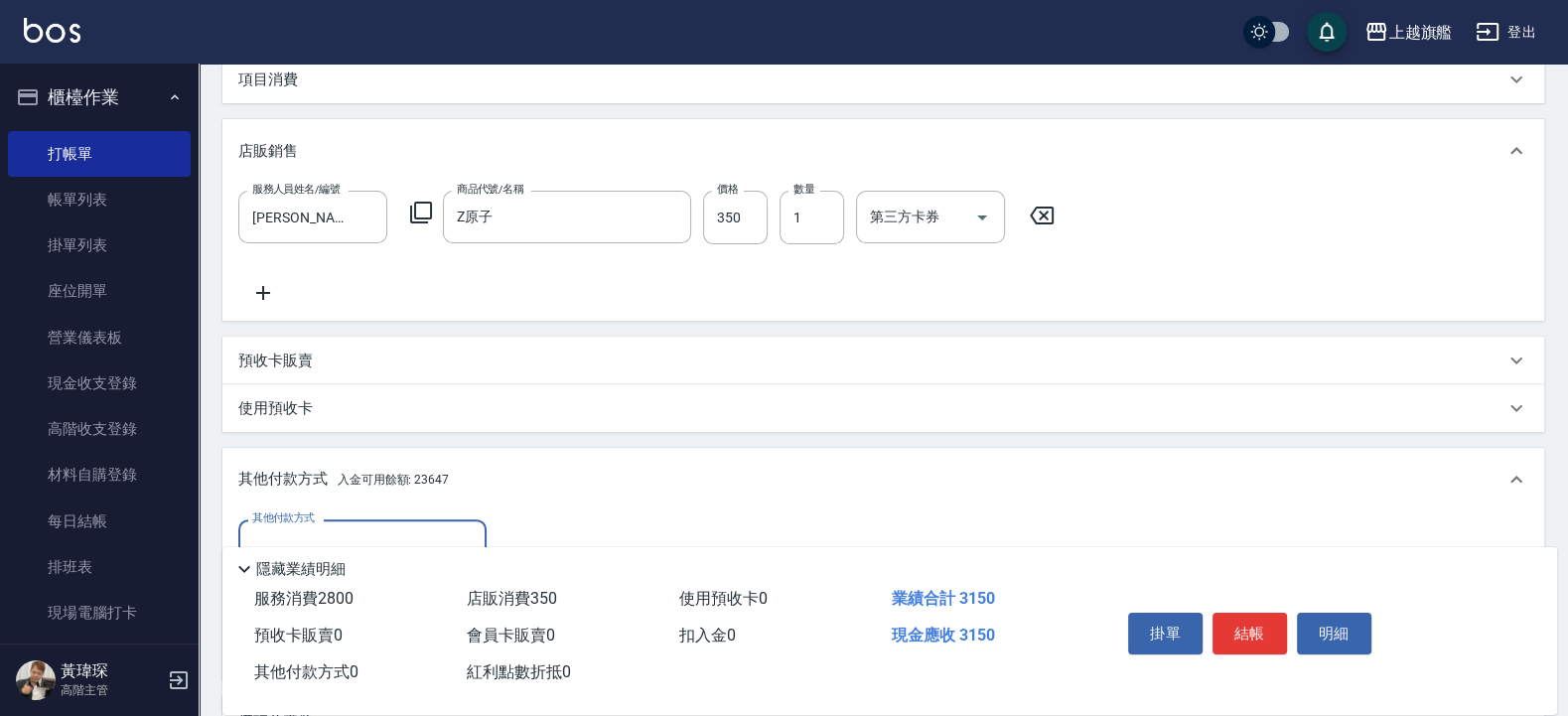 scroll, scrollTop: 0, scrollLeft: 0, axis: both 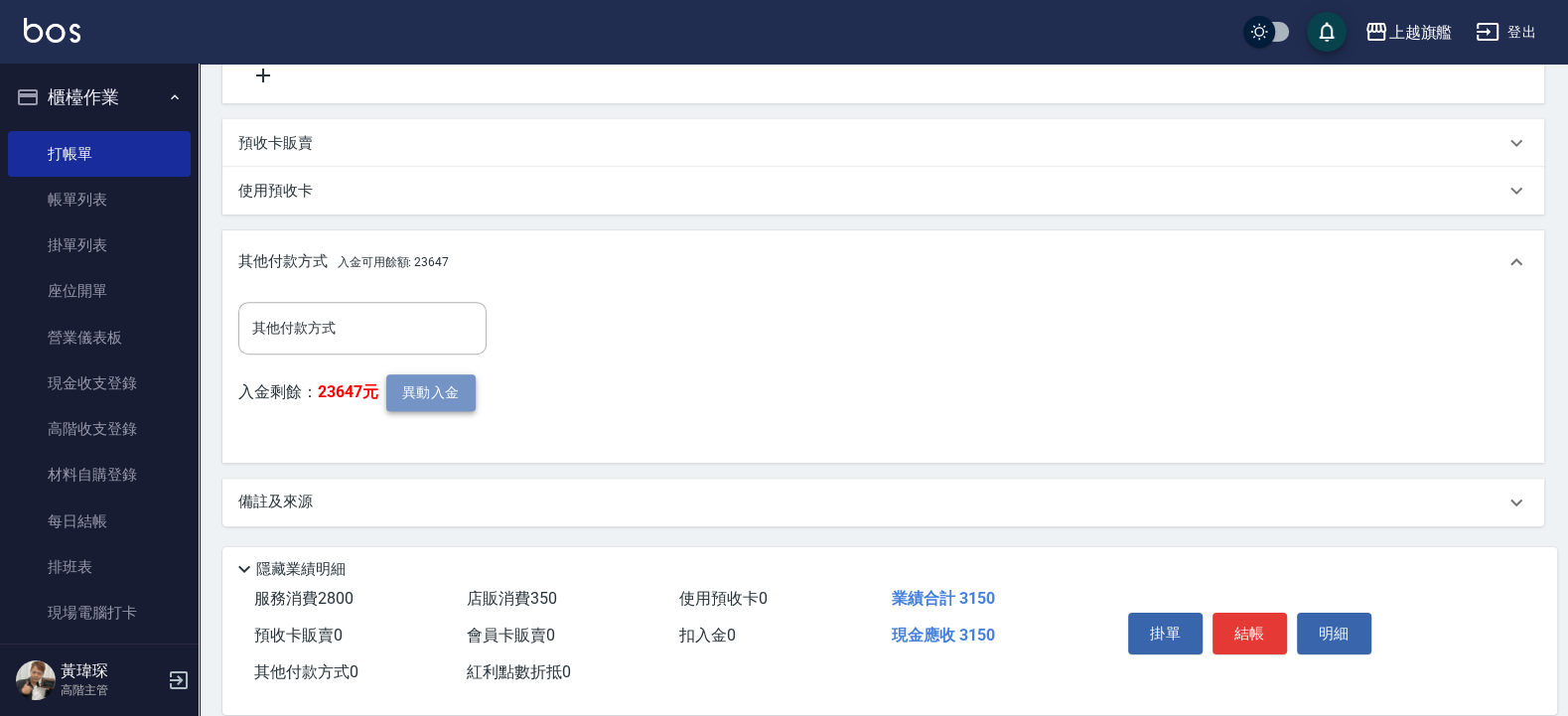 click on "異動入金" at bounding box center [431, 392] 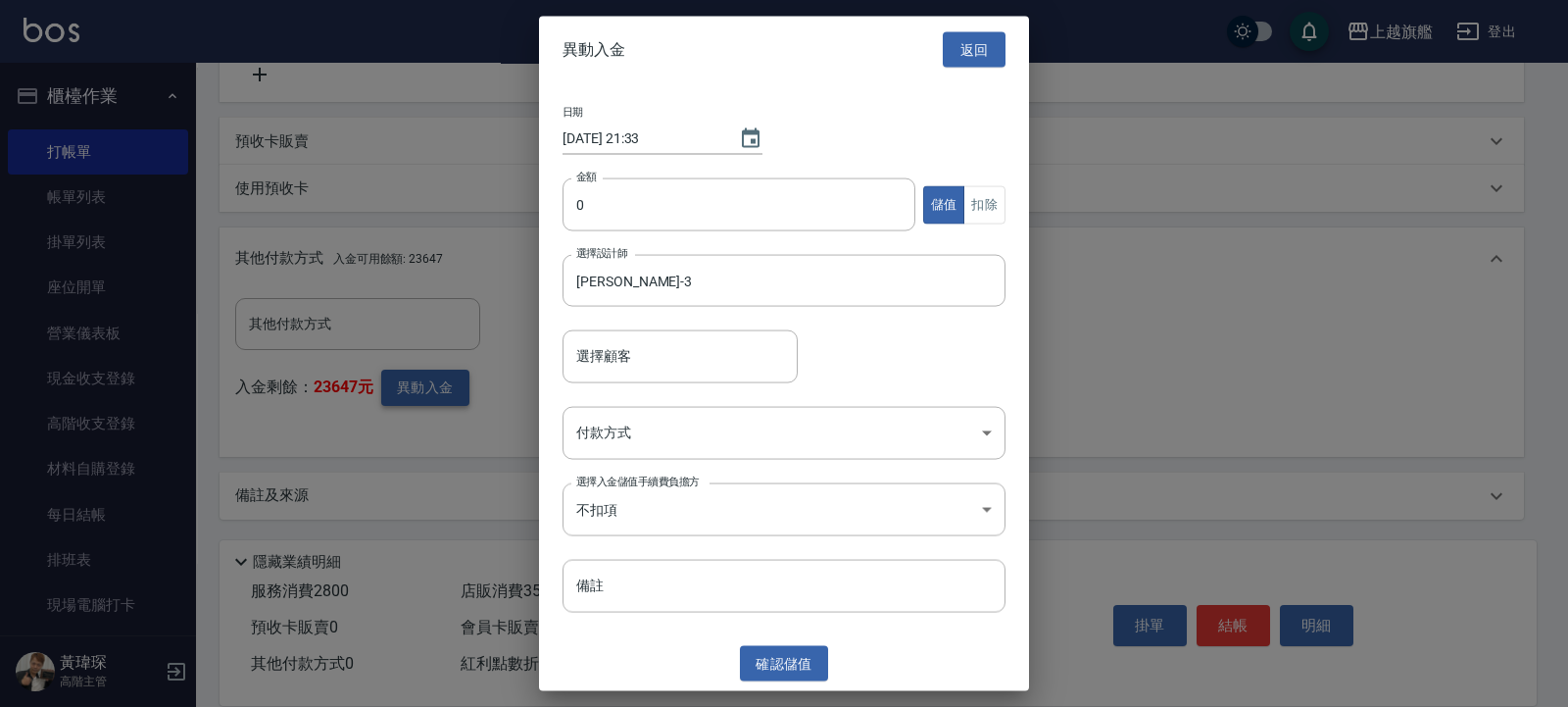 type on "謝雅婷/0986707715" 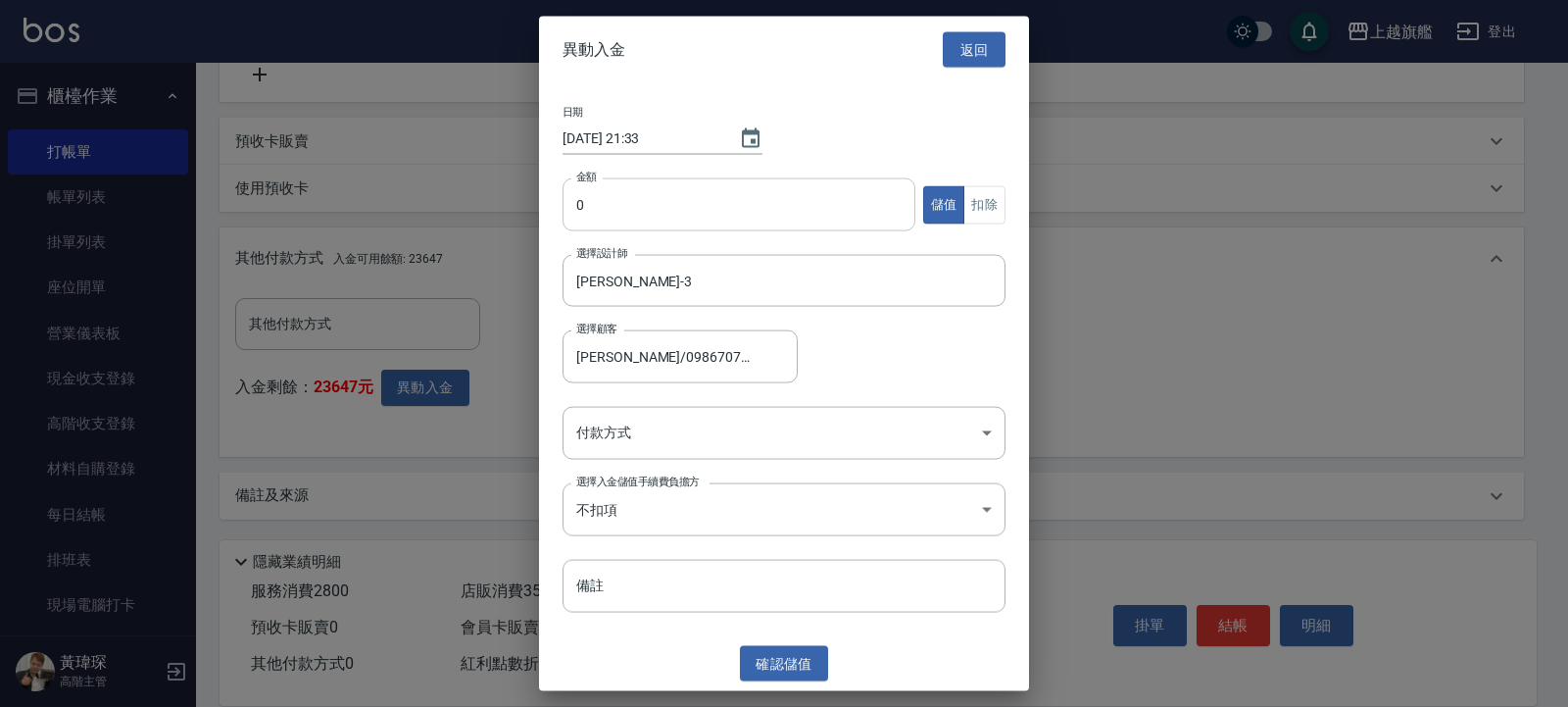 click on "0" at bounding box center [739, 205] 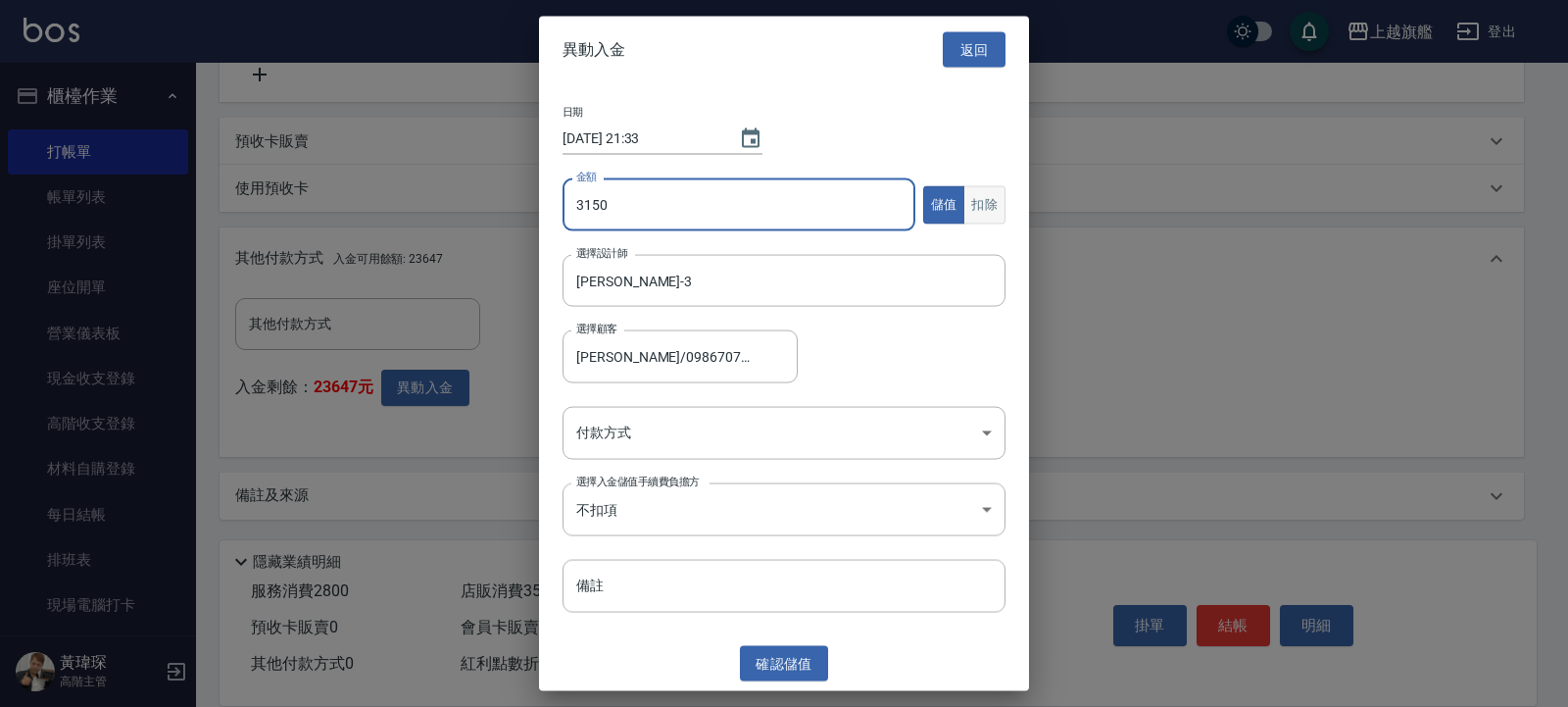 type on "3150" 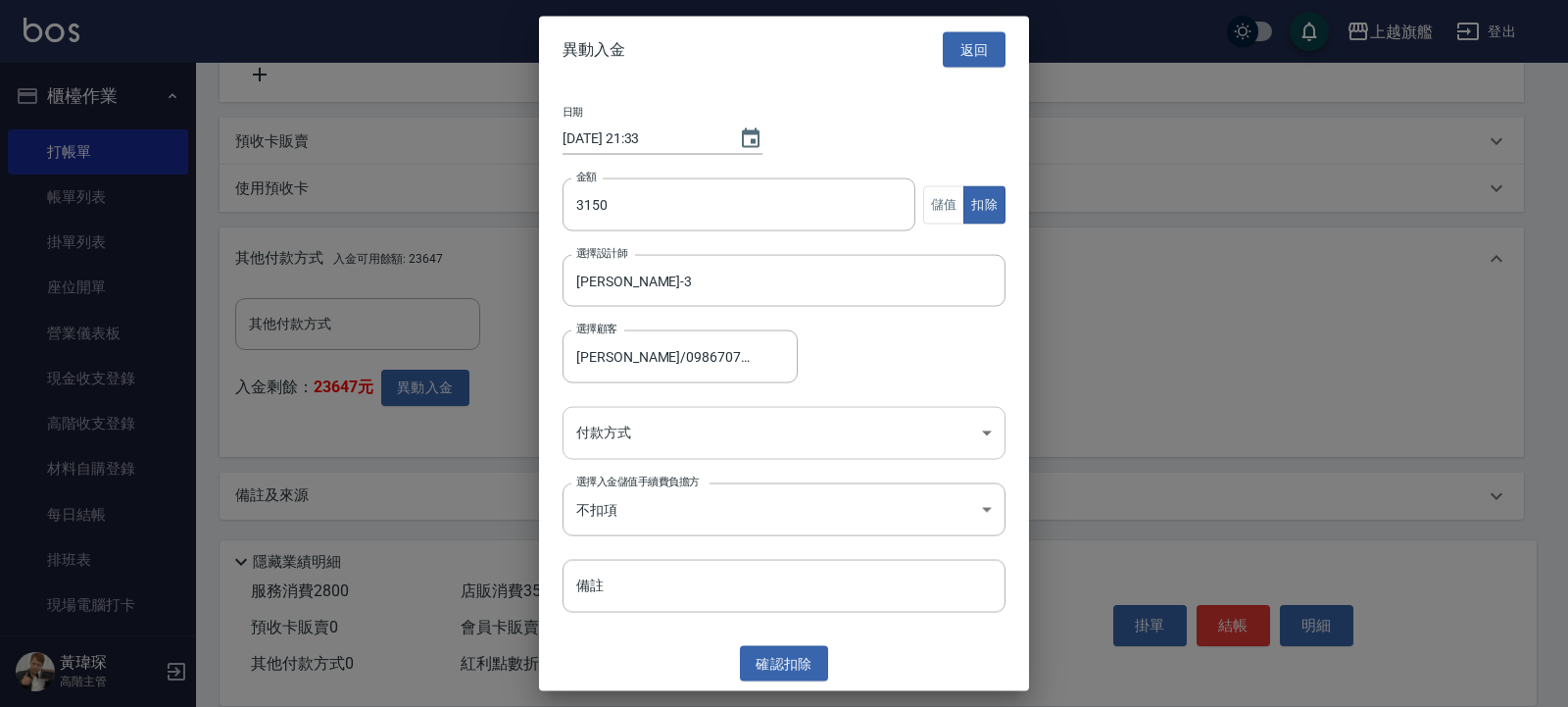 click on "上越旗艦 登出 櫃檯作業 打帳單 帳單列表 掛單列表 座位開單 營業儀表板 現金收支登錄 高階收支登錄 材料自購登錄 每日結帳 排班表 現場電腦打卡 掃碼打卡 預約管理 預約管理 單日預約紀錄 單週預約紀錄 報表及分析 報表目錄 消費分析儀表板 店家區間累計表 店家日報表 店家排行榜 互助日報表 互助月報表 互助排行榜 互助點數明細 互助業績報表 全店業績分析表 每日業績分析表 營業統計分析表 營業項目月分析表 設計師業績表 設計師日報表 設計師業績分析表 設計師業績月報表 設計師抽成報表 設計師排行榜 商品銷售排行榜 商品消耗明細 商品進銷貨報表 商品庫存表 商品庫存盤點表 會員卡銷售報表 服務扣項明細表 單一服務項目查詢 店販抽成明細 店販分類抽成明細 顧客入金餘額表 顧客卡券餘額表 每日非現金明細 每日收支明細 收支分類明細表 收支匯款表 1" at bounding box center (784, 113) 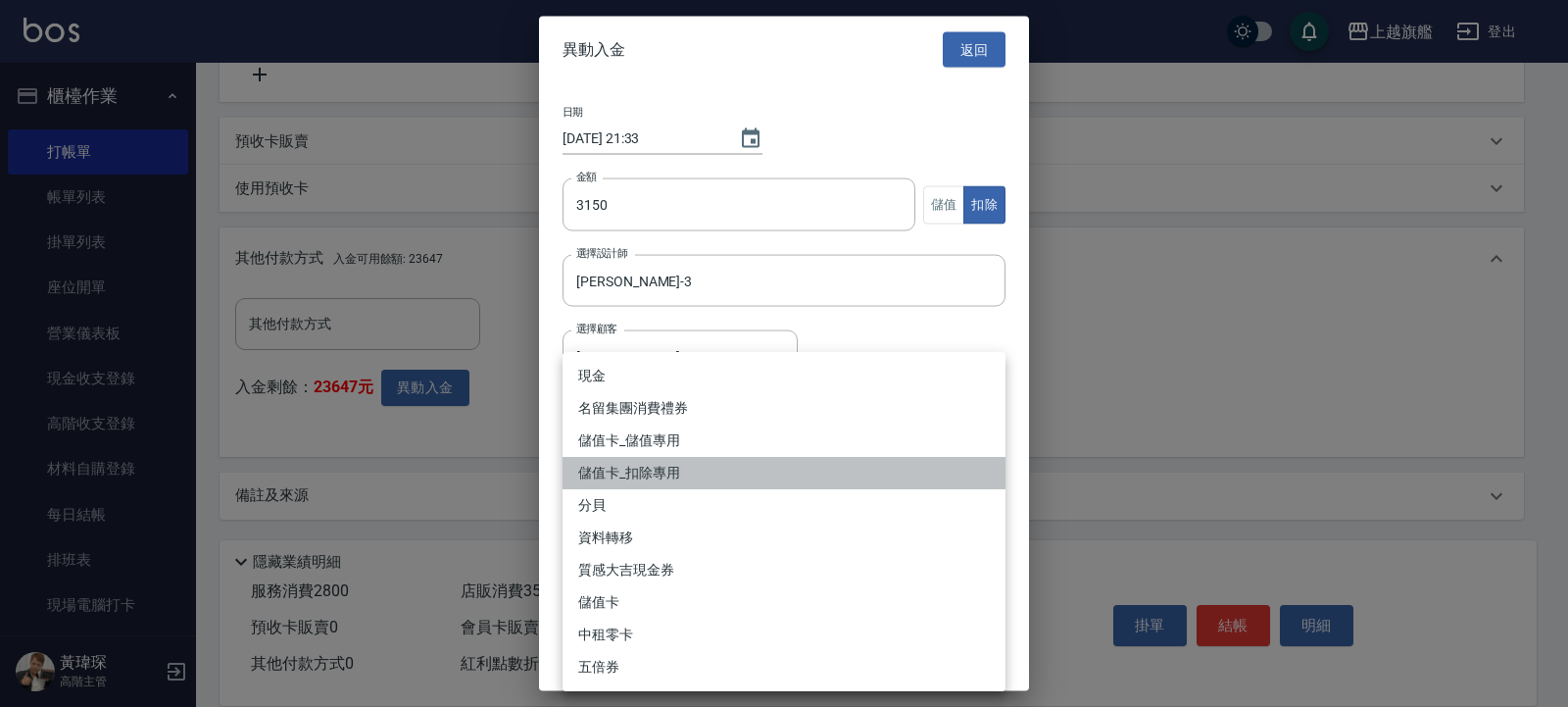 click on "儲值卡_扣除專用" at bounding box center [784, 473] 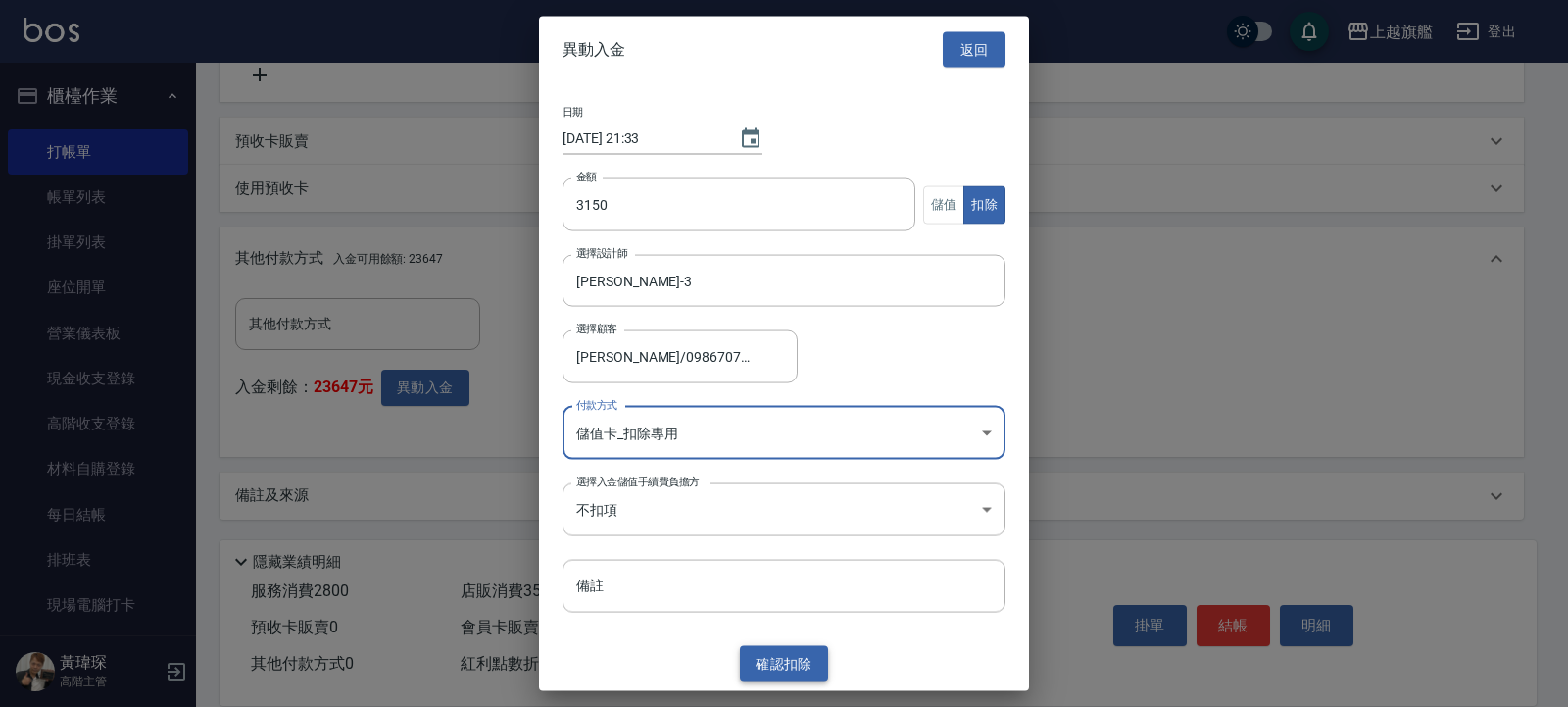 click on "確認 扣除" at bounding box center [784, 663] 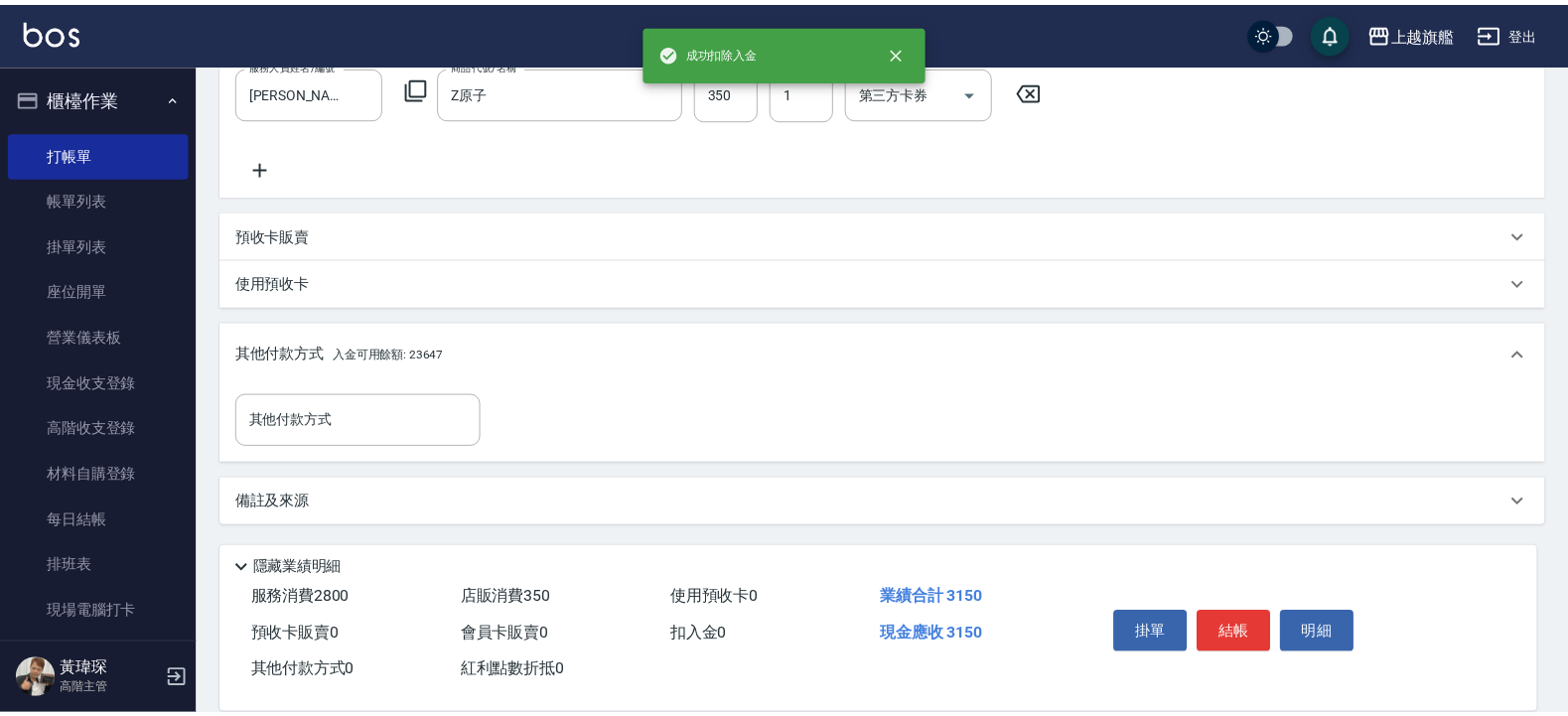 scroll, scrollTop: 395, scrollLeft: 0, axis: vertical 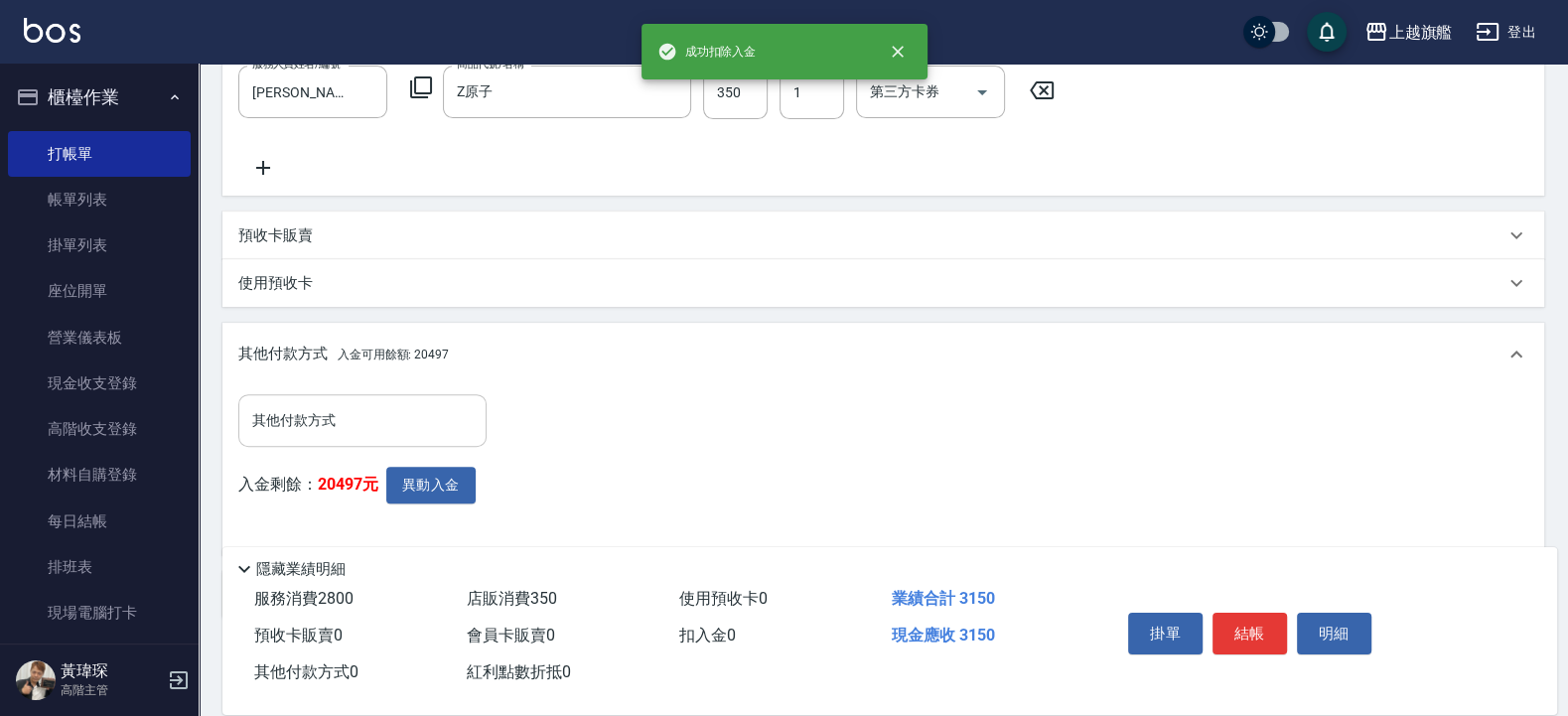 click on "其他付款方式" at bounding box center [362, 420] 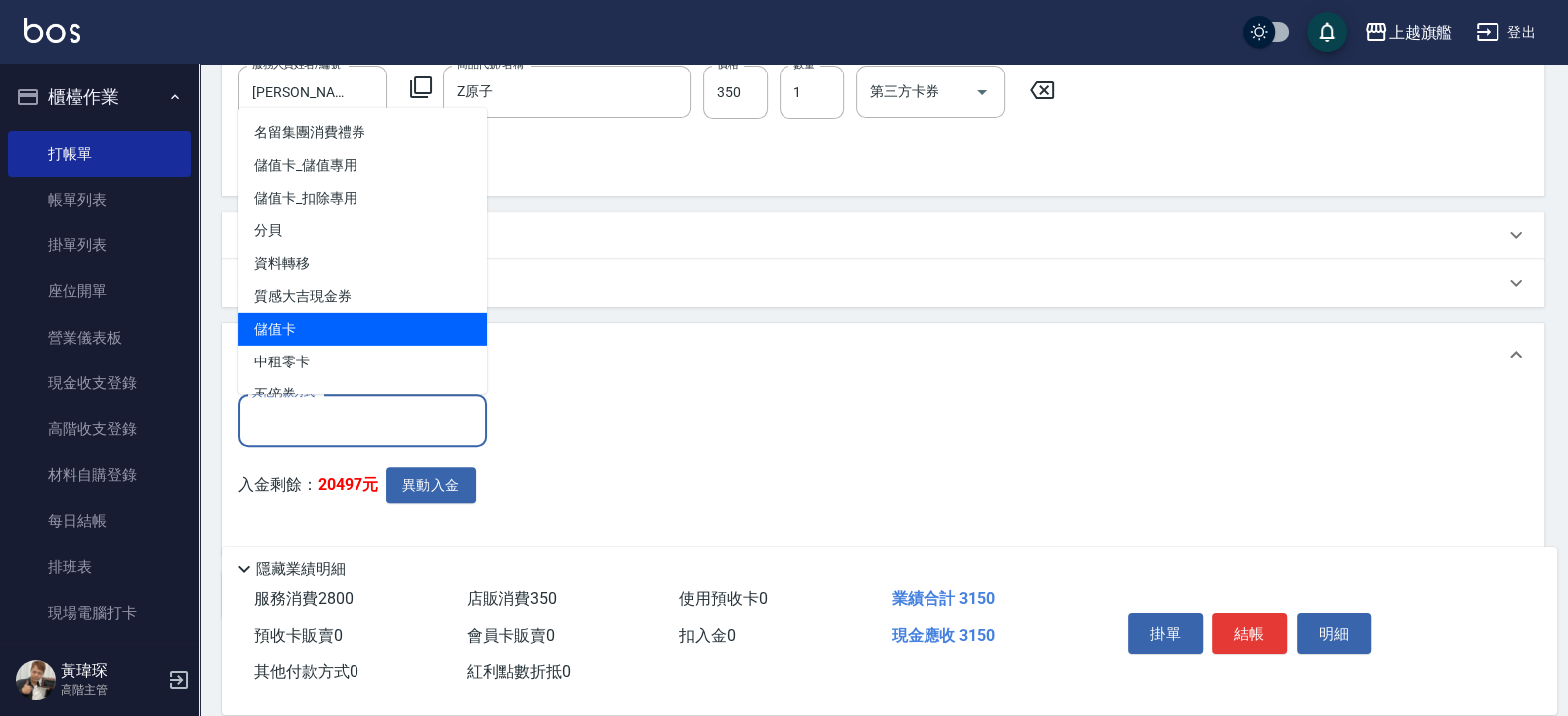 click on "儲值卡" at bounding box center (362, 328) 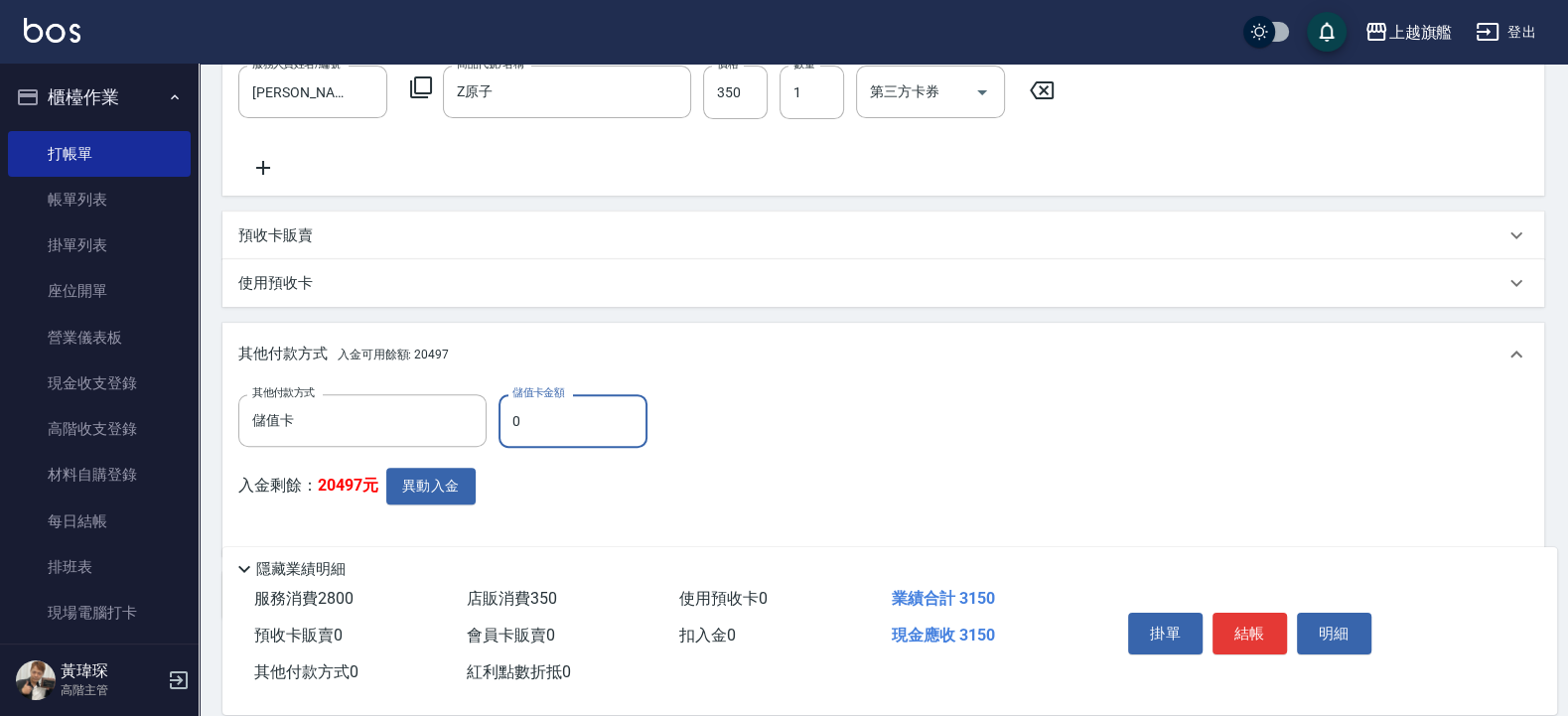 drag, startPoint x: 524, startPoint y: 431, endPoint x: 470, endPoint y: 417, distance: 55.785303 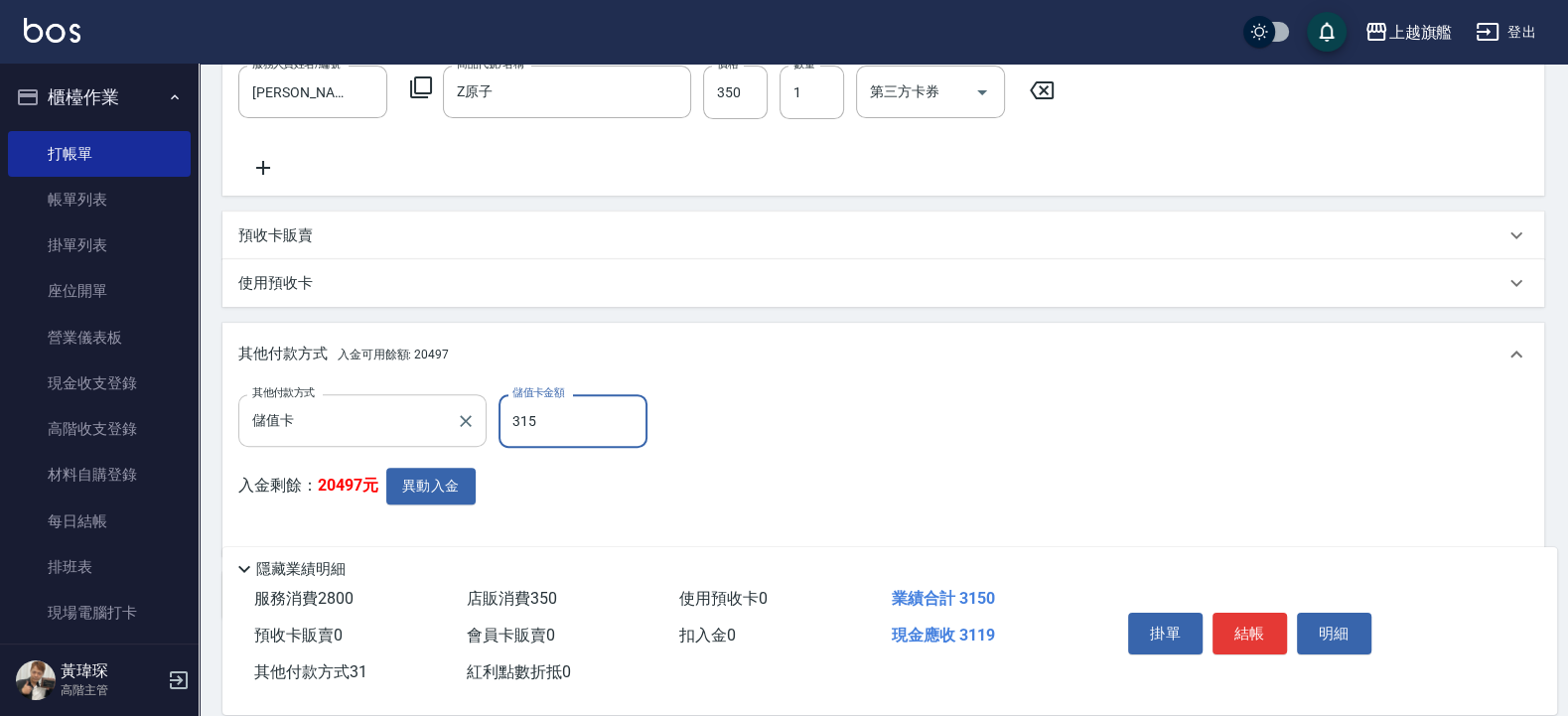 type on "3150" 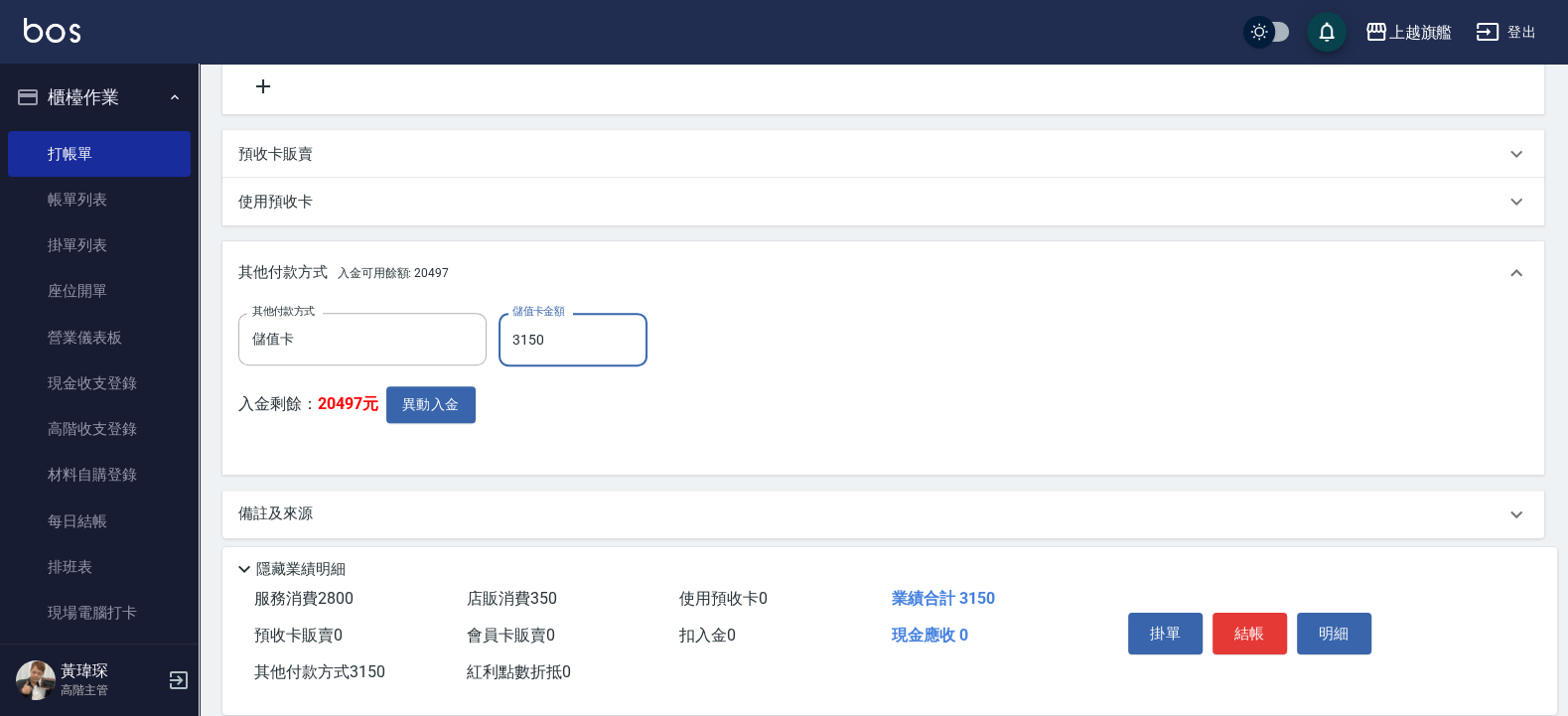 scroll, scrollTop: 488, scrollLeft: 0, axis: vertical 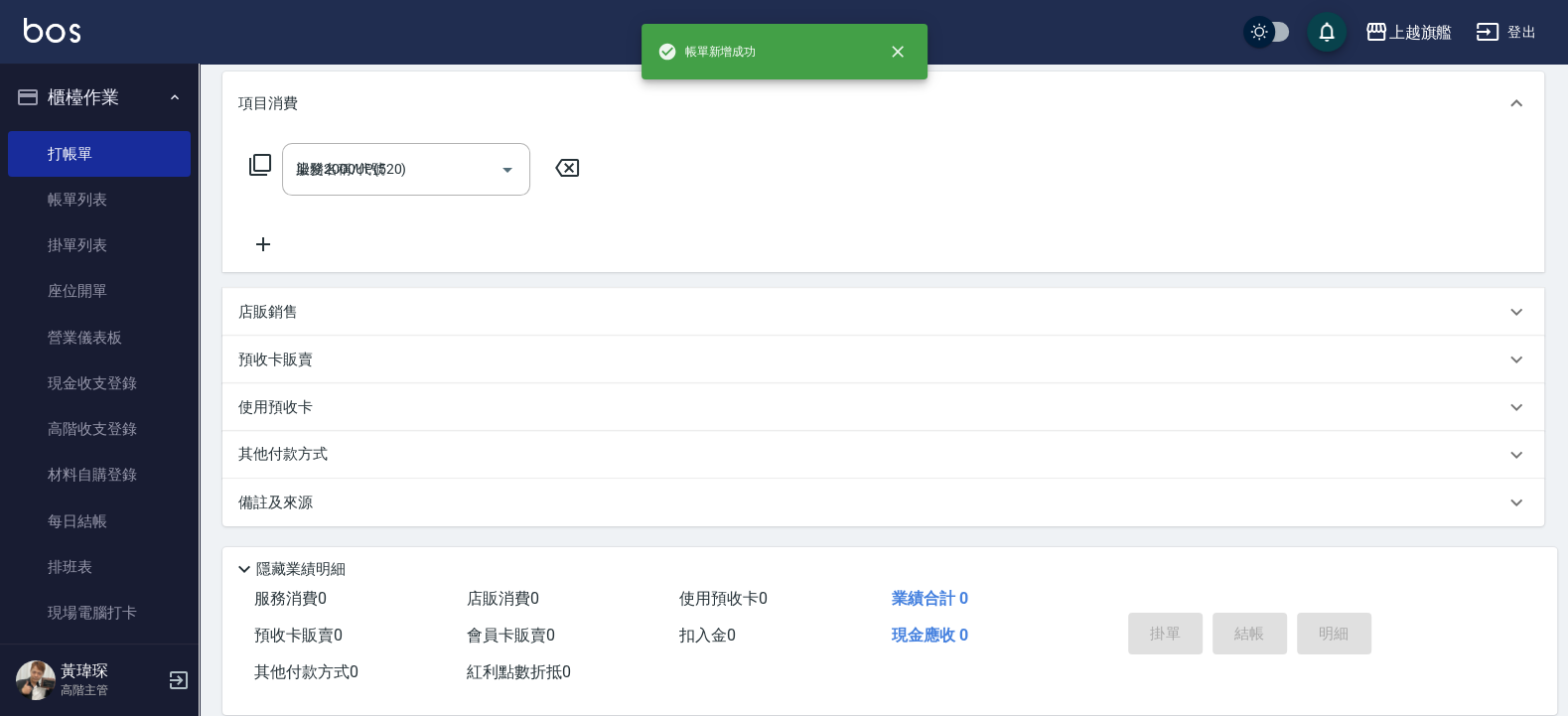 type on "2025/07/15 21:33" 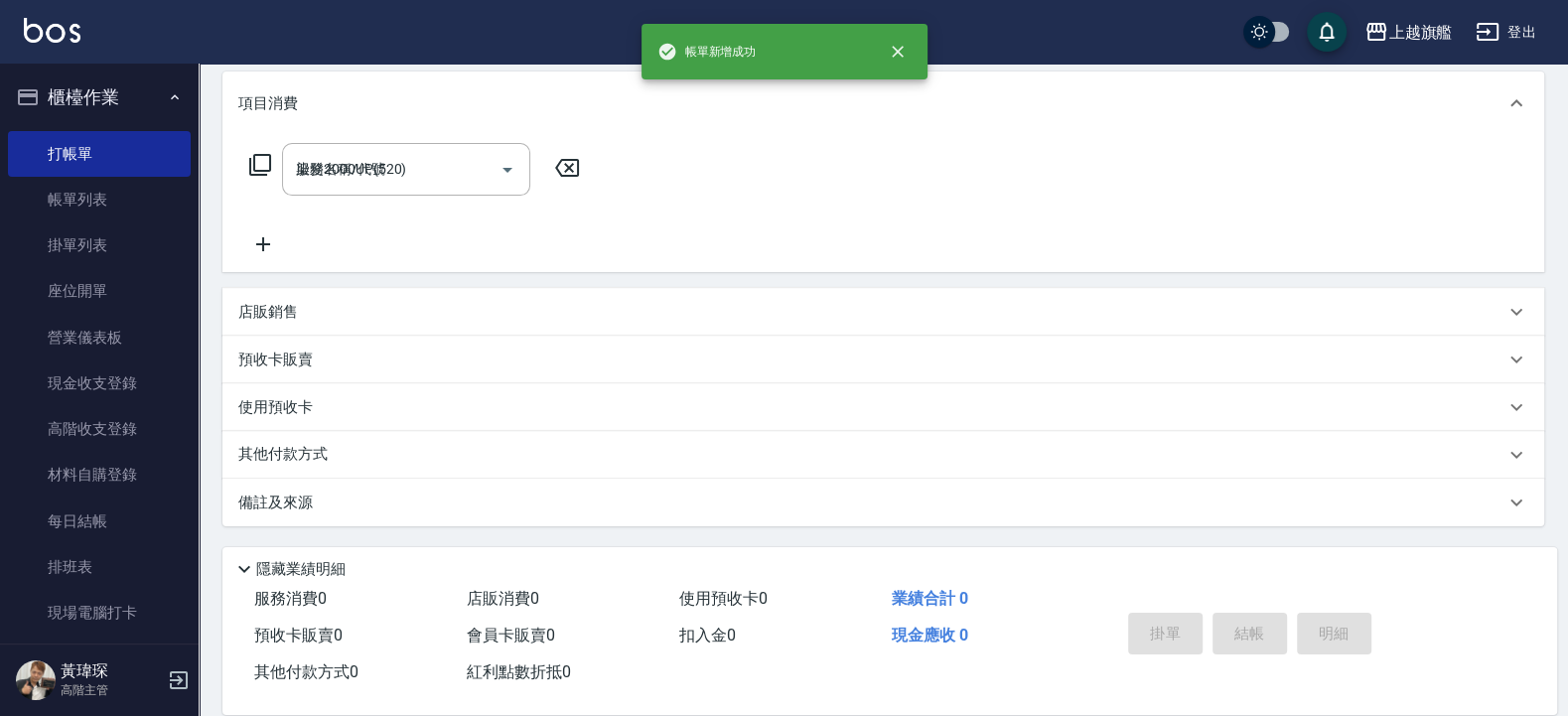 type 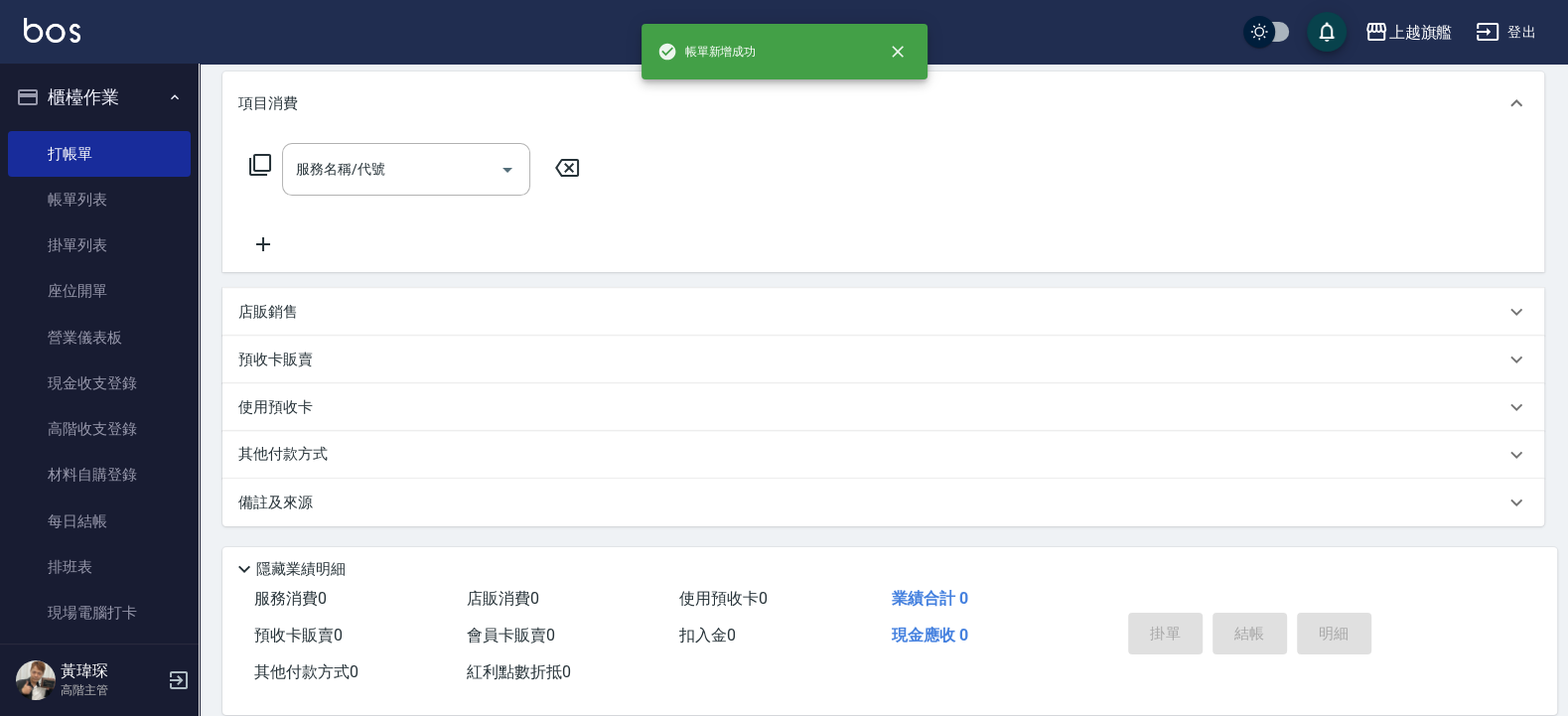 scroll, scrollTop: 0, scrollLeft: 0, axis: both 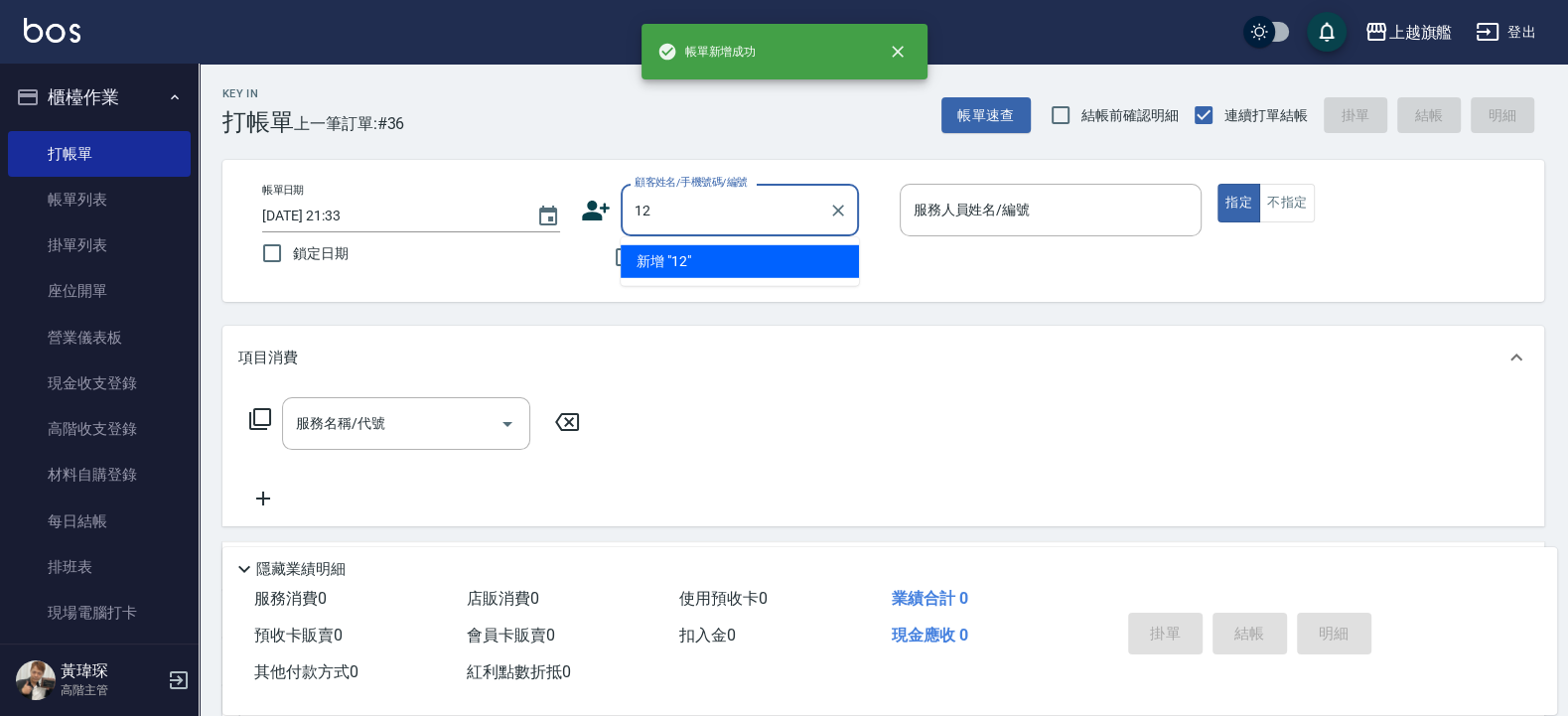 type on "12" 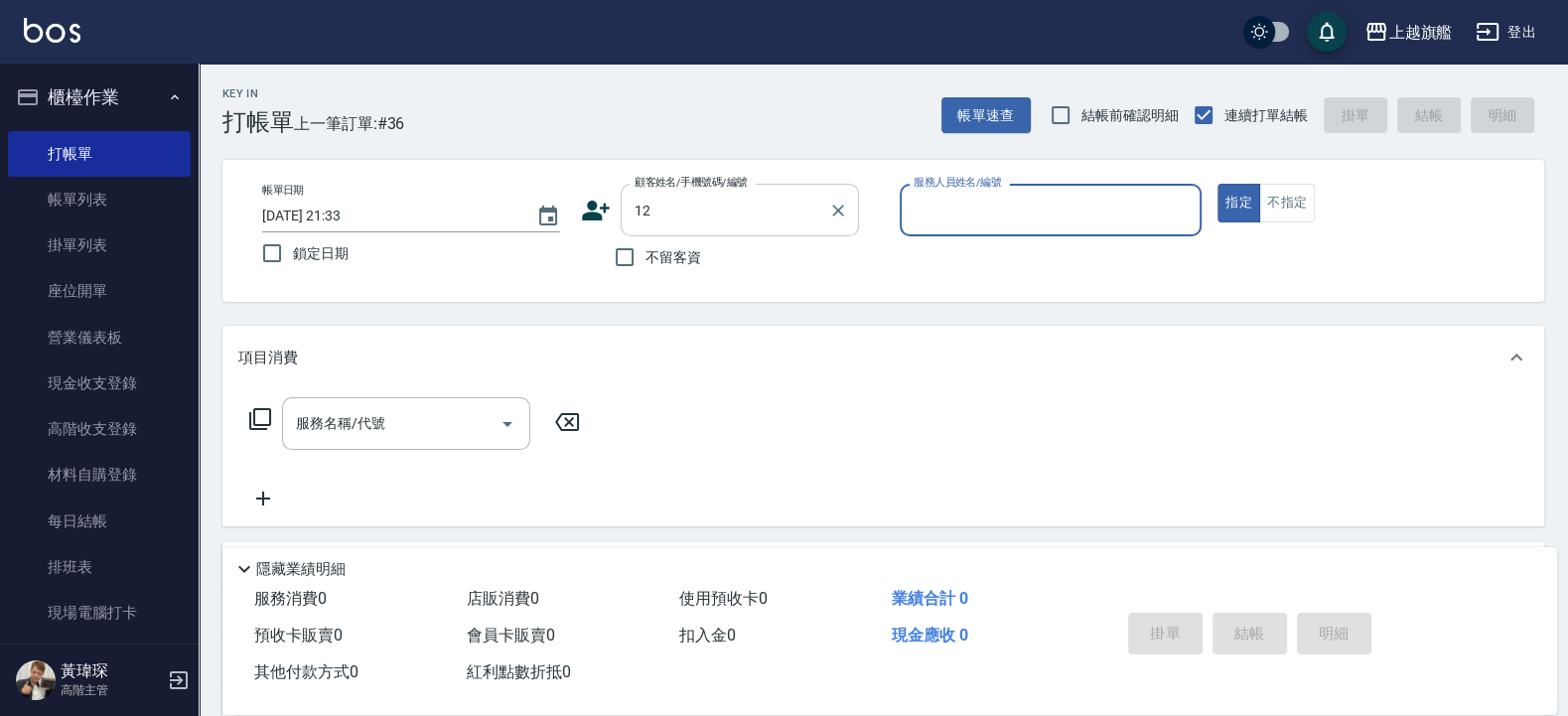 drag, startPoint x: 705, startPoint y: 184, endPoint x: 654, endPoint y: 227, distance: 66.70832 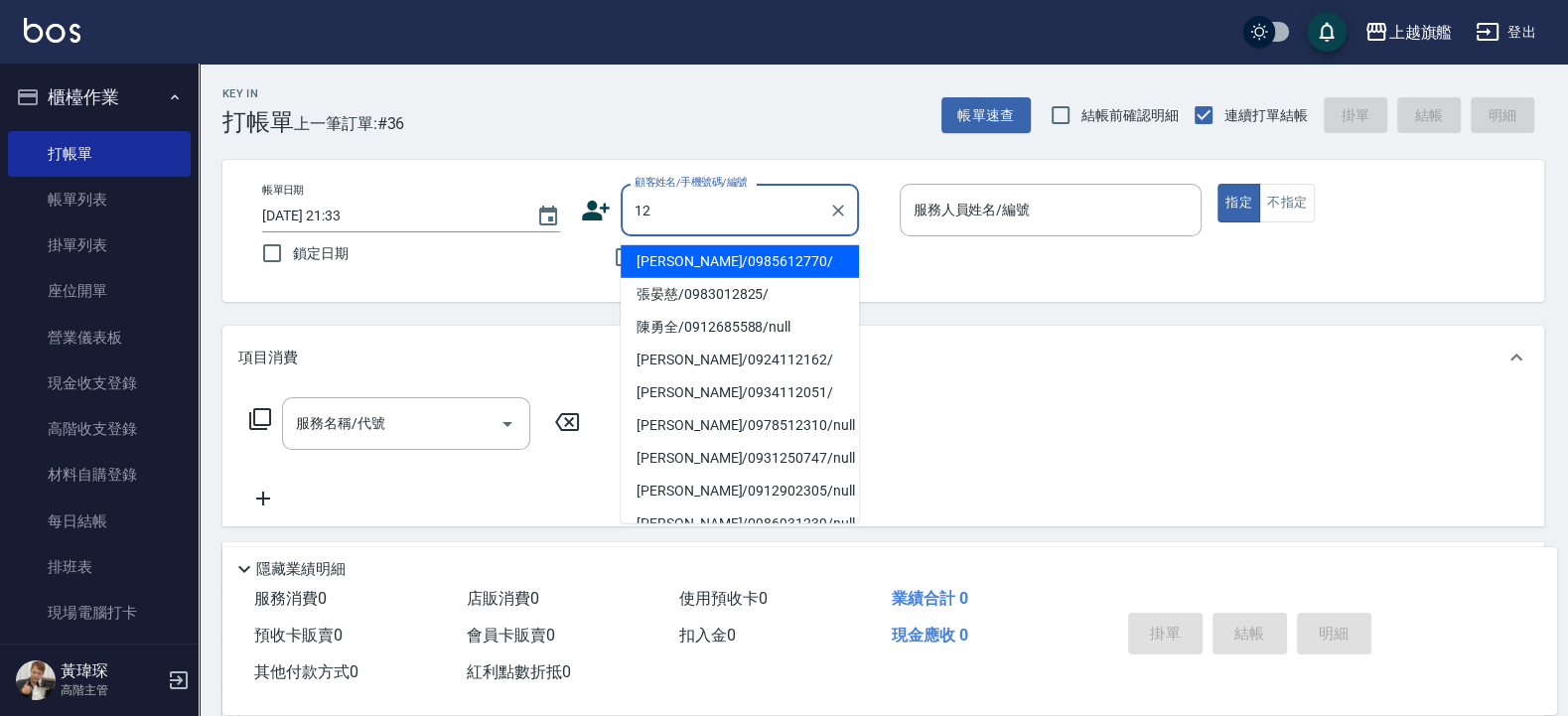 drag, startPoint x: 606, startPoint y: 215, endPoint x: 546, endPoint y: 229, distance: 61.611687 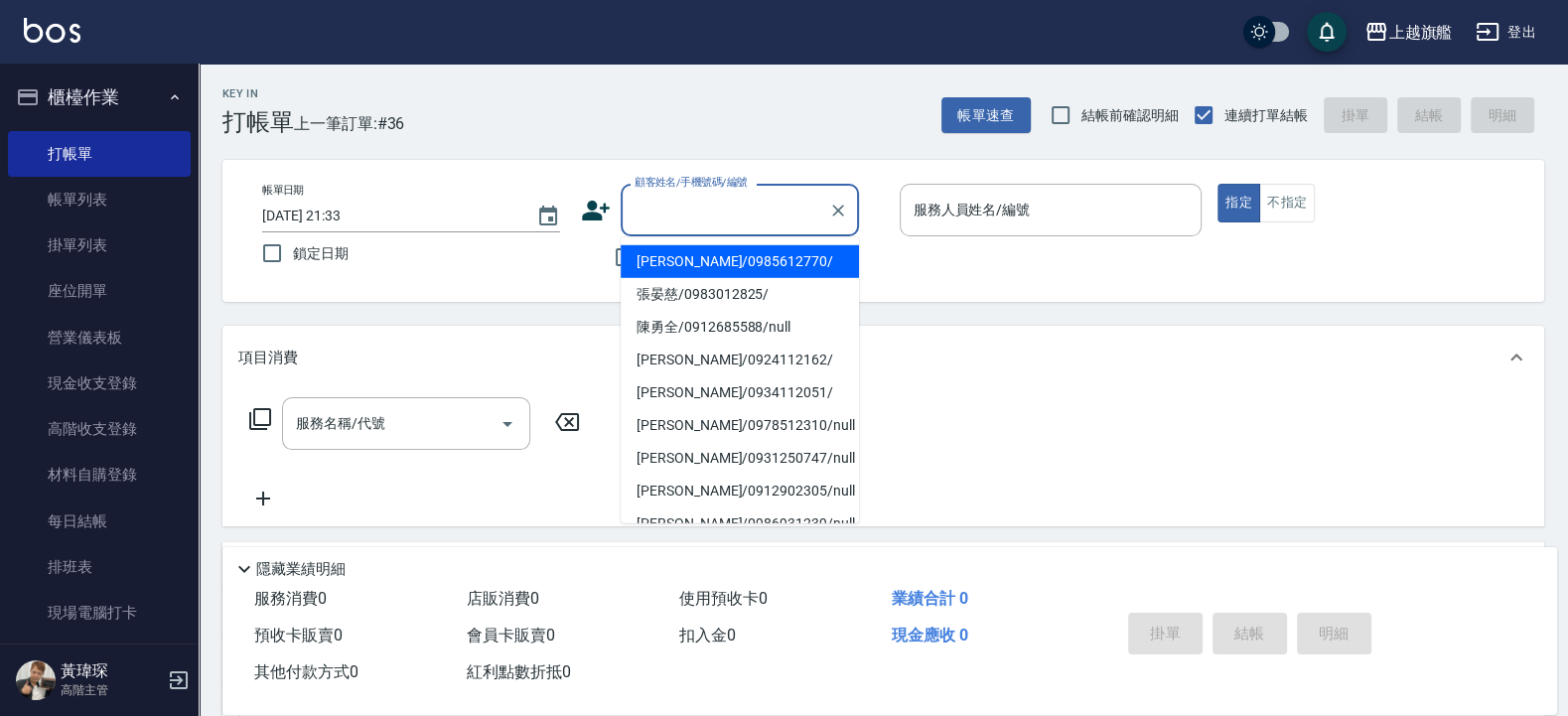 type 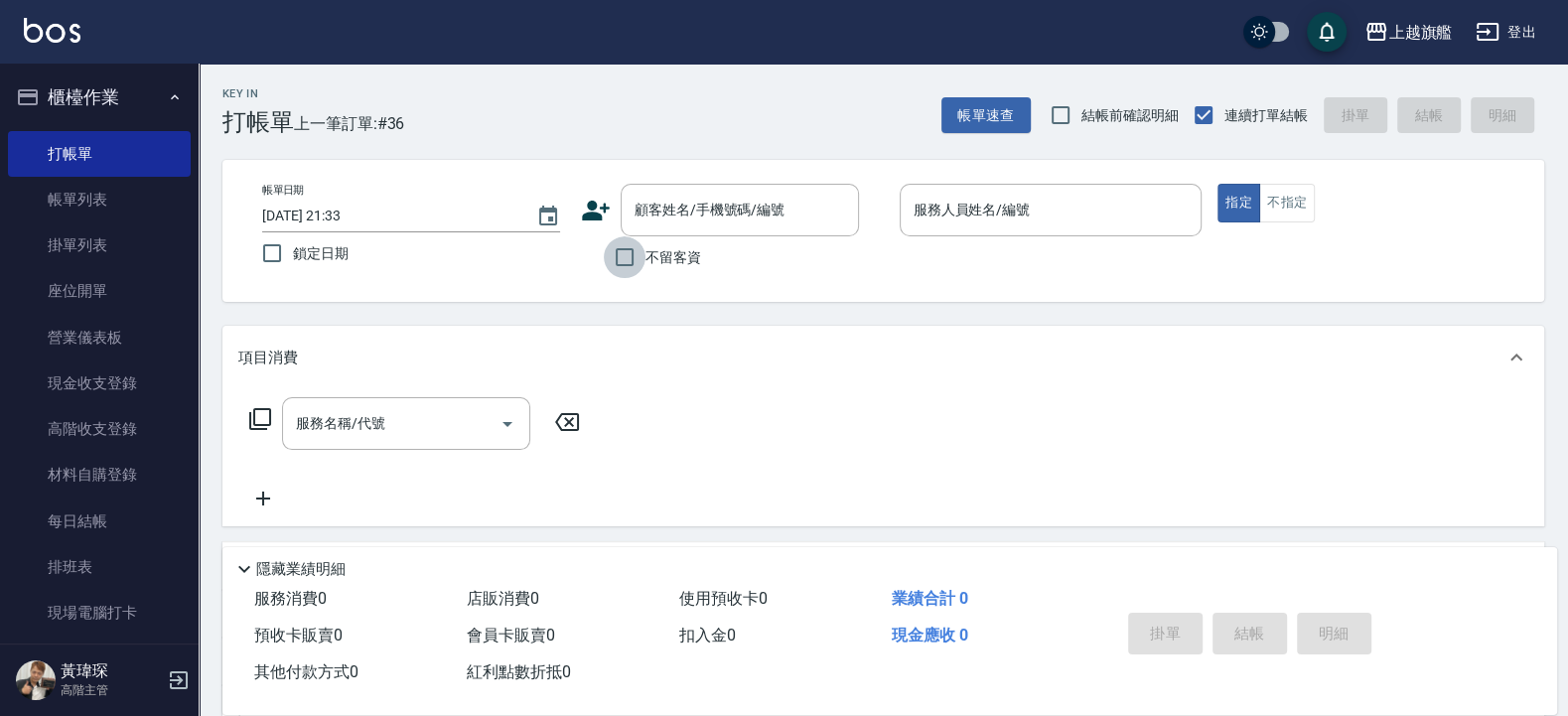 click on "不留客資" at bounding box center [625, 257] 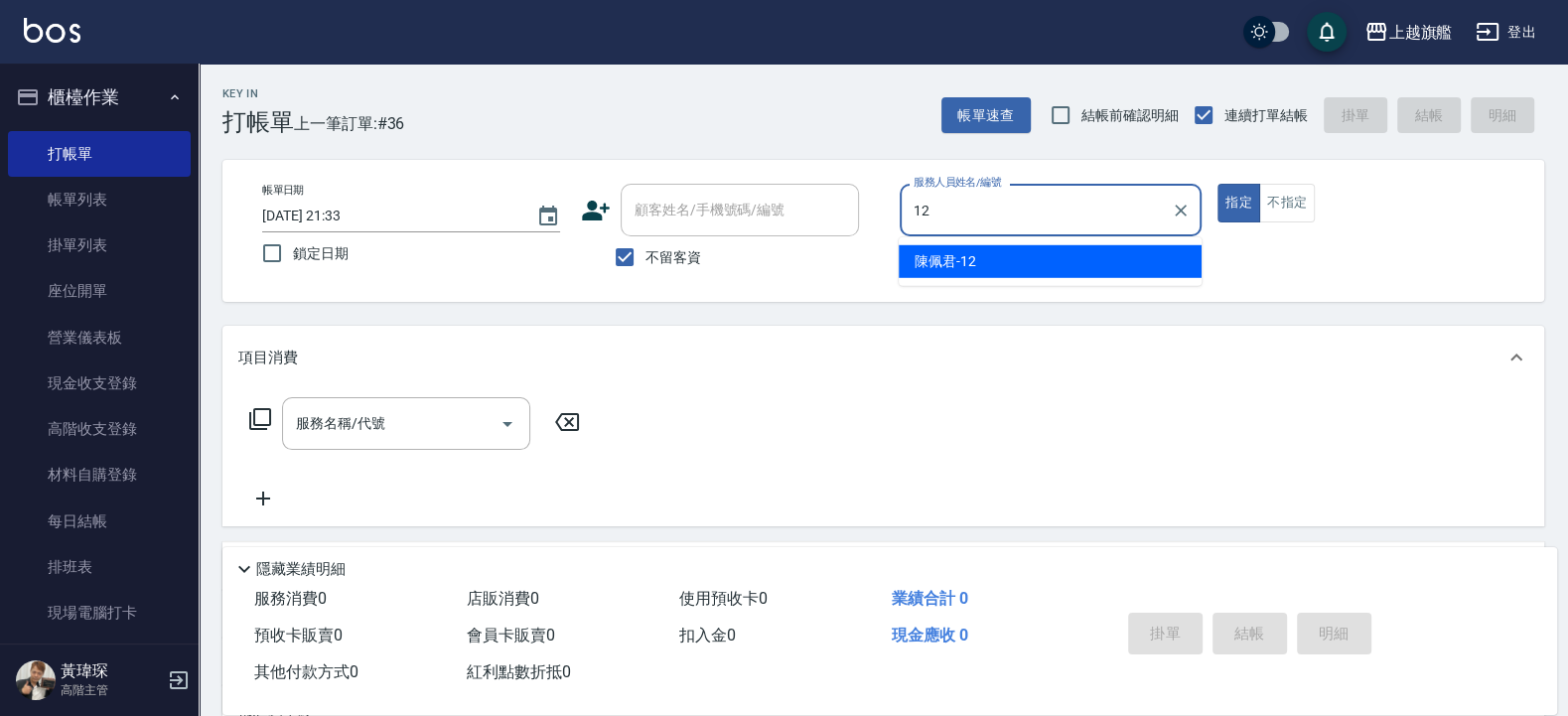 type on "陳佩君-12" 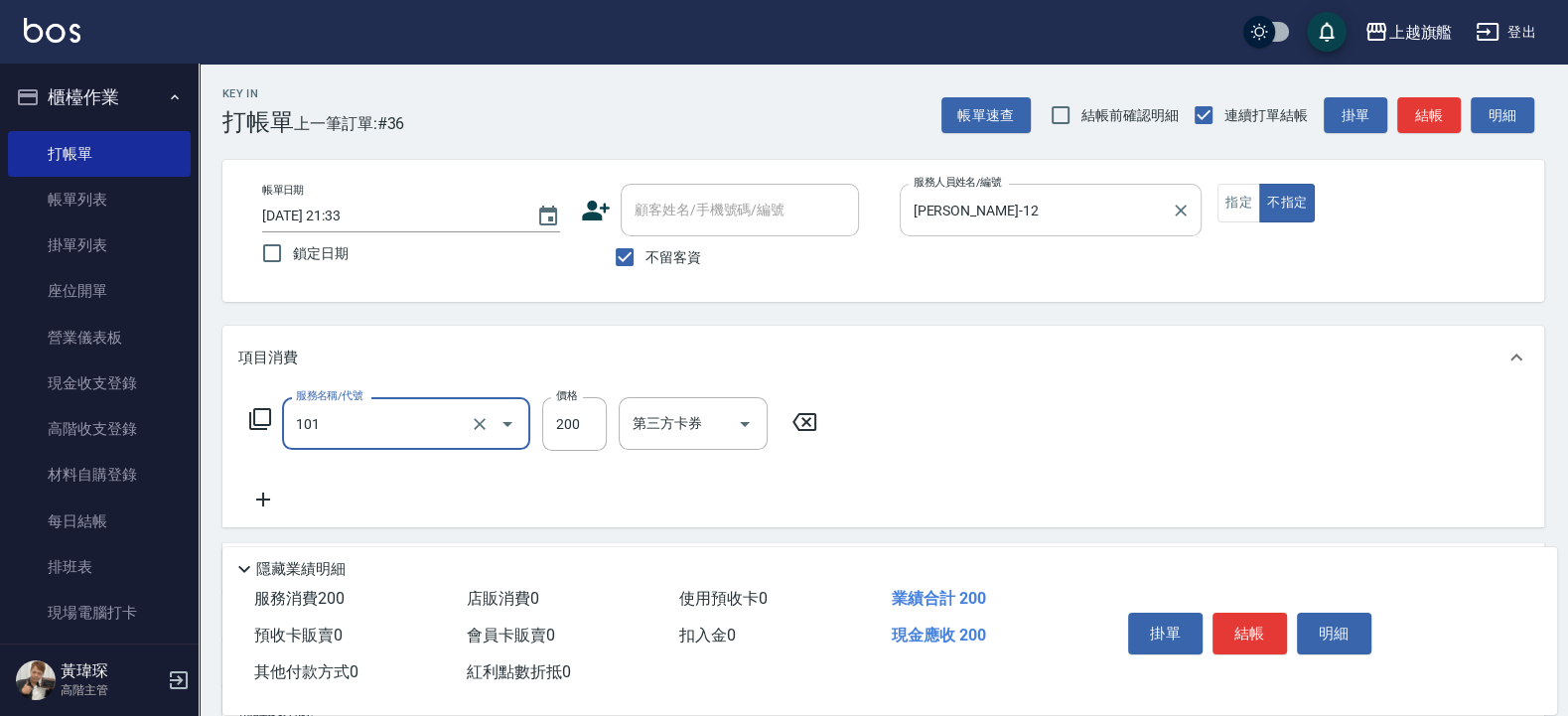 type on "一般洗(101)" 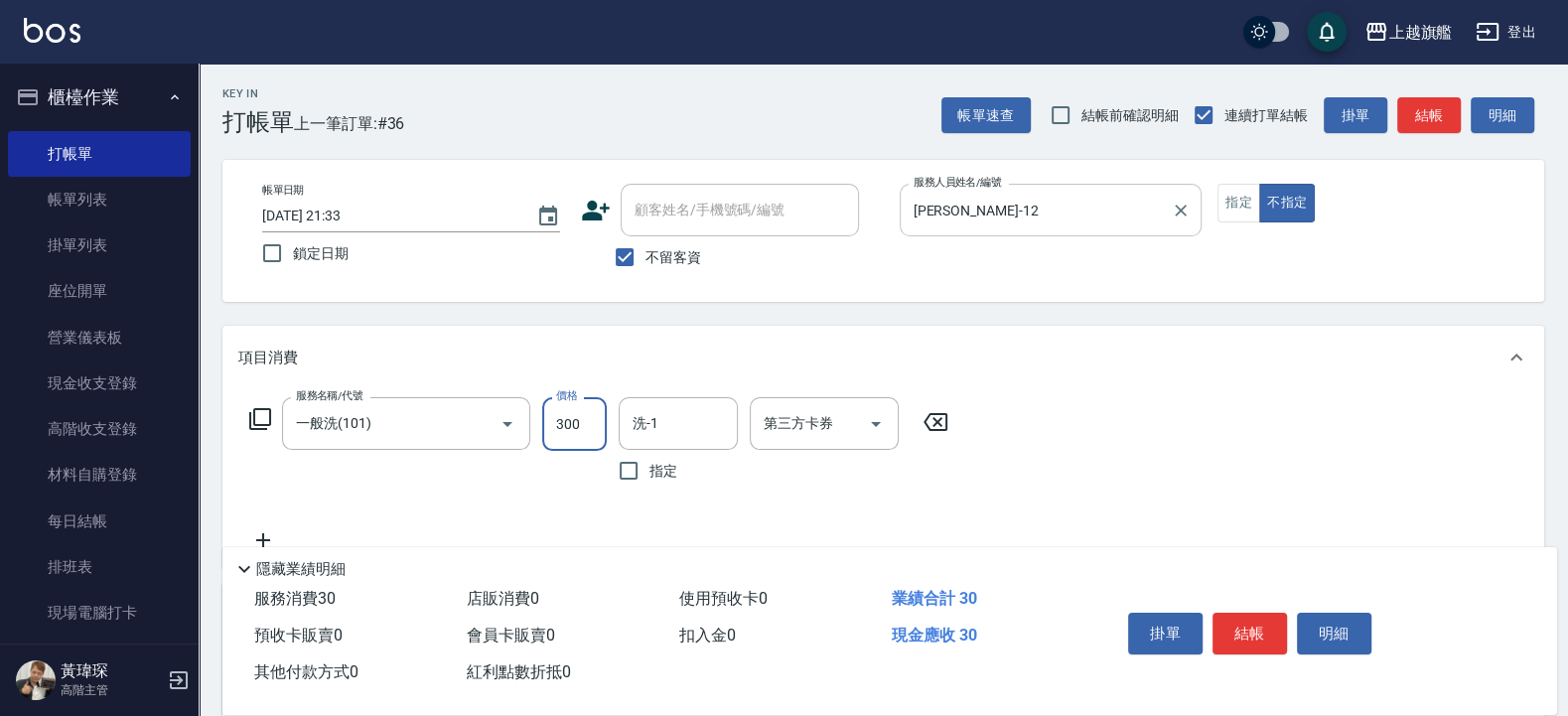 type on "300" 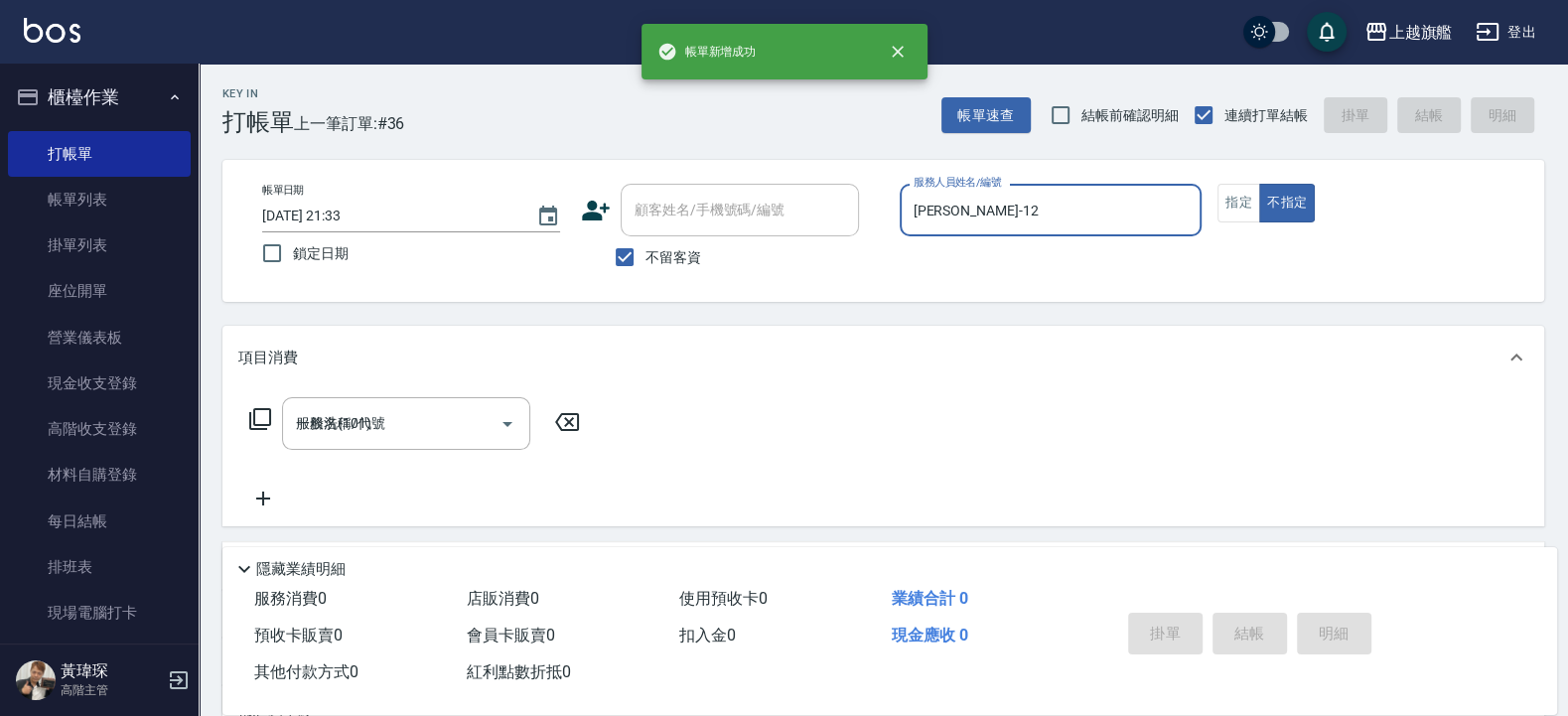 type on "2025/07/15 21:34" 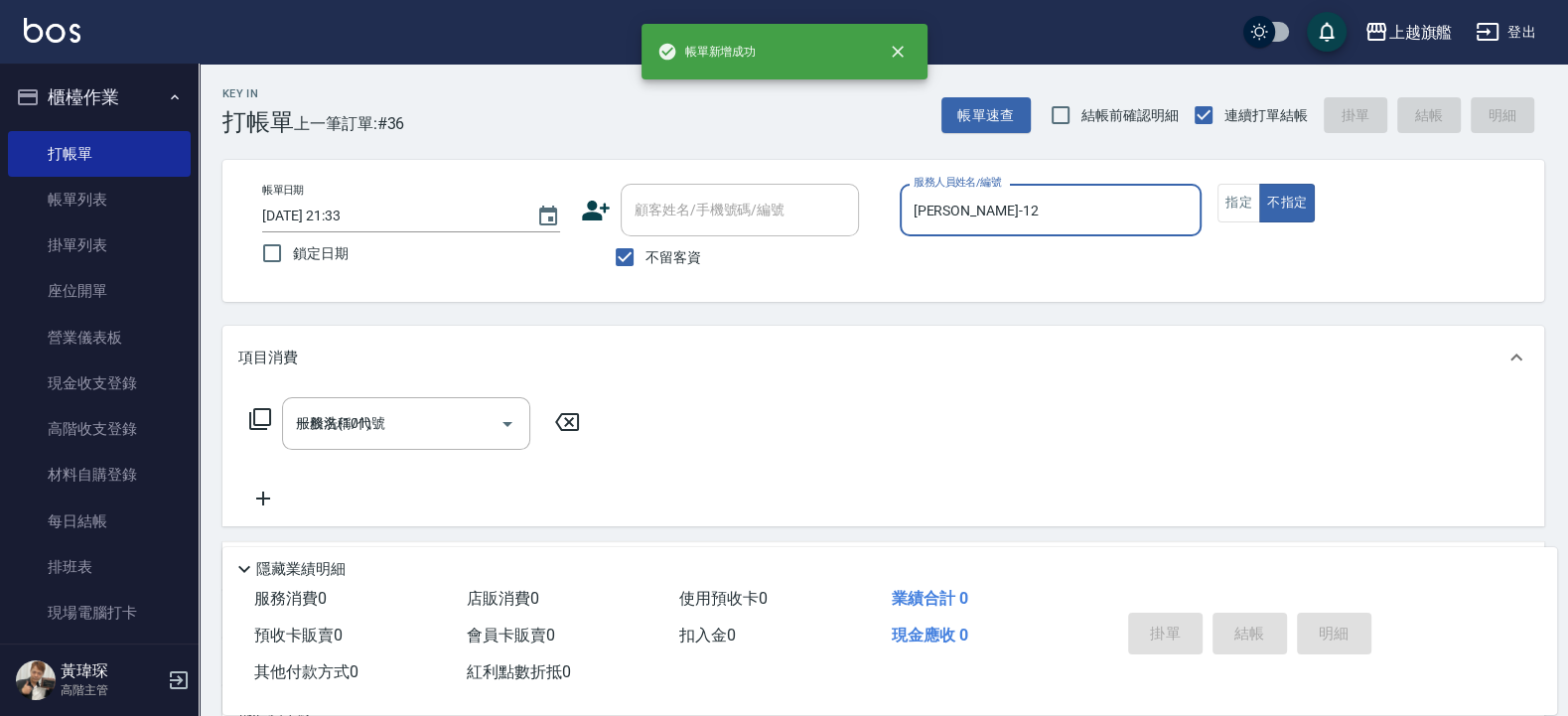 type 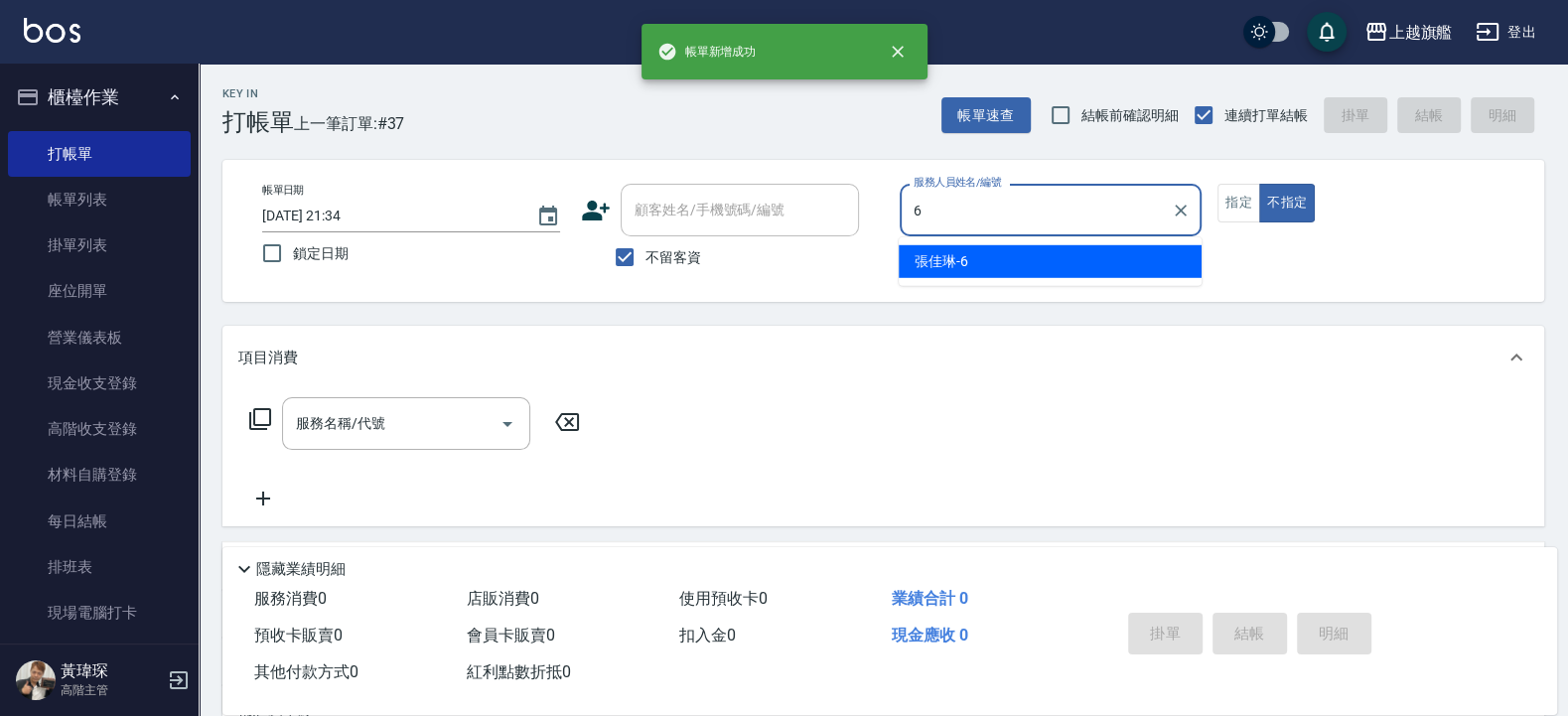 type on "張佳琳-6" 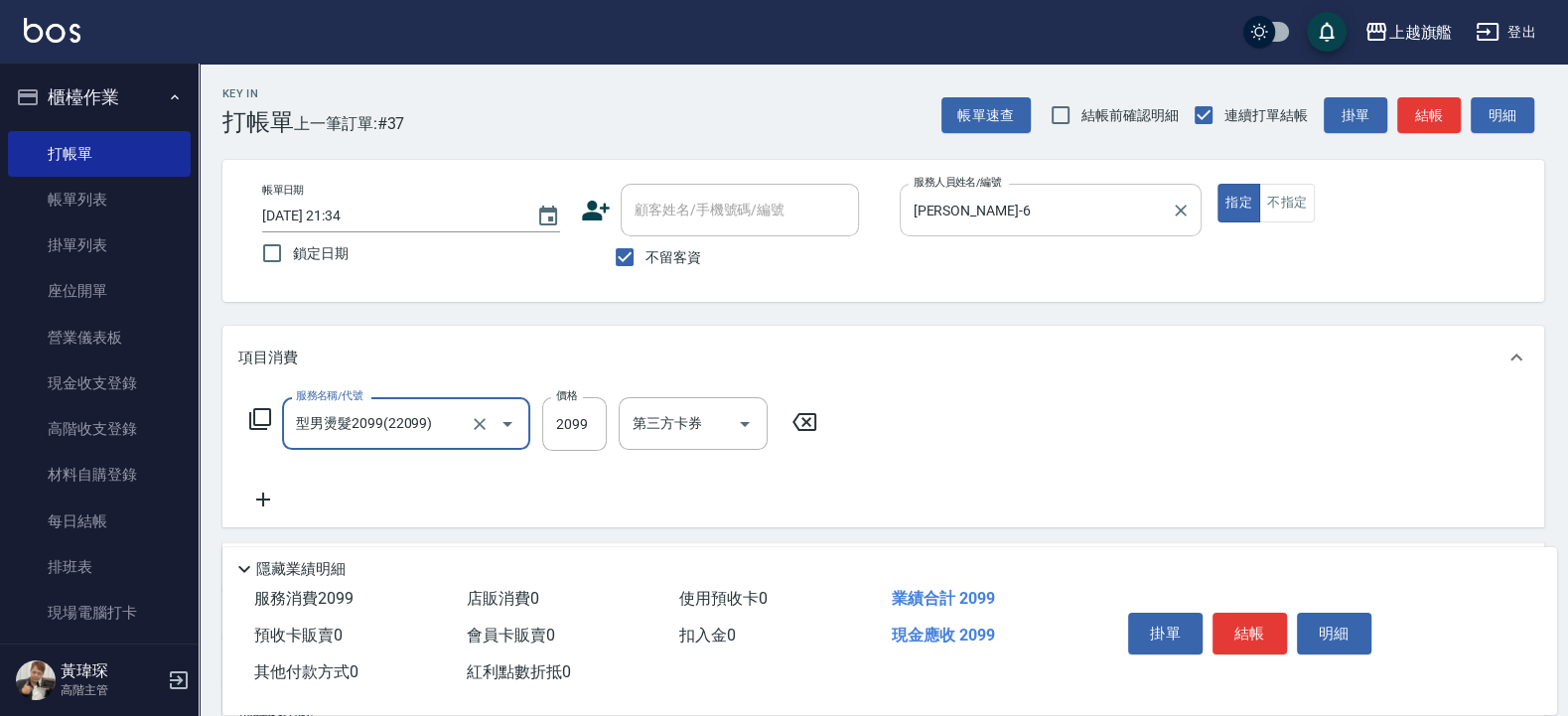 type on "型男燙髮2099(22099)" 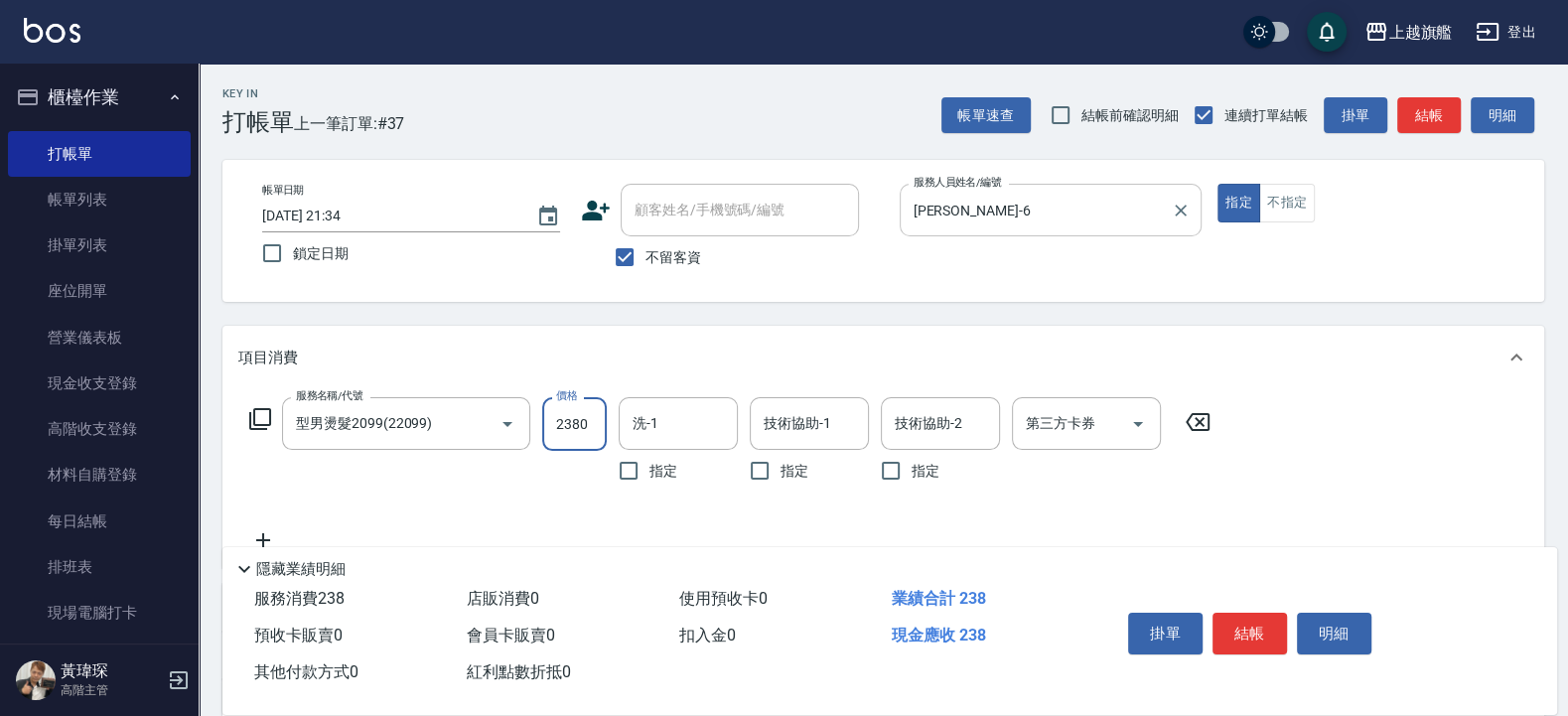 type on "2380" 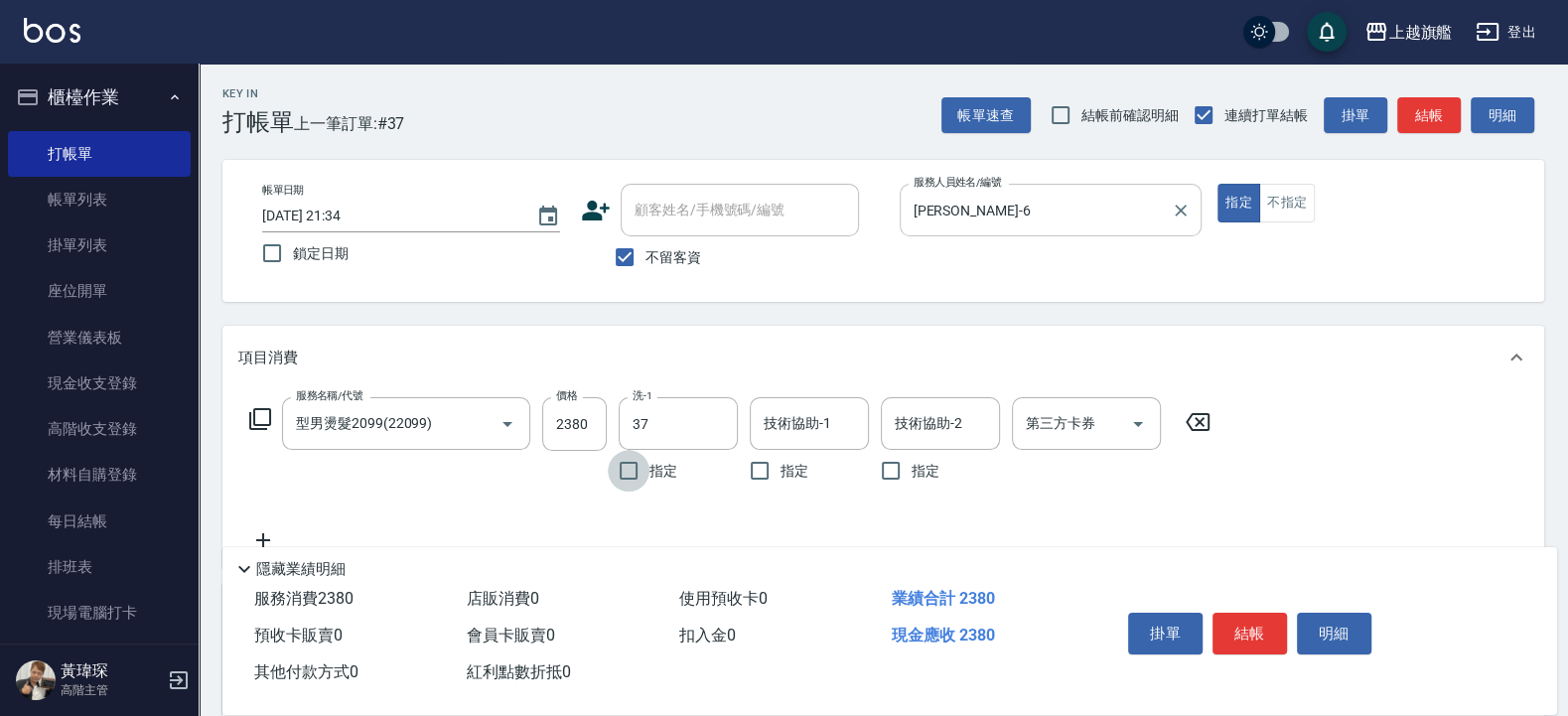 type on "林智慧-37" 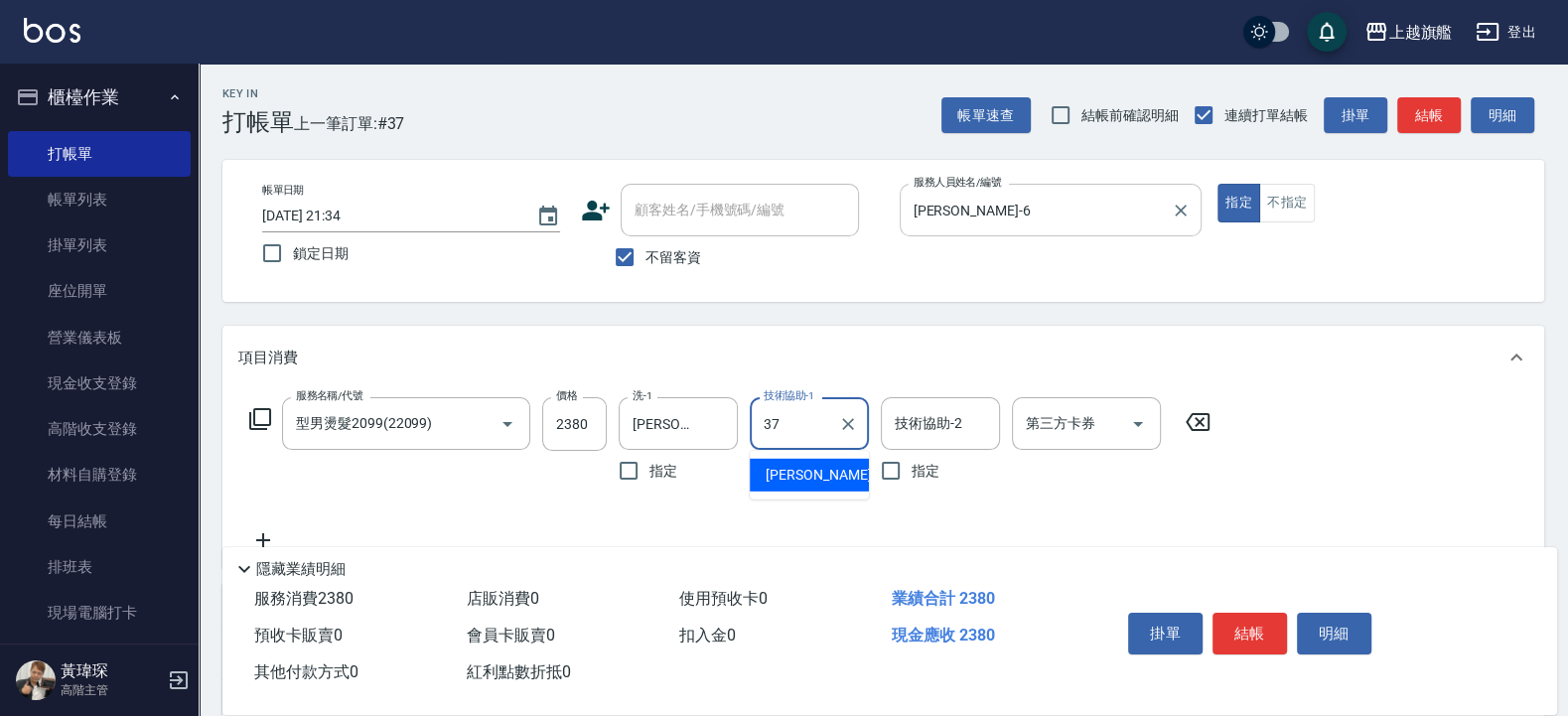type on "林智慧-37" 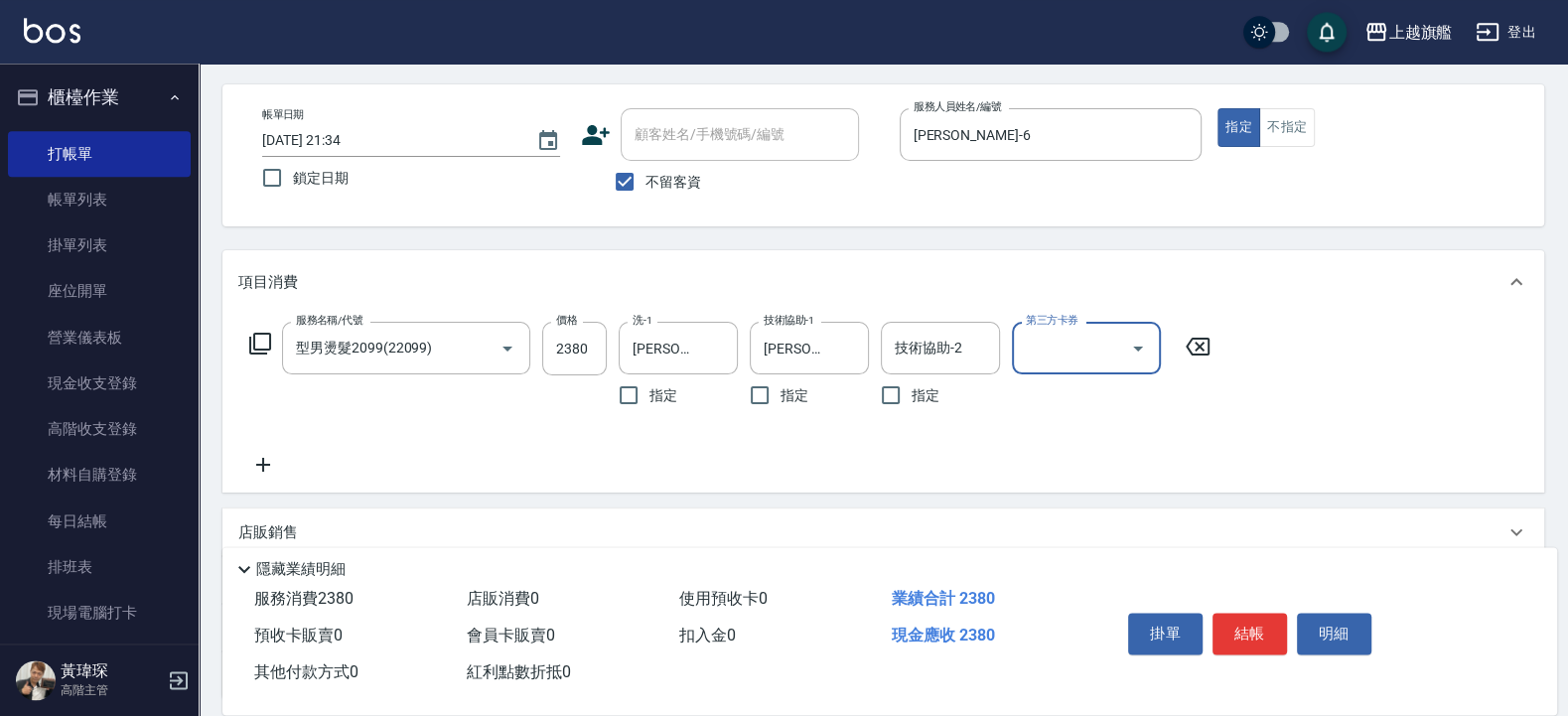 scroll, scrollTop: 119, scrollLeft: 0, axis: vertical 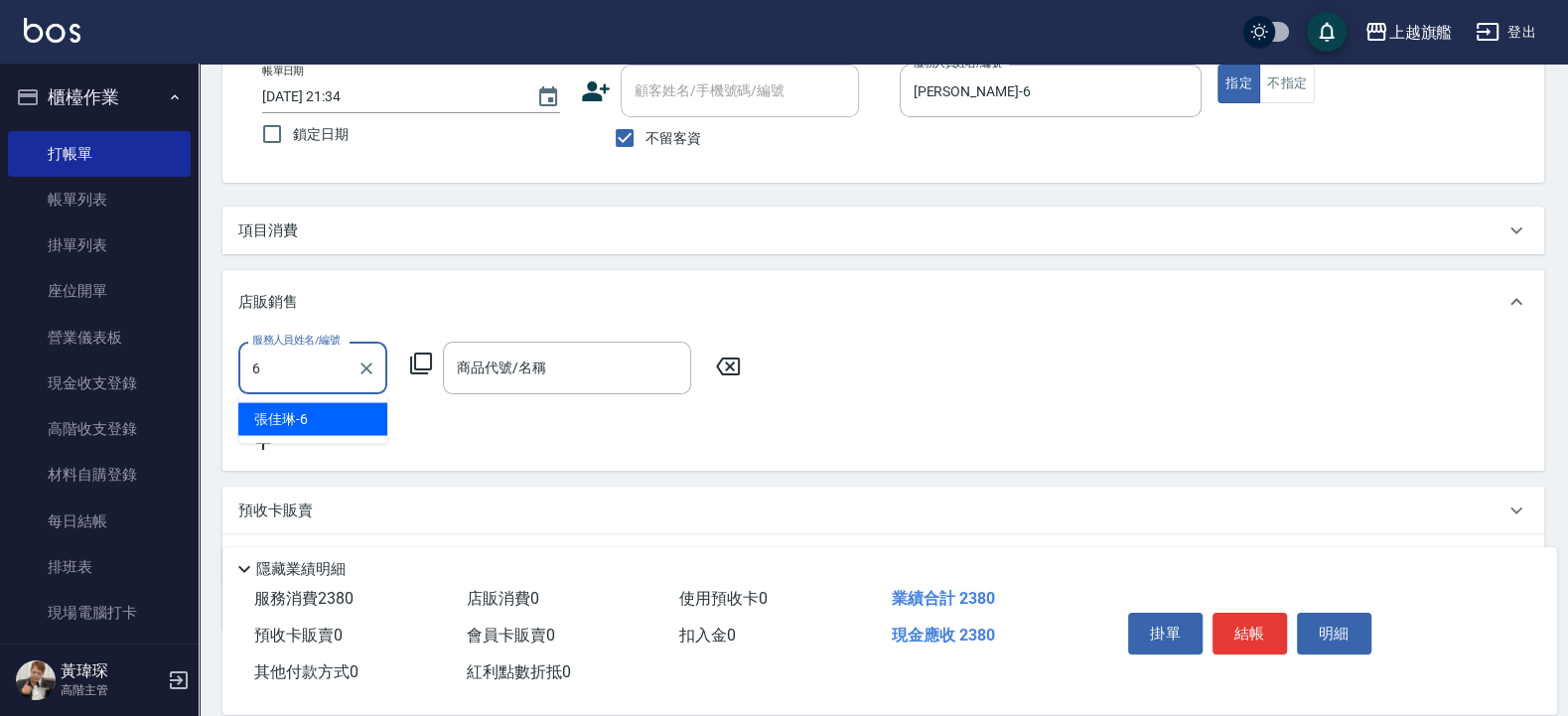 type on "張佳琳-6" 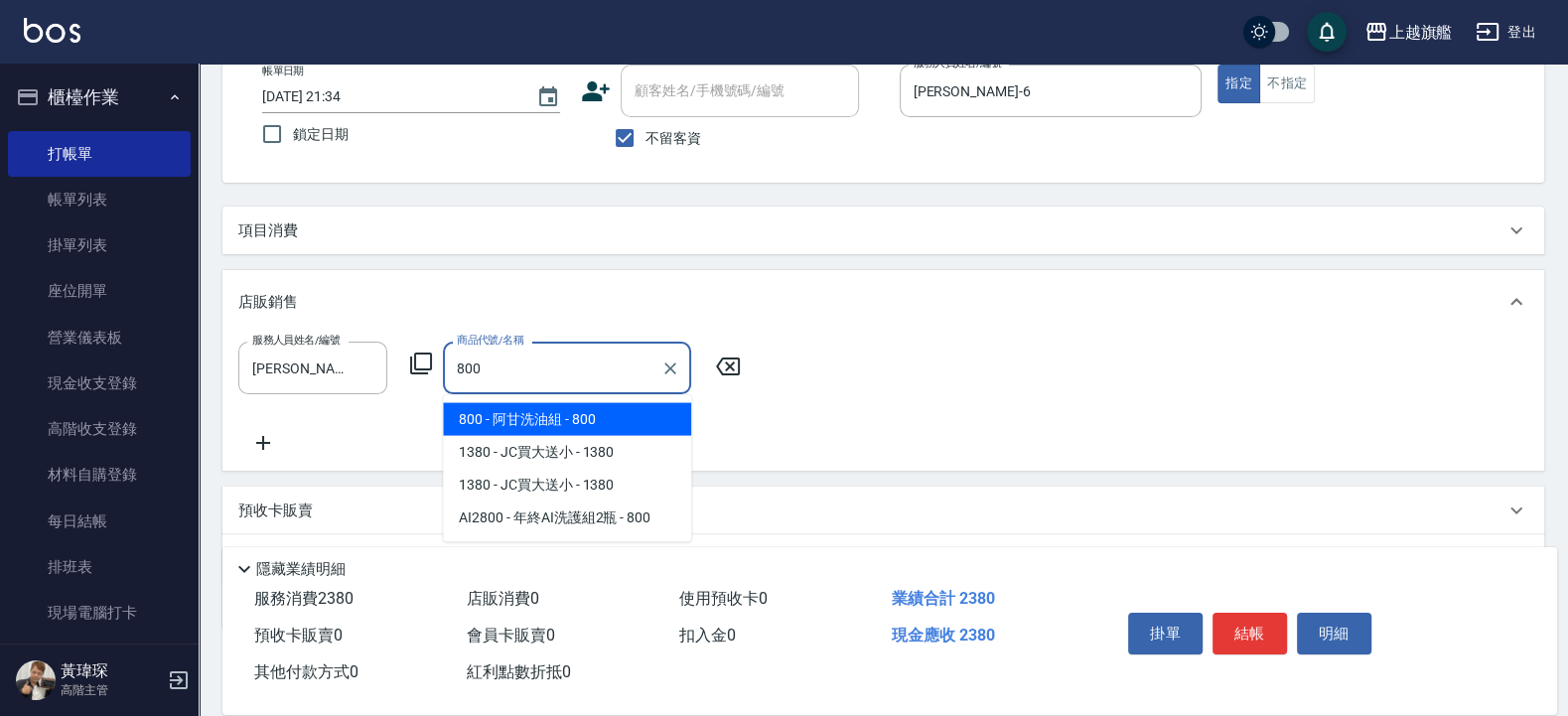 type on "阿甘洗油組" 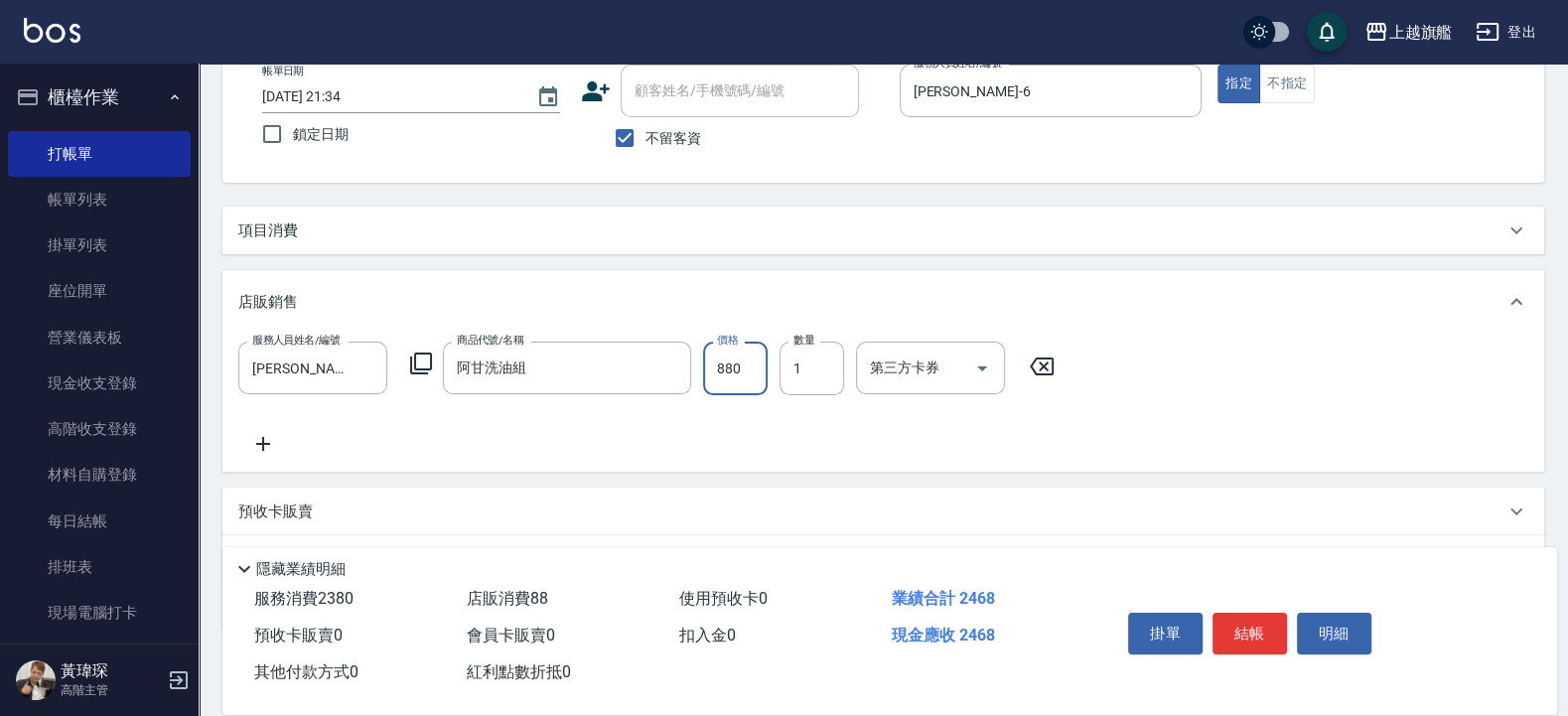 type on "880" 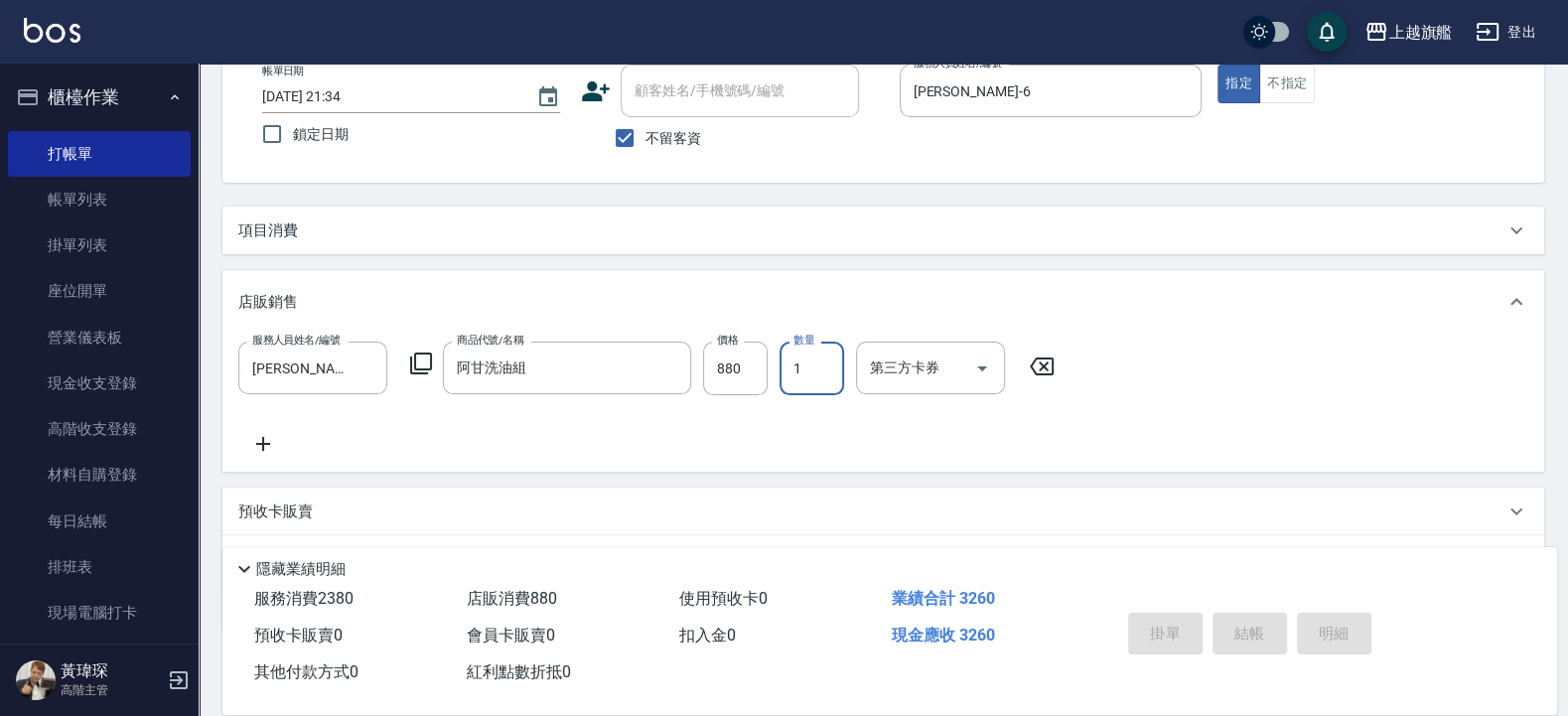 type 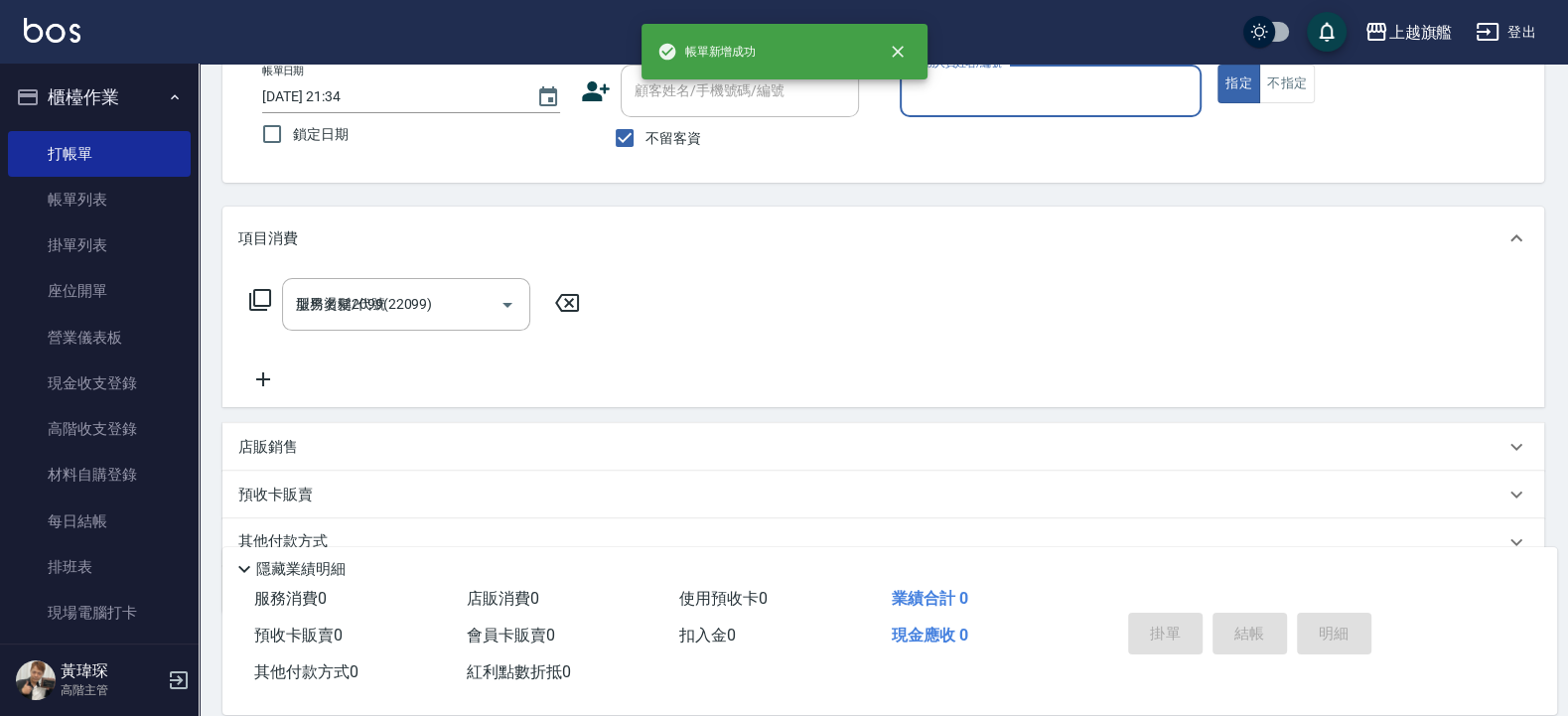 type 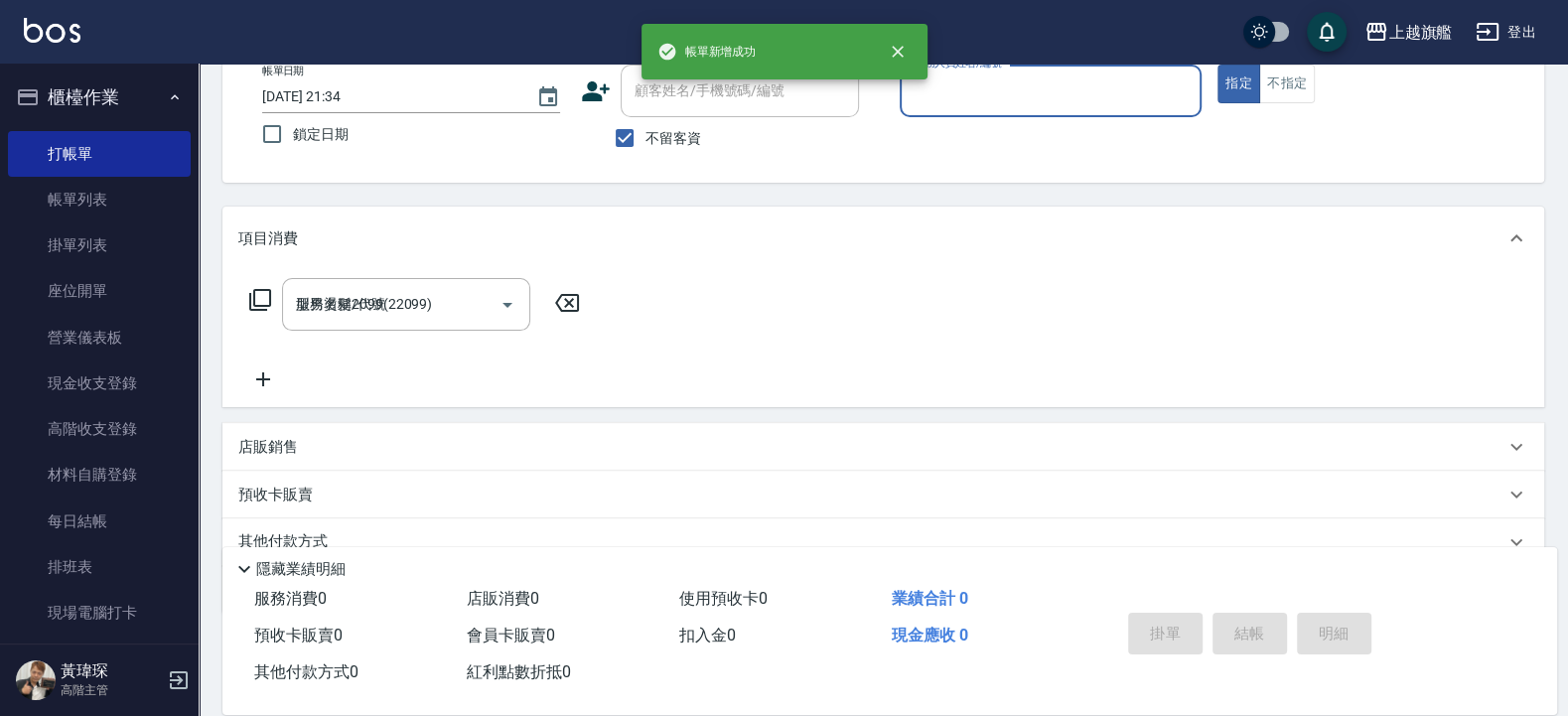 type 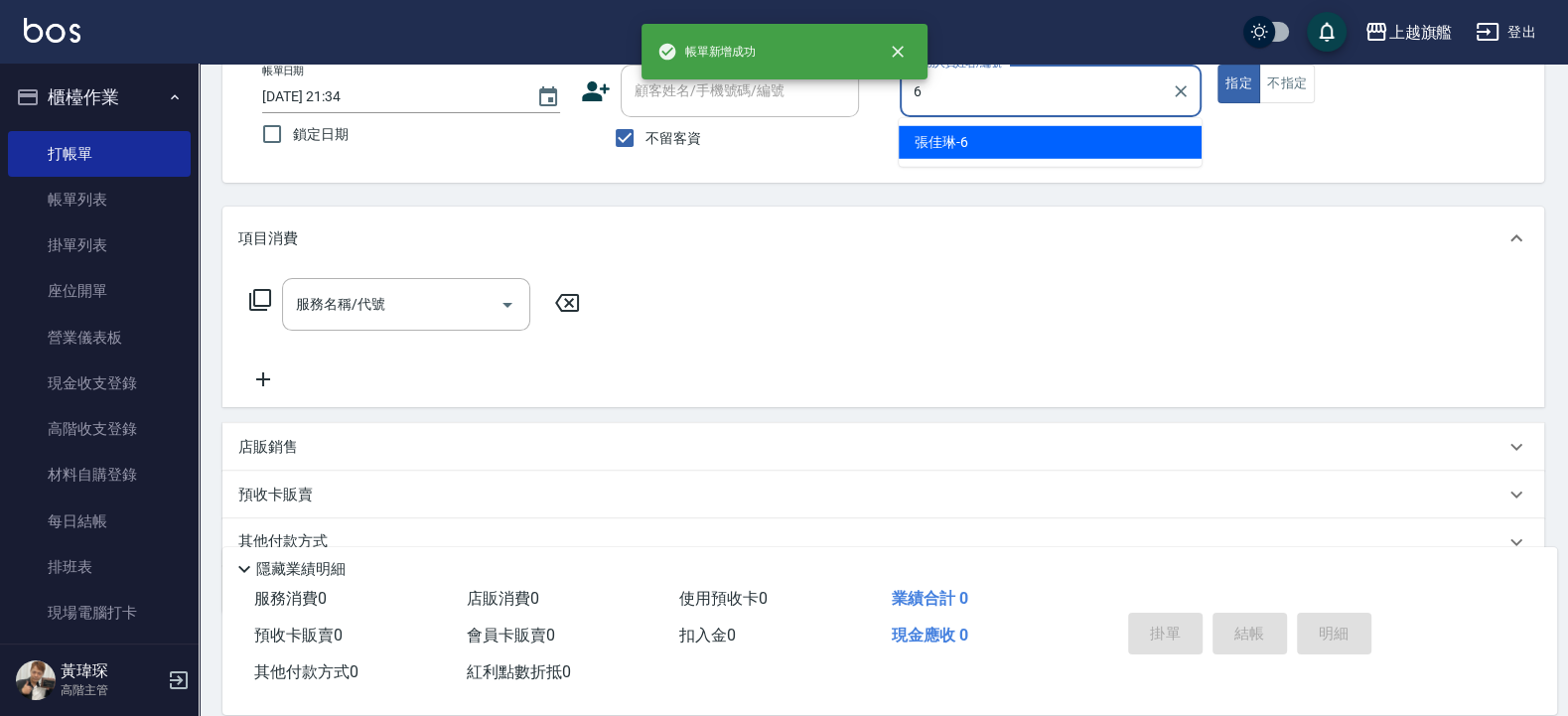 type on "張佳琳-6" 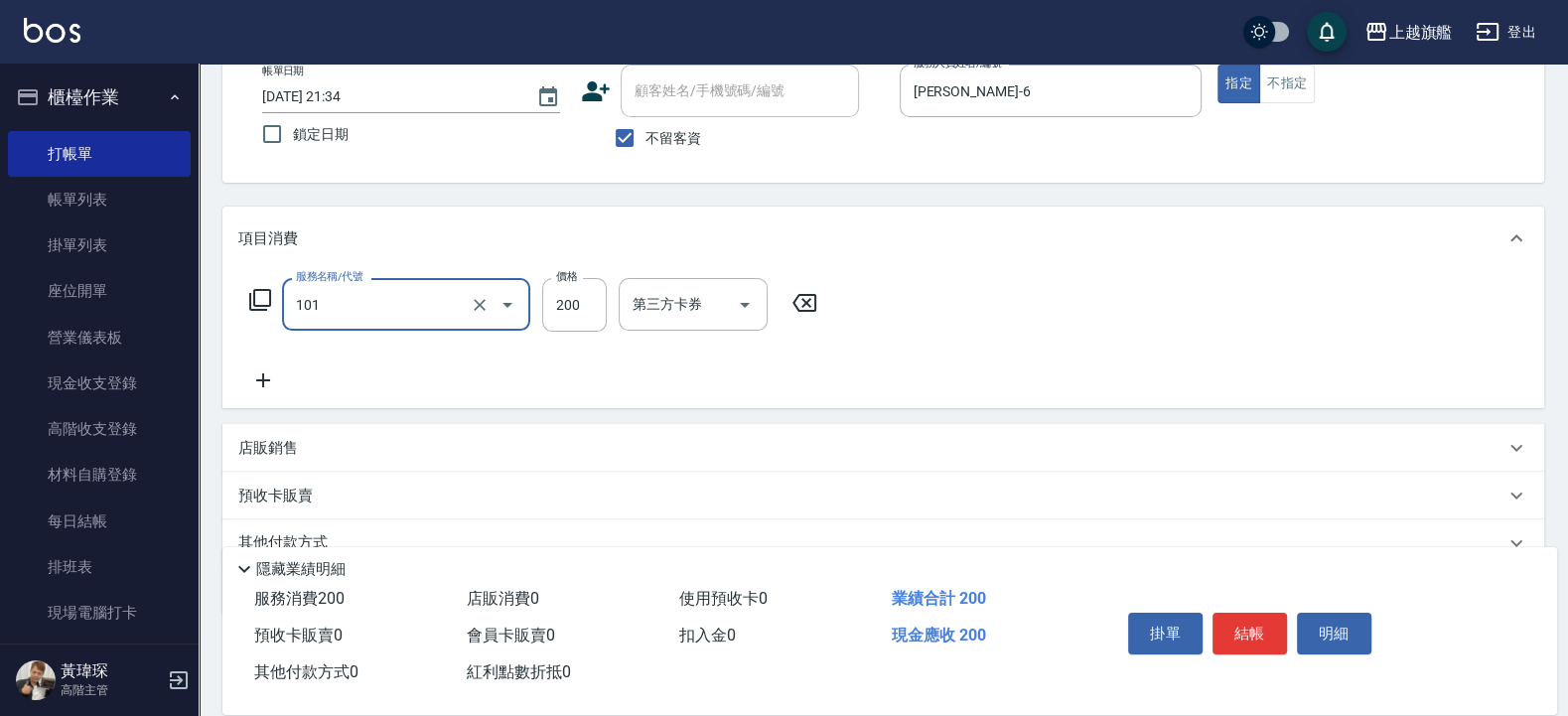 type on "一般洗(101)" 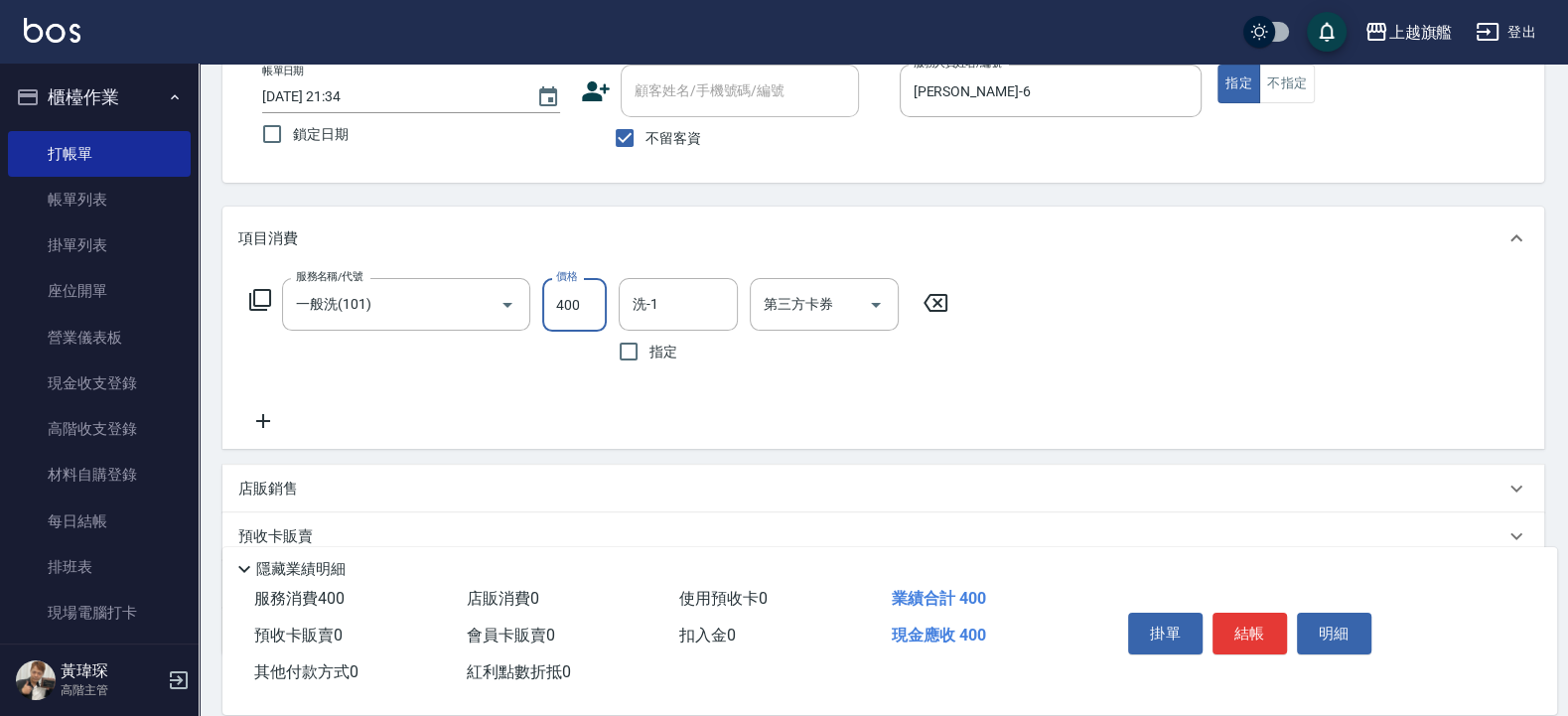 type on "400" 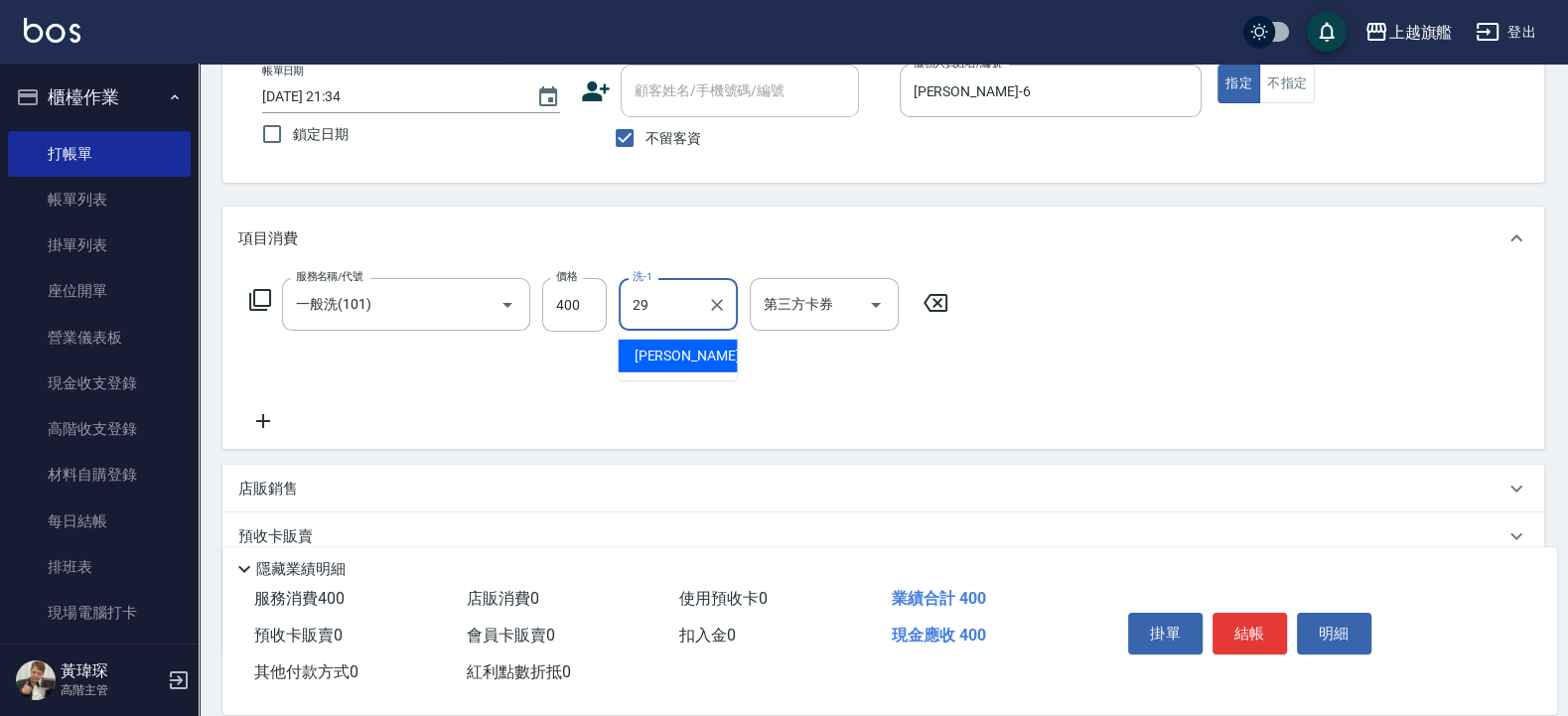 type on "張耘慈-29" 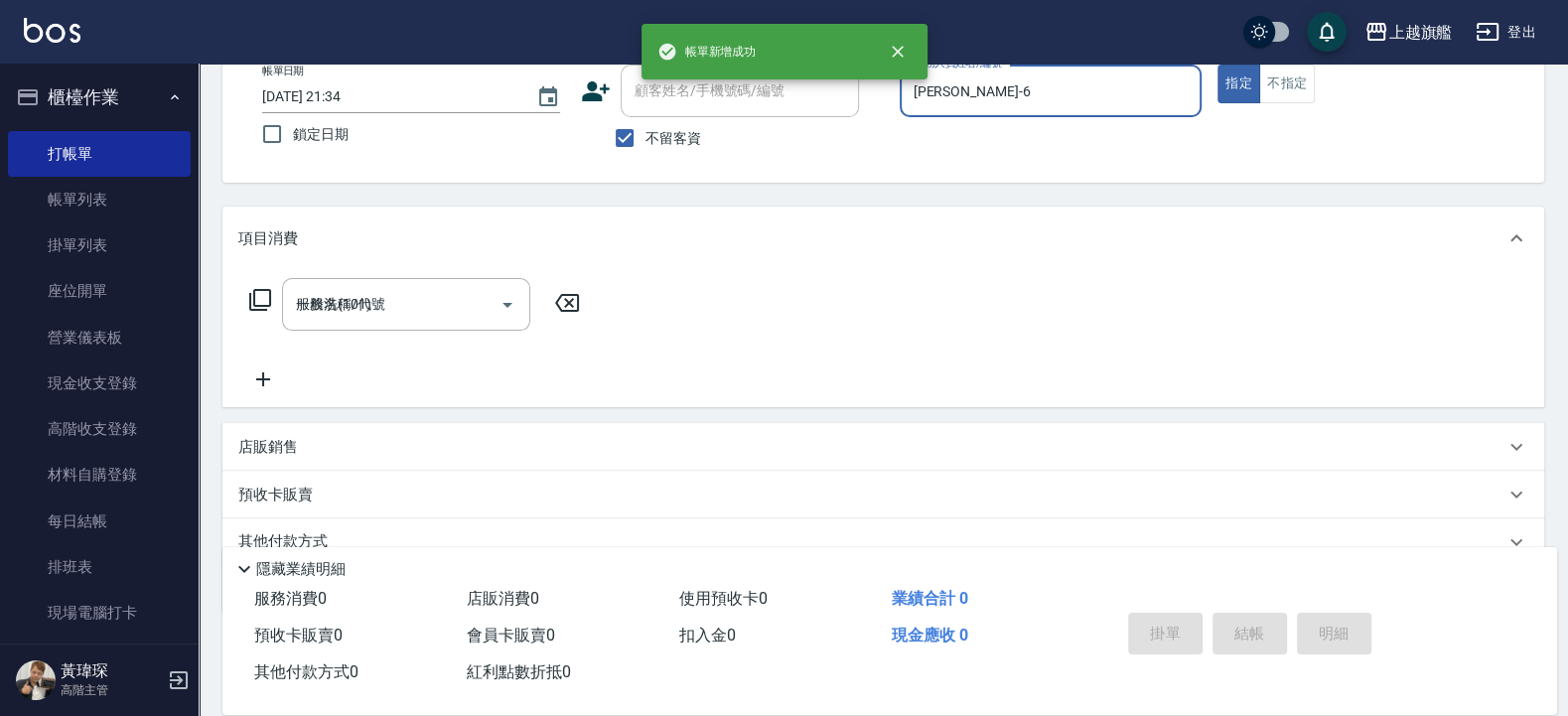 type 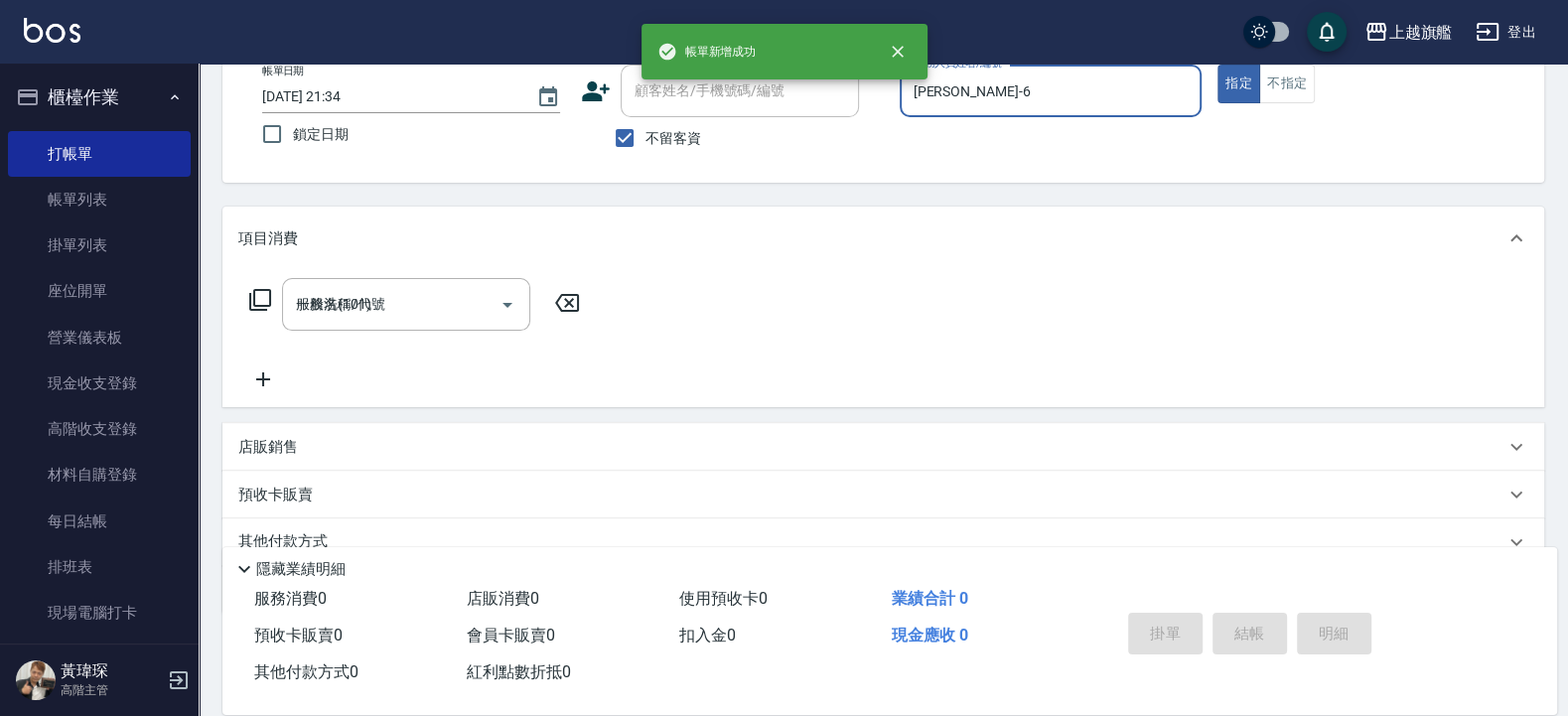 type 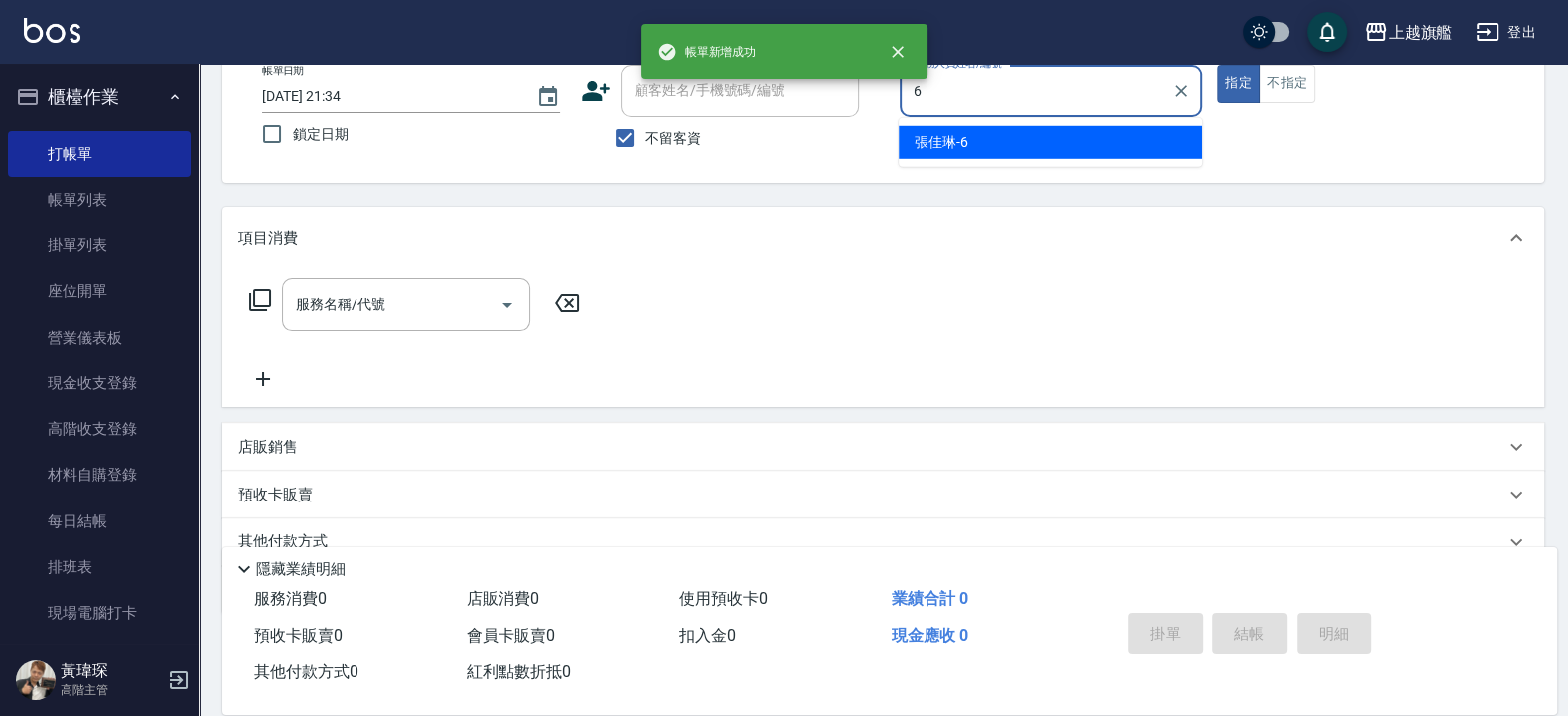 type on "張佳琳-6" 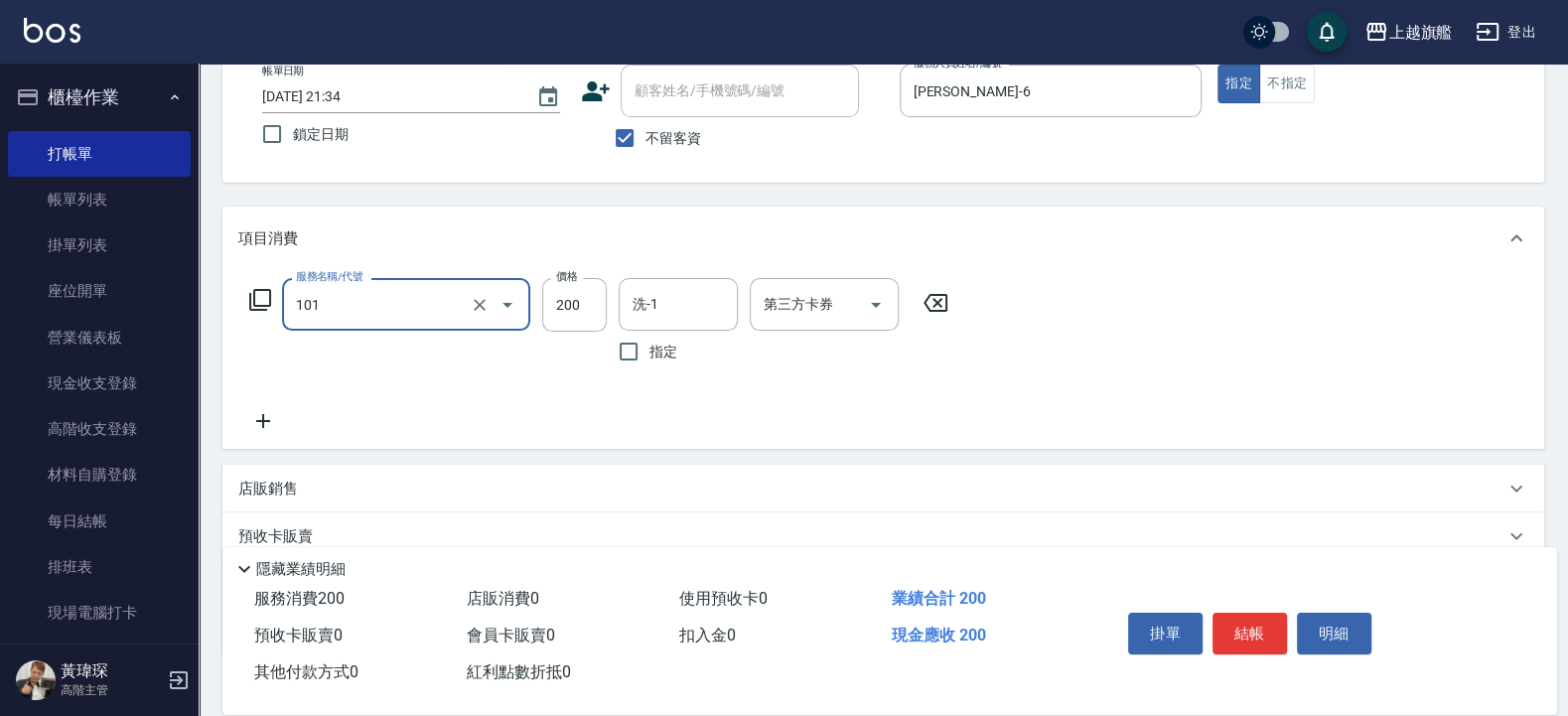 type on "一般洗(101)" 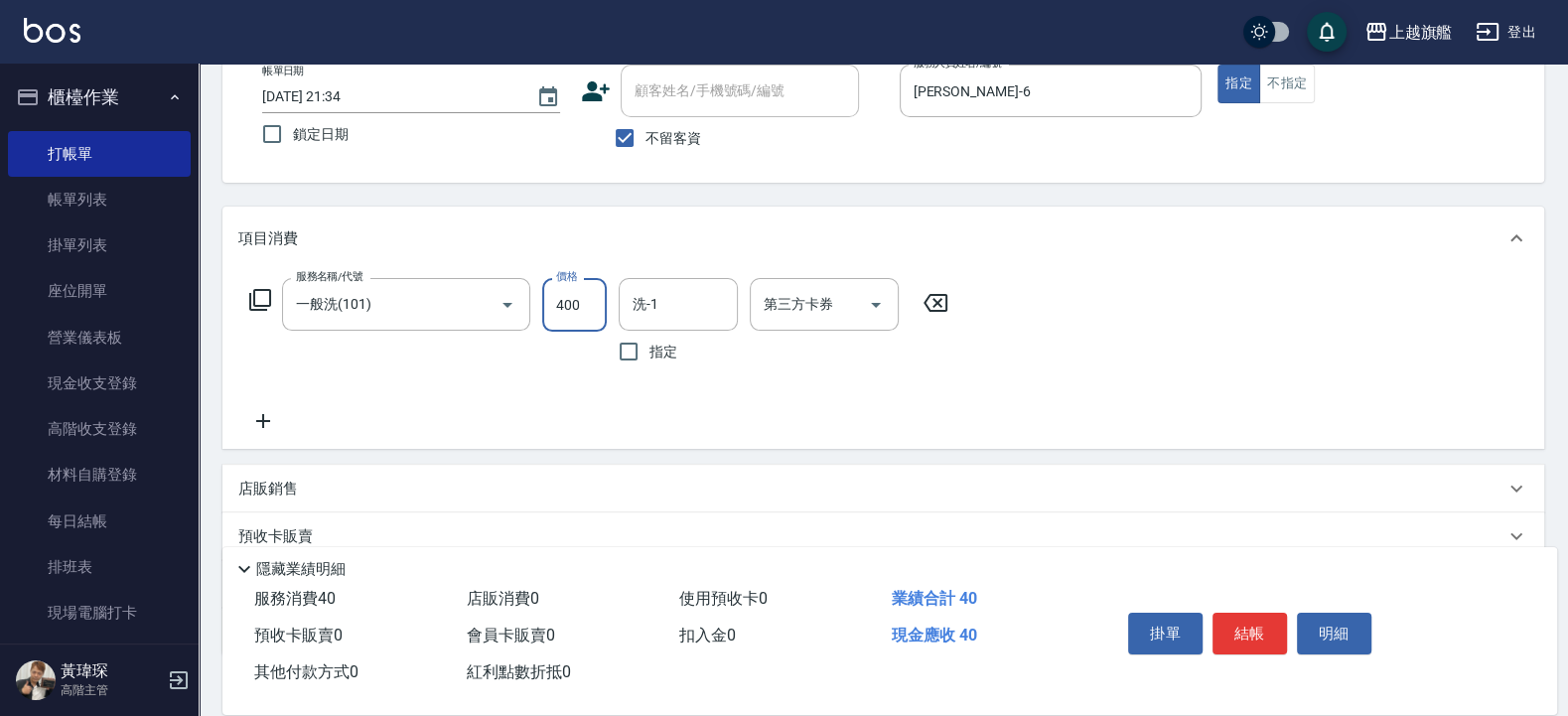 type on "400" 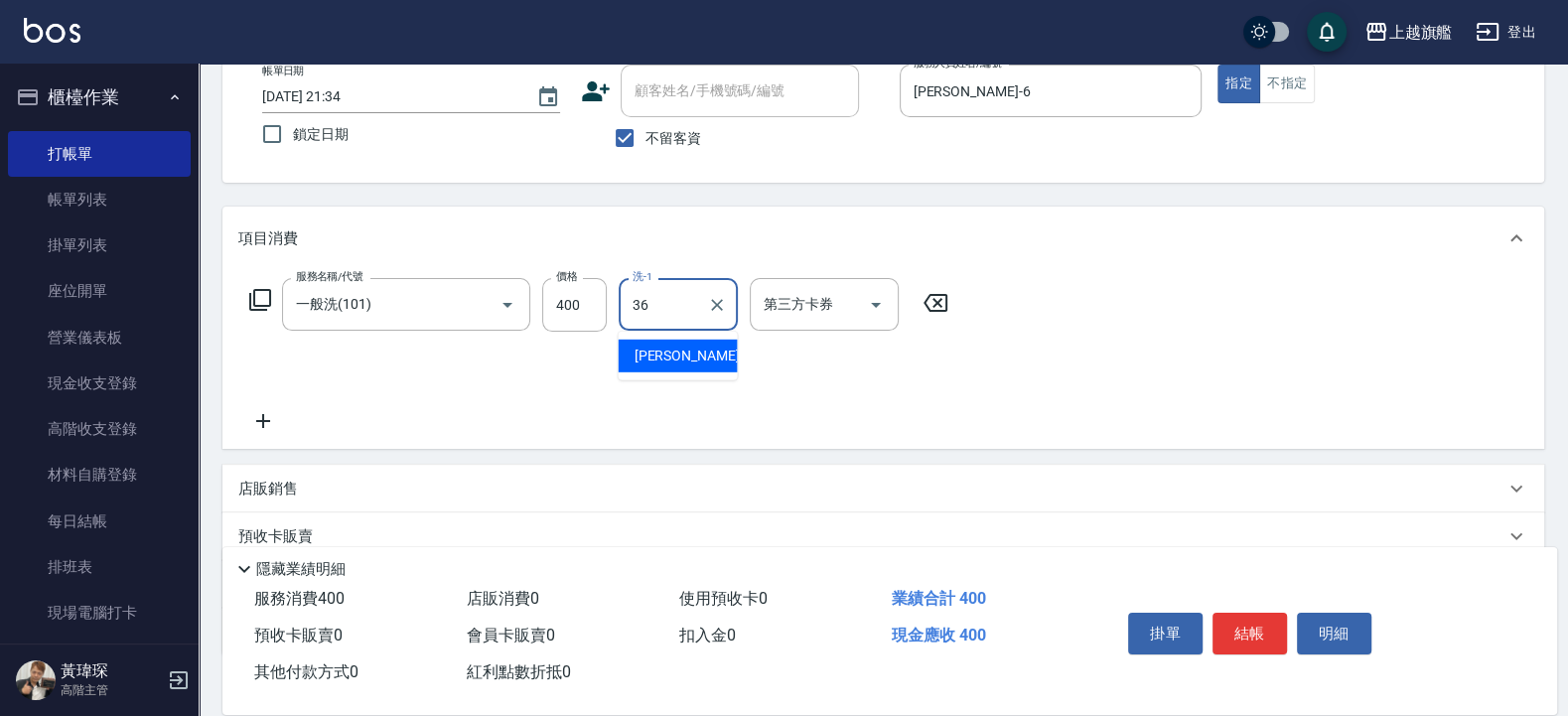 type on "[PERSON_NAME]-36" 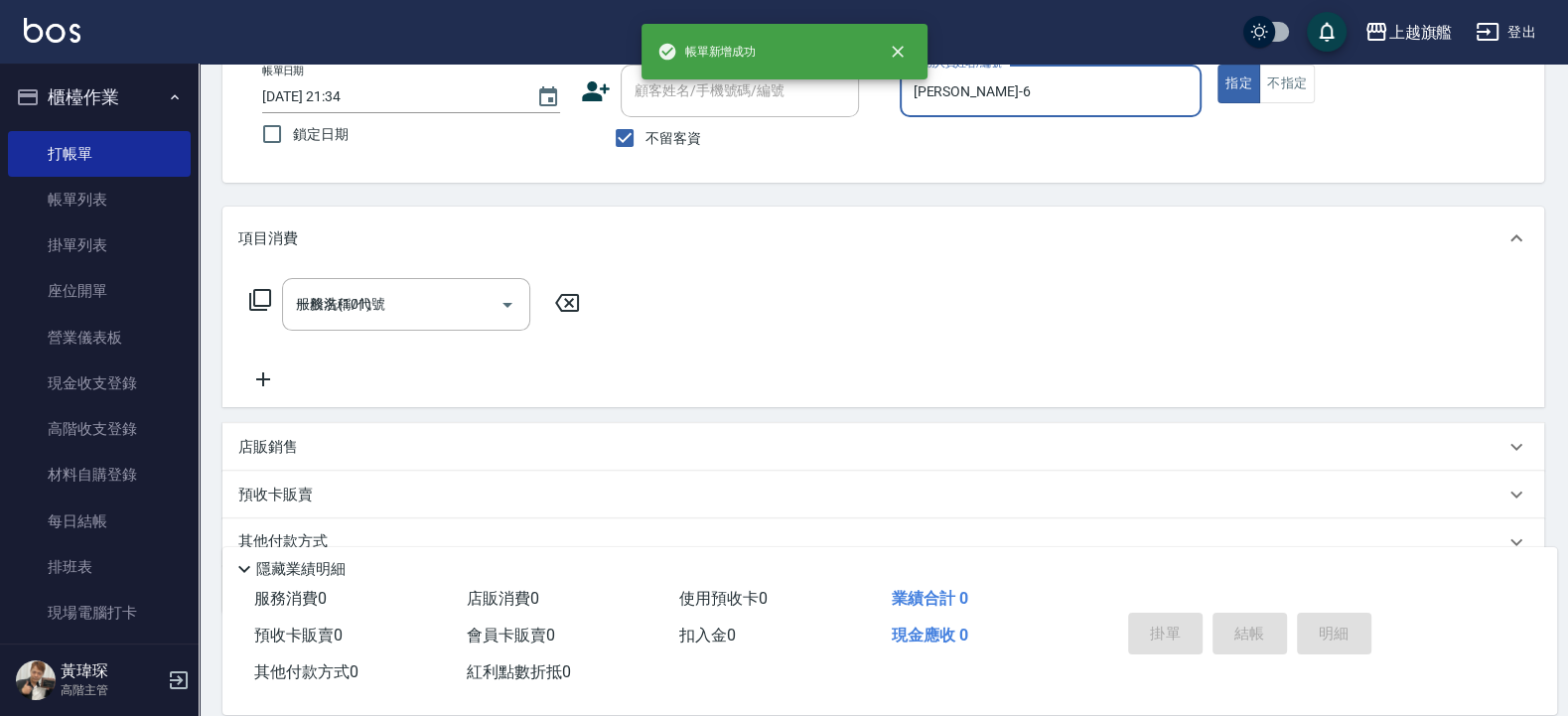 type 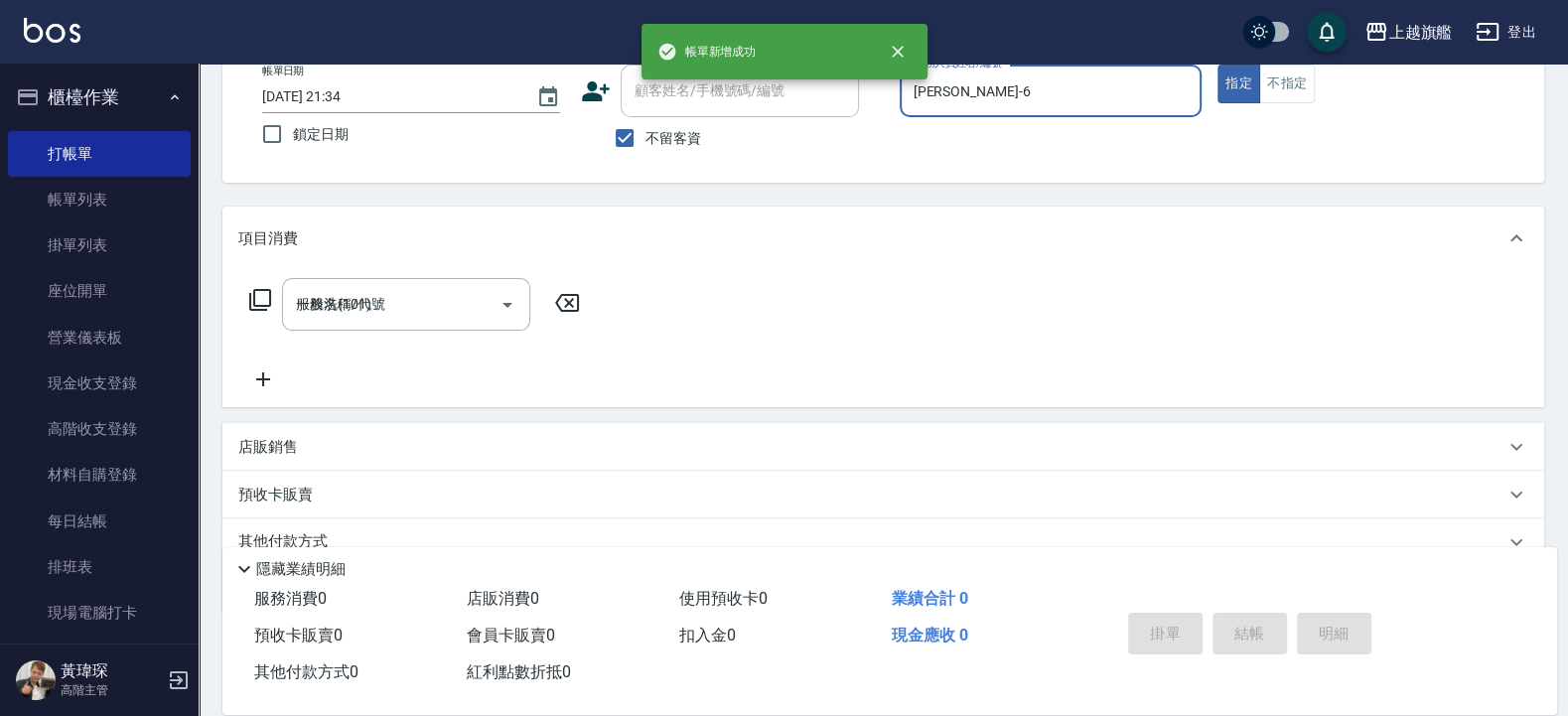 type 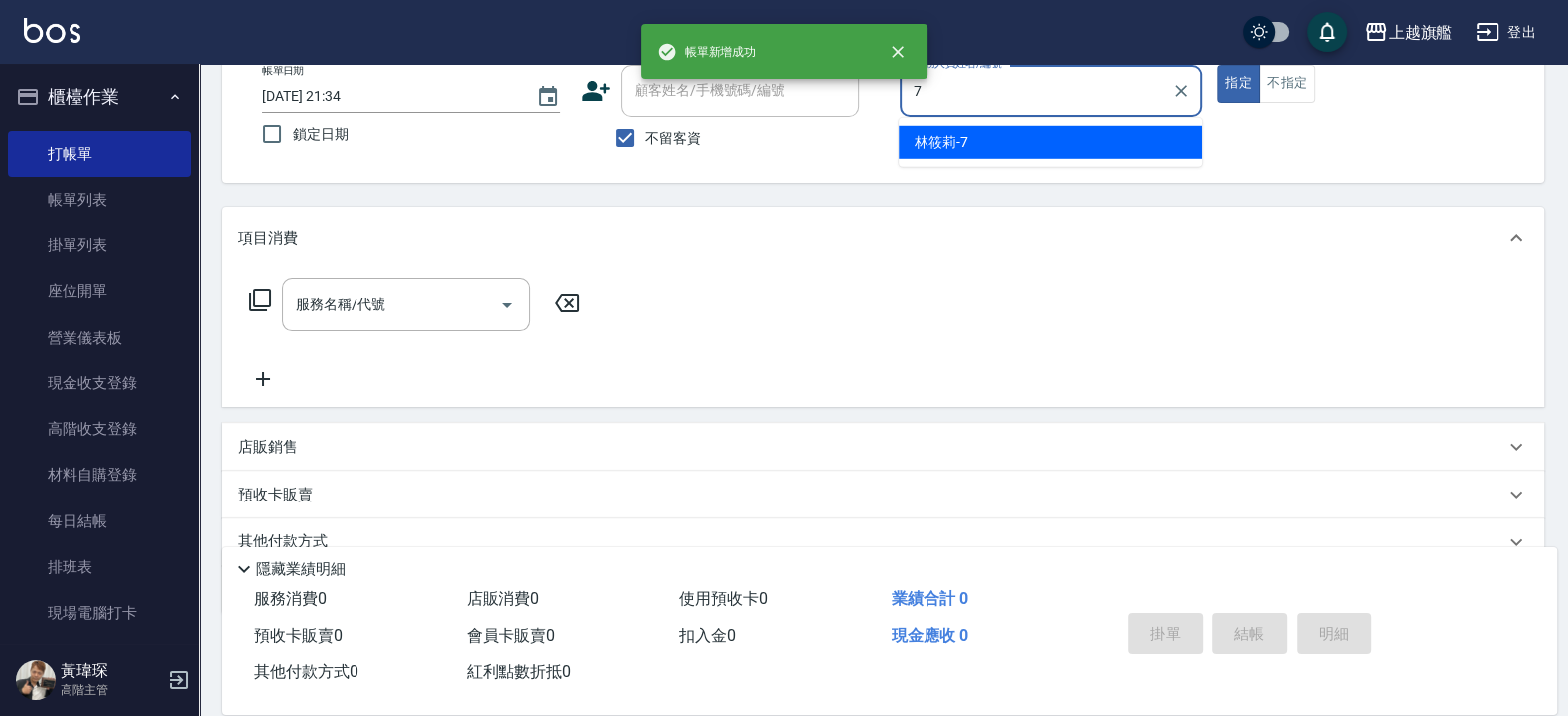 type on "林筱莉-7" 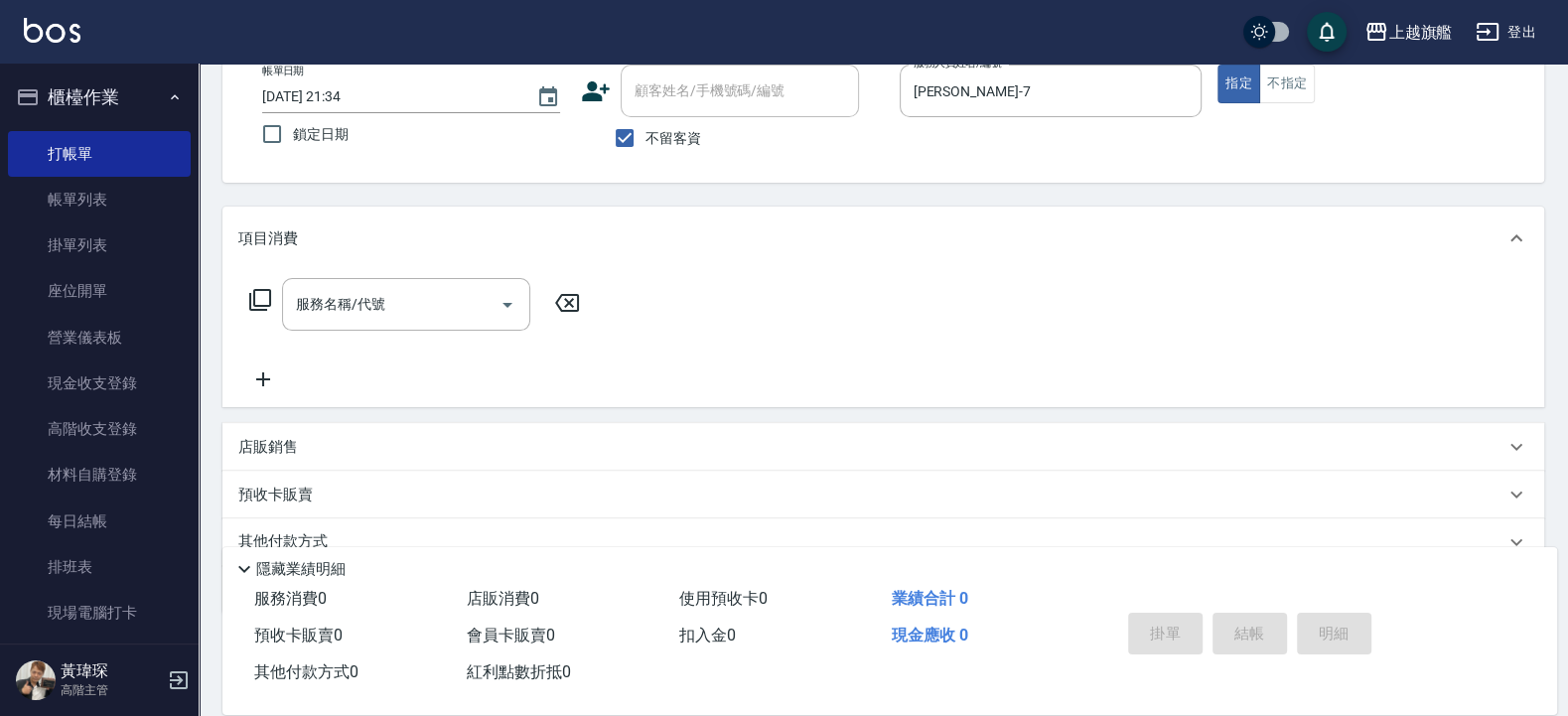 click on "不留客資" at bounding box center [673, 138] 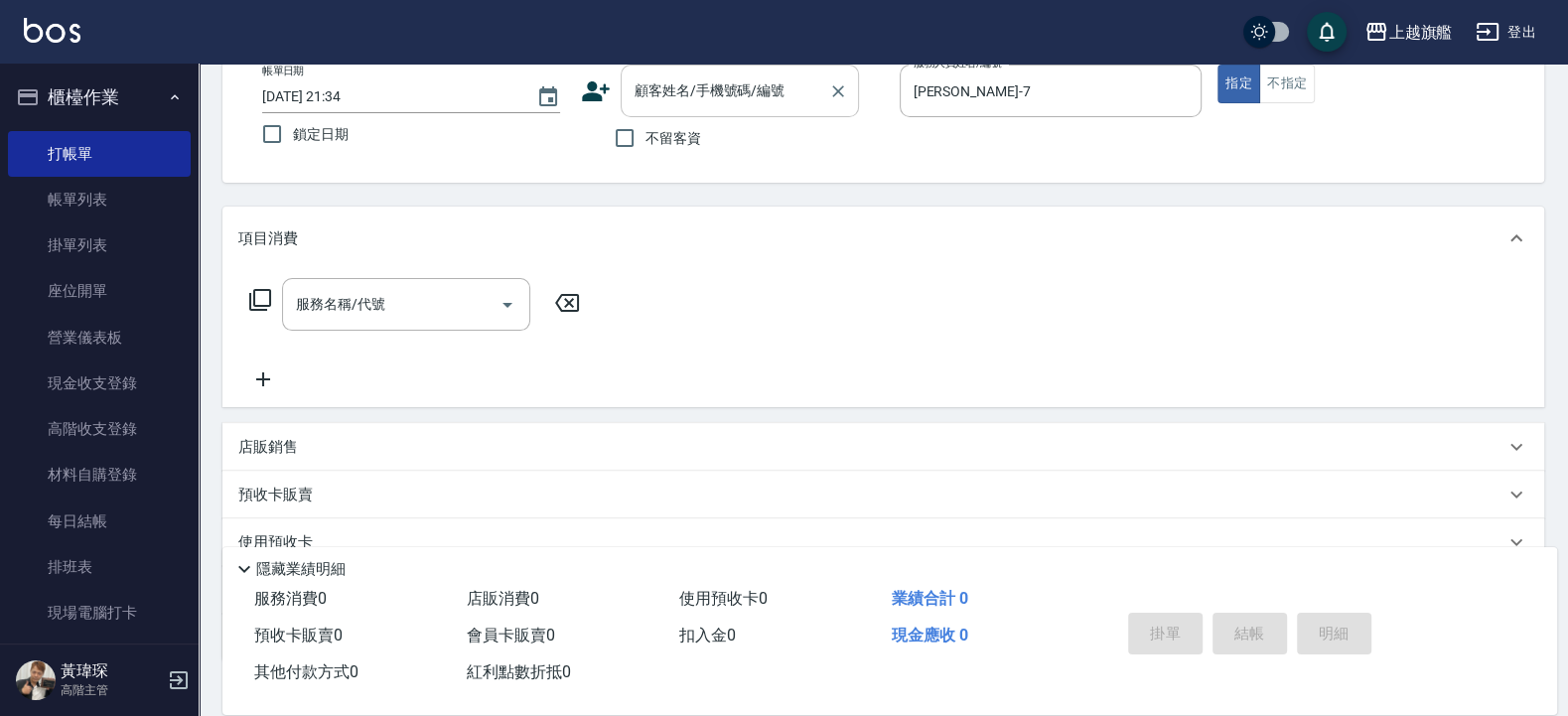 click on "顧客姓名/手機號碼/編號" at bounding box center [725, 90] 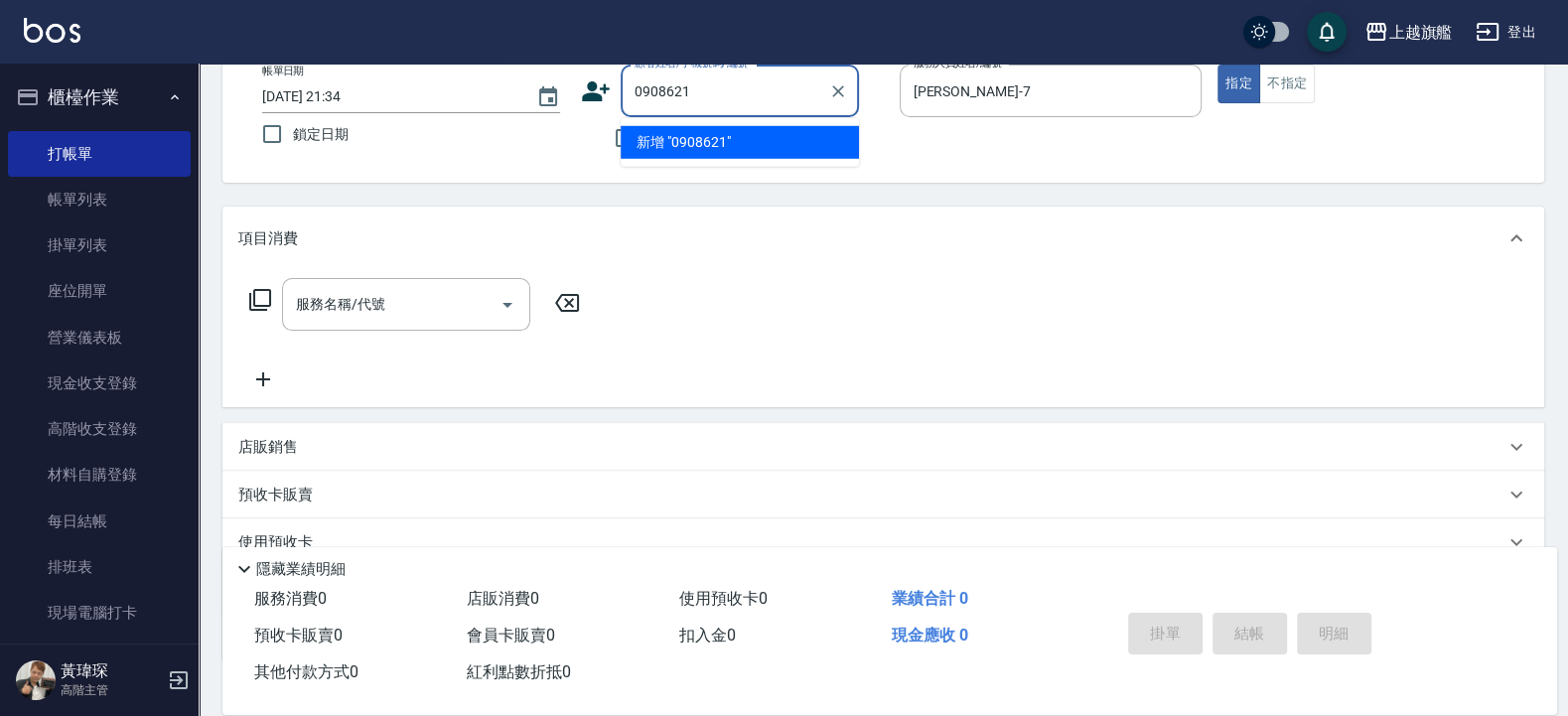 type on "0908621" 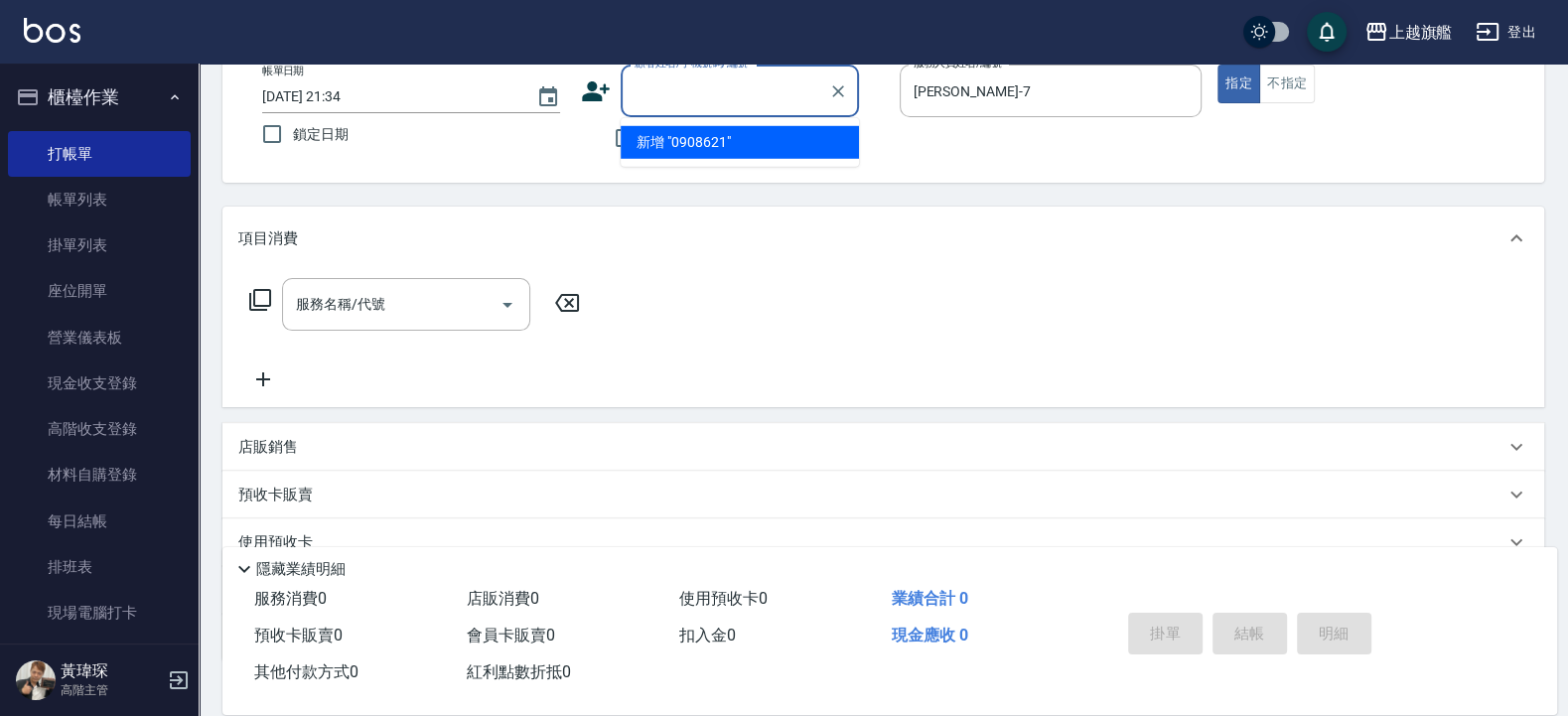 click 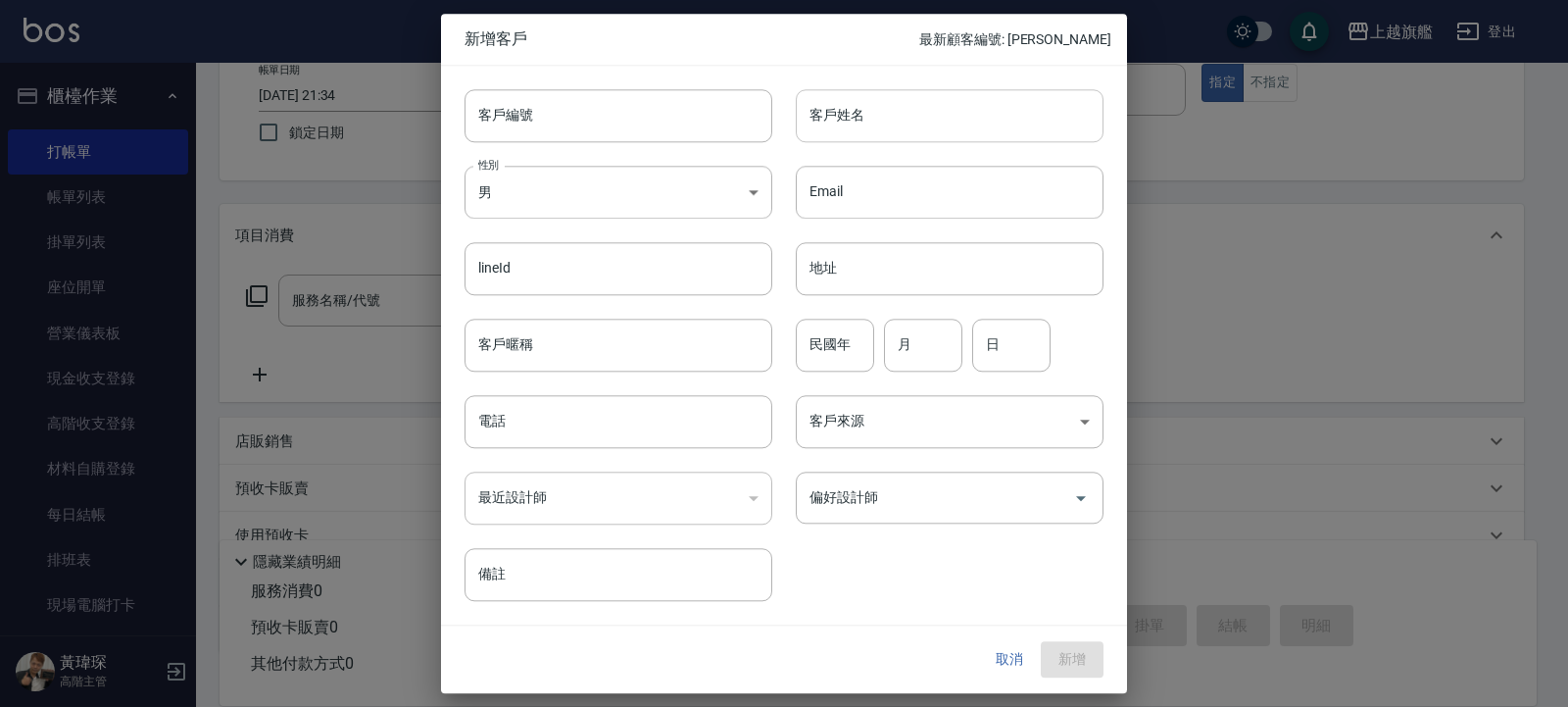 click on "客戶姓名" at bounding box center (950, 116) 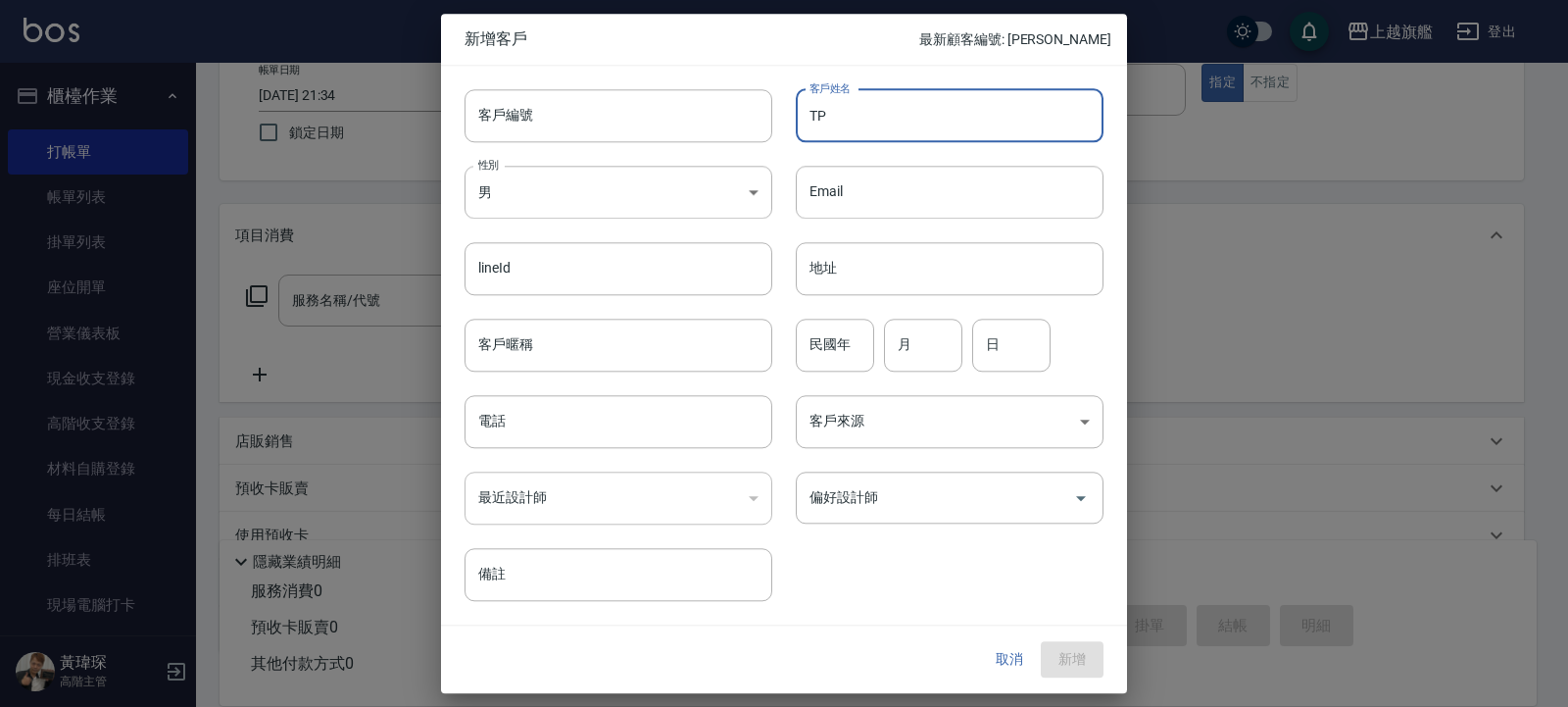 type on "T" 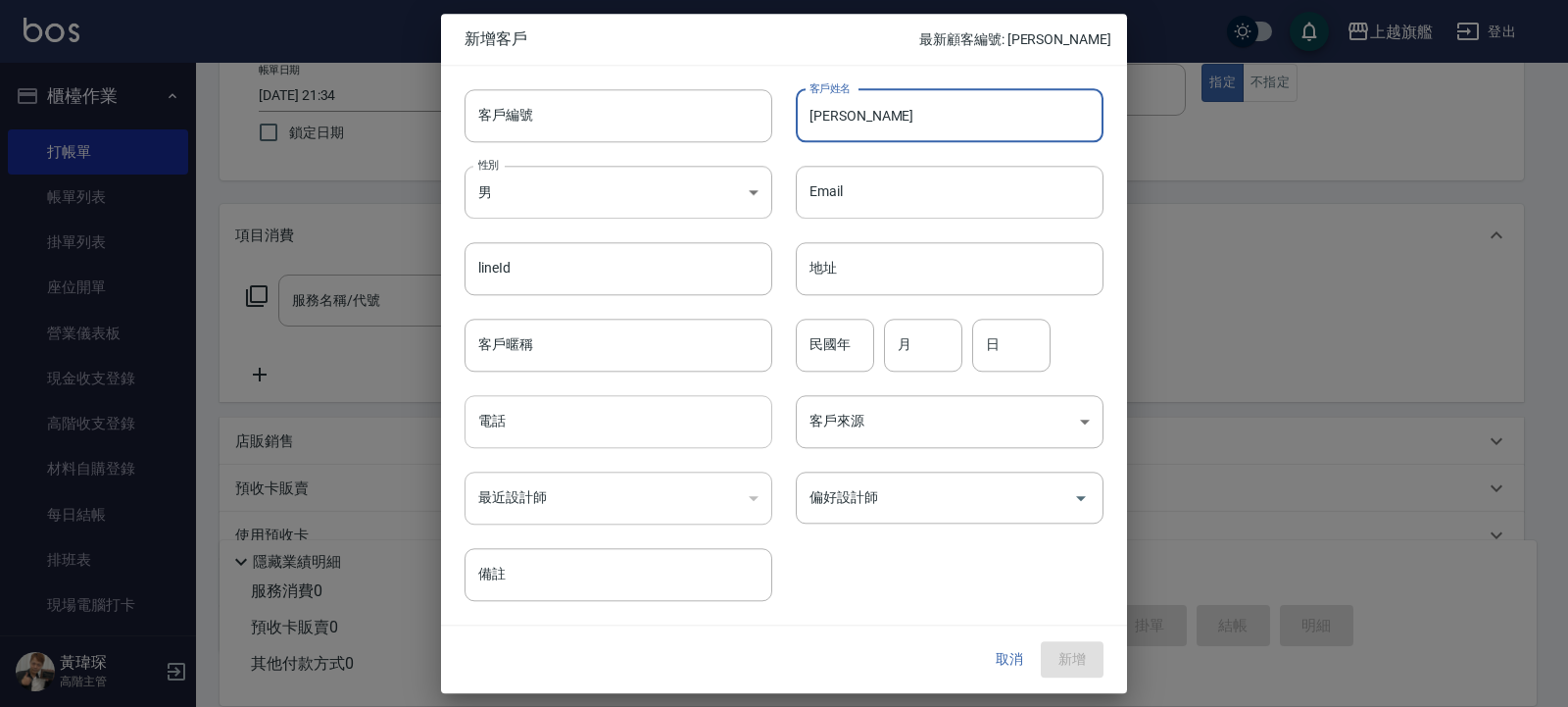 type on "[PERSON_NAME]" 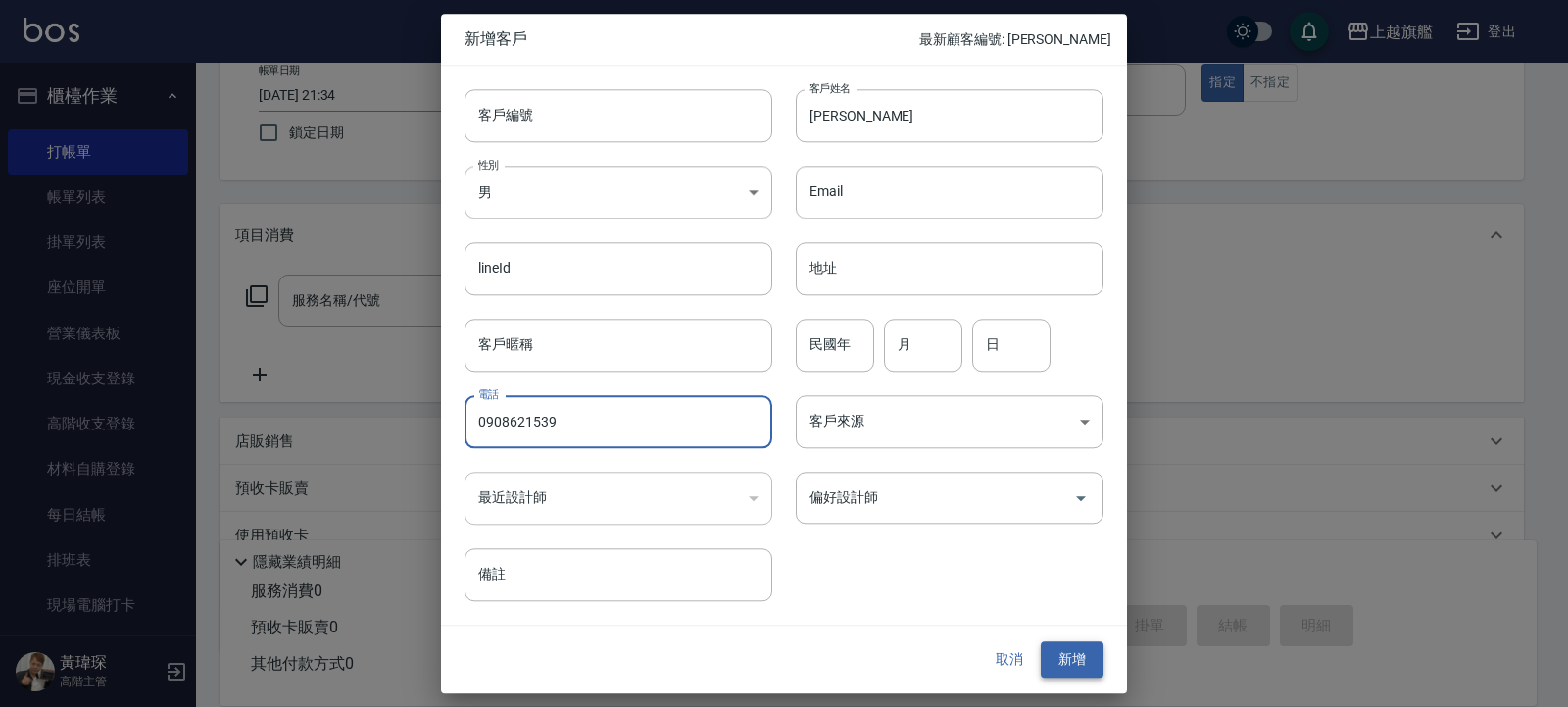 type on "0908621539" 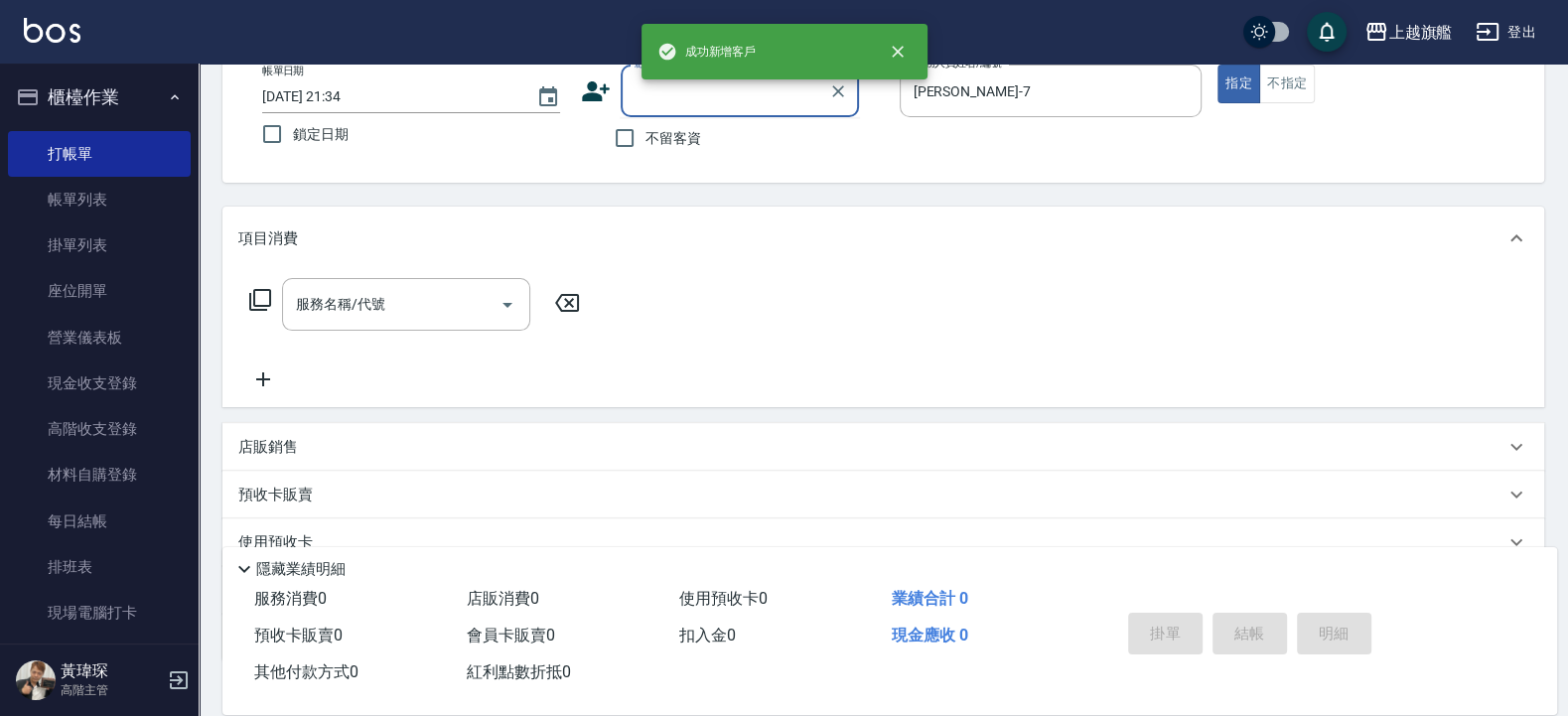 click on "顧客姓名/手機號碼/編號" at bounding box center [725, 90] 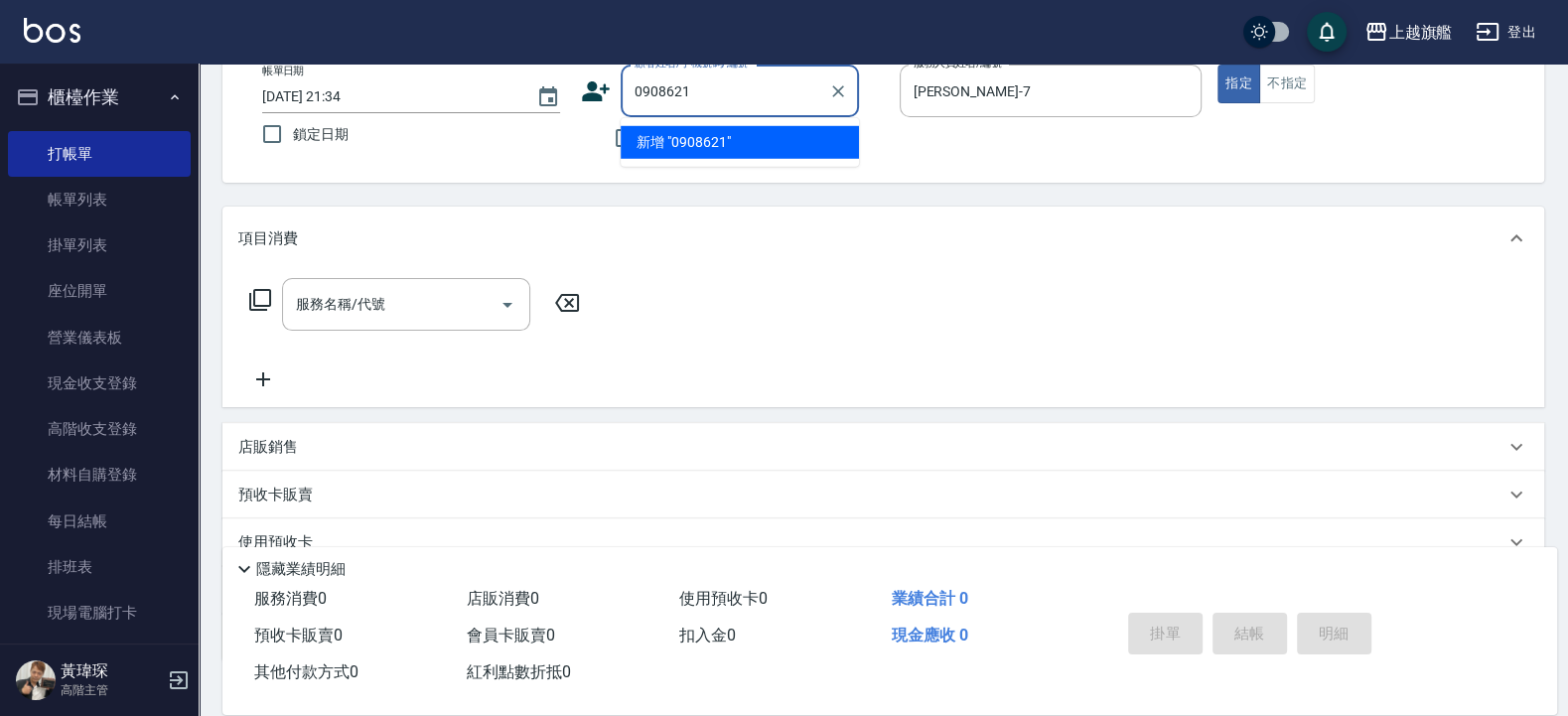 type on "0908621" 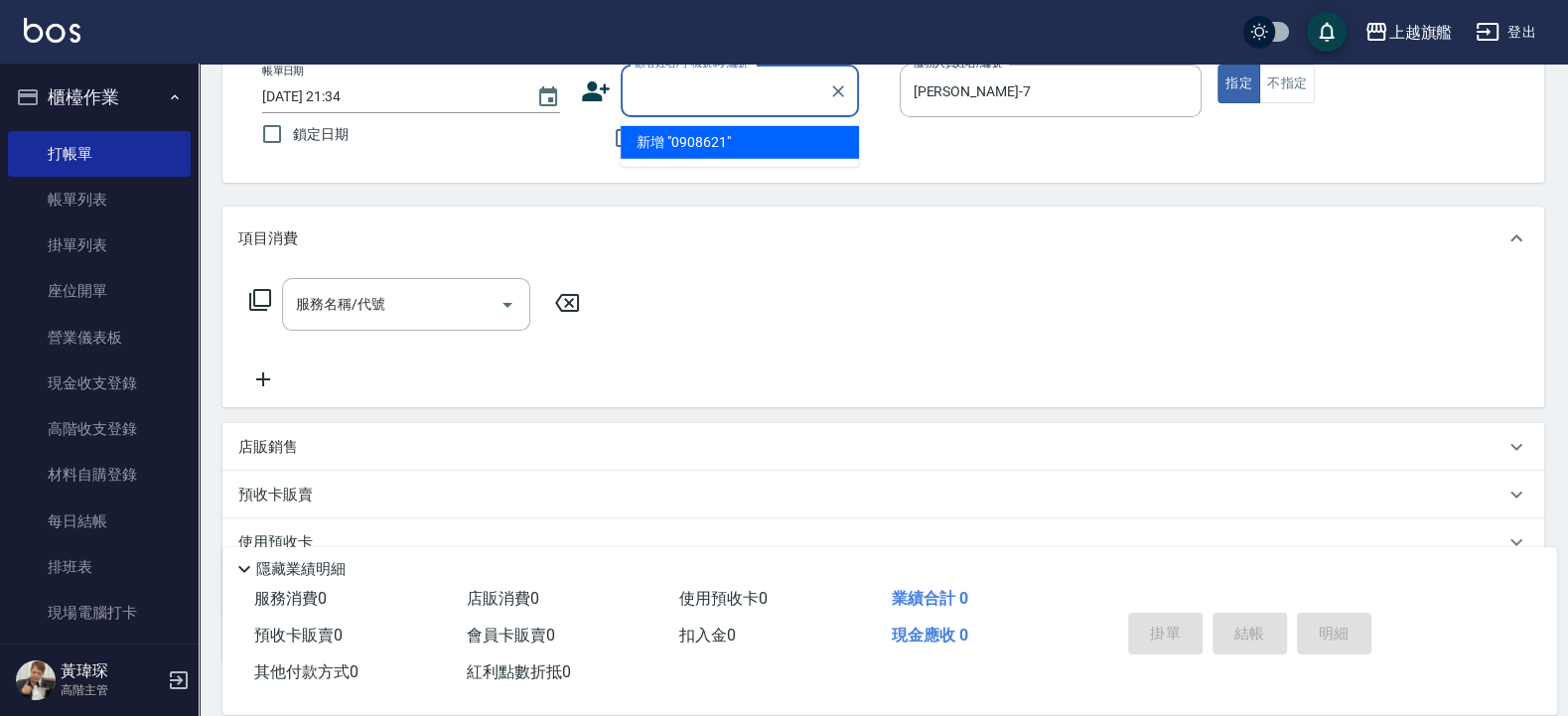 click on "帳單日期 2025/07/15 21:34 鎖定日期 顧客姓名/手機號碼/編號 顧客姓名/手機號碼/編號 不留客資 服務人員姓名/編號 林筱莉-7 服務人員姓名/編號 指定 不指定" at bounding box center [883, 111] 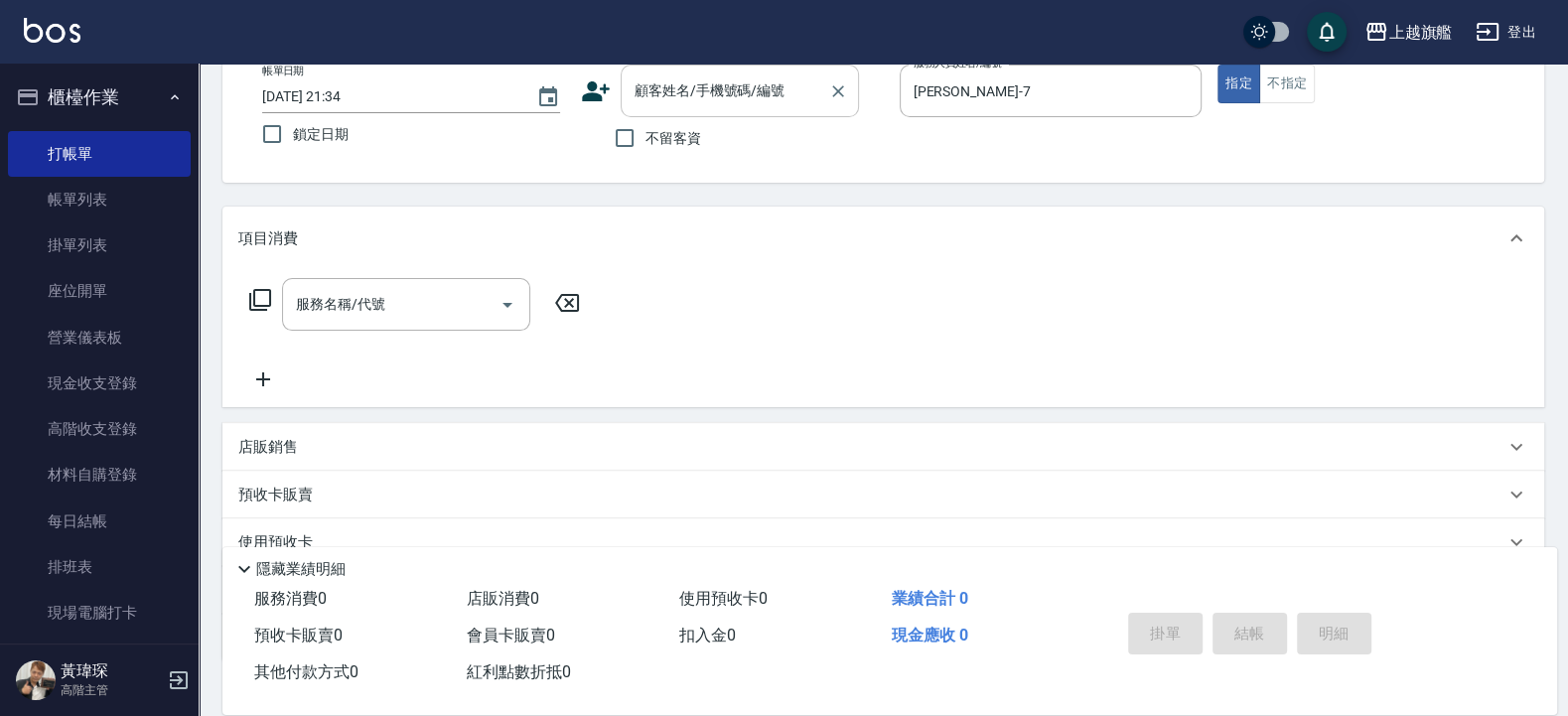 click on "顧客姓名/手機號碼/編號" at bounding box center (725, 90) 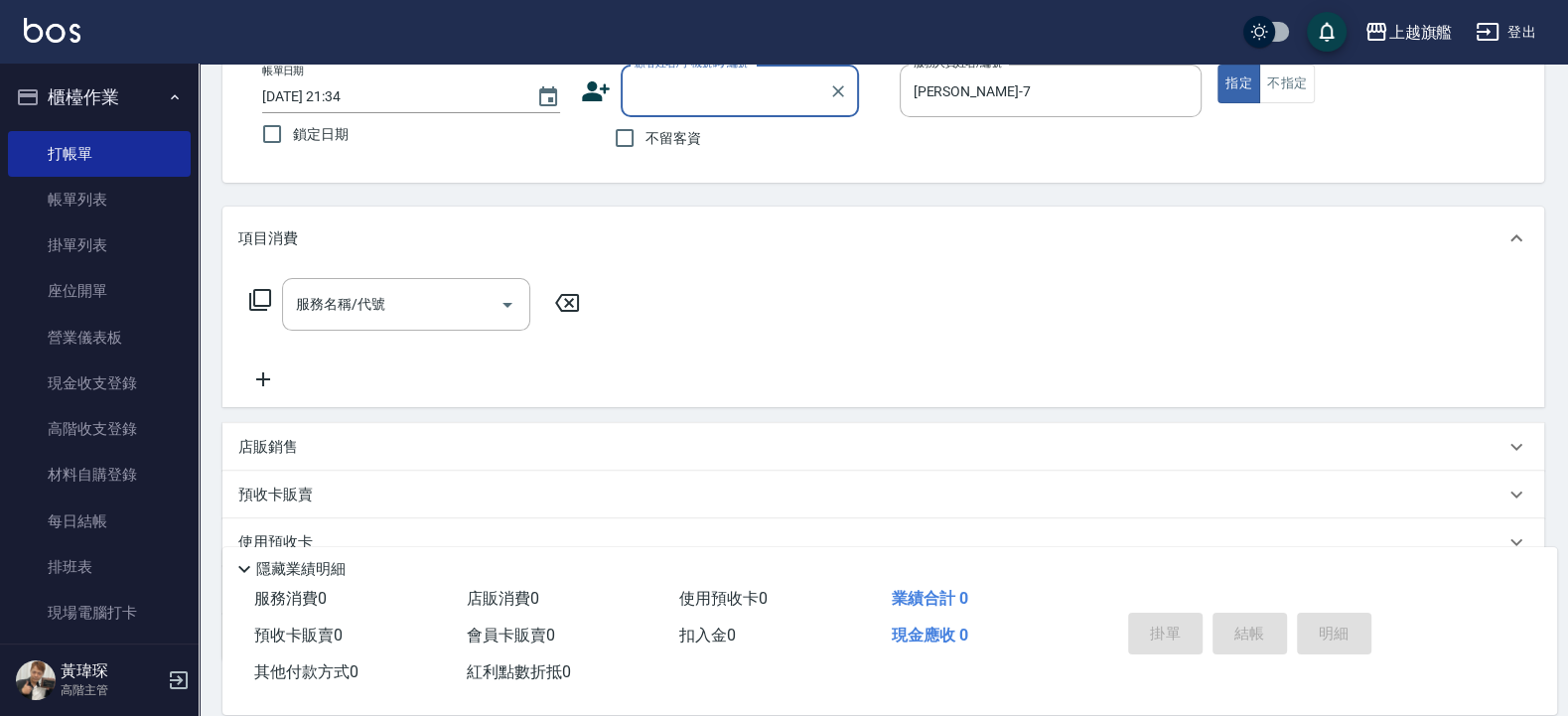 click on "顧客姓名/手機號碼/編號" at bounding box center [725, 90] 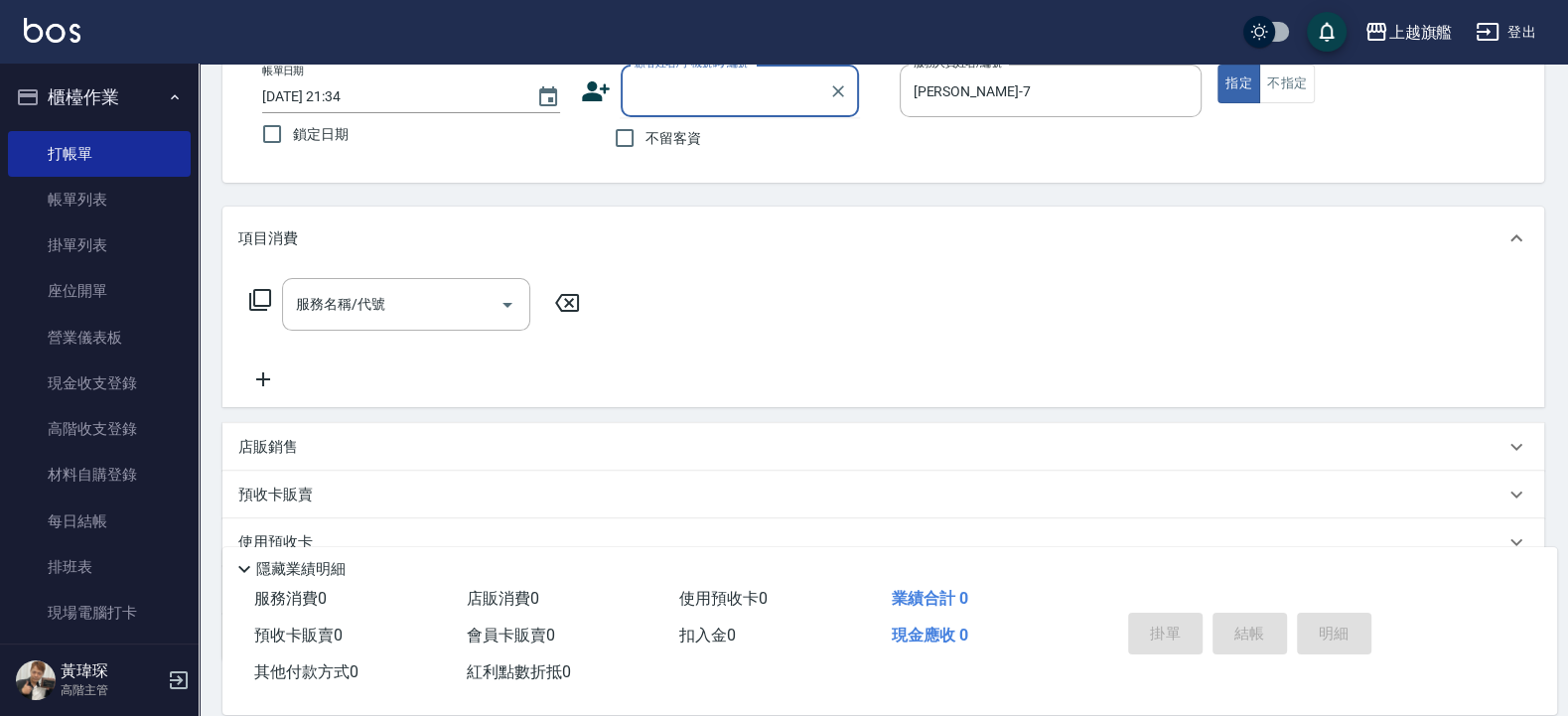 click on "顧客姓名/手機號碼/編號" at bounding box center [725, 90] 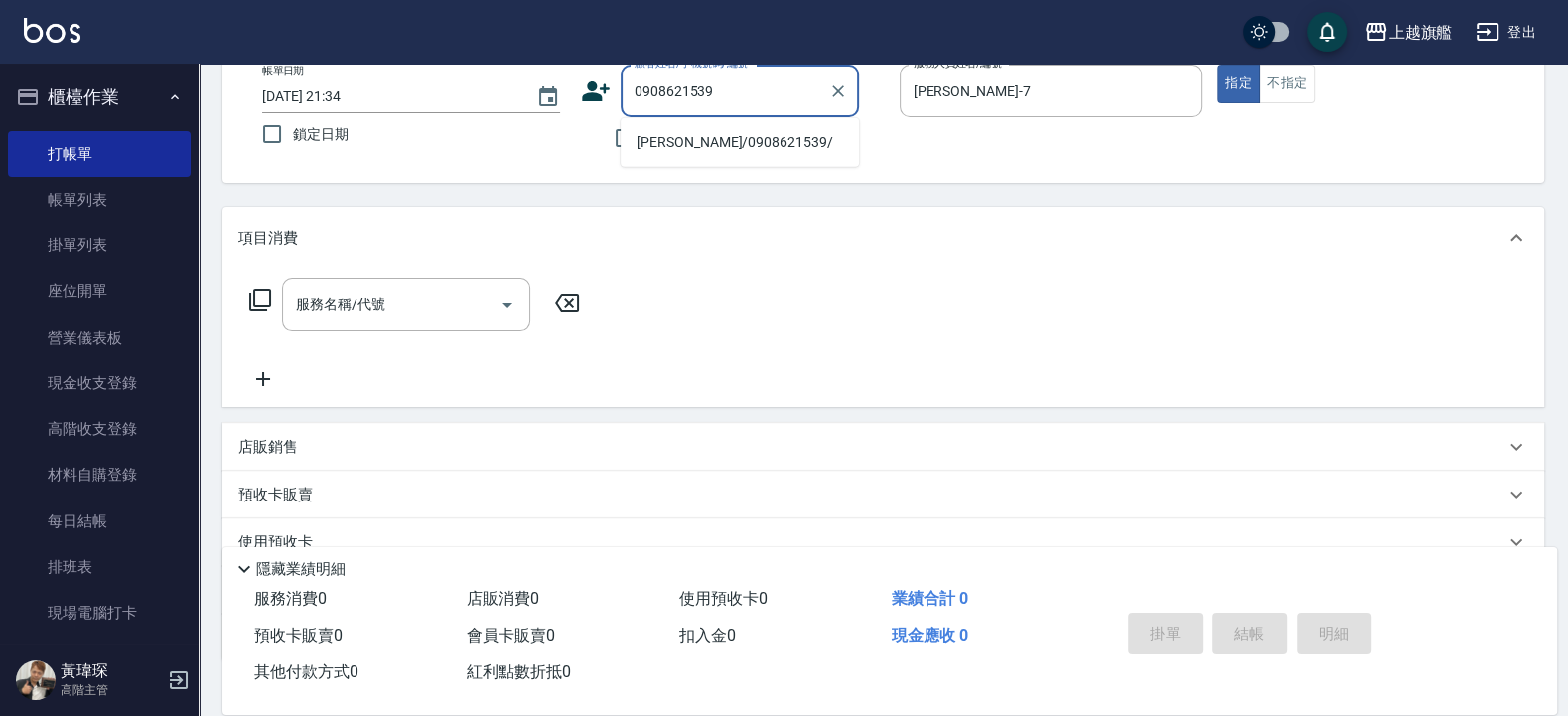 click on "陳盈佳/0908621539/" at bounding box center [740, 142] 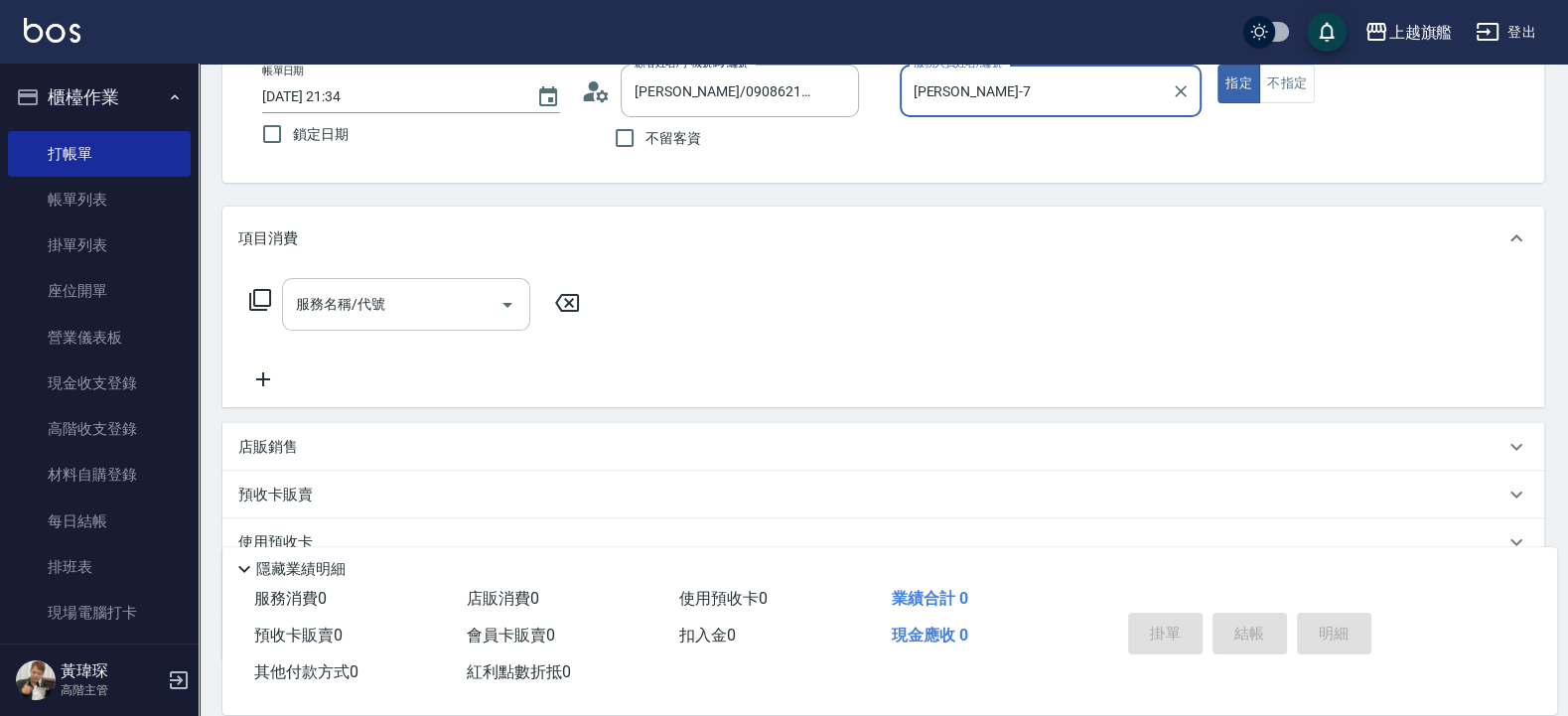 click on "服務名稱/代號" at bounding box center [391, 304] 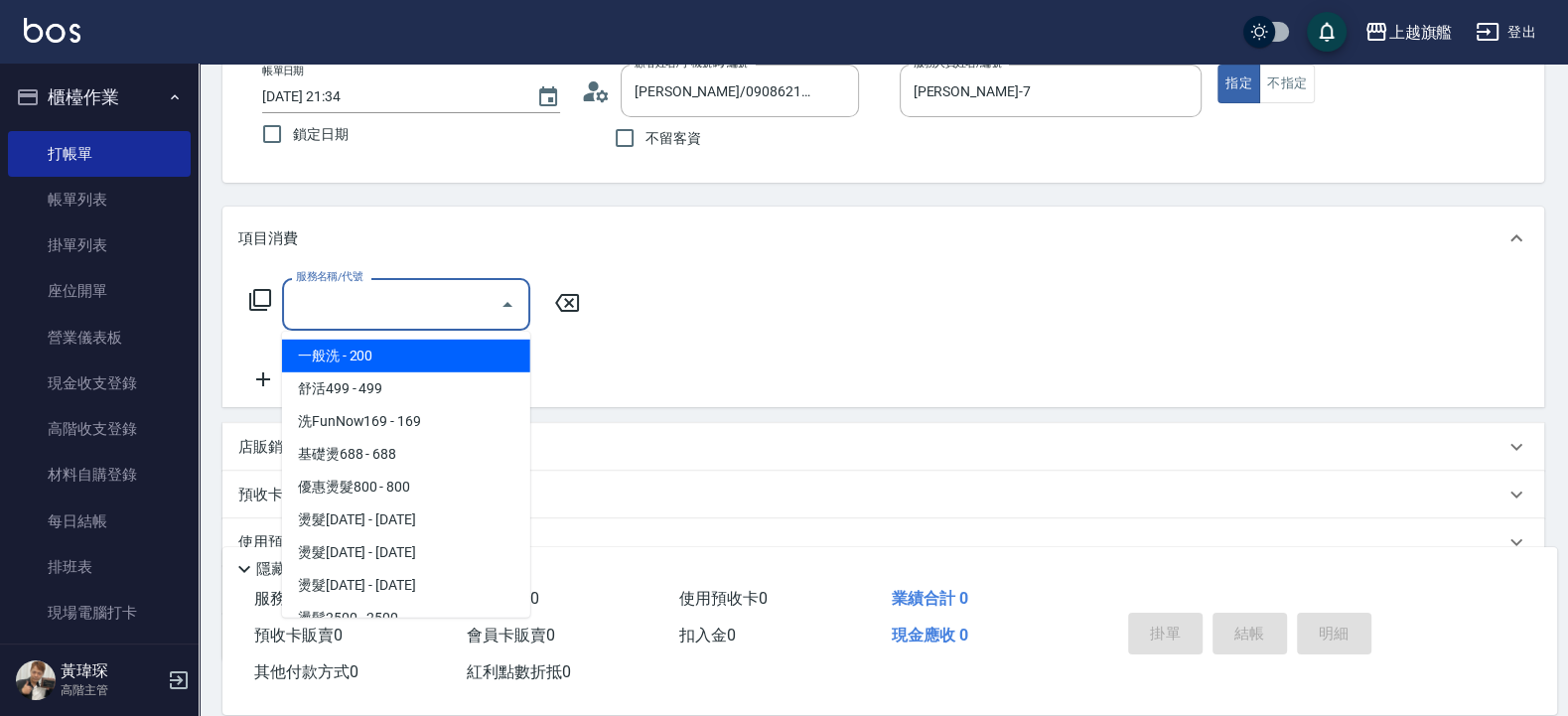 click on "服務名稱/代號 服務名稱/代號" at bounding box center [883, 339] 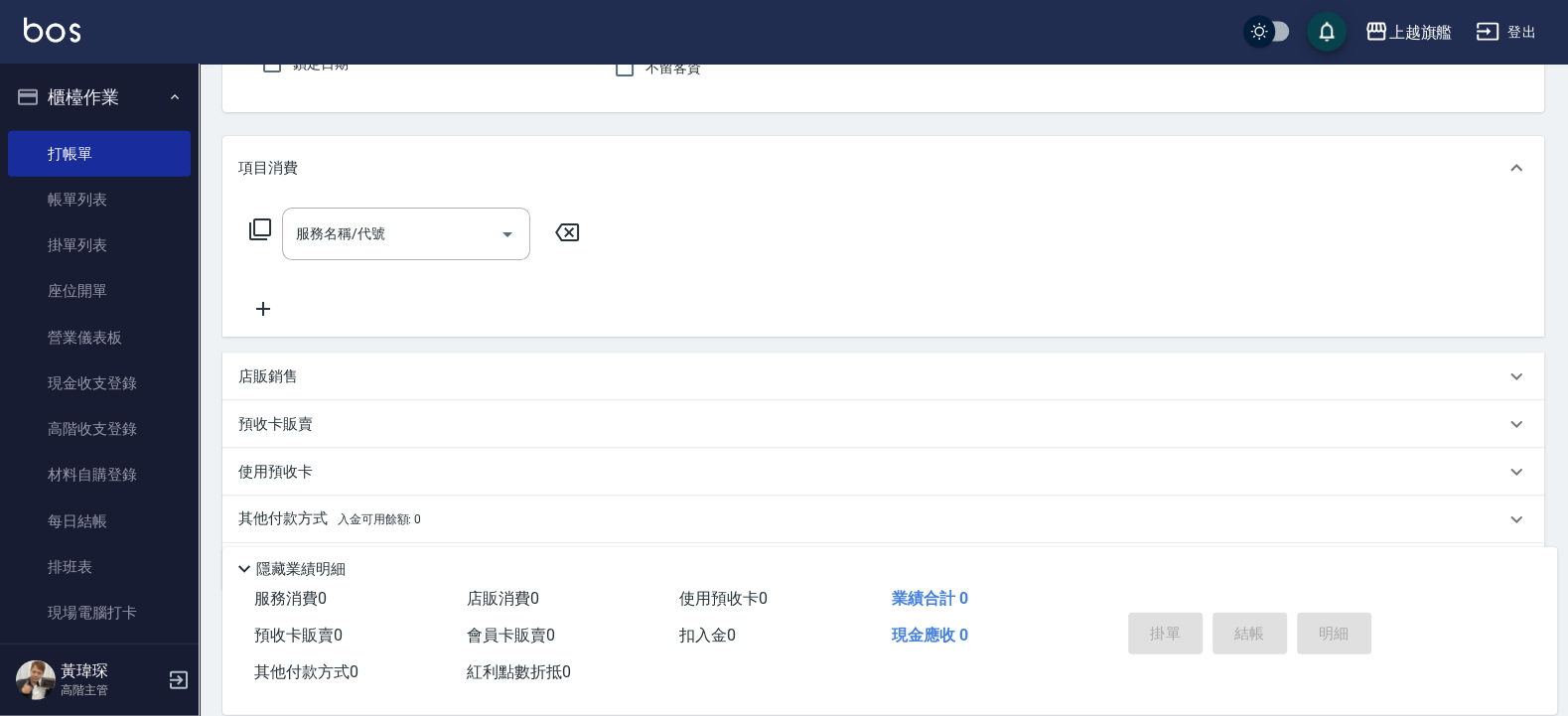 scroll, scrollTop: 238, scrollLeft: 0, axis: vertical 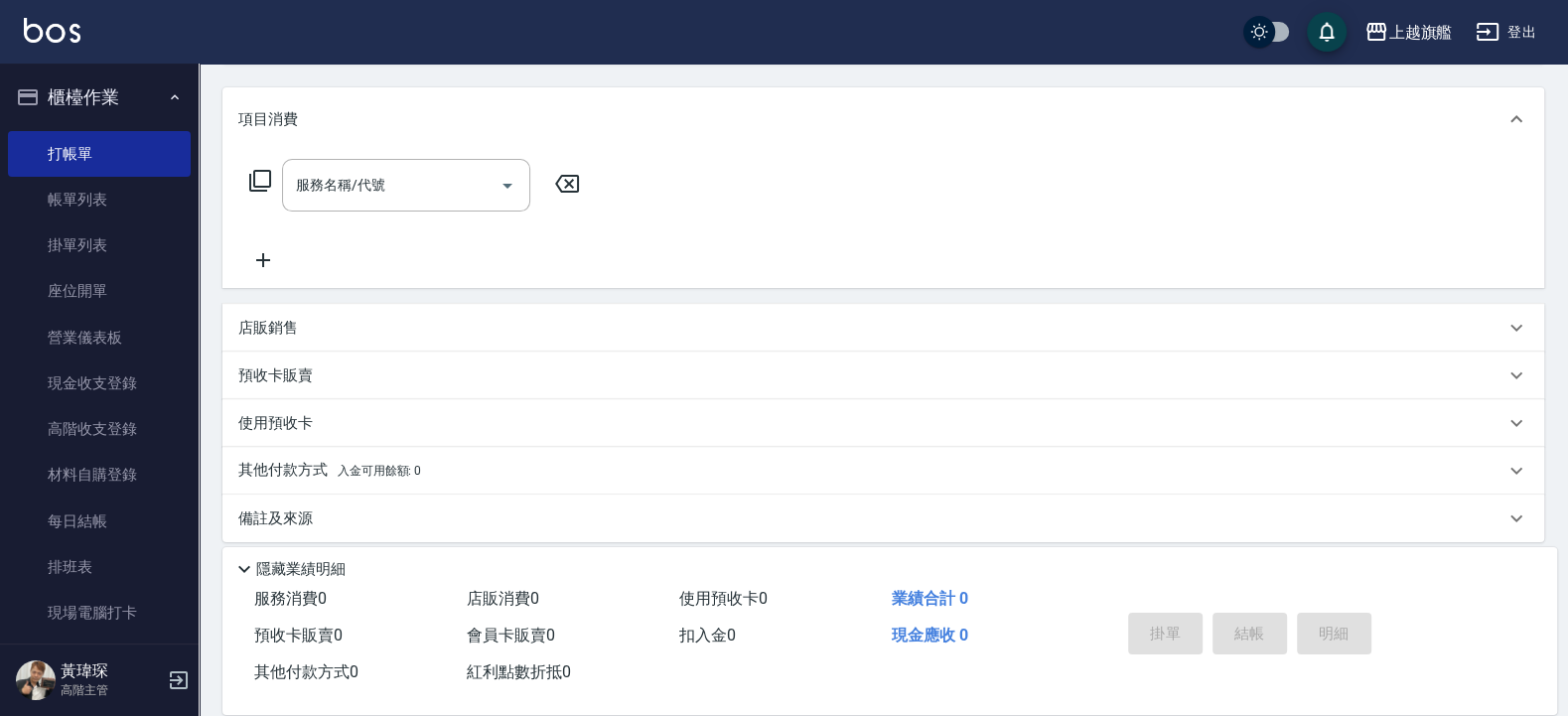 click on "使用預收卡" at bounding box center [275, 423] 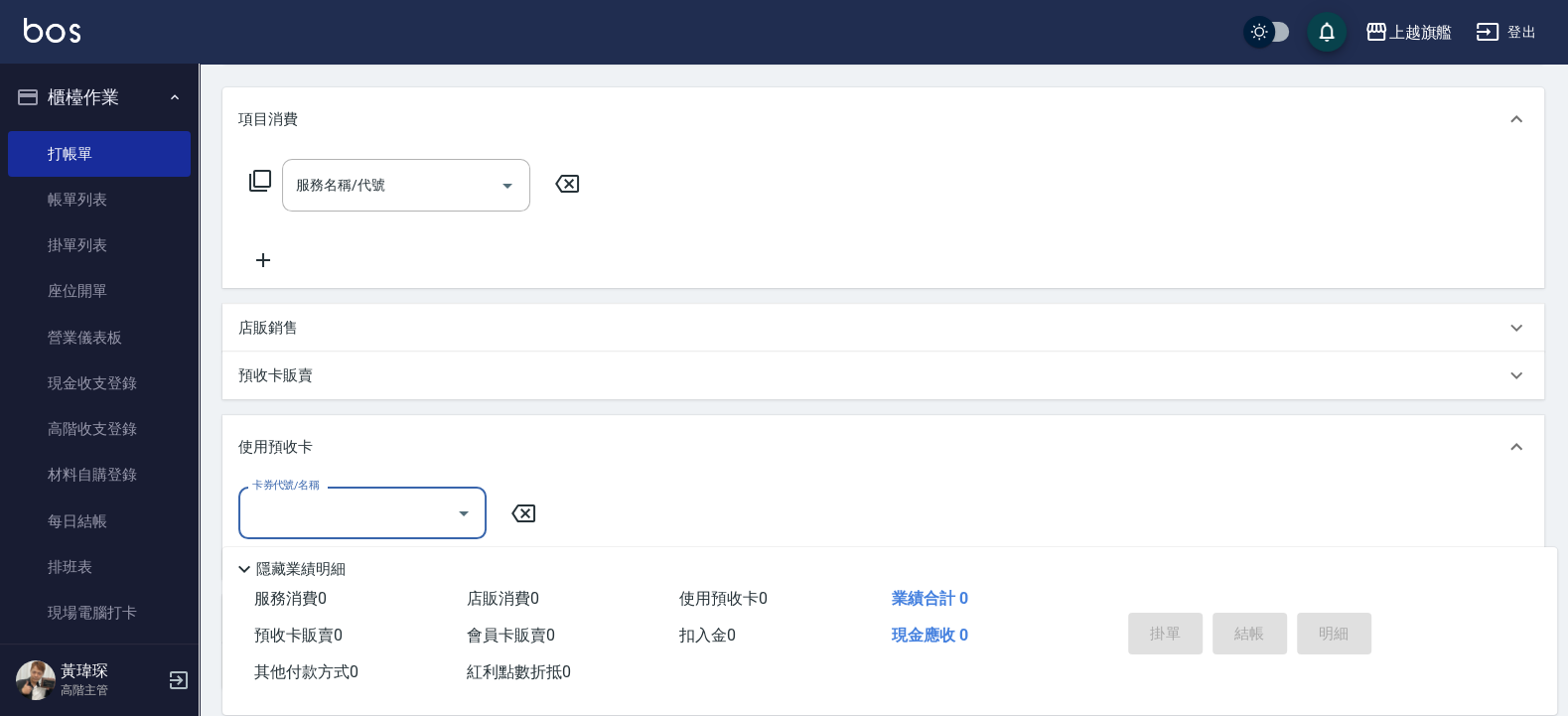scroll, scrollTop: 0, scrollLeft: 0, axis: both 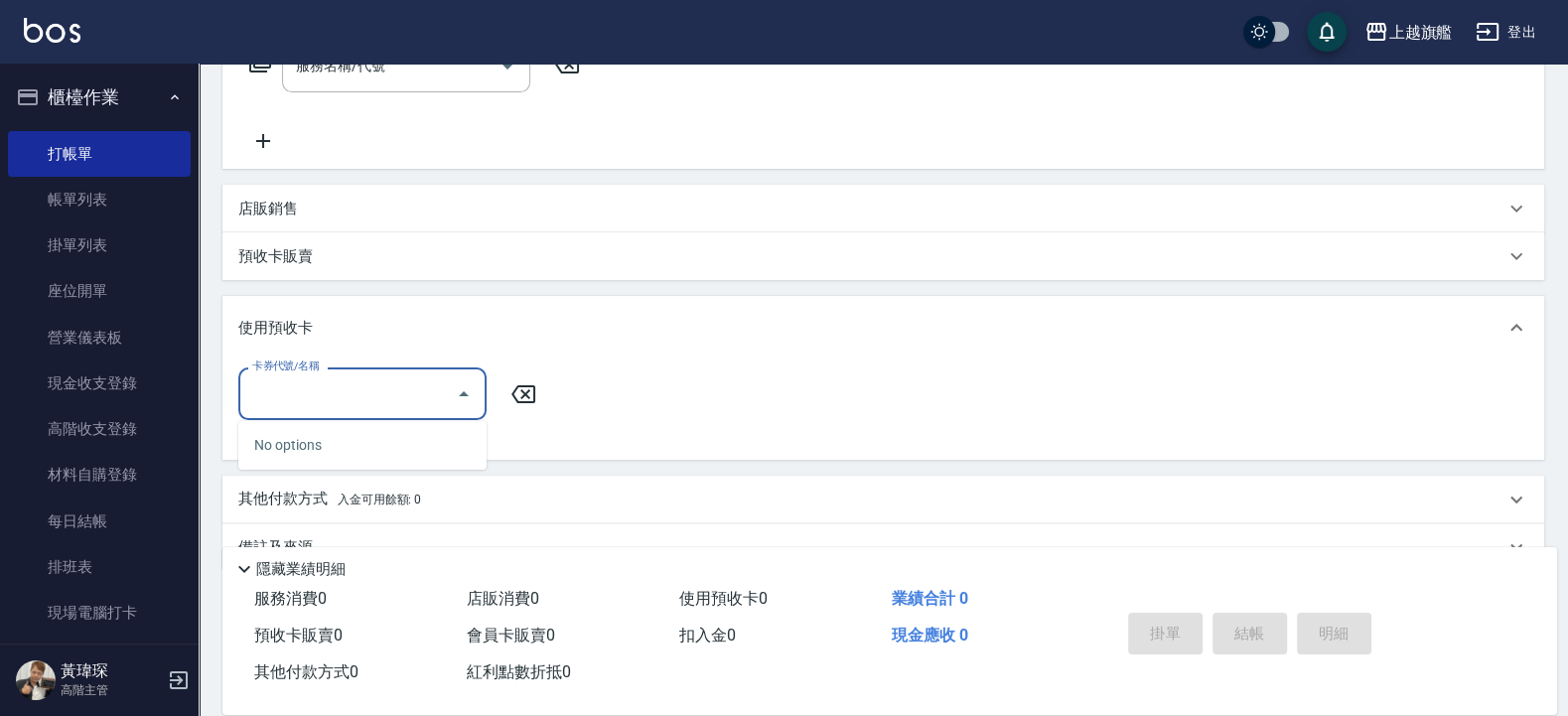 click on "卡券代號/名稱" at bounding box center [348, 393] 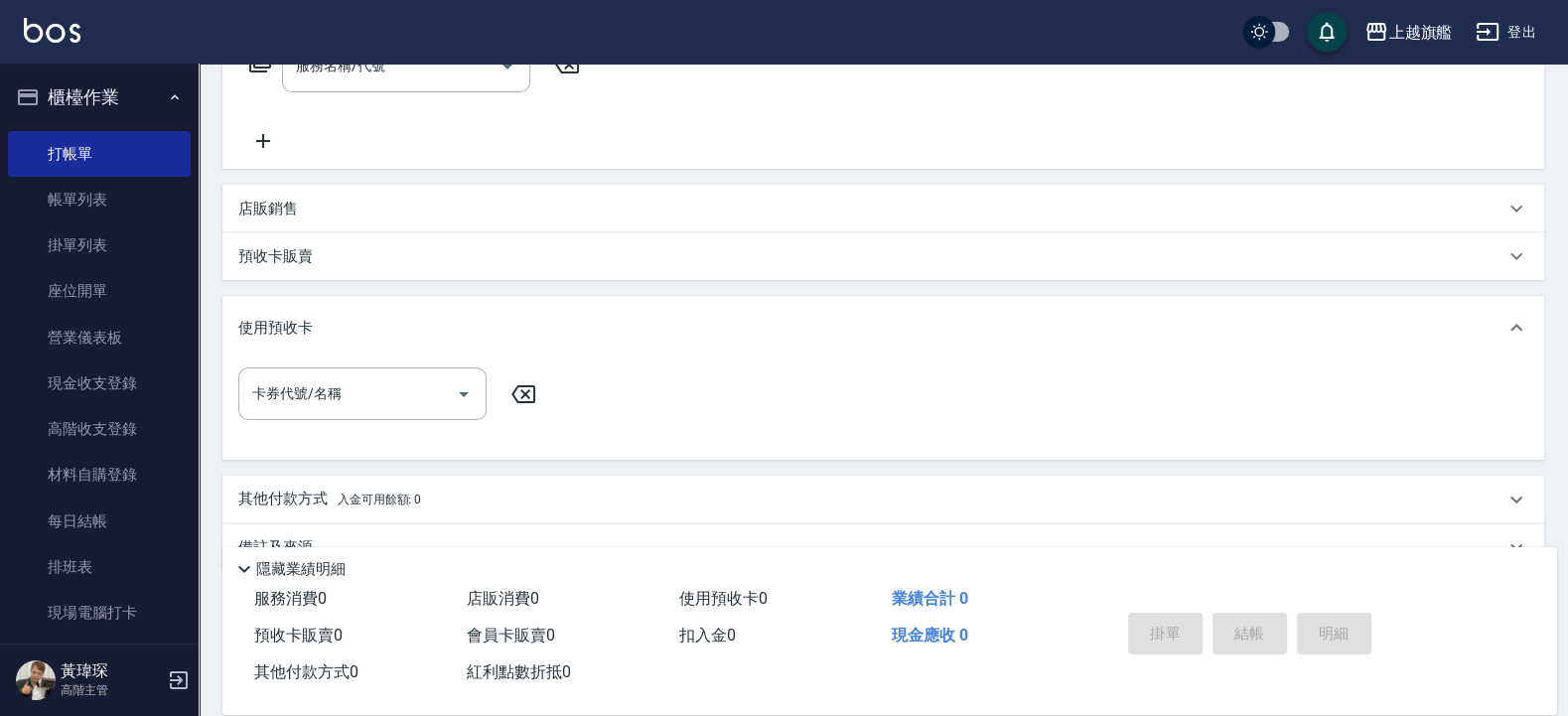 click on "預收卡販賣" at bounding box center (275, 256) 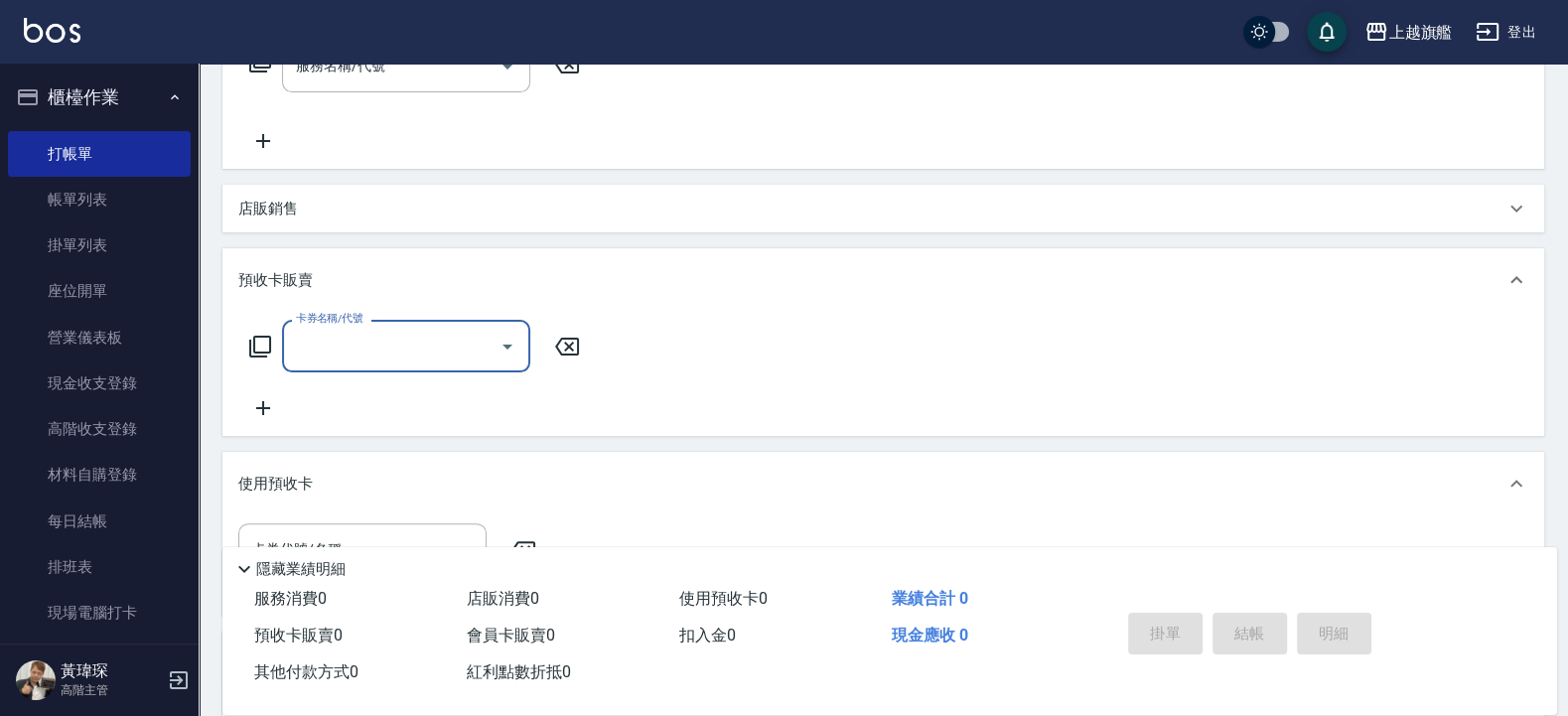 scroll, scrollTop: 0, scrollLeft: 0, axis: both 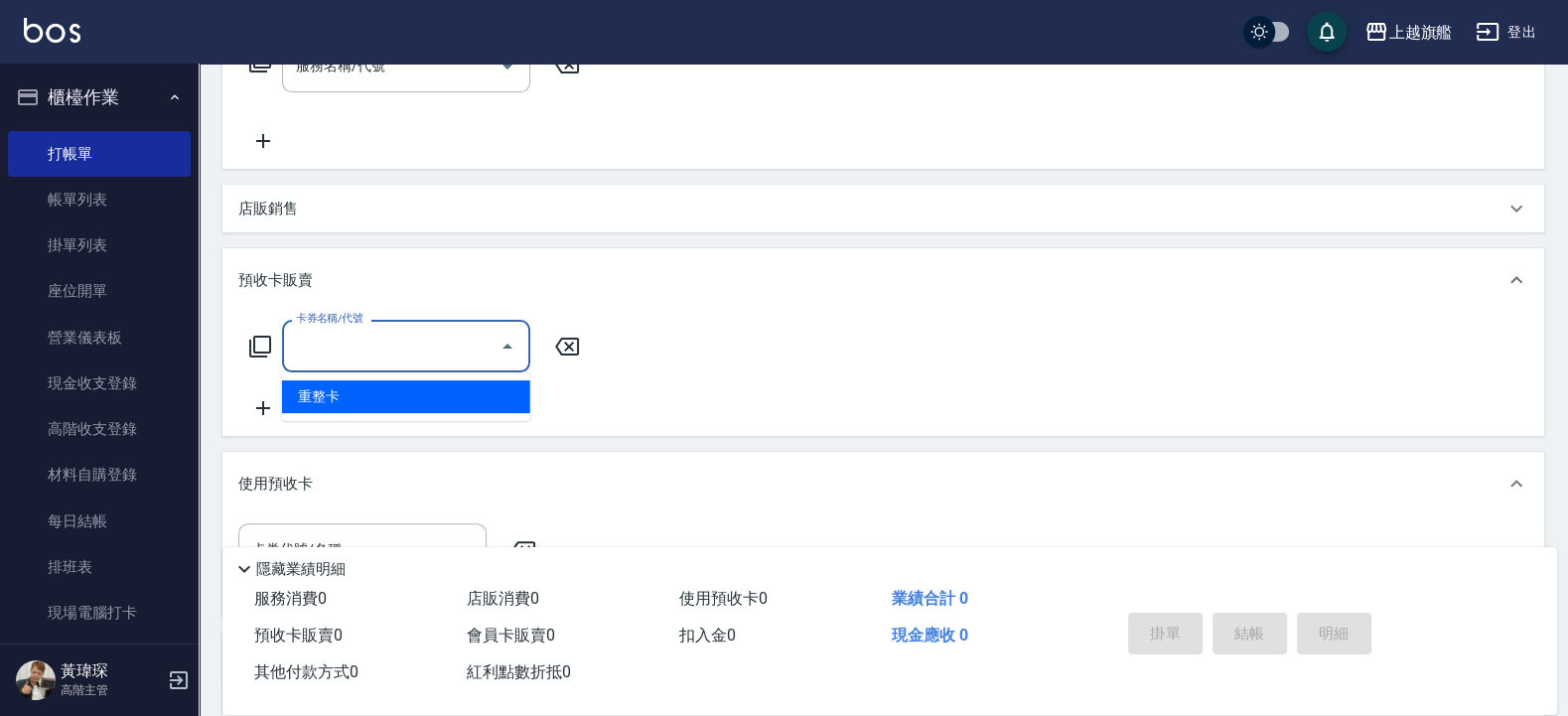 click on "卡券名稱/代號" at bounding box center [391, 346] 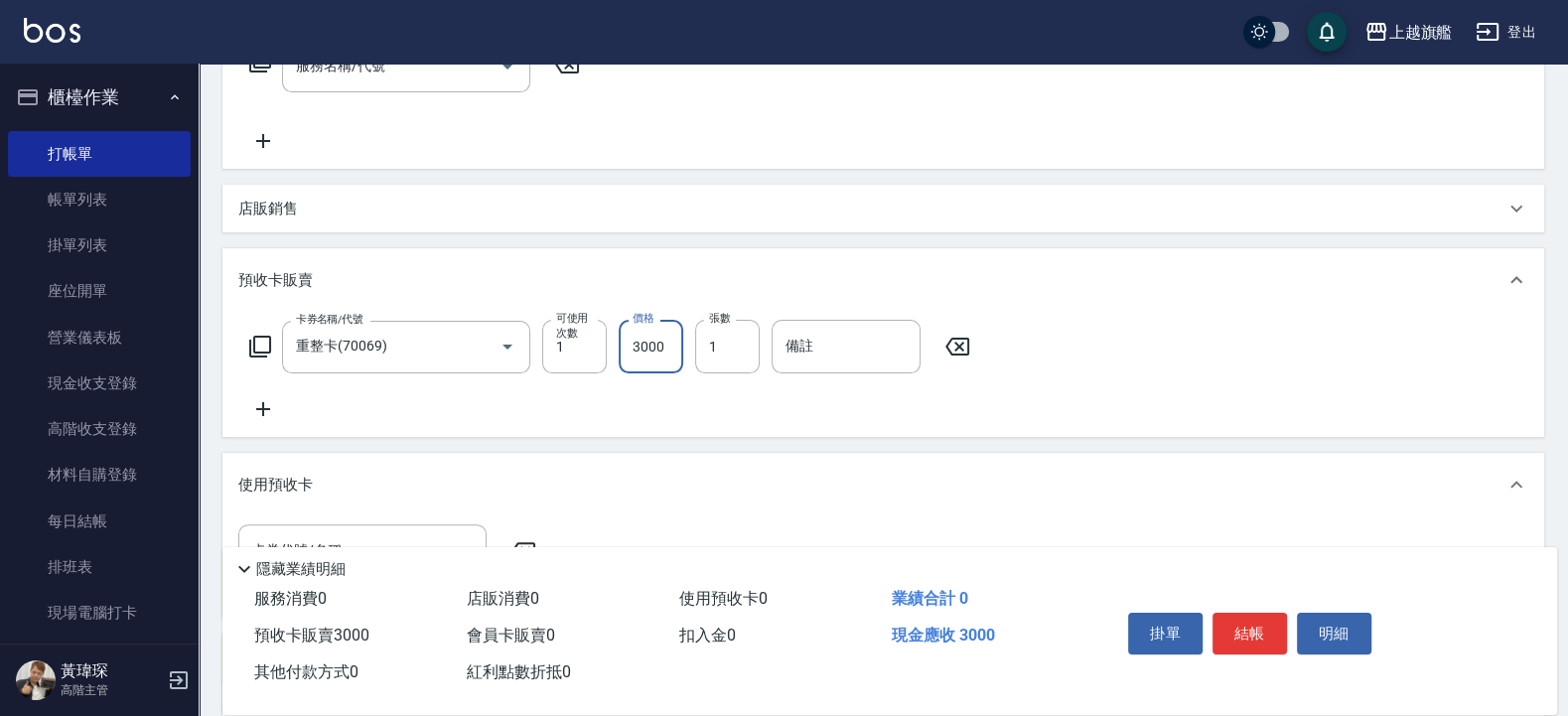 click on "3000" at bounding box center [650, 347] 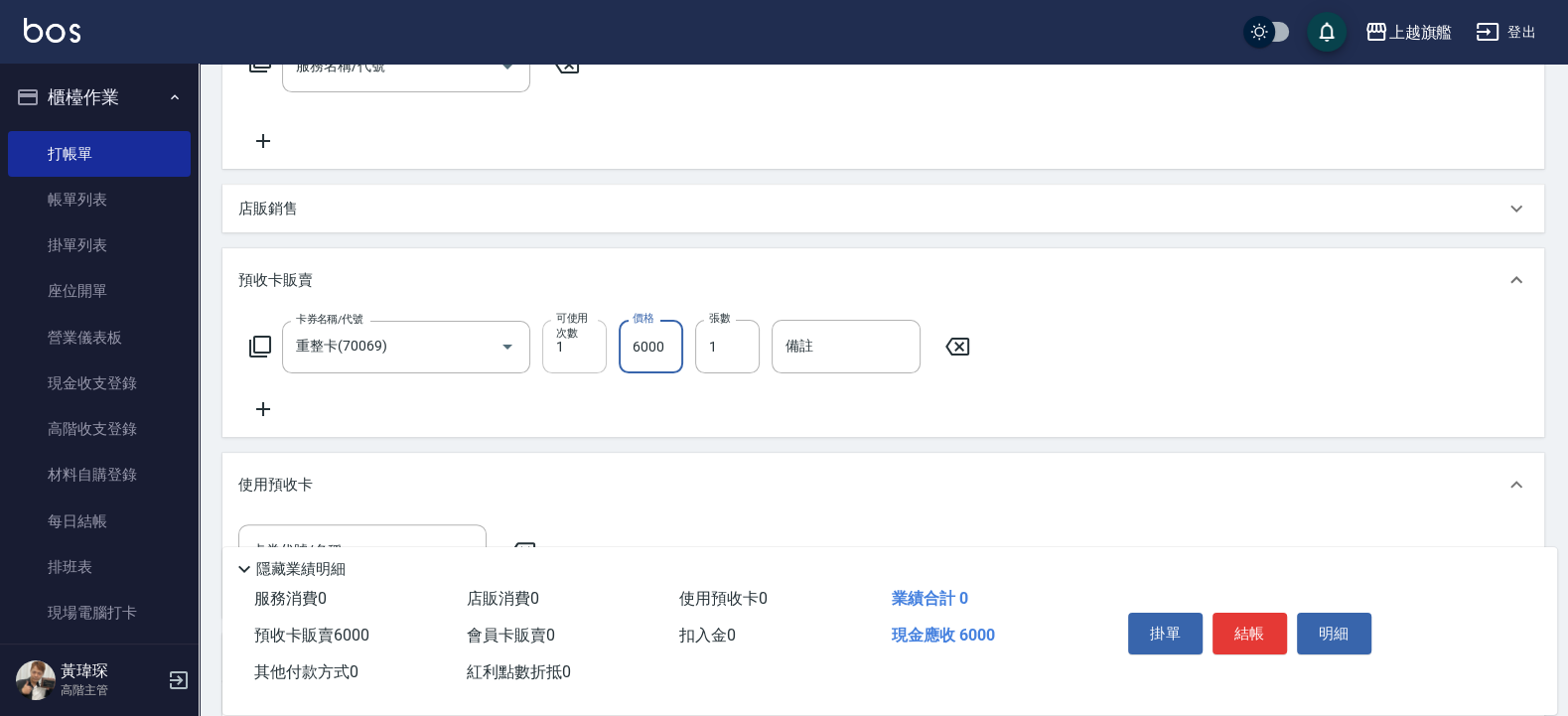 type on "6000" 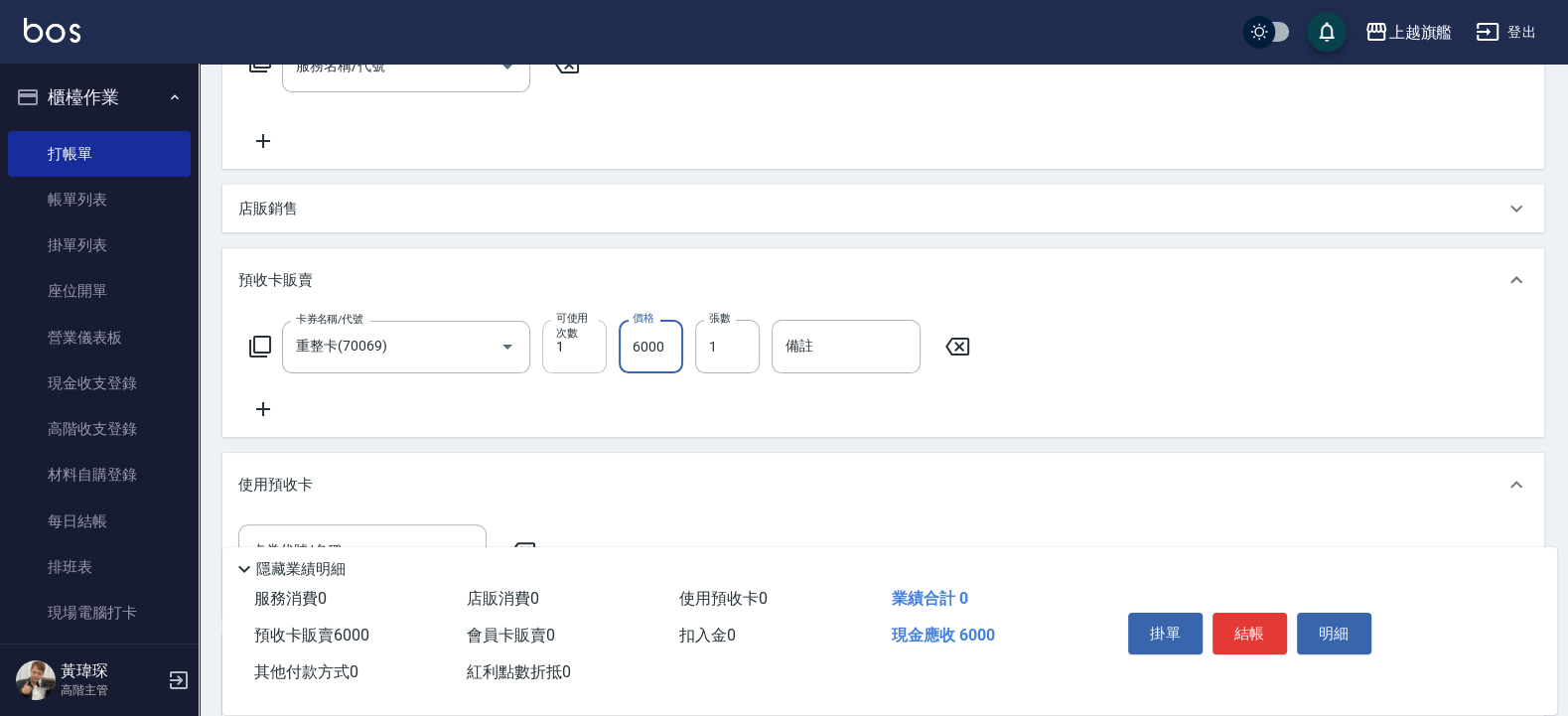 click on "1" at bounding box center (574, 347) 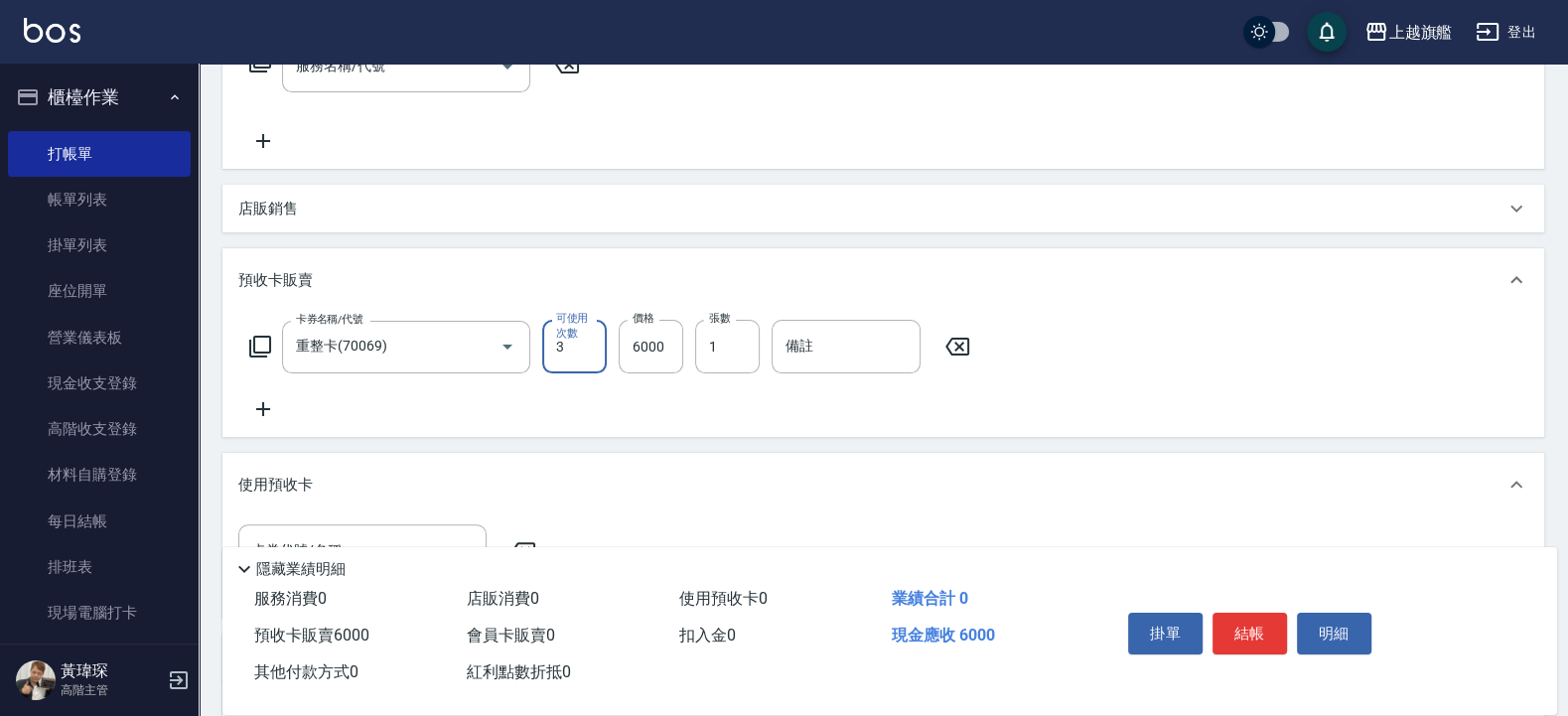 type on "3" 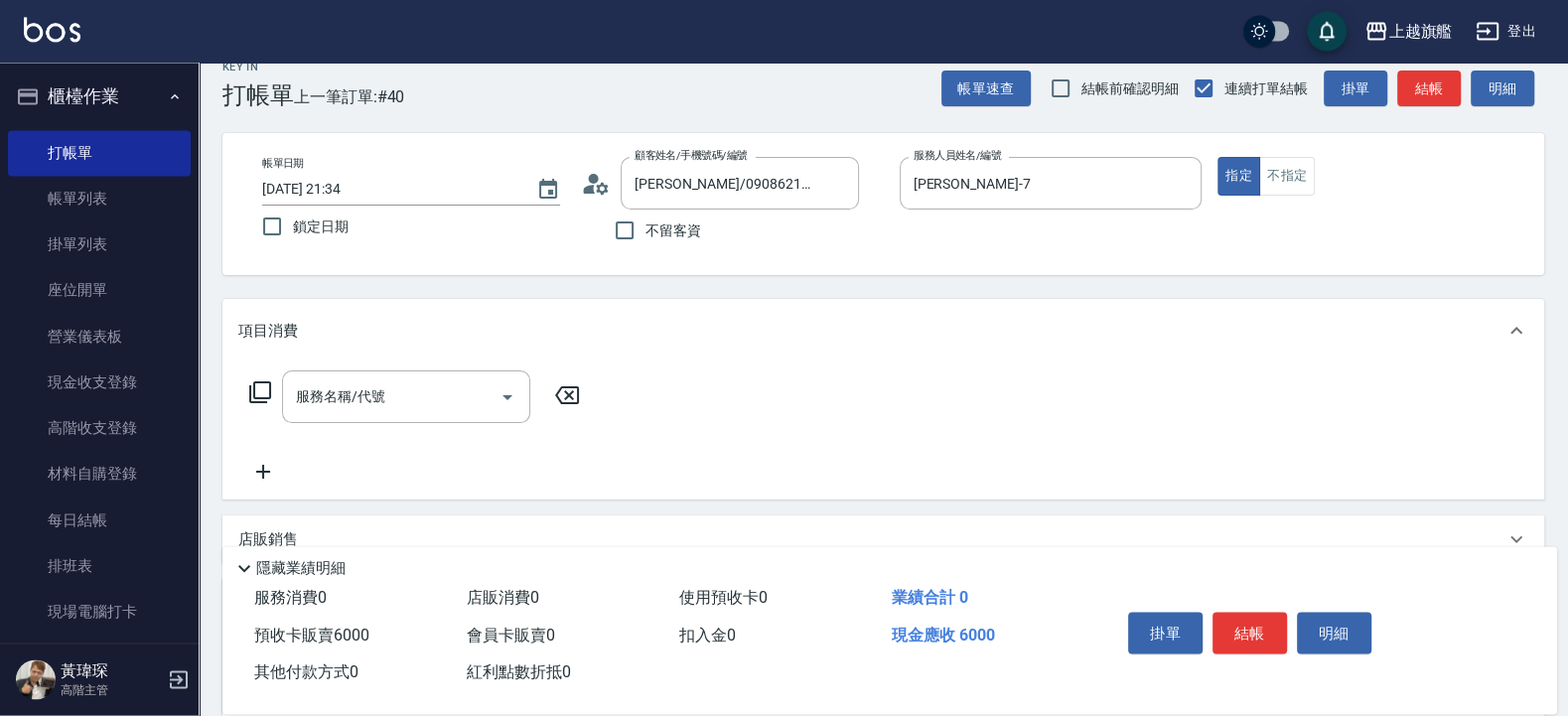 scroll, scrollTop: 0, scrollLeft: 0, axis: both 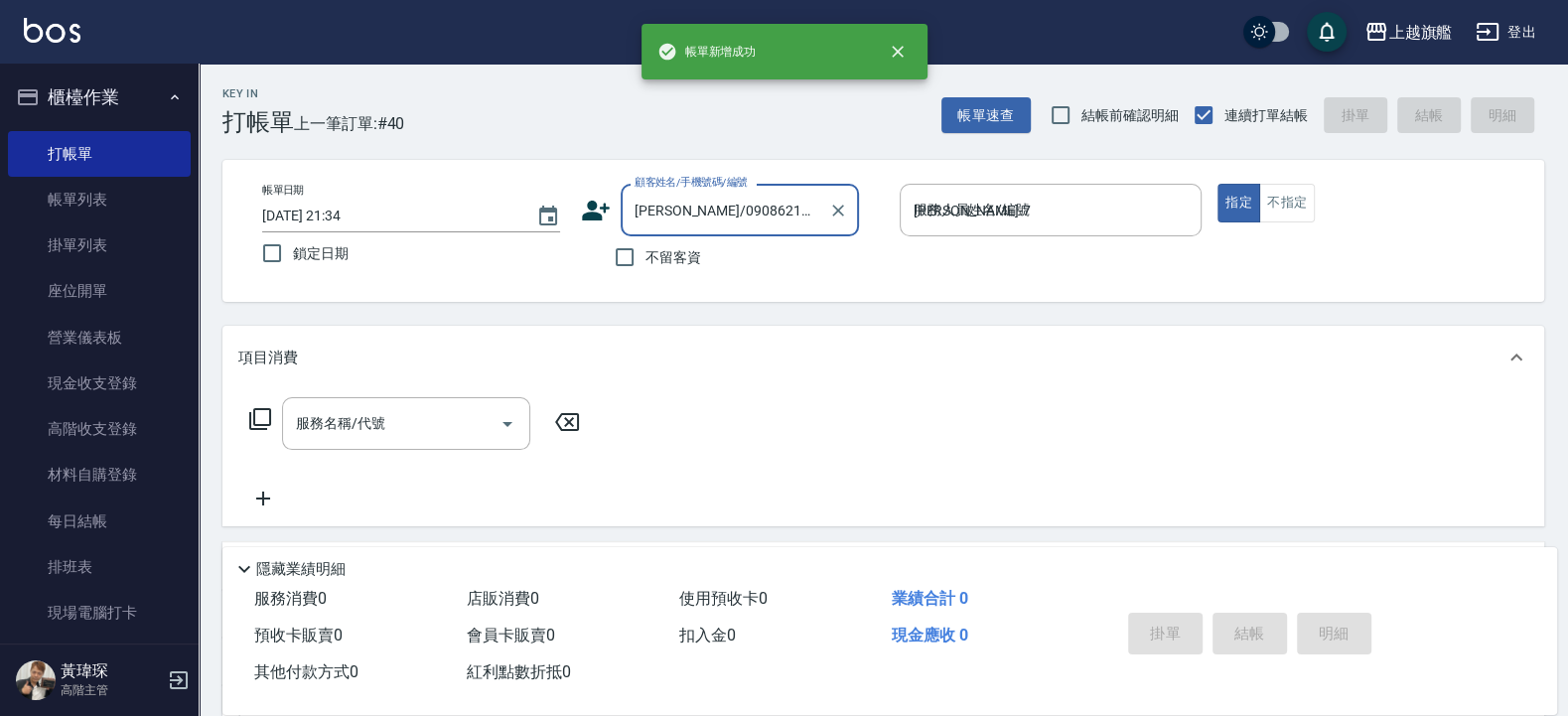 type on "2025/07/15 21:36" 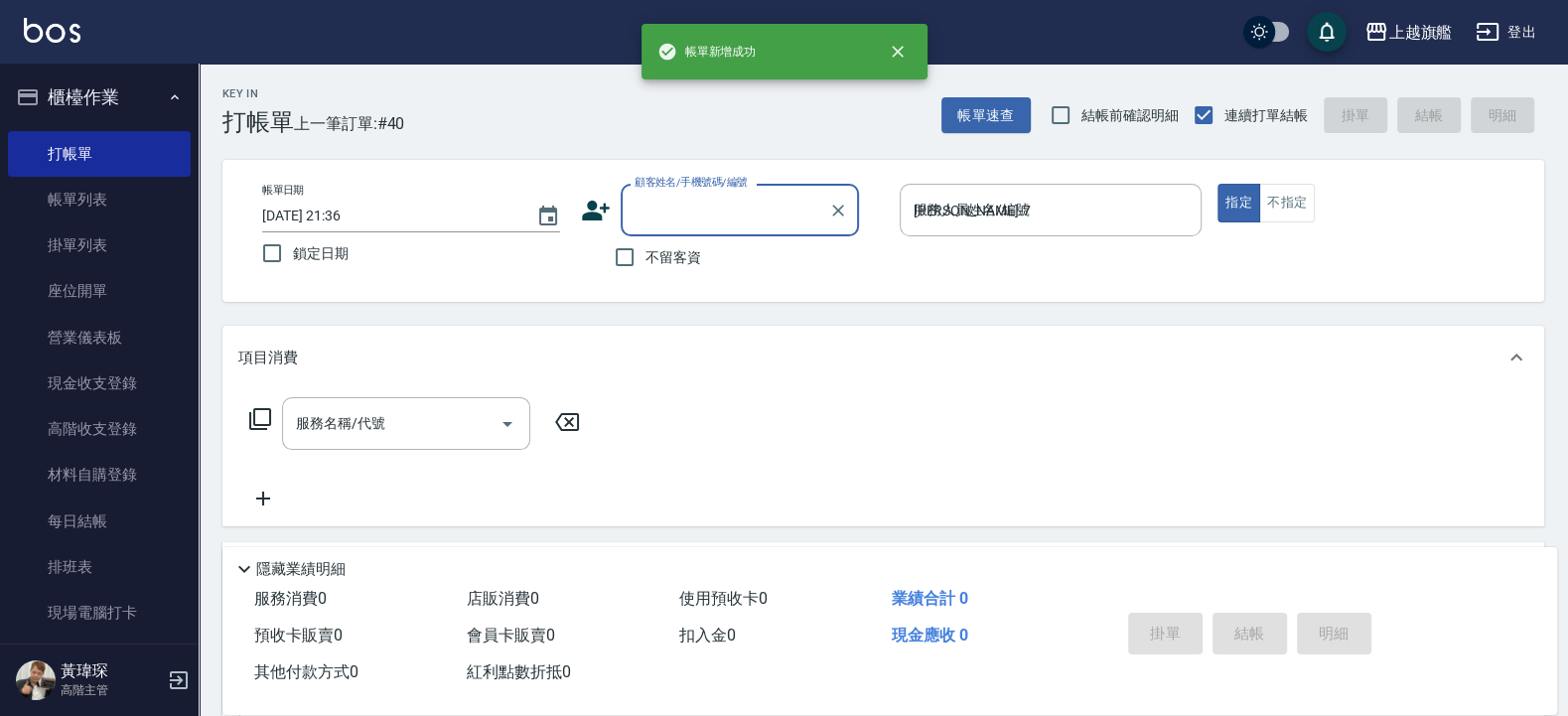 type 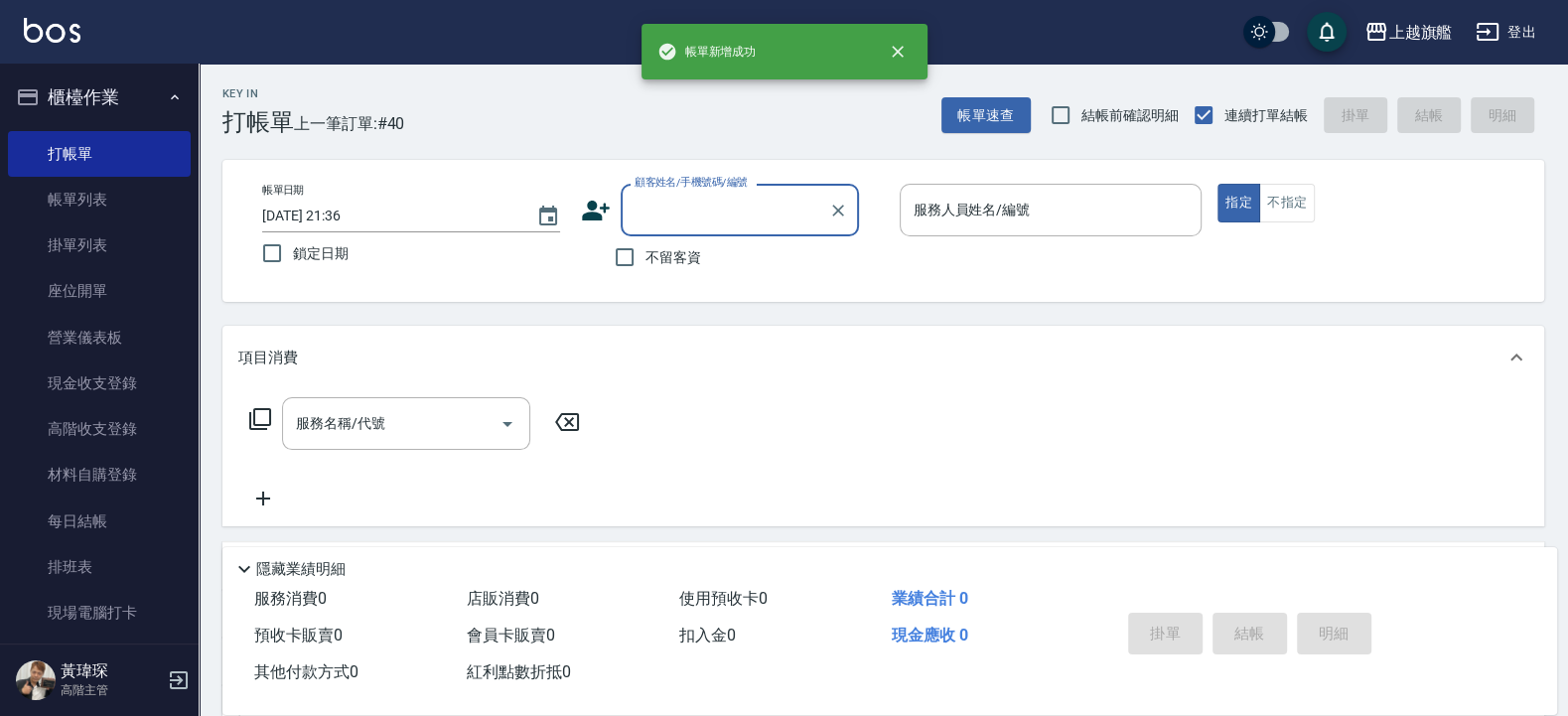 scroll, scrollTop: 1, scrollLeft: 0, axis: vertical 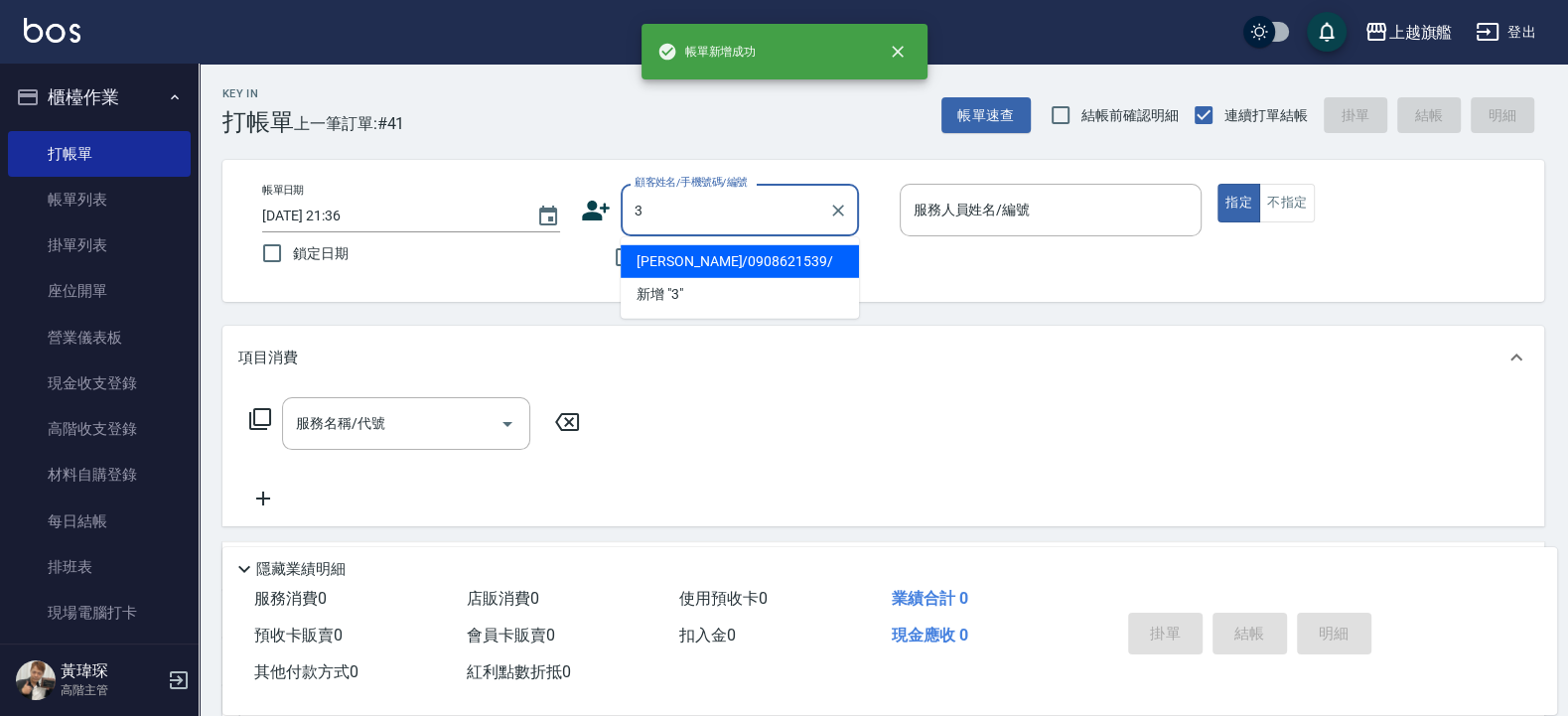 type on "38" 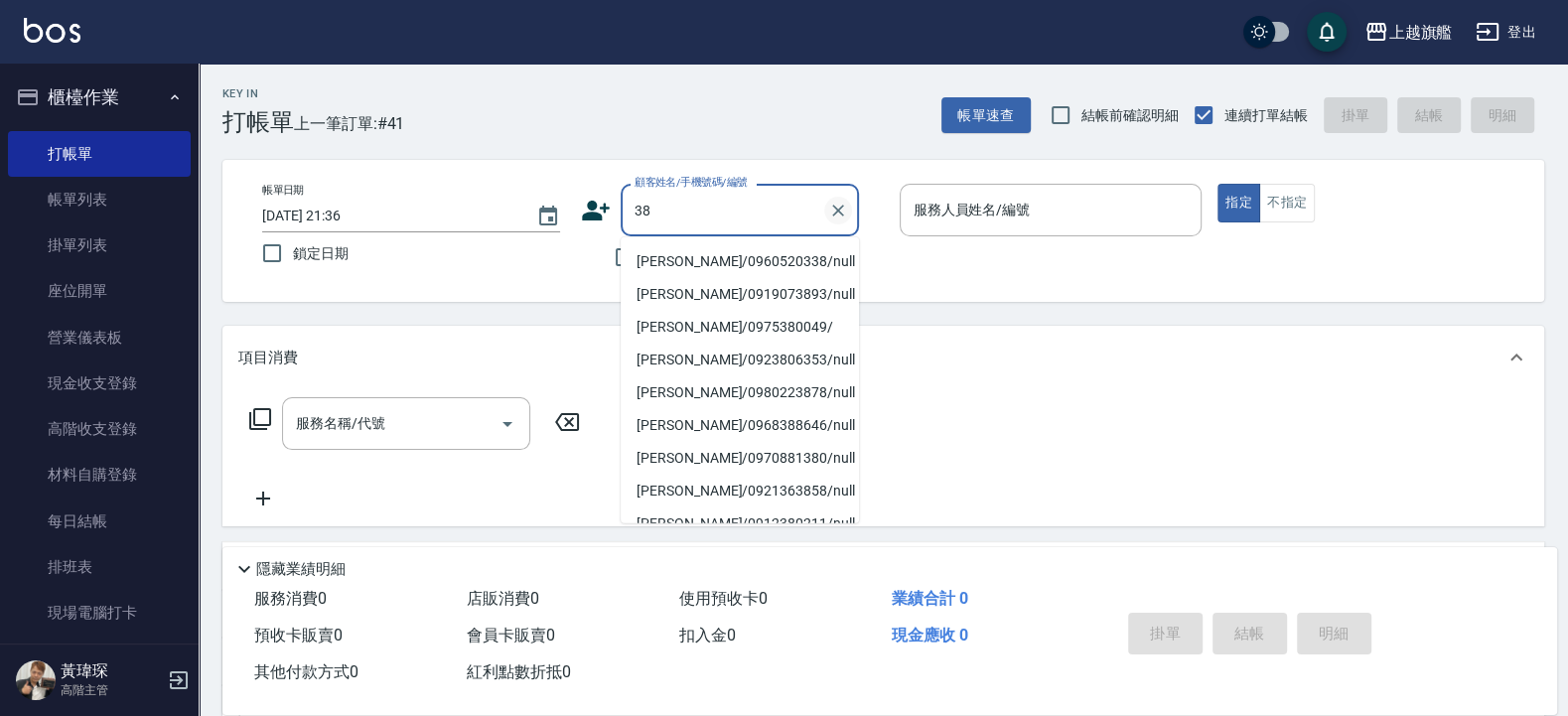 click 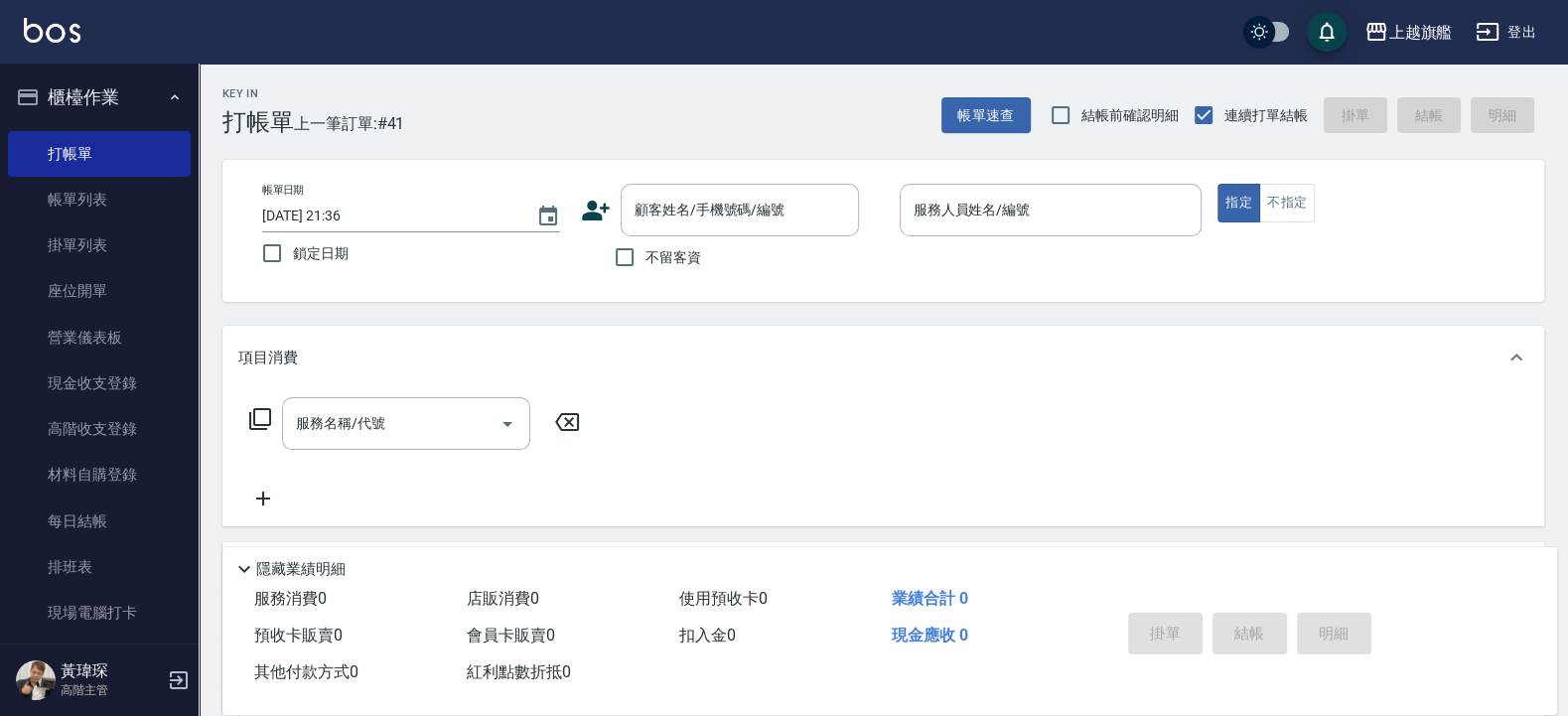 click on "Key In 打帳單 上一筆訂單:#41 帳單速查 結帳前確認明細 連續打單結帳 掛單 結帳 明細" at bounding box center [871, 99] 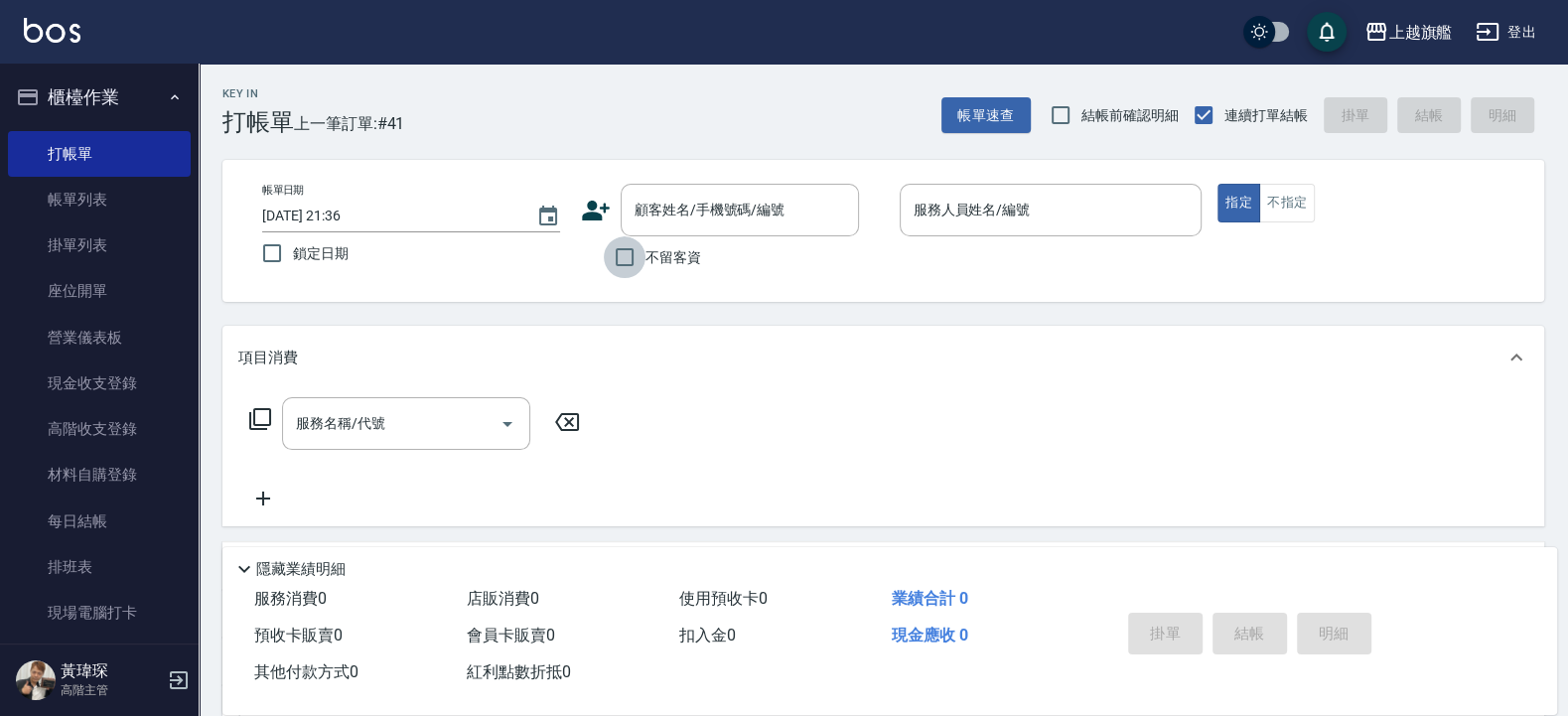 click on "不留客資" at bounding box center [625, 257] 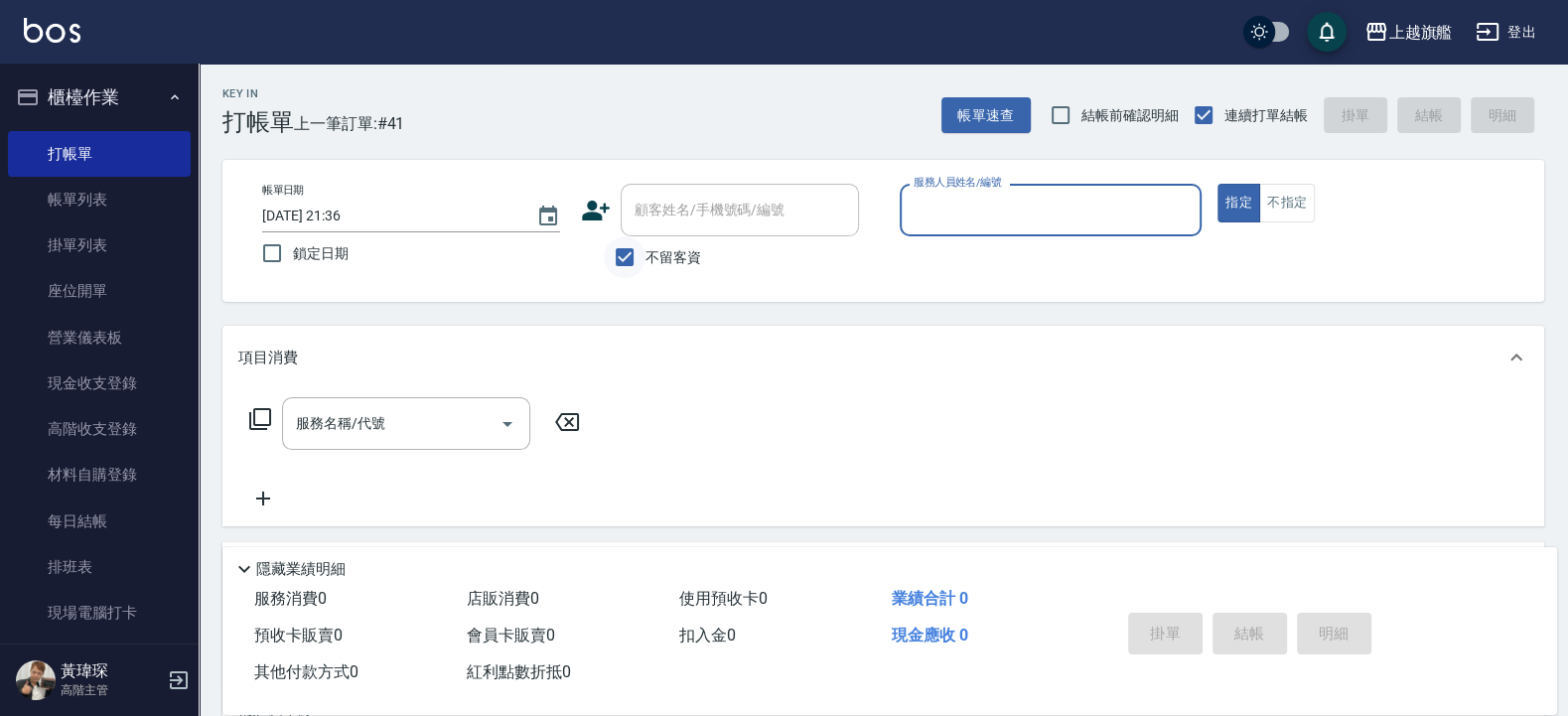 click on "不留客資" at bounding box center [625, 257] 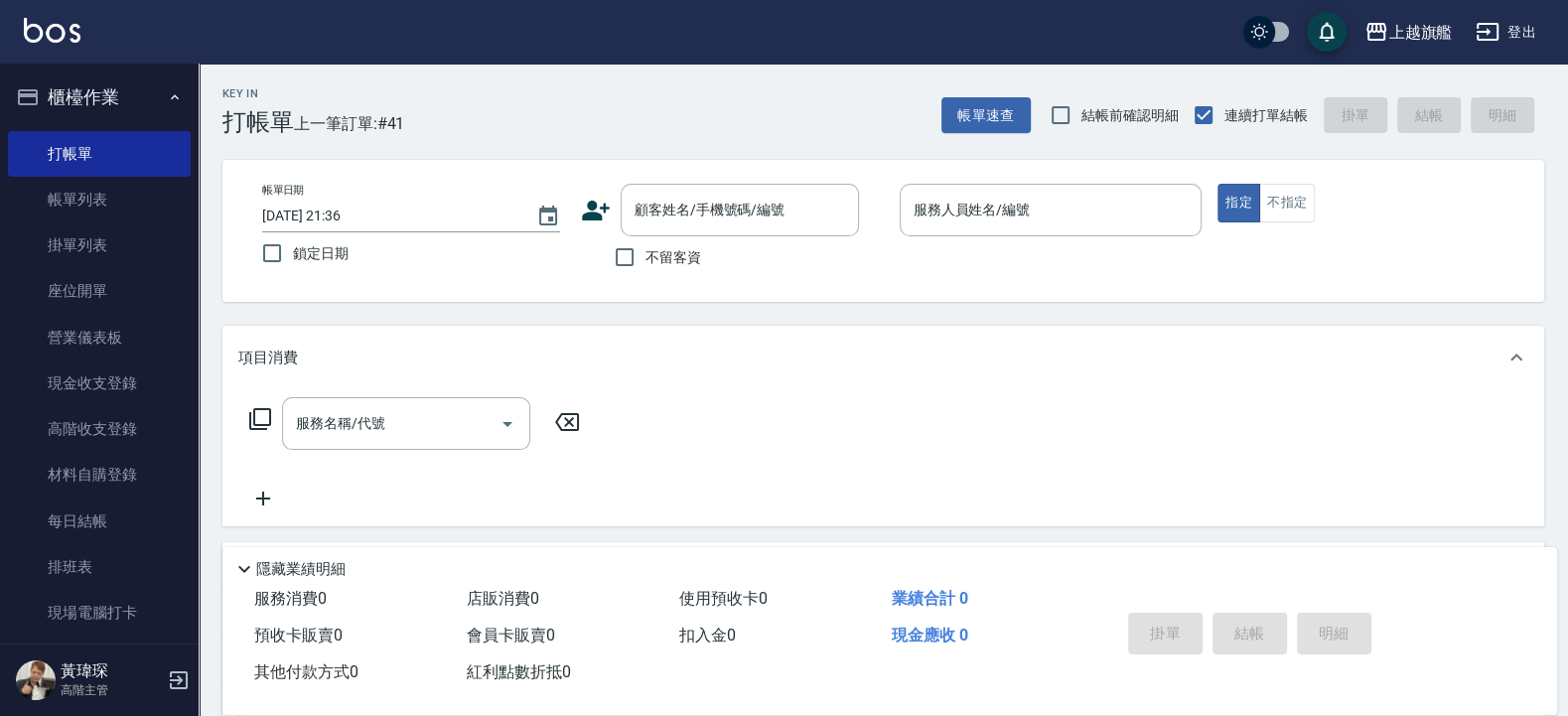 click on "不留客資" at bounding box center [652, 257] 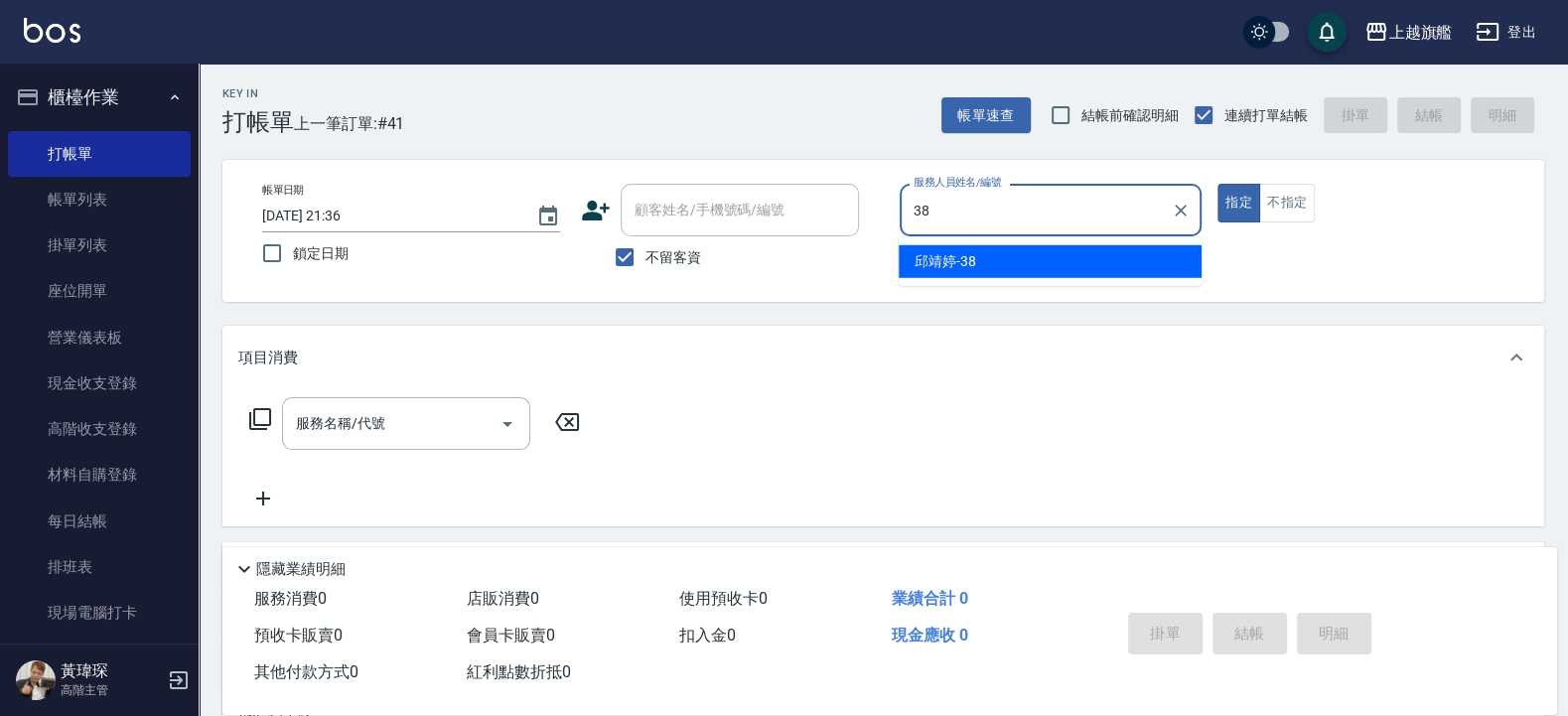 type on "邱靖婷-38" 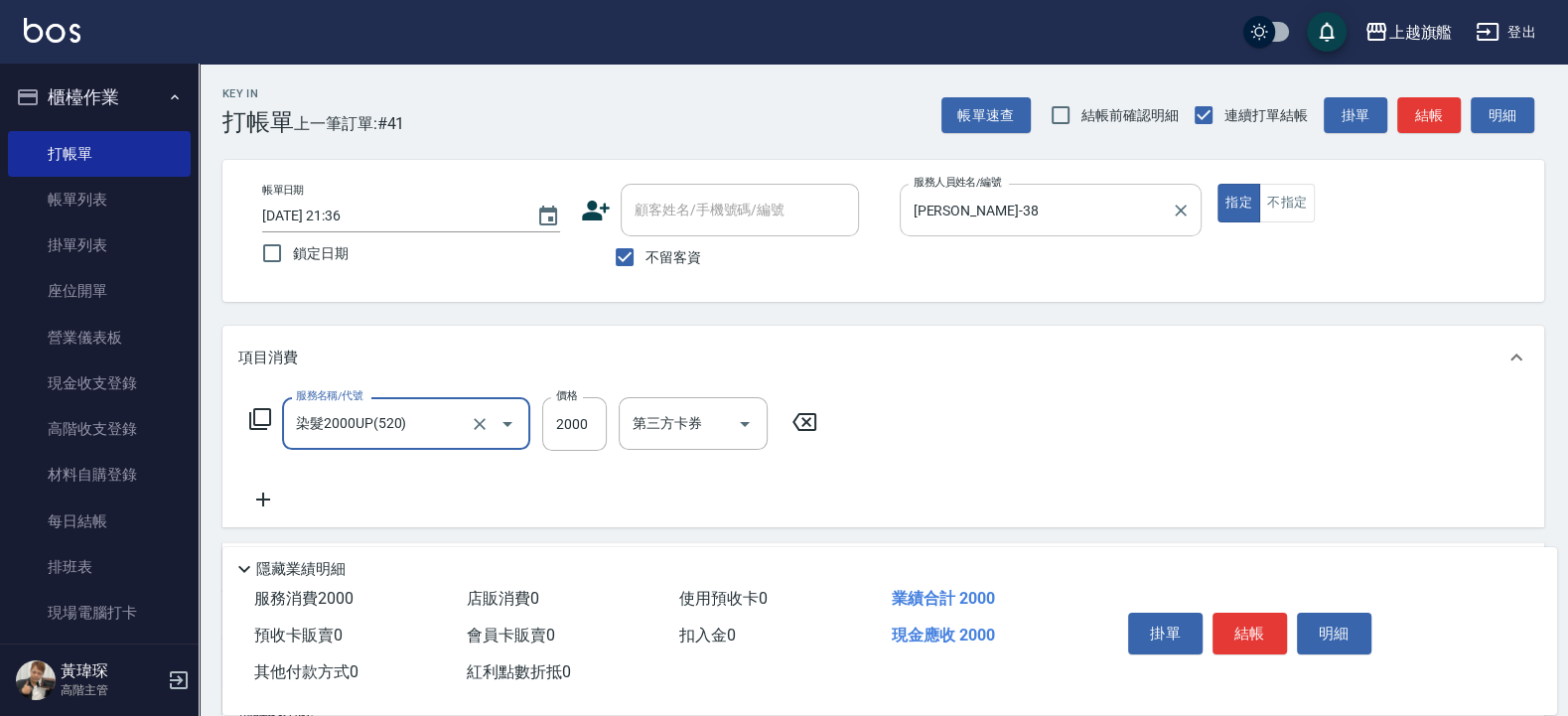 type on "染髮2000UP(520)" 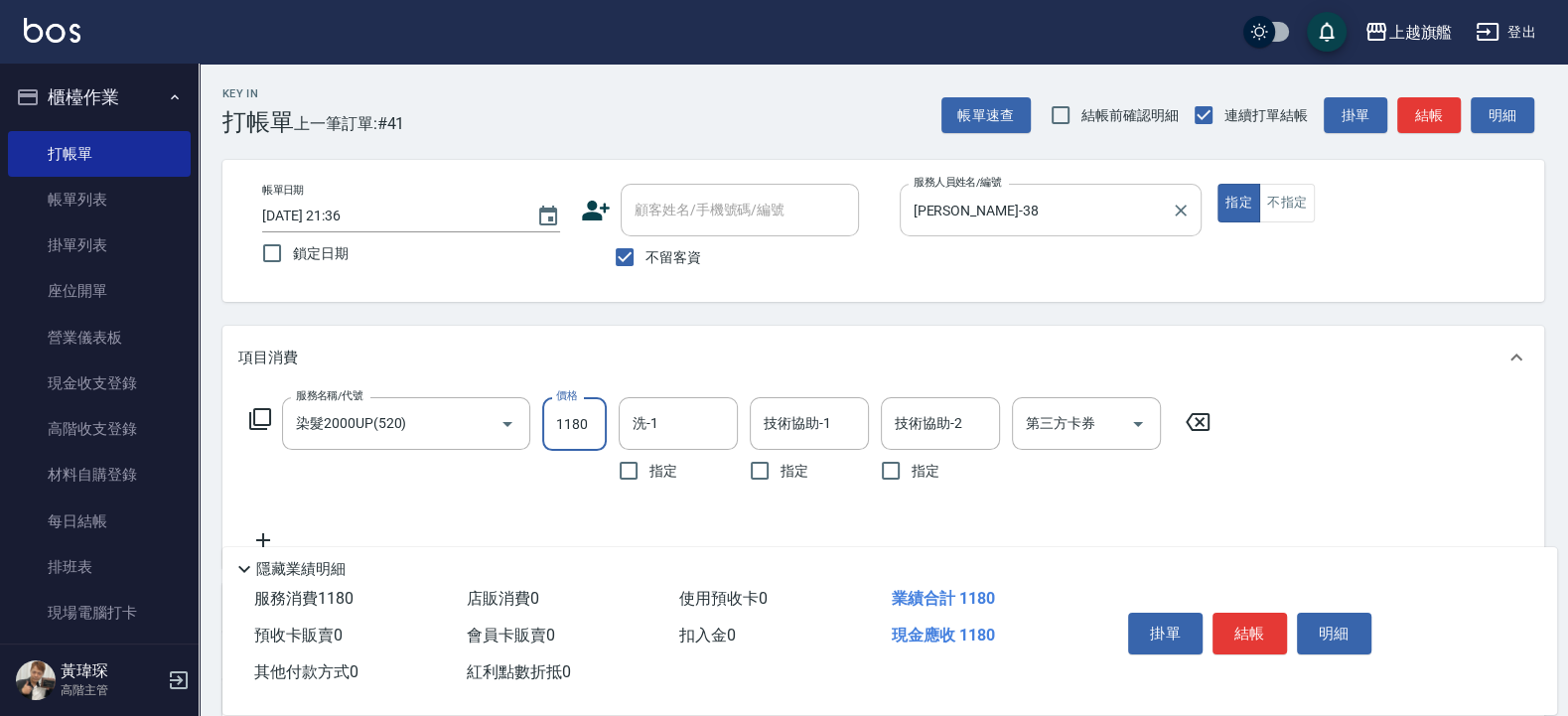 type on "1180" 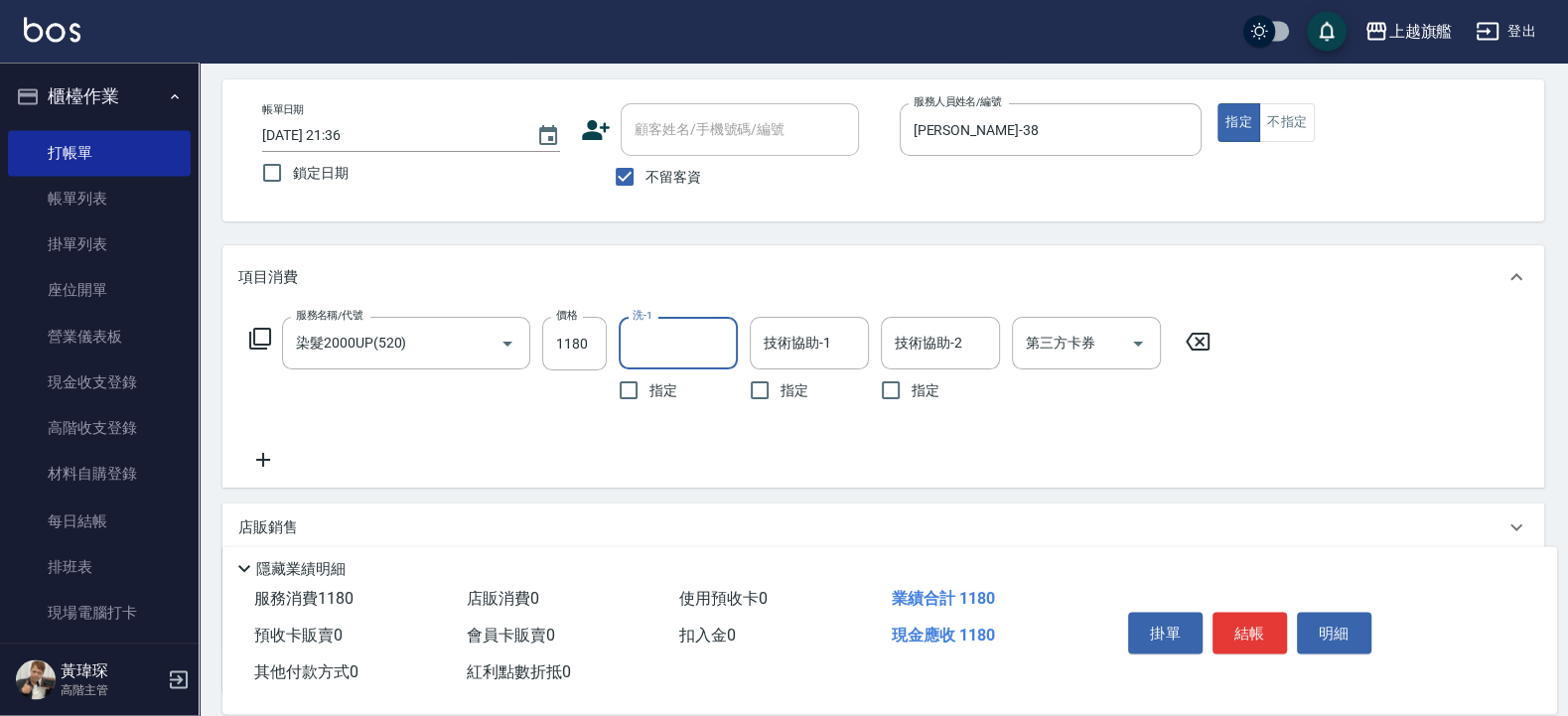 scroll, scrollTop: 119, scrollLeft: 0, axis: vertical 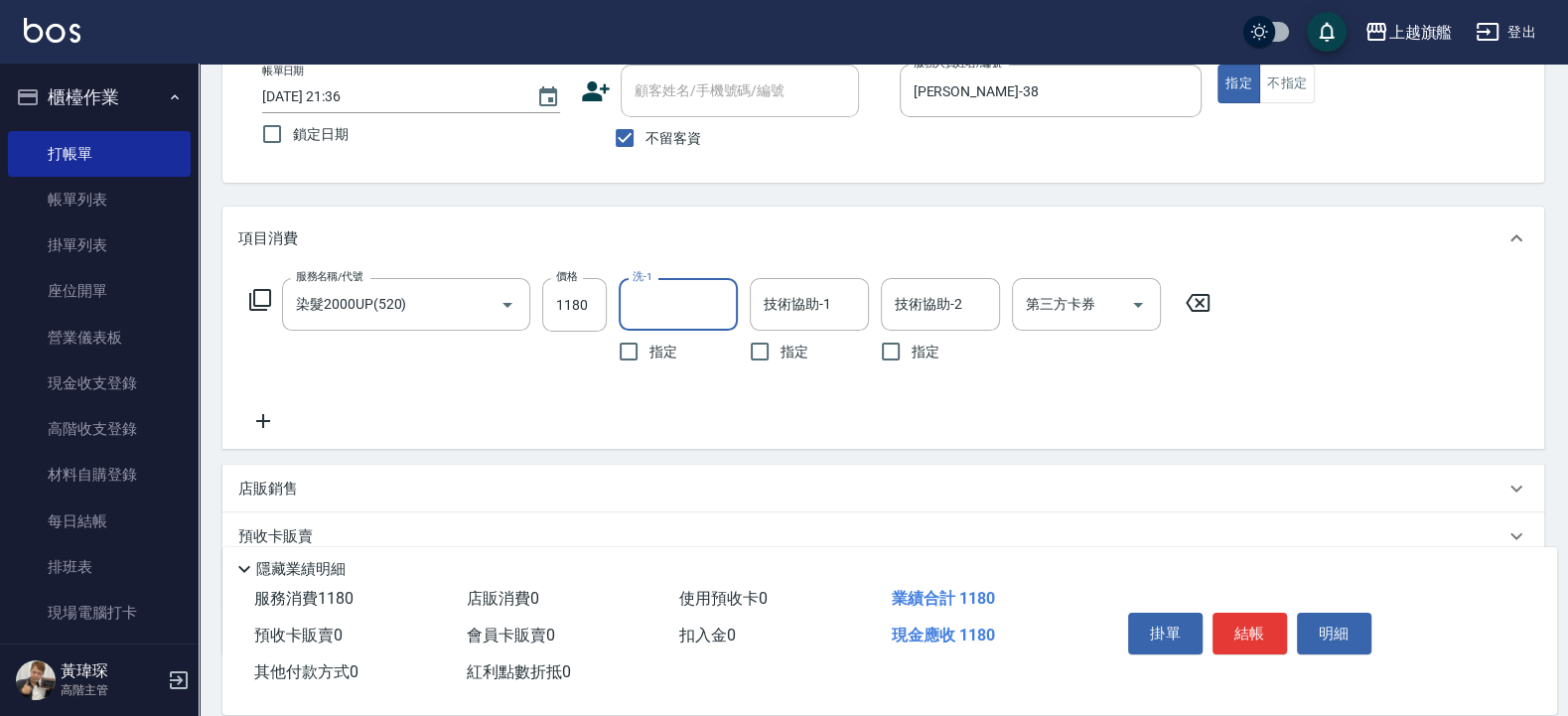 click 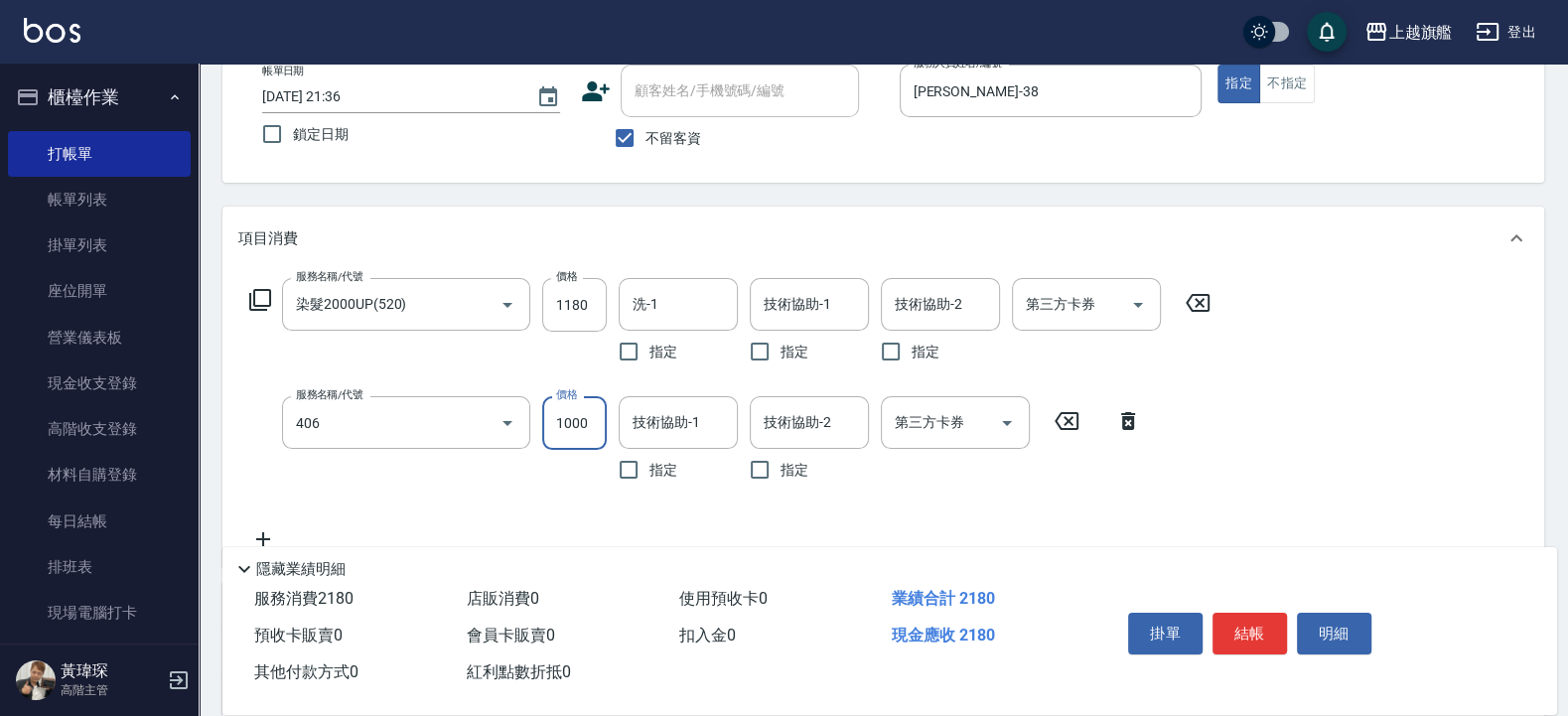 type on "水漾護1000(406)" 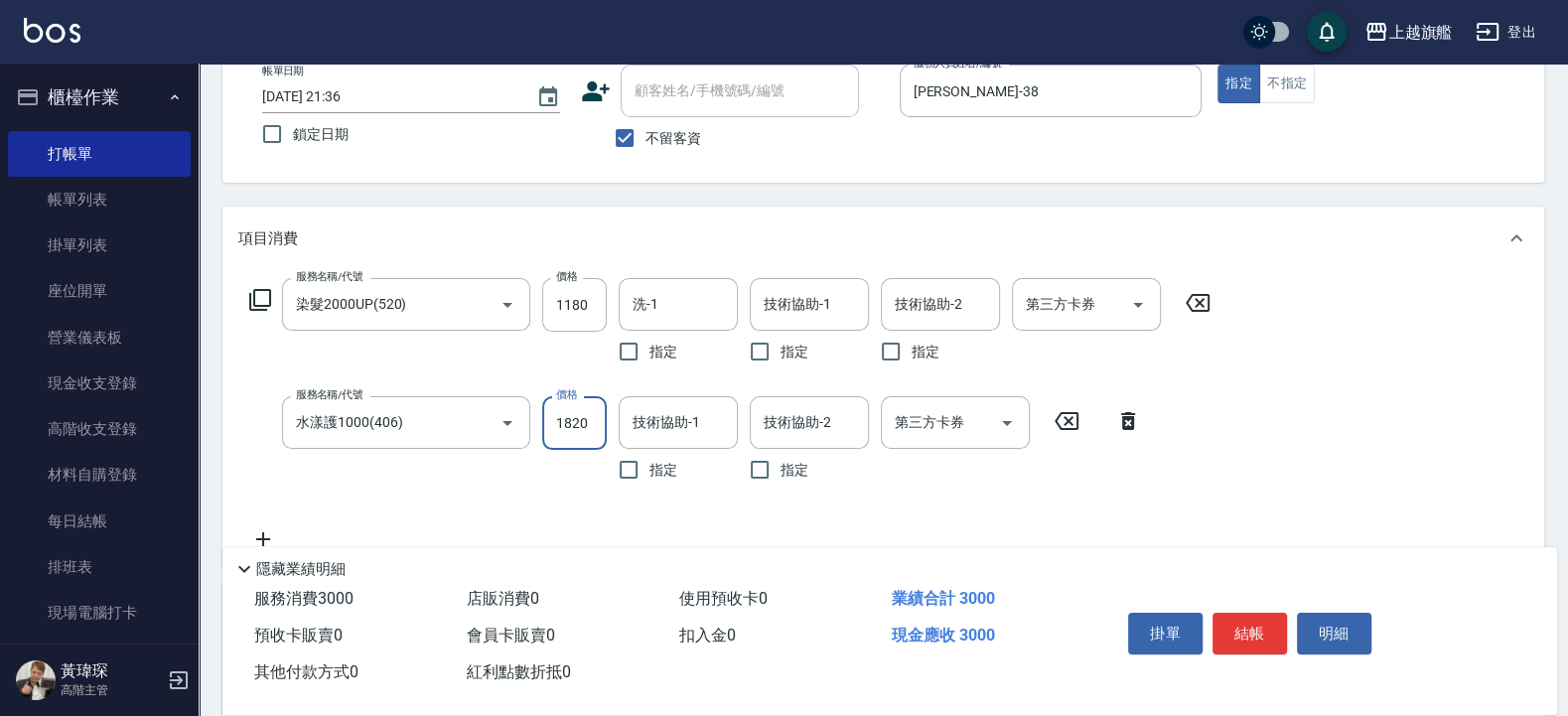 type on "1820" 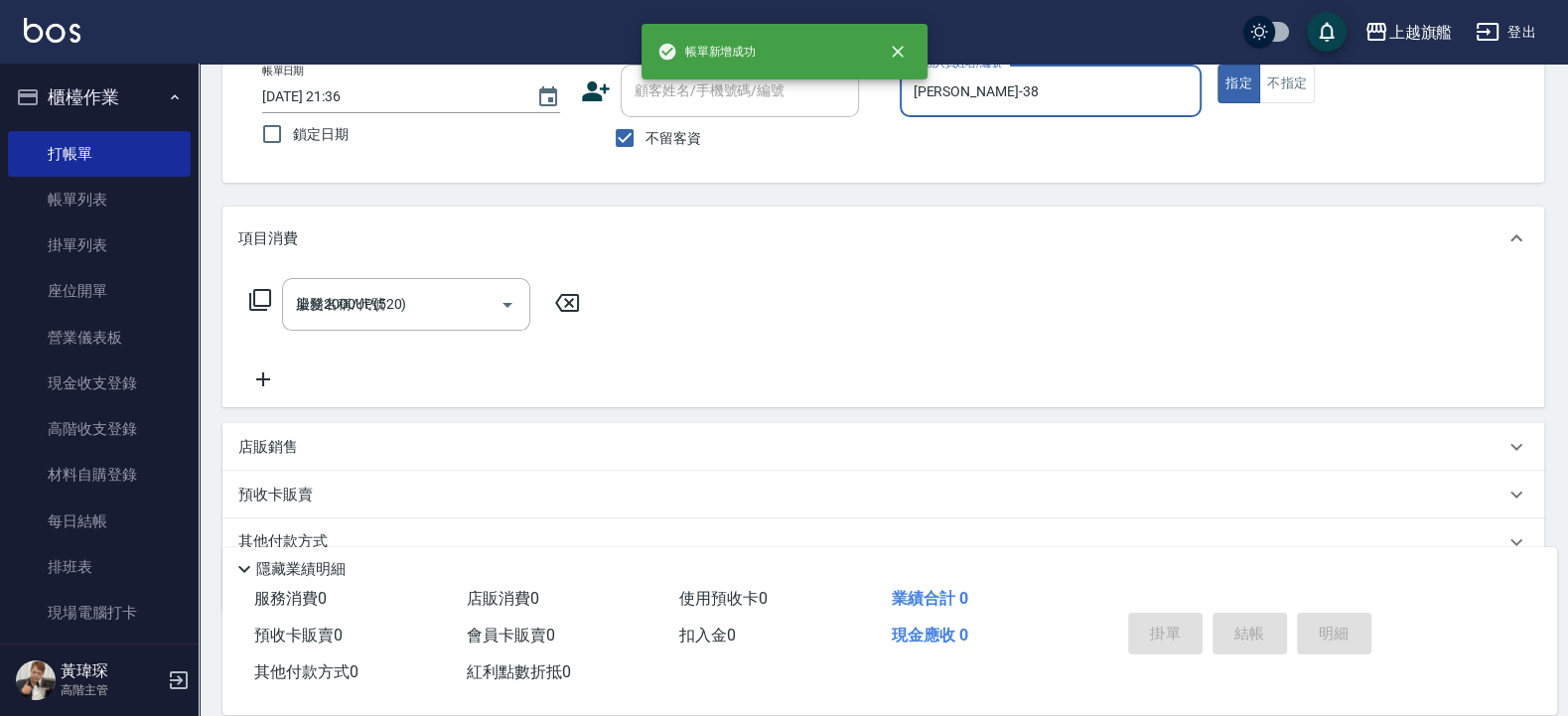 type 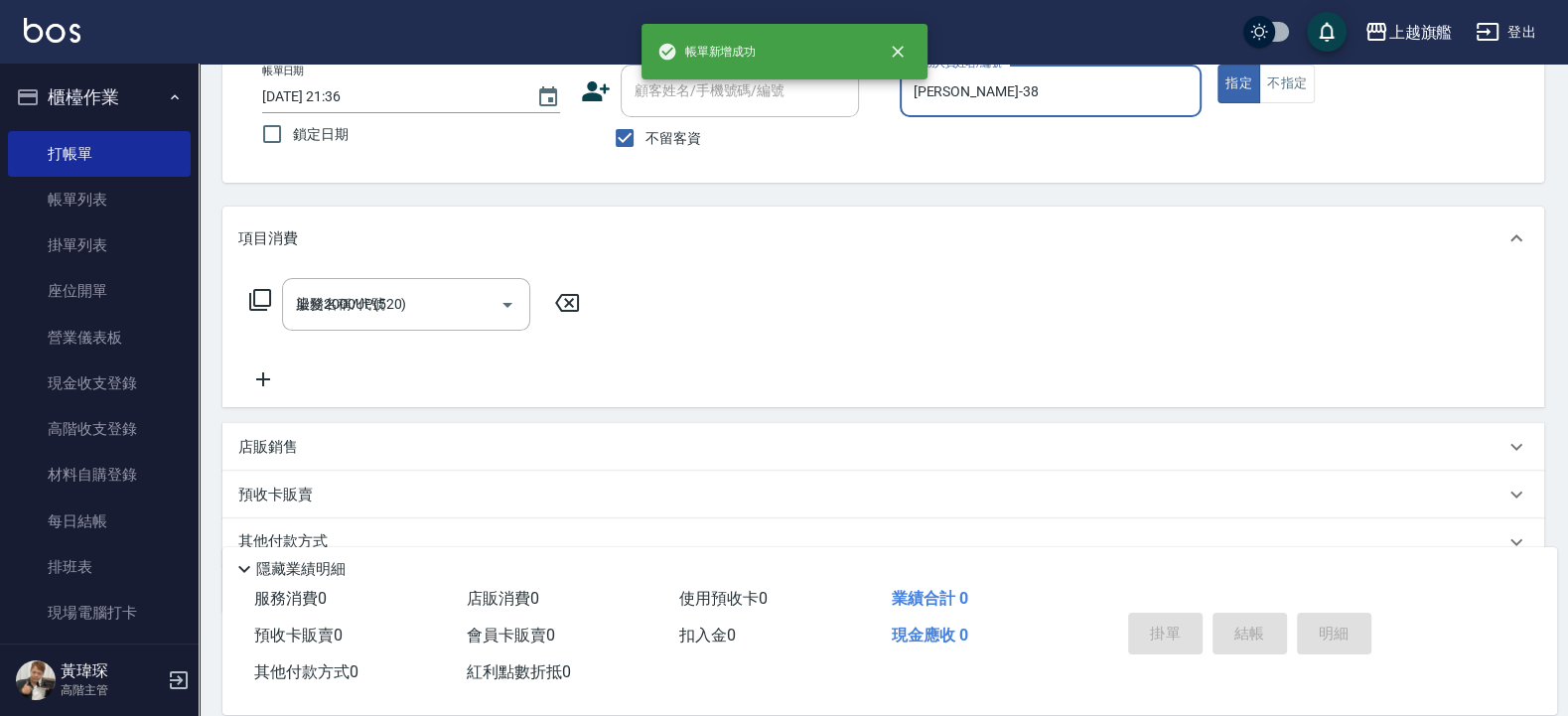 type 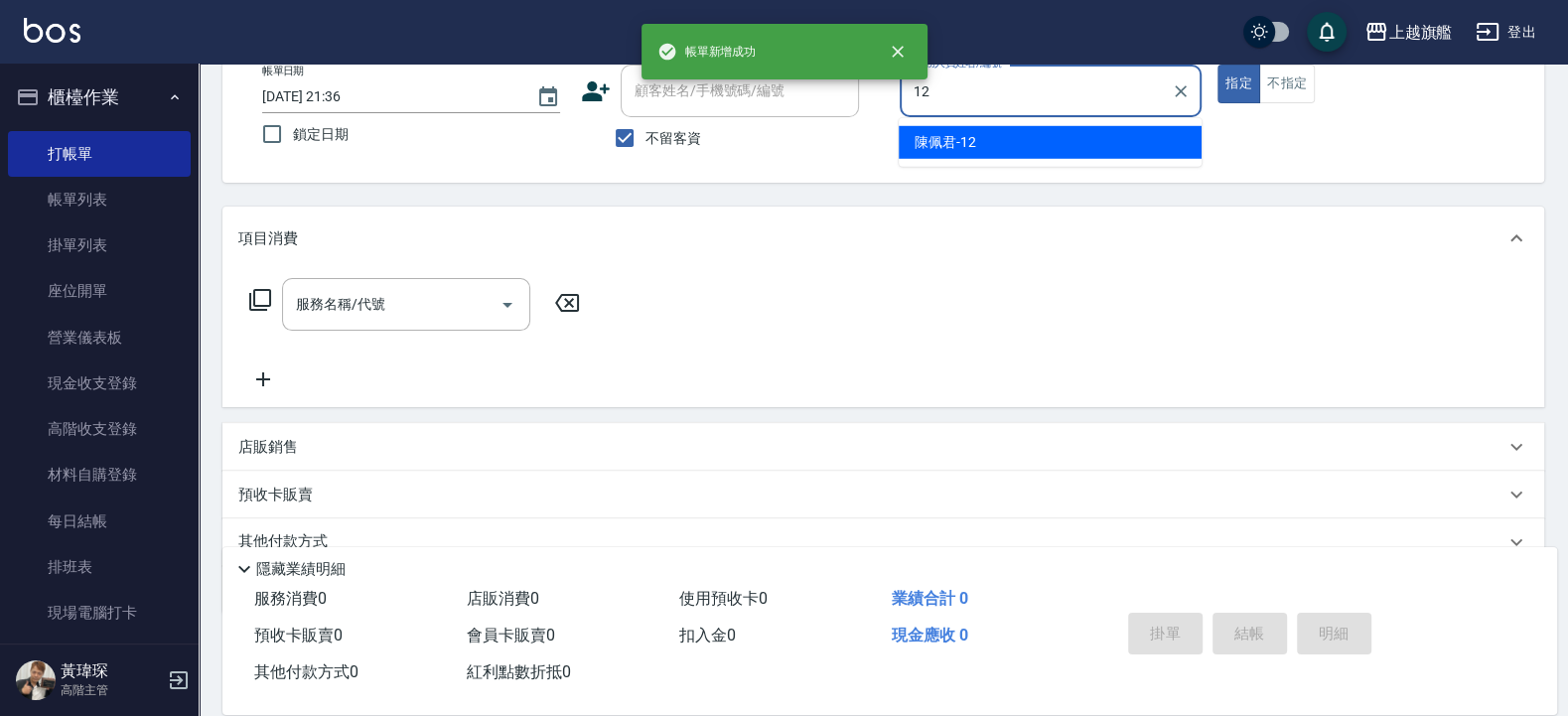 type on "陳佩君-12" 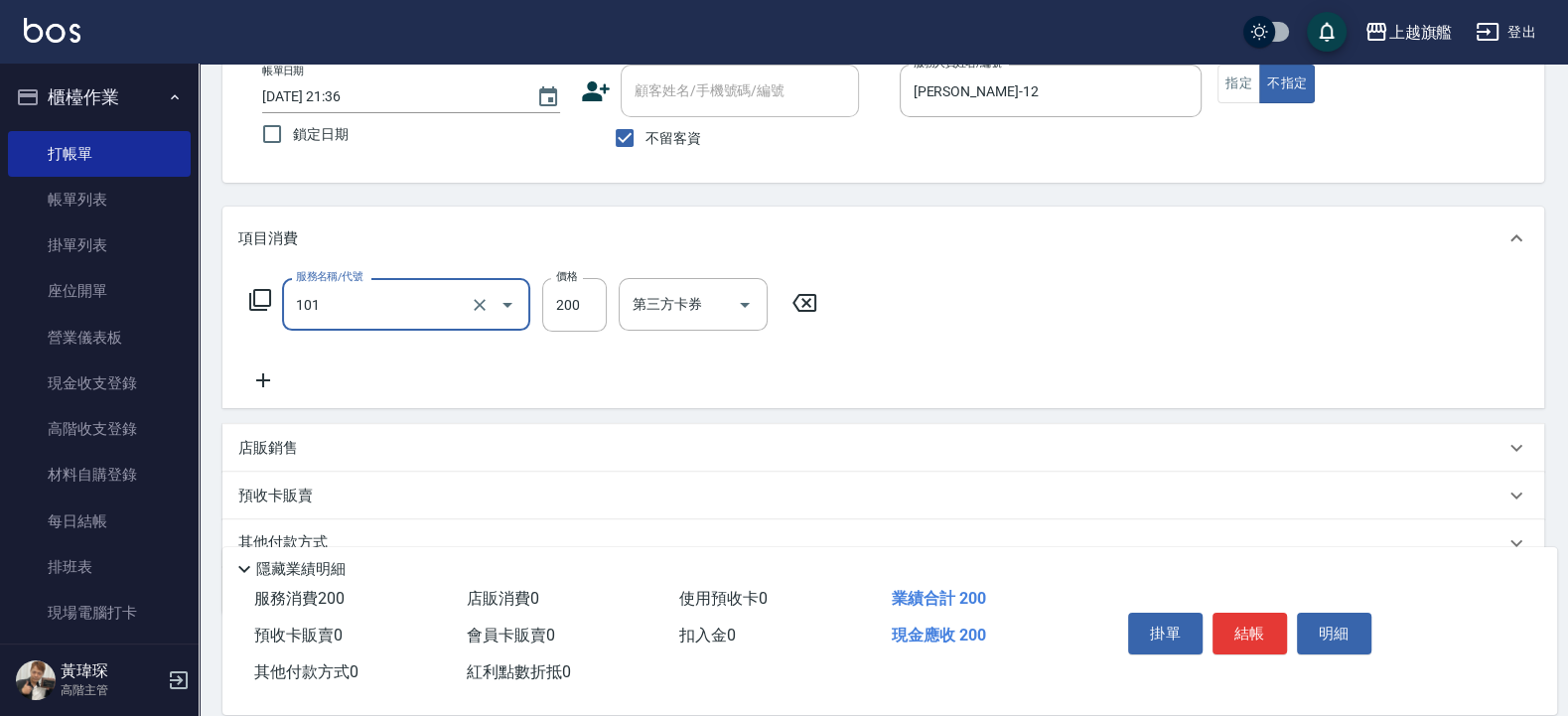 type on "一般洗(101)" 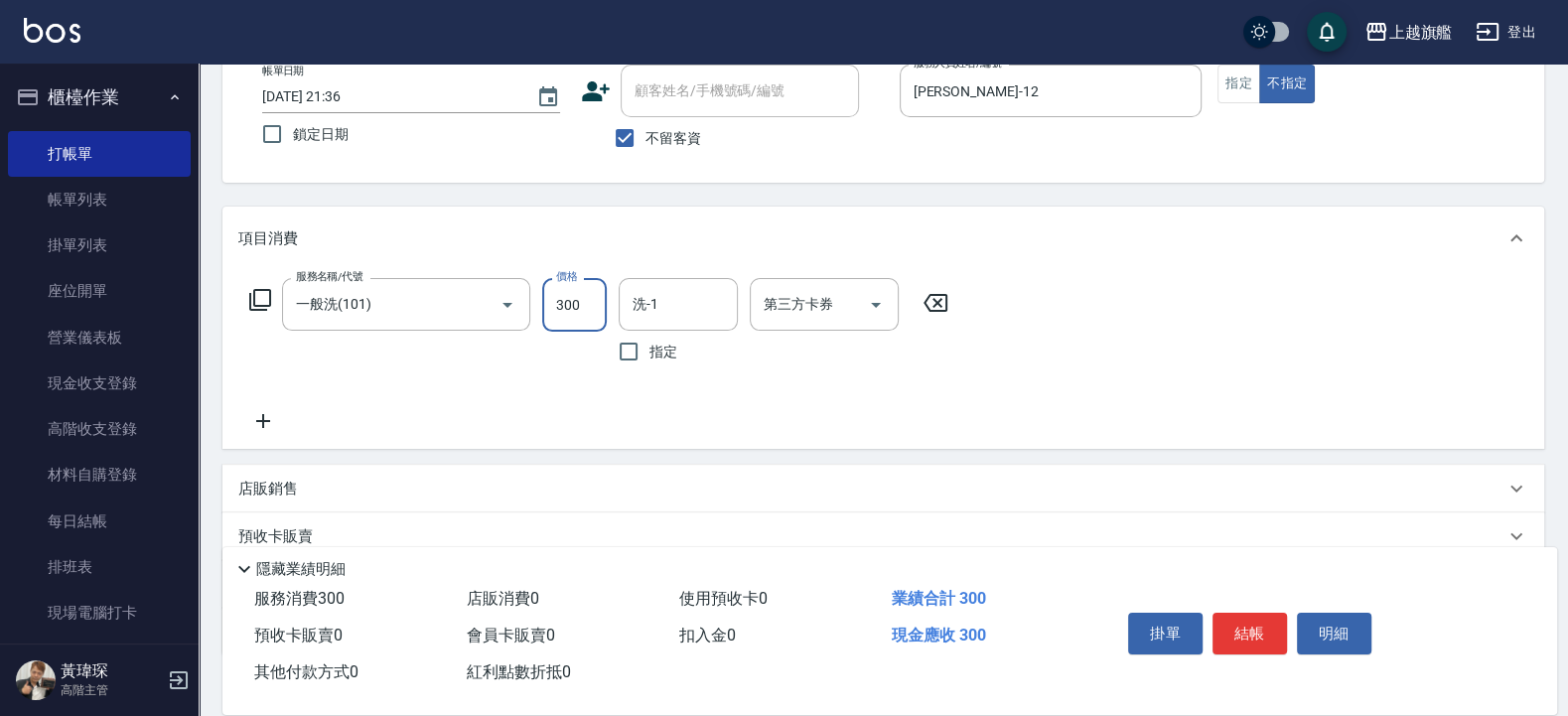 type on "300" 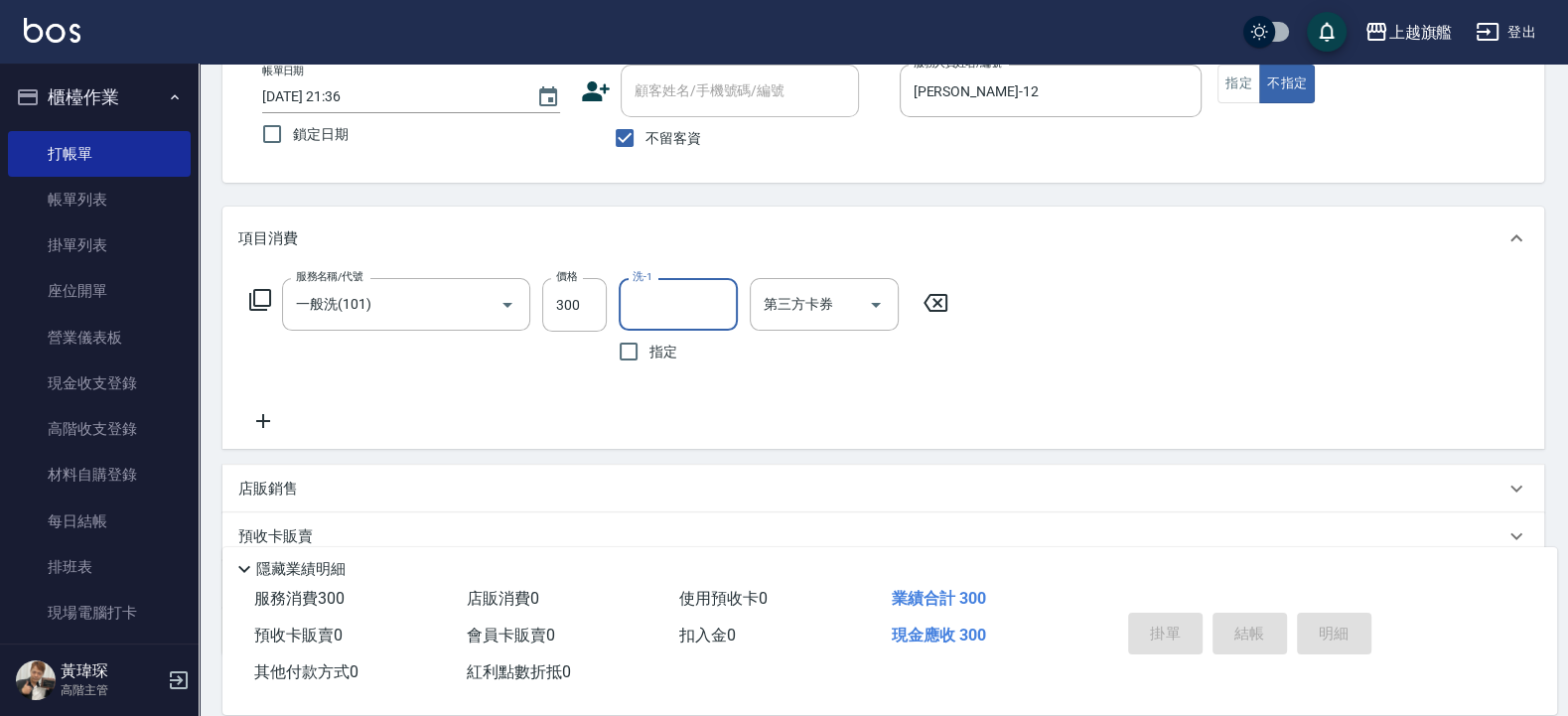 type 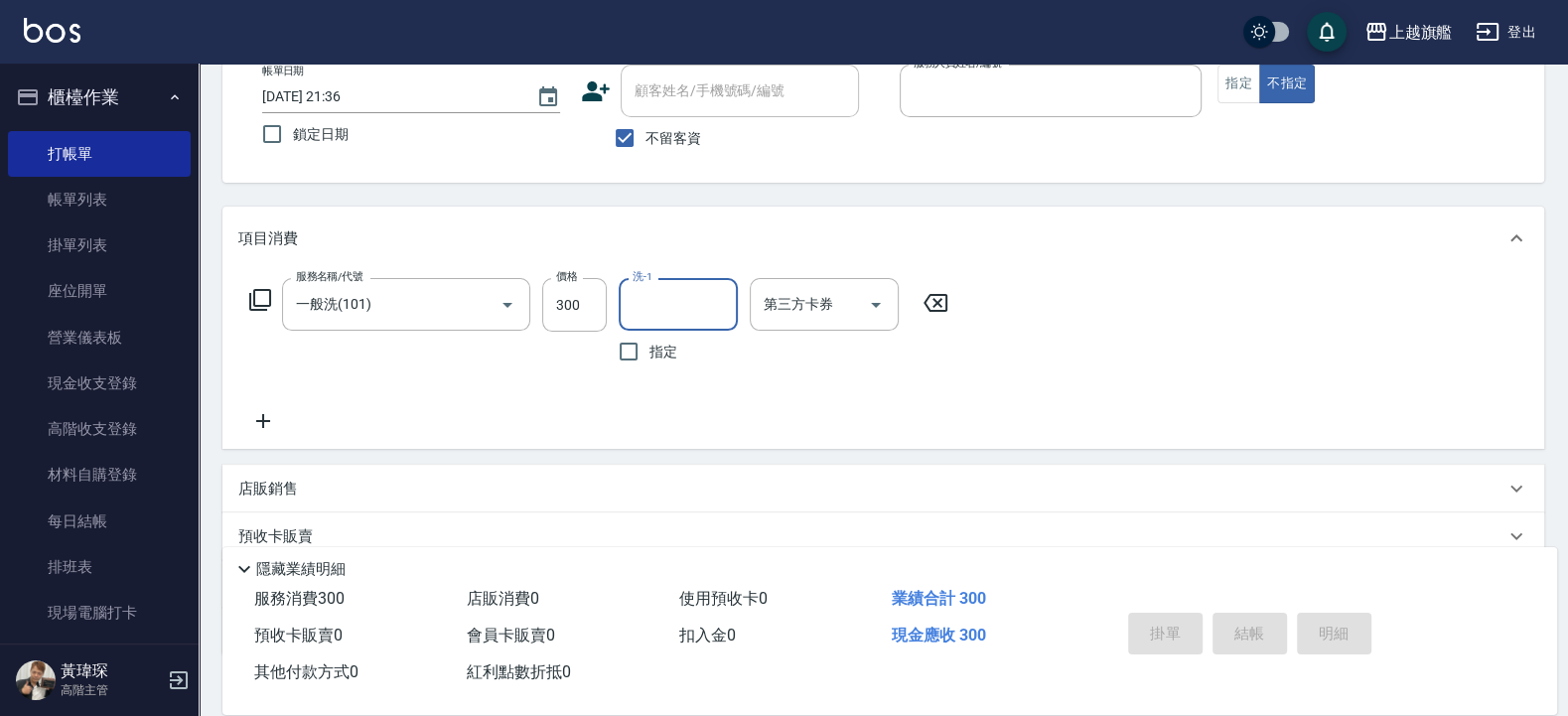 type 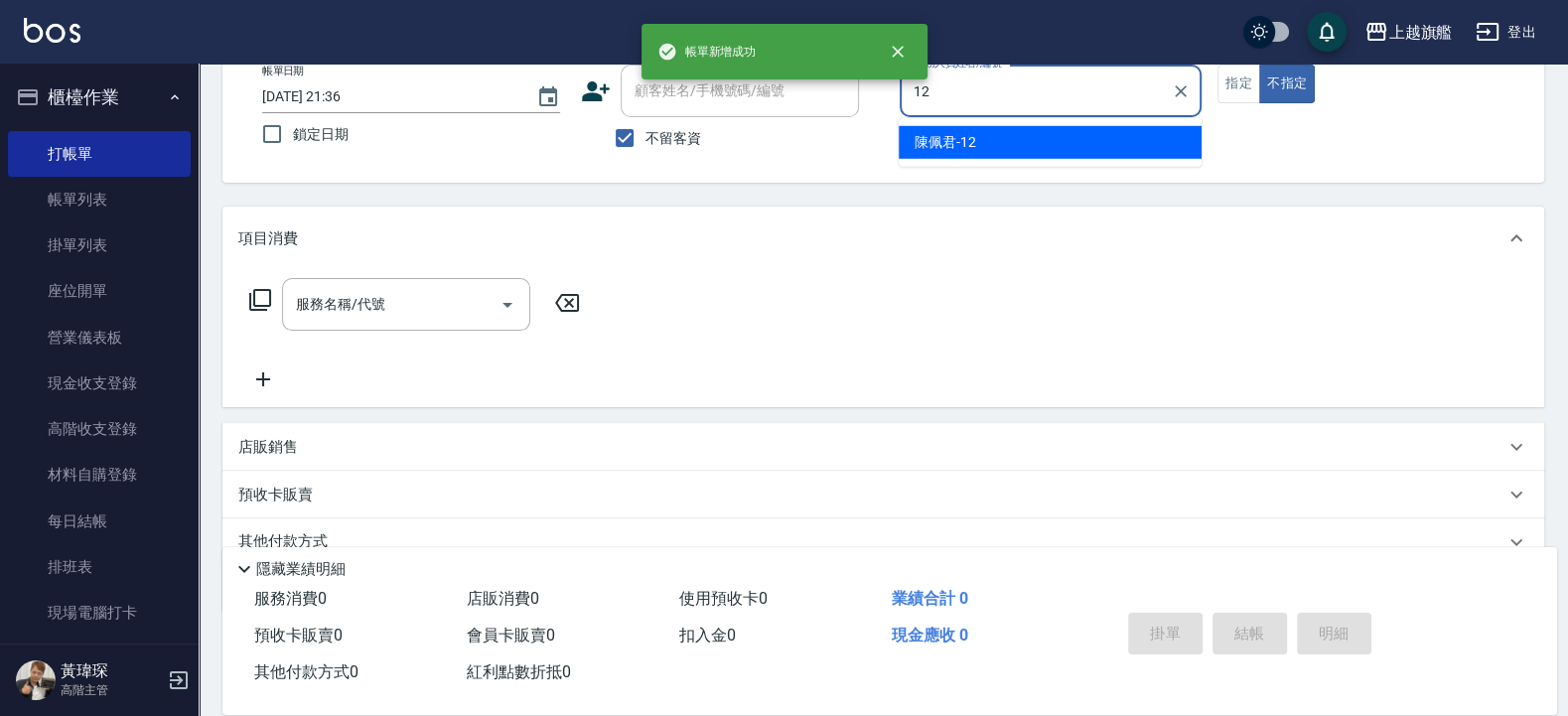 type on "陳佩君-12" 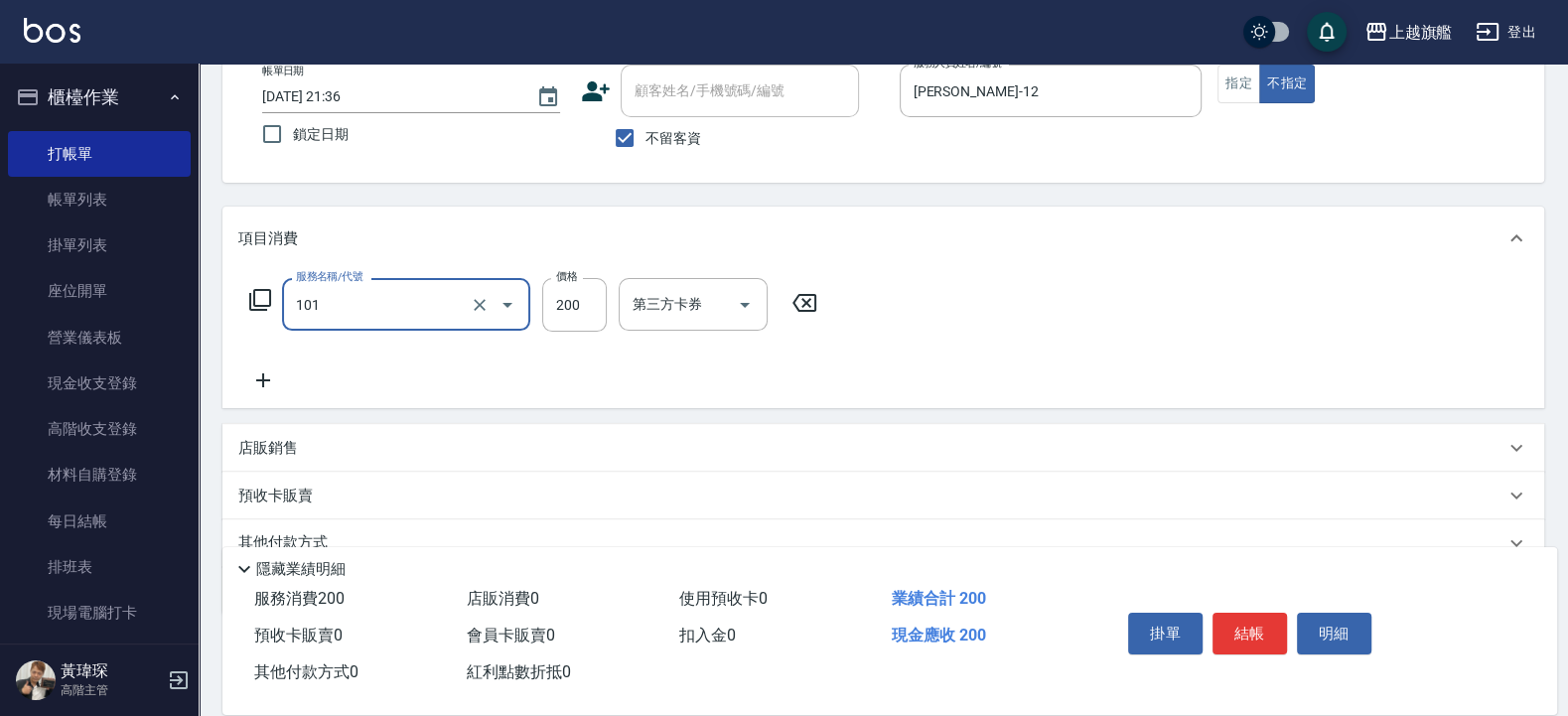 type on "一般洗(101)" 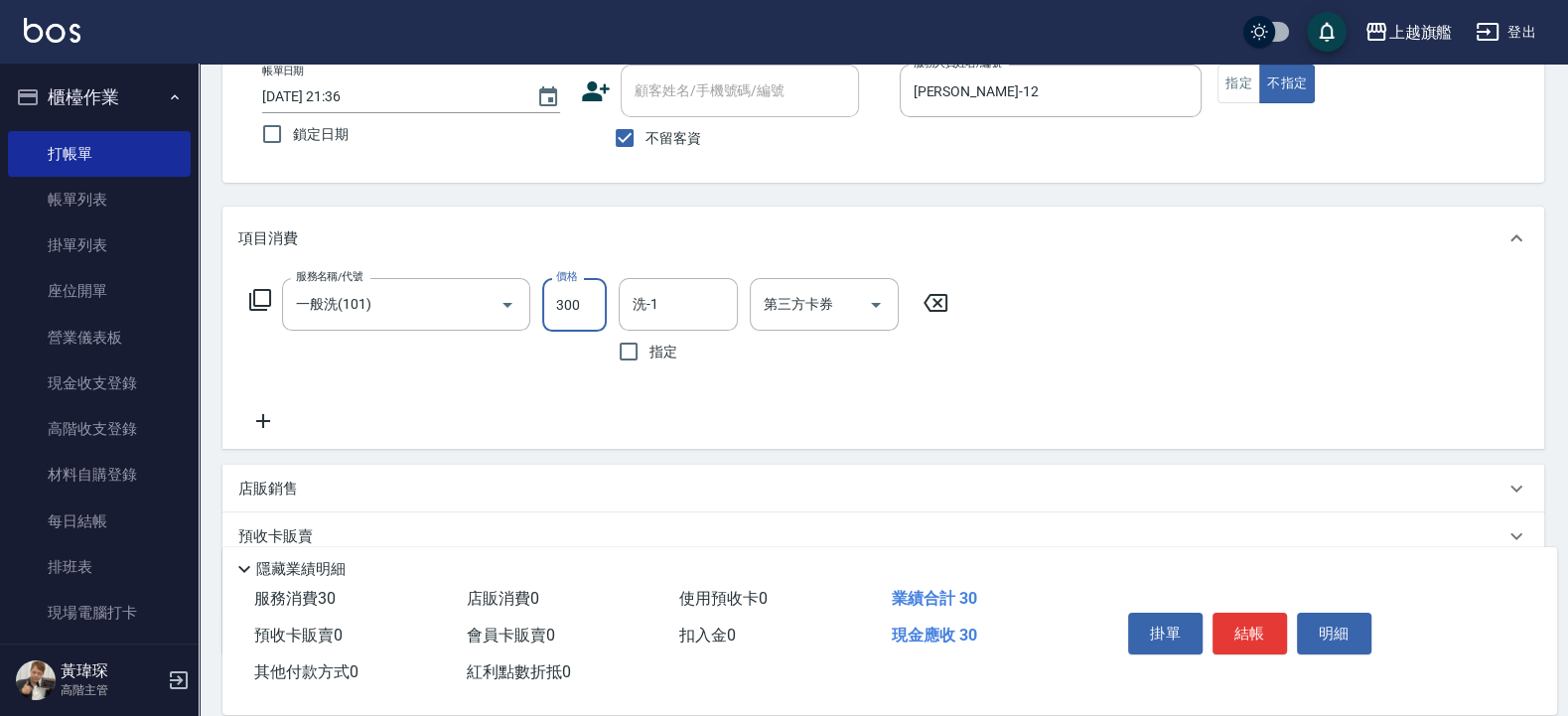 type on "300" 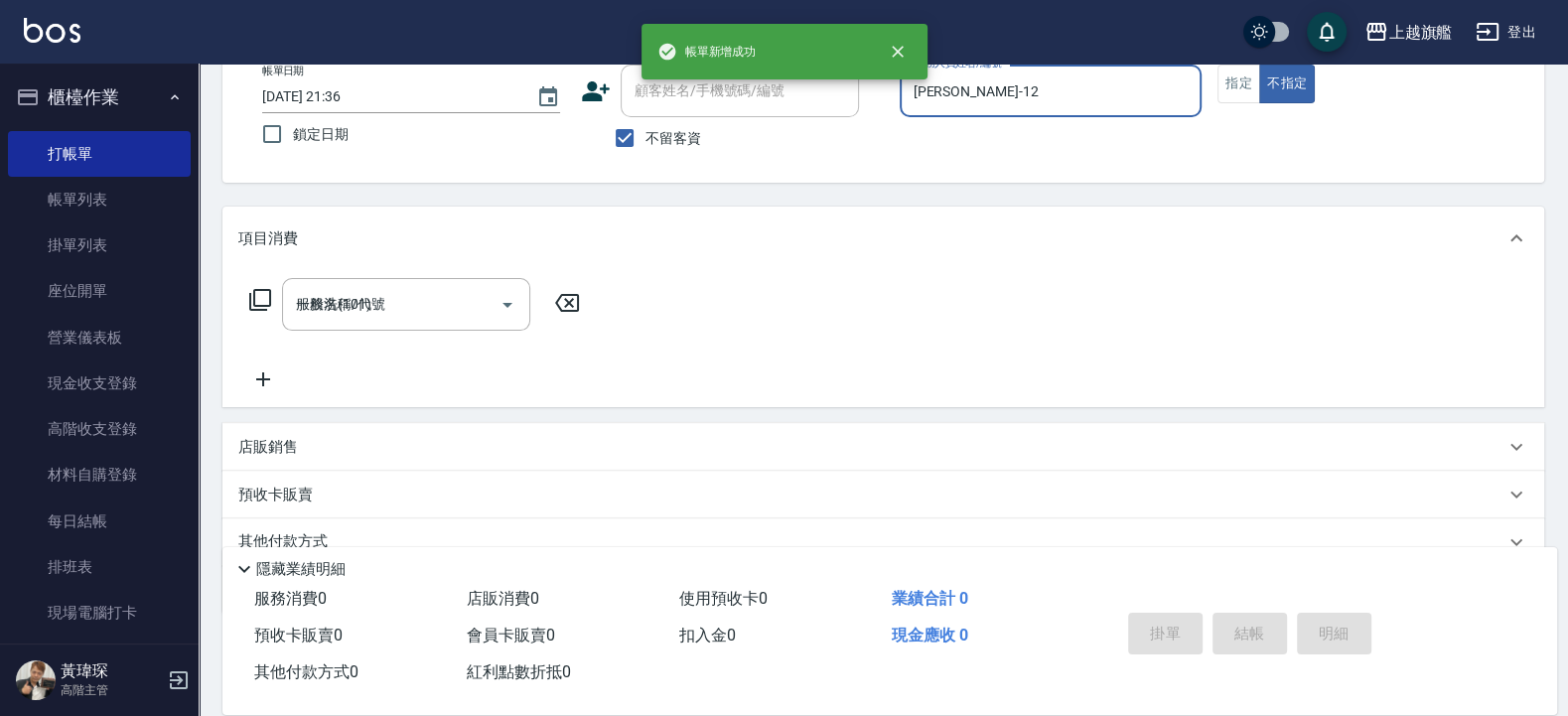 type 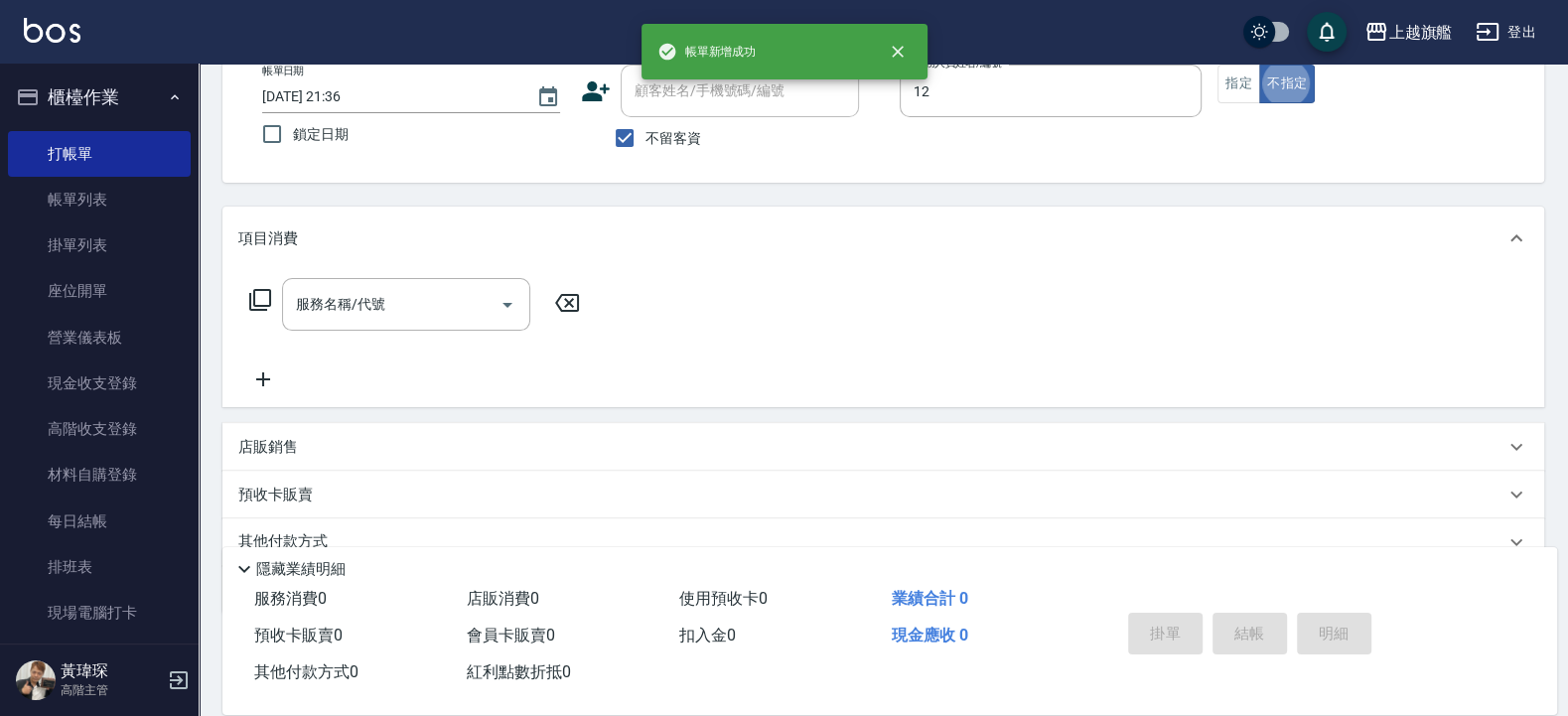 type on "陳佩君-12" 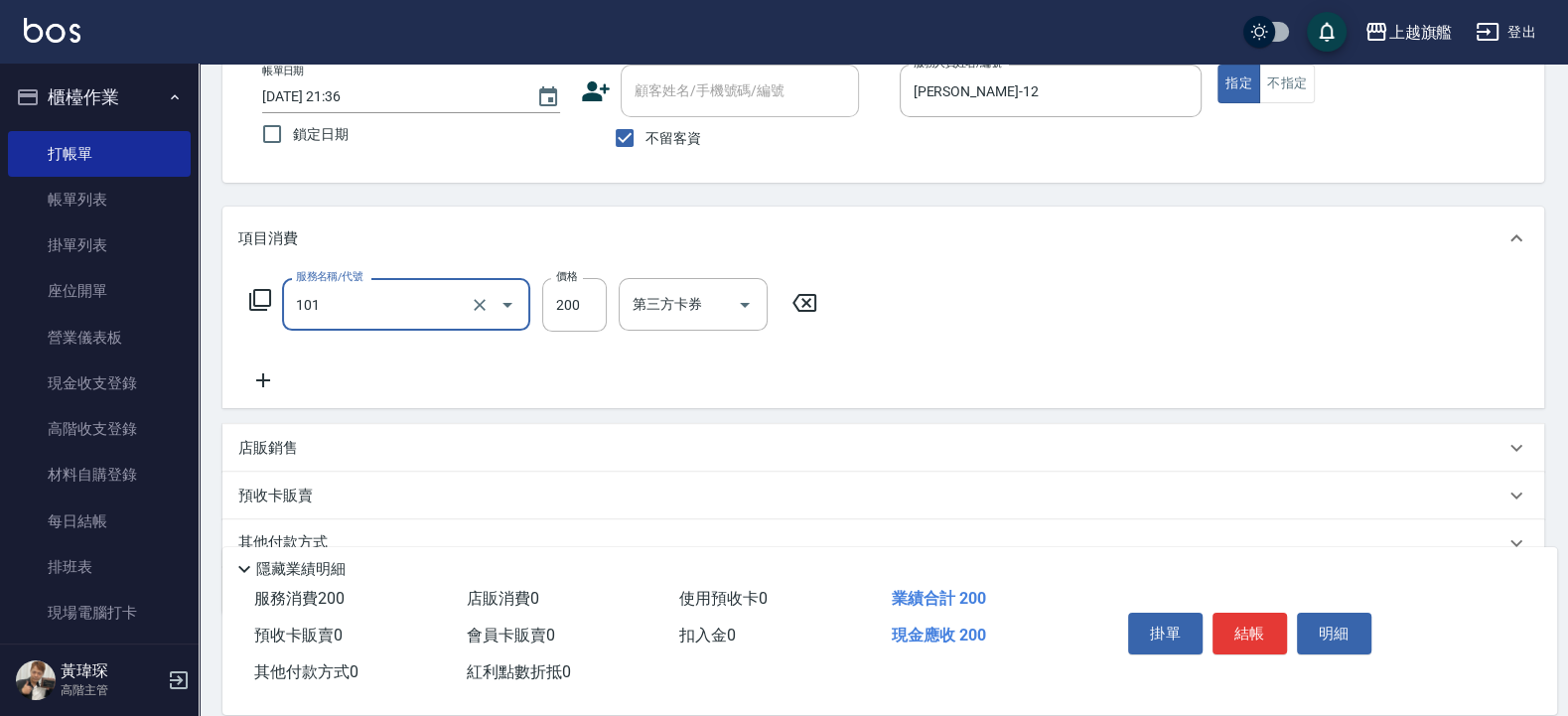 type on "一般洗(101)" 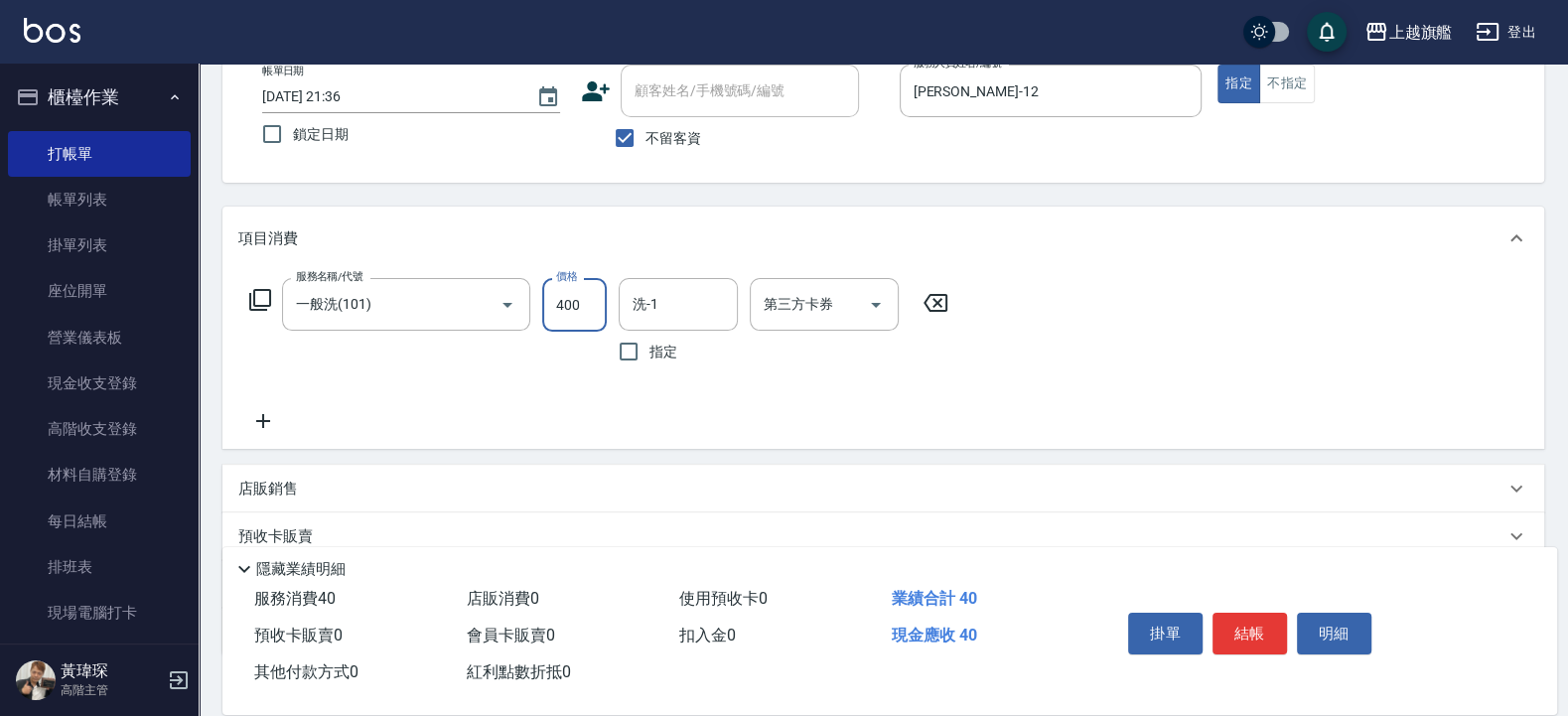 type on "400" 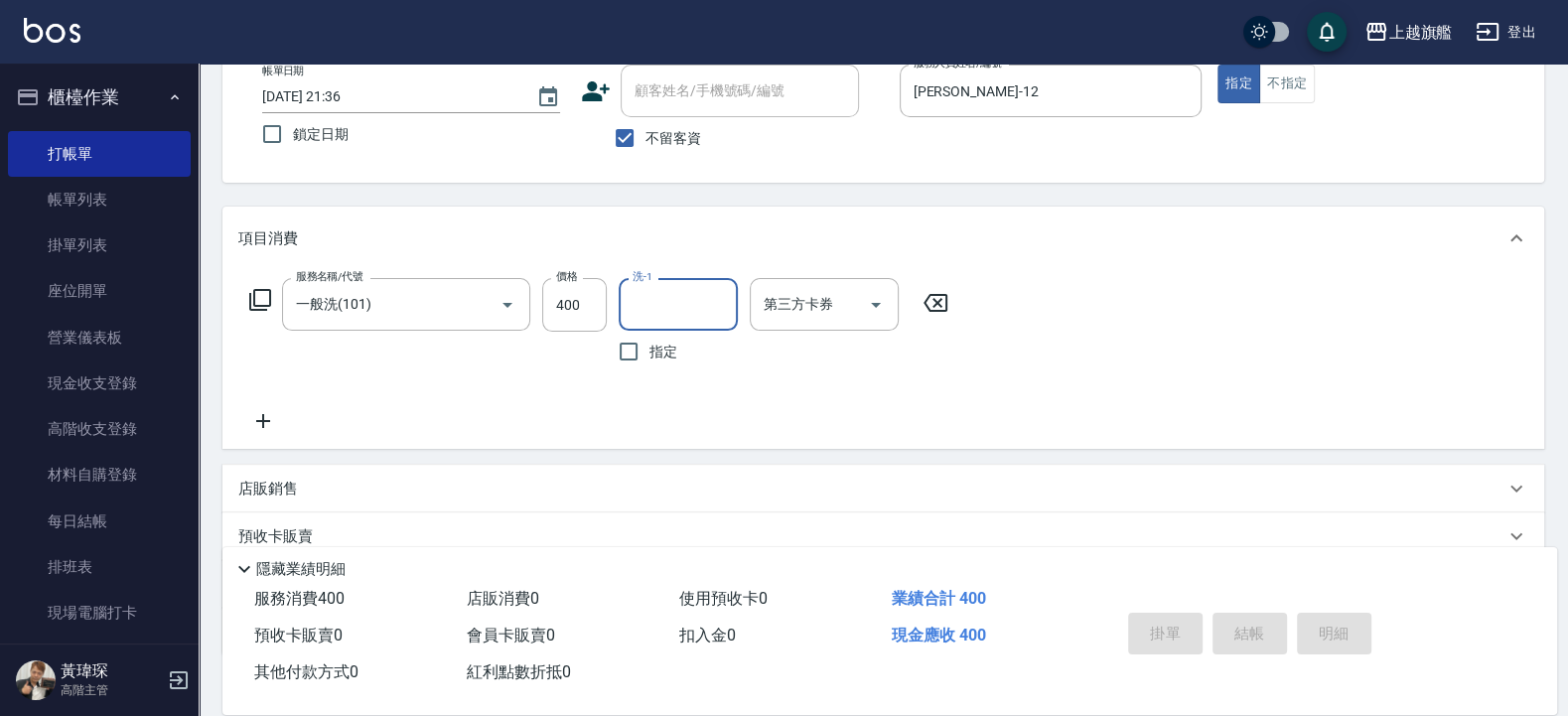 type 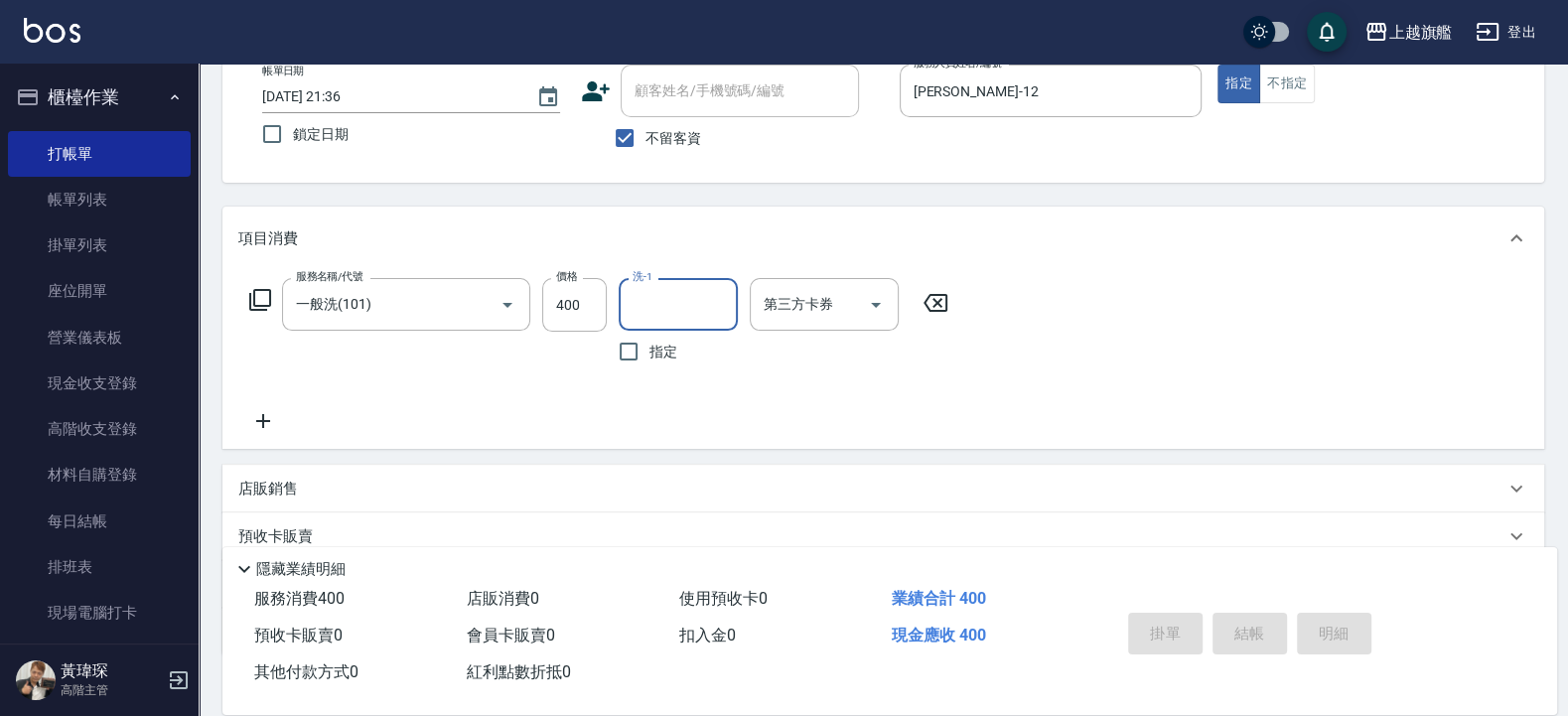 type 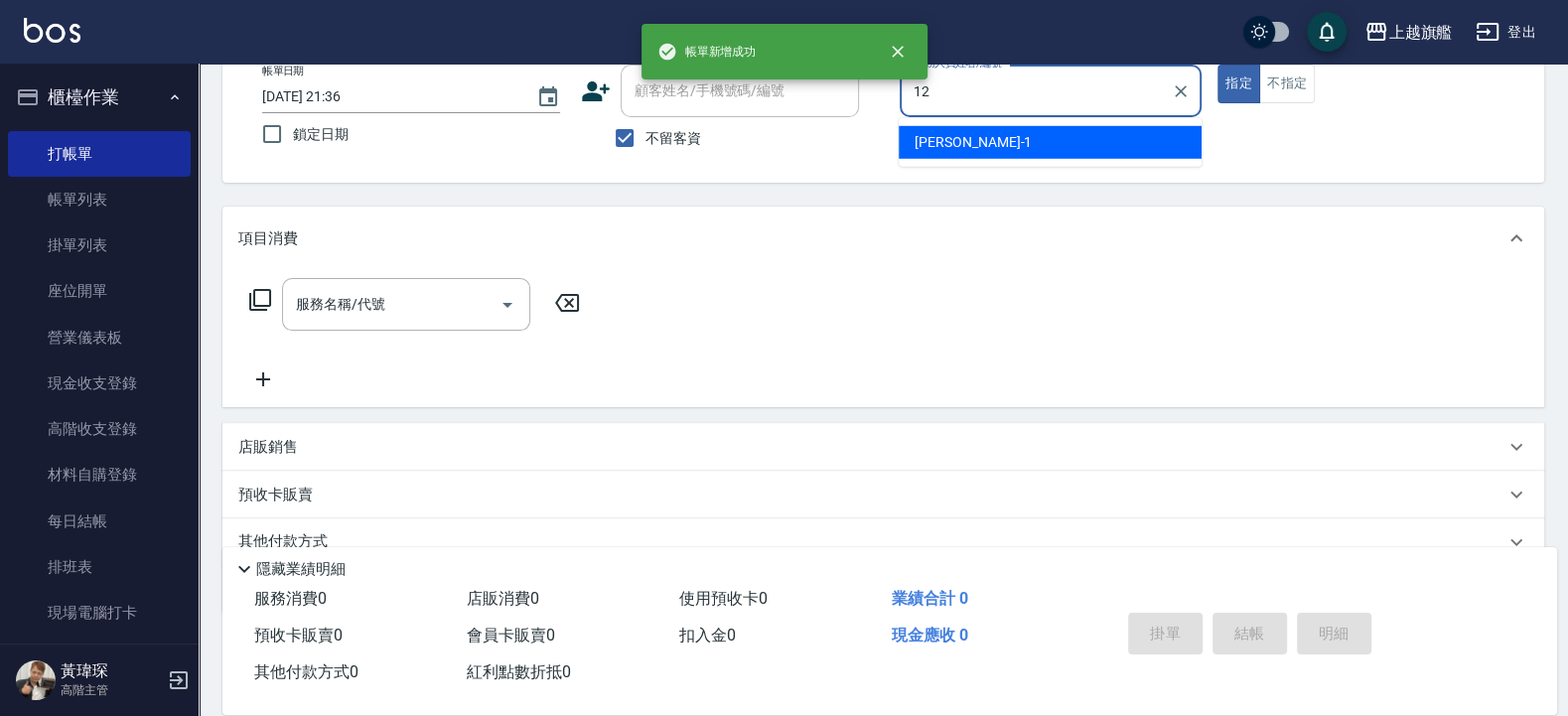 type on "陳佩君-12" 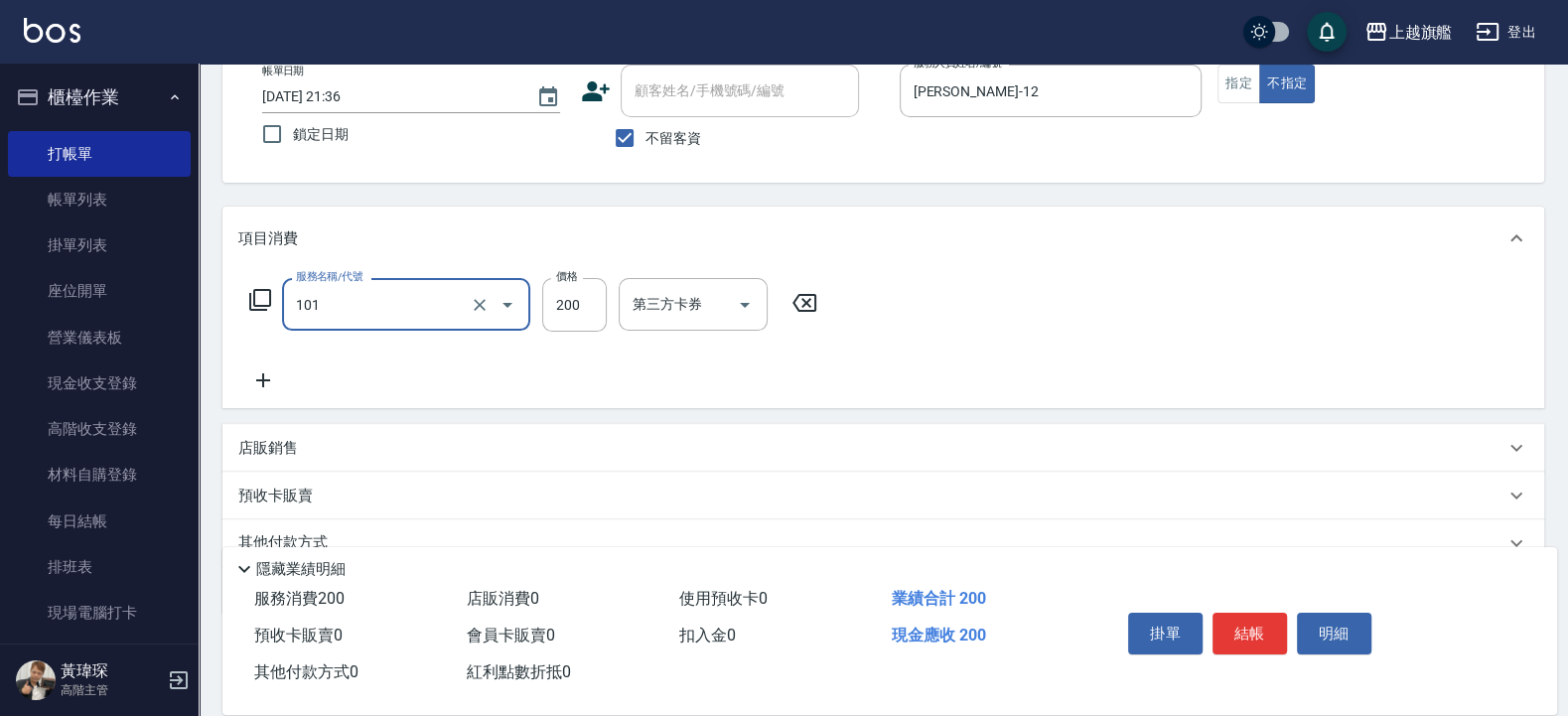 type on "一般洗(101)" 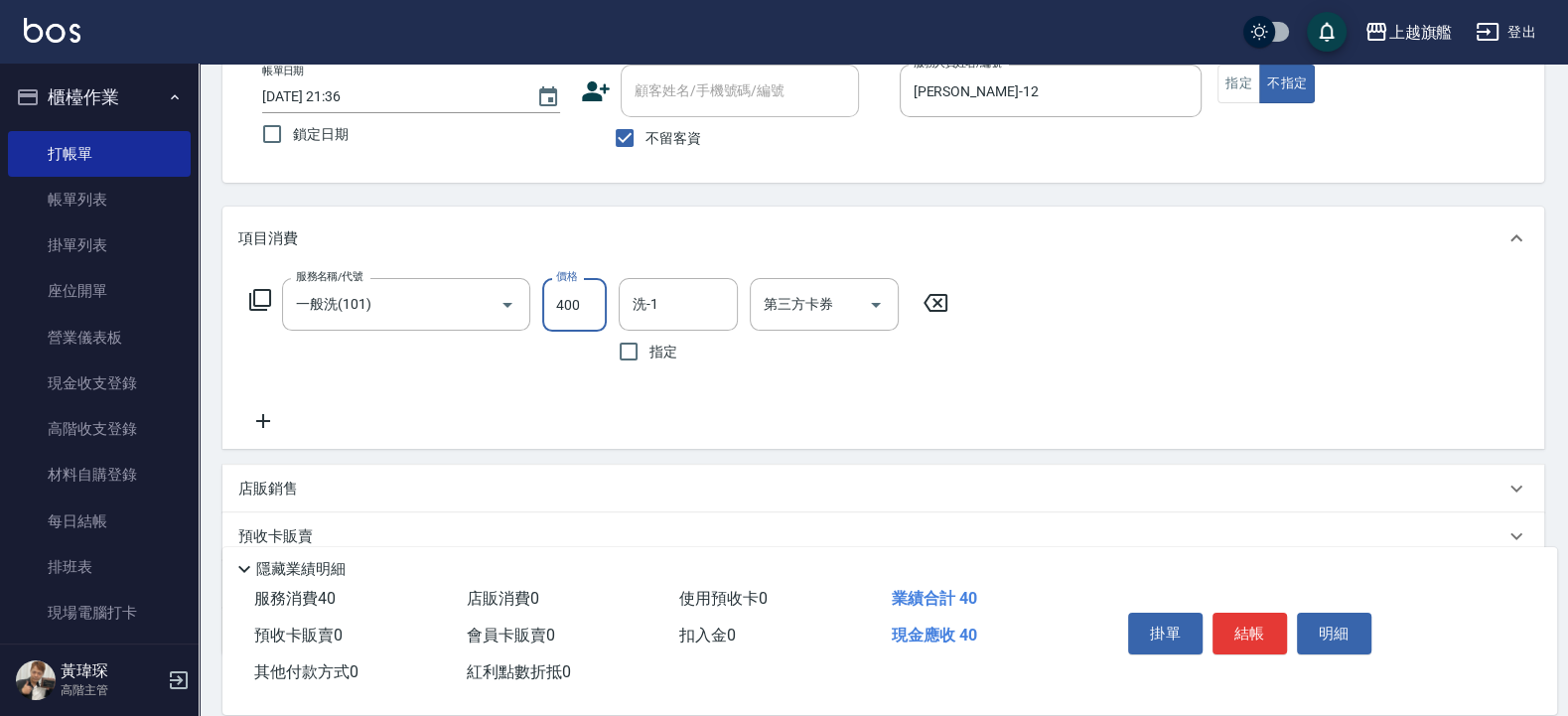 type on "400" 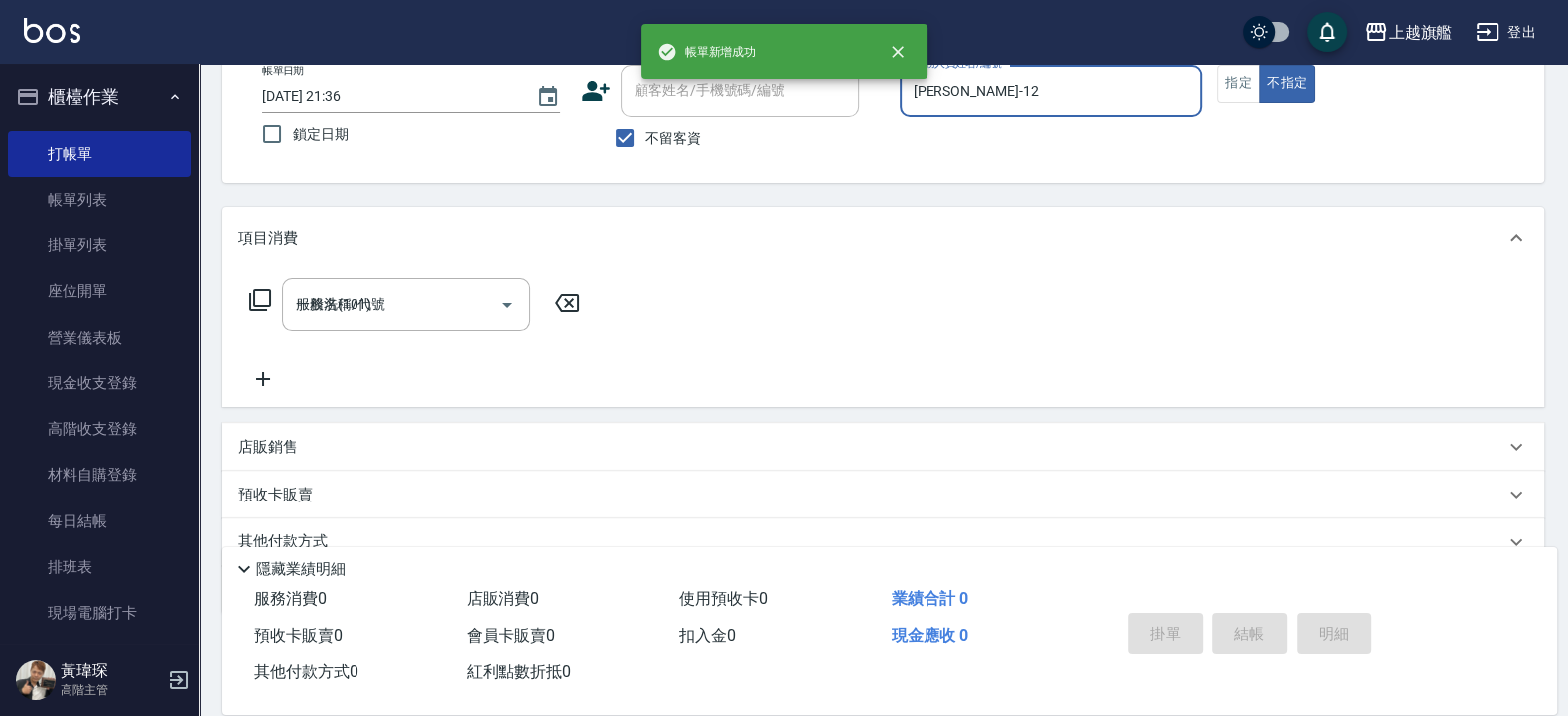 type 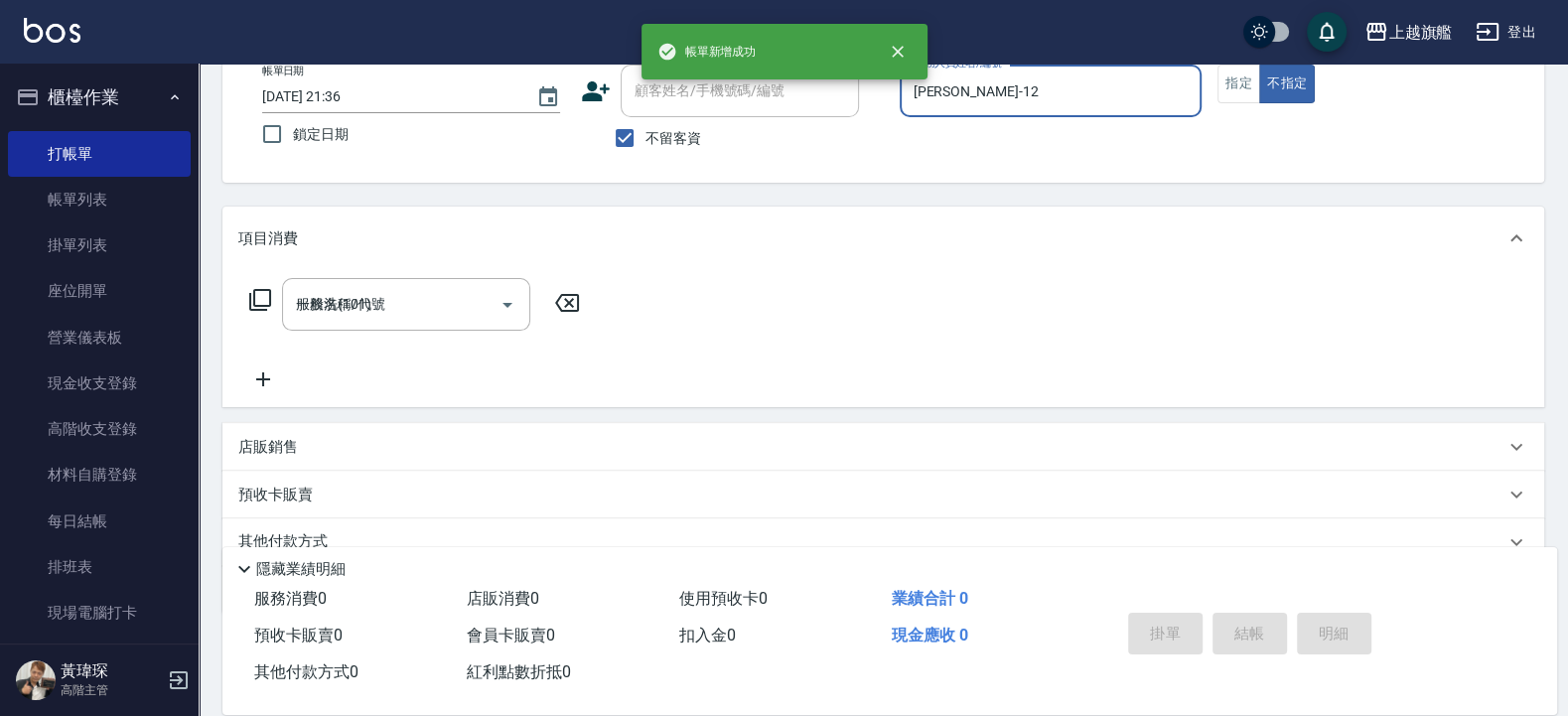 type 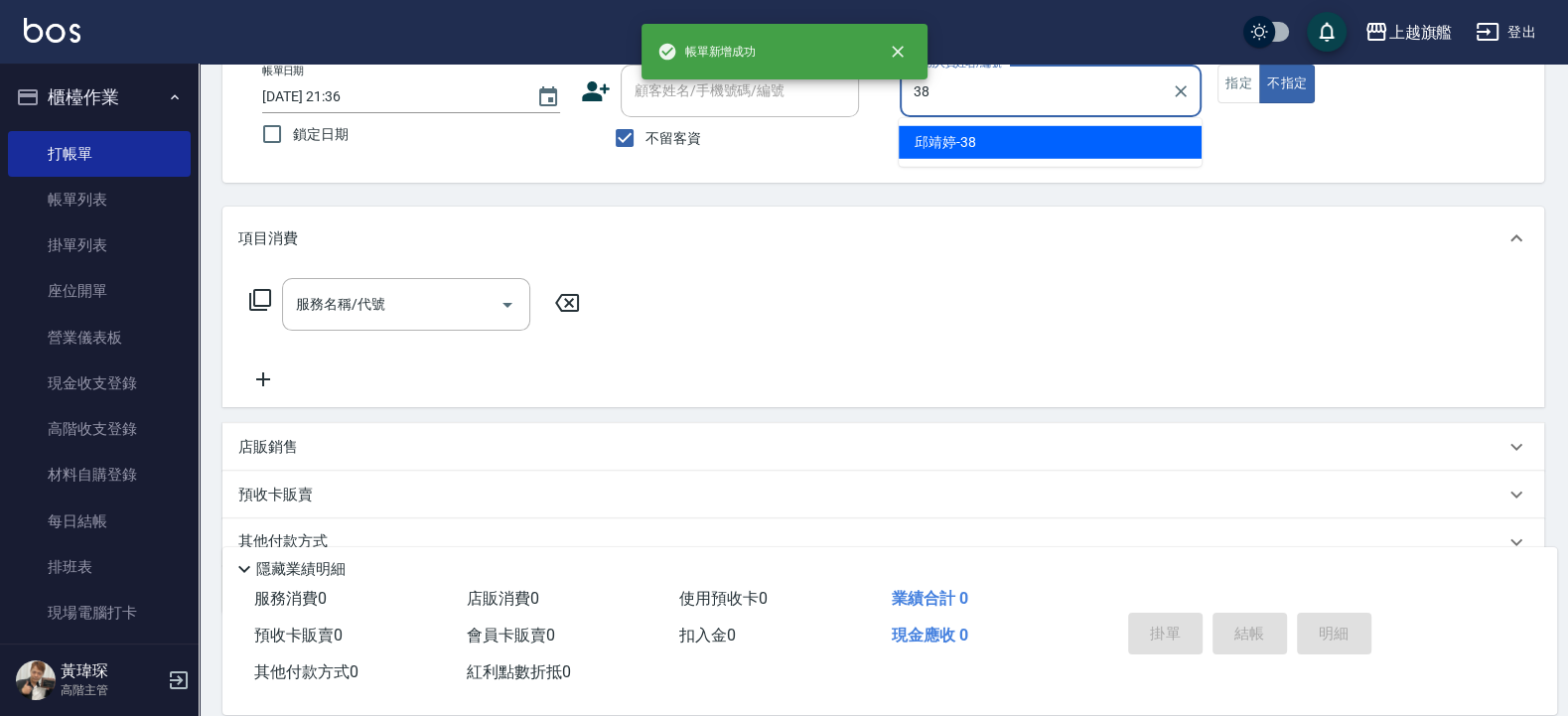 type on "邱靖婷-38" 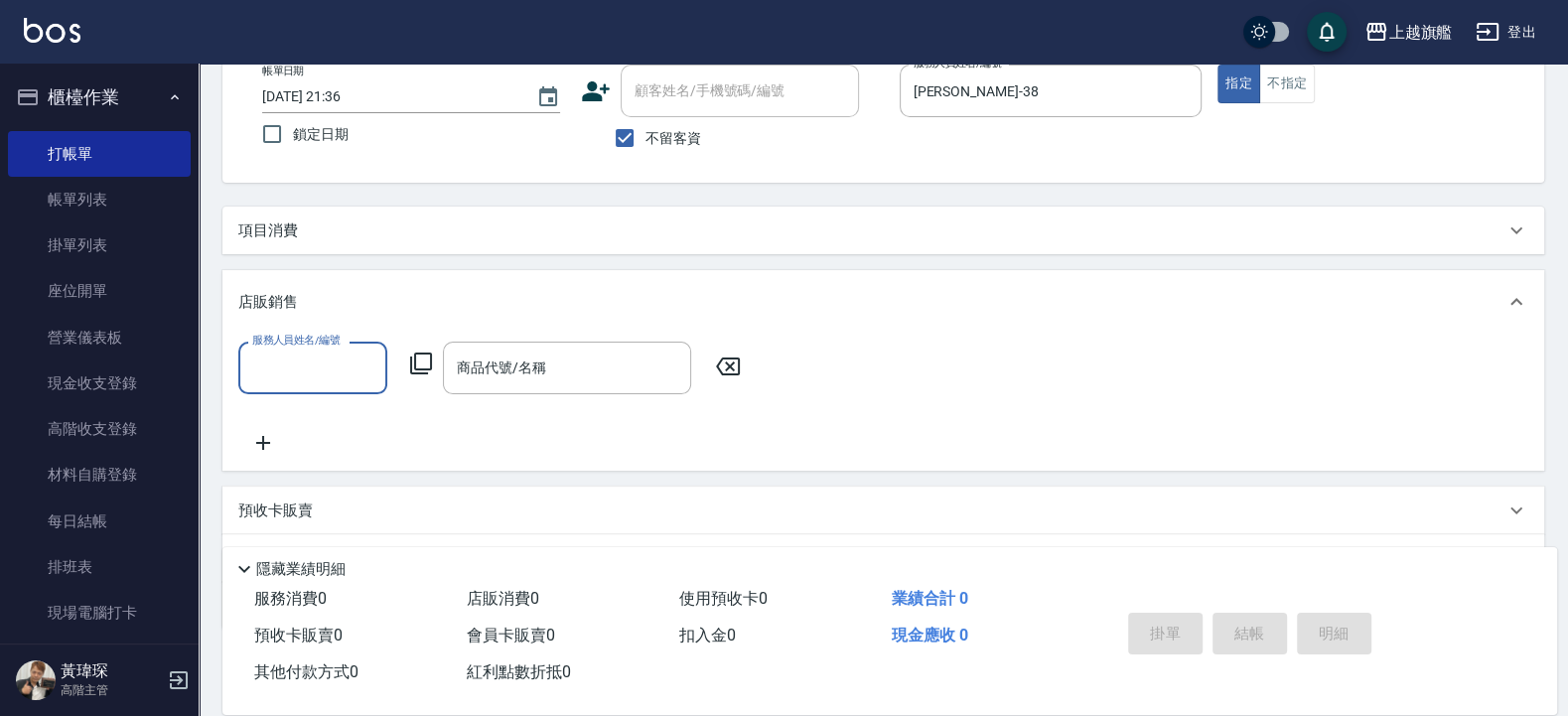 scroll, scrollTop: 0, scrollLeft: 0, axis: both 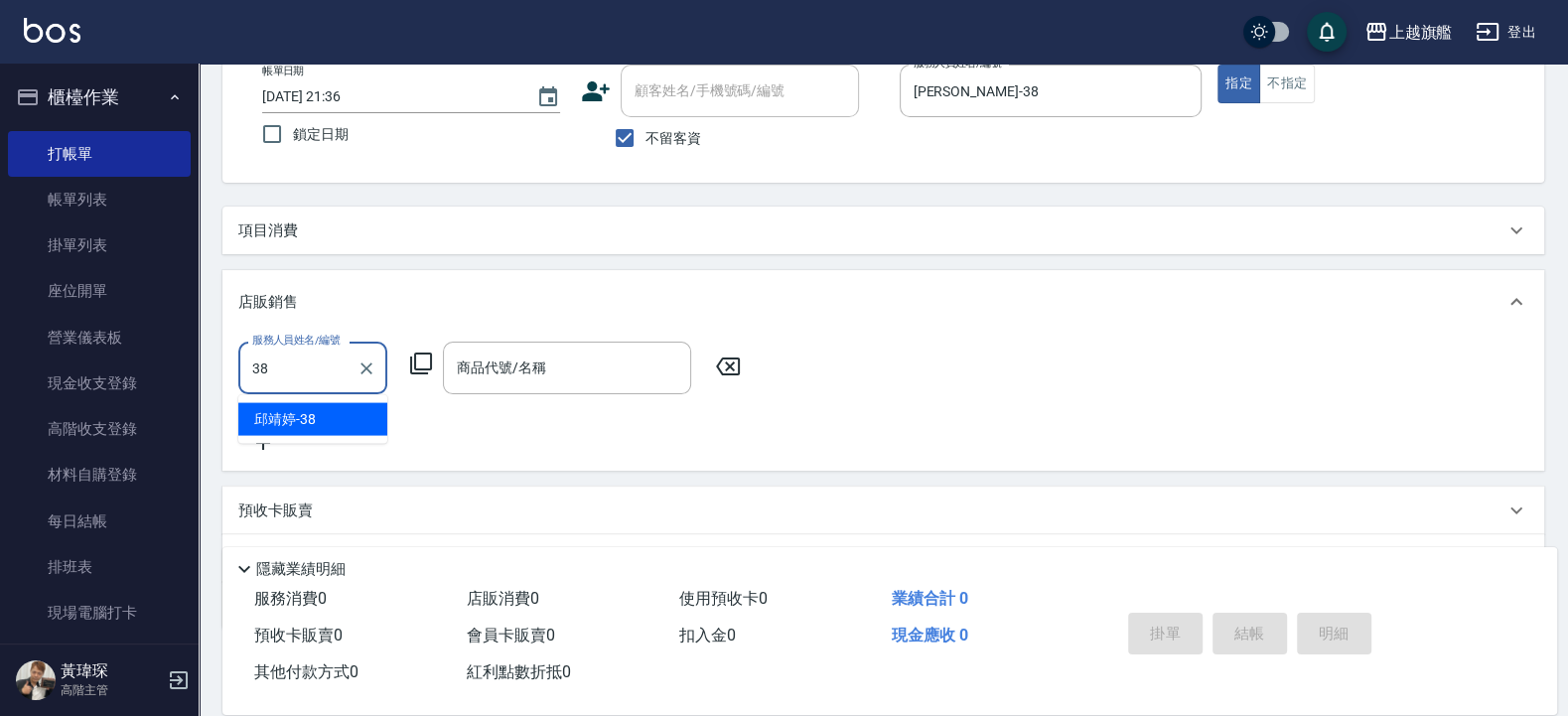 type on "邱靖婷-38" 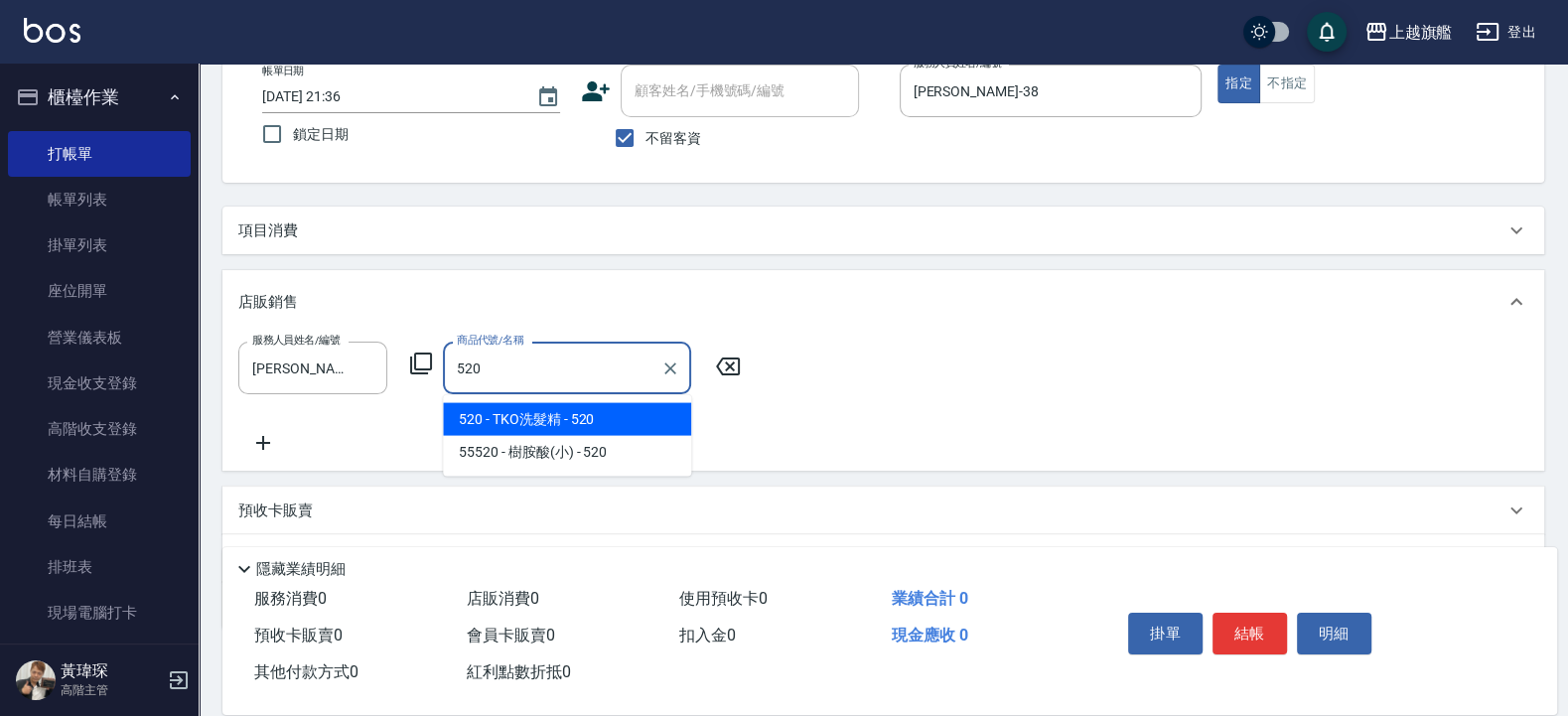 type on "TKO洗髮精" 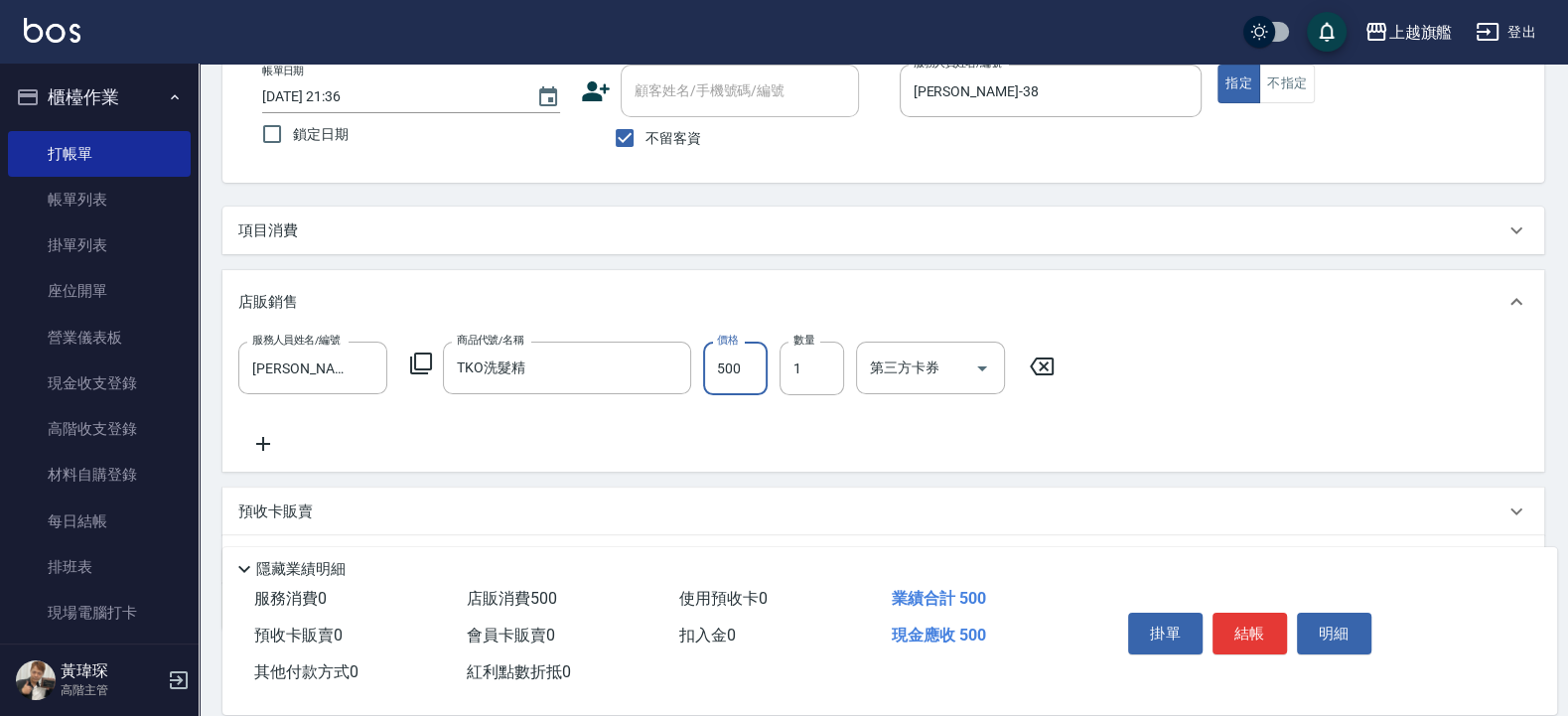 type on "500" 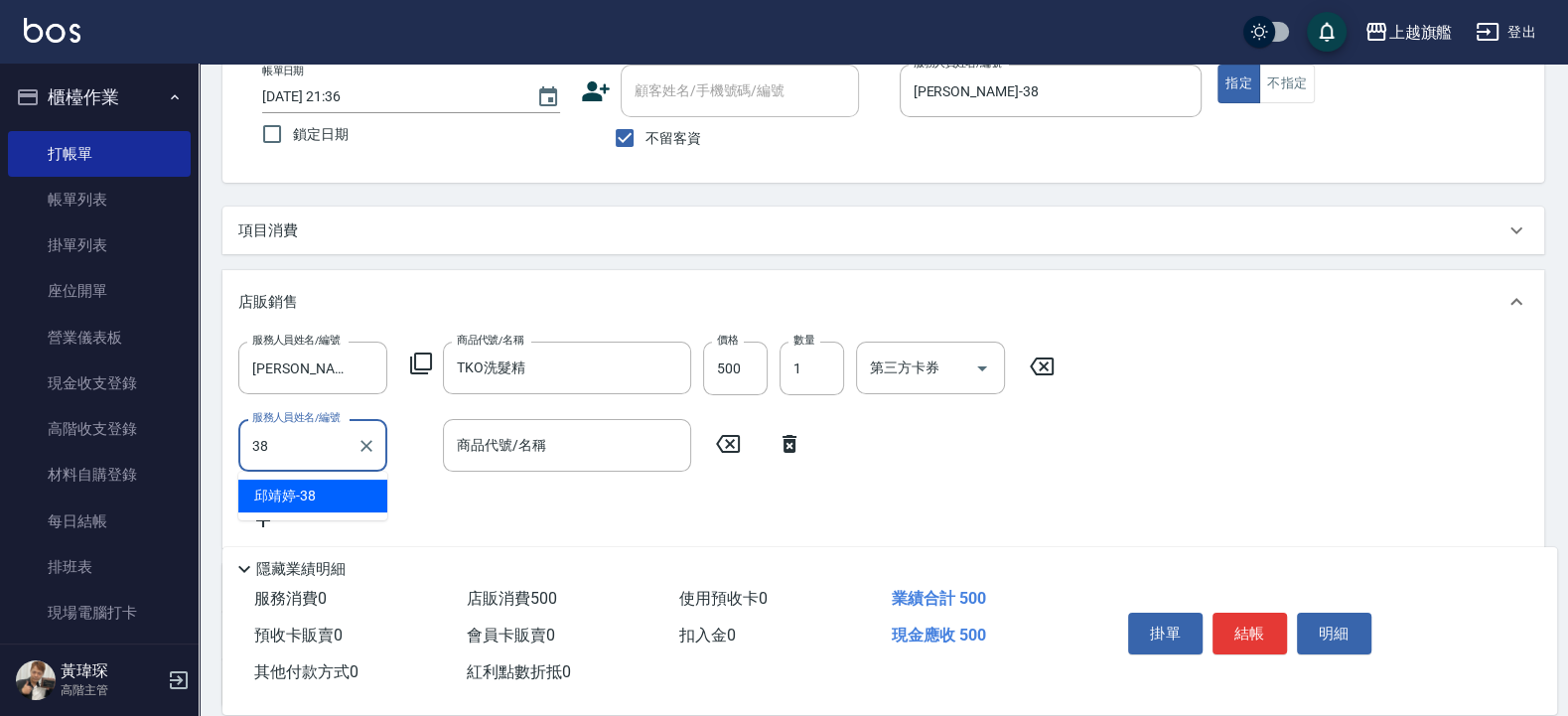 type on "邱靖婷-38" 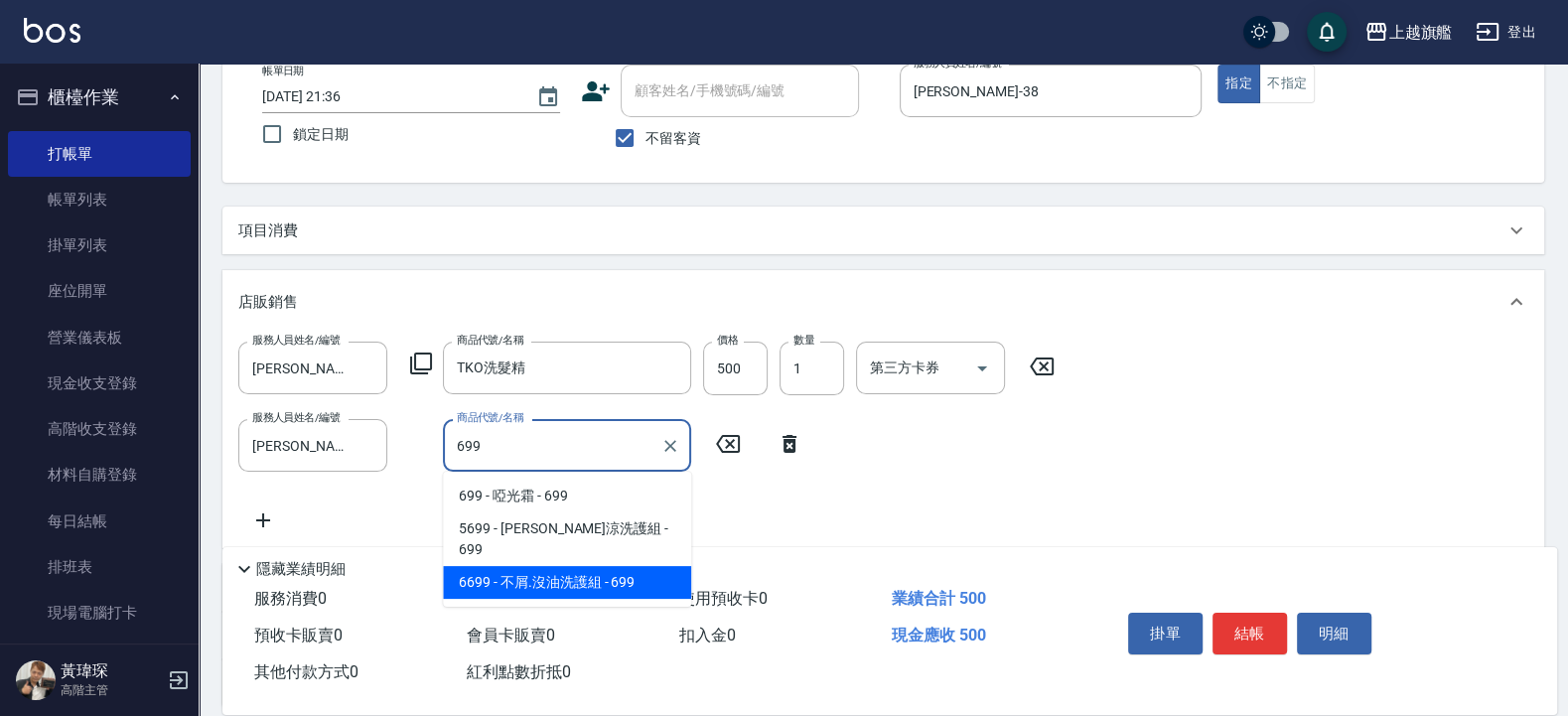type on "不屑.沒油洗護組" 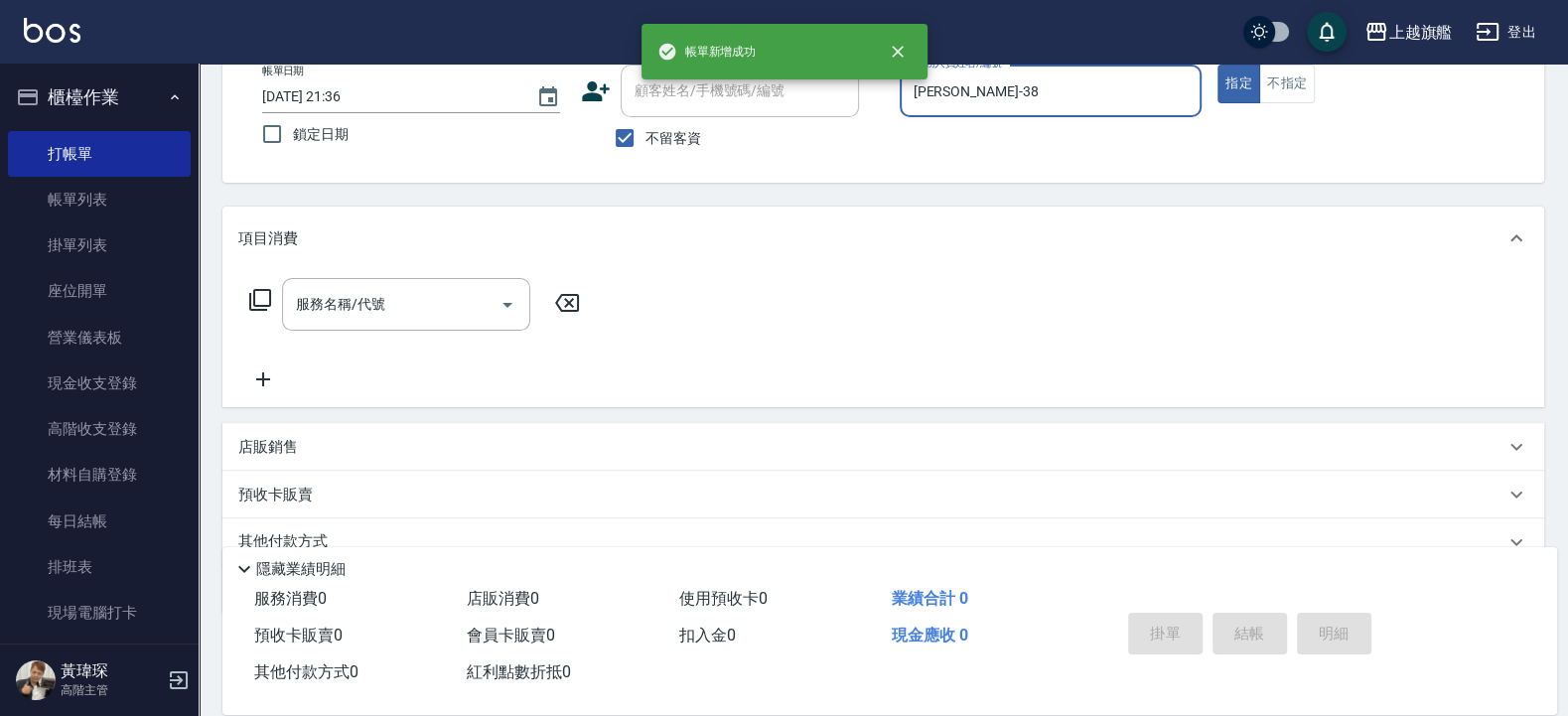 type on "2025/07/15 21:37" 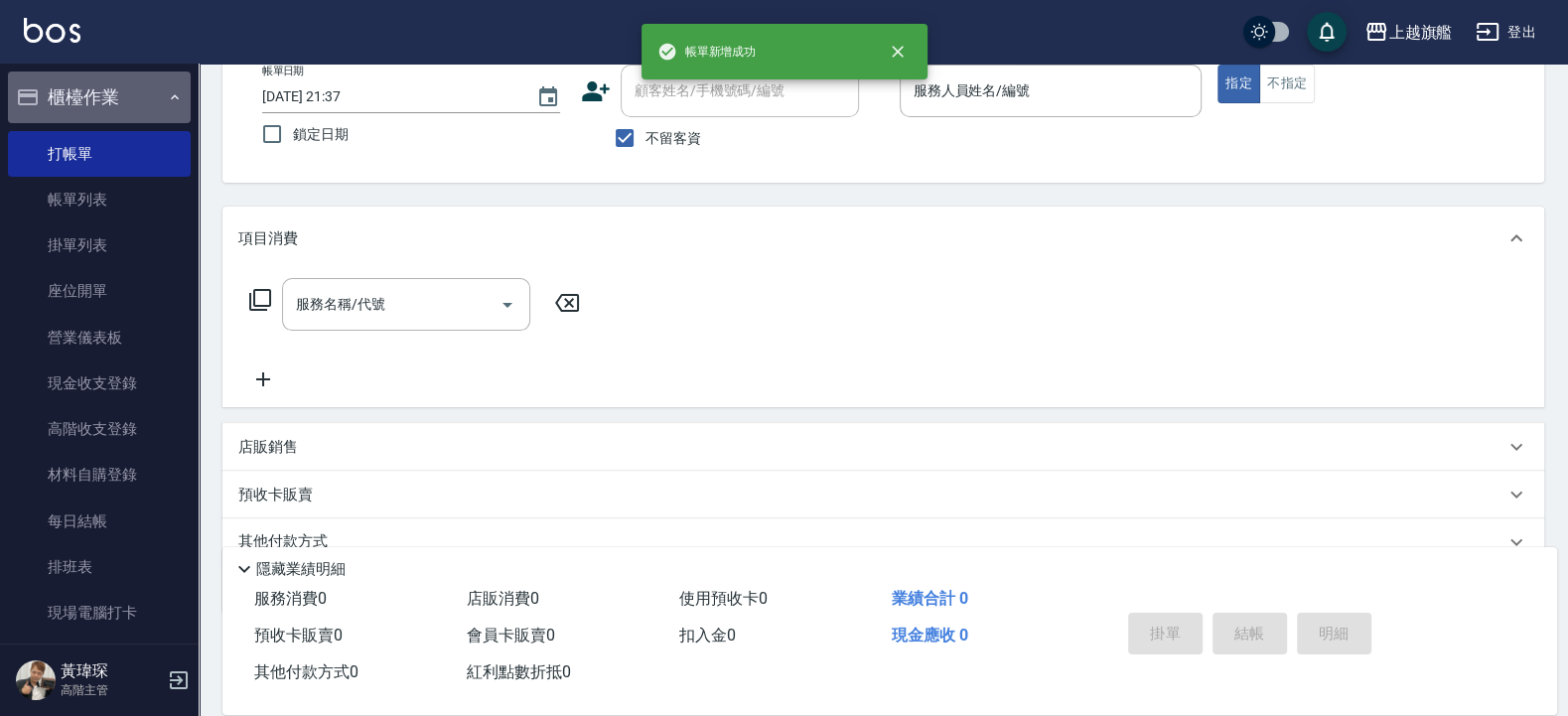 click on "櫃檯作業" at bounding box center (99, 97) 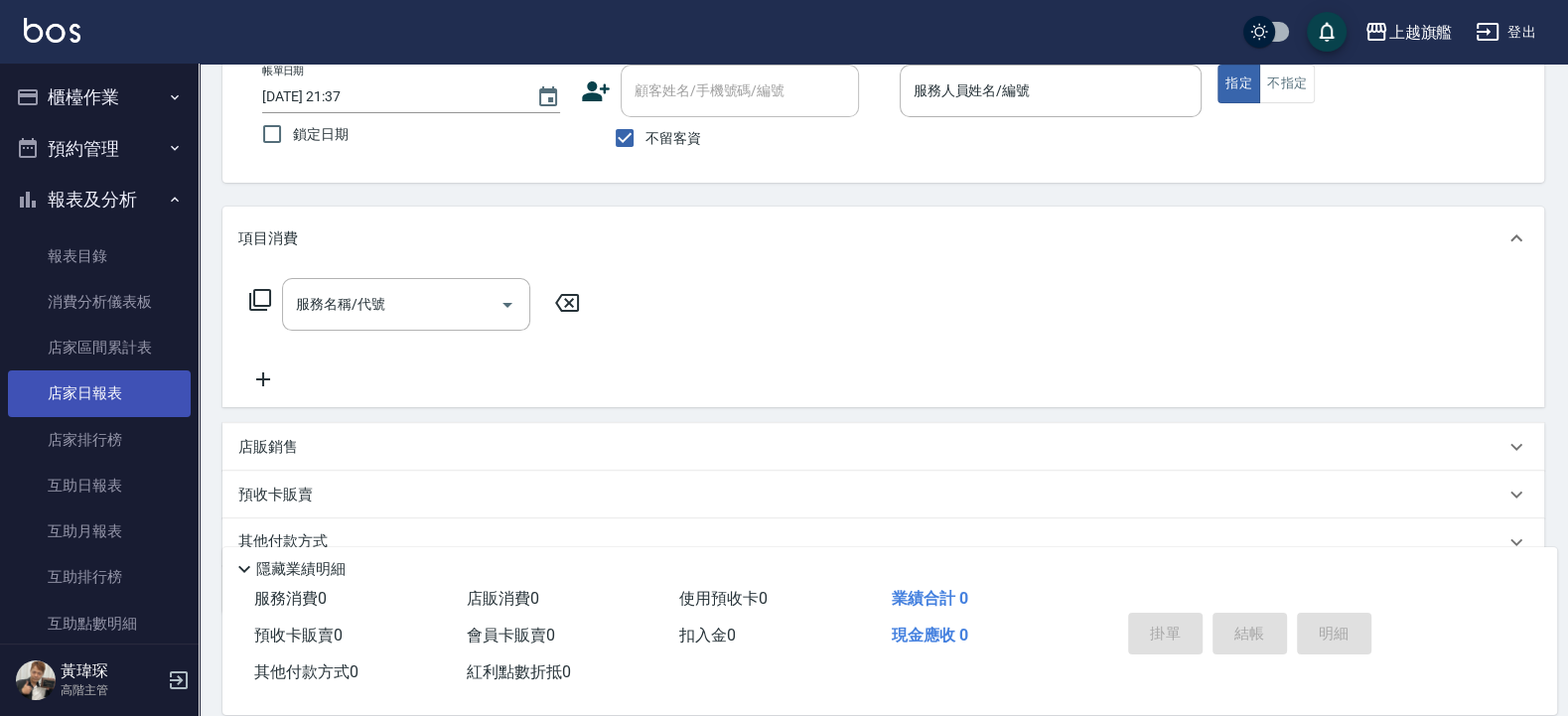 click on "店家日報表" at bounding box center (99, 393) 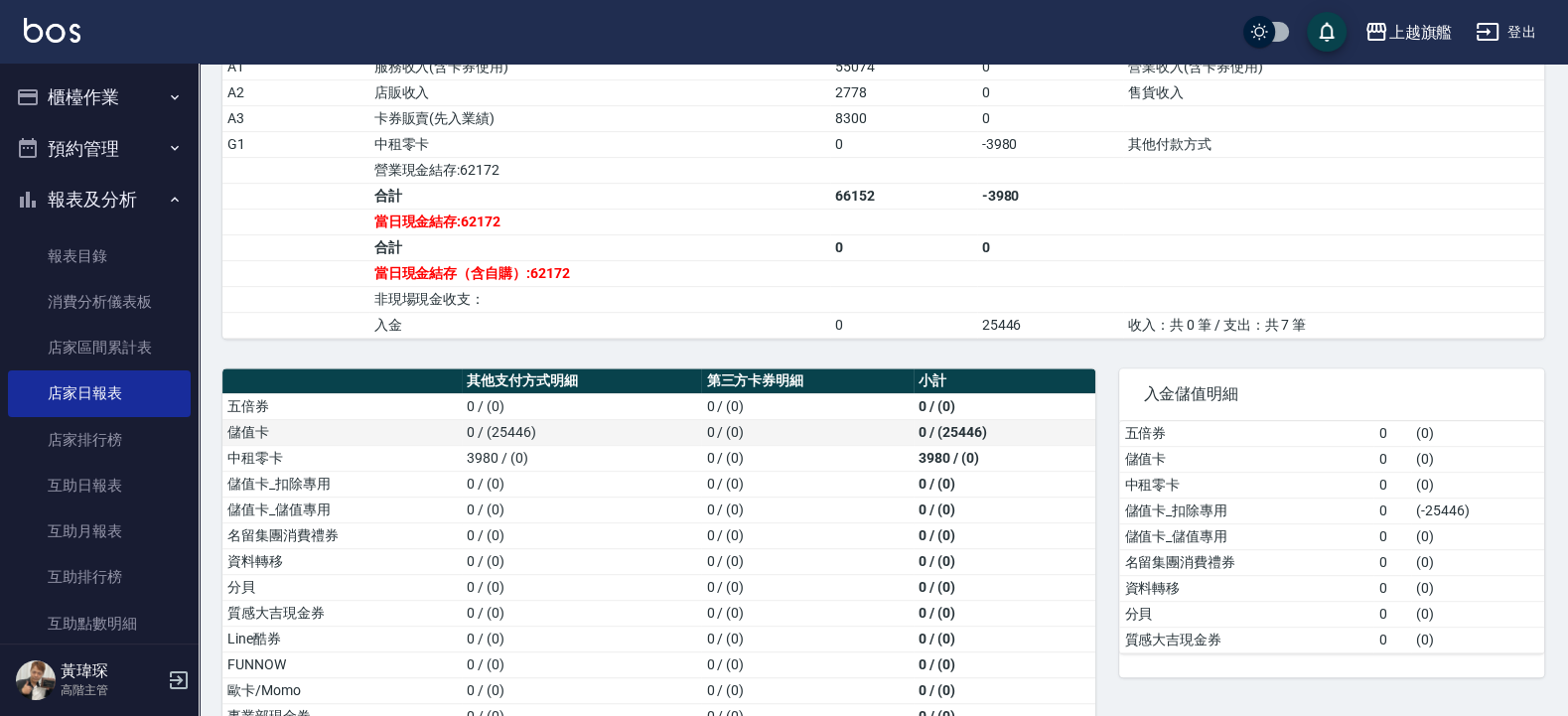 scroll, scrollTop: 596, scrollLeft: 0, axis: vertical 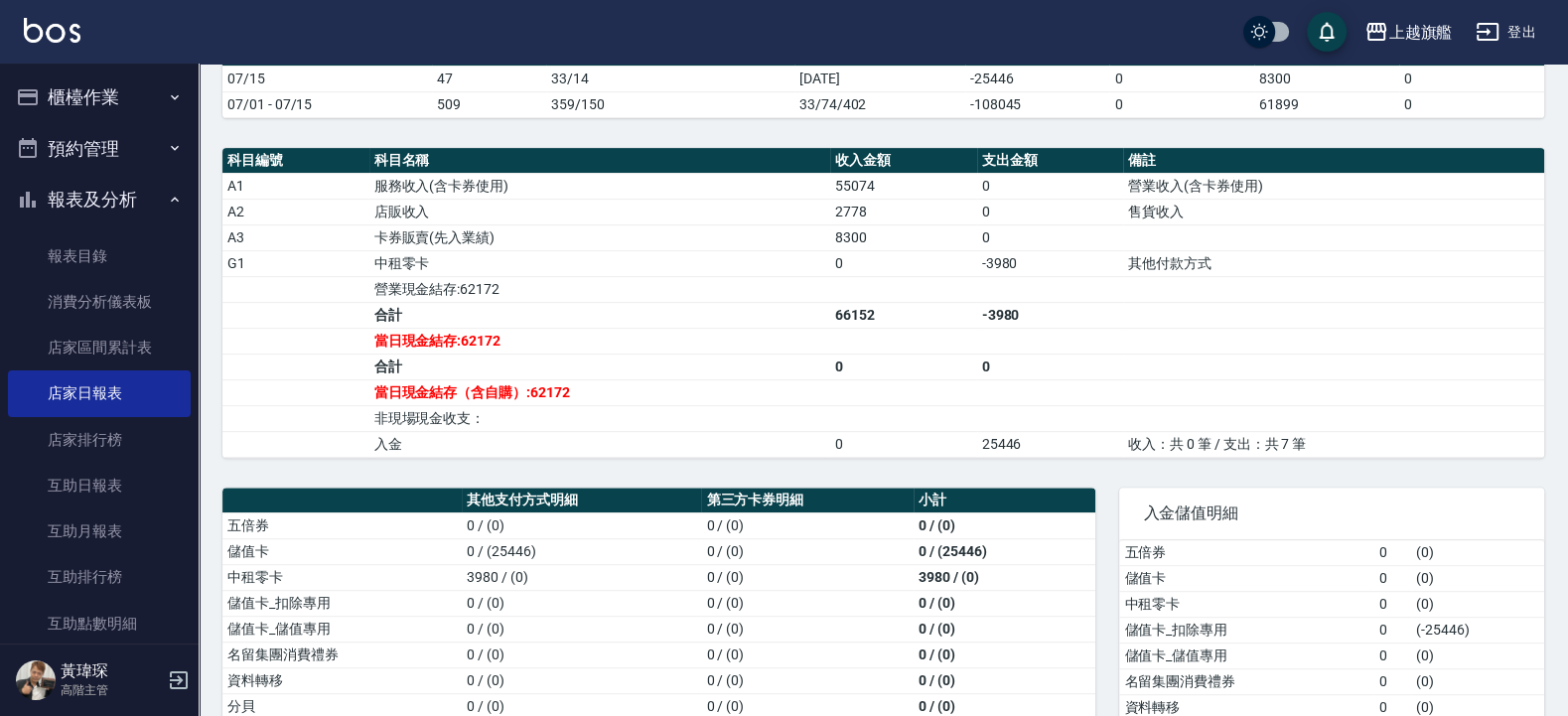 drag, startPoint x: 107, startPoint y: 198, endPoint x: 97, endPoint y: 182, distance: 18.867962 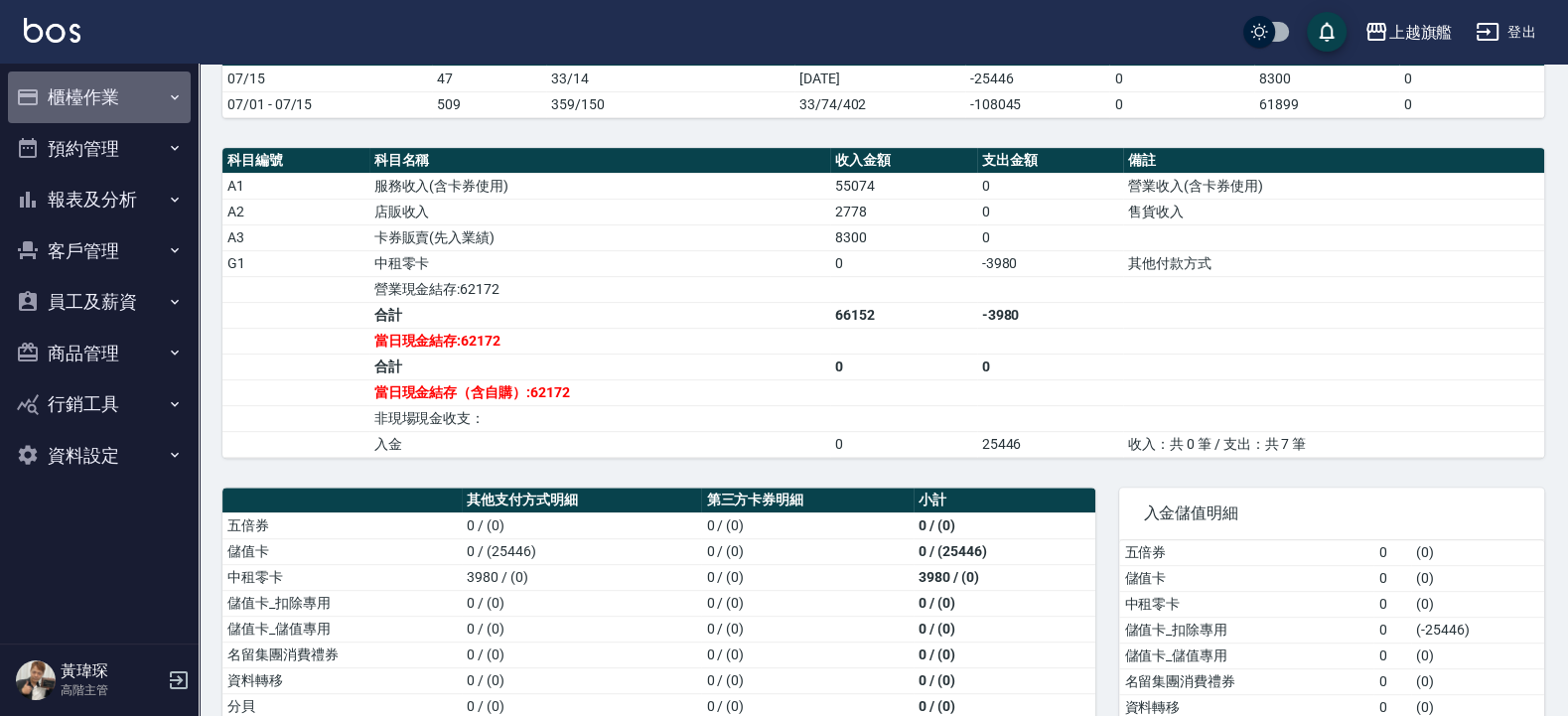 click on "櫃檯作業" at bounding box center (99, 97) 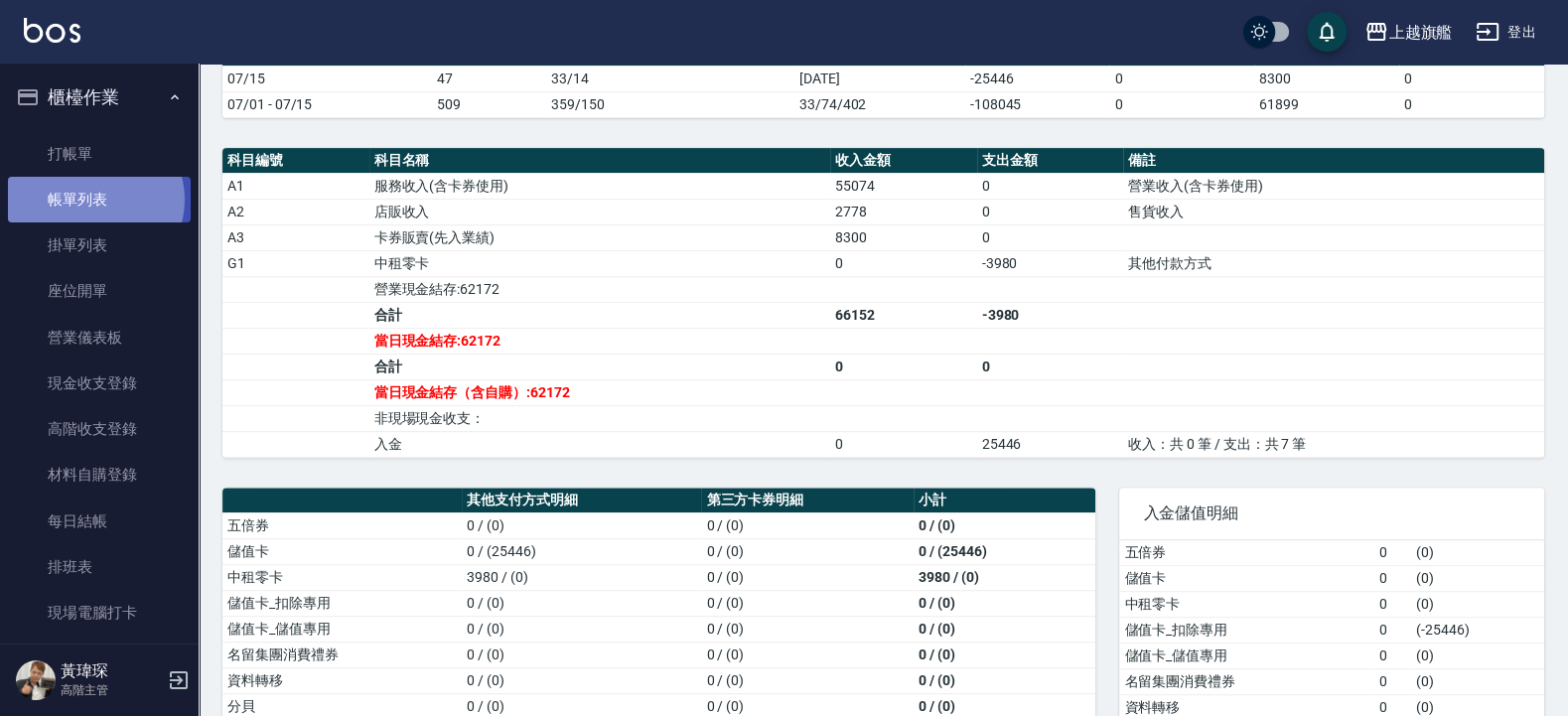 click on "帳單列表" at bounding box center [99, 200] 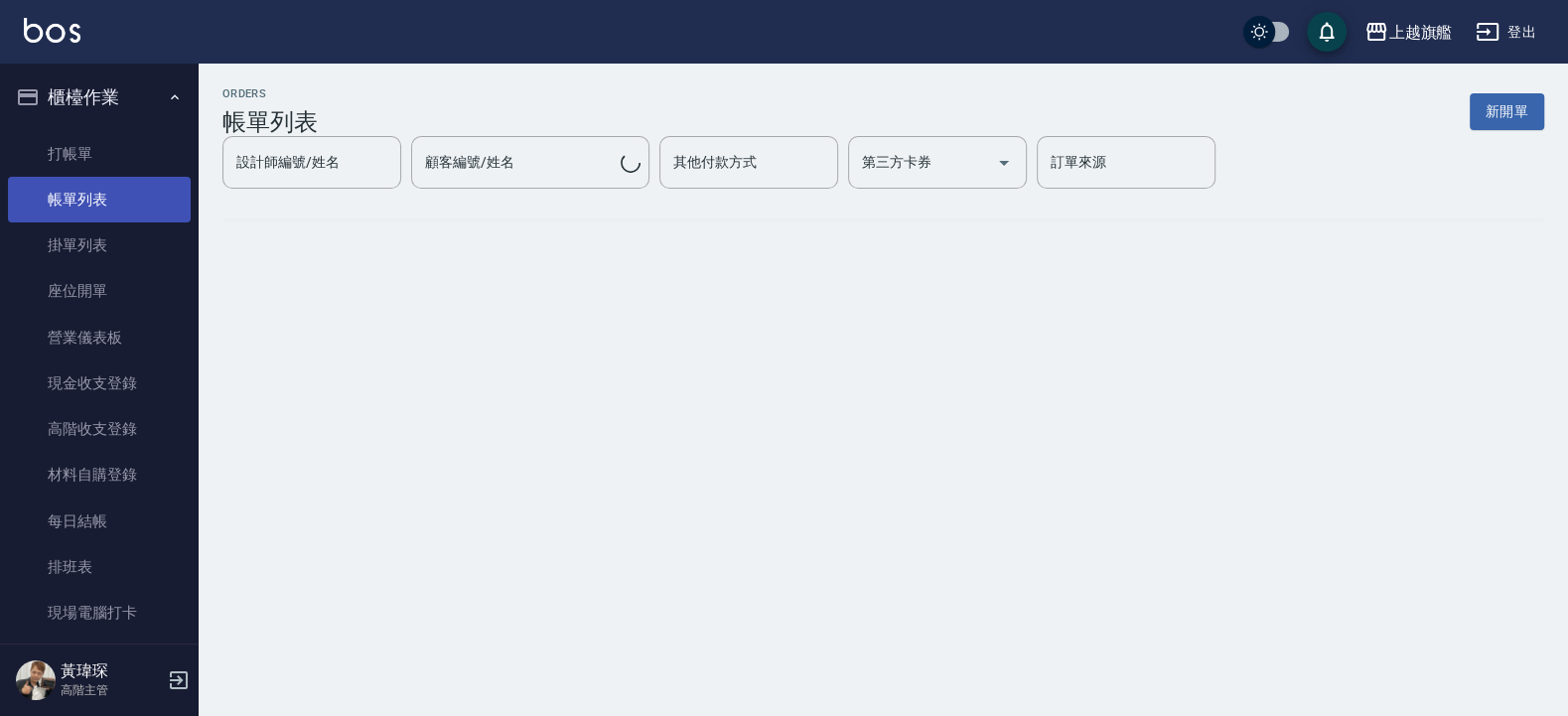 scroll, scrollTop: 0, scrollLeft: 0, axis: both 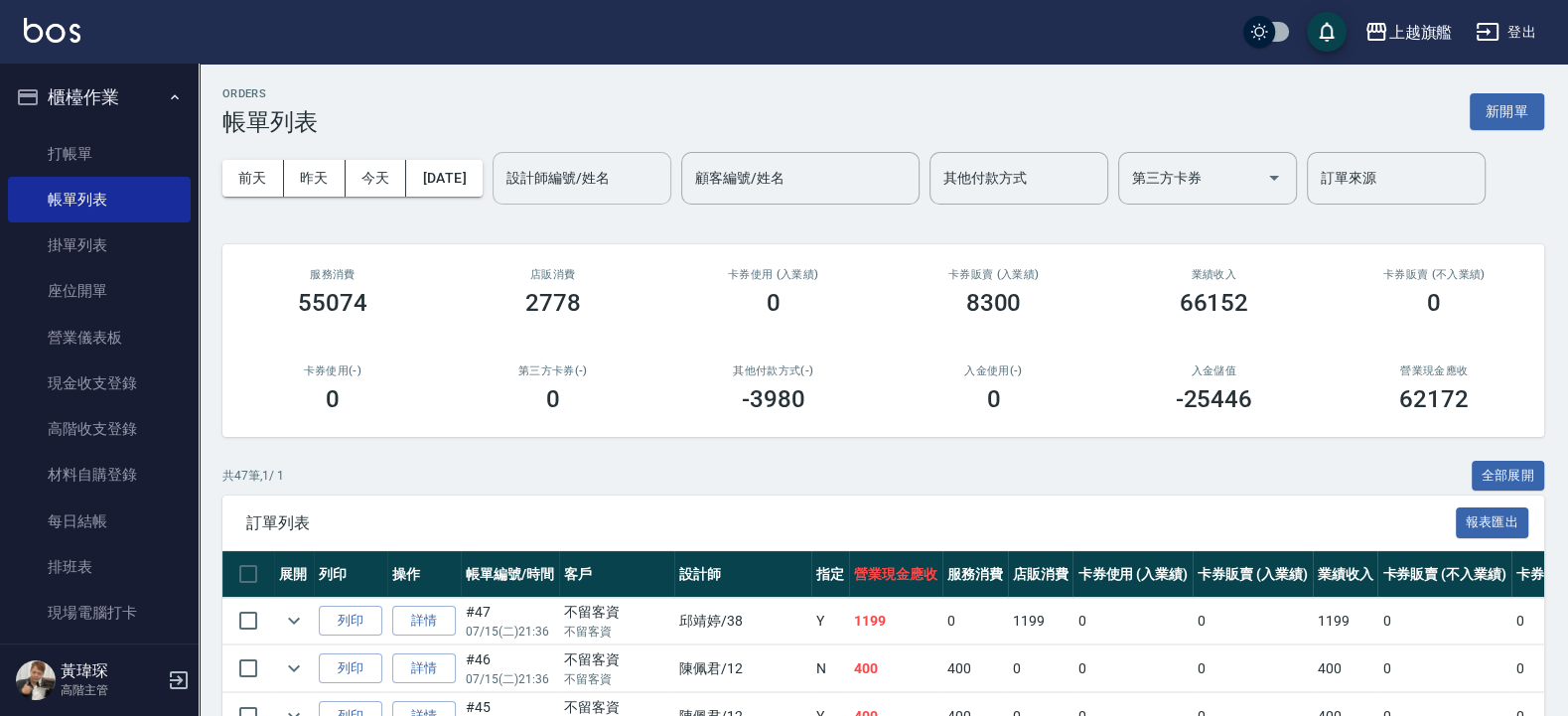 click on "設計師編號/姓名" at bounding box center (582, 178) 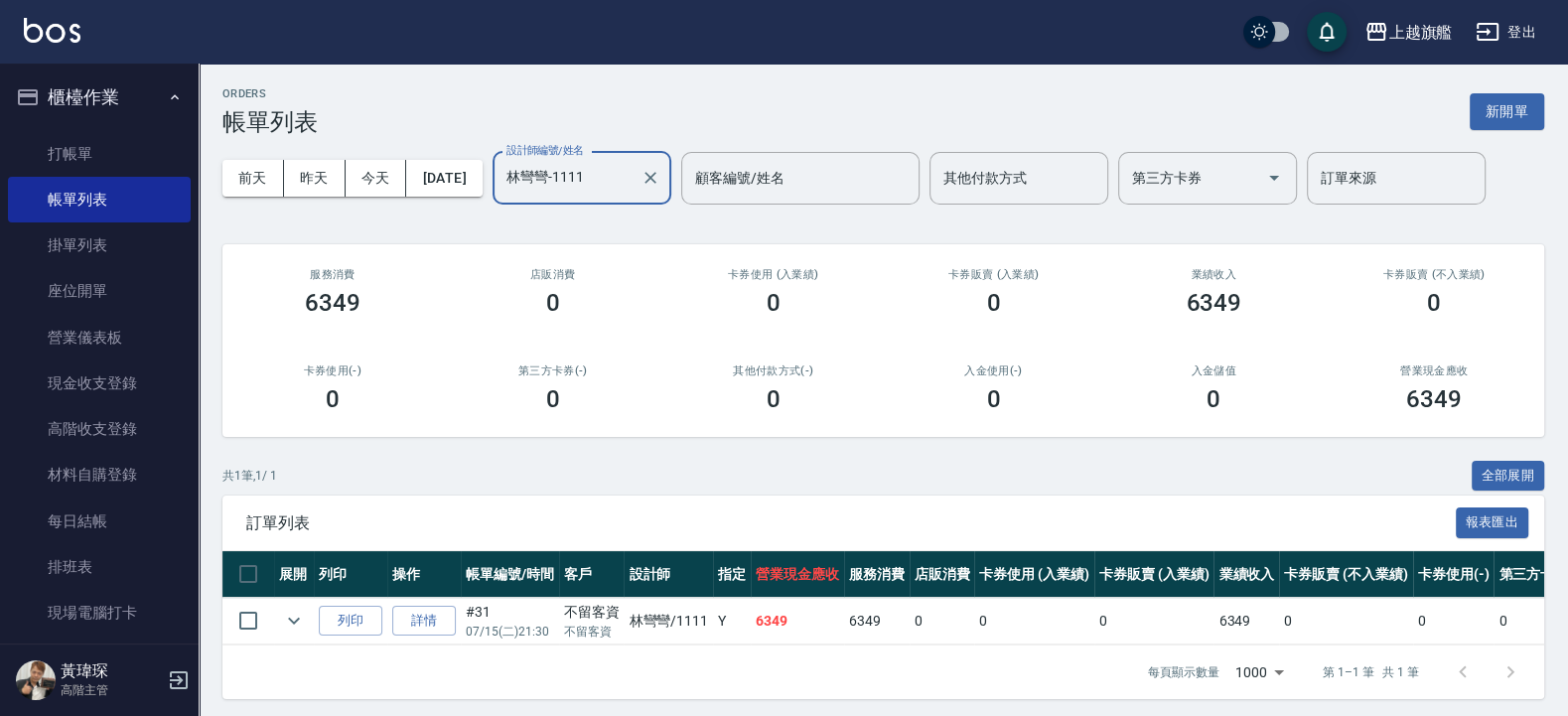 type on "林彎彎-1111" 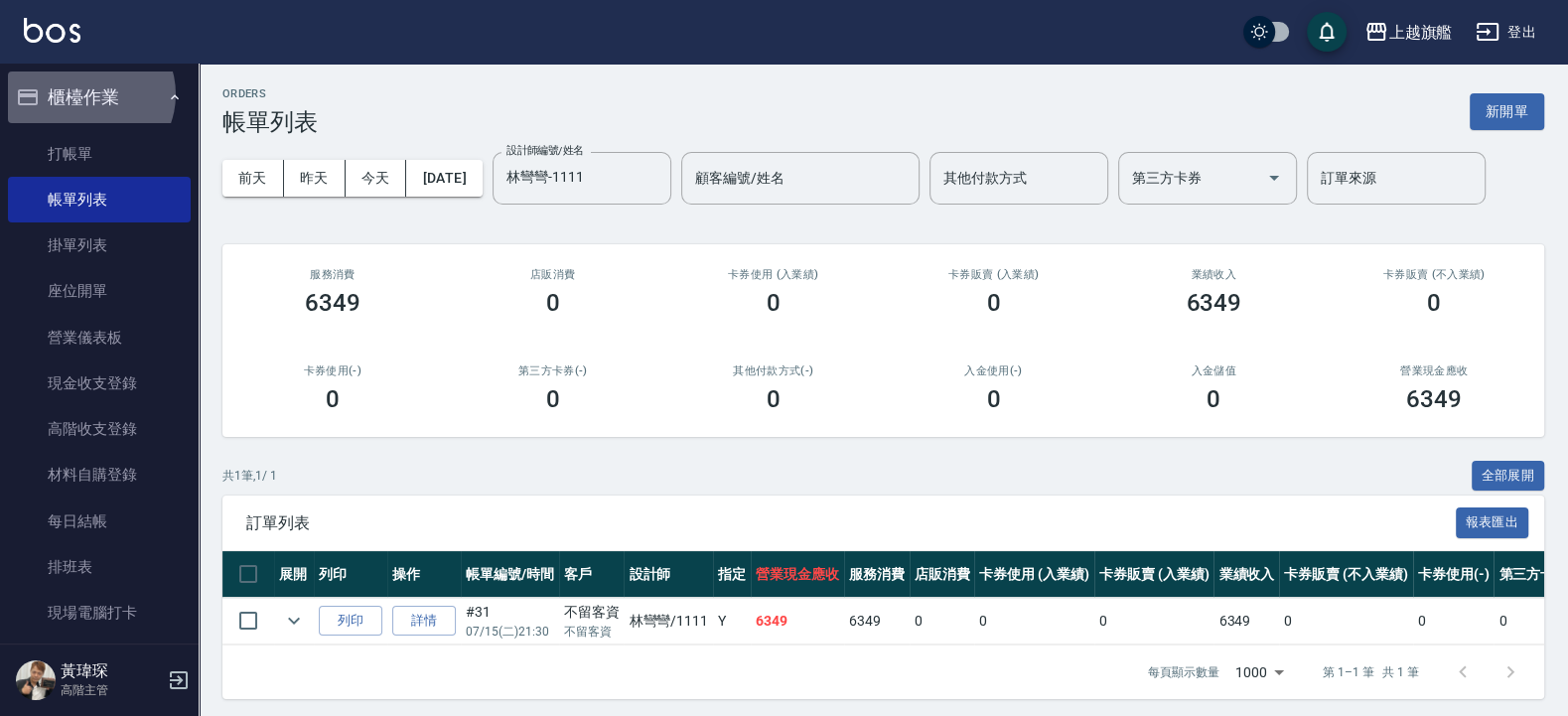 click on "櫃檯作業" at bounding box center [99, 97] 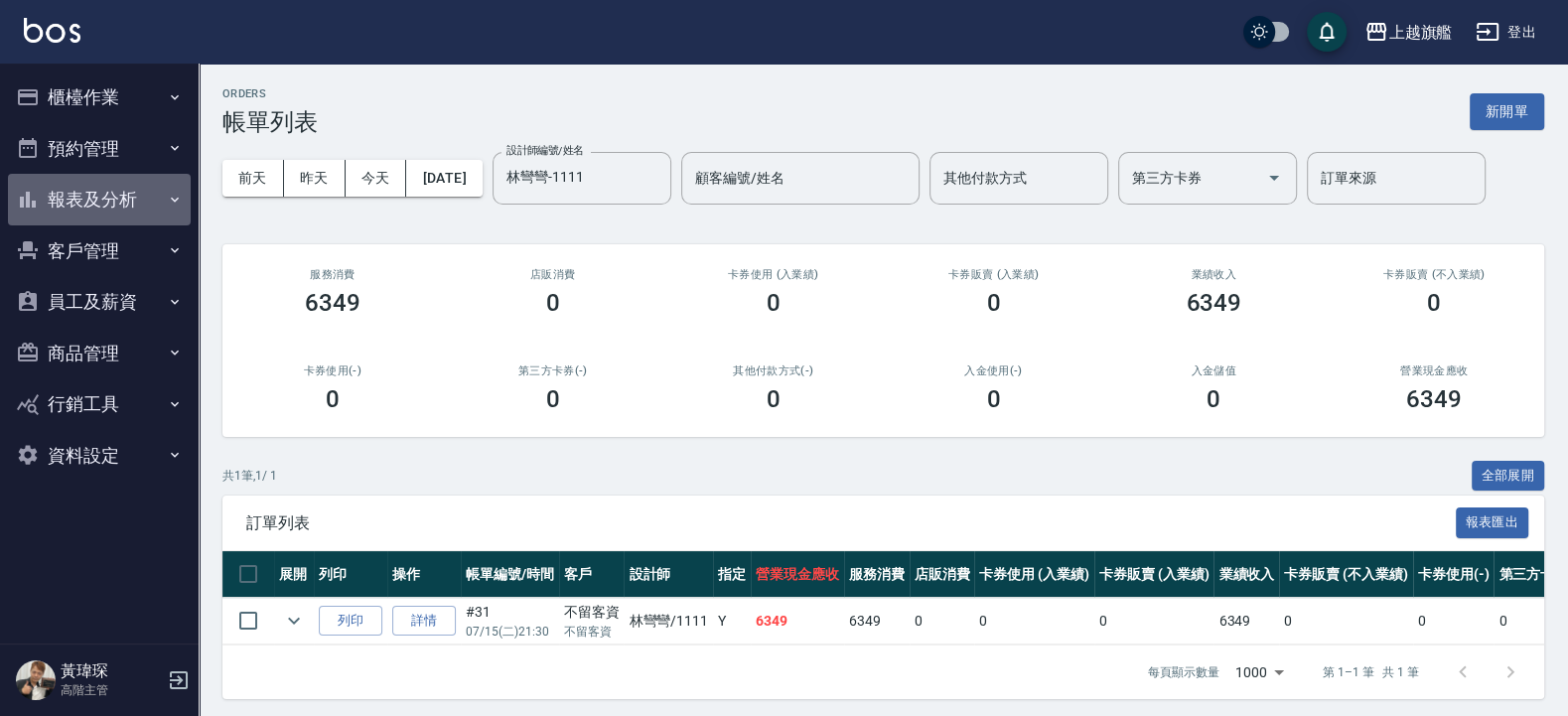 click on "報表及分析" at bounding box center [99, 200] 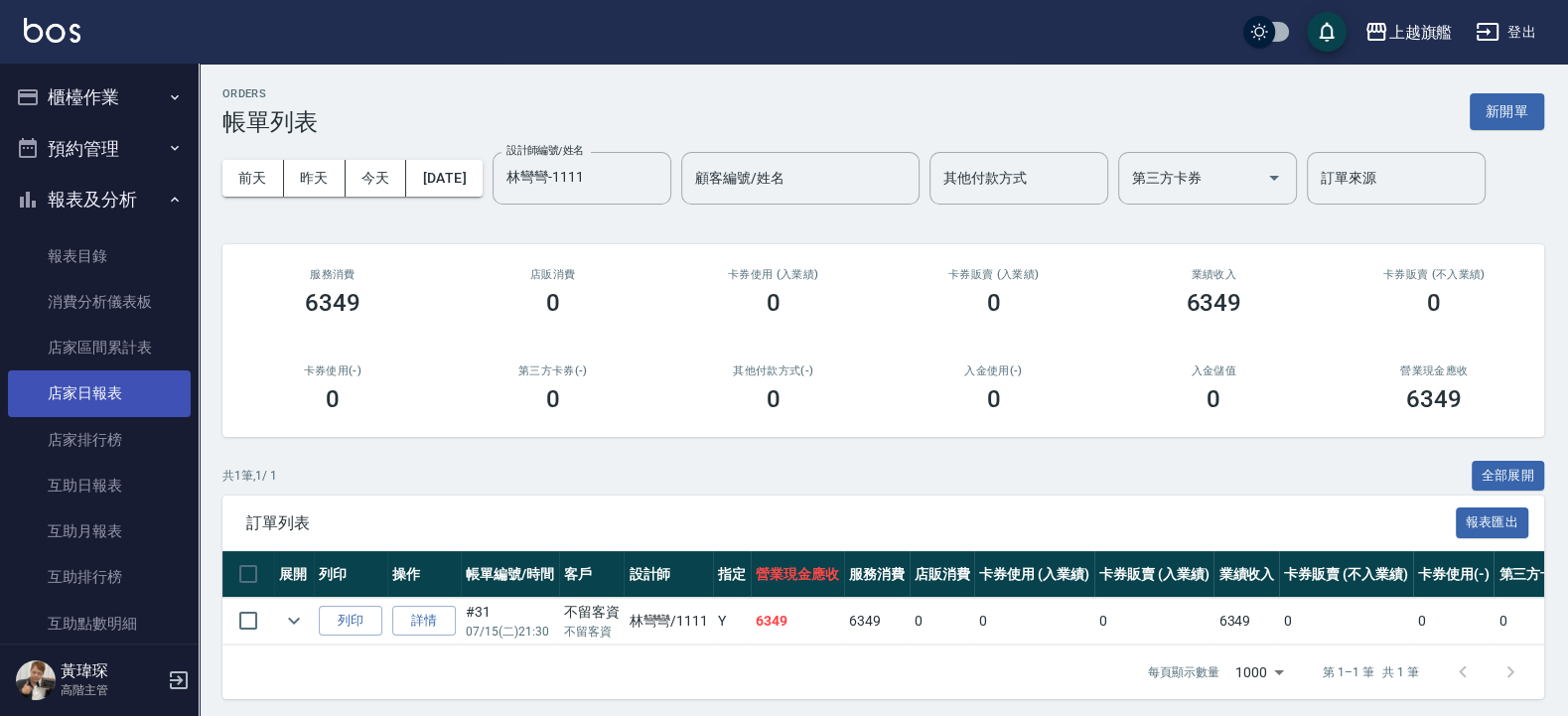 click on "店家日報表" at bounding box center (99, 393) 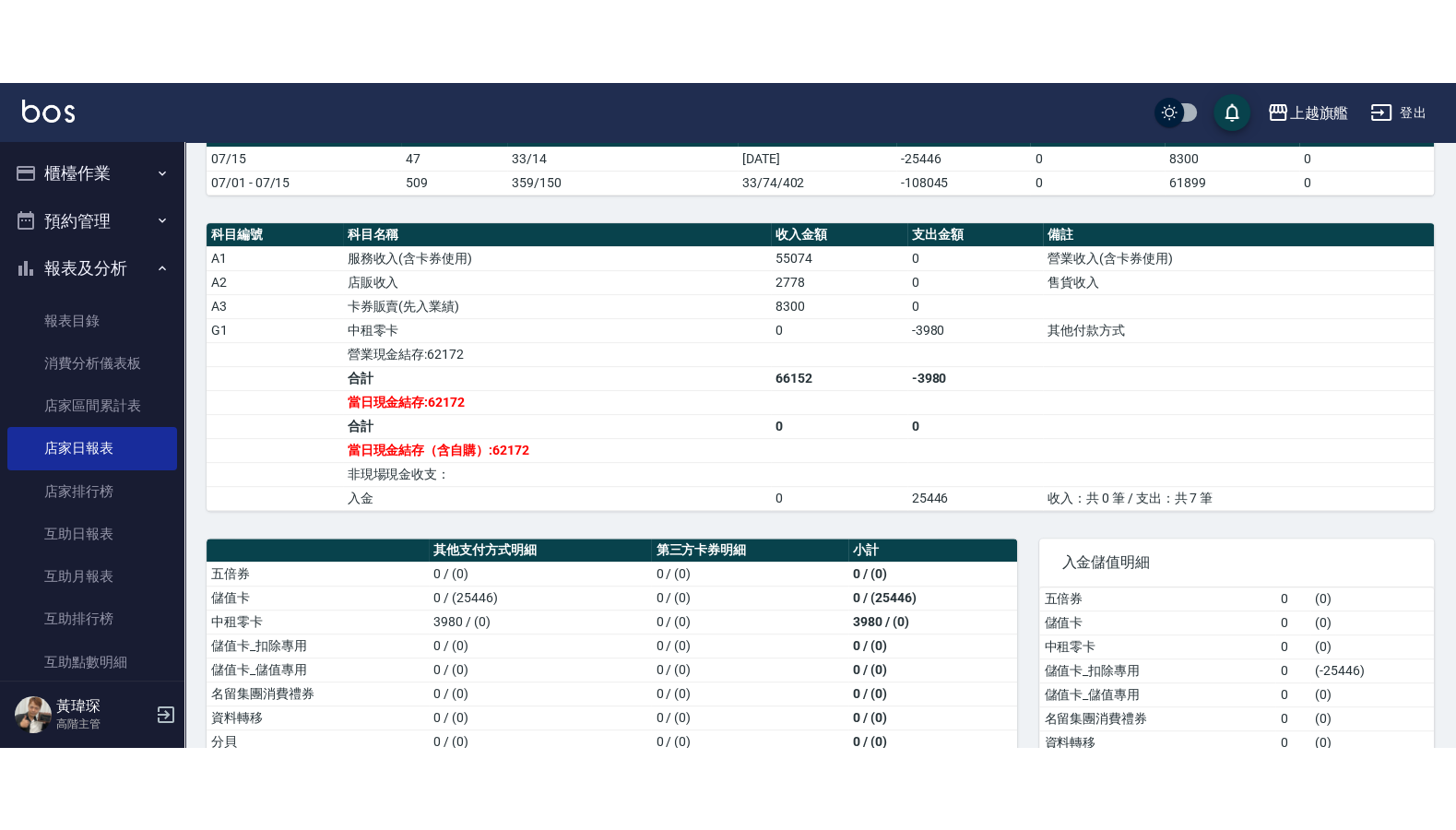 scroll, scrollTop: 553, scrollLeft: 0, axis: vertical 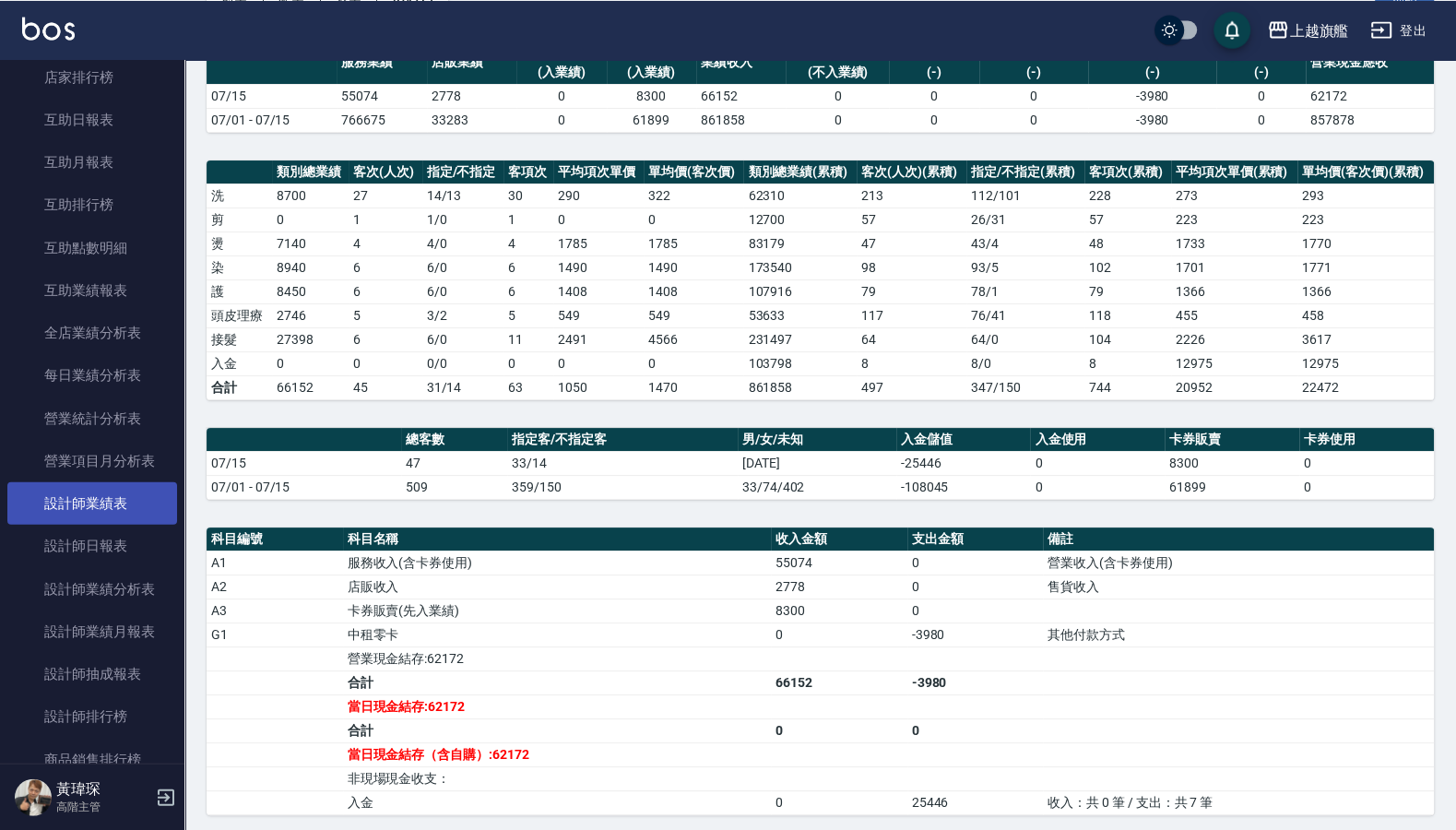 click on "設計師業績表" at bounding box center (92, 503) 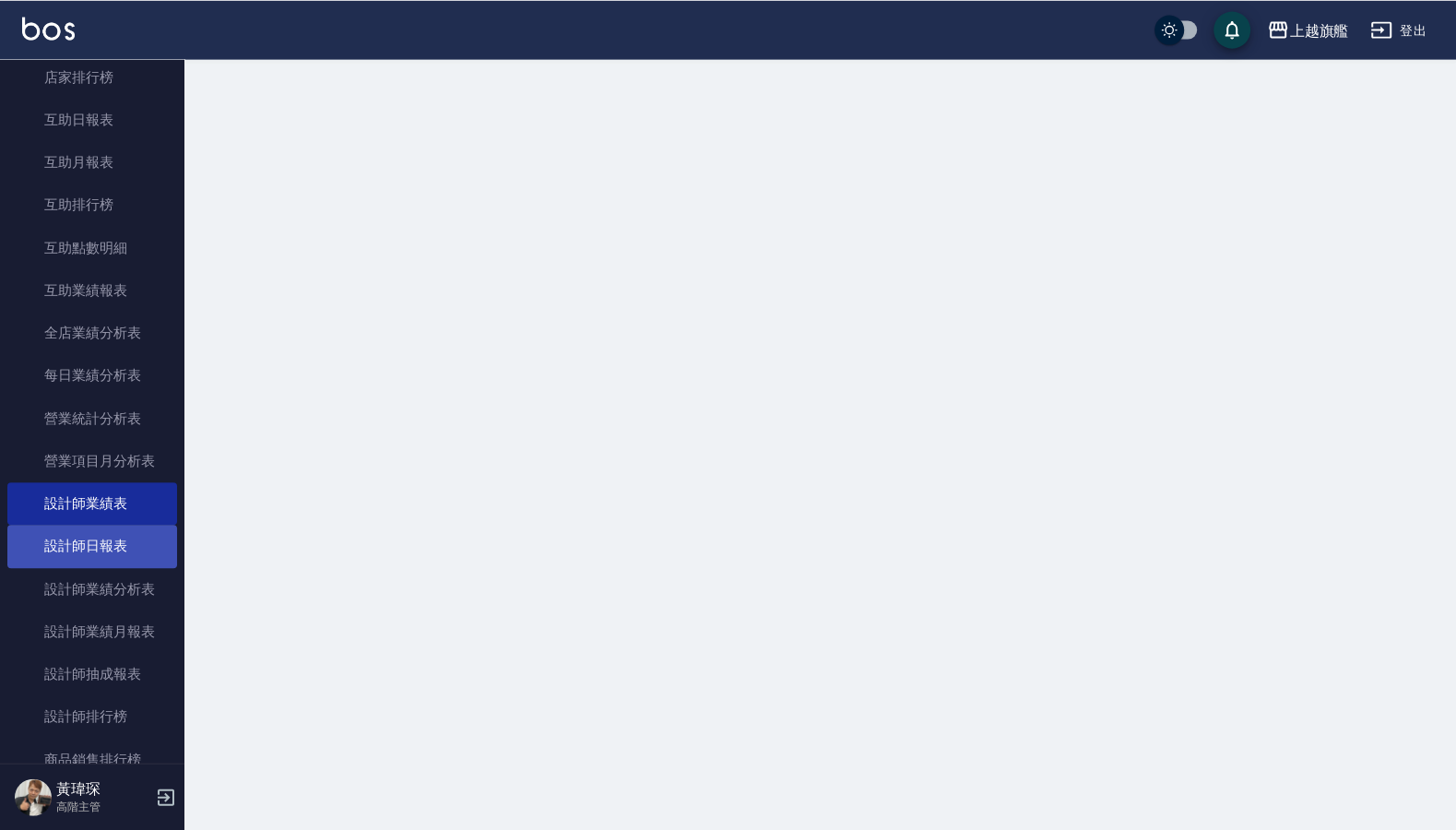 scroll, scrollTop: 0, scrollLeft: 0, axis: both 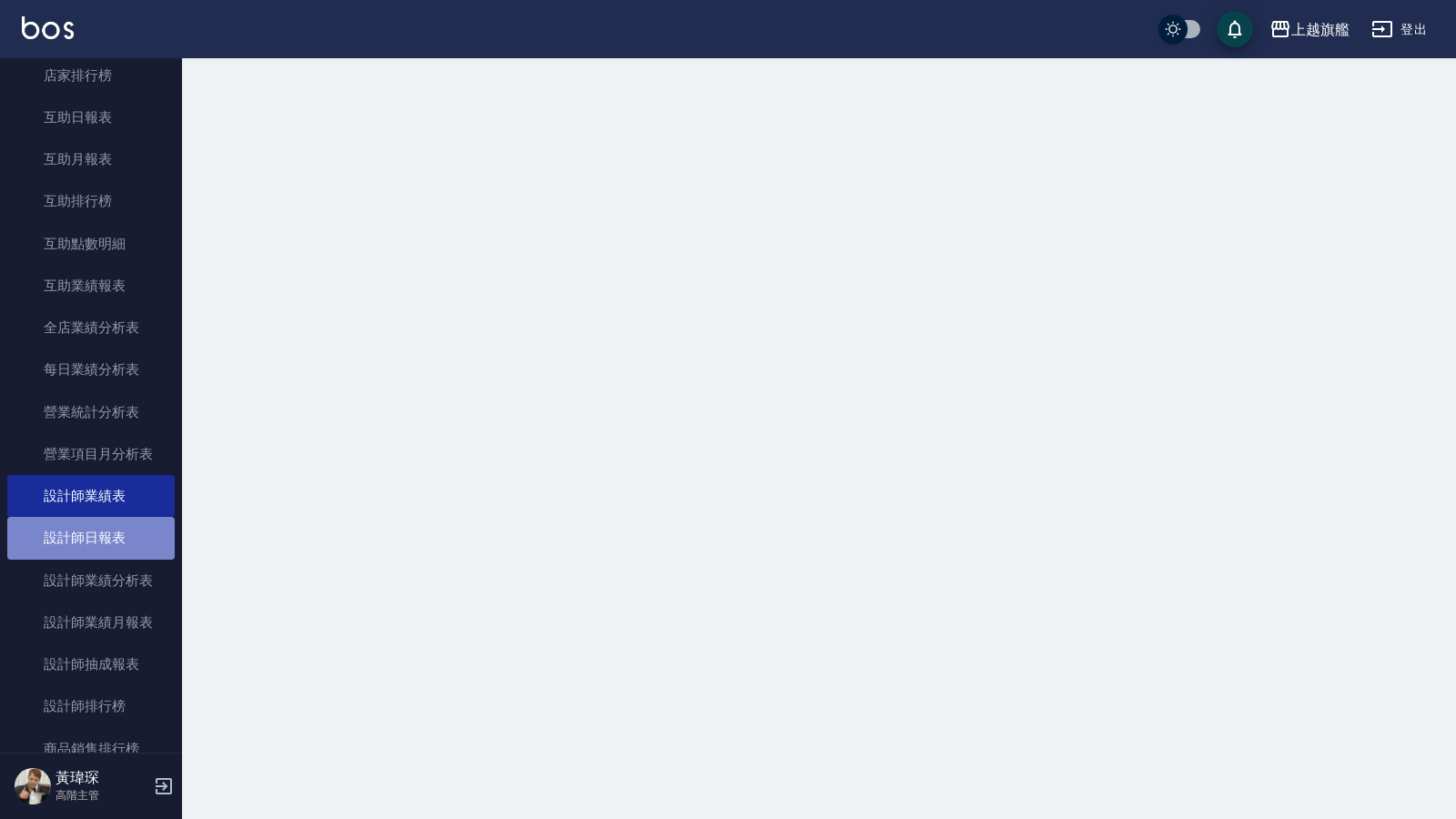 click on "設計師日報表" at bounding box center (91, 538) 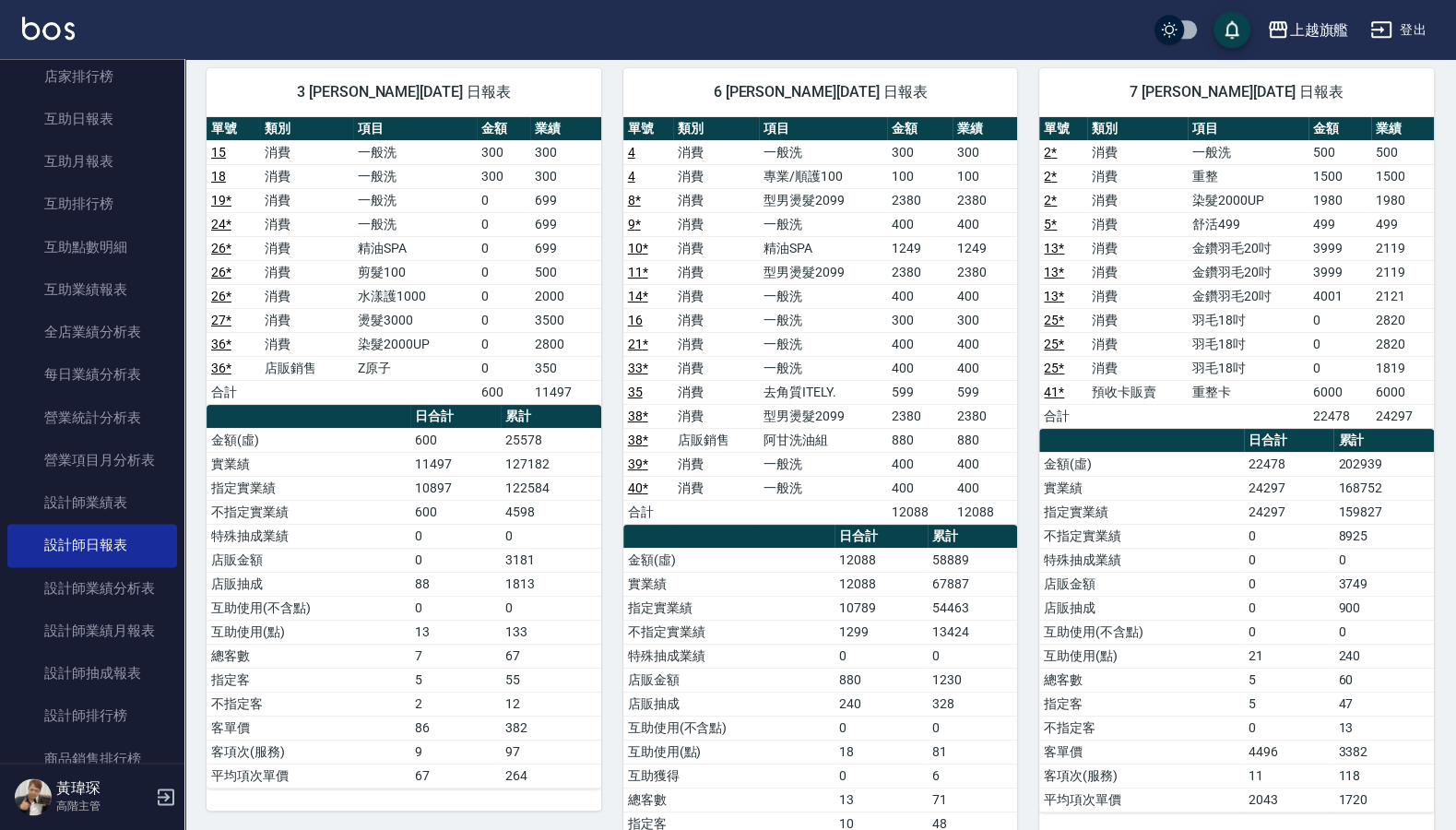 scroll, scrollTop: 148, scrollLeft: 0, axis: vertical 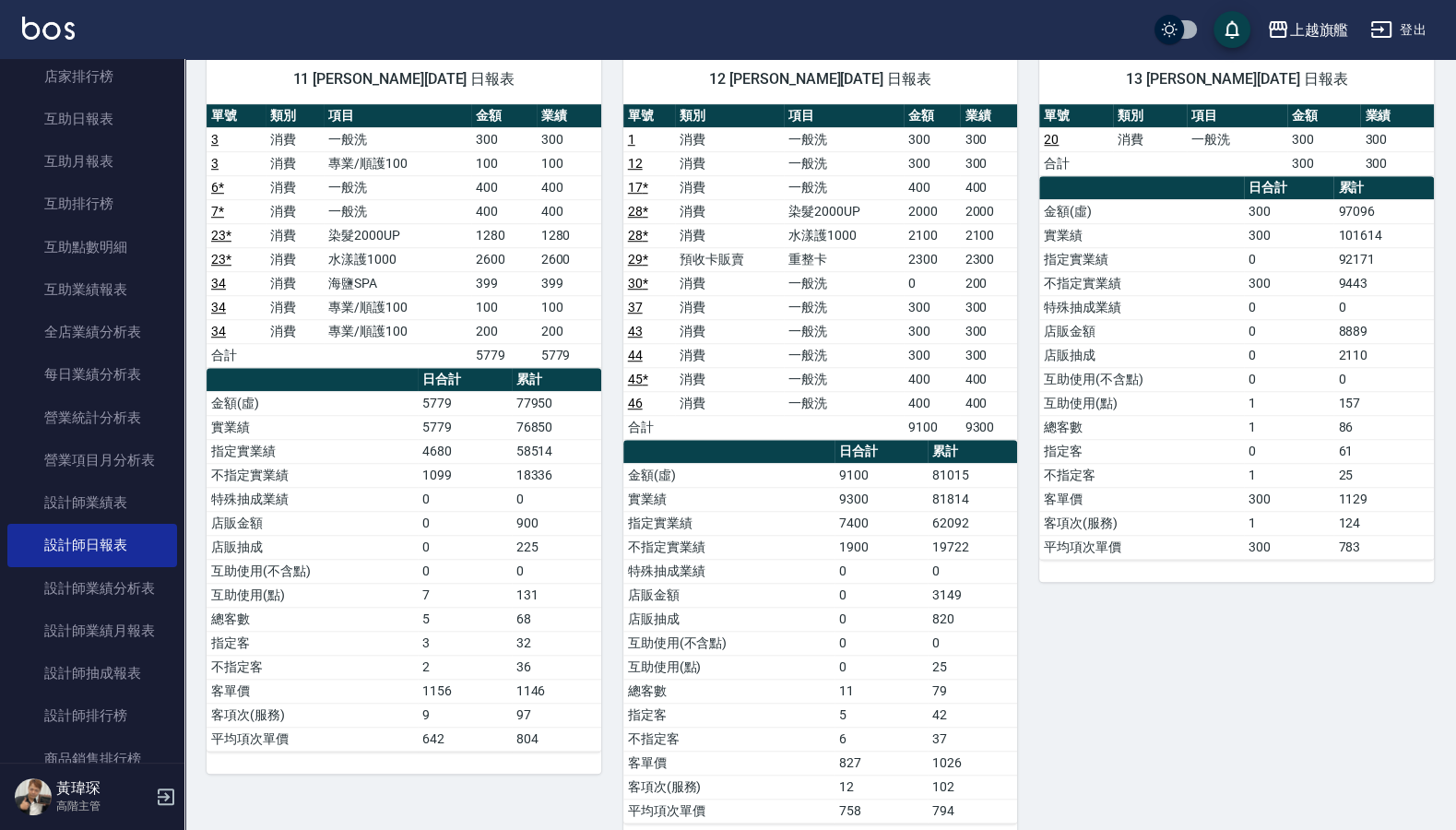 click on "20" at bounding box center (1076, 139) 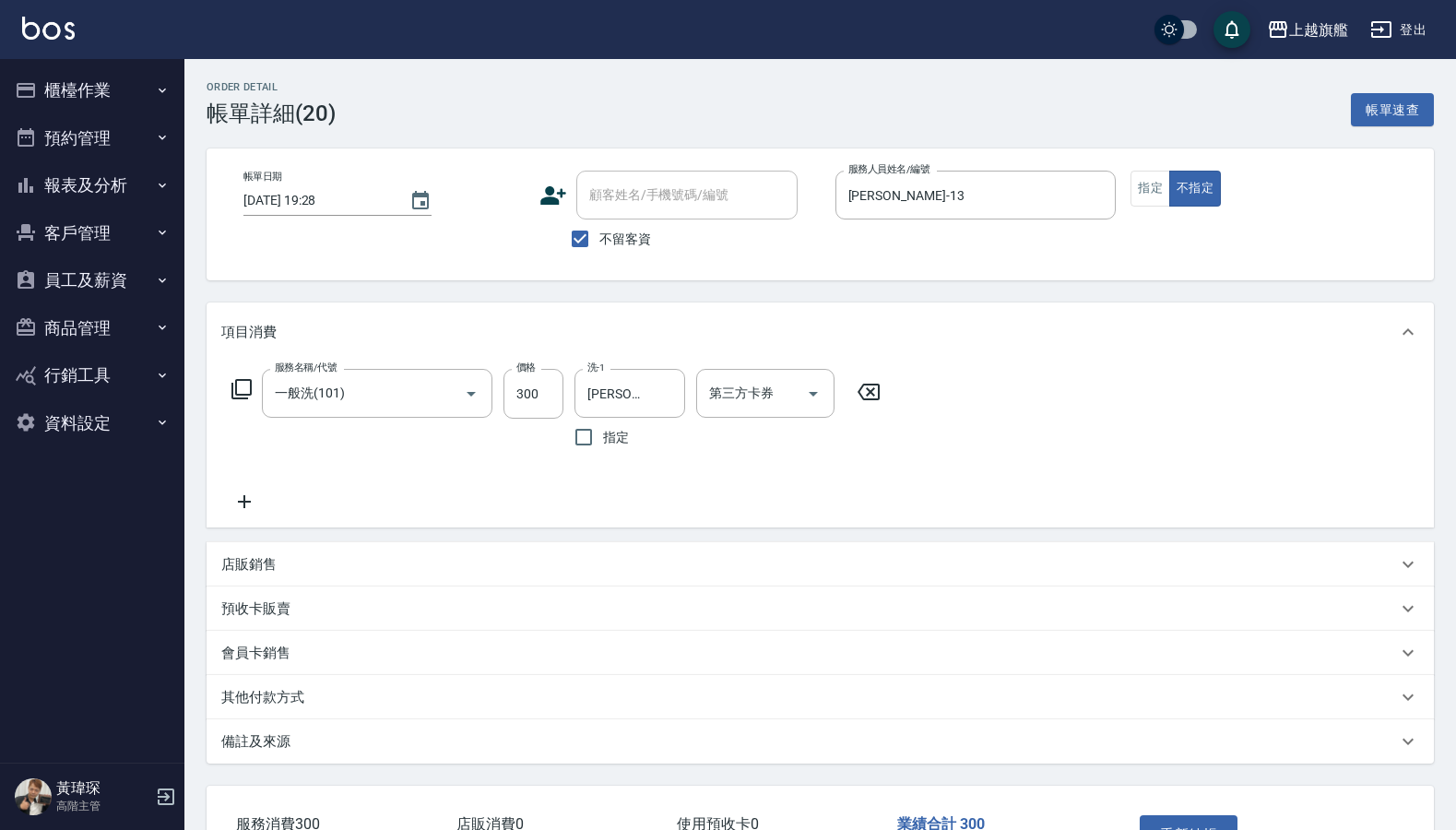 scroll, scrollTop: 0, scrollLeft: 0, axis: both 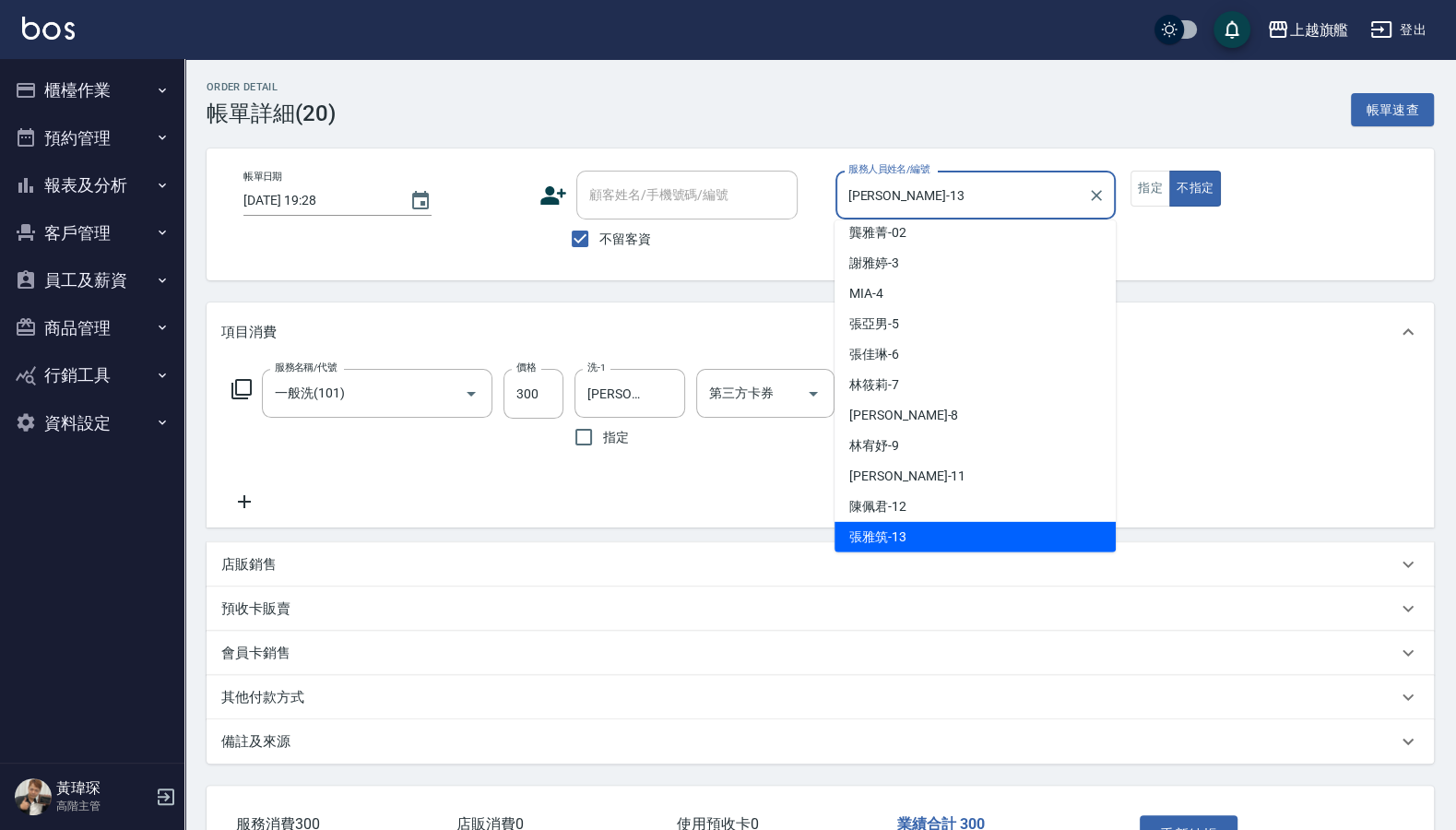 drag, startPoint x: 931, startPoint y: 185, endPoint x: 825, endPoint y: 188, distance: 106.04244 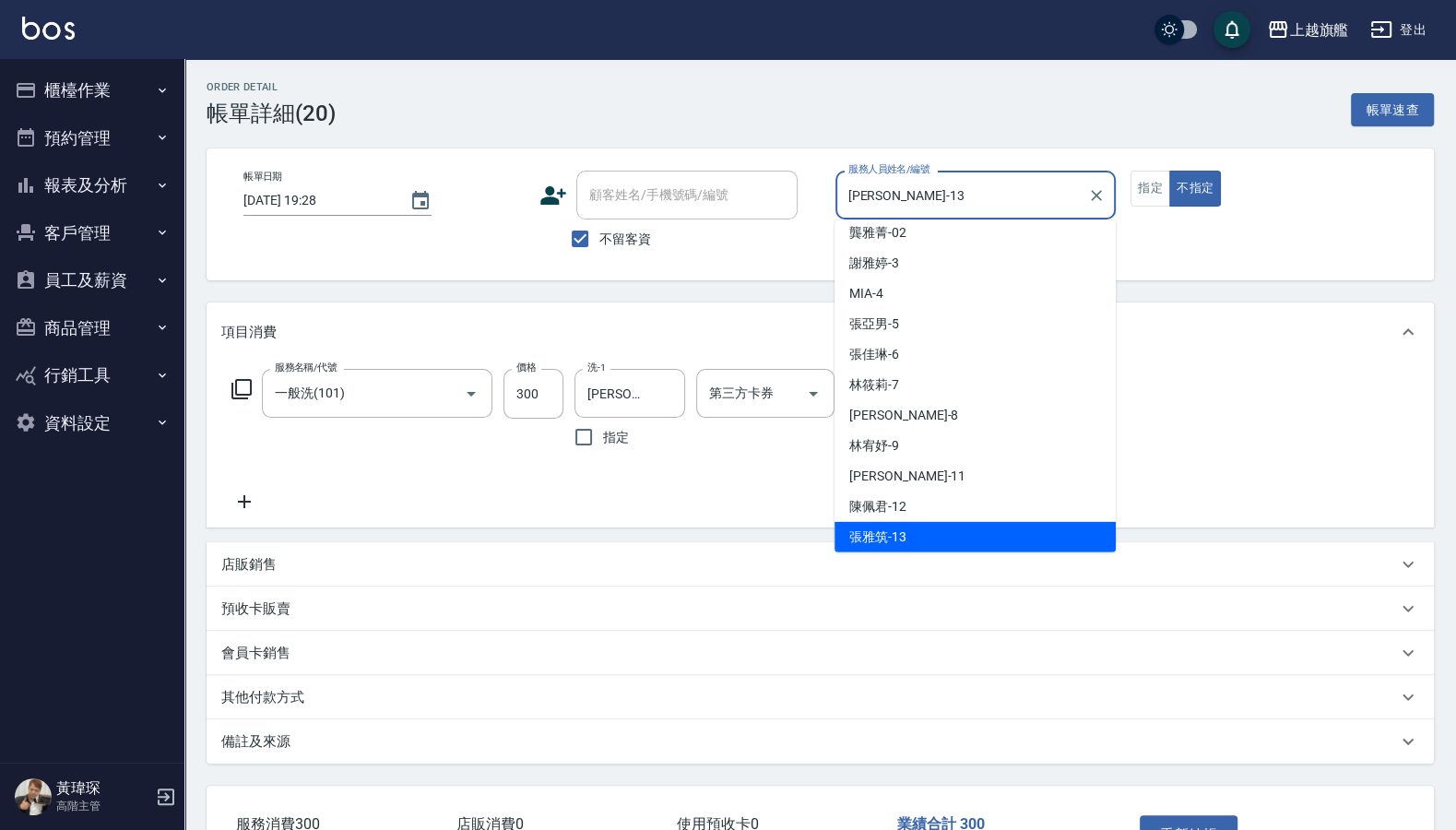 click on "[PERSON_NAME]-13" at bounding box center [962, 195] 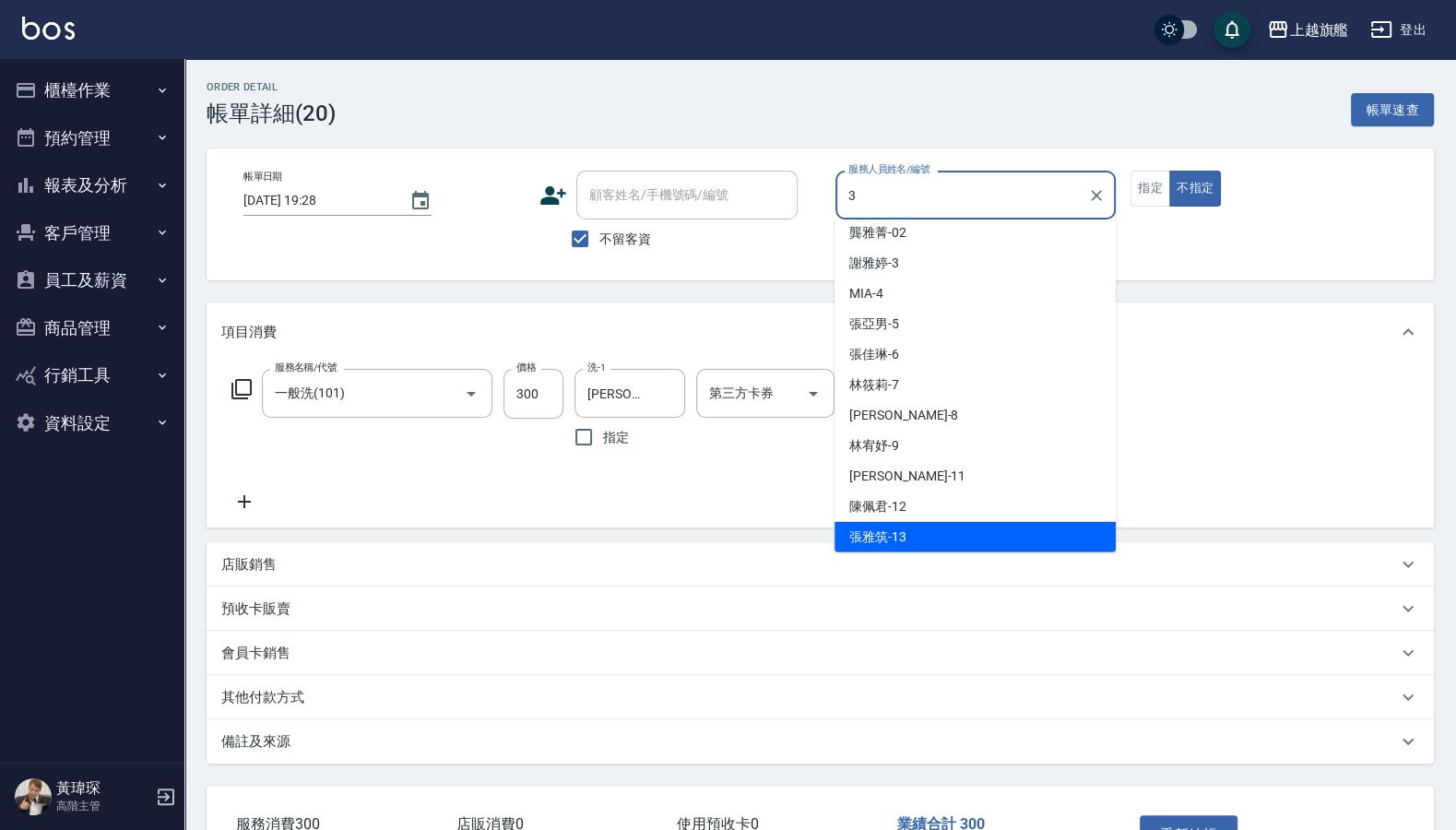 scroll, scrollTop: 0, scrollLeft: 0, axis: both 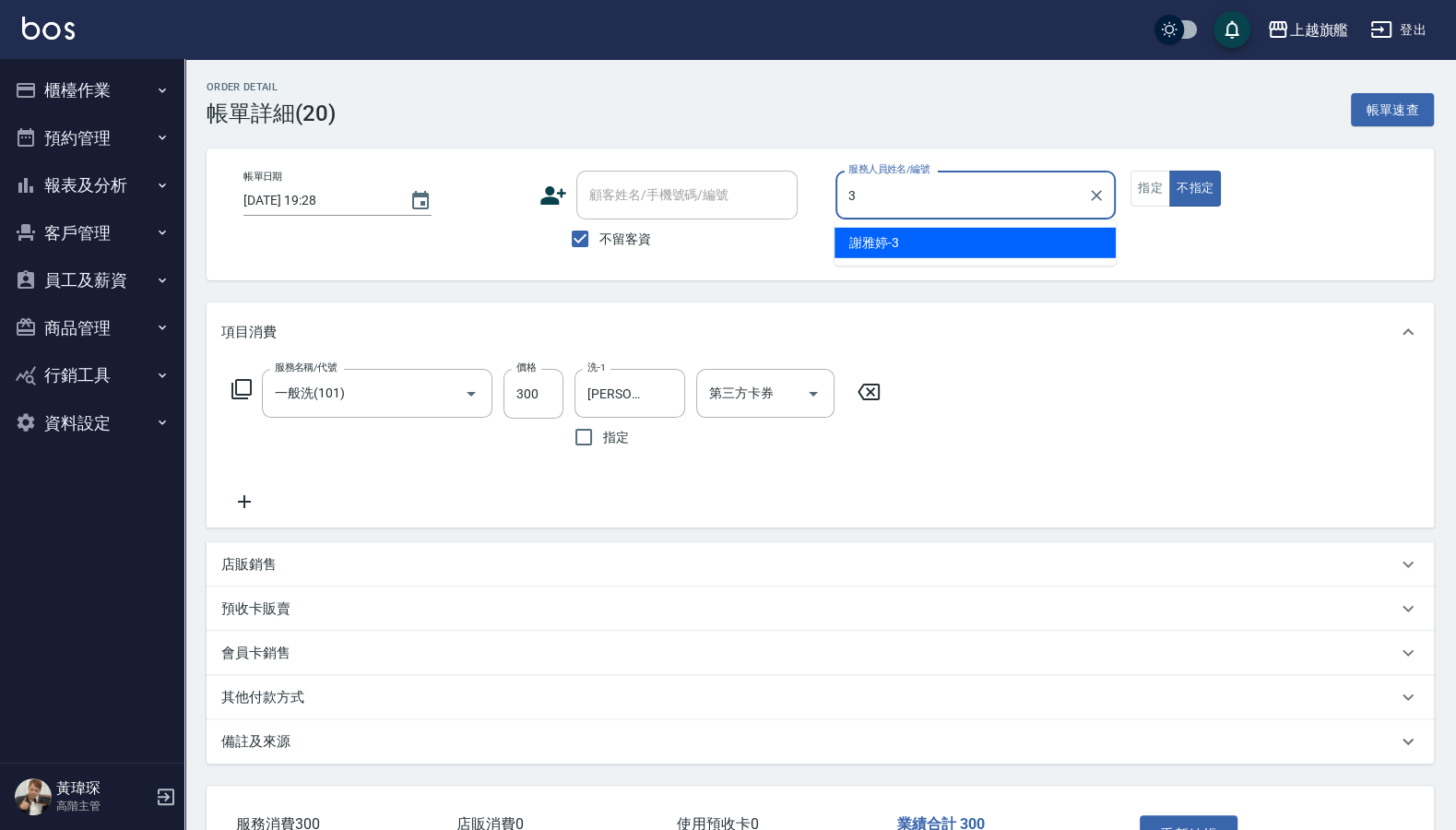 type on "[PERSON_NAME]-3" 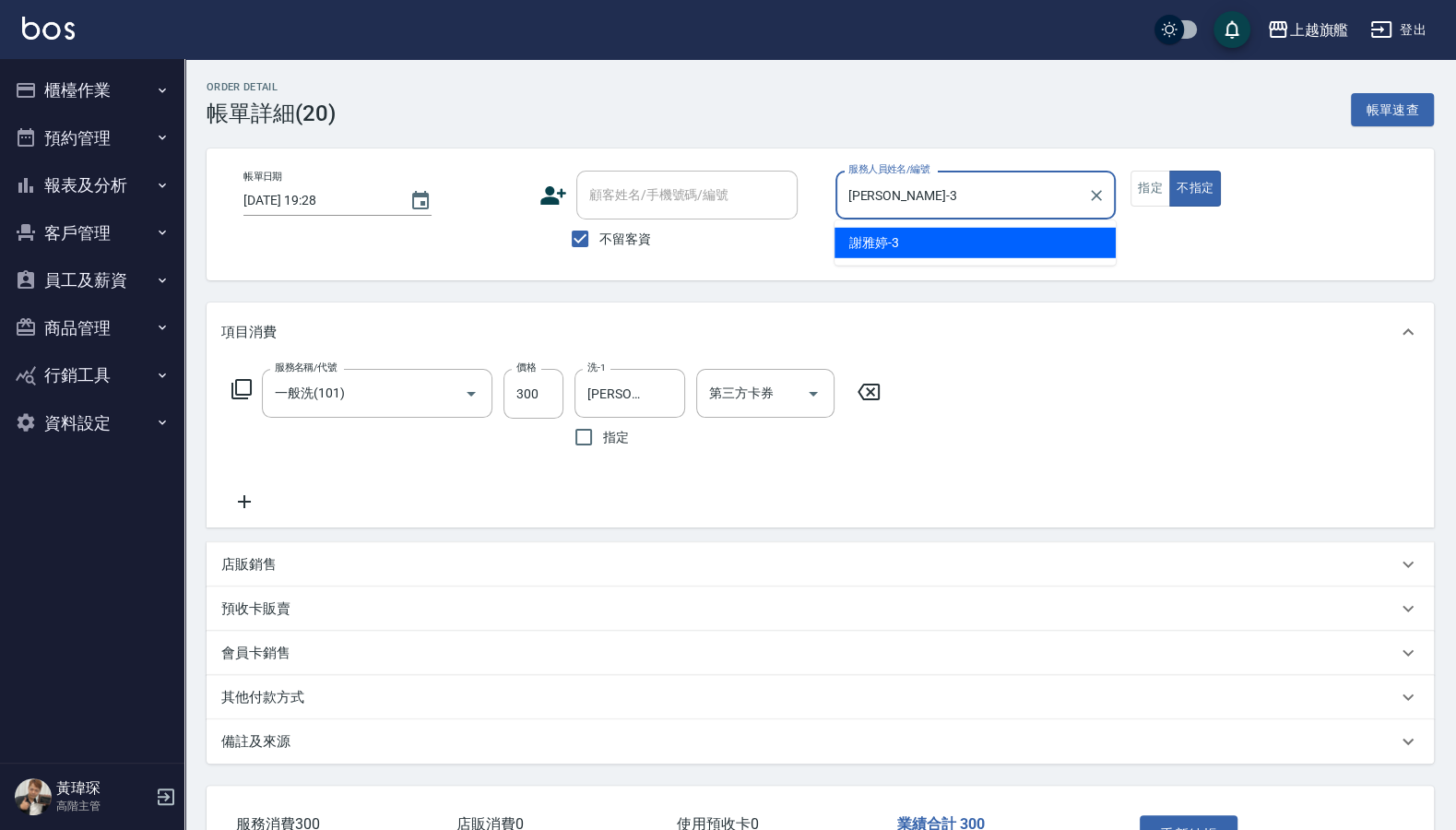 type on "false" 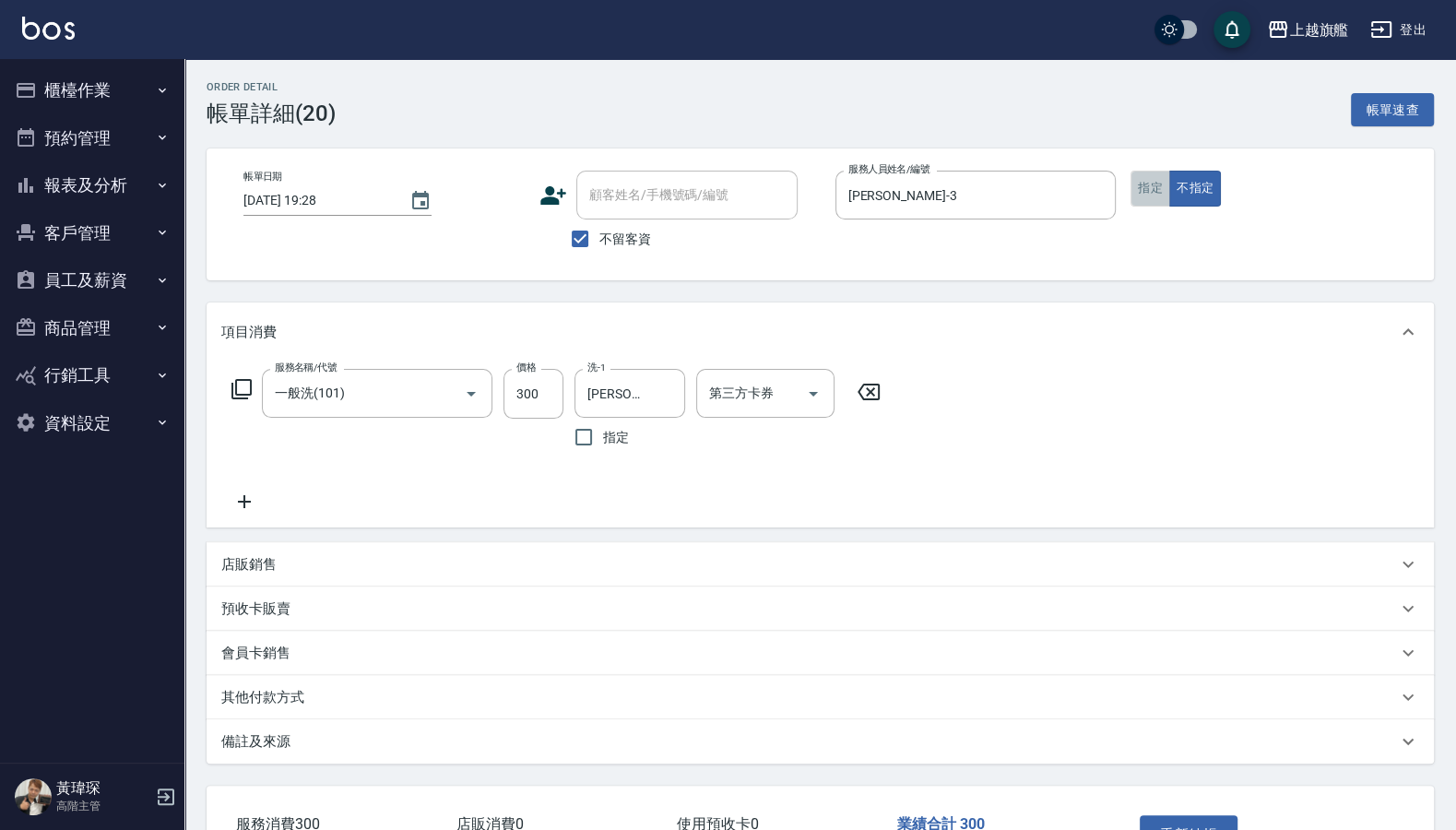 click on "指定" at bounding box center (1150, 188) 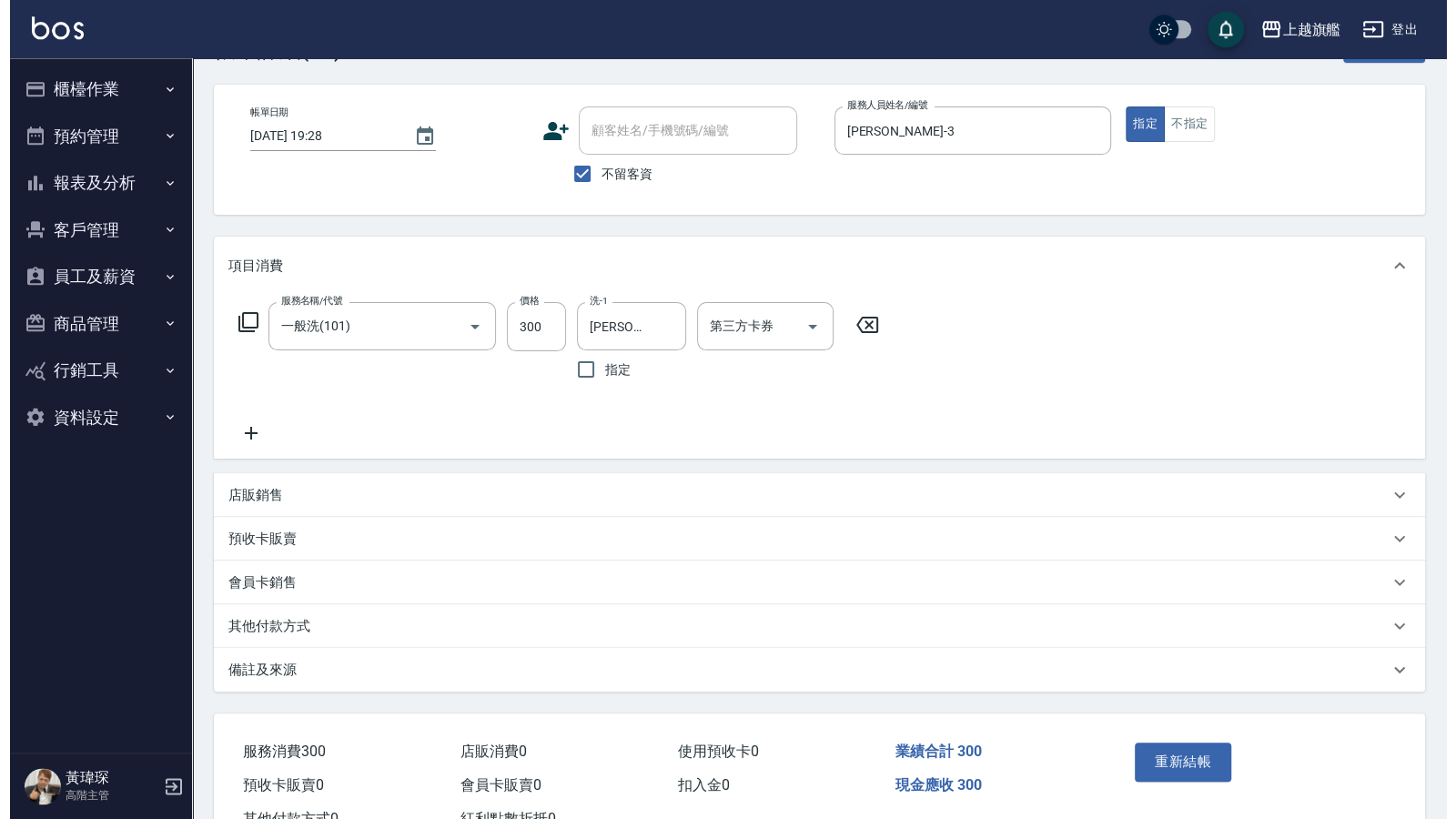 scroll, scrollTop: 130, scrollLeft: 0, axis: vertical 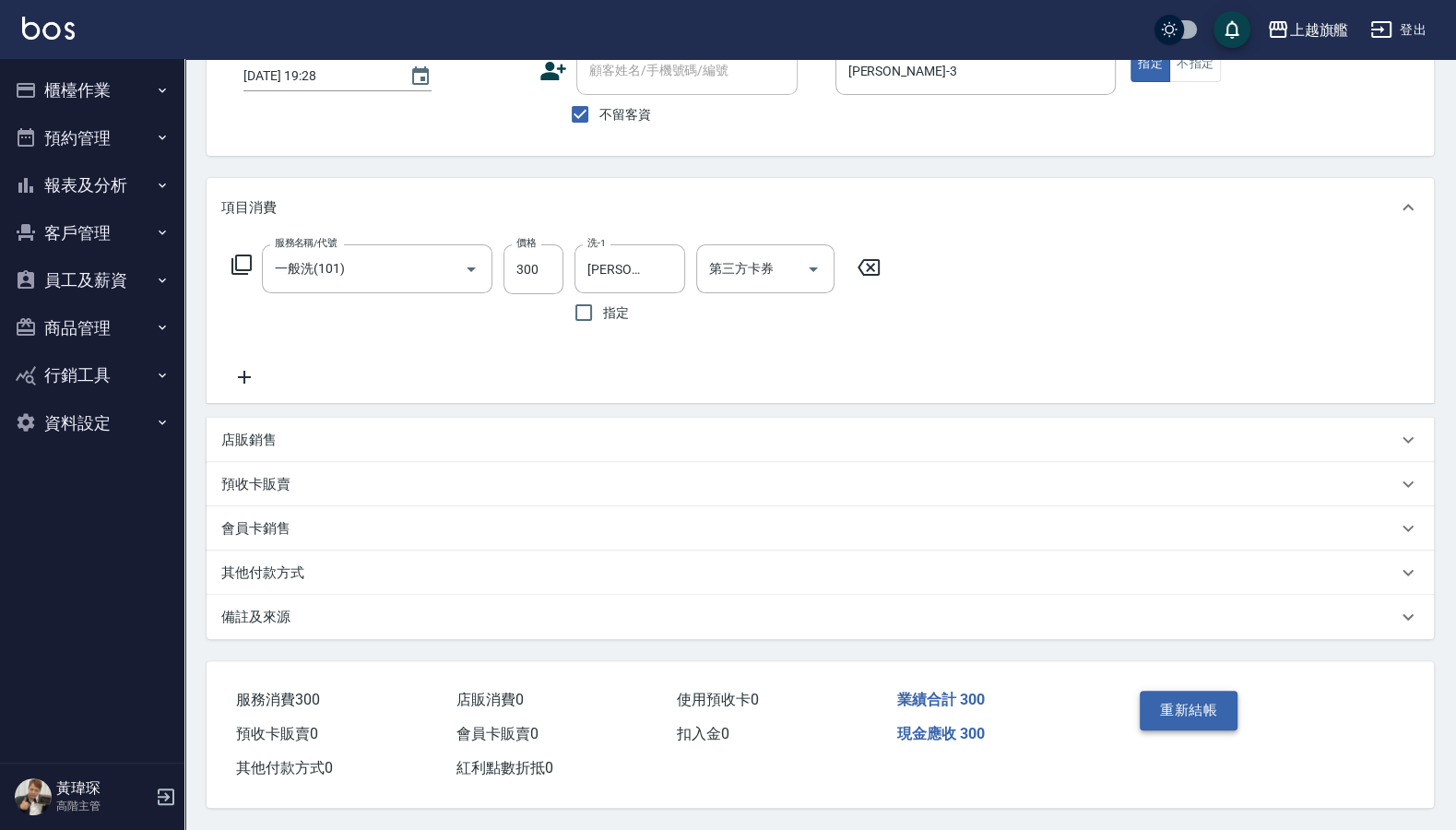 click on "重新結帳" at bounding box center [1189, 710] 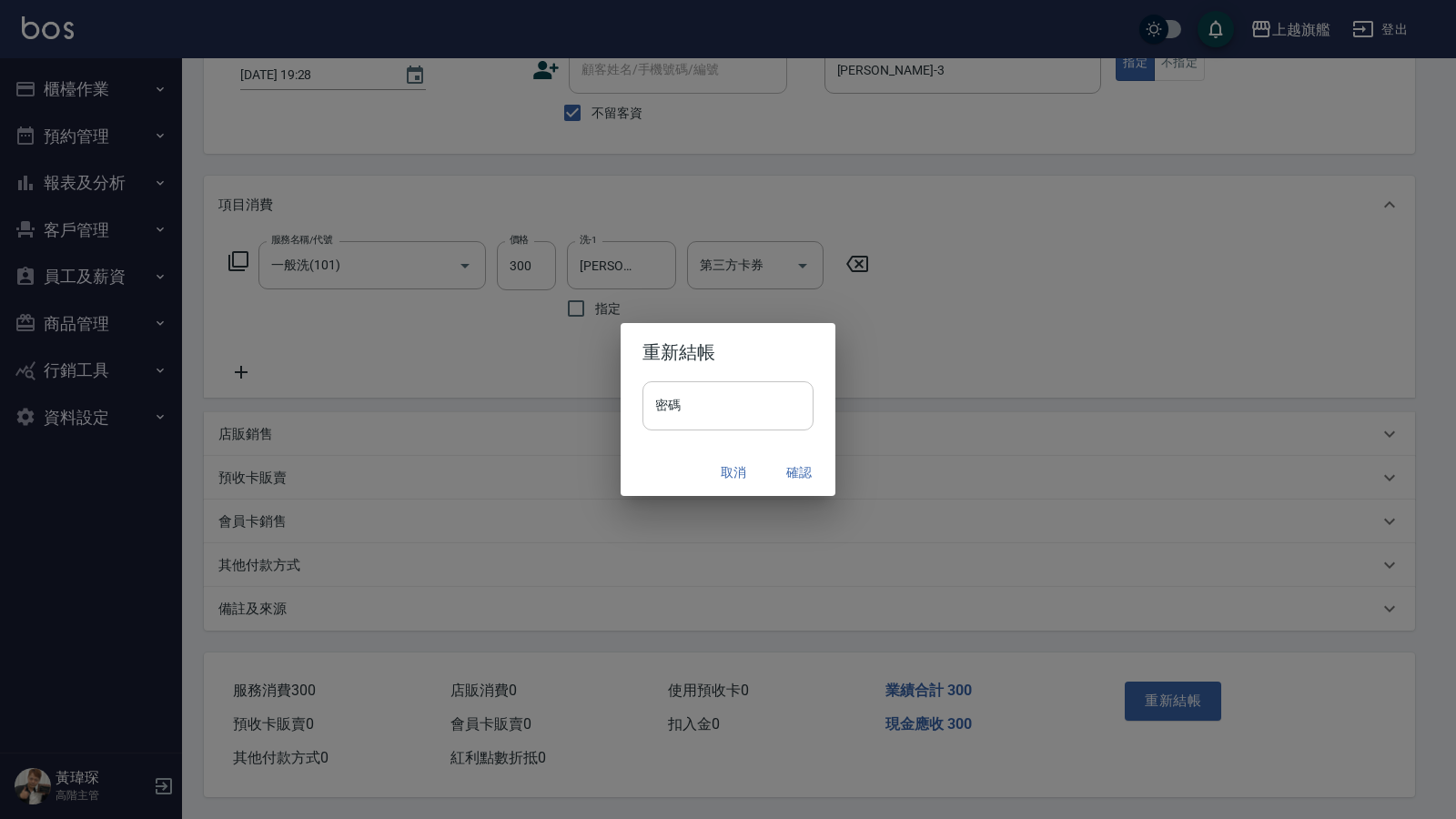 click on "密碼" at bounding box center [728, 406] 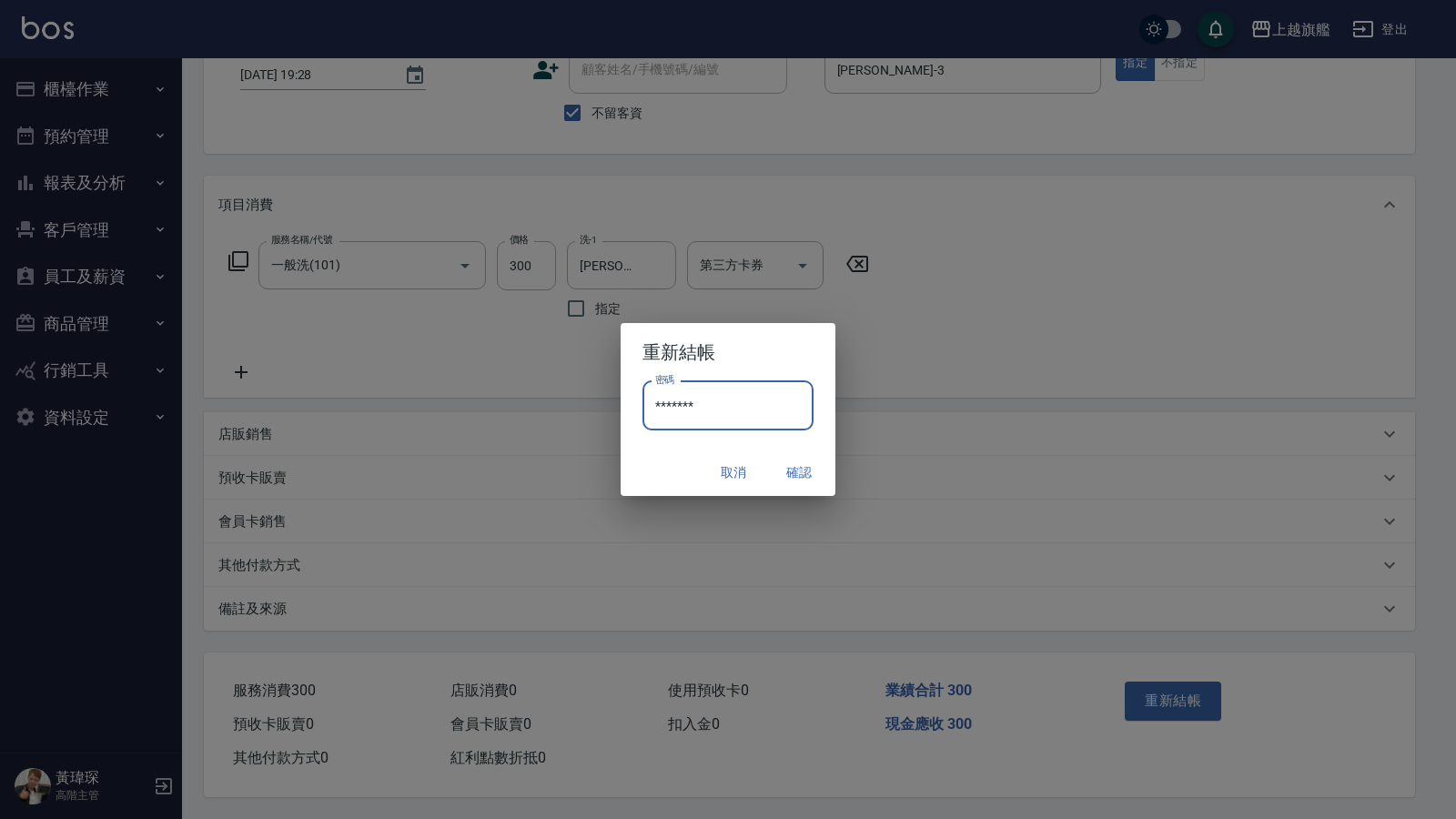 type on "*******" 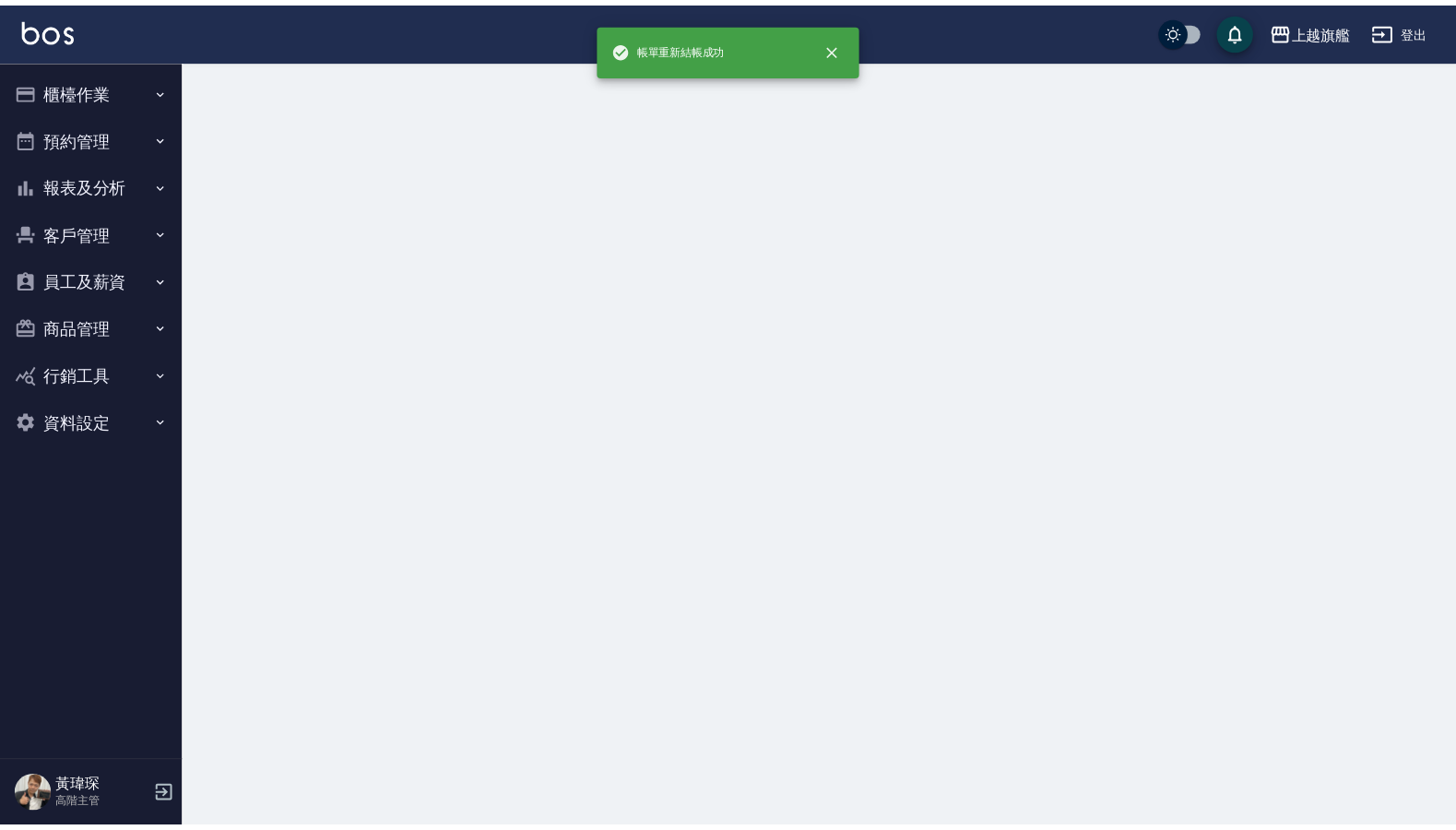 scroll, scrollTop: 0, scrollLeft: 0, axis: both 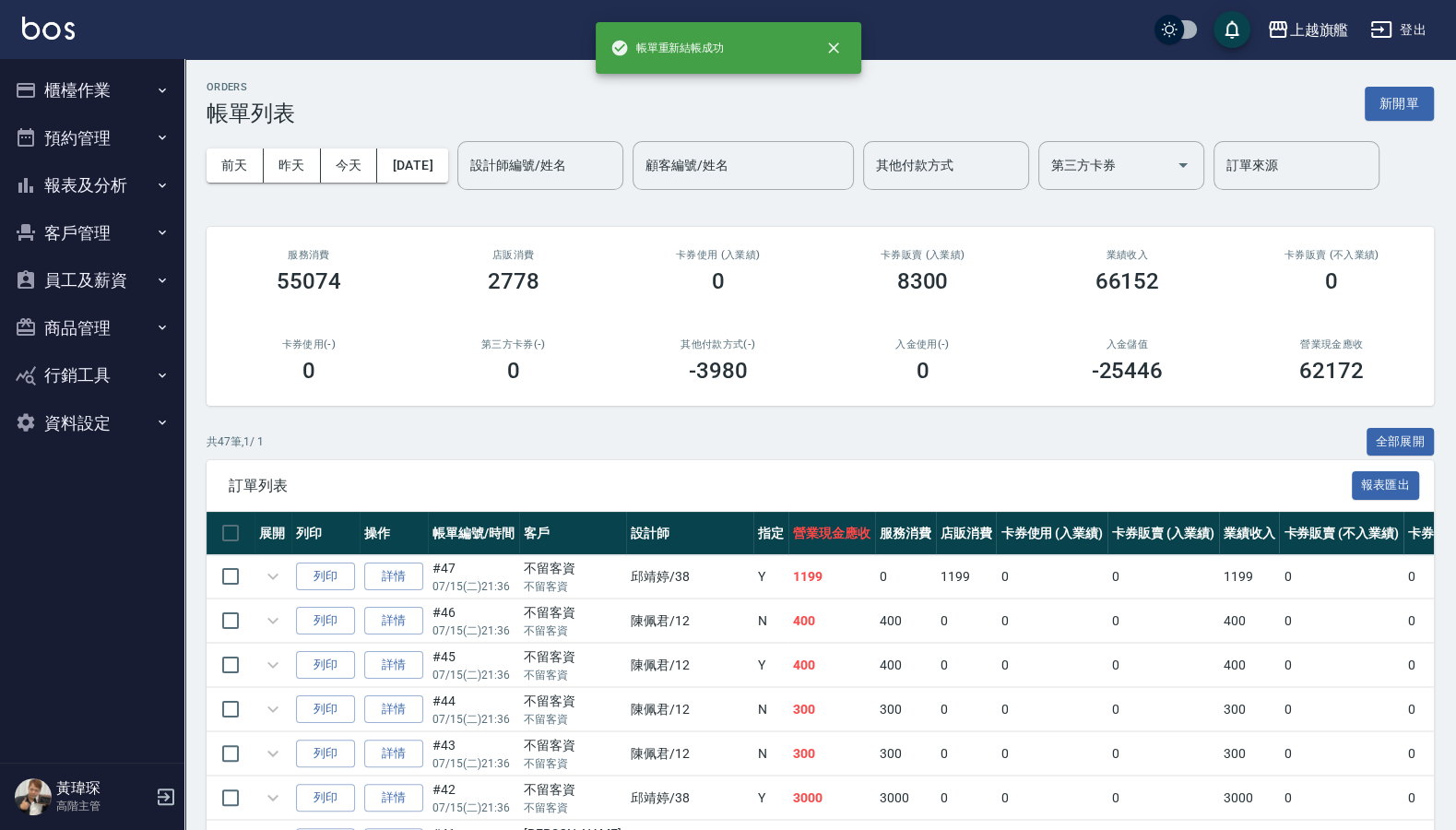 click on "報表及分析" at bounding box center (92, 185) 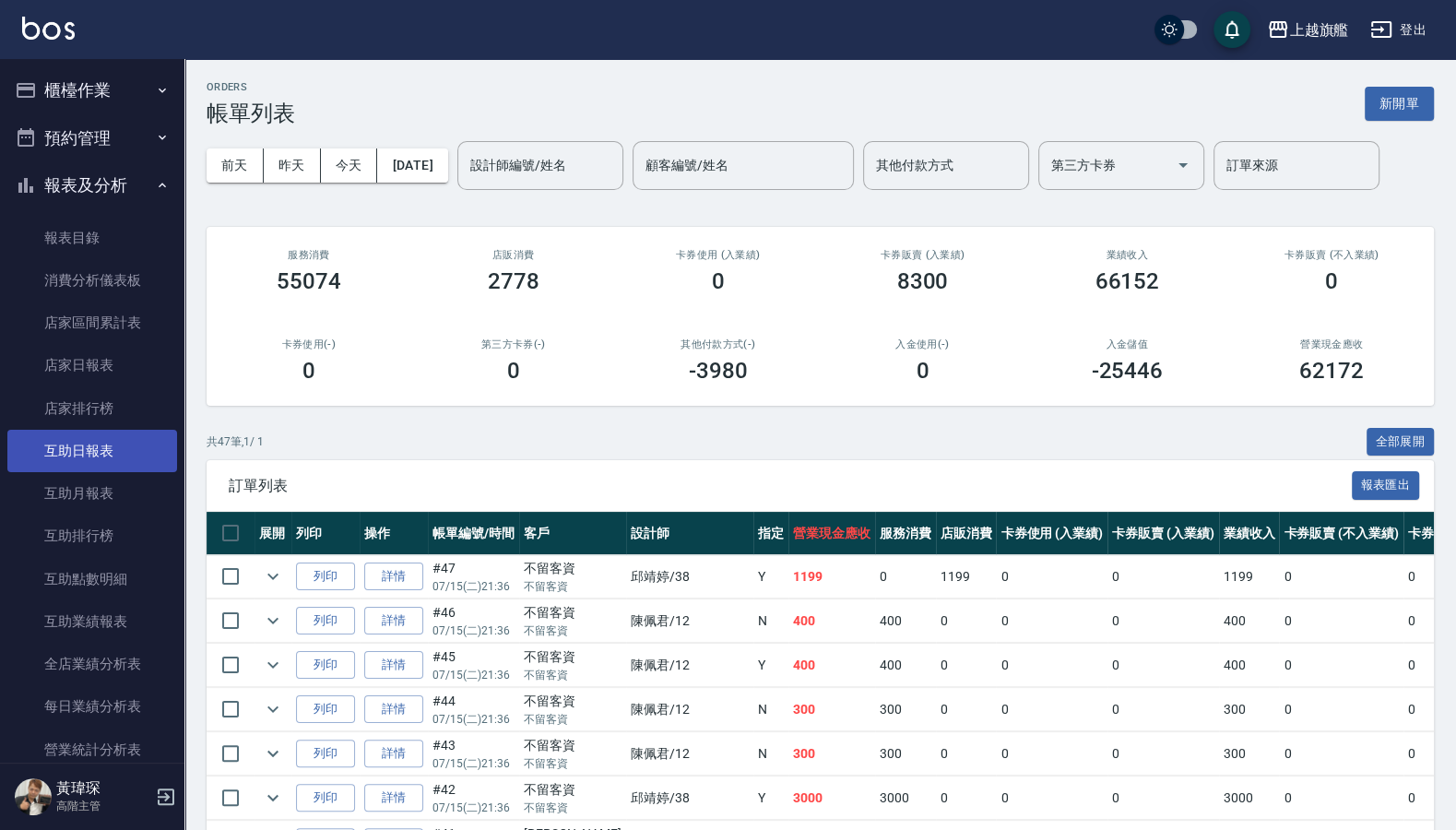 click on "互助日報表" at bounding box center [92, 451] 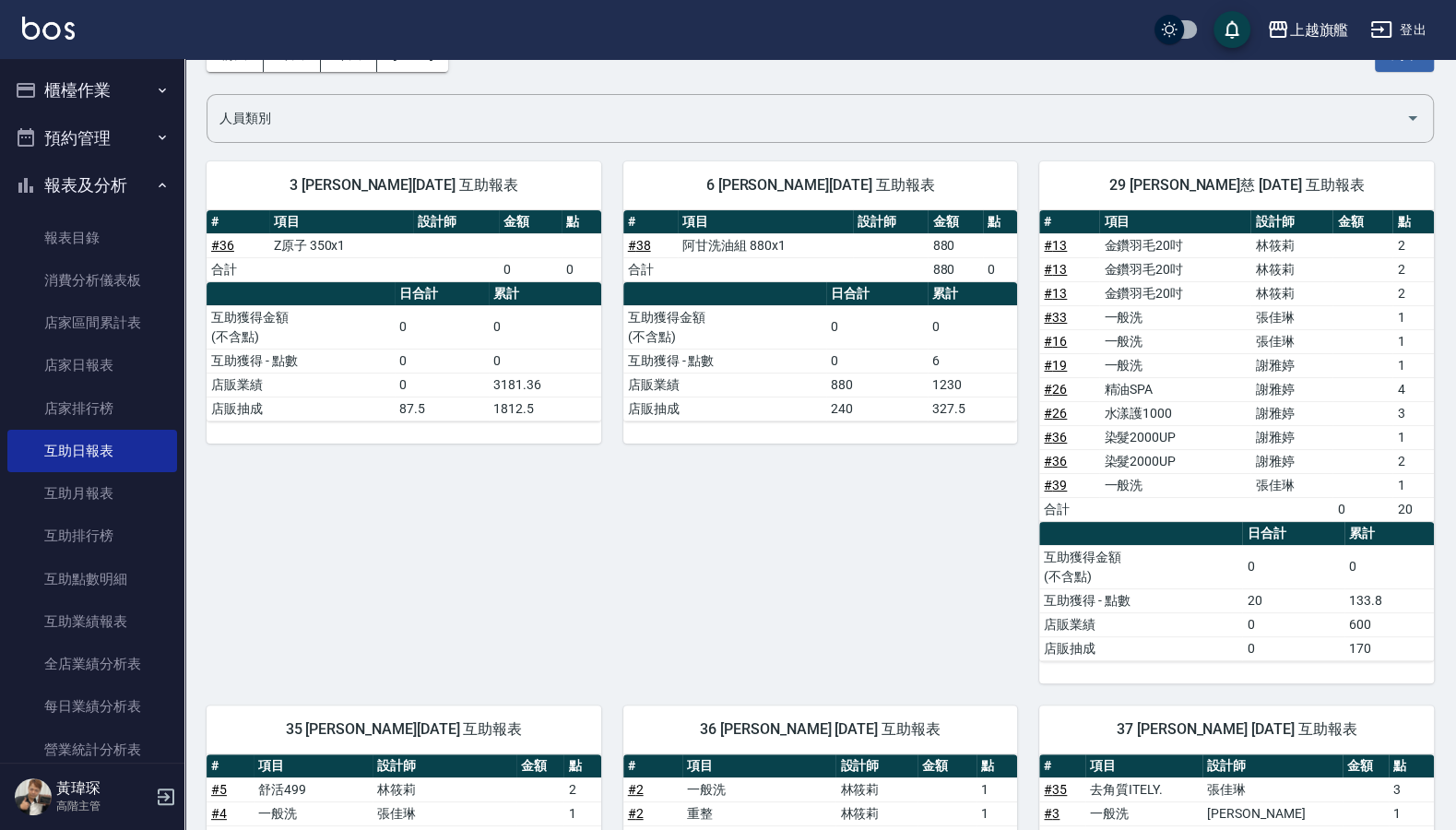 scroll, scrollTop: 221, scrollLeft: 0, axis: vertical 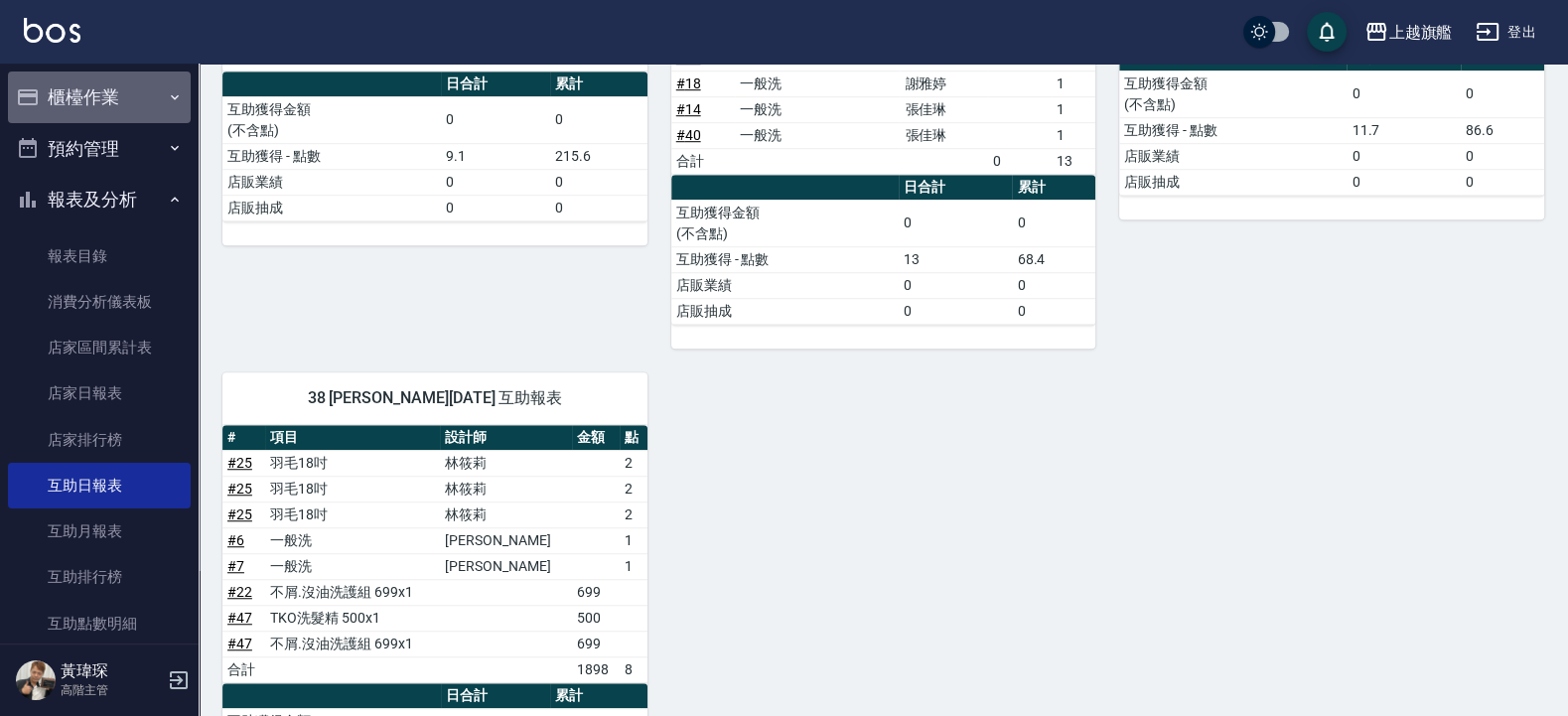 click on "櫃檯作業" at bounding box center [99, 97] 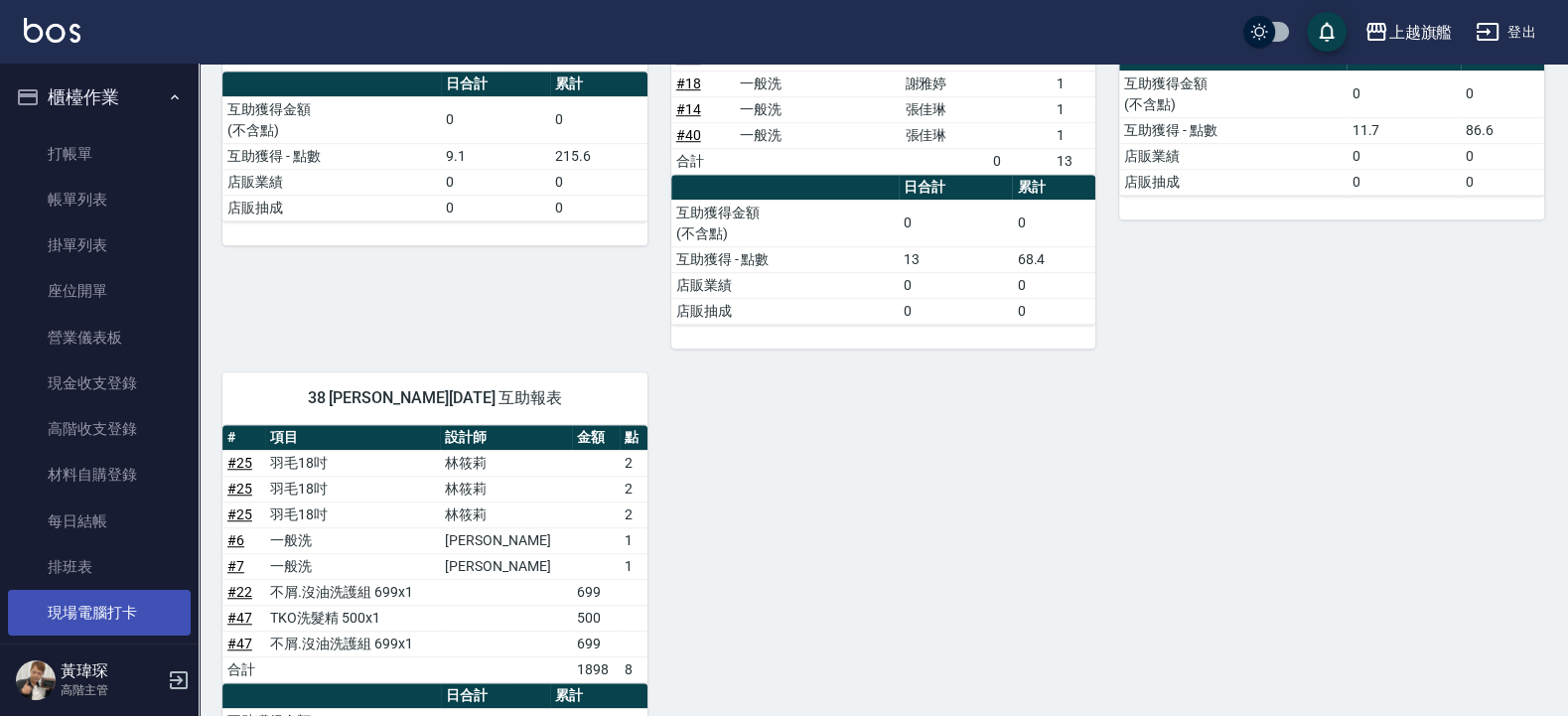 click on "現場電腦打卡" at bounding box center [99, 613] 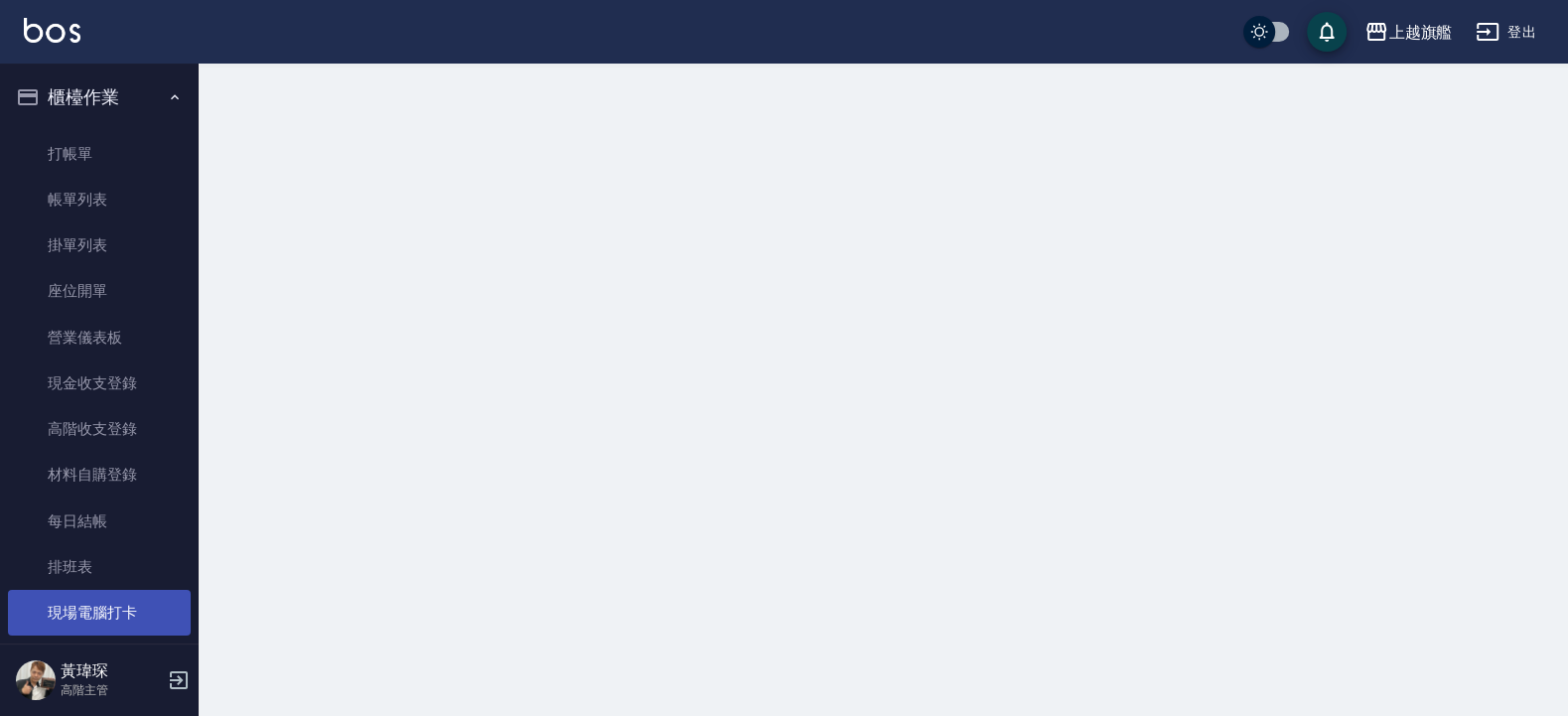 scroll, scrollTop: 0, scrollLeft: 0, axis: both 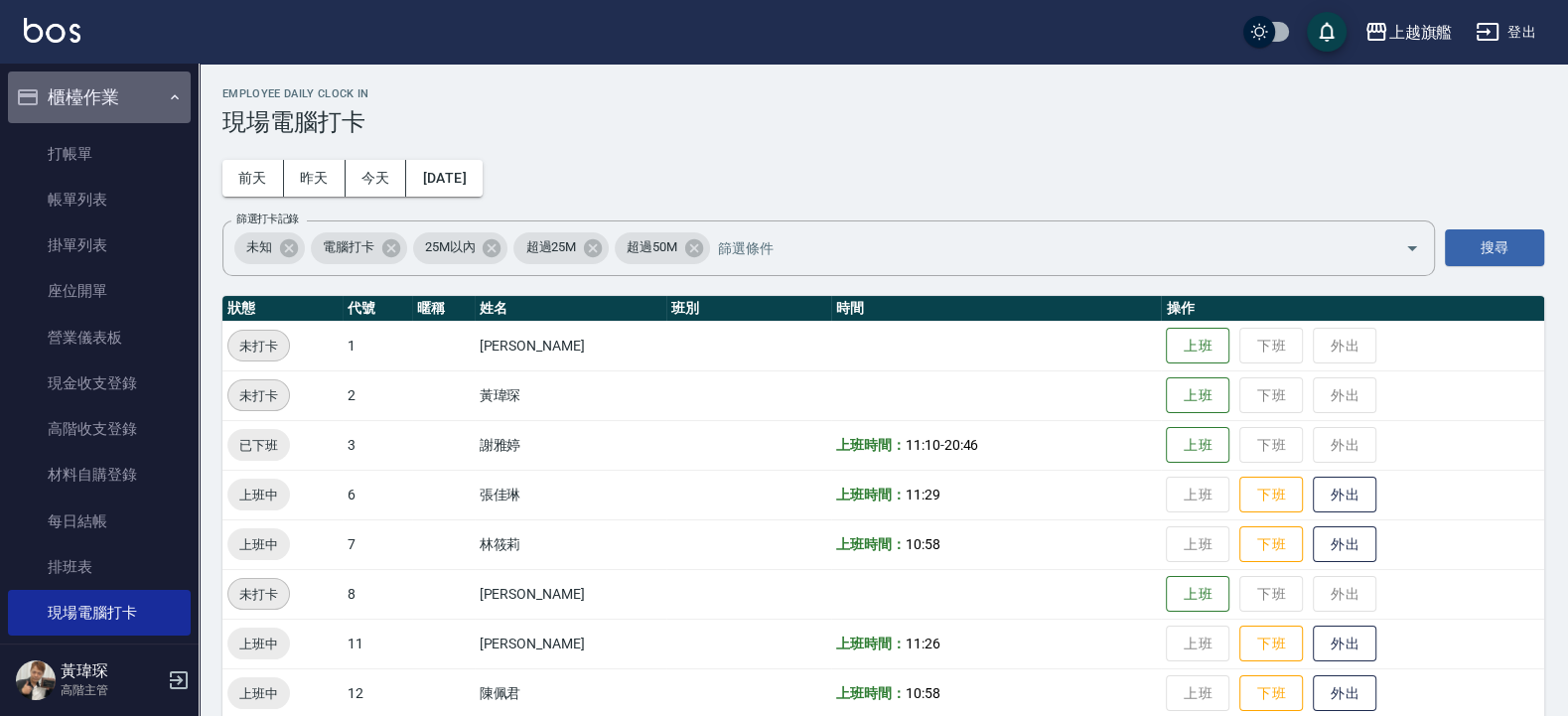 click on "櫃檯作業" at bounding box center [99, 97] 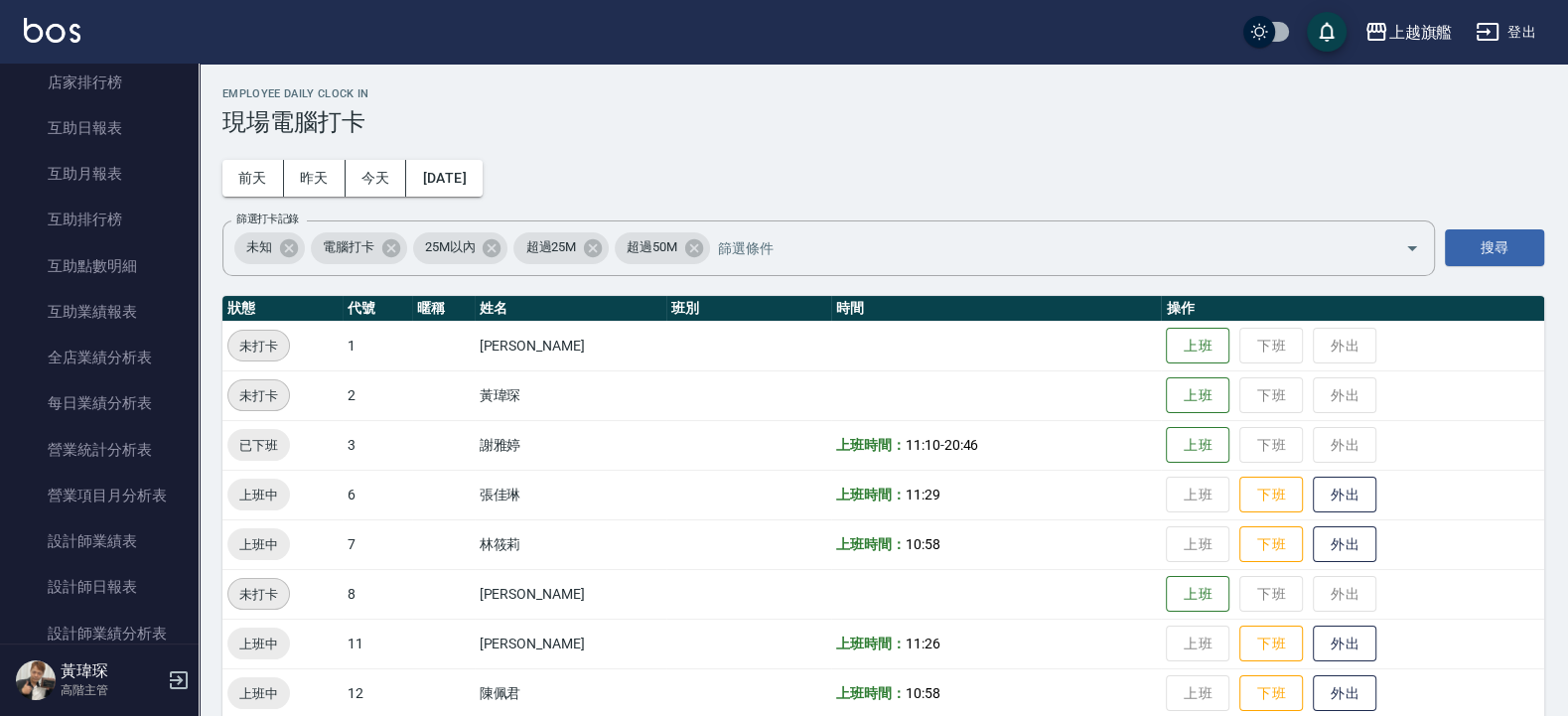 scroll, scrollTop: 0, scrollLeft: 0, axis: both 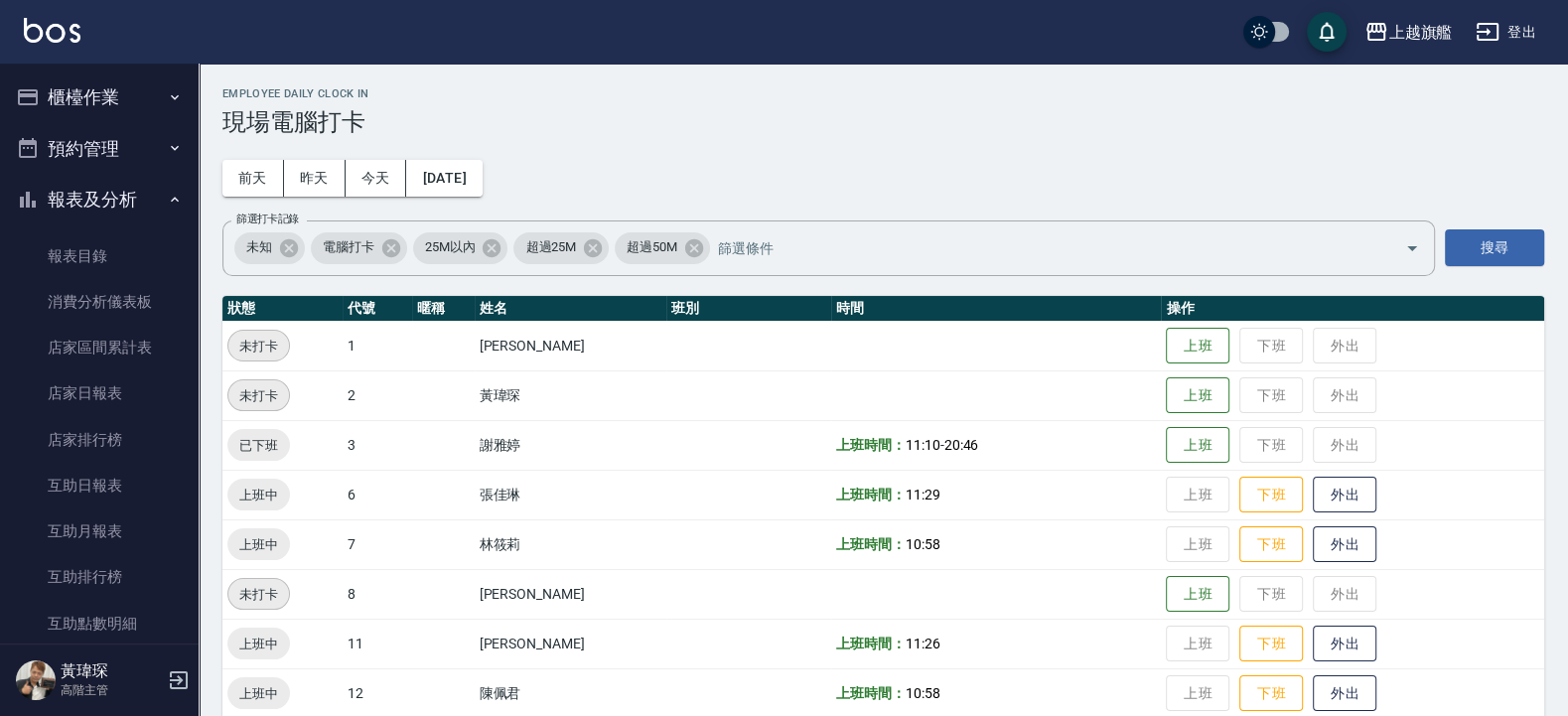 click on "櫃檯作業" at bounding box center [99, 97] 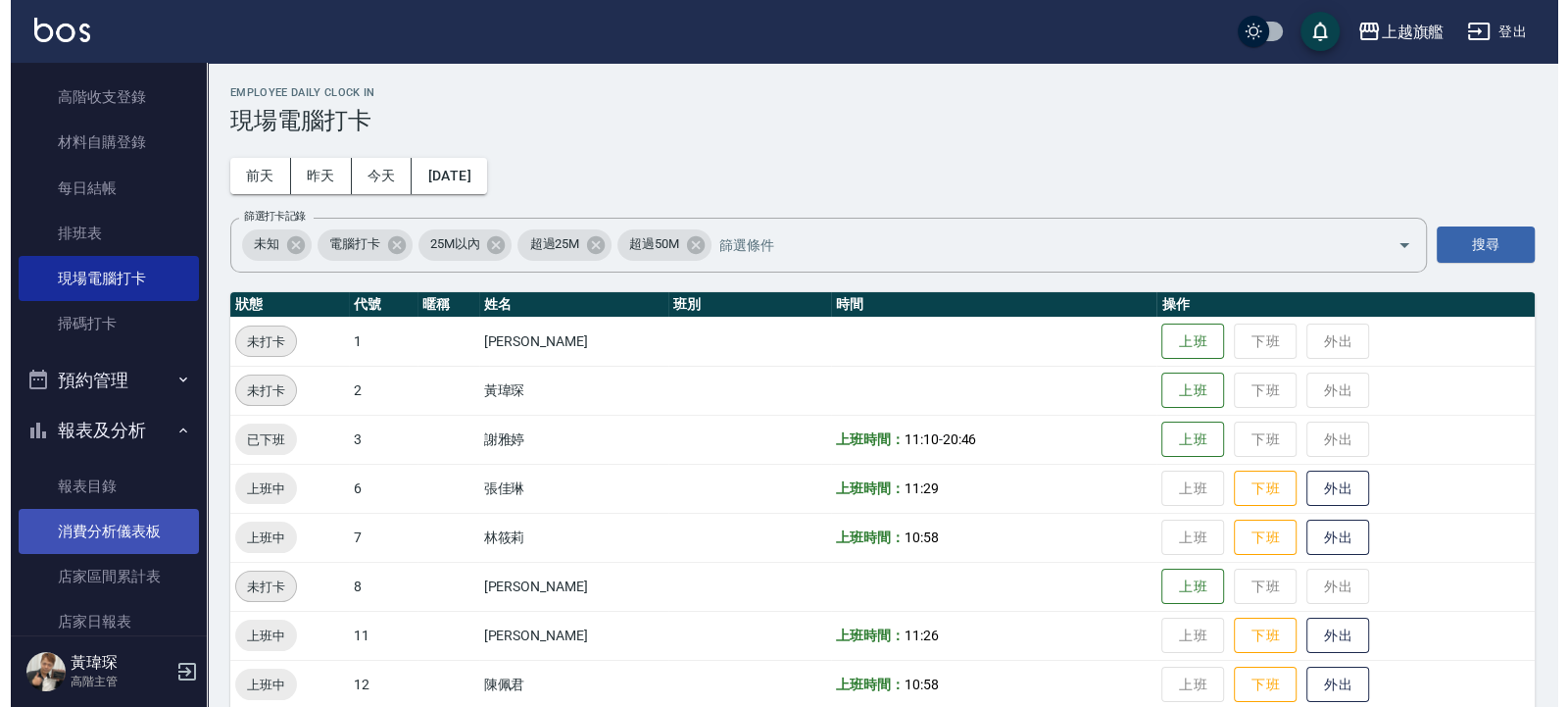 scroll, scrollTop: 288, scrollLeft: 0, axis: vertical 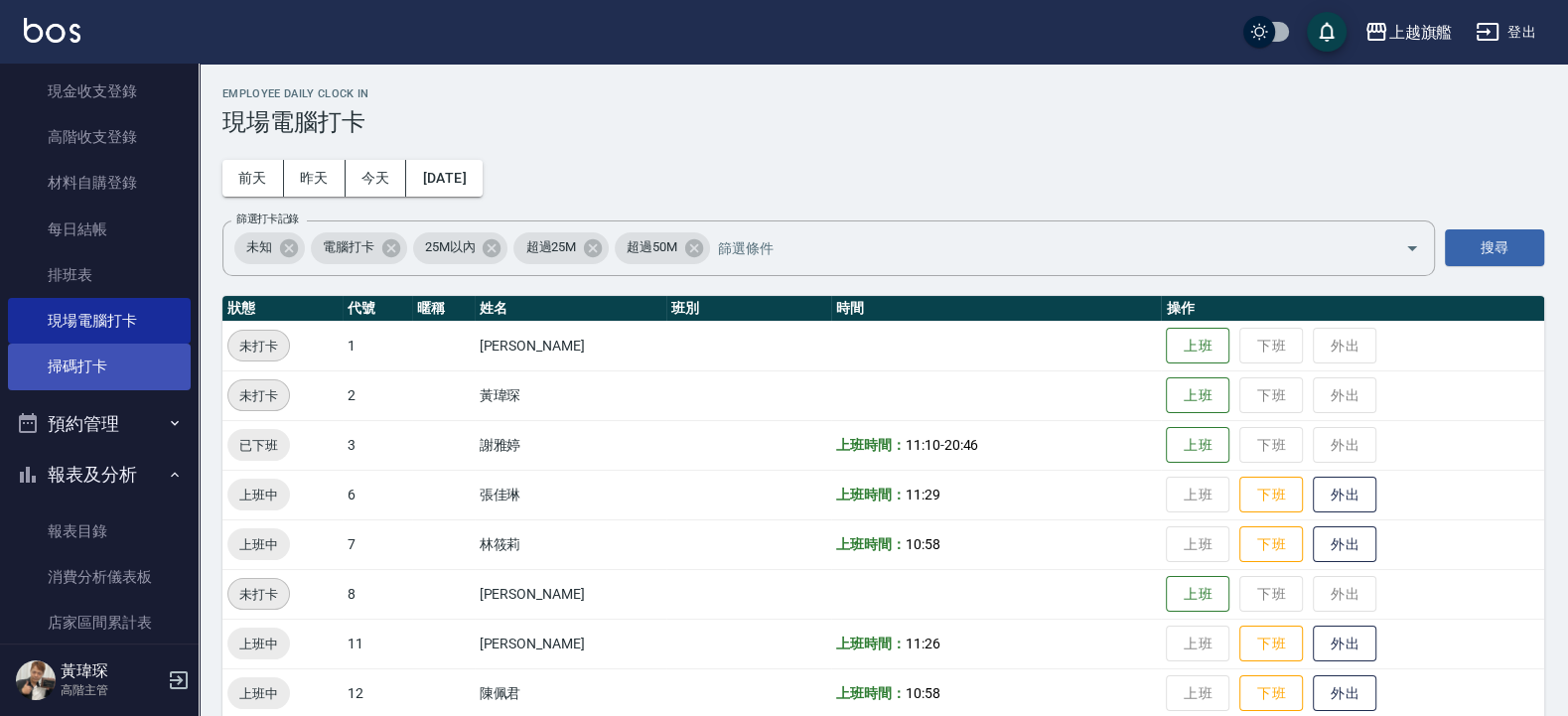 click on "掃碼打卡" at bounding box center [99, 366] 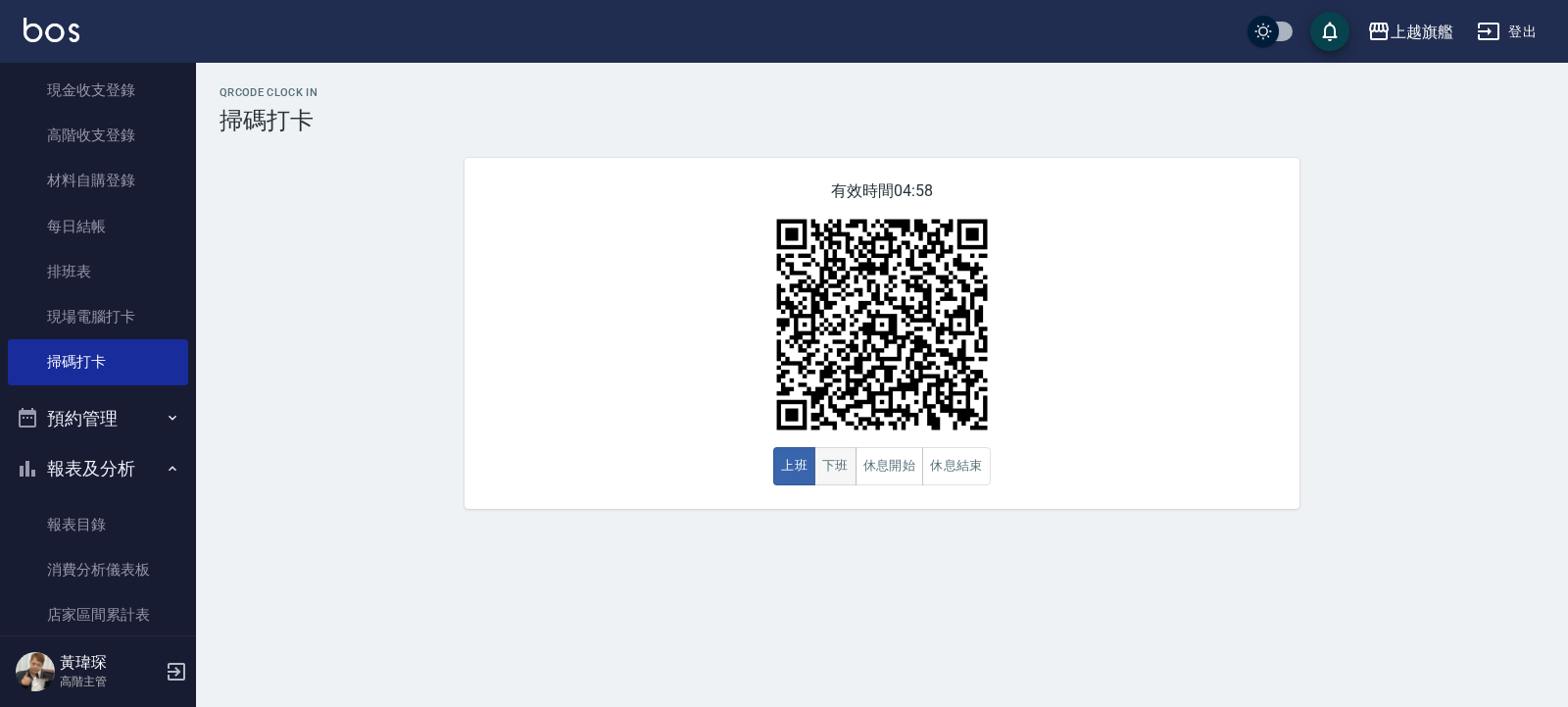 click on "下班" at bounding box center (835, 466) 